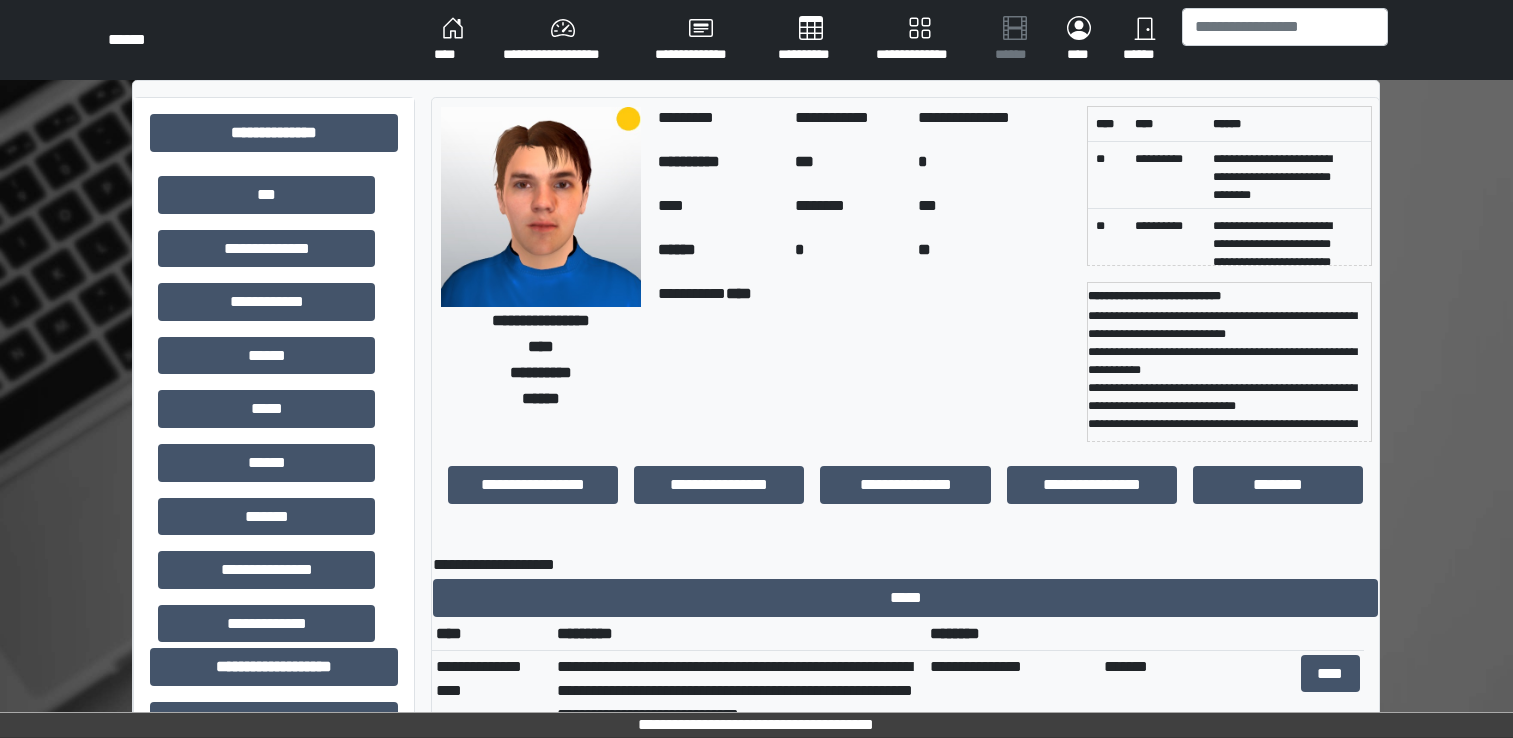 scroll, scrollTop: 43, scrollLeft: 0, axis: vertical 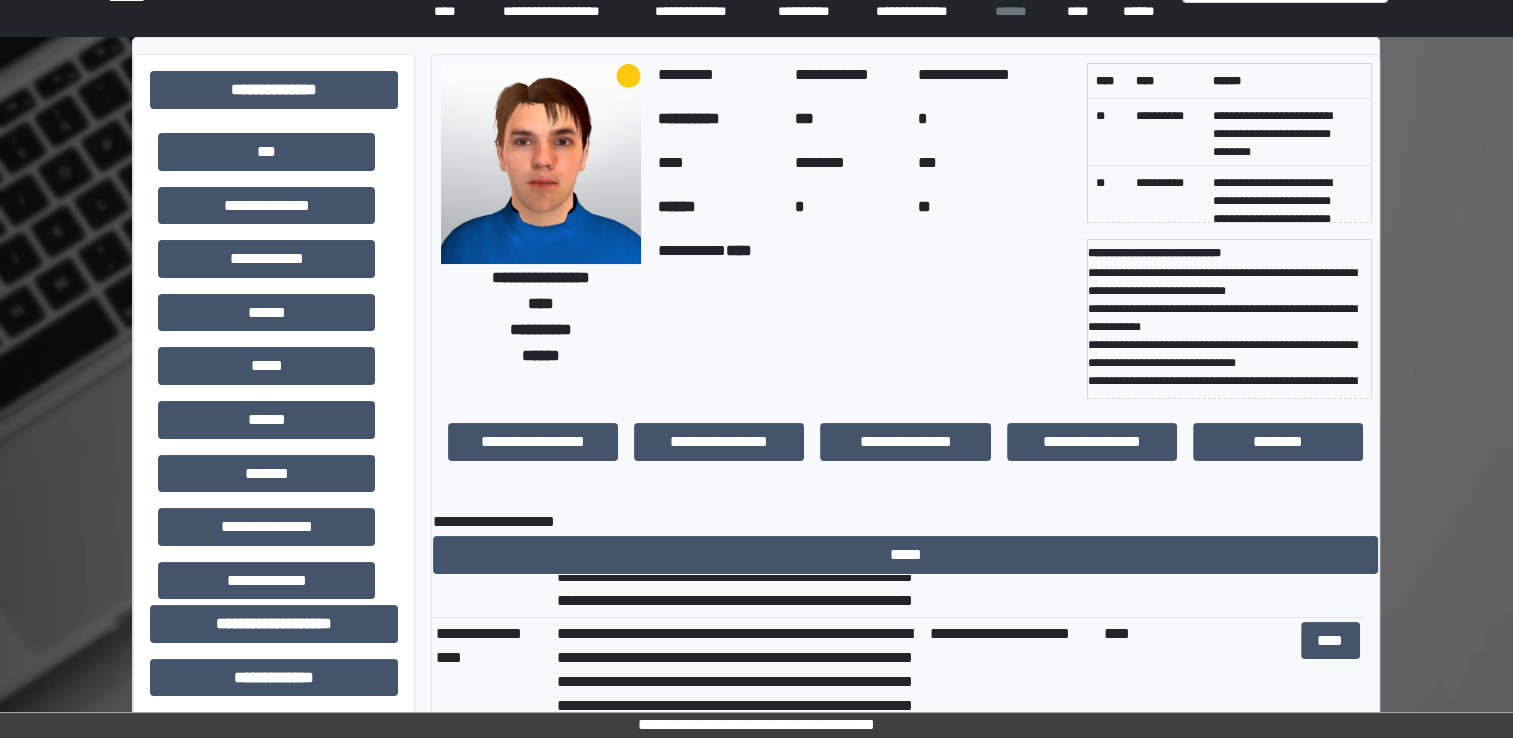 drag, startPoint x: 380, startPoint y: 252, endPoint x: 396, endPoint y: 378, distance: 127.01181 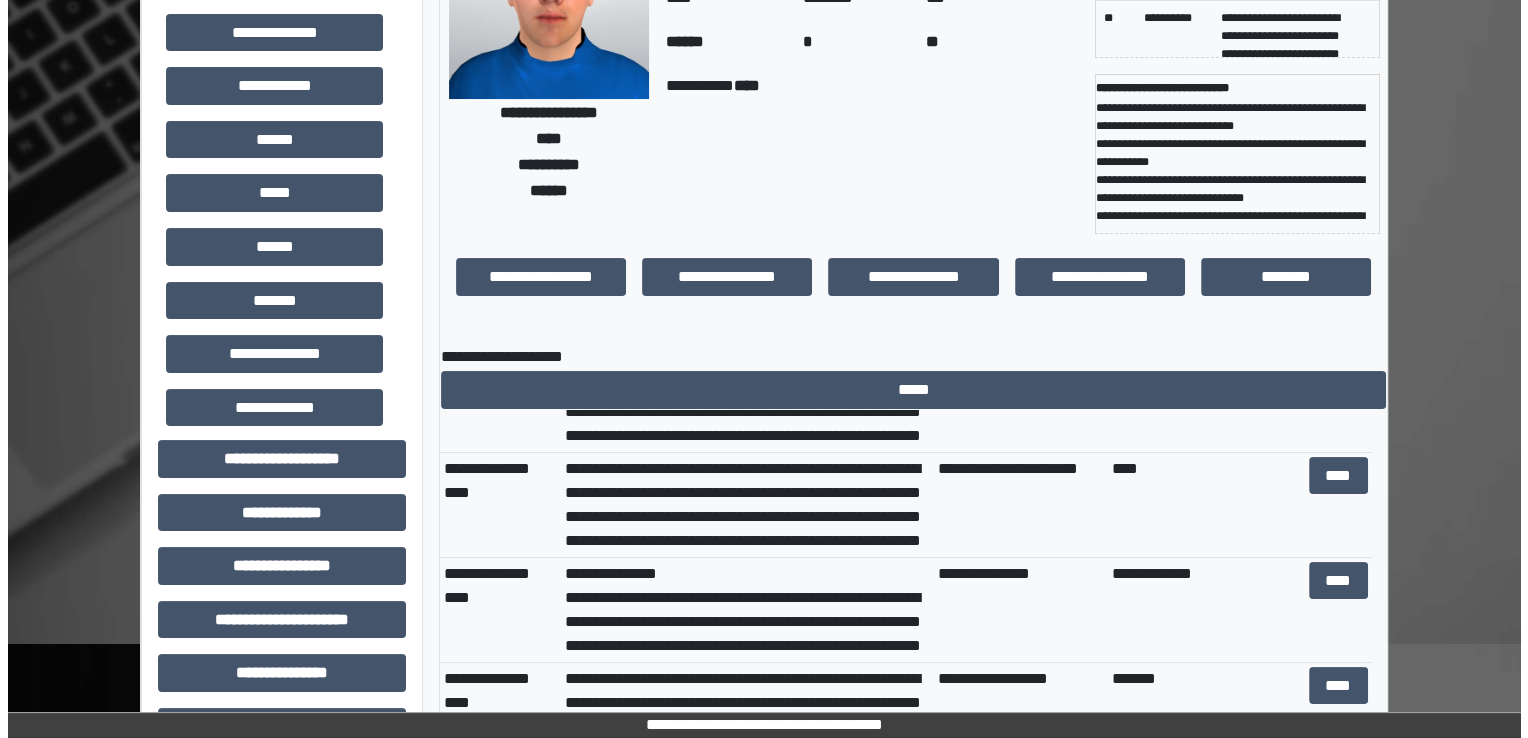 scroll, scrollTop: 0, scrollLeft: 0, axis: both 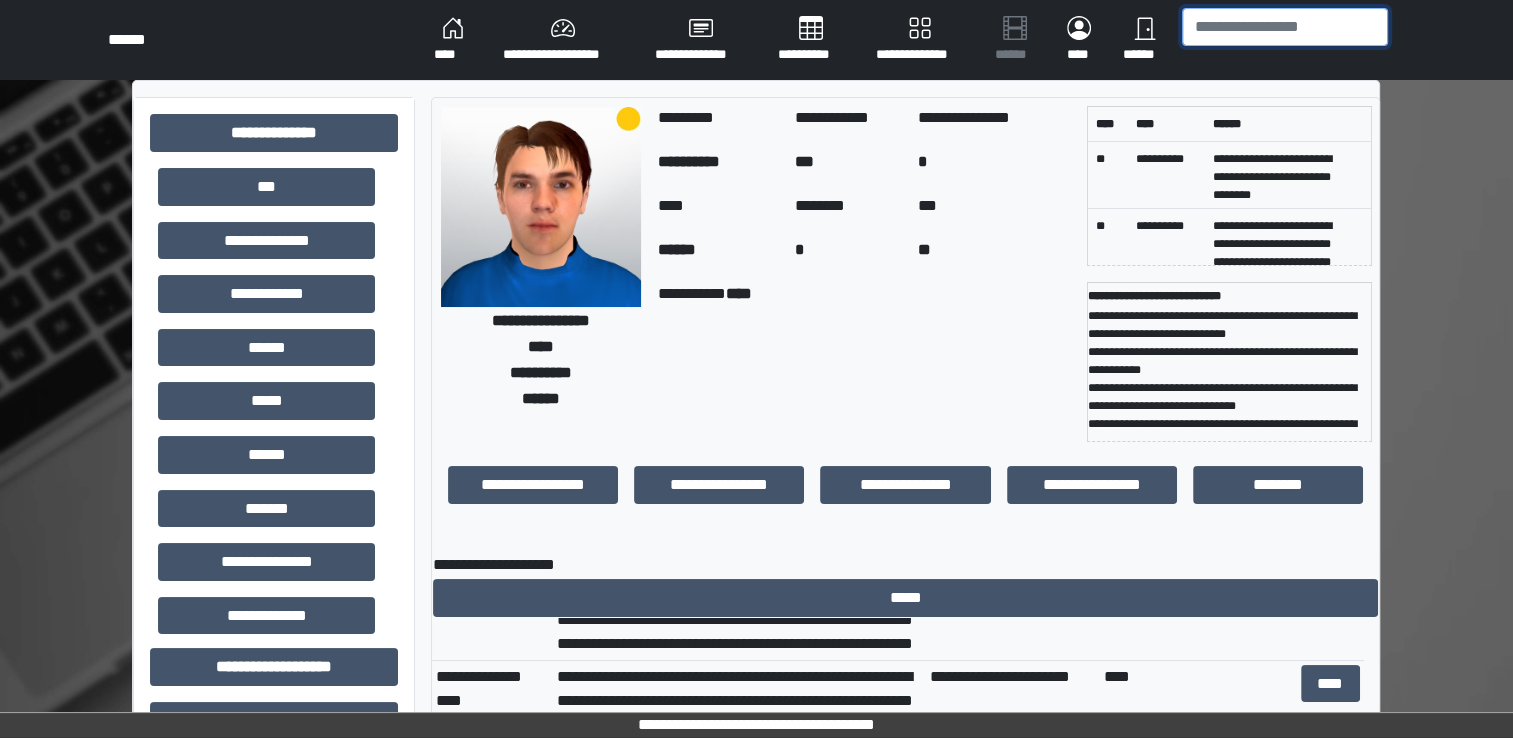 click at bounding box center (1285, 27) 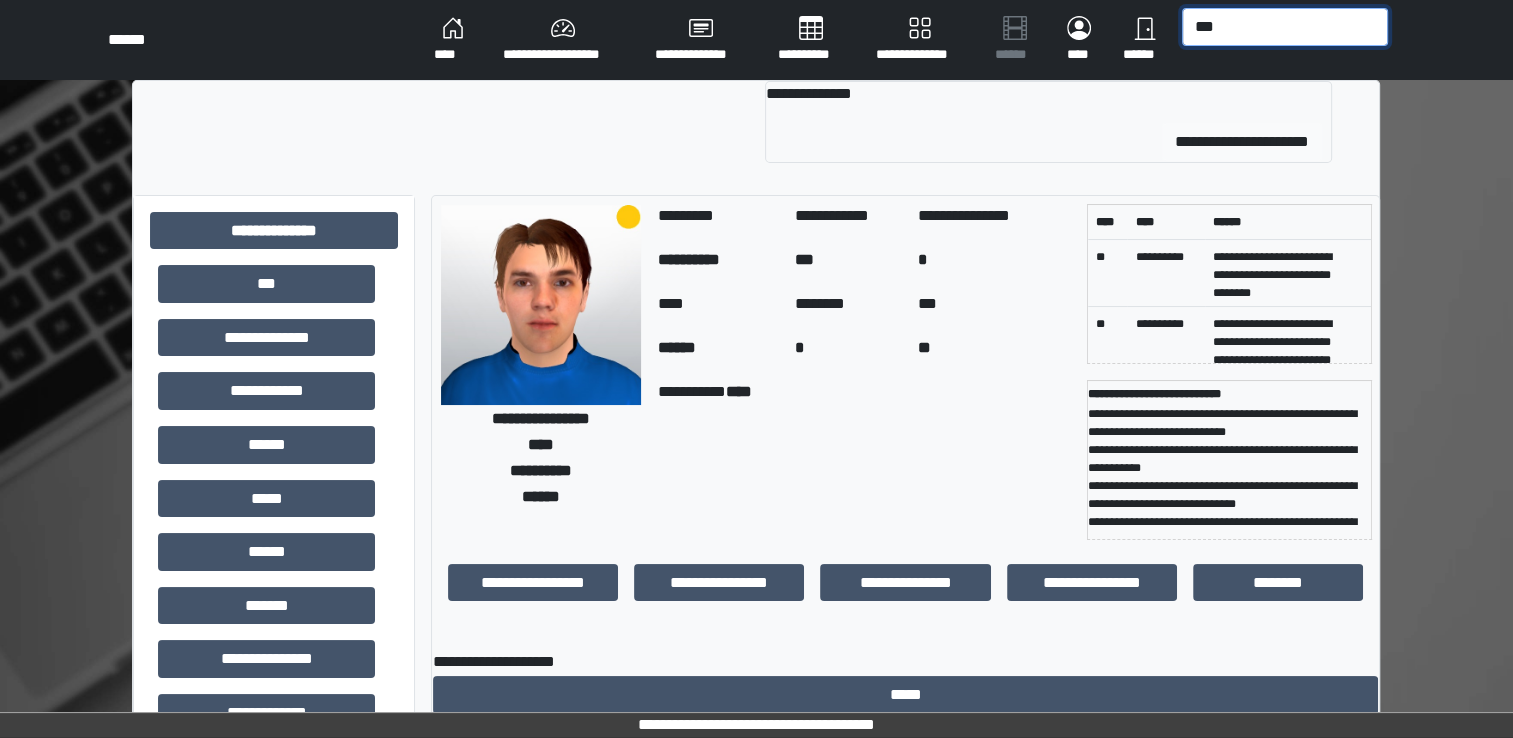 type on "***" 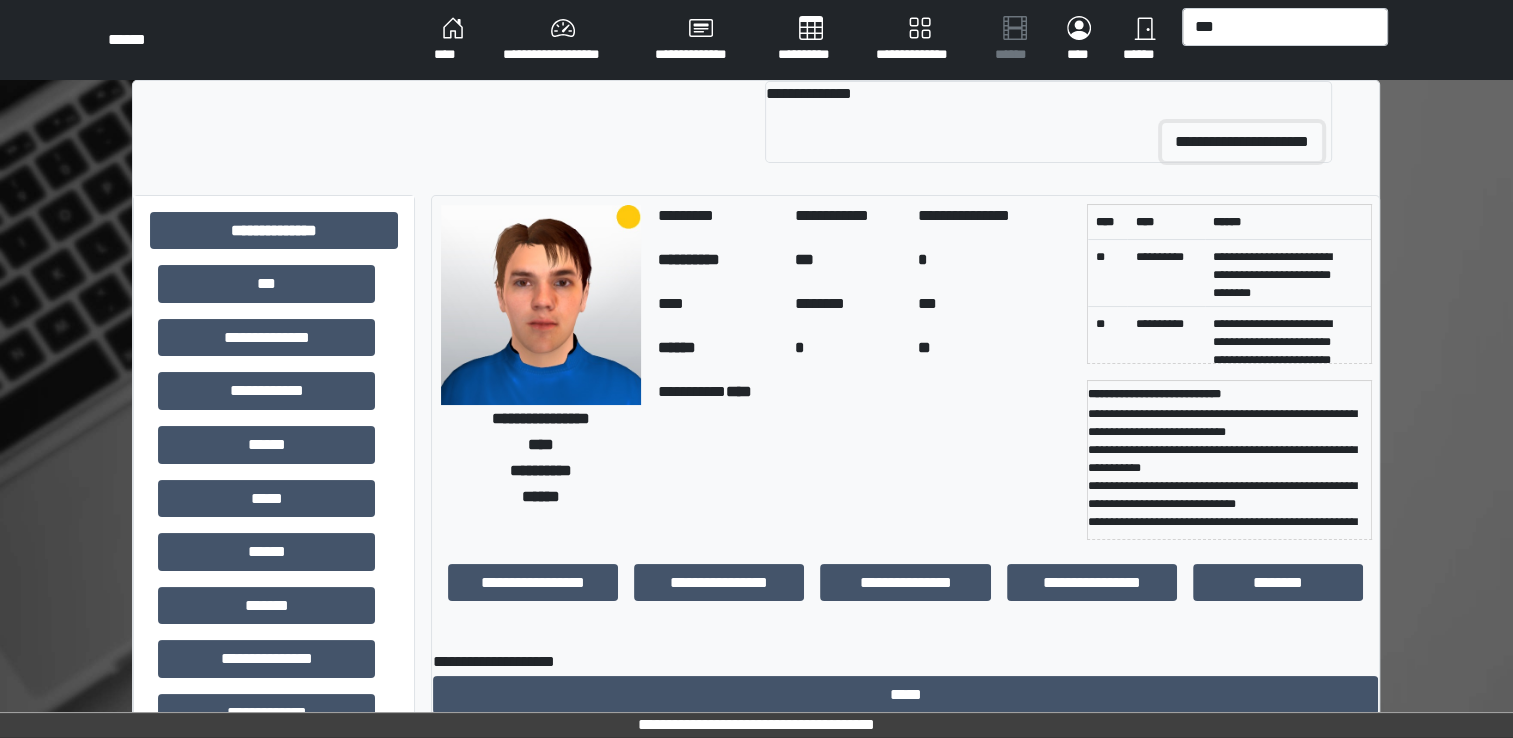 click on "**********" at bounding box center (1242, 142) 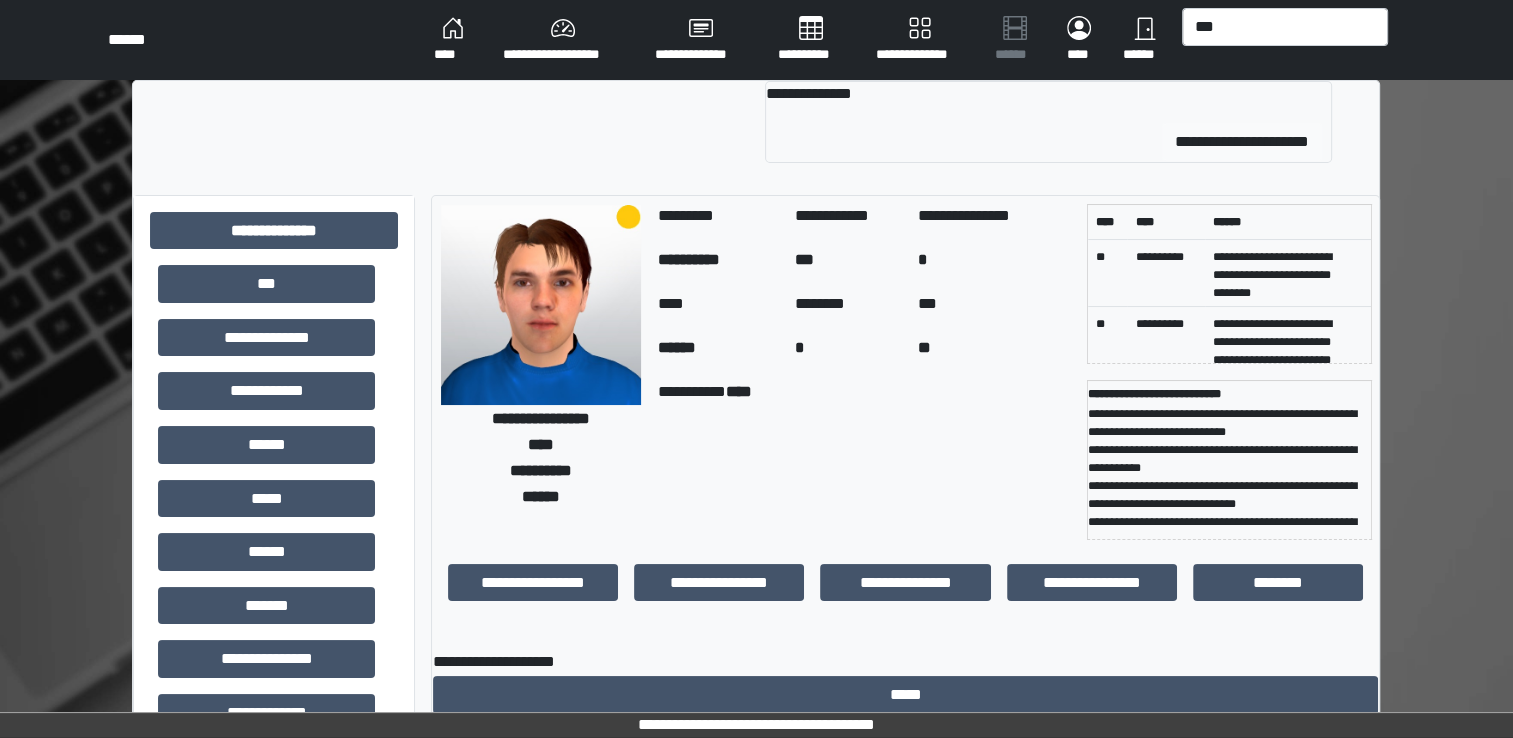 type 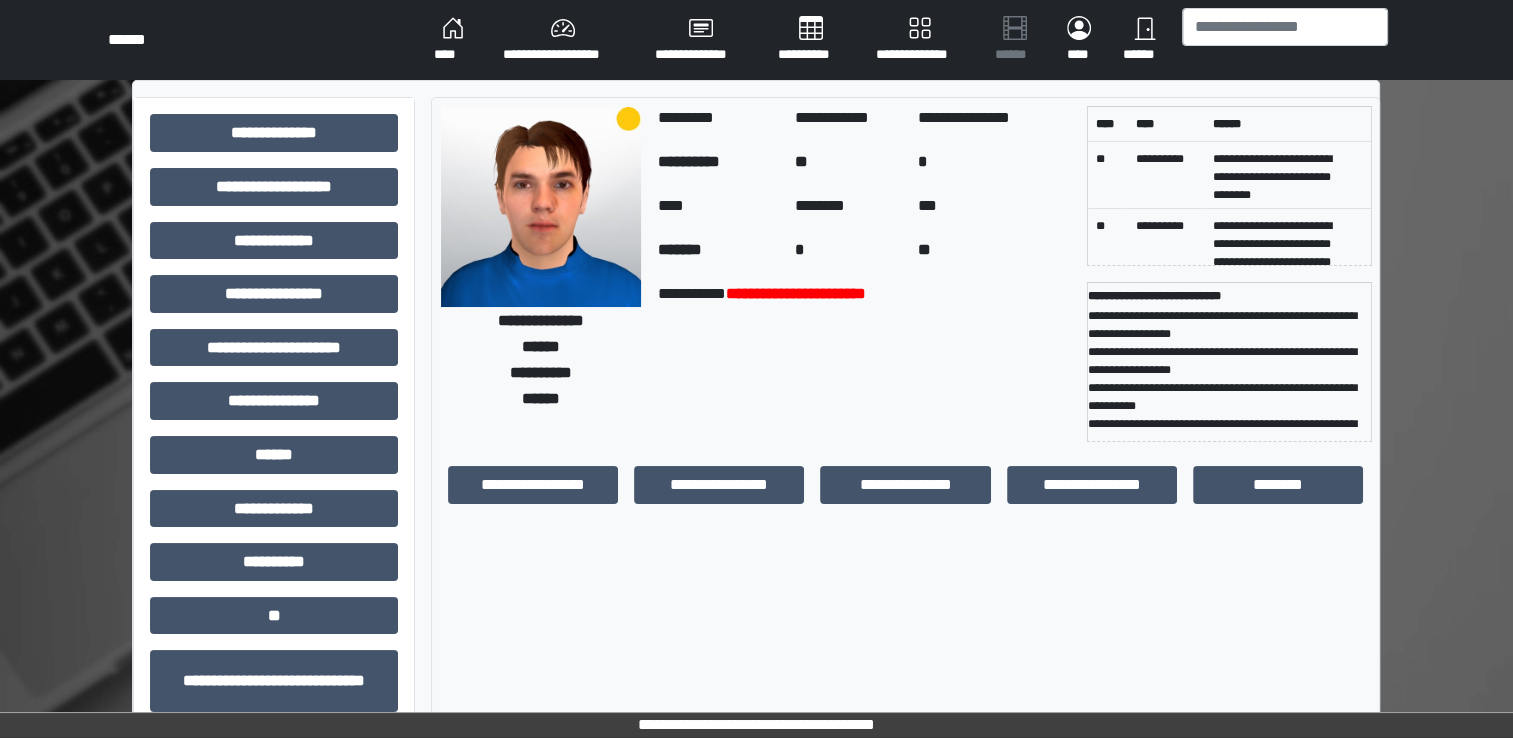 click on "**********" at bounding box center (919, 40) 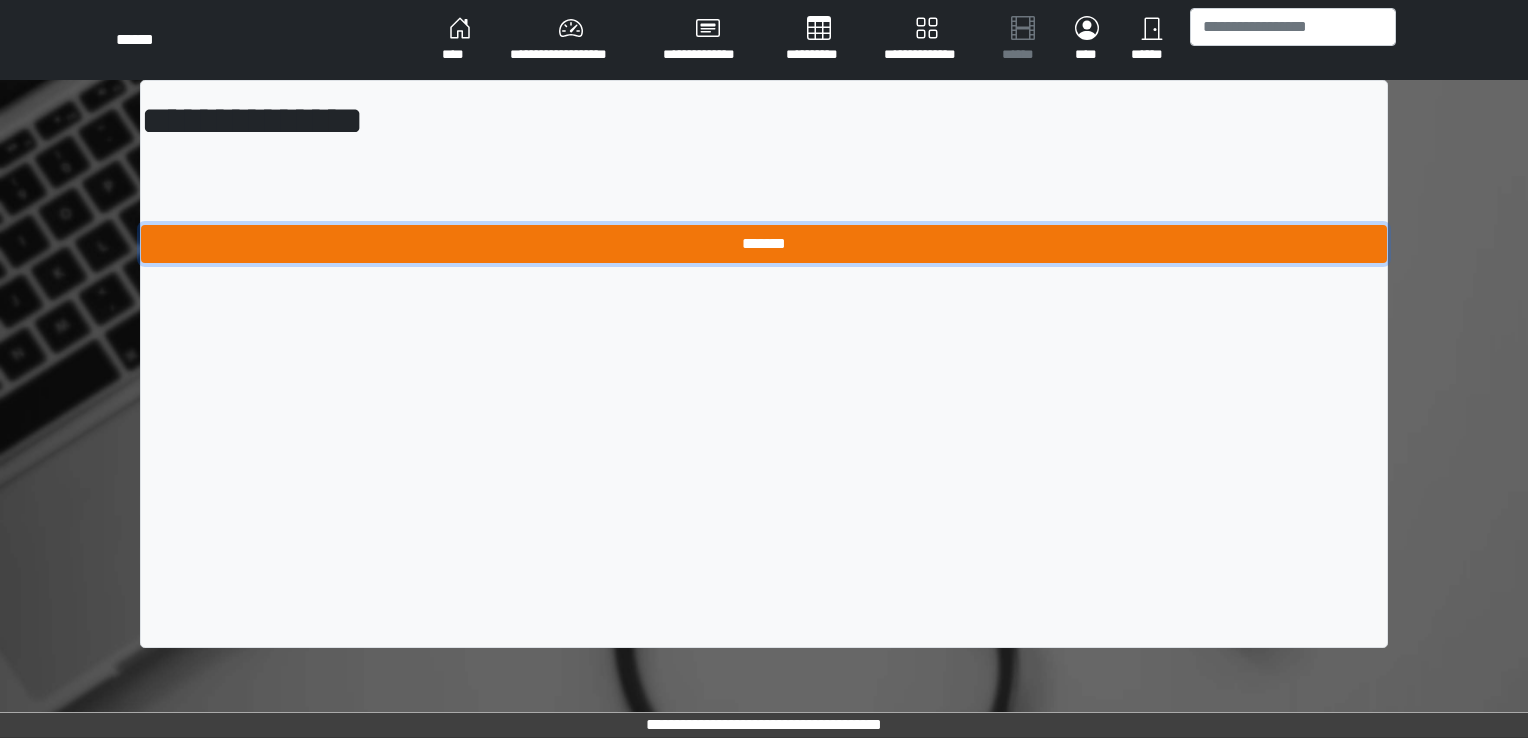 click on "*******" at bounding box center [764, 244] 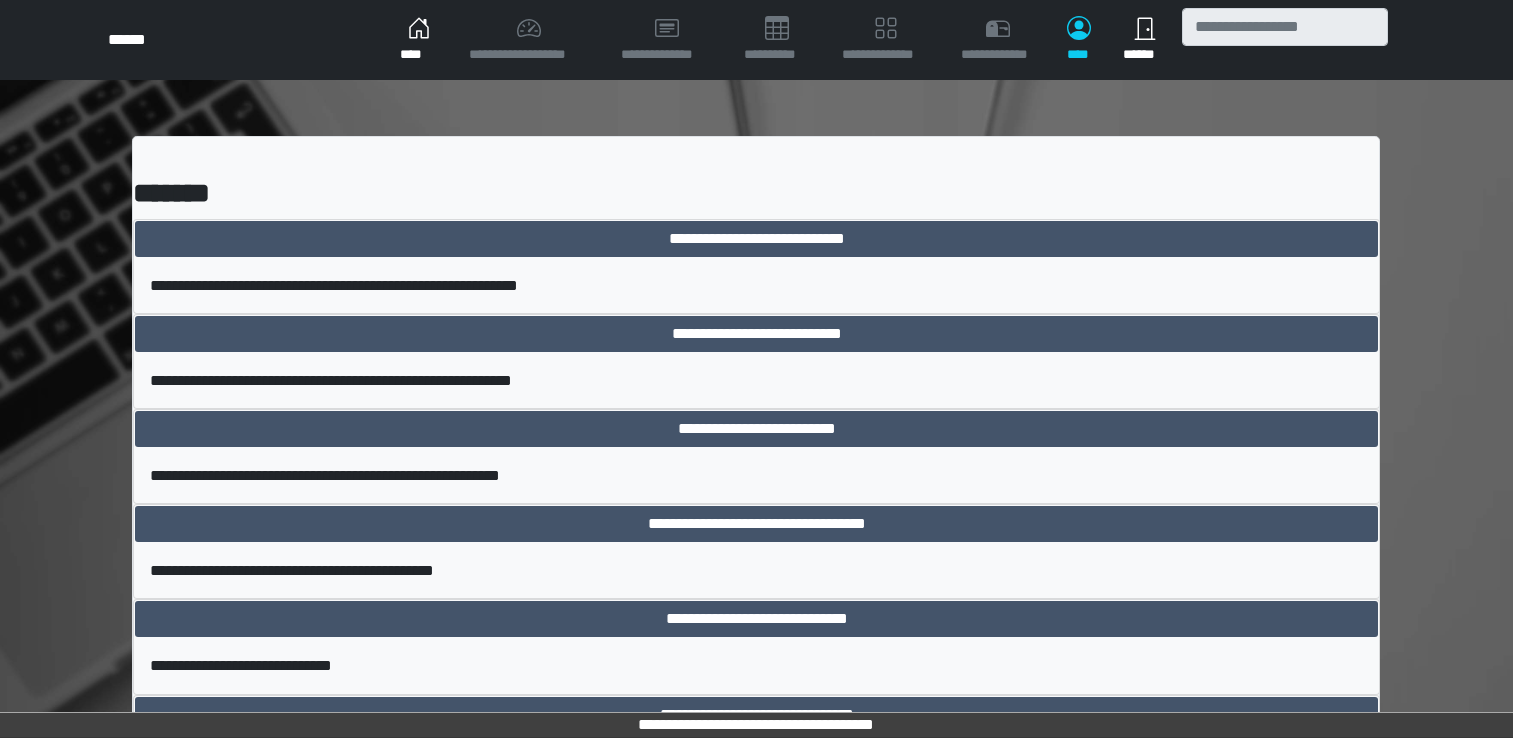 scroll, scrollTop: 0, scrollLeft: 0, axis: both 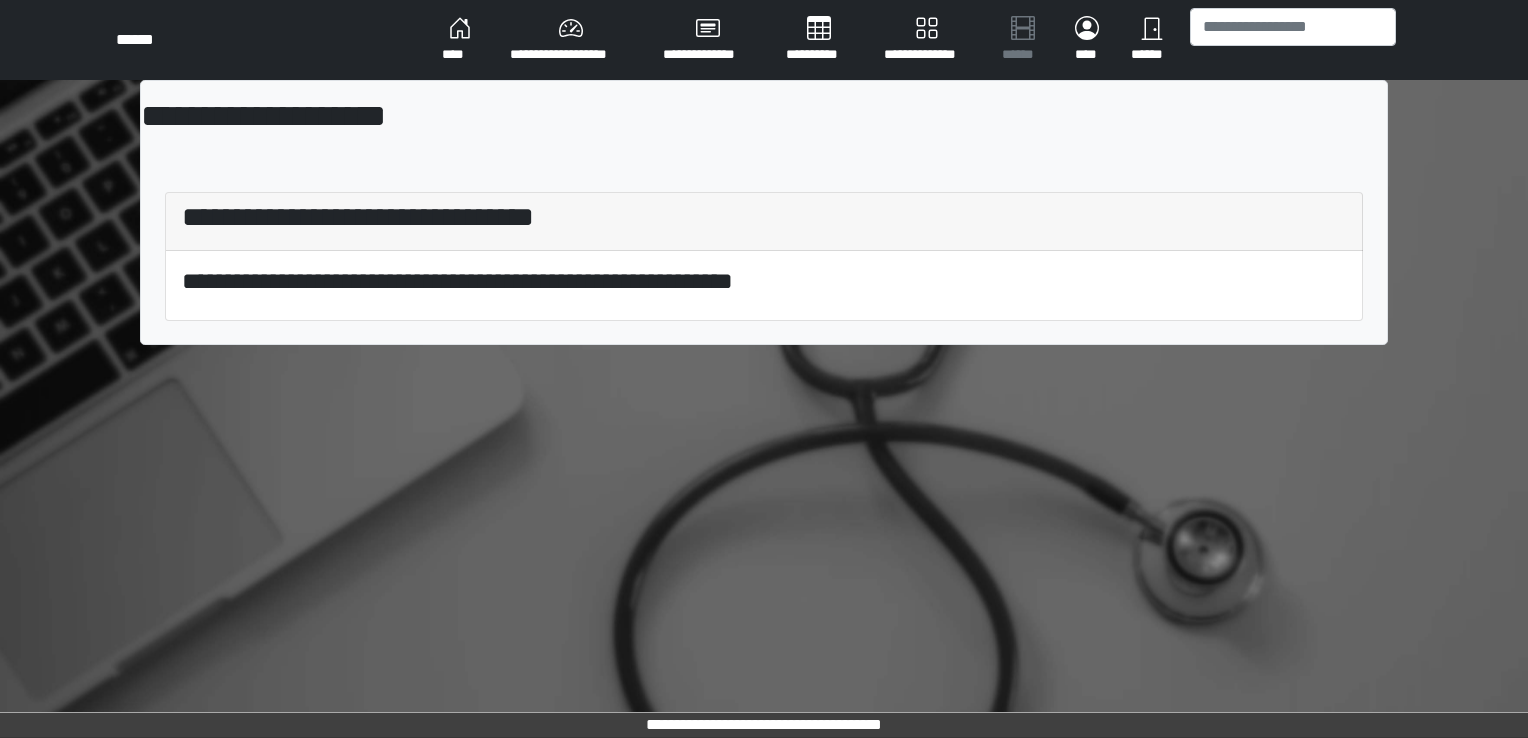 click on "****" at bounding box center [460, 40] 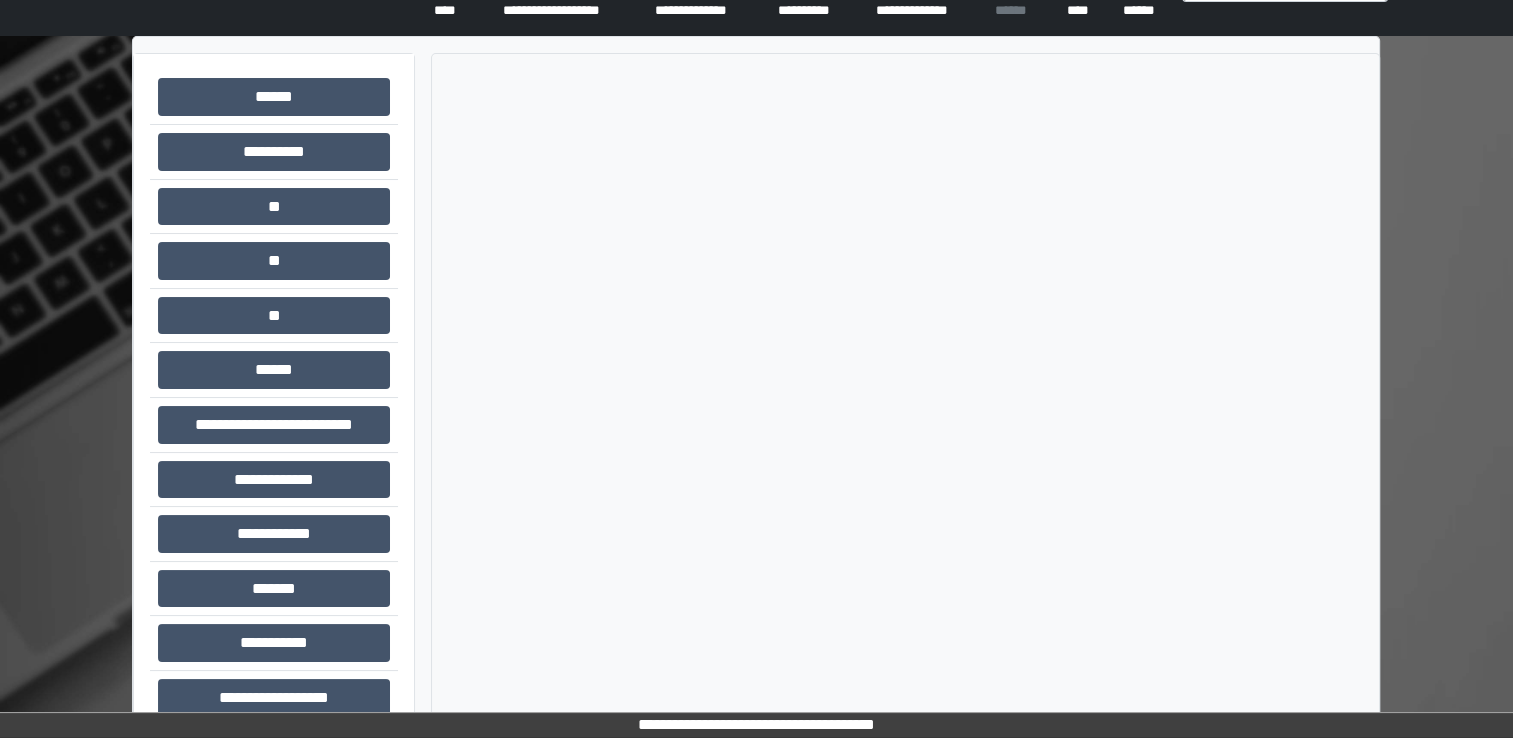 scroll, scrollTop: 44, scrollLeft: 0, axis: vertical 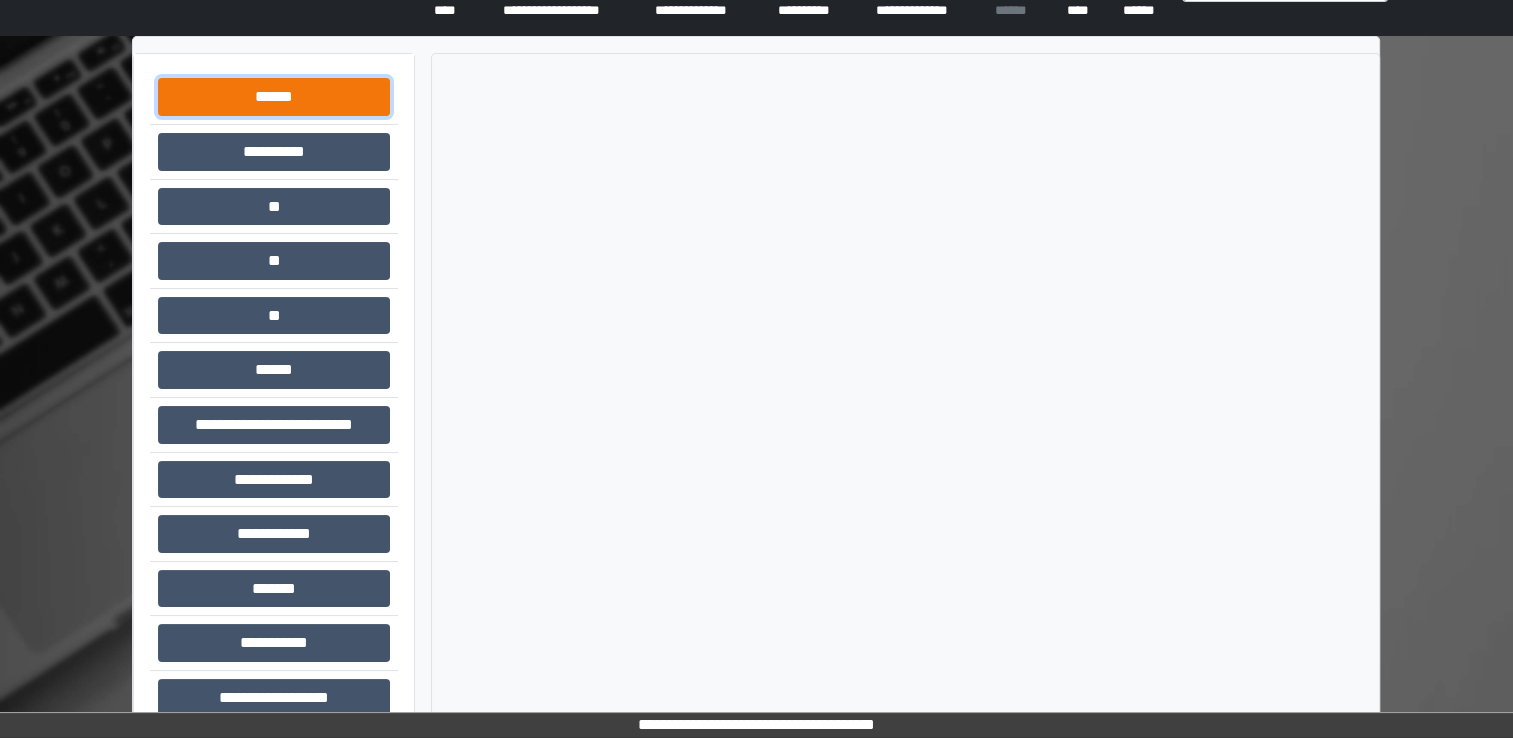 click on "******" at bounding box center (274, 97) 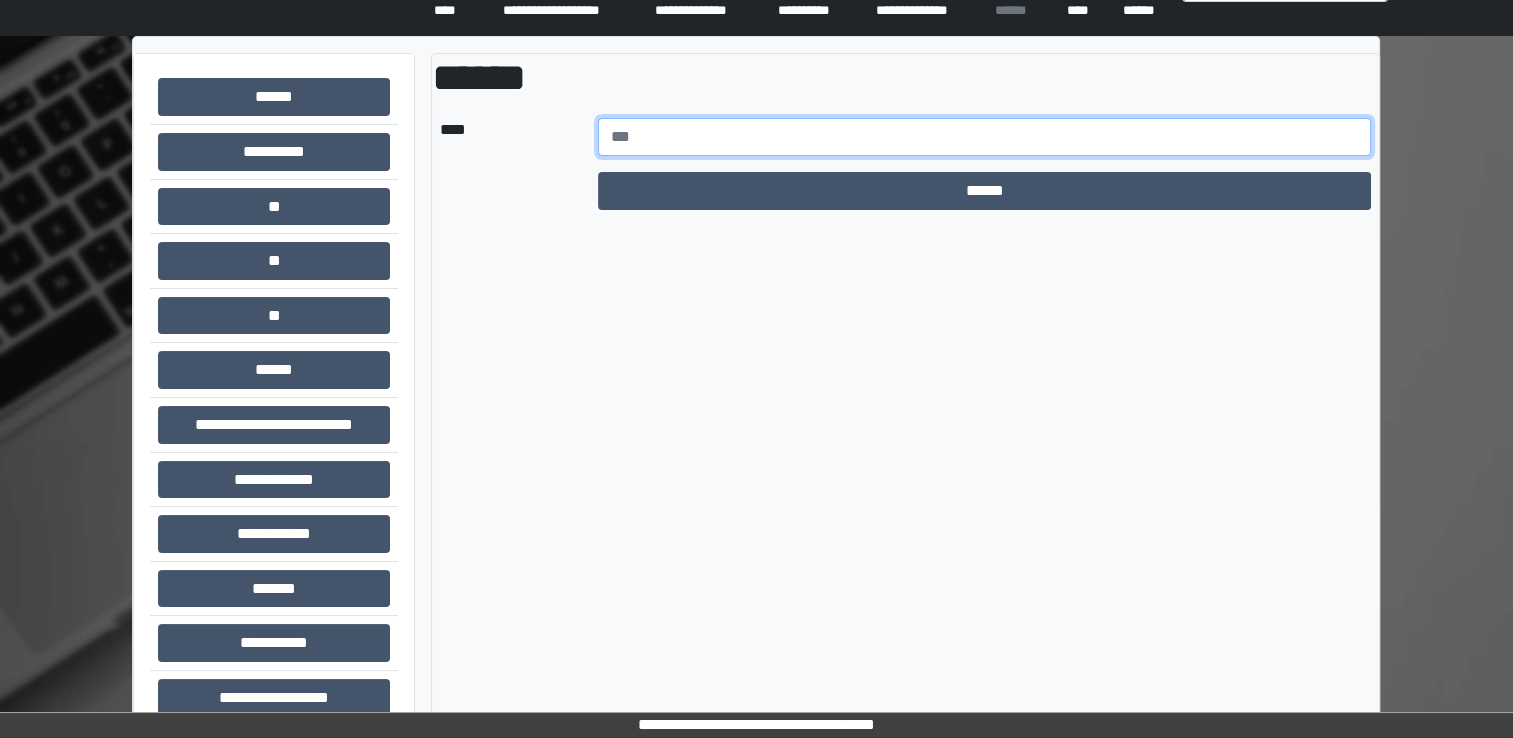 click at bounding box center (985, 137) 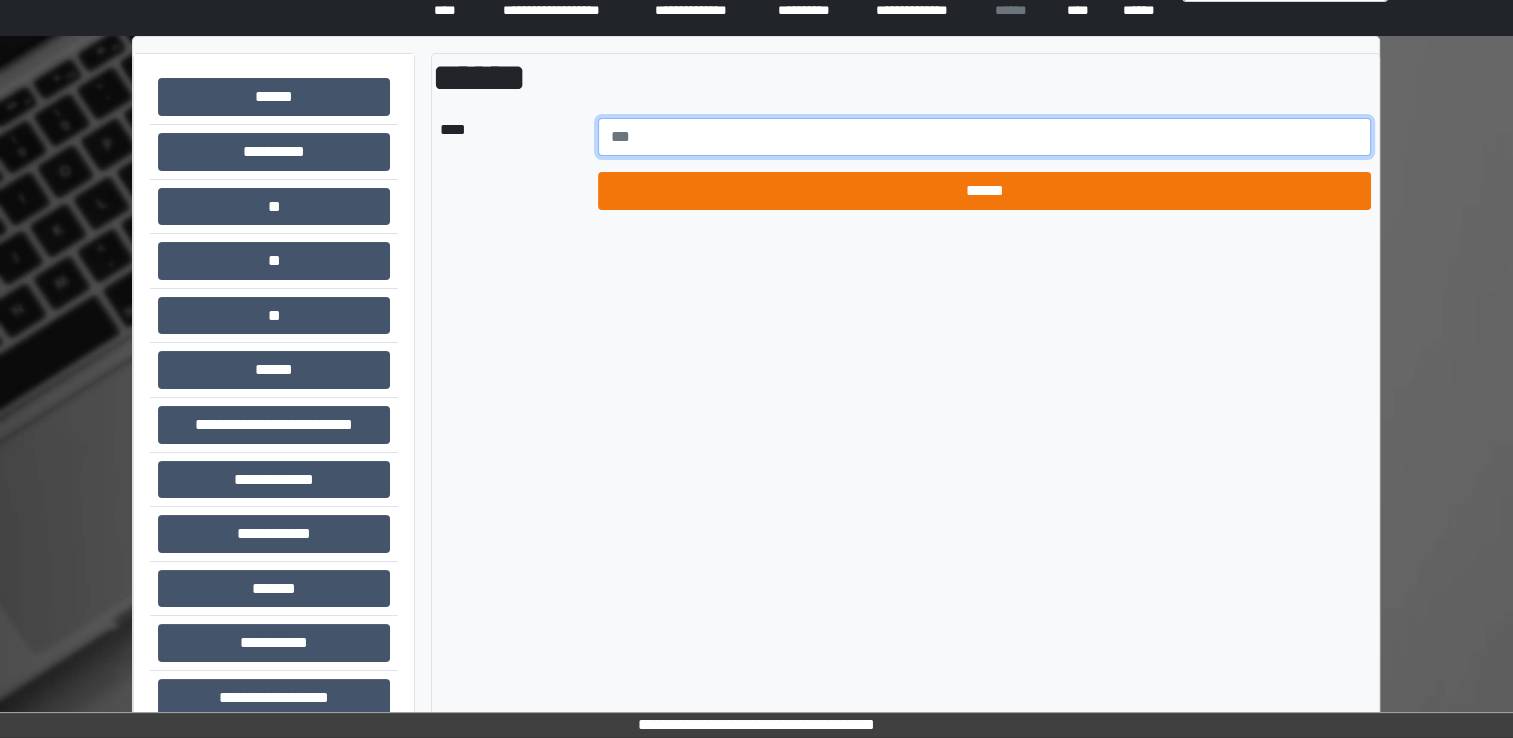 type on "*****" 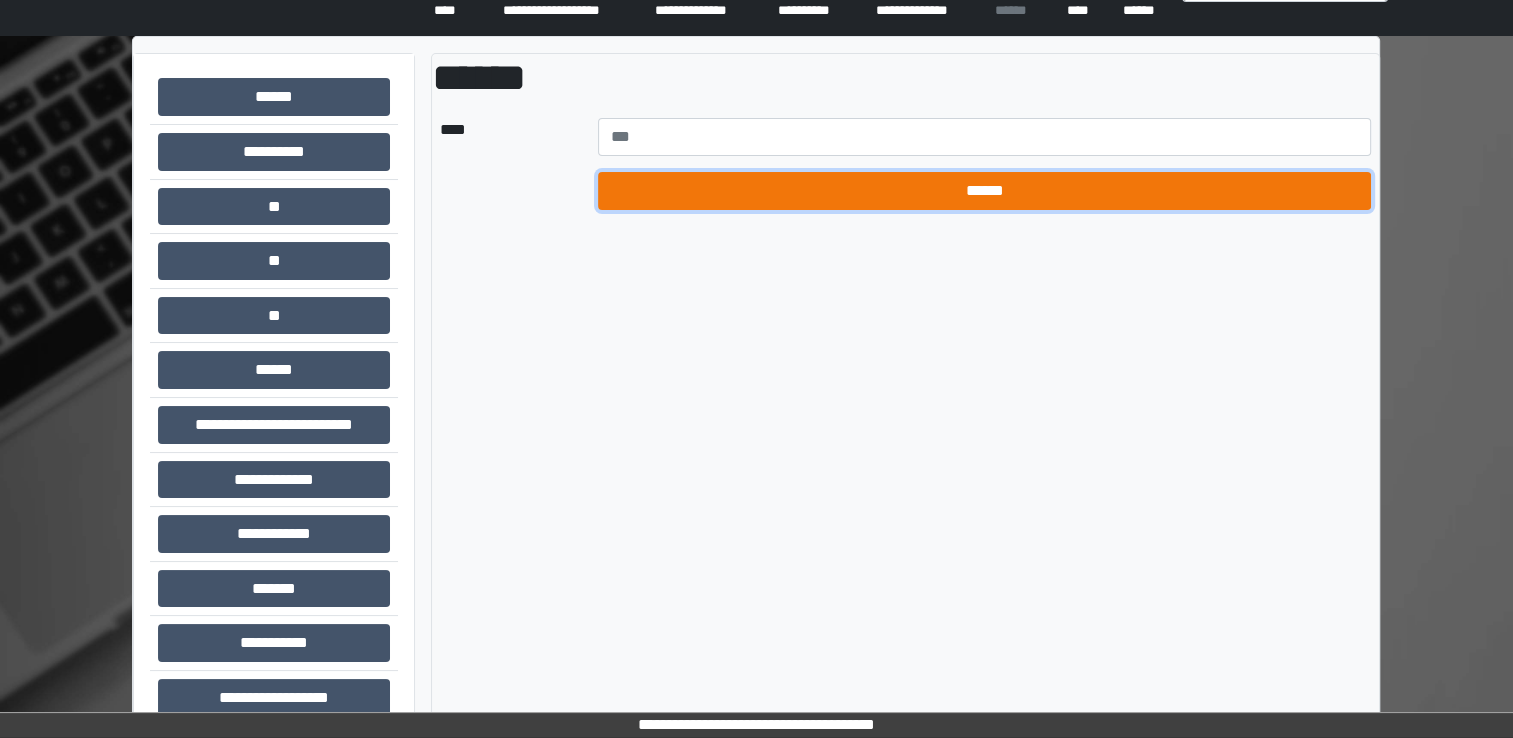 click on "******" at bounding box center (985, 191) 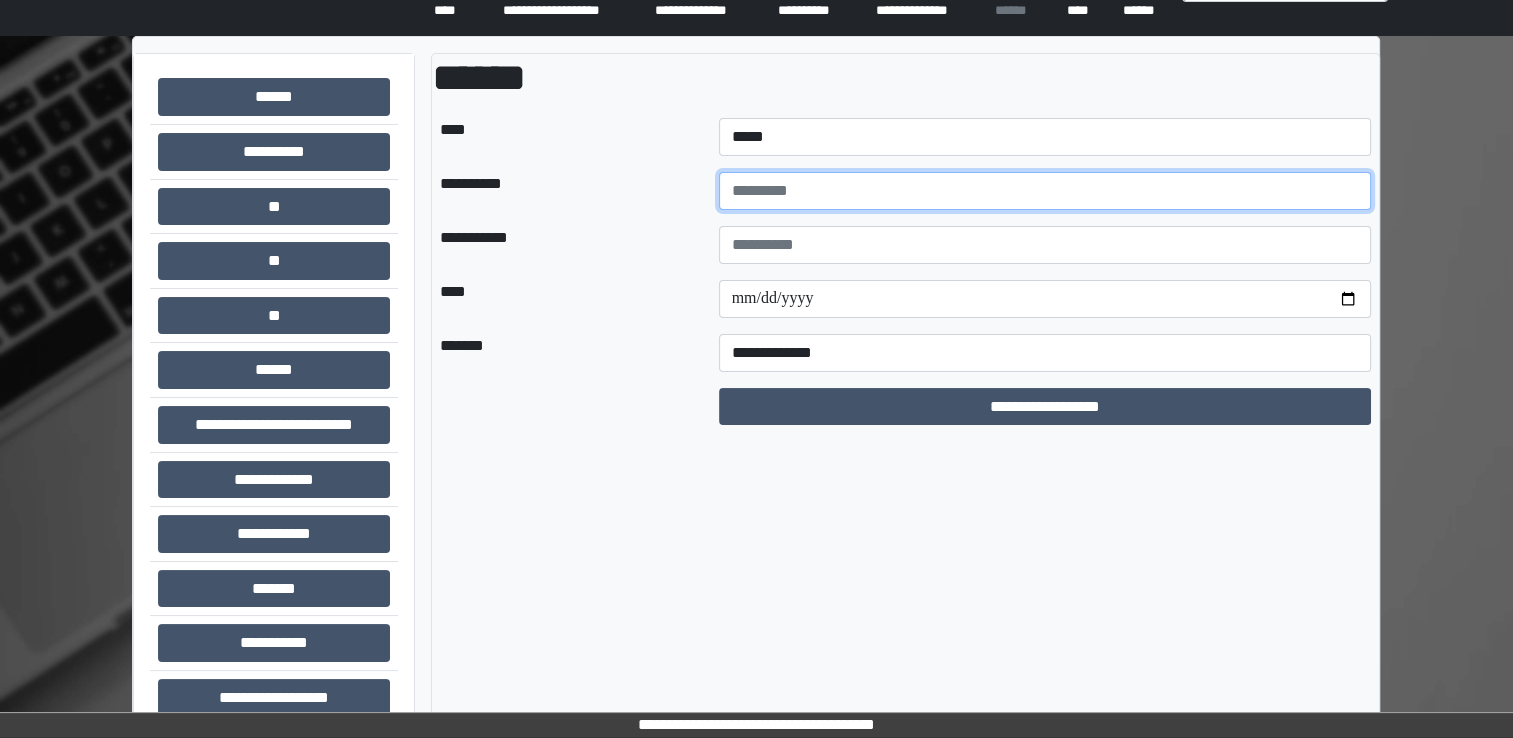 click at bounding box center (1045, 191) 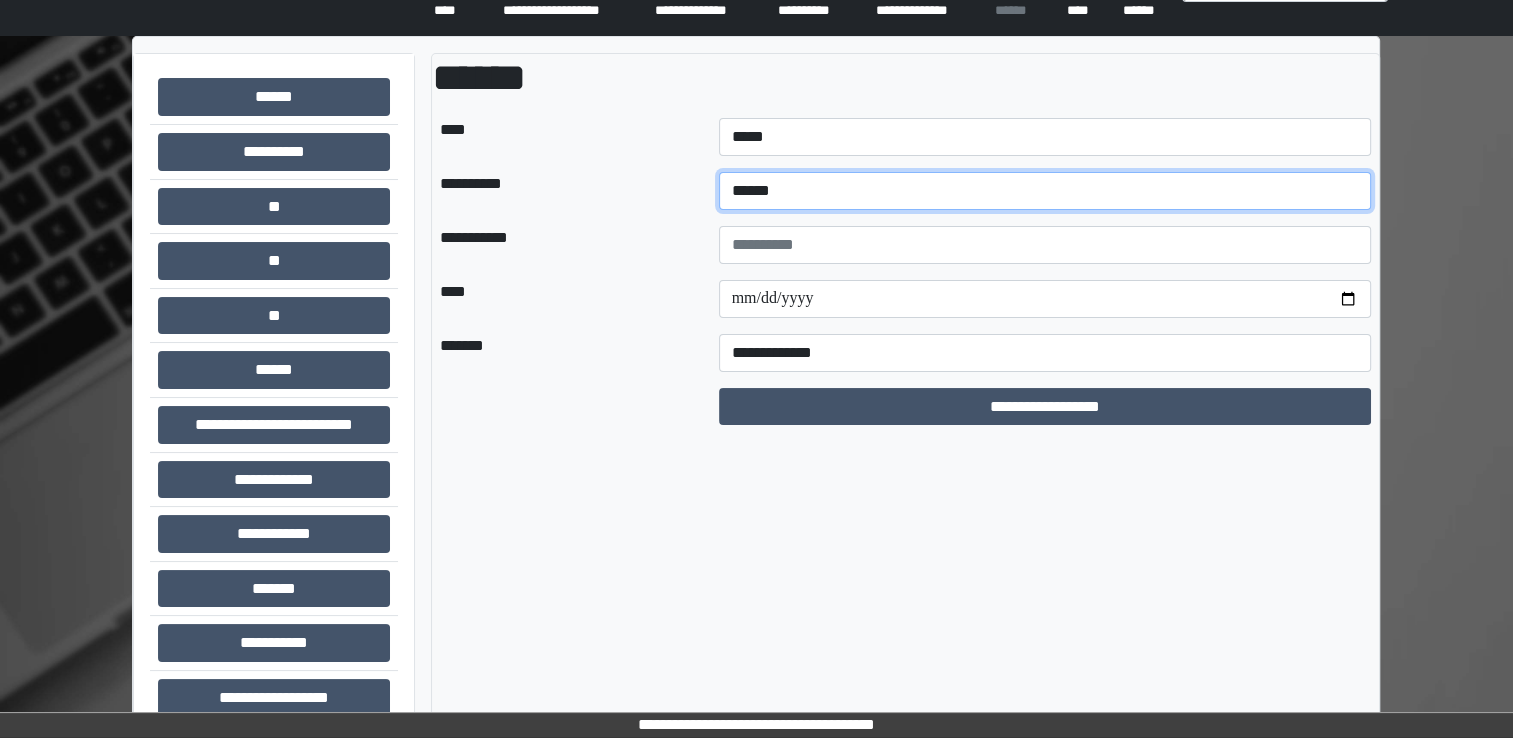 type on "******" 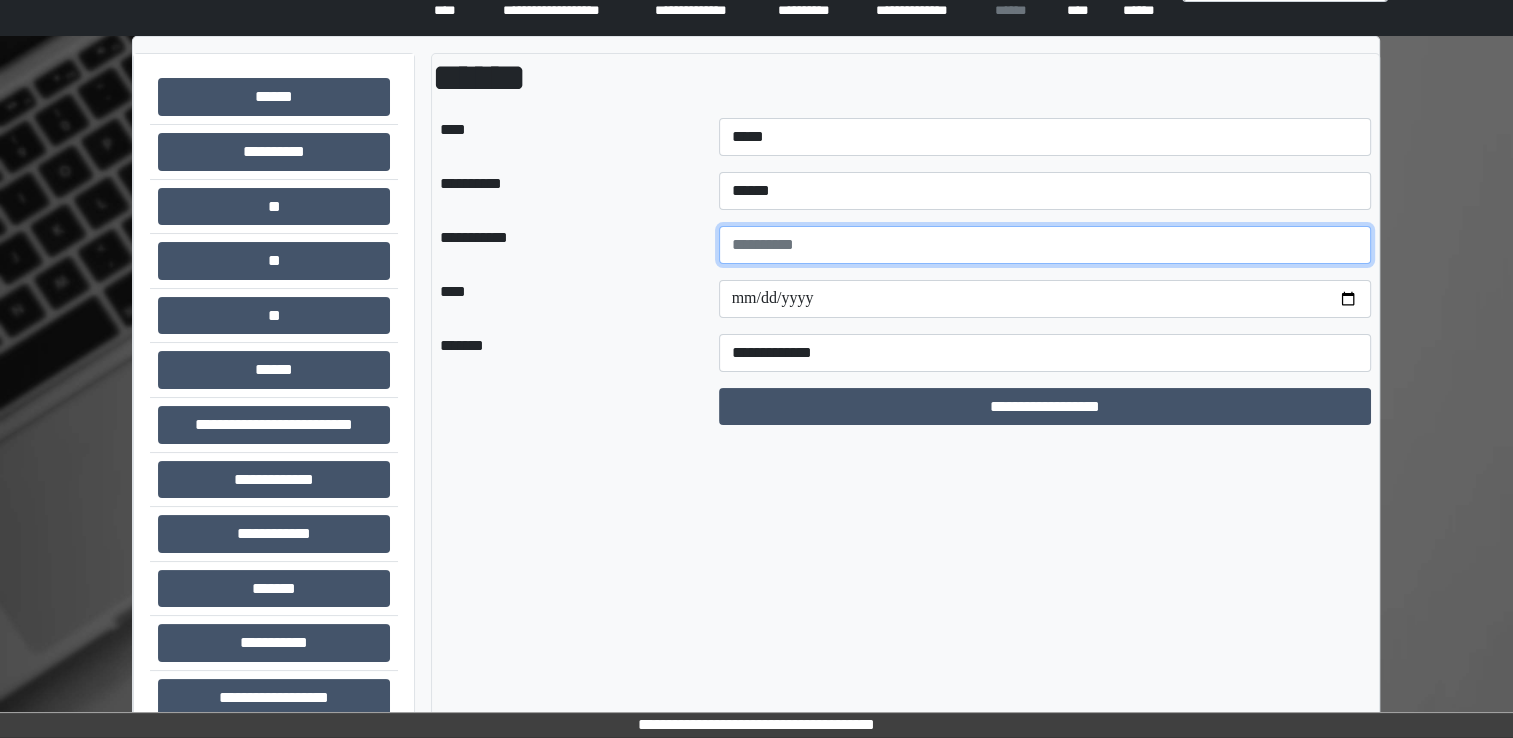 click at bounding box center (1045, 245) 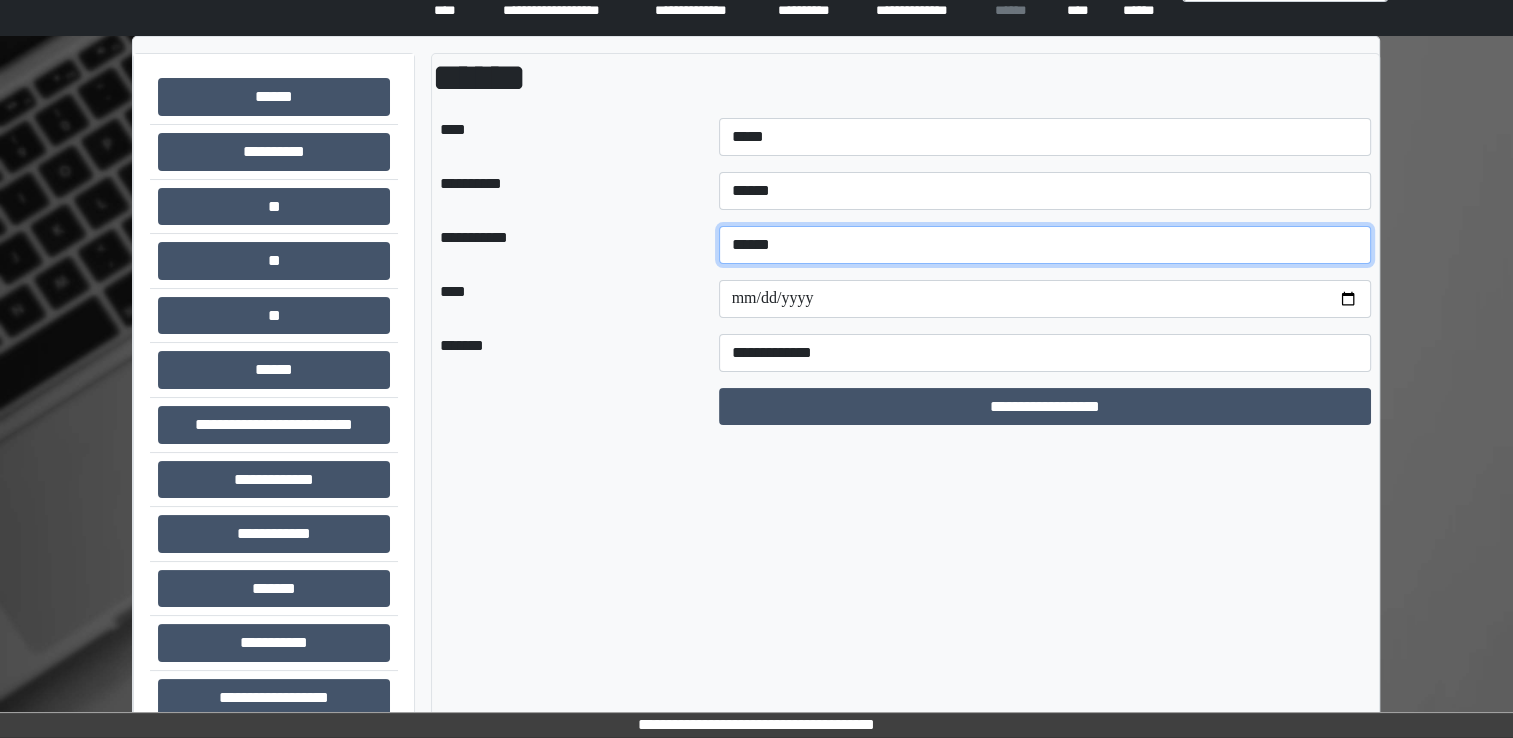 type on "******" 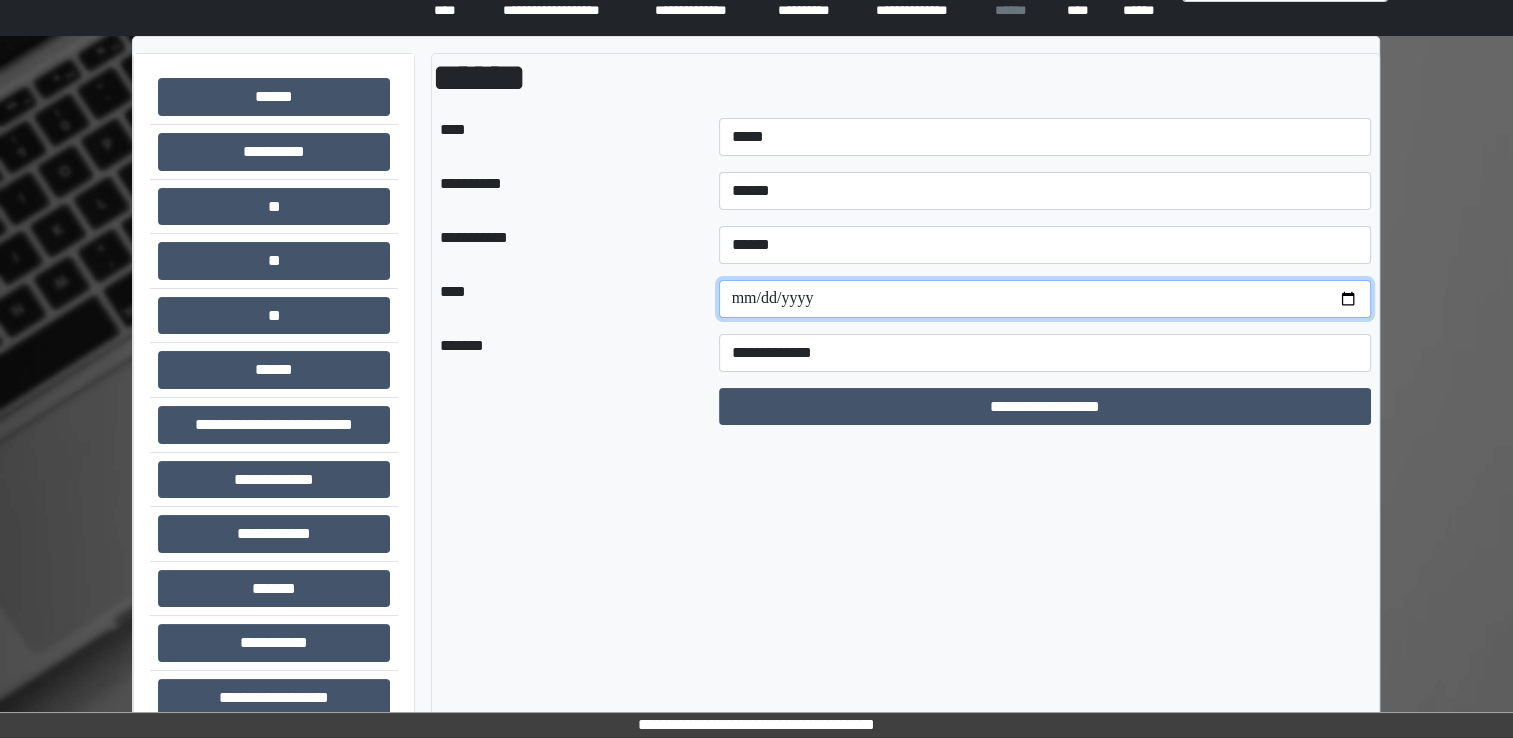 click at bounding box center (1045, 299) 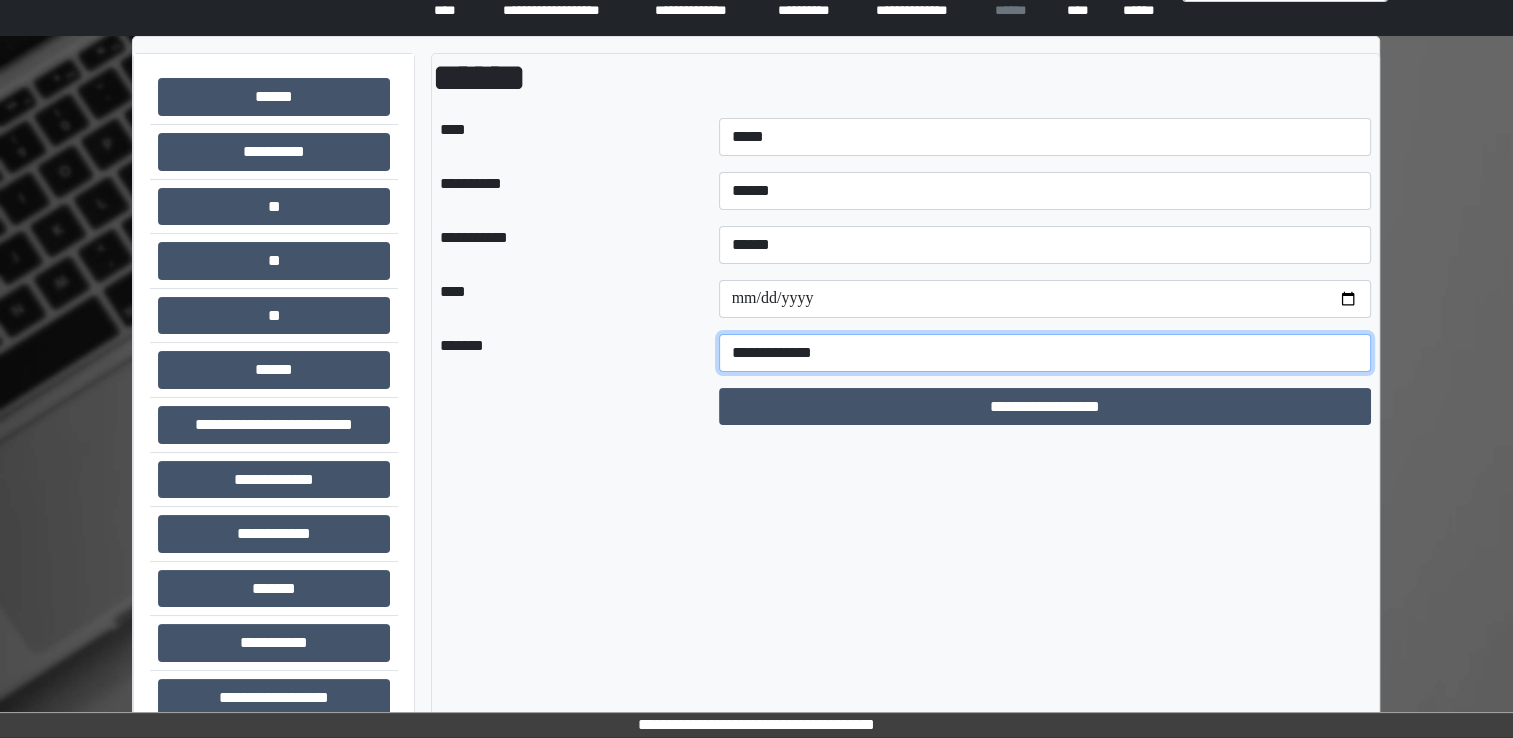 click on "**********" at bounding box center [1045, 353] 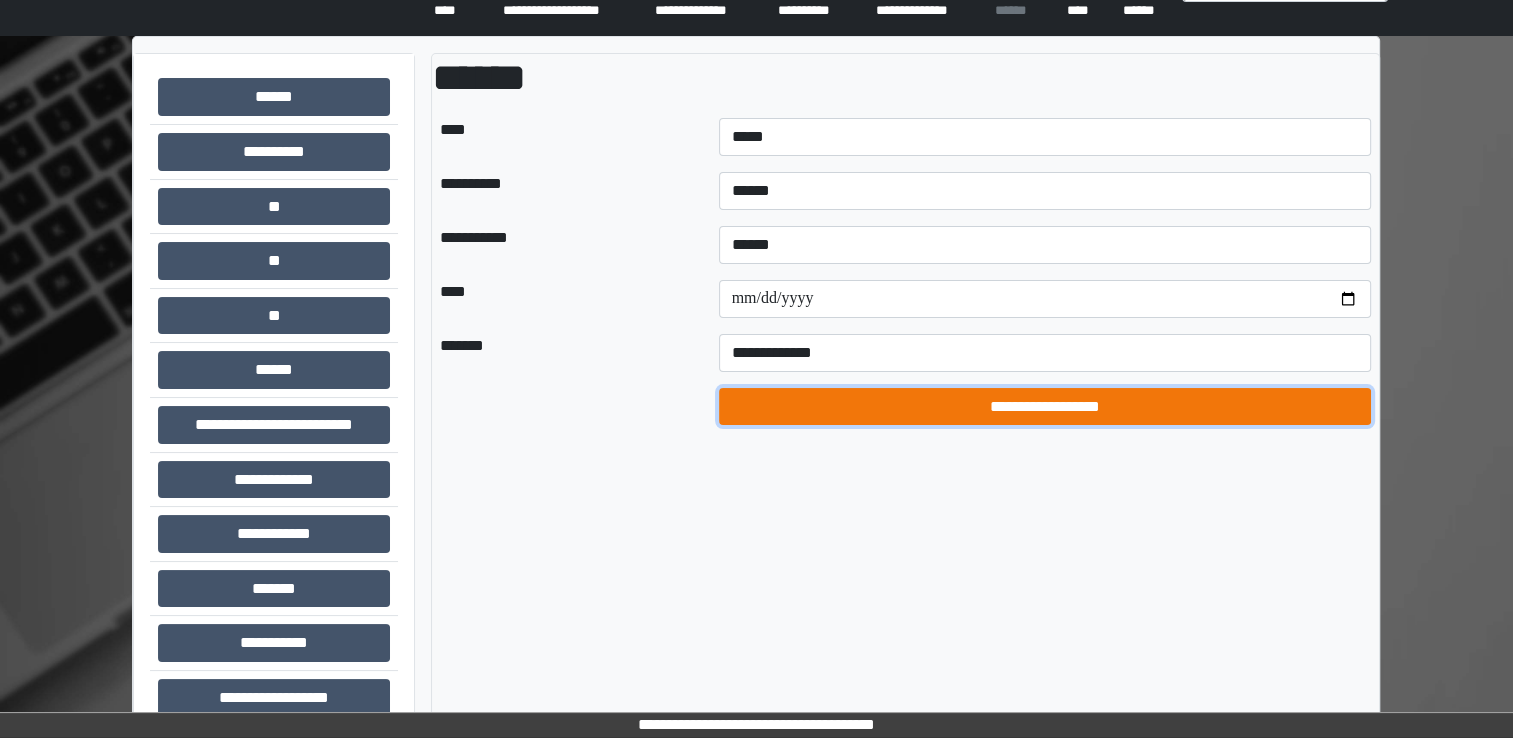 click on "**********" at bounding box center [1045, 407] 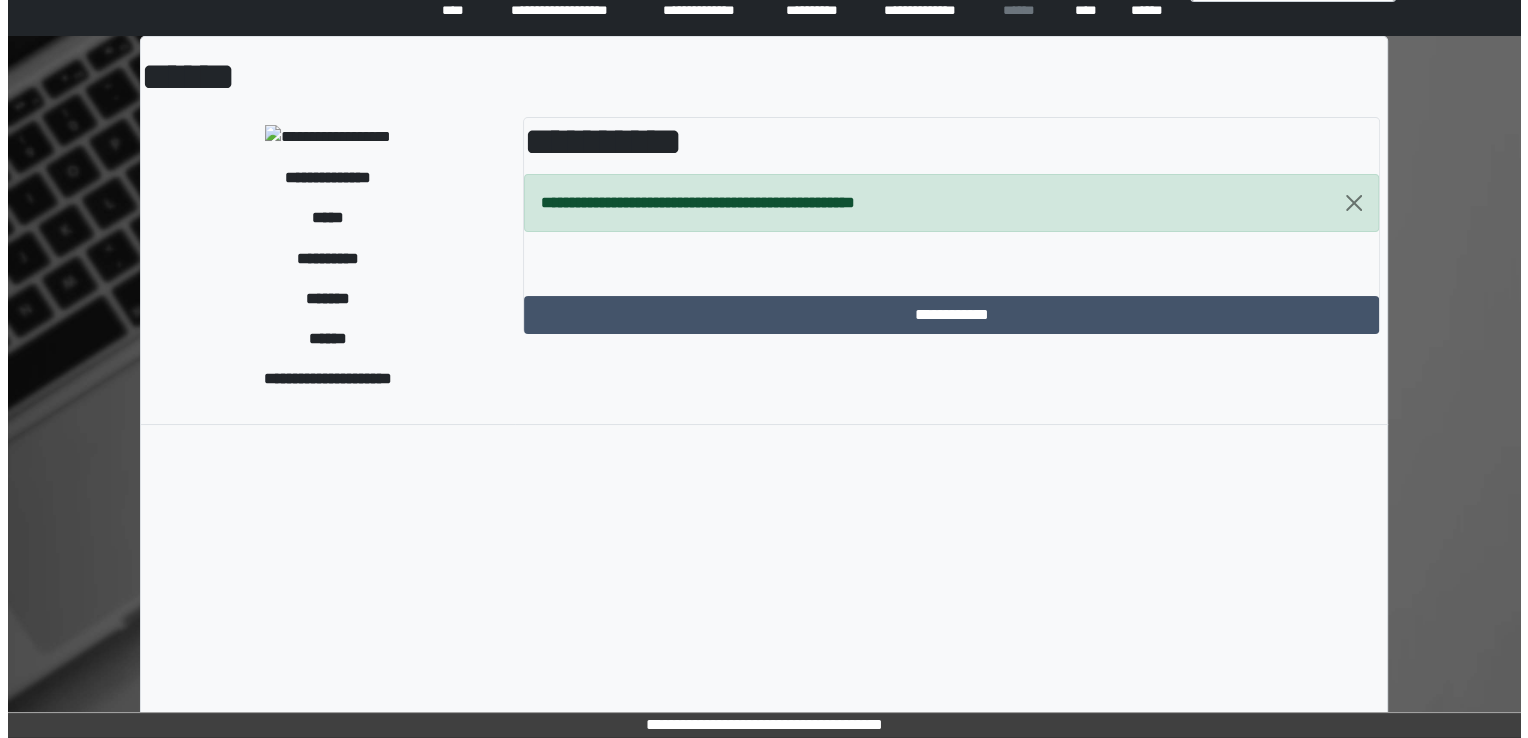 scroll, scrollTop: 0, scrollLeft: 0, axis: both 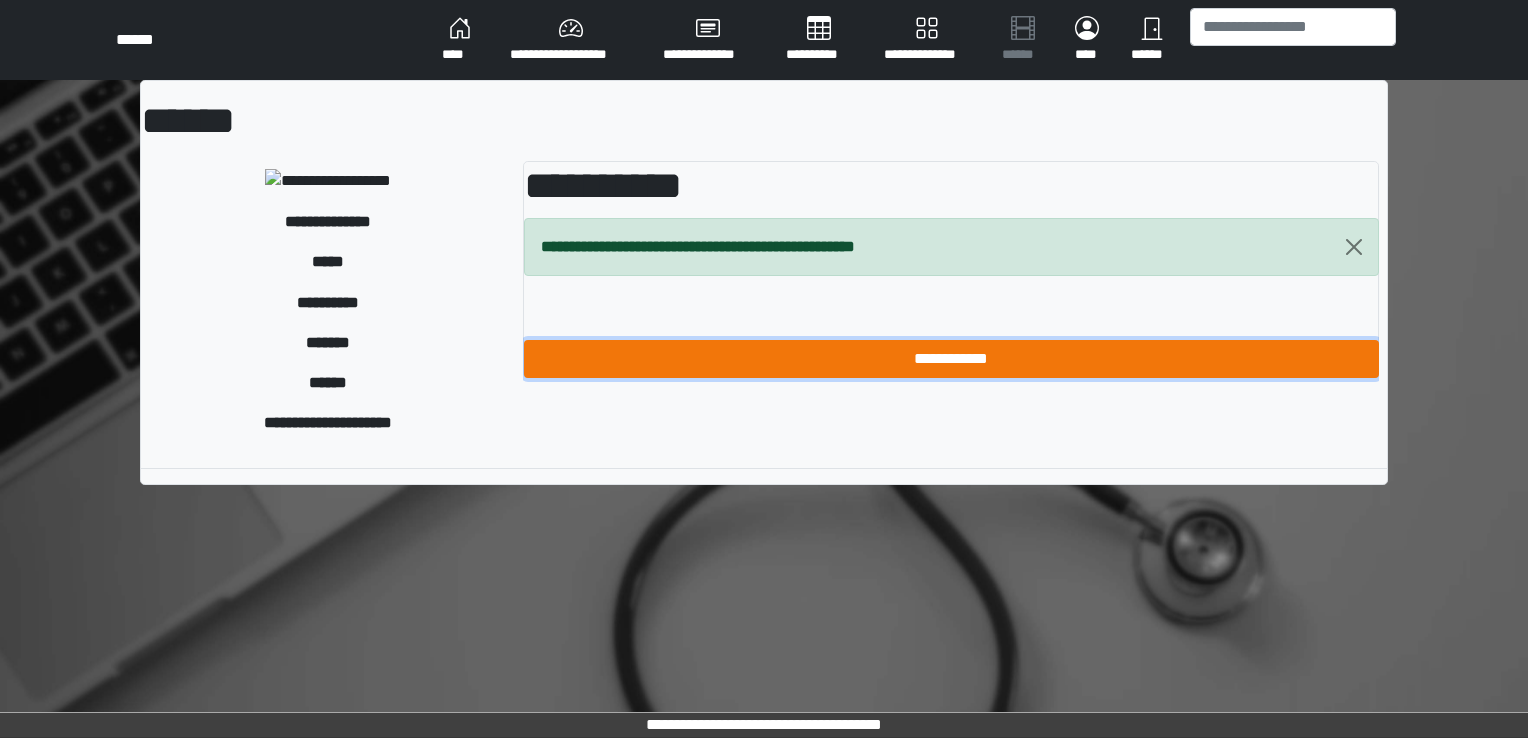 click on "**********" at bounding box center [951, 359] 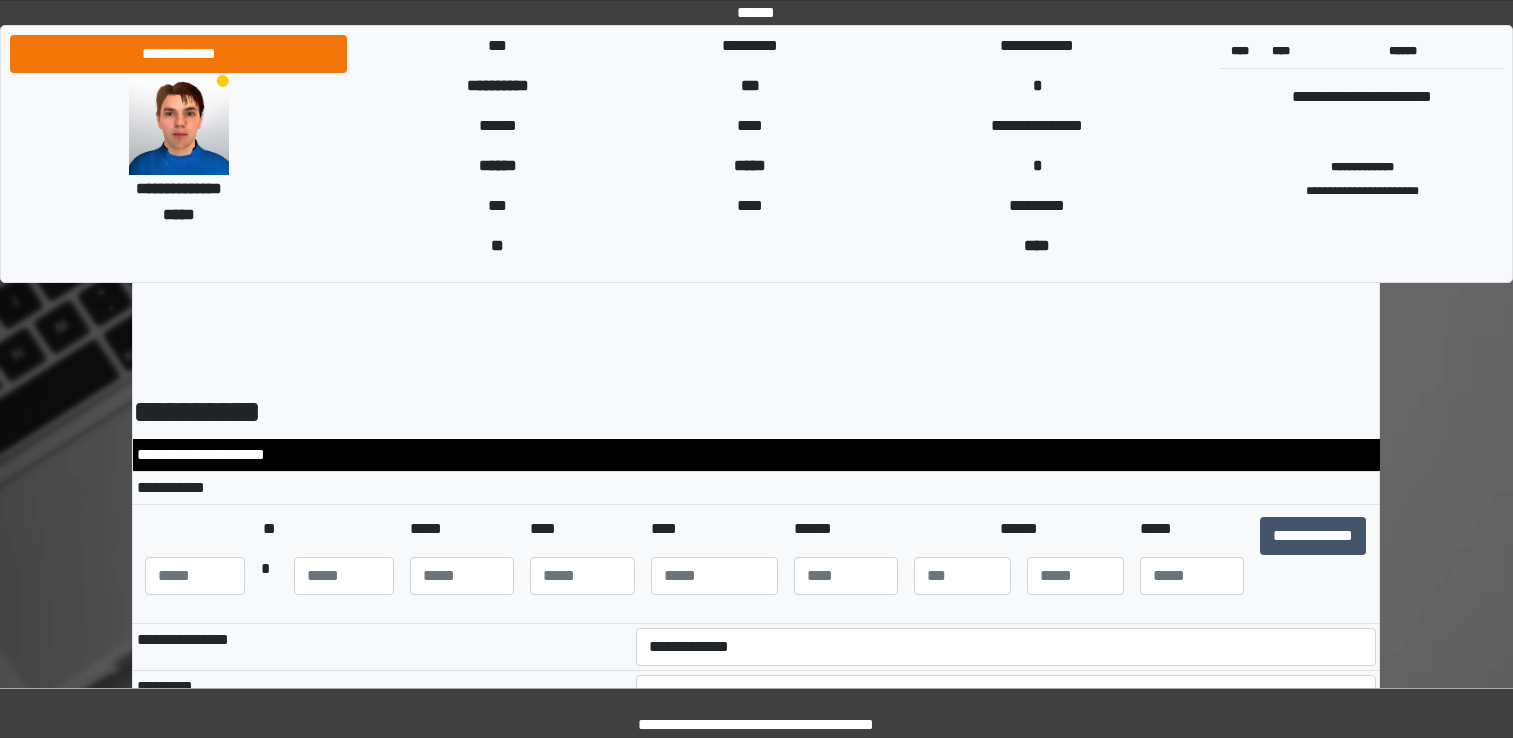 scroll, scrollTop: 0, scrollLeft: 0, axis: both 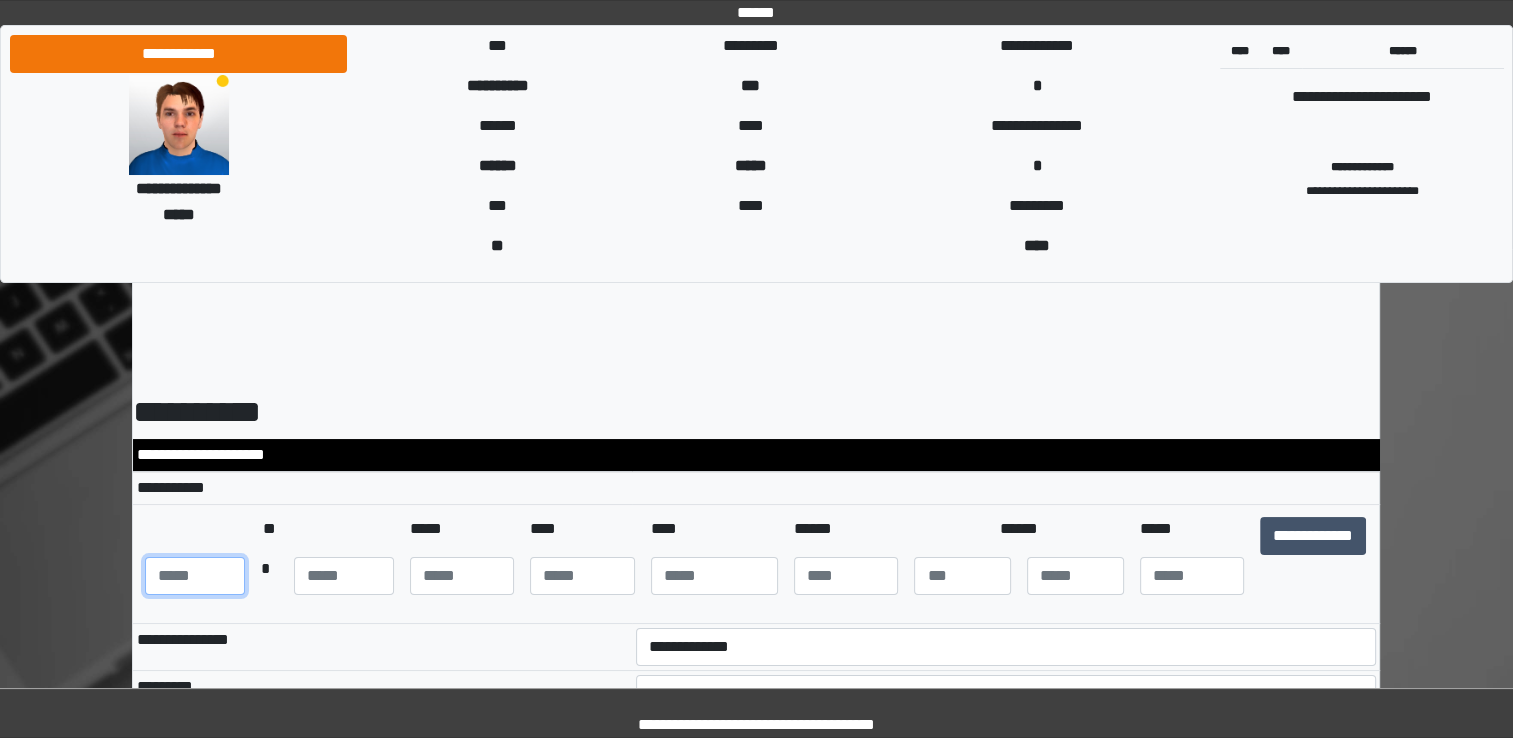 click at bounding box center [195, 576] 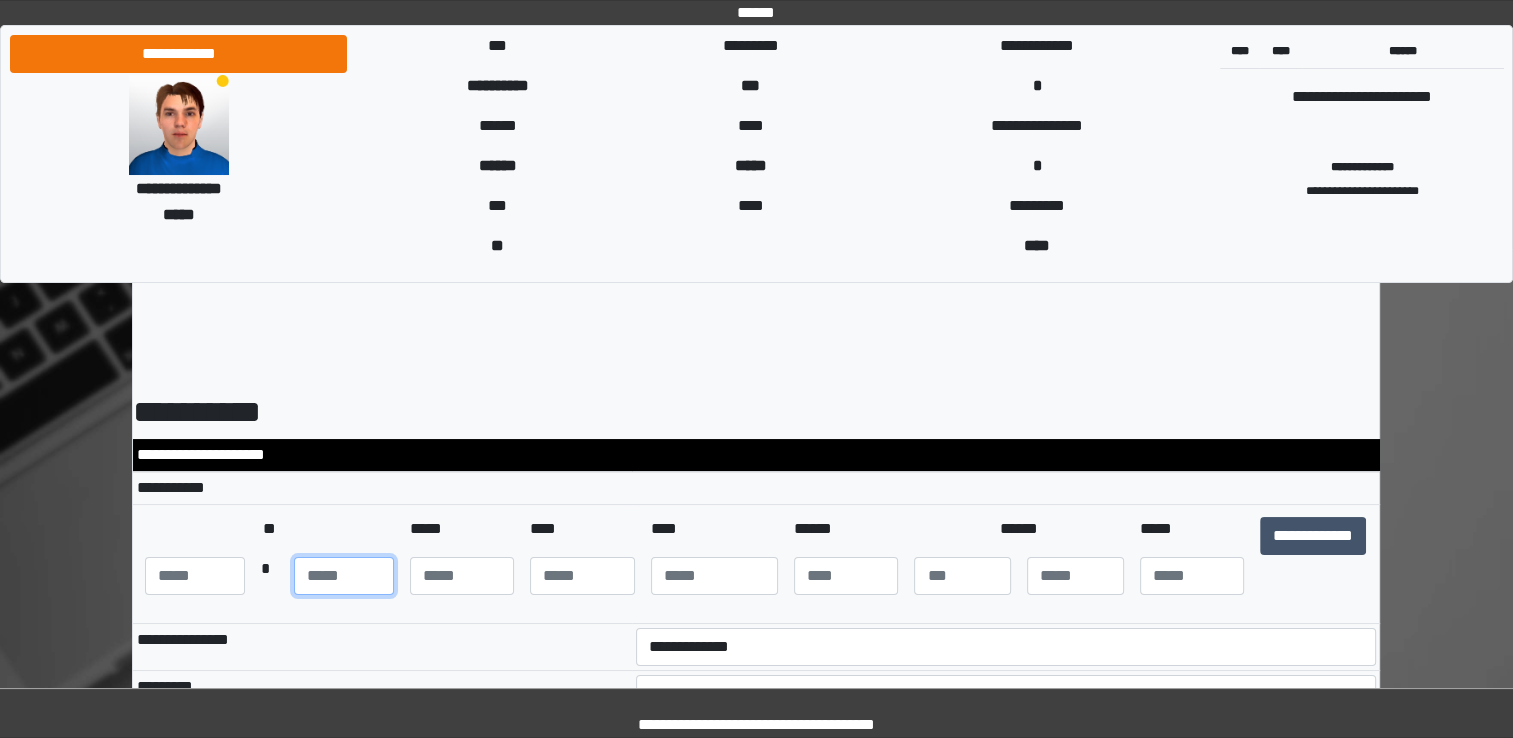 type on "**" 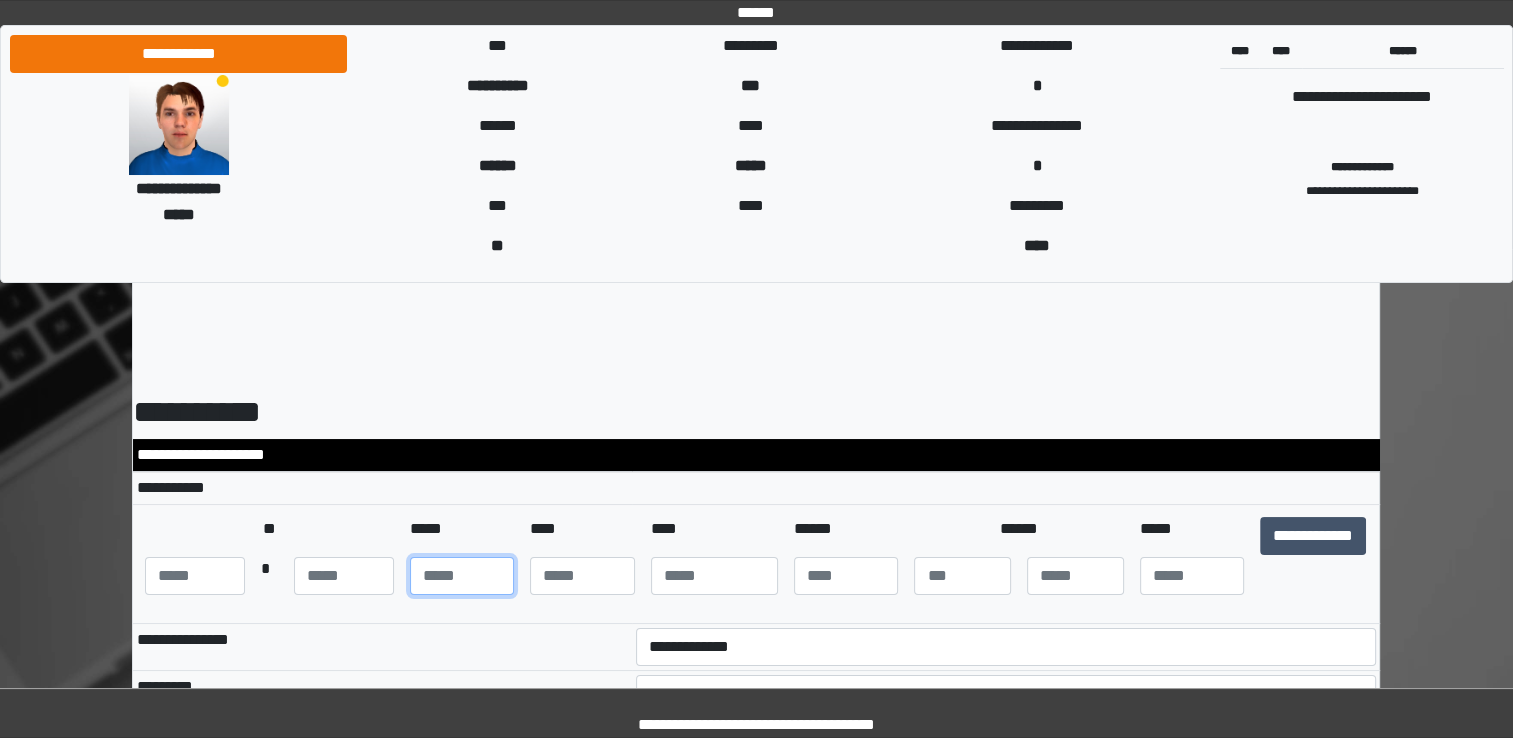 type on "**" 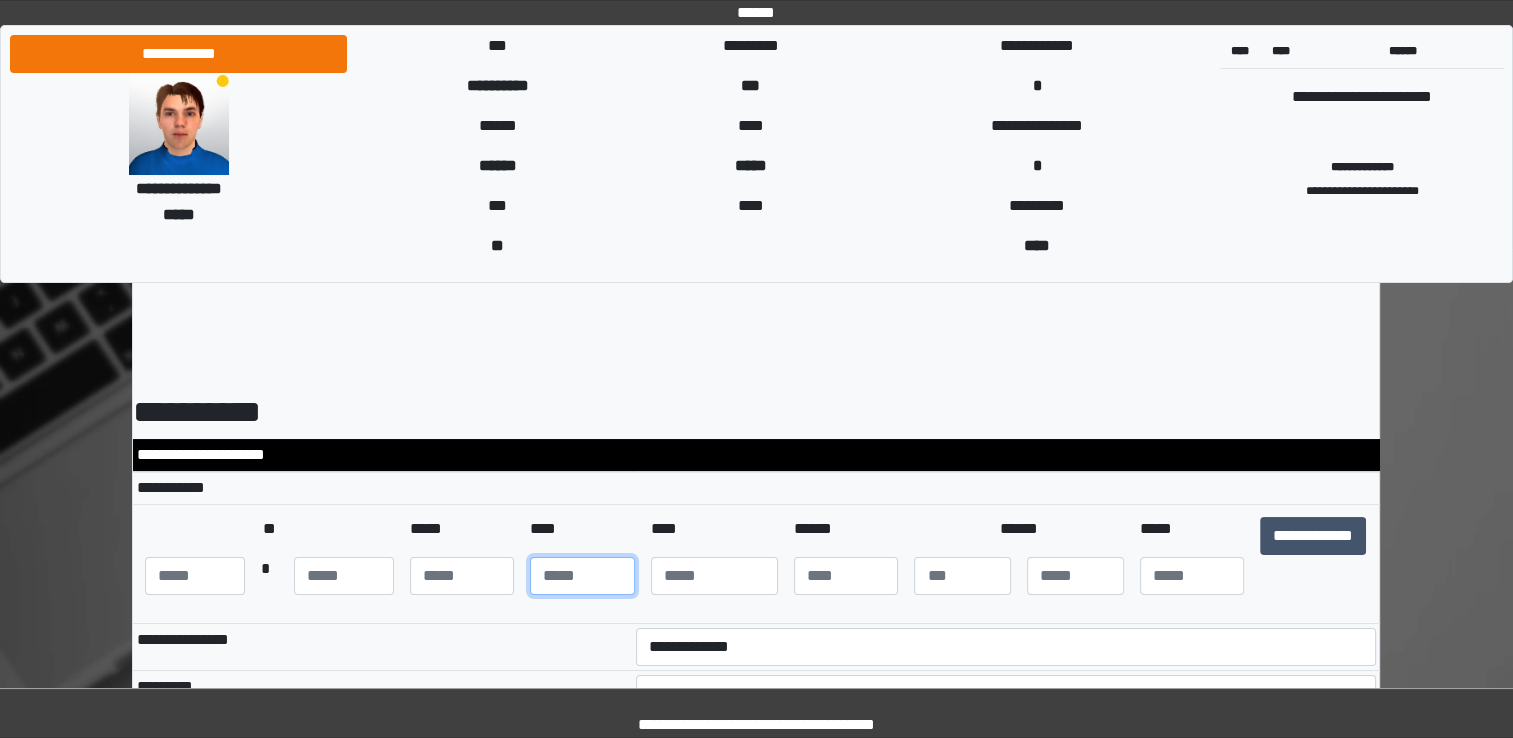 type on "**" 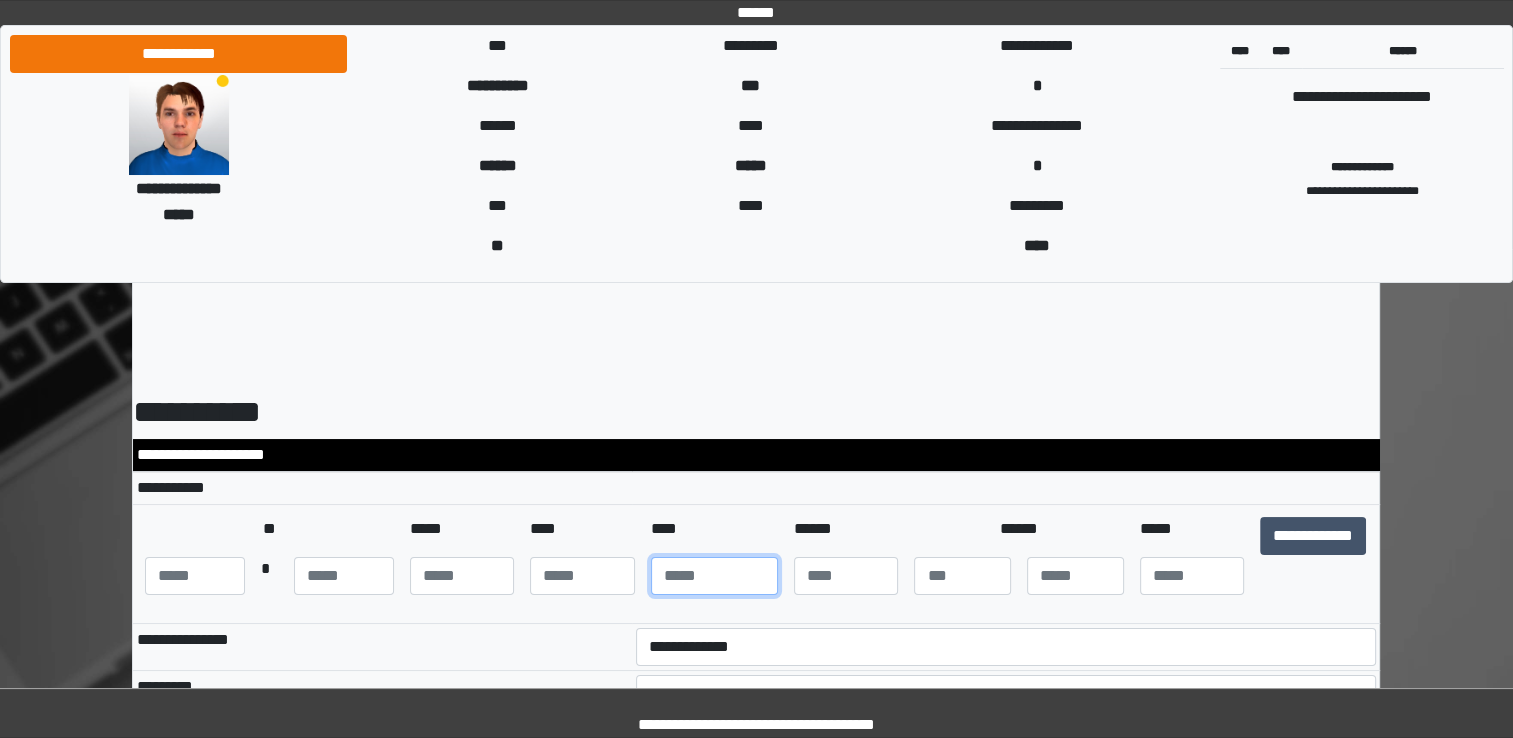 type on "****" 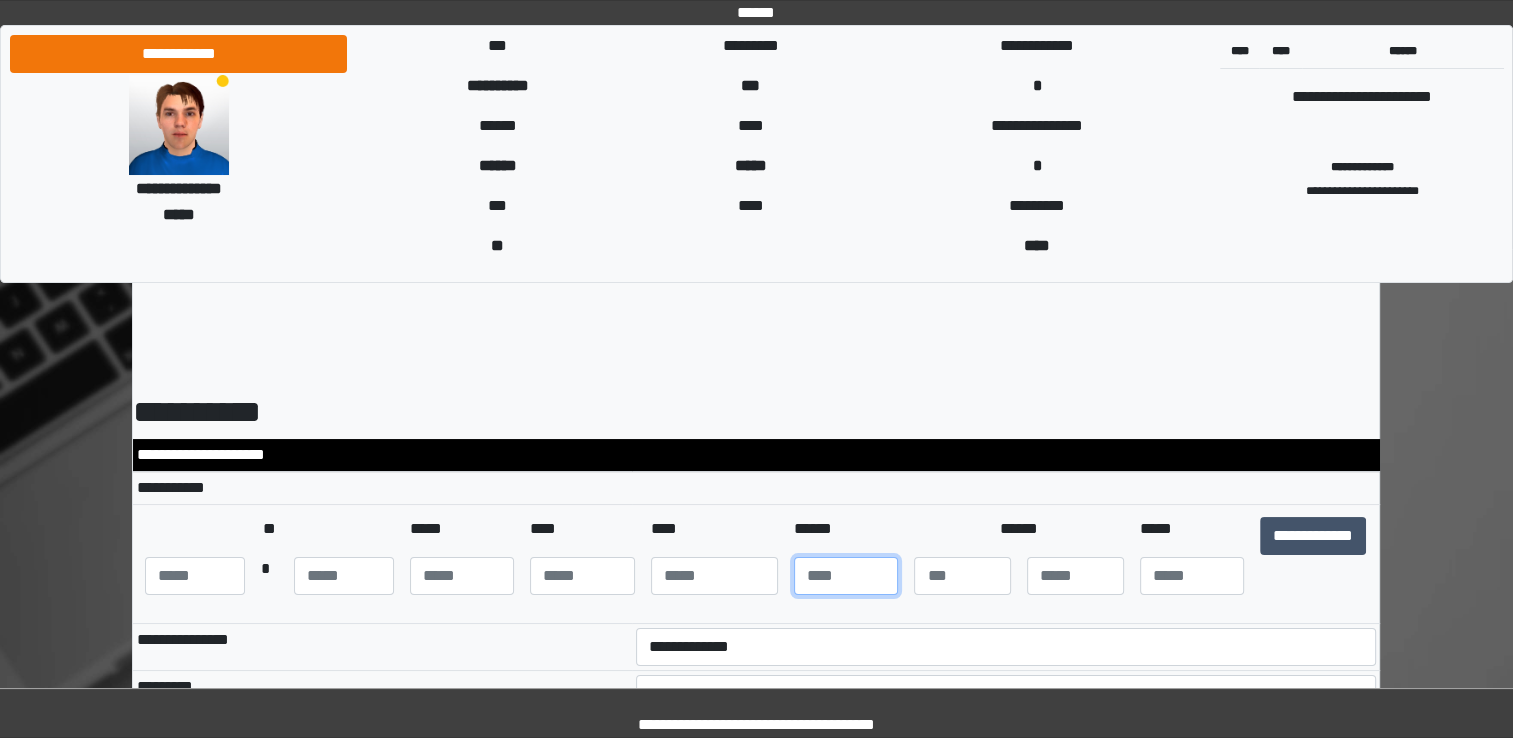 click at bounding box center [846, 576] 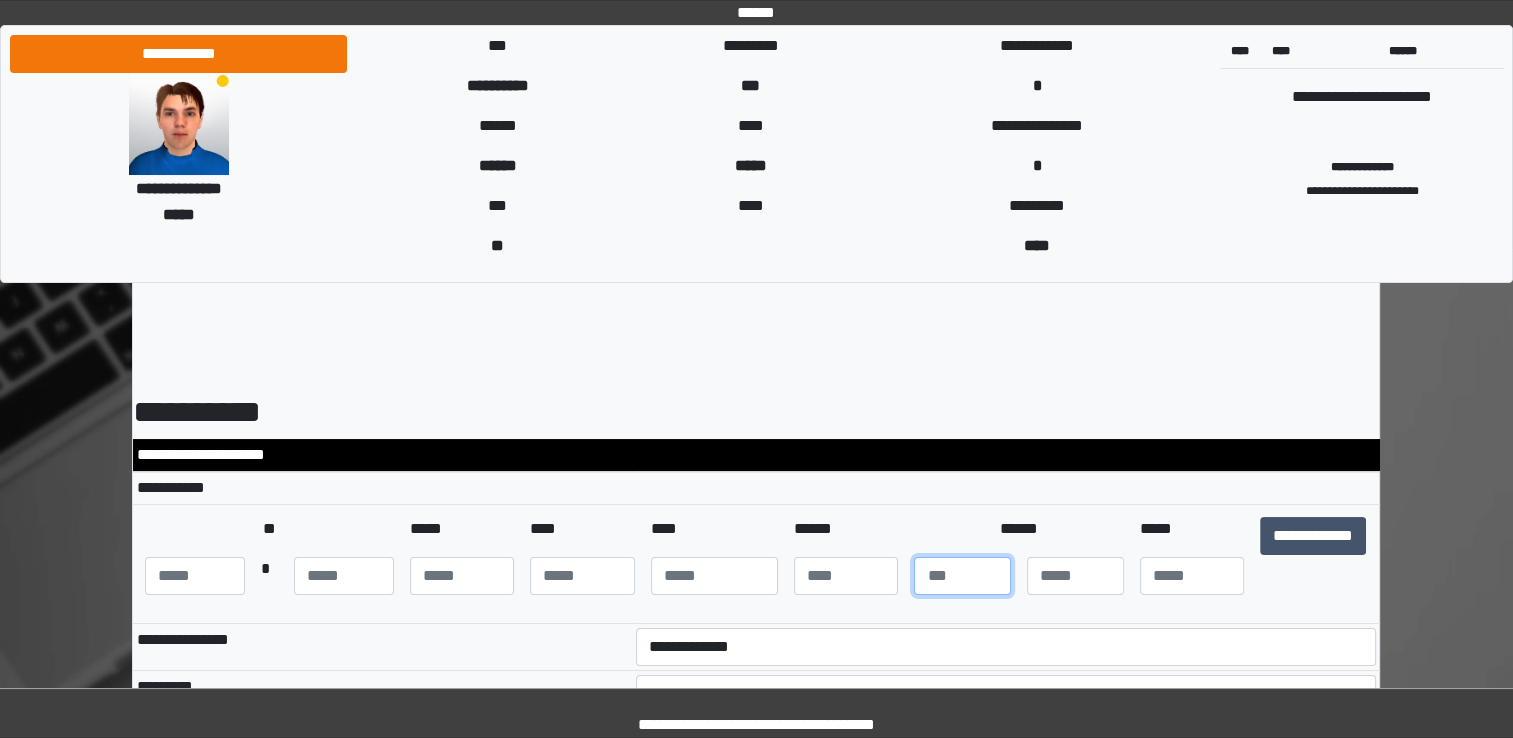 type on "*" 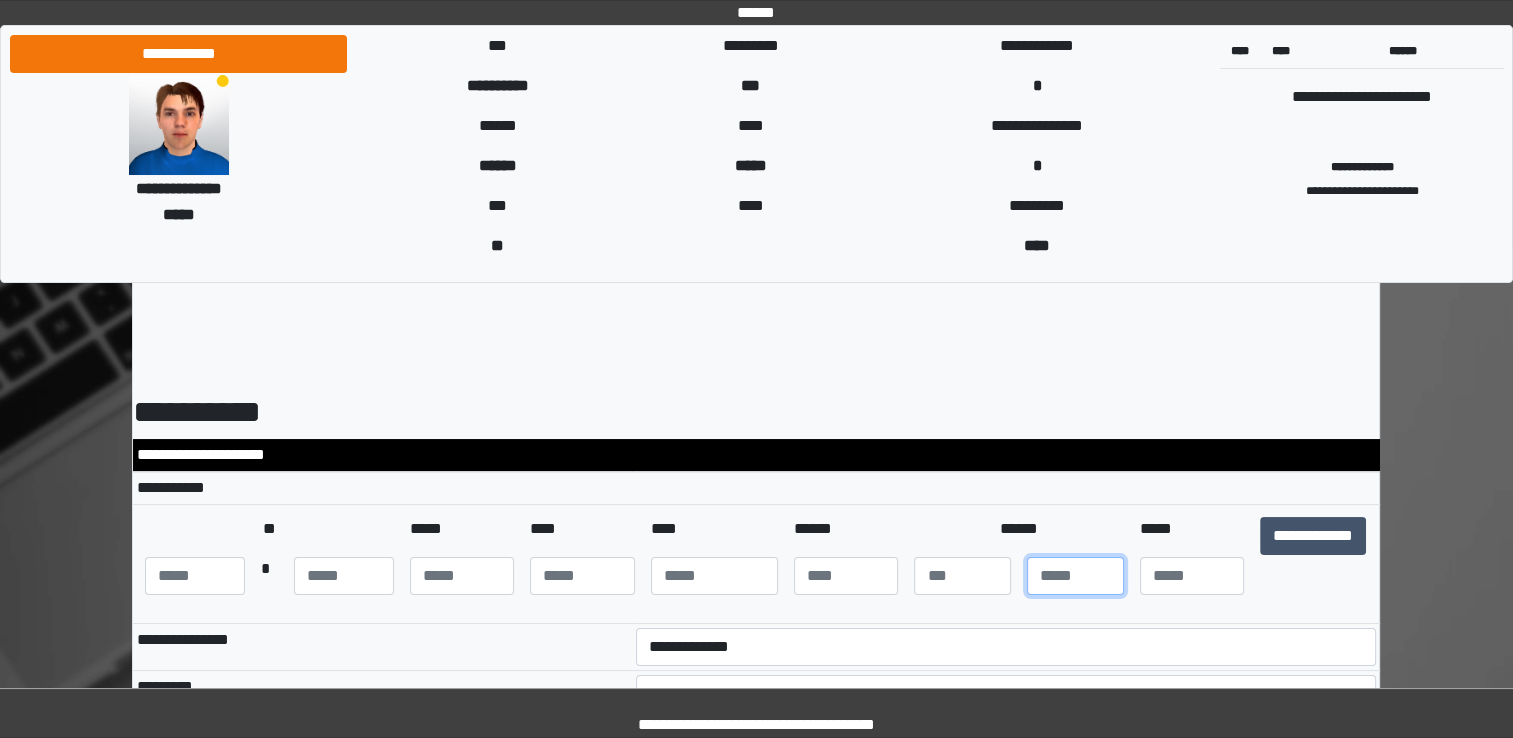 type on "*" 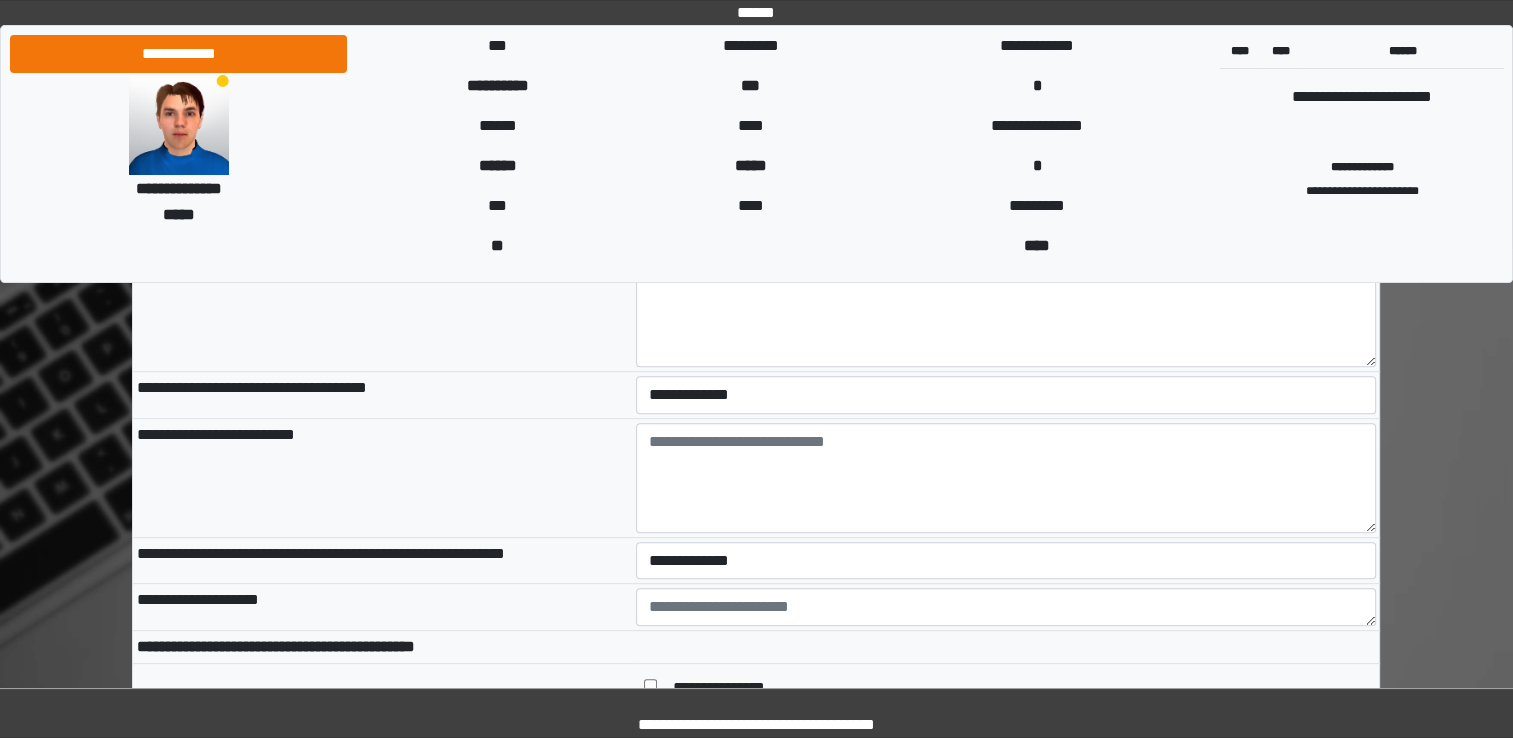 scroll, scrollTop: 544, scrollLeft: 0, axis: vertical 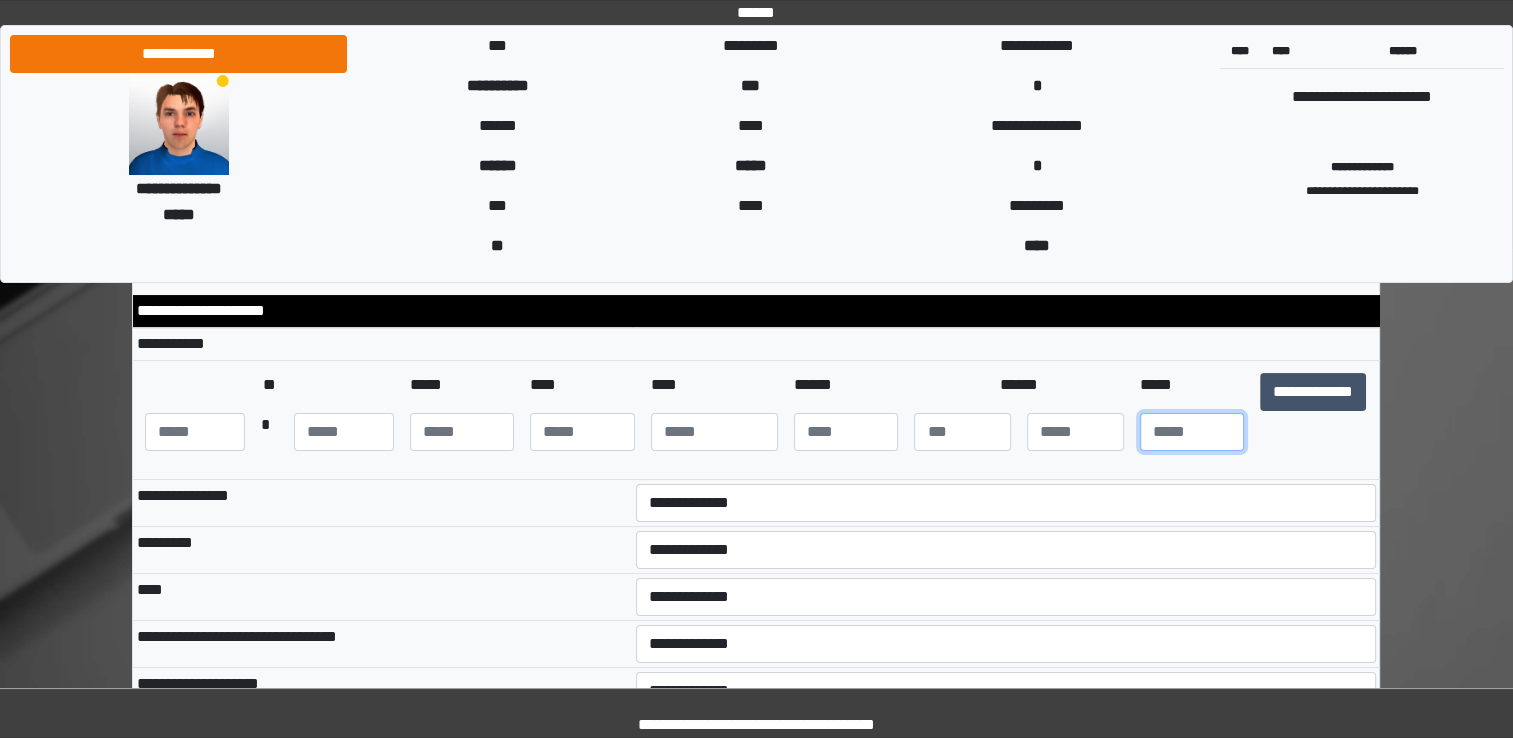 type on "**" 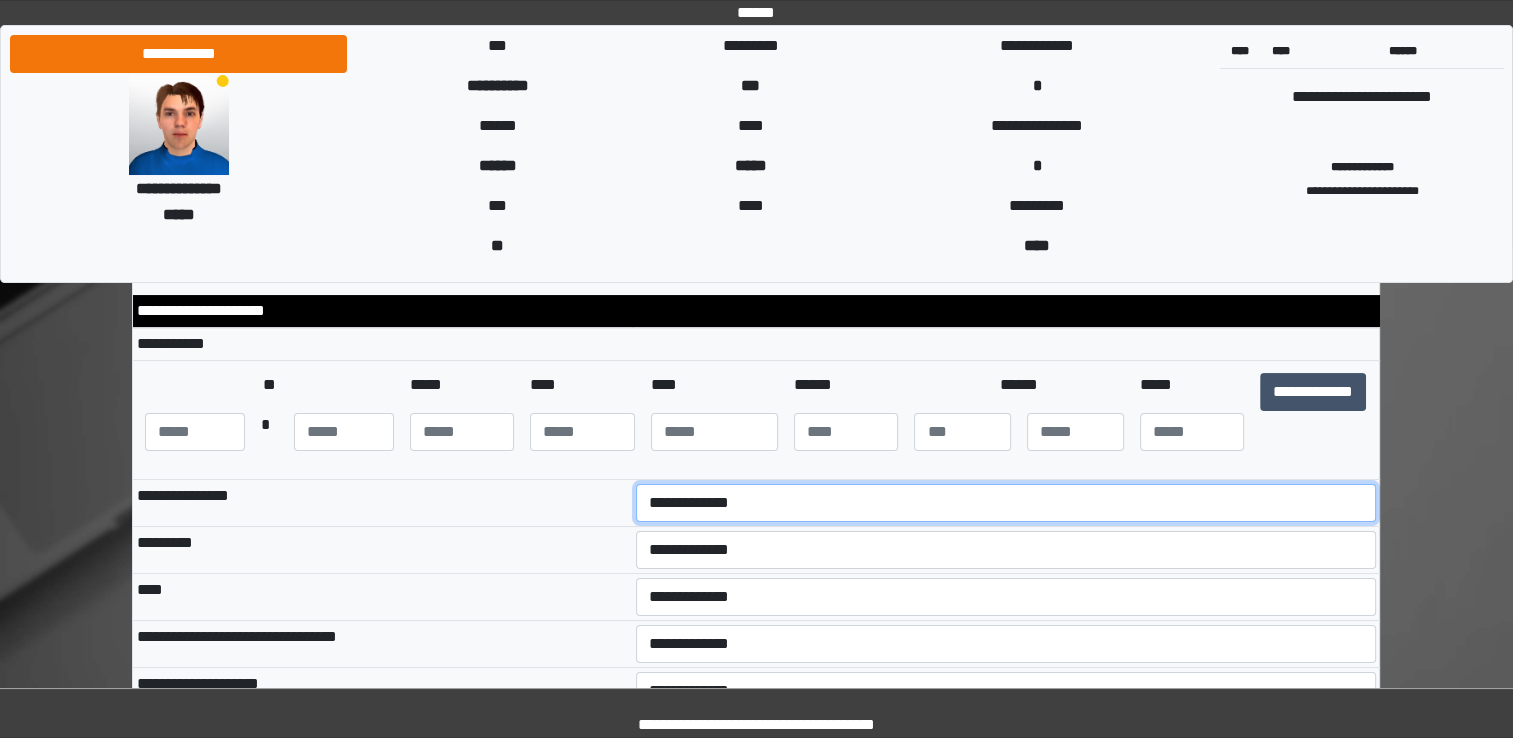 click on "**********" at bounding box center (1006, 503) 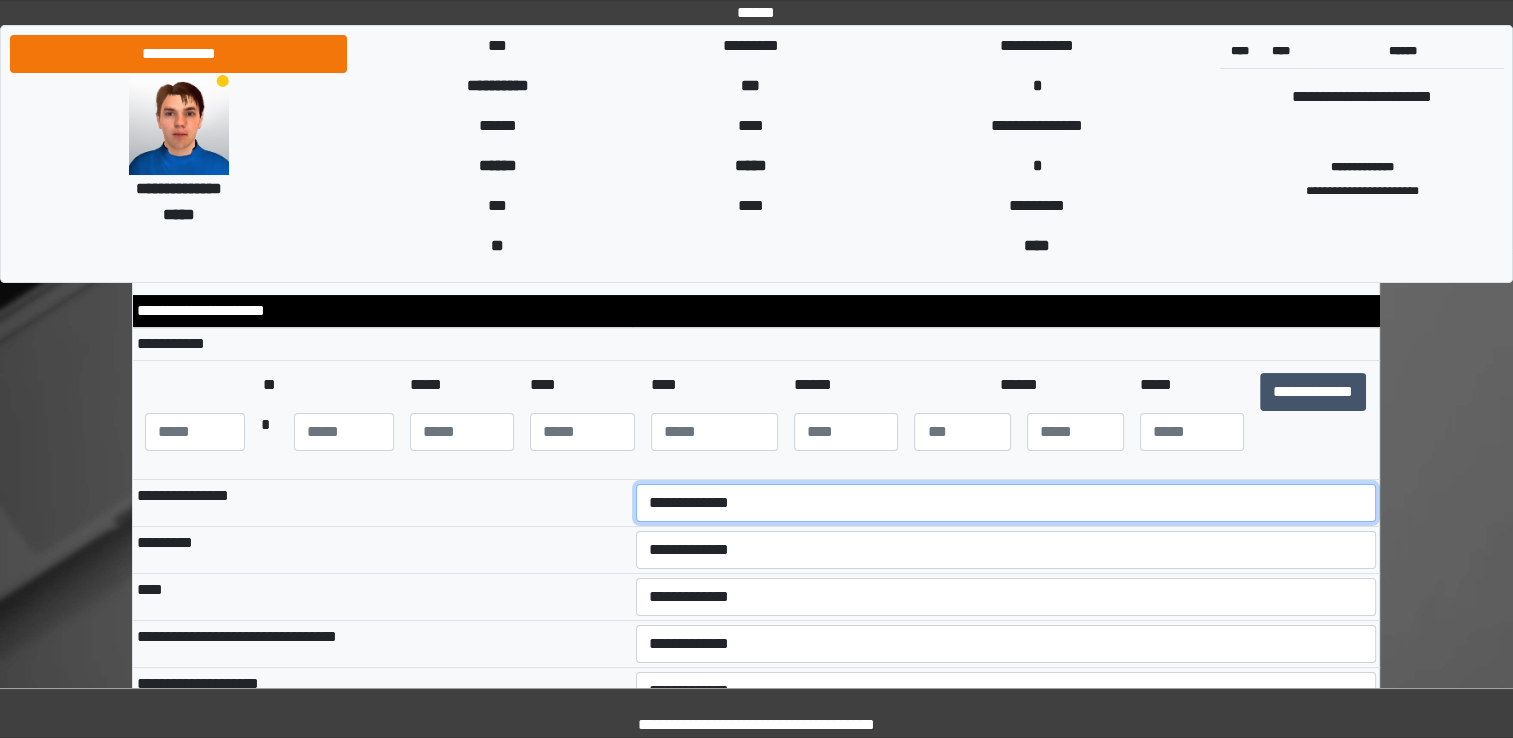 select on "***" 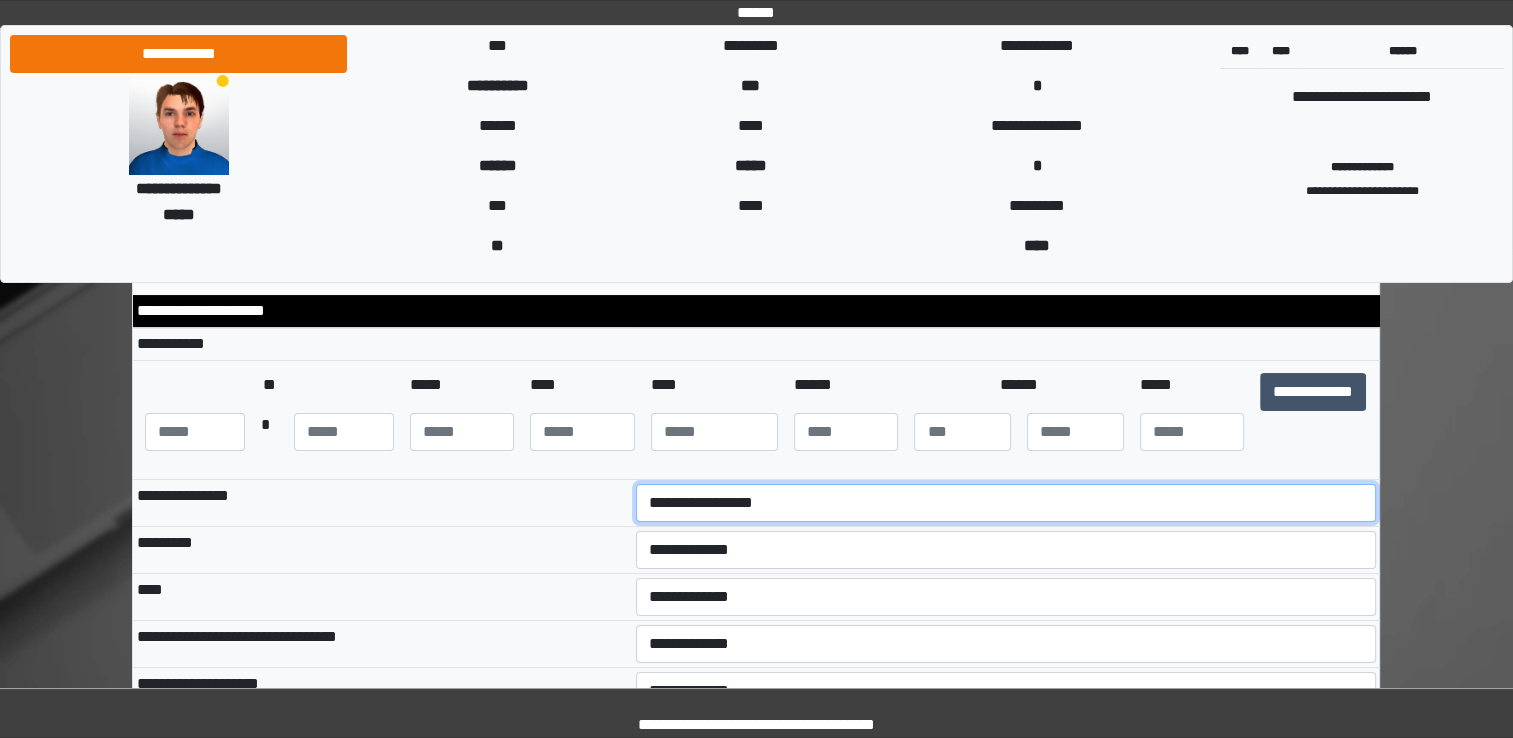 click on "**********" at bounding box center (1006, 503) 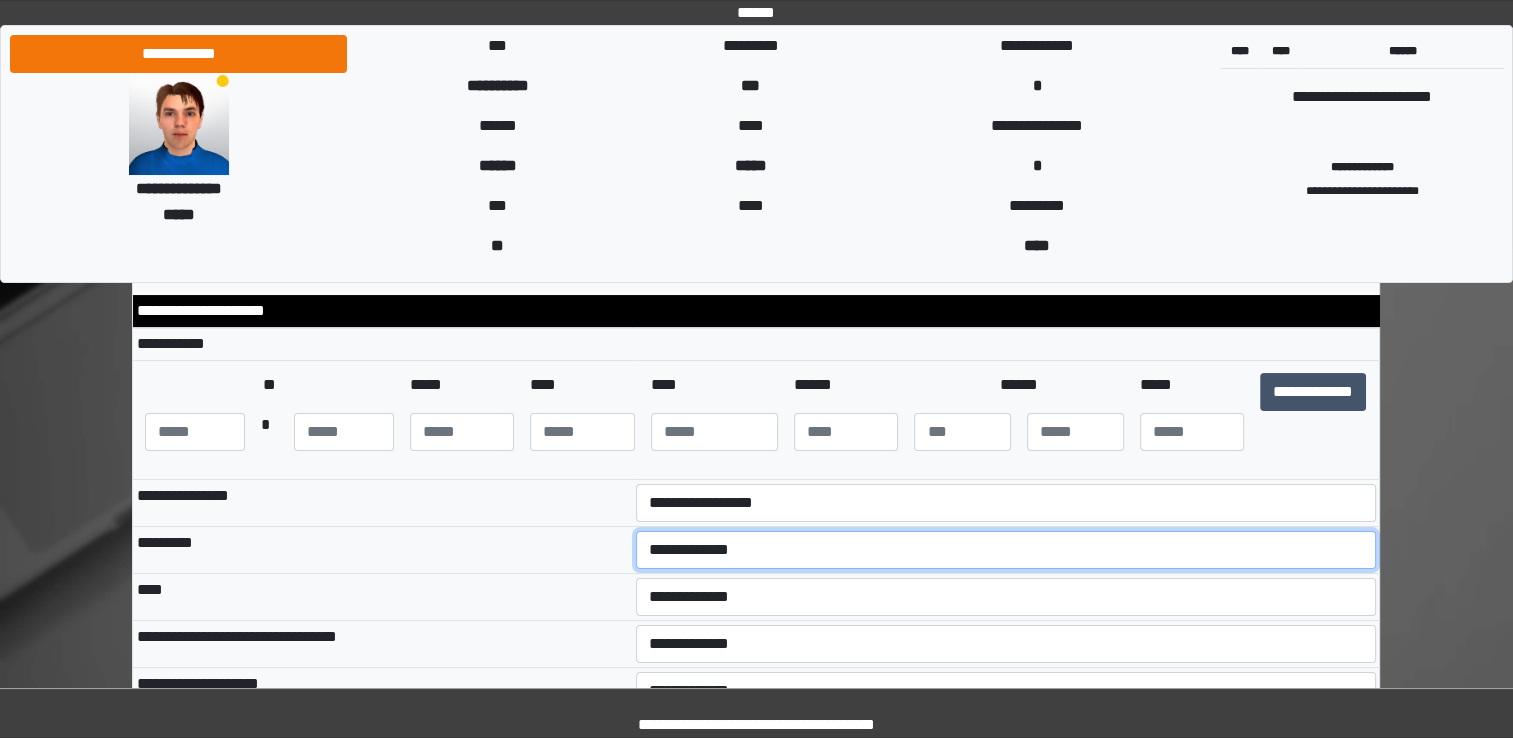 click on "**********" at bounding box center (1006, 550) 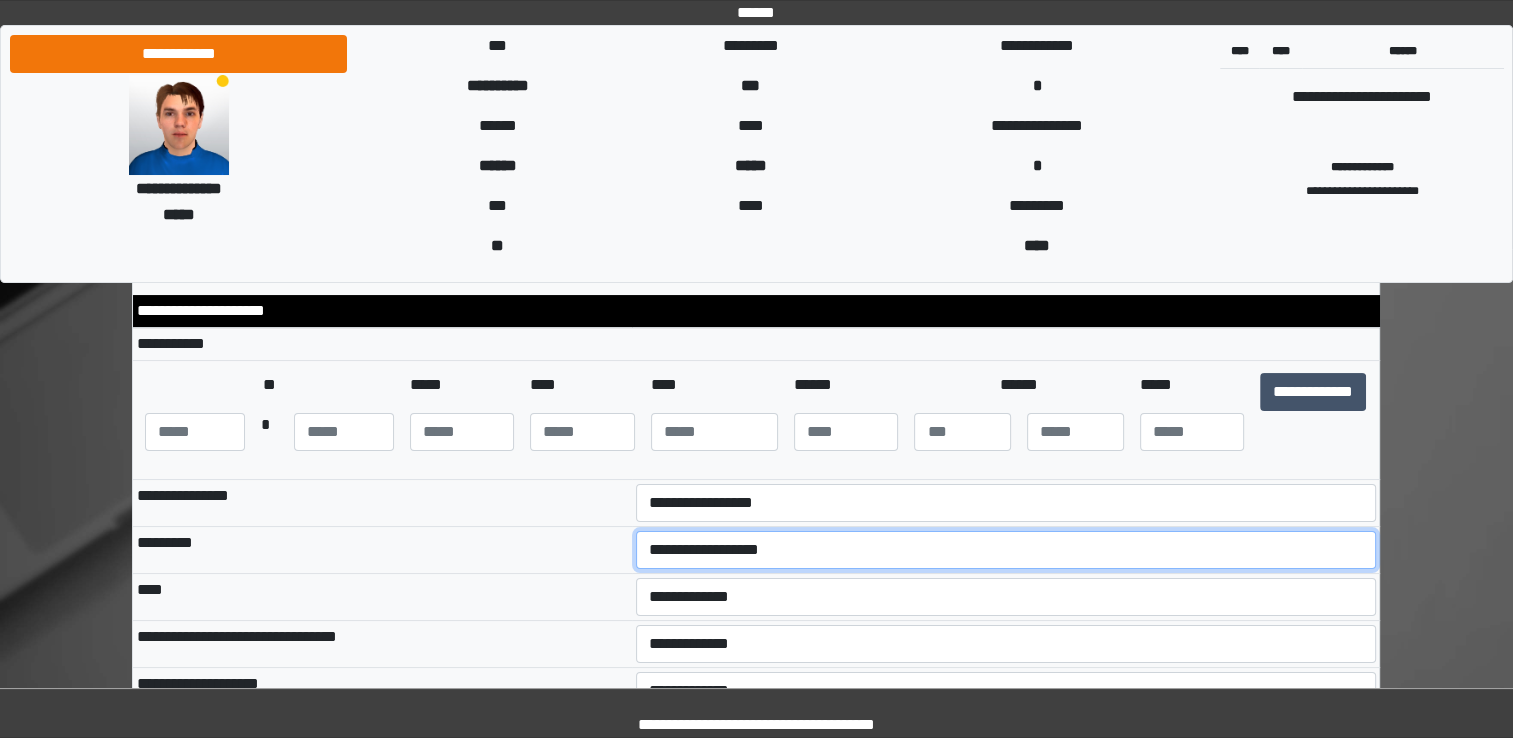 click on "**********" at bounding box center [1006, 550] 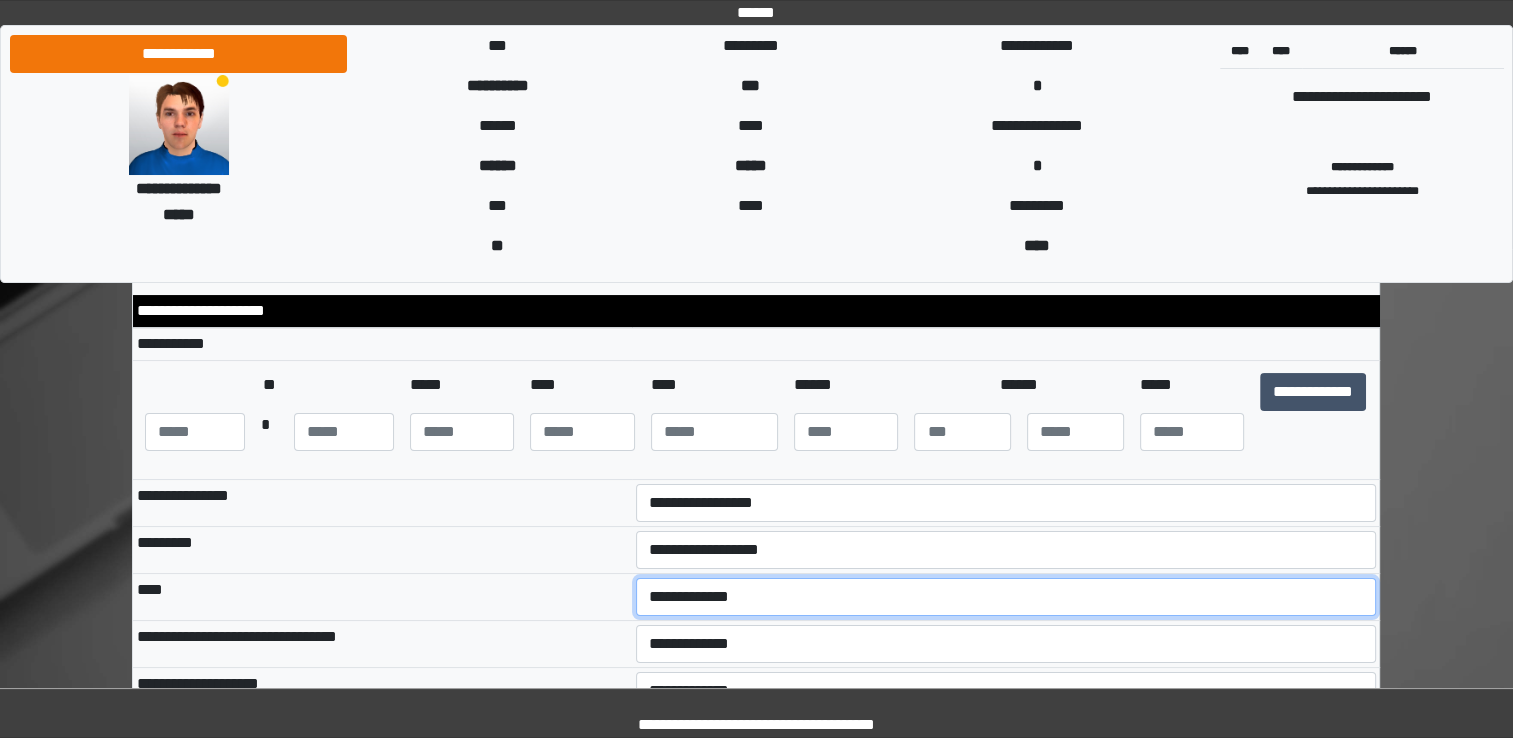 click on "**********" at bounding box center [1006, 597] 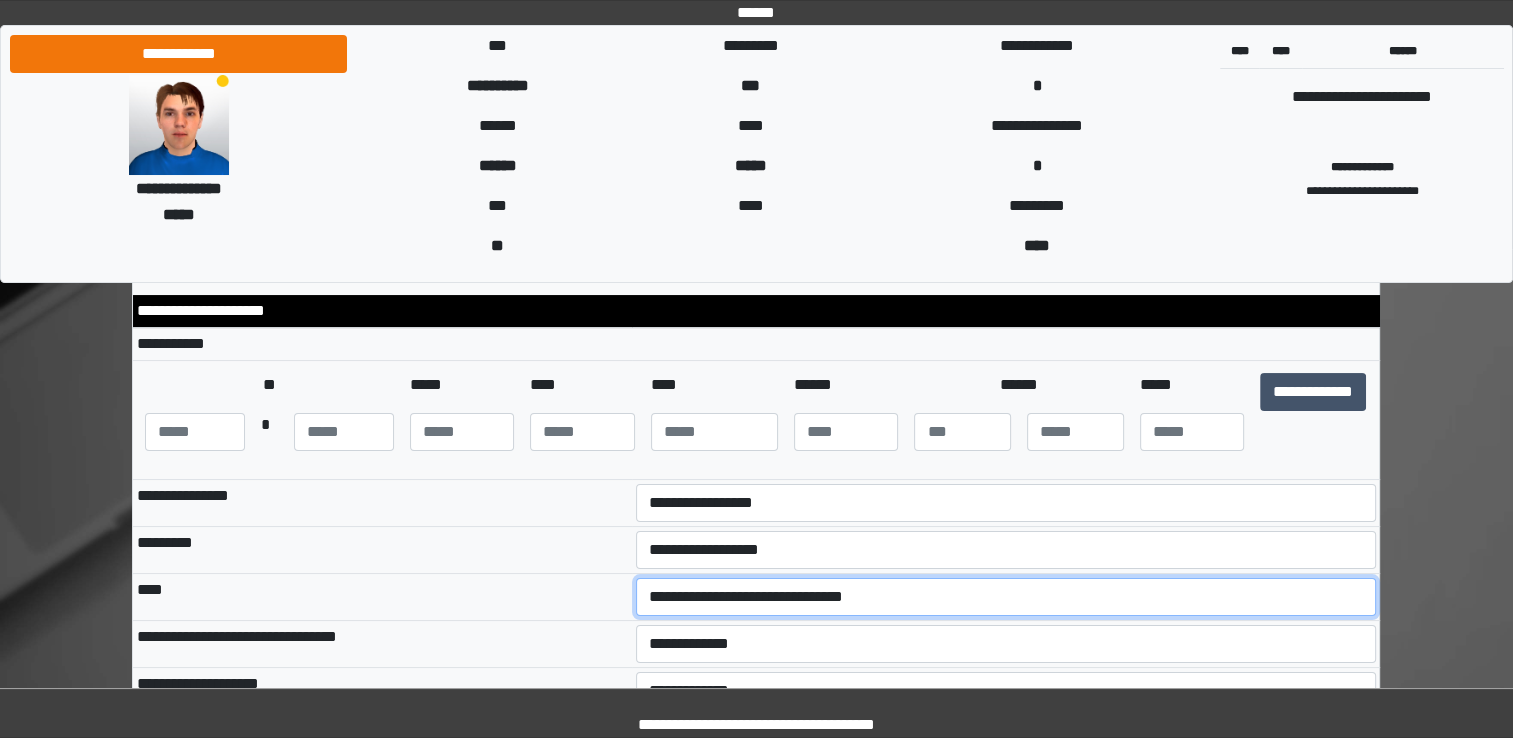 click on "**********" at bounding box center [1006, 597] 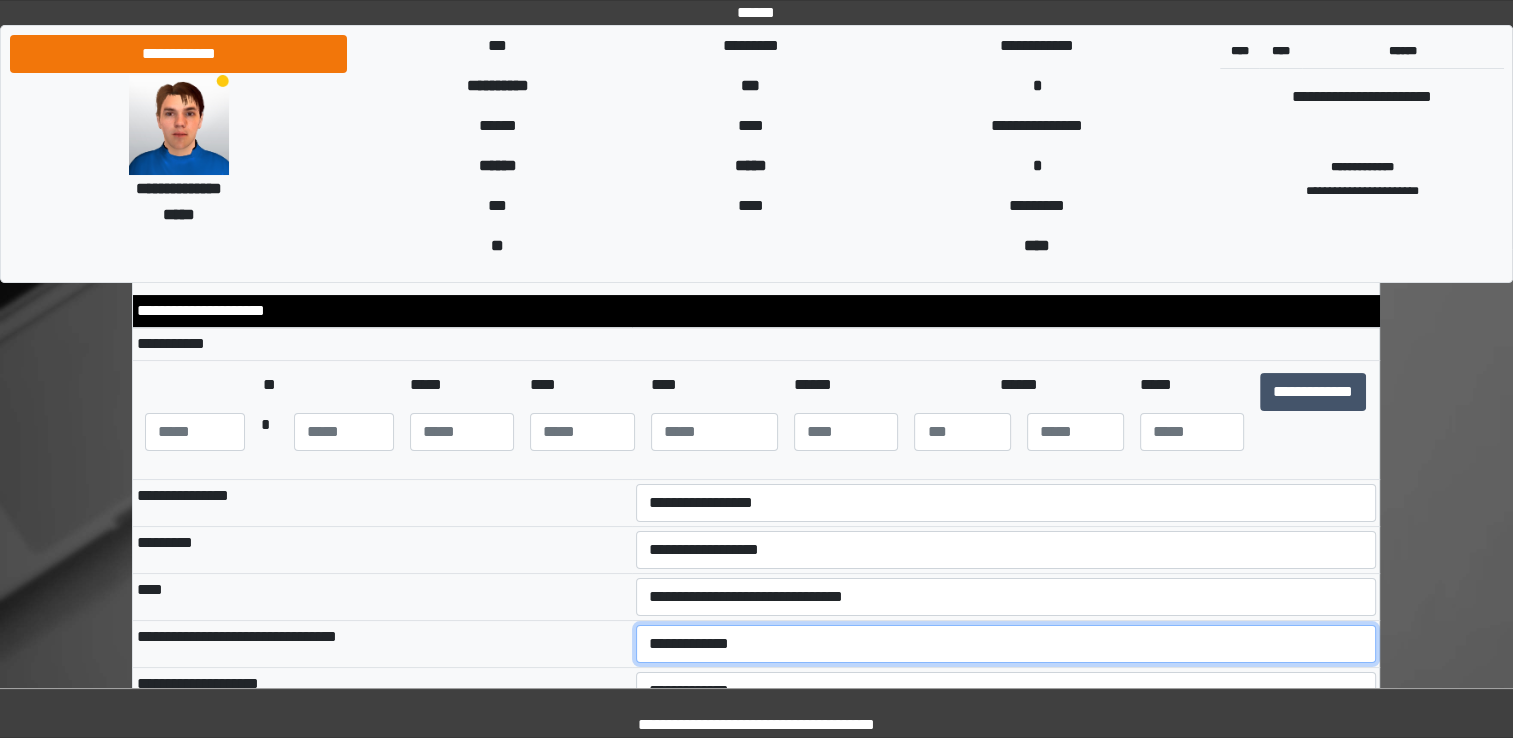 click on "**********" at bounding box center (1006, 644) 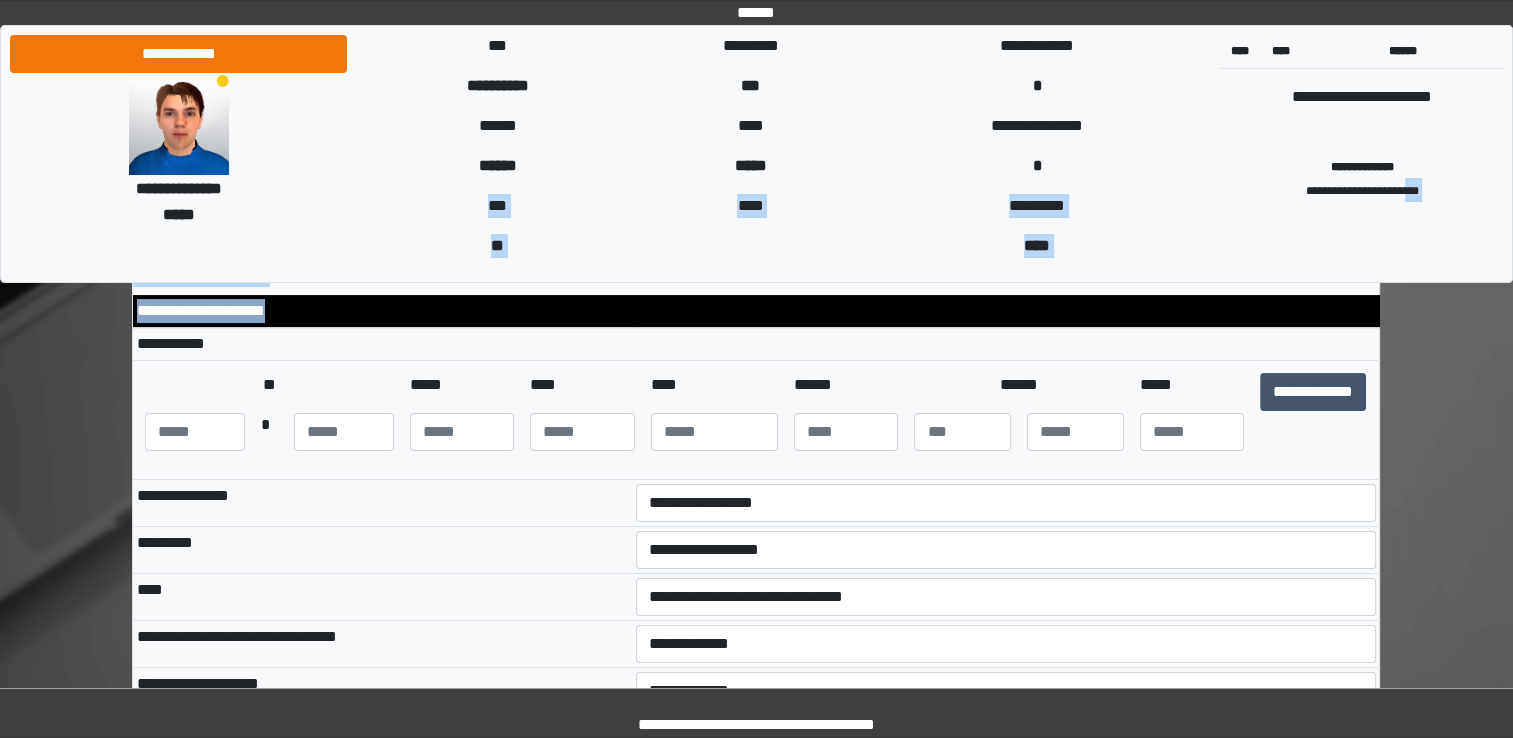drag, startPoint x: 1379, startPoint y: 310, endPoint x: 1453, endPoint y: 234, distance: 106.07545 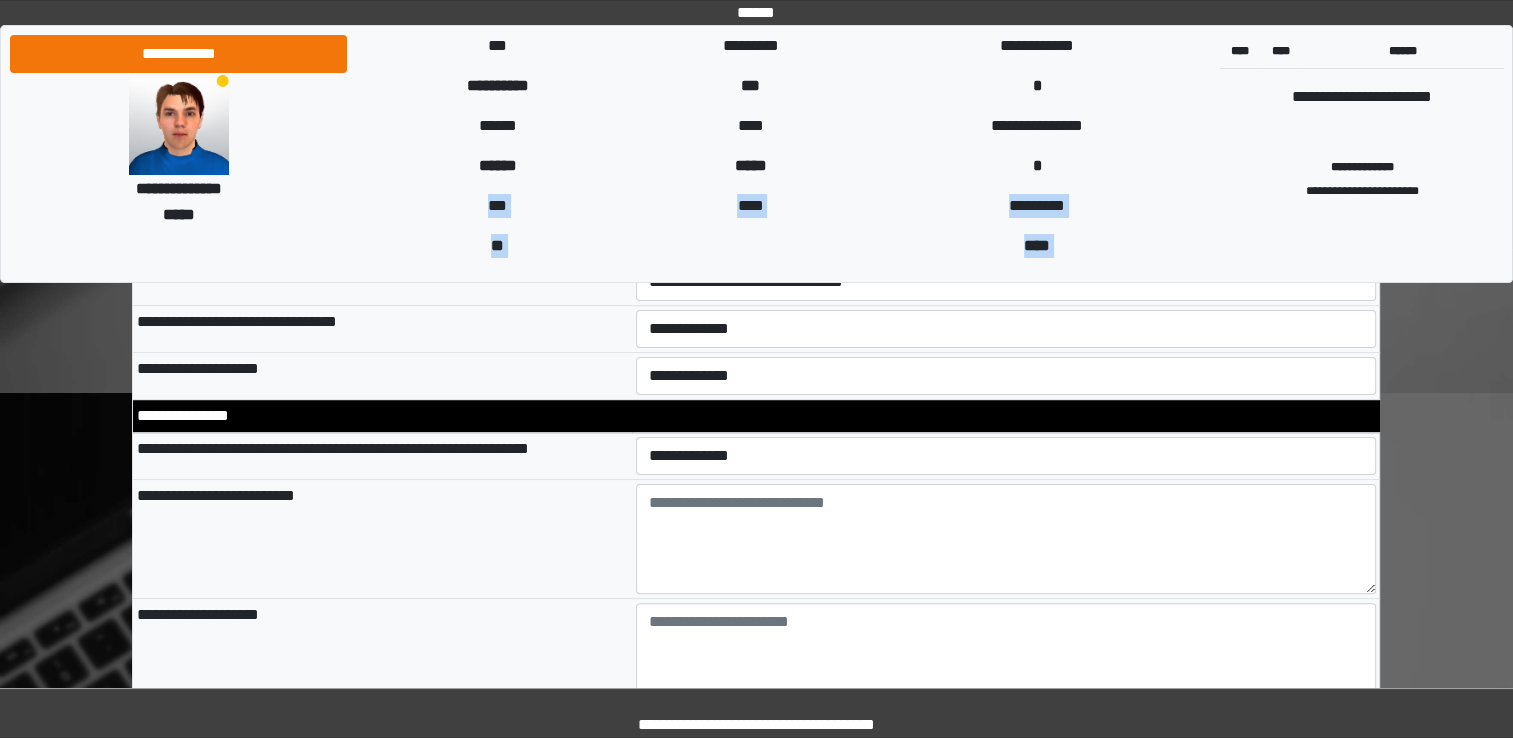 scroll, scrollTop: 444, scrollLeft: 0, axis: vertical 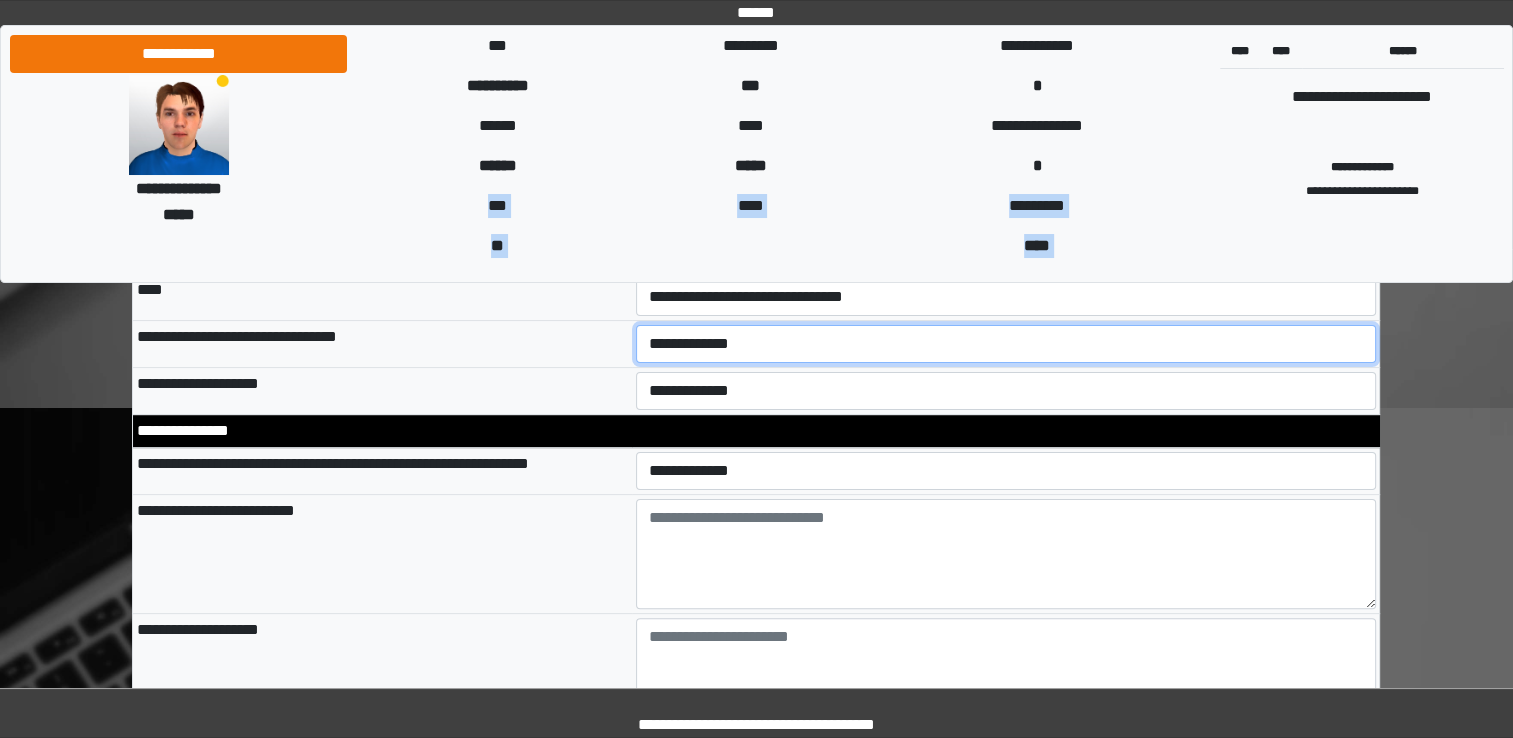 click on "**********" at bounding box center (1006, 344) 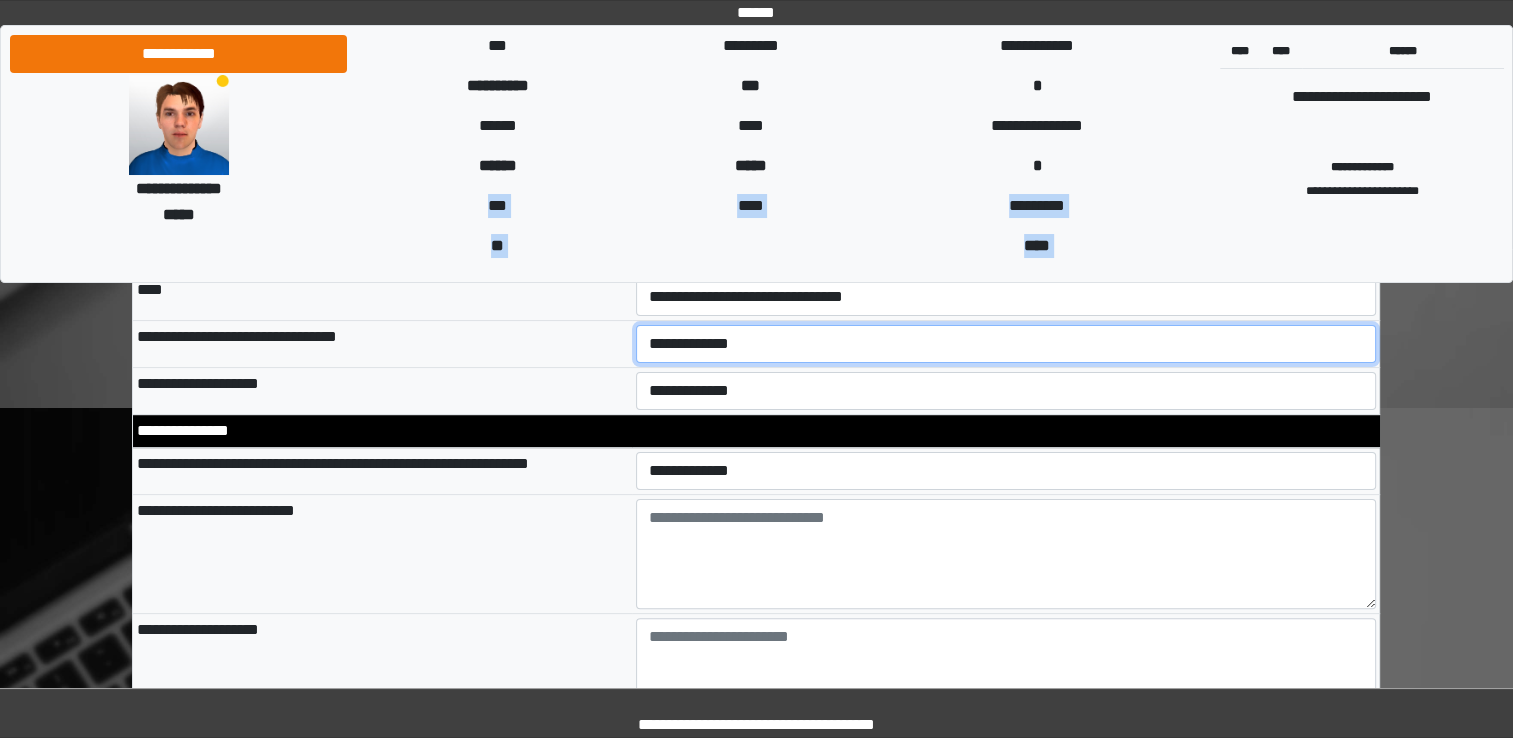 select on "*" 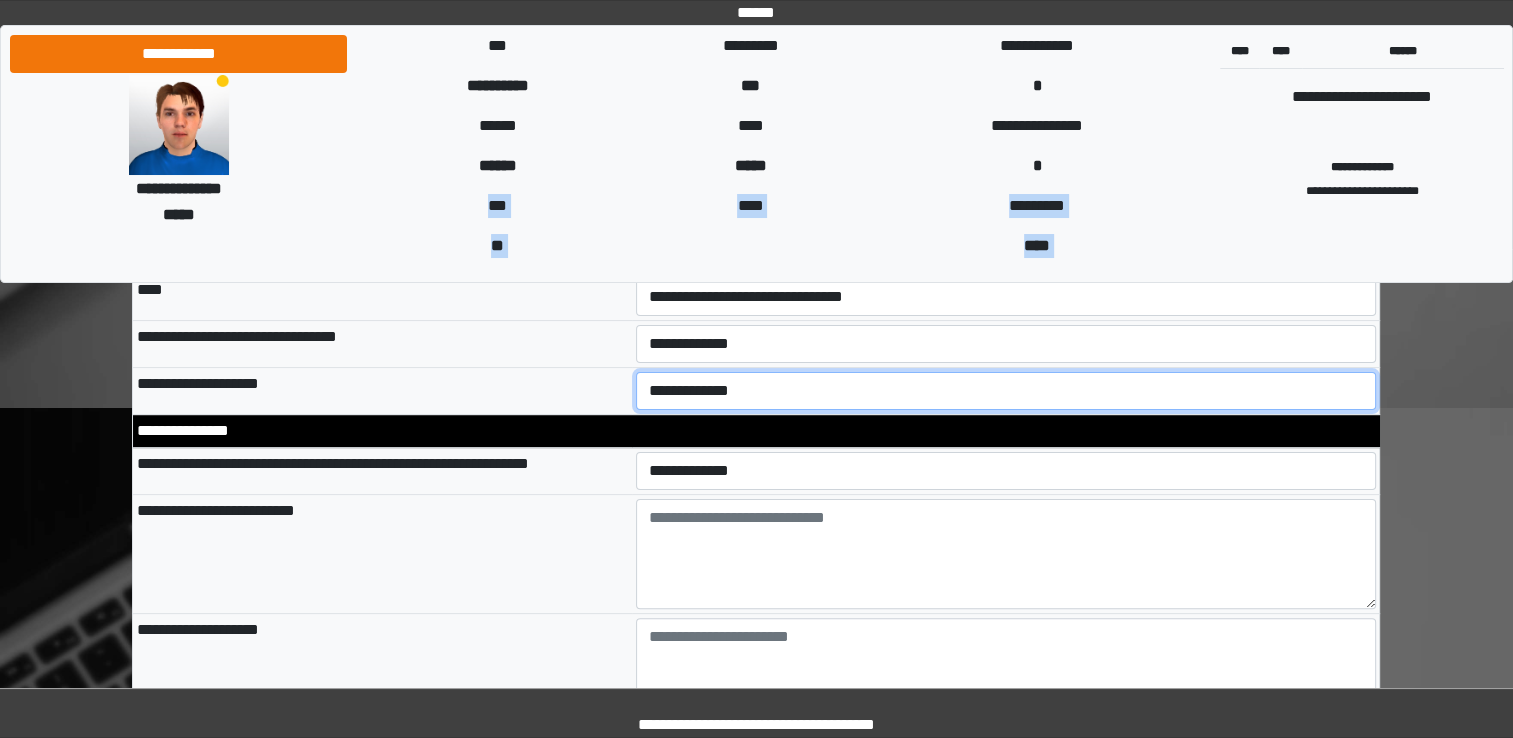 click on "**********" at bounding box center (1006, 391) 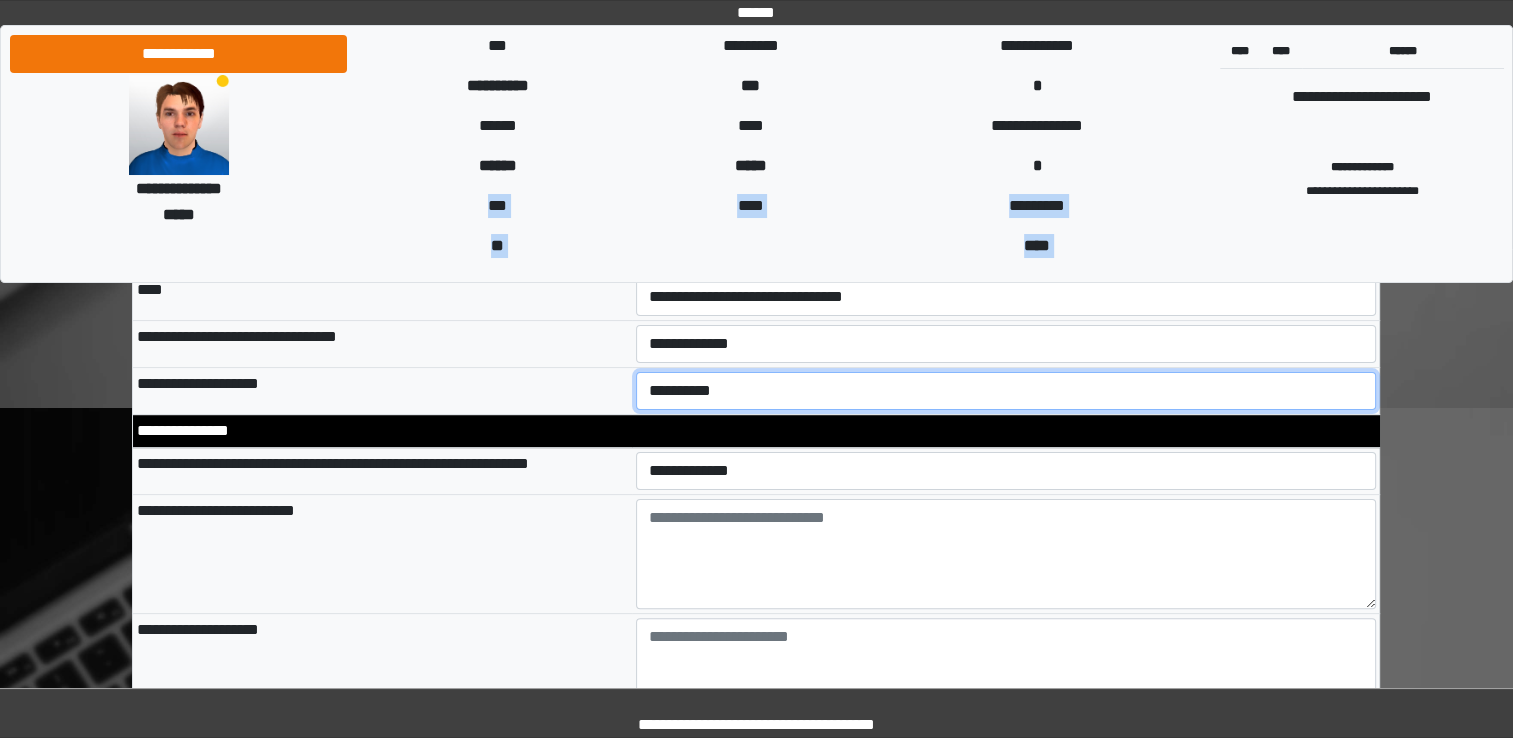 click on "**********" at bounding box center [1006, 391] 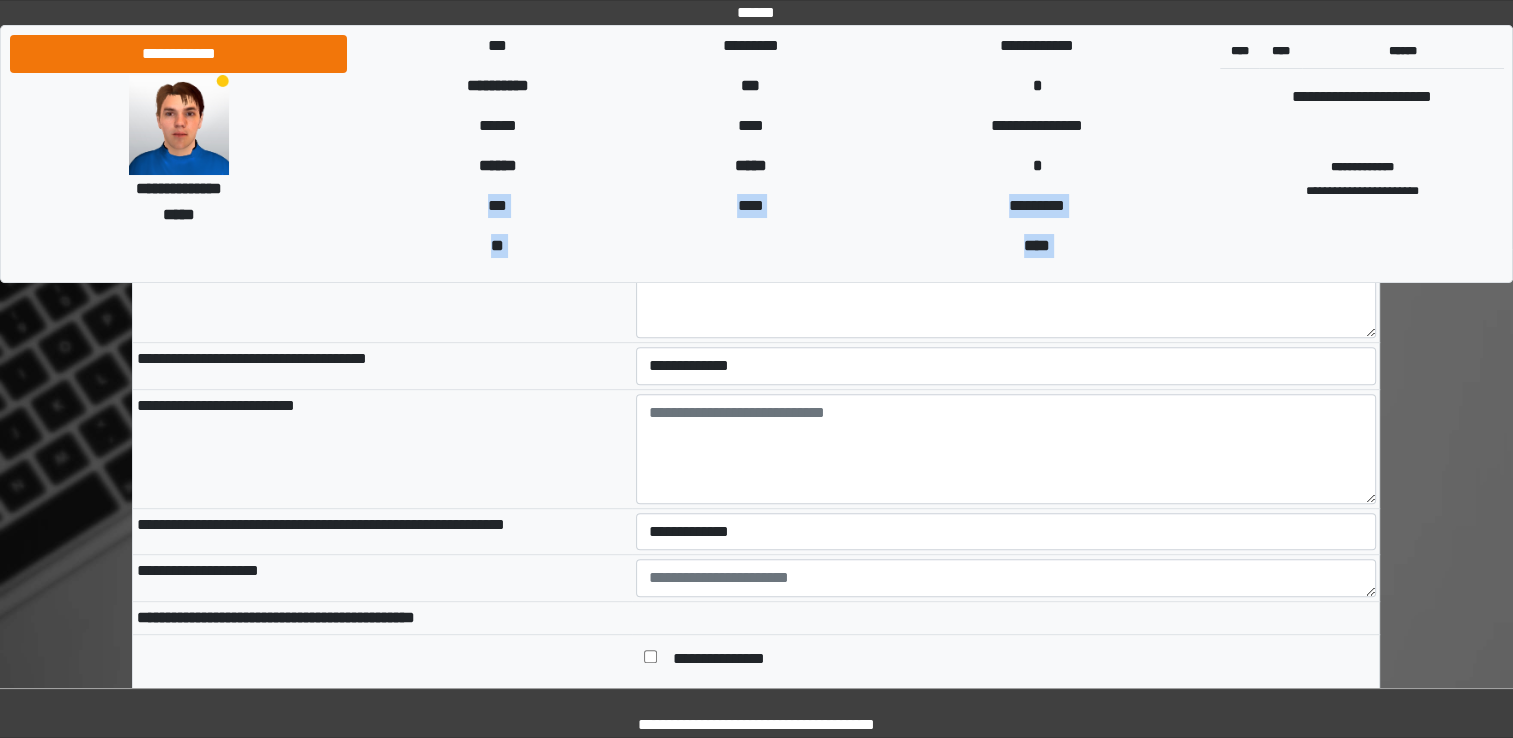 scroll, scrollTop: 880, scrollLeft: 0, axis: vertical 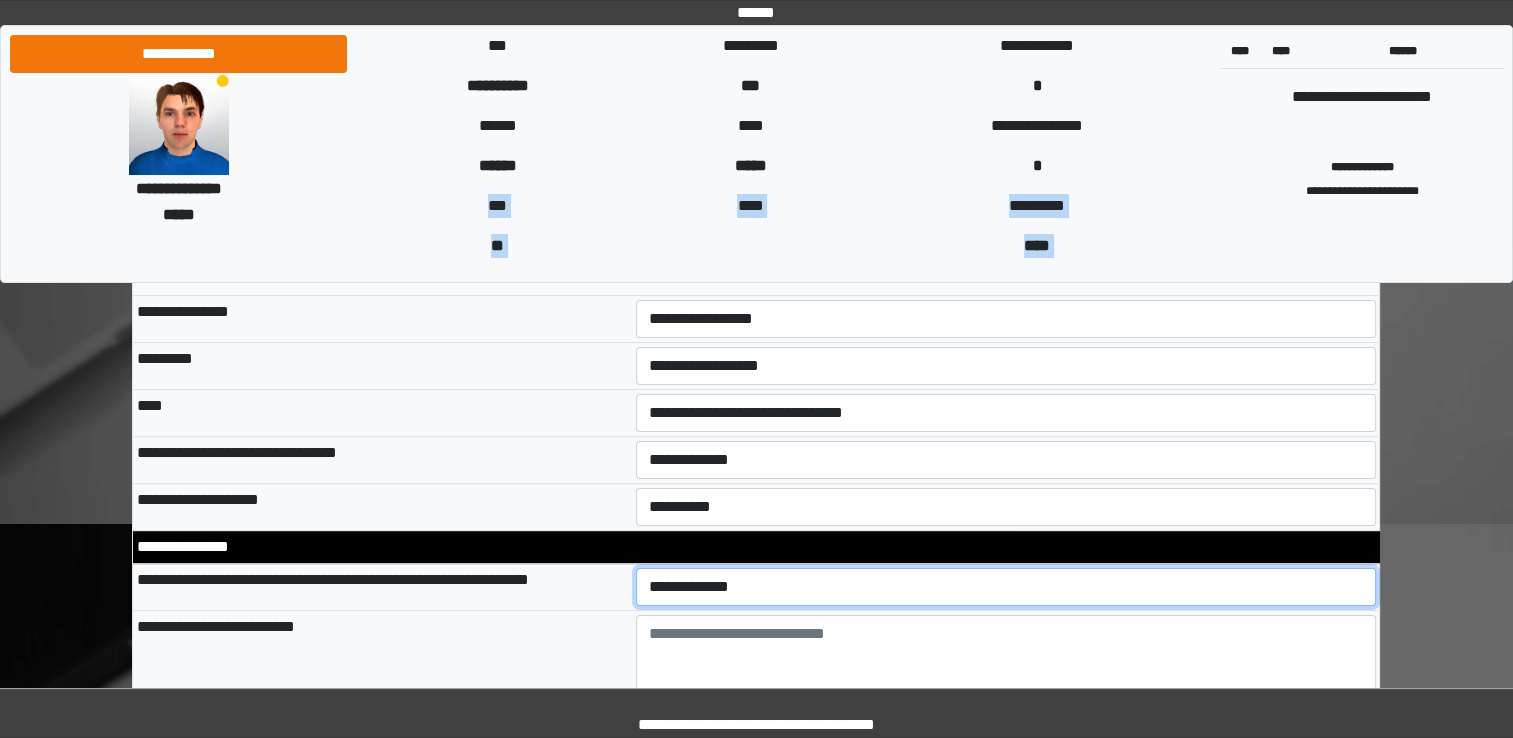 click on "**********" at bounding box center [1006, 587] 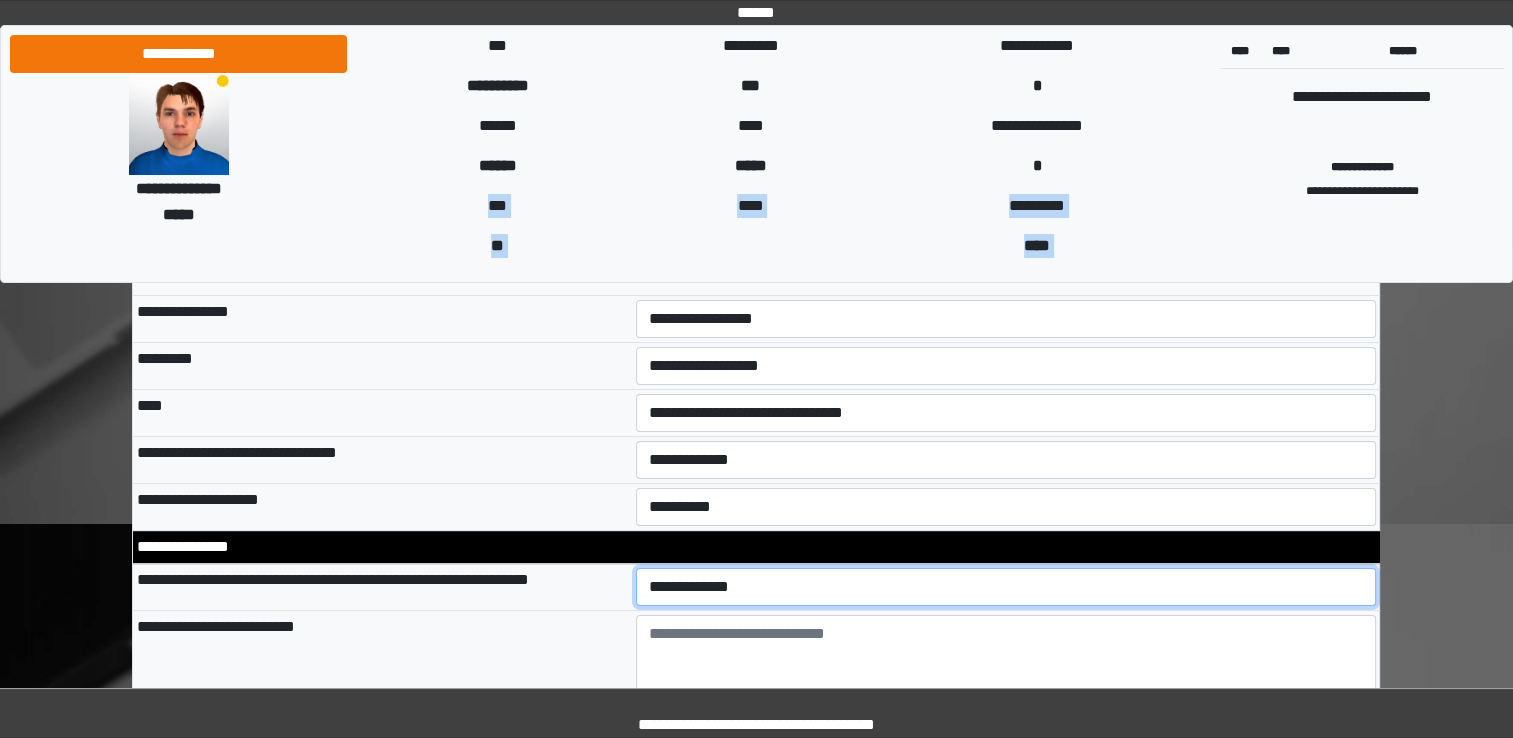 select on "*" 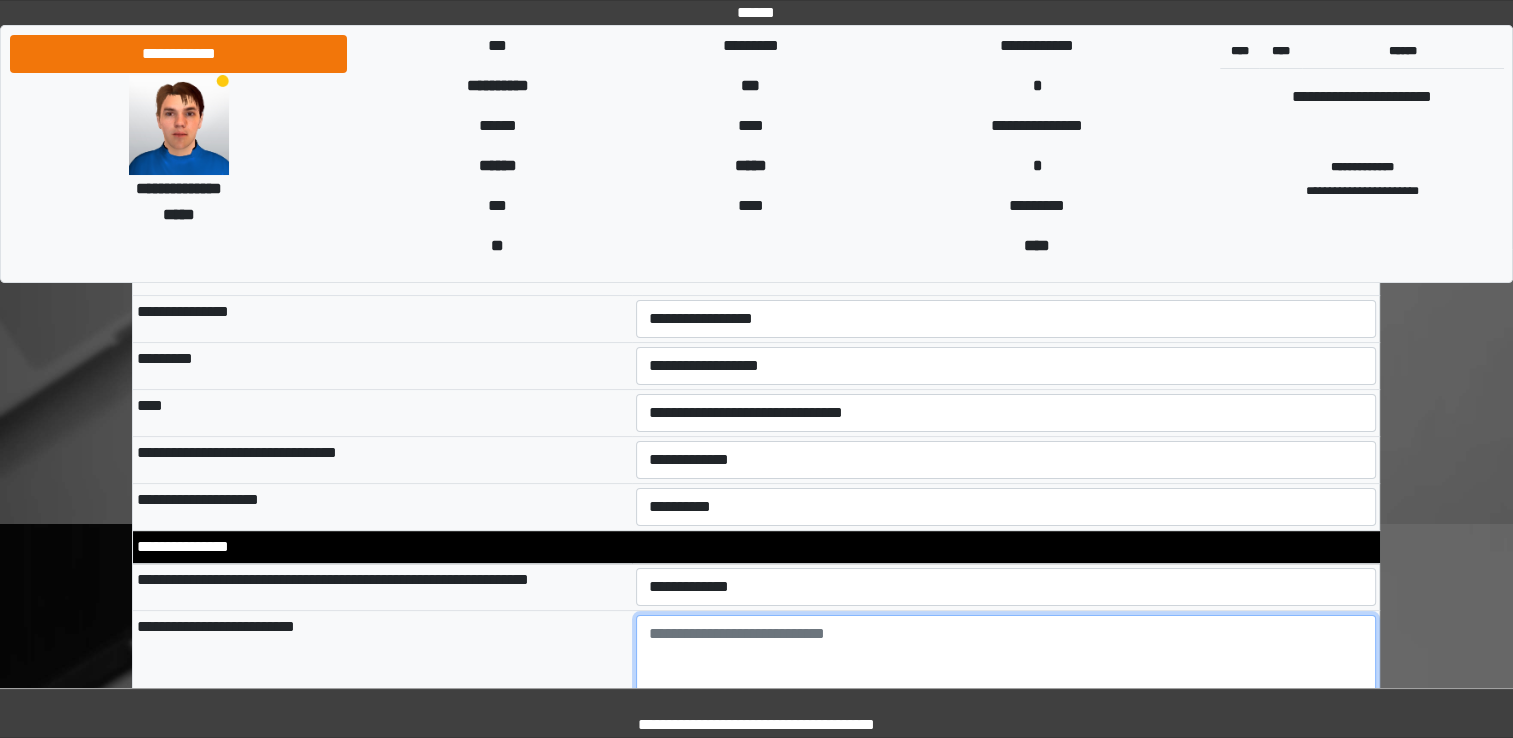 click at bounding box center (1006, 670) 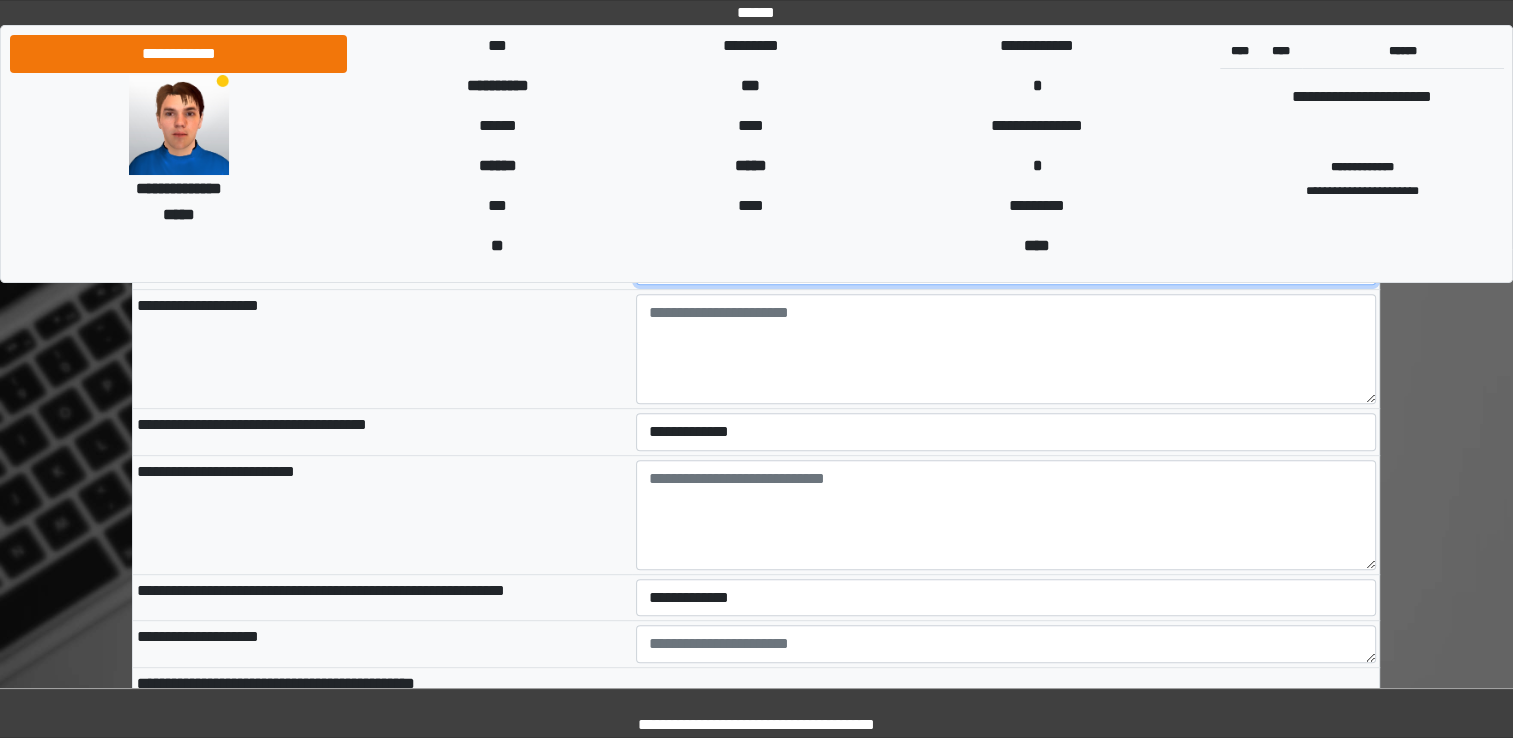 scroll, scrollTop: 808, scrollLeft: 0, axis: vertical 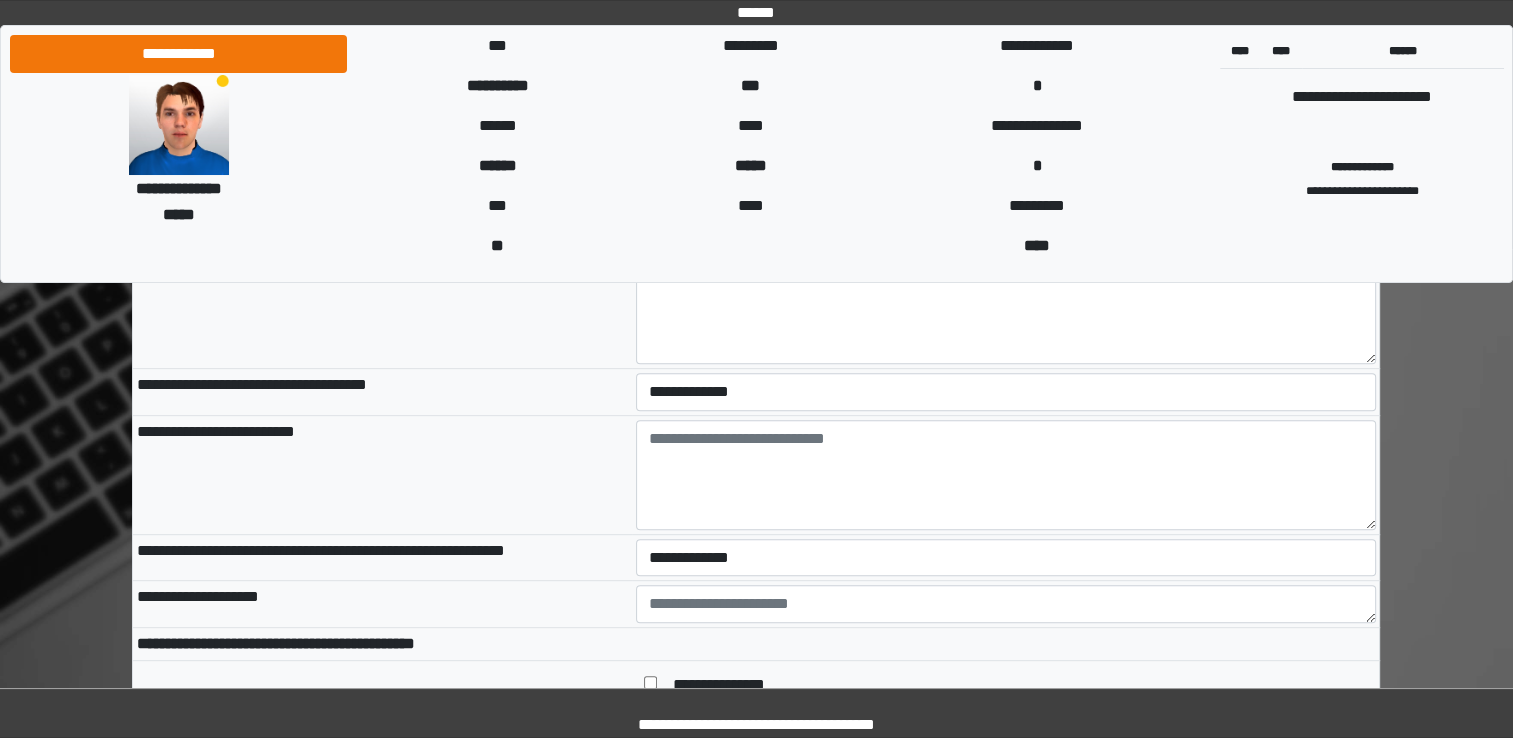 type on "******" 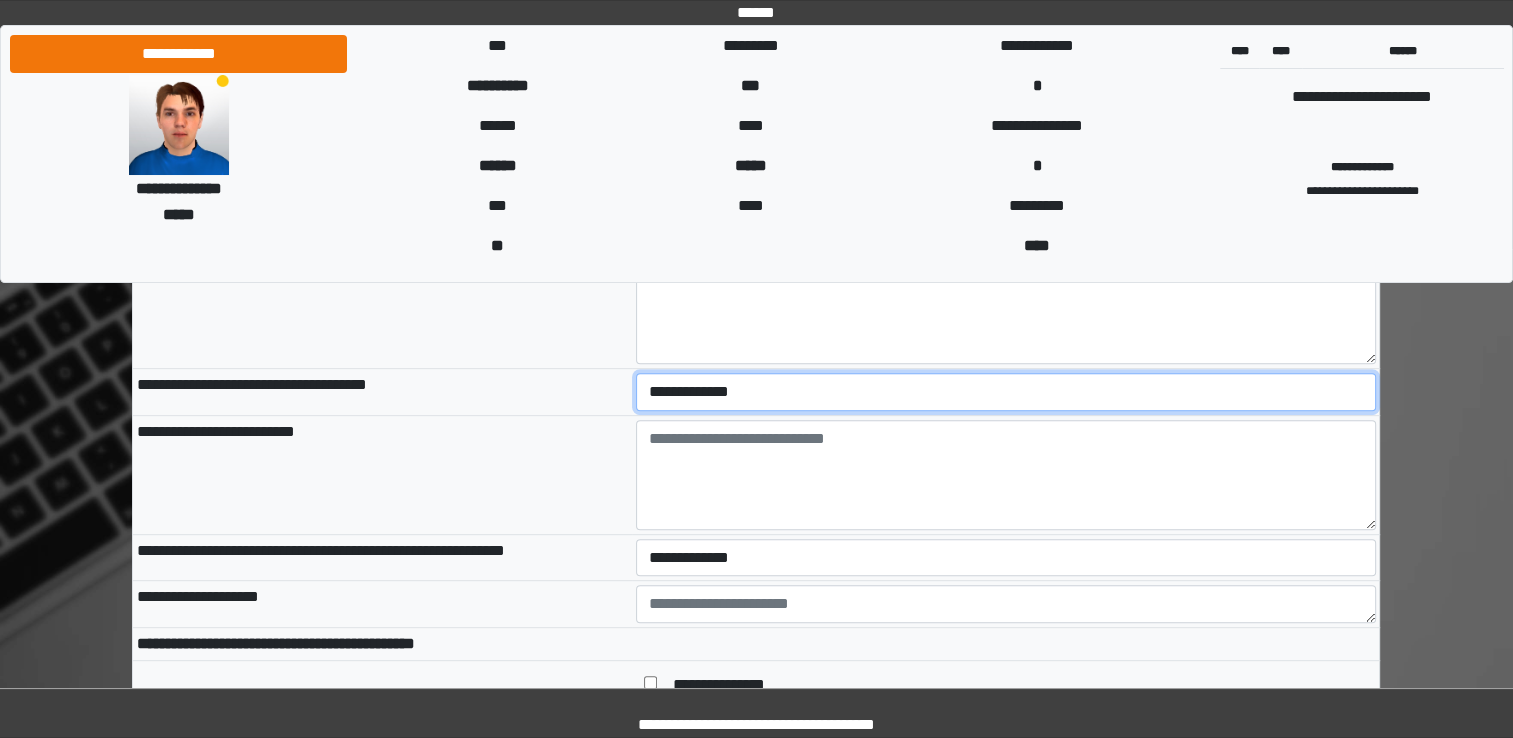 click on "**********" at bounding box center (1006, 392) 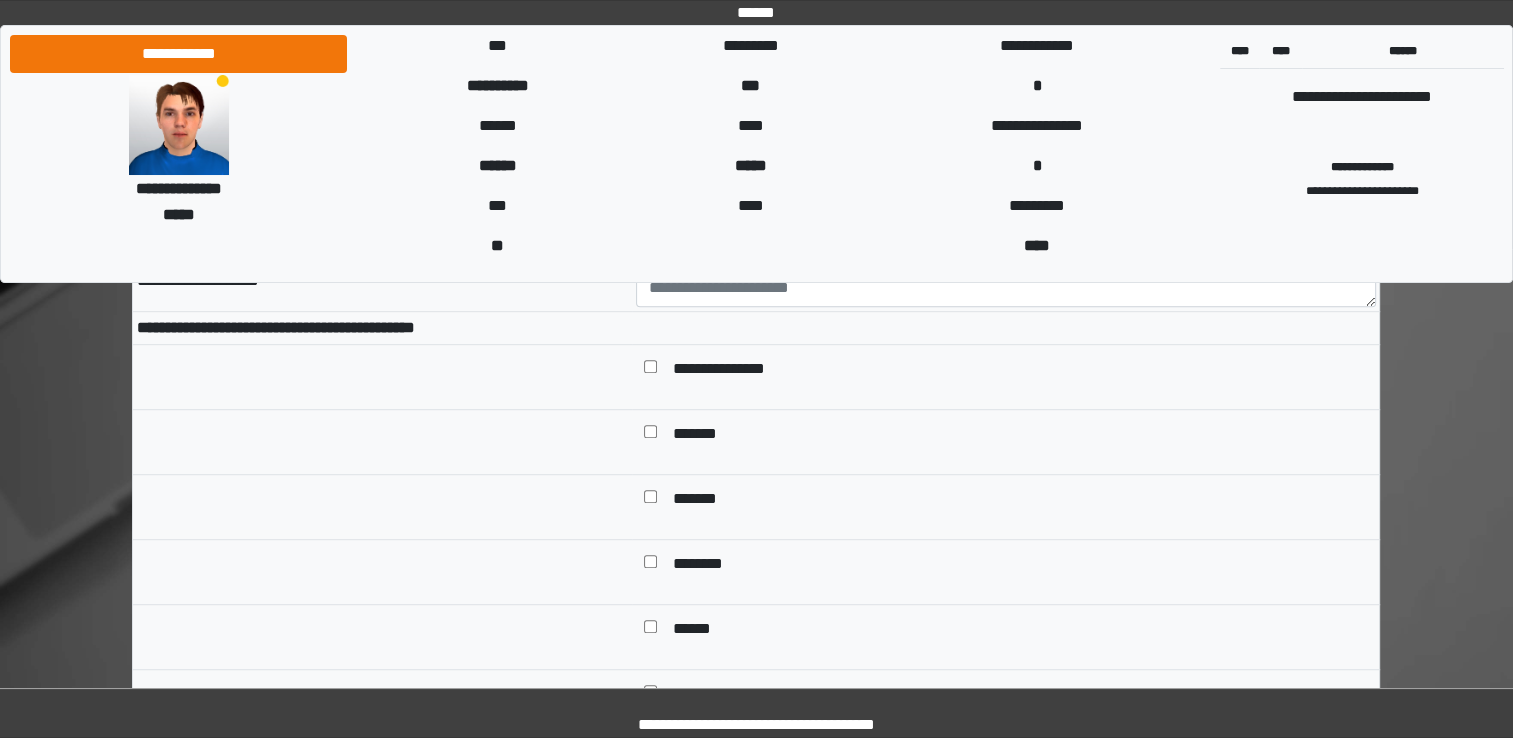 scroll, scrollTop: 1128, scrollLeft: 0, axis: vertical 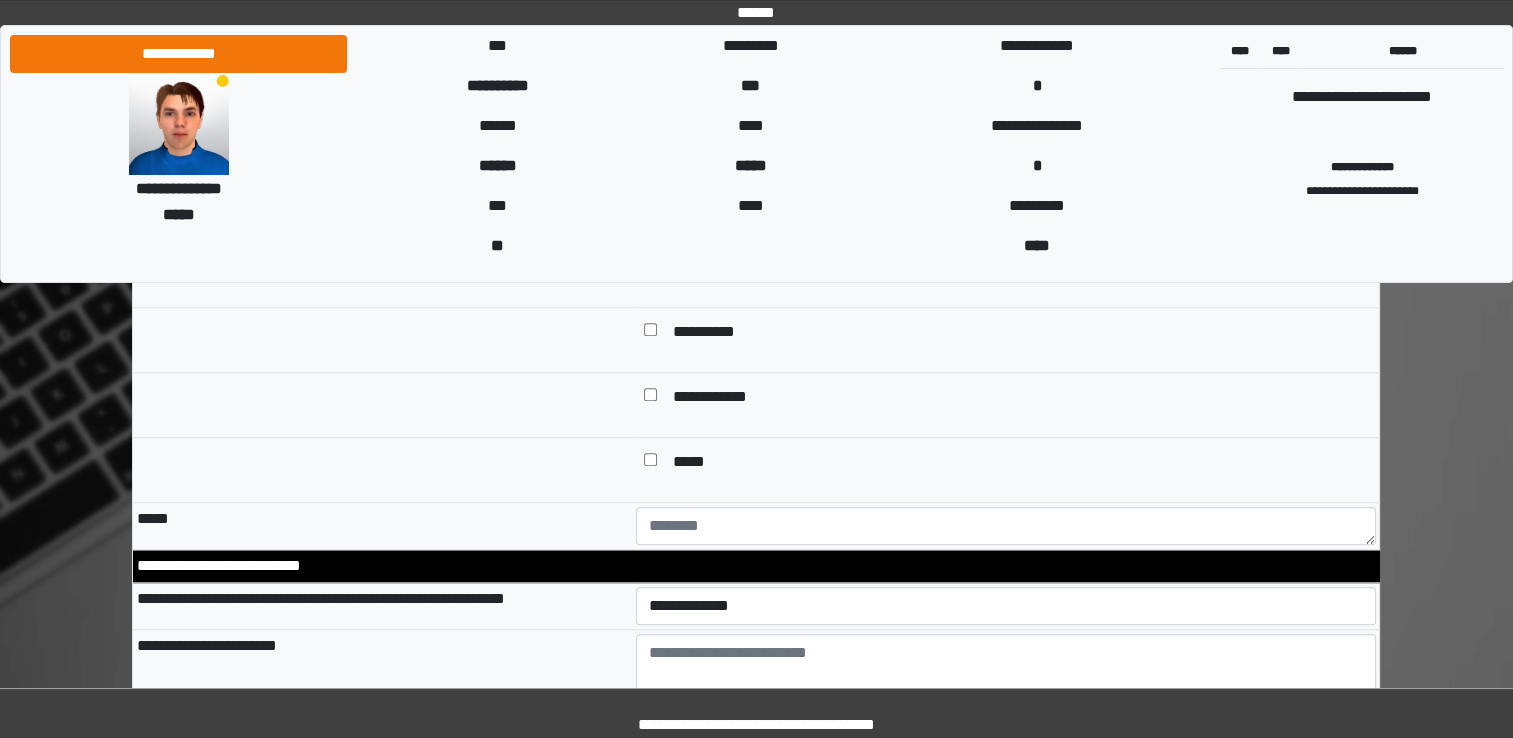 click at bounding box center [650, 332] 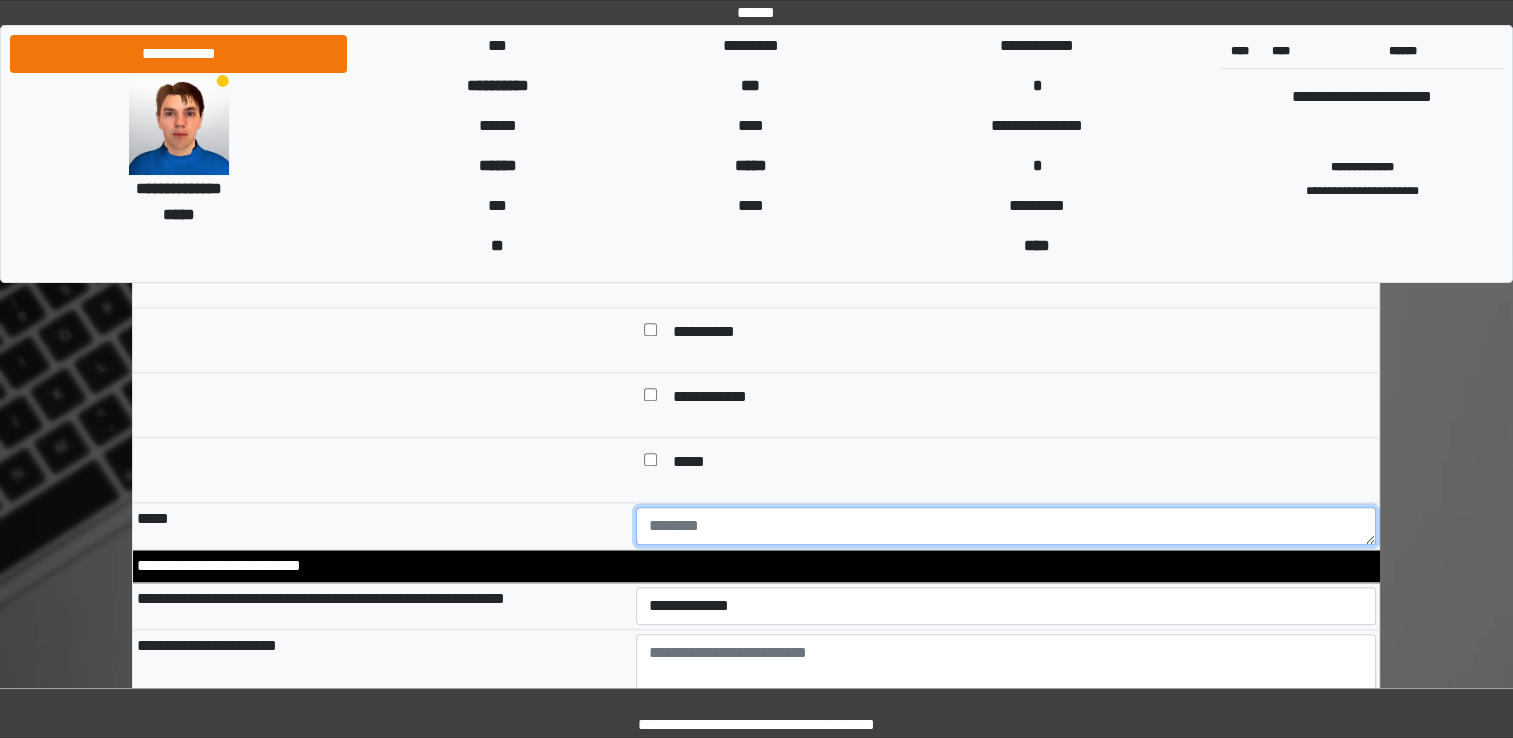 click at bounding box center (1006, 526) 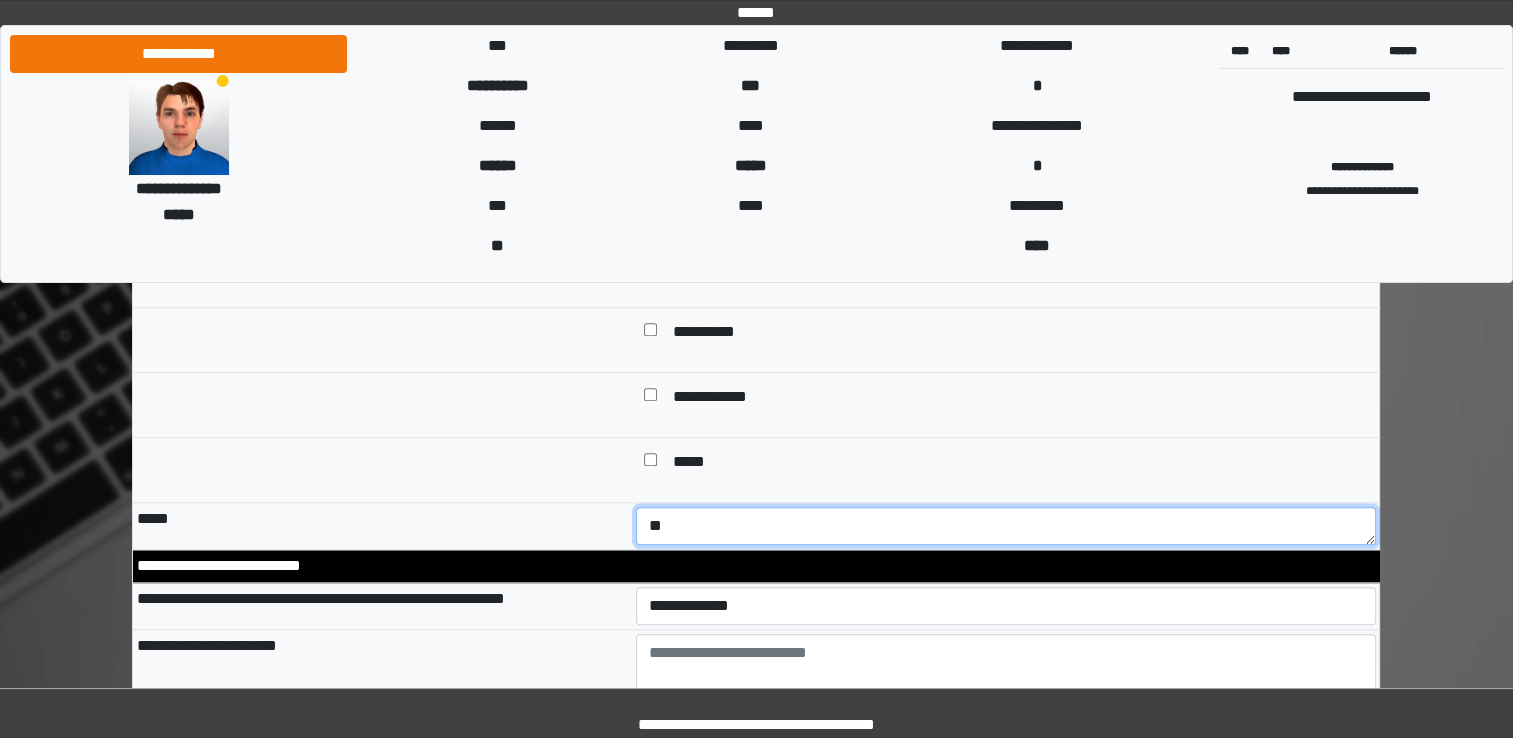 type on "*" 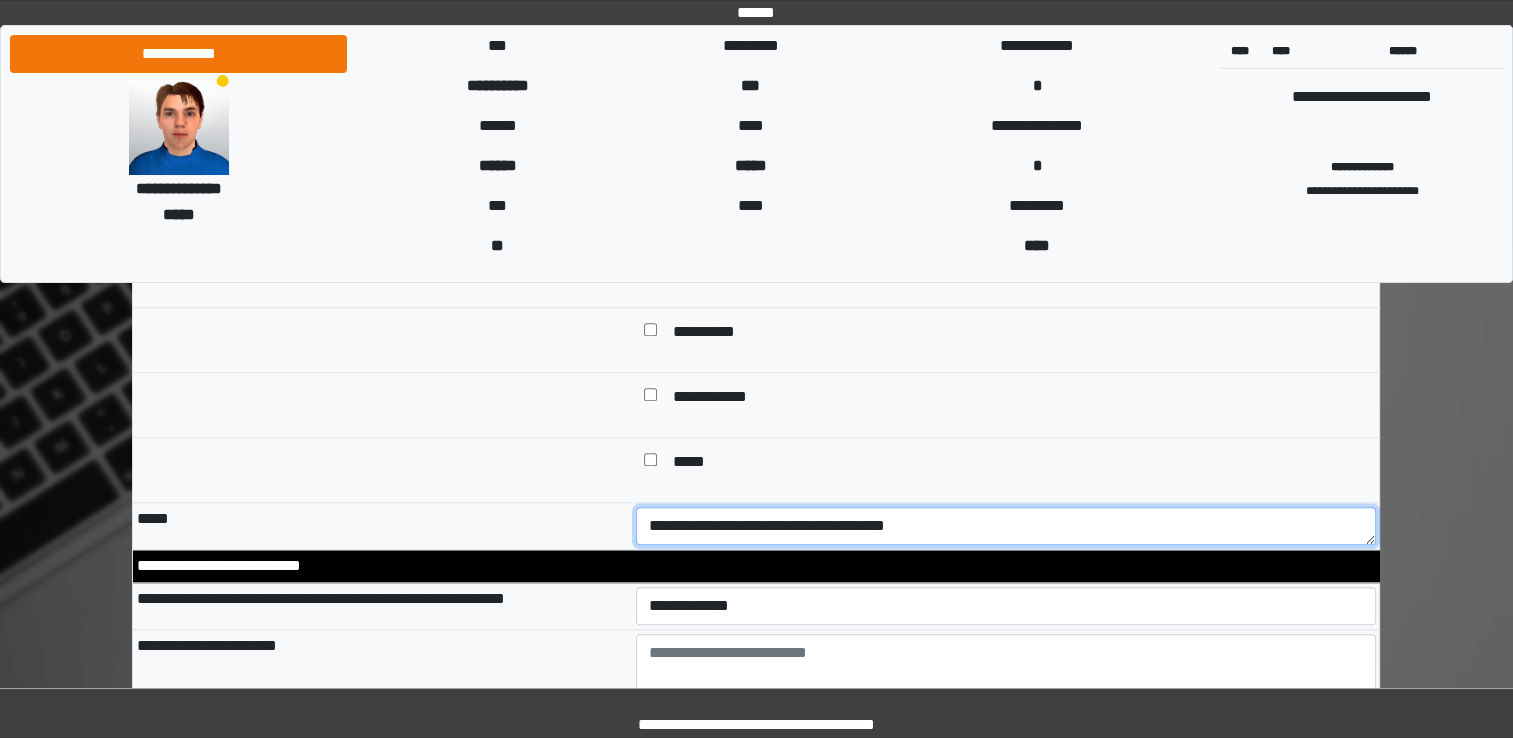 click on "**********" at bounding box center [1006, 526] 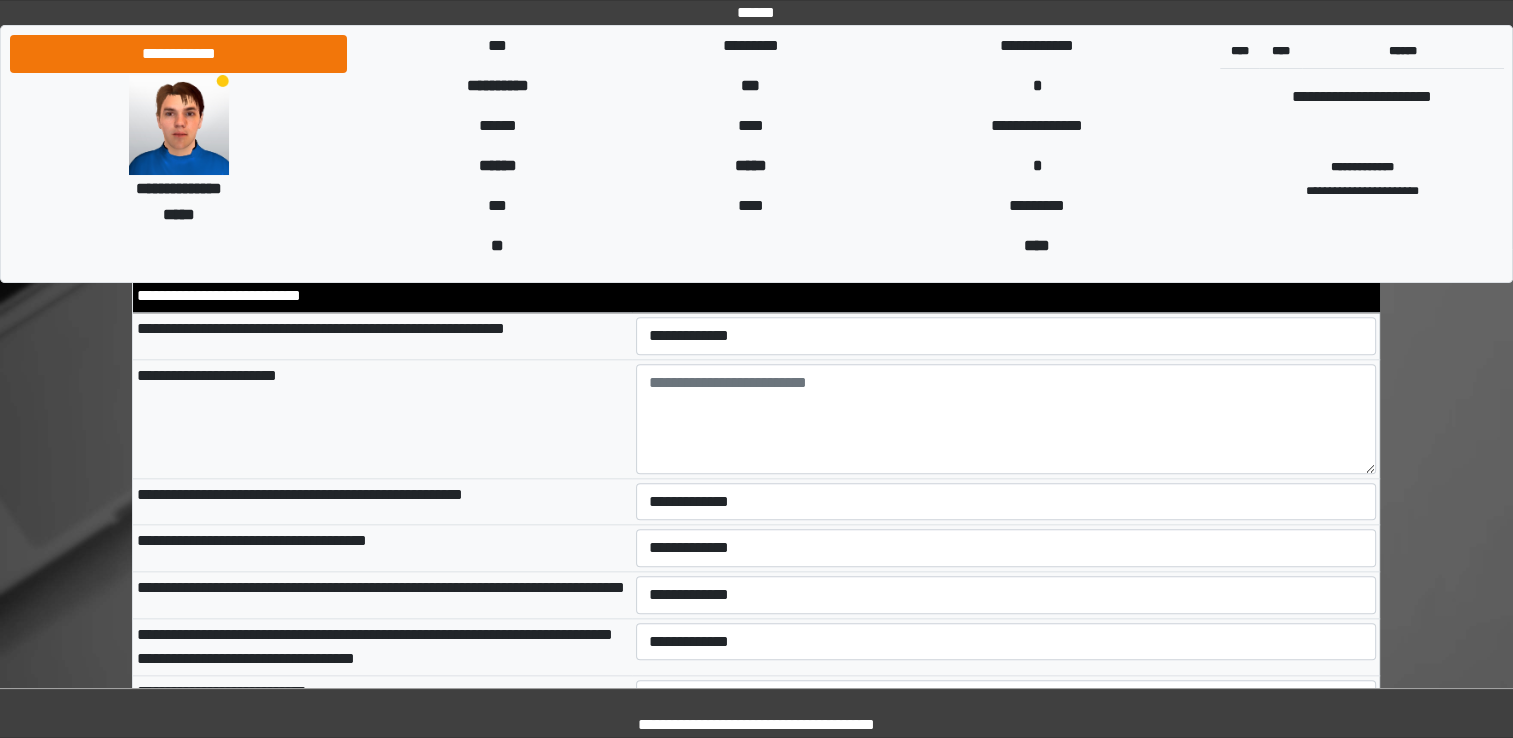 scroll, scrollTop: 2091, scrollLeft: 0, axis: vertical 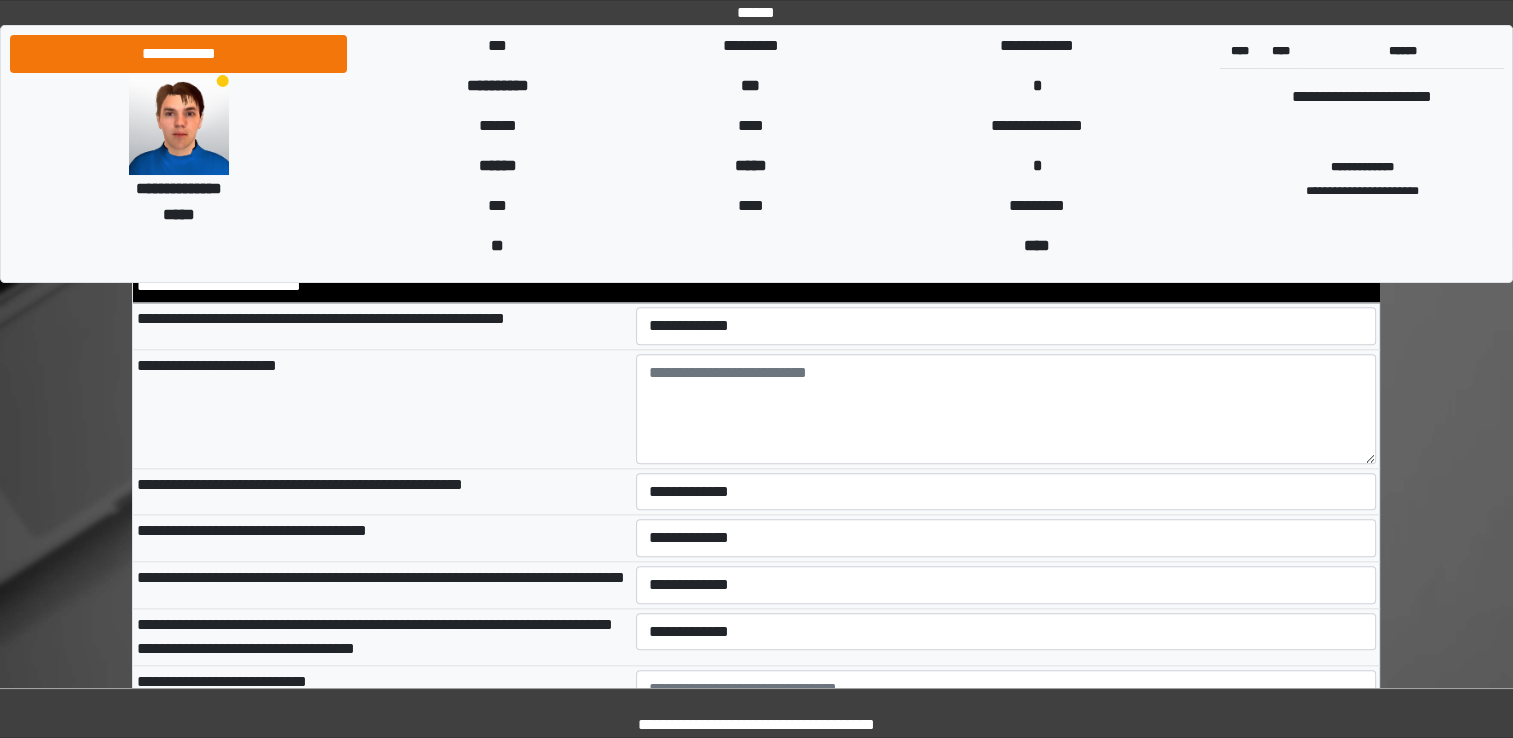 type on "**********" 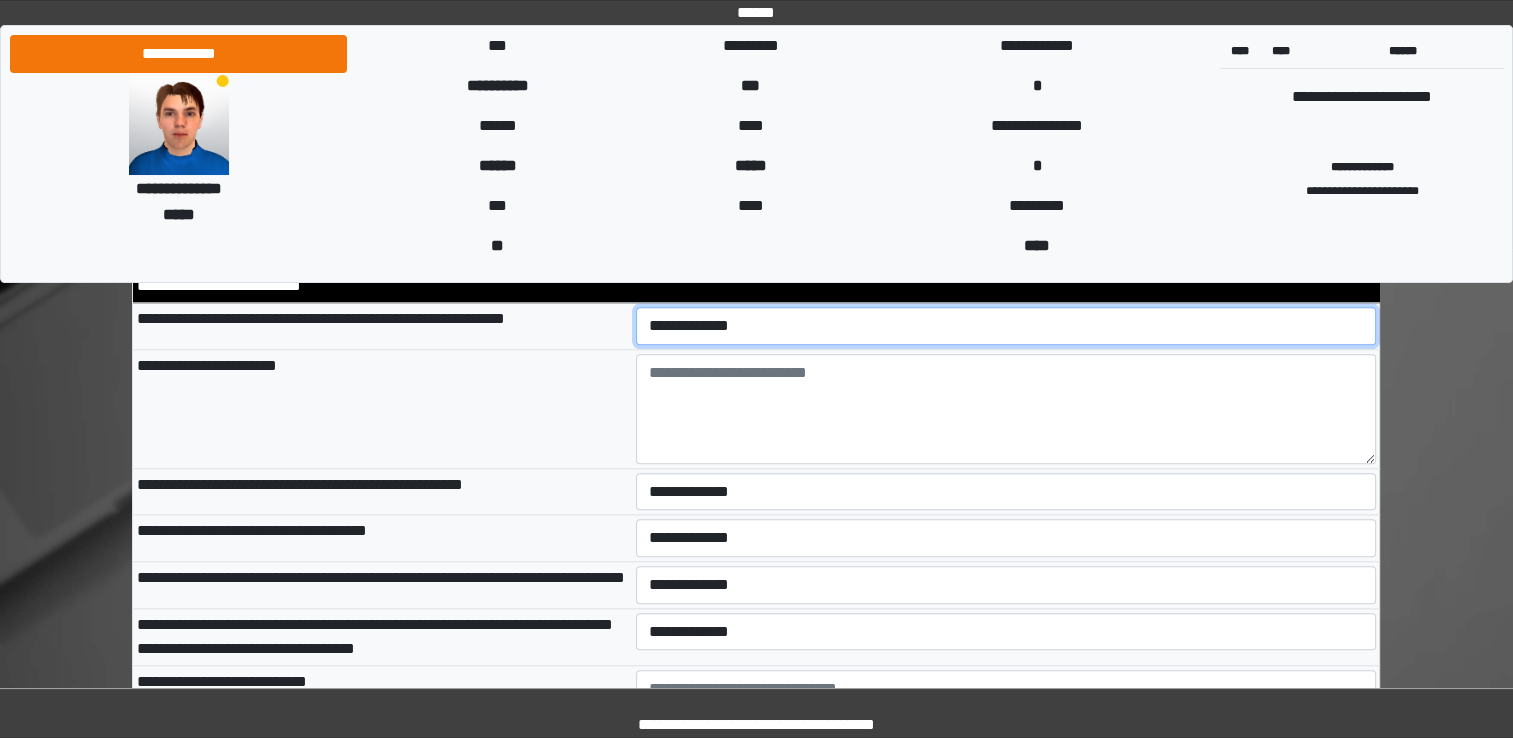 click on "**********" at bounding box center (1006, 326) 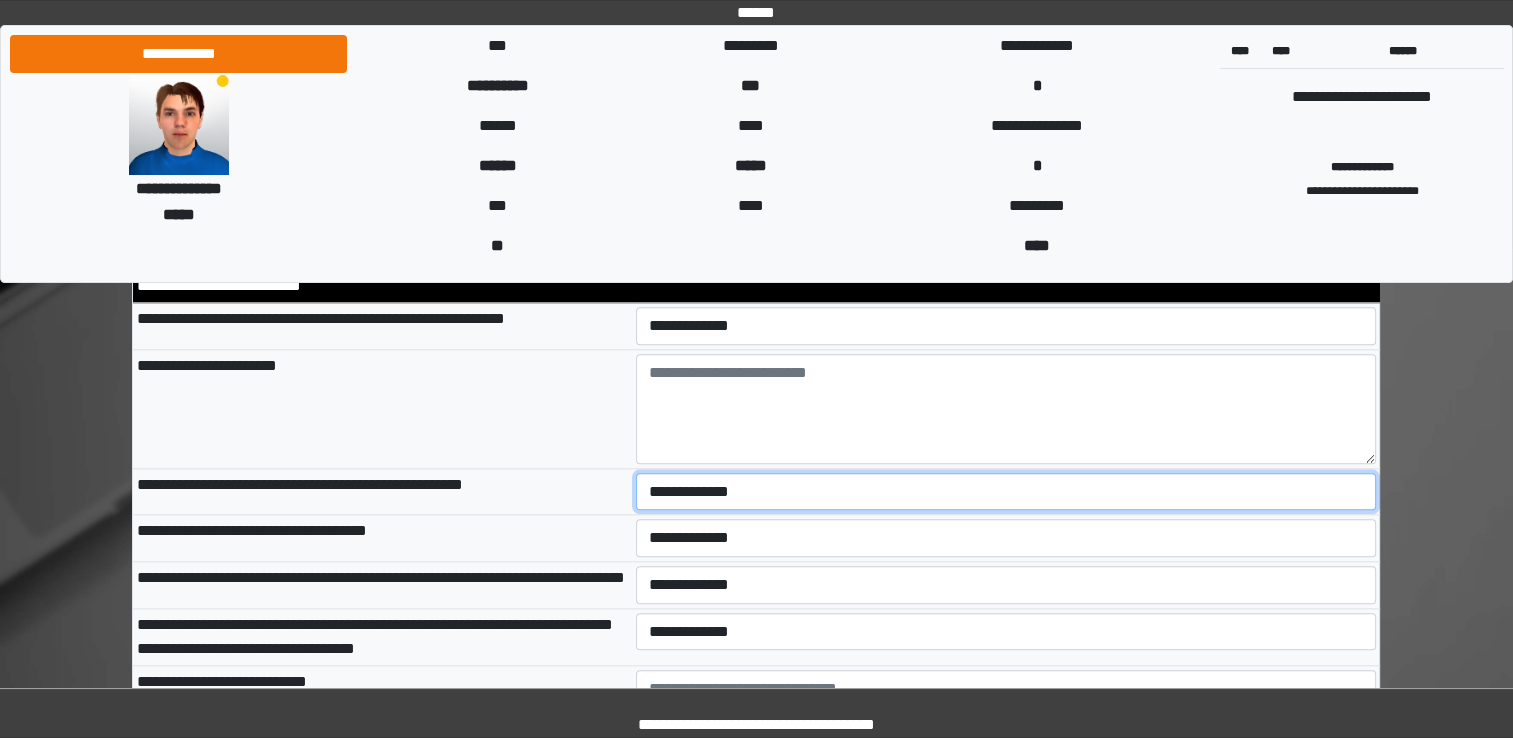 drag, startPoint x: 671, startPoint y: 484, endPoint x: 670, endPoint y: 558, distance: 74.00676 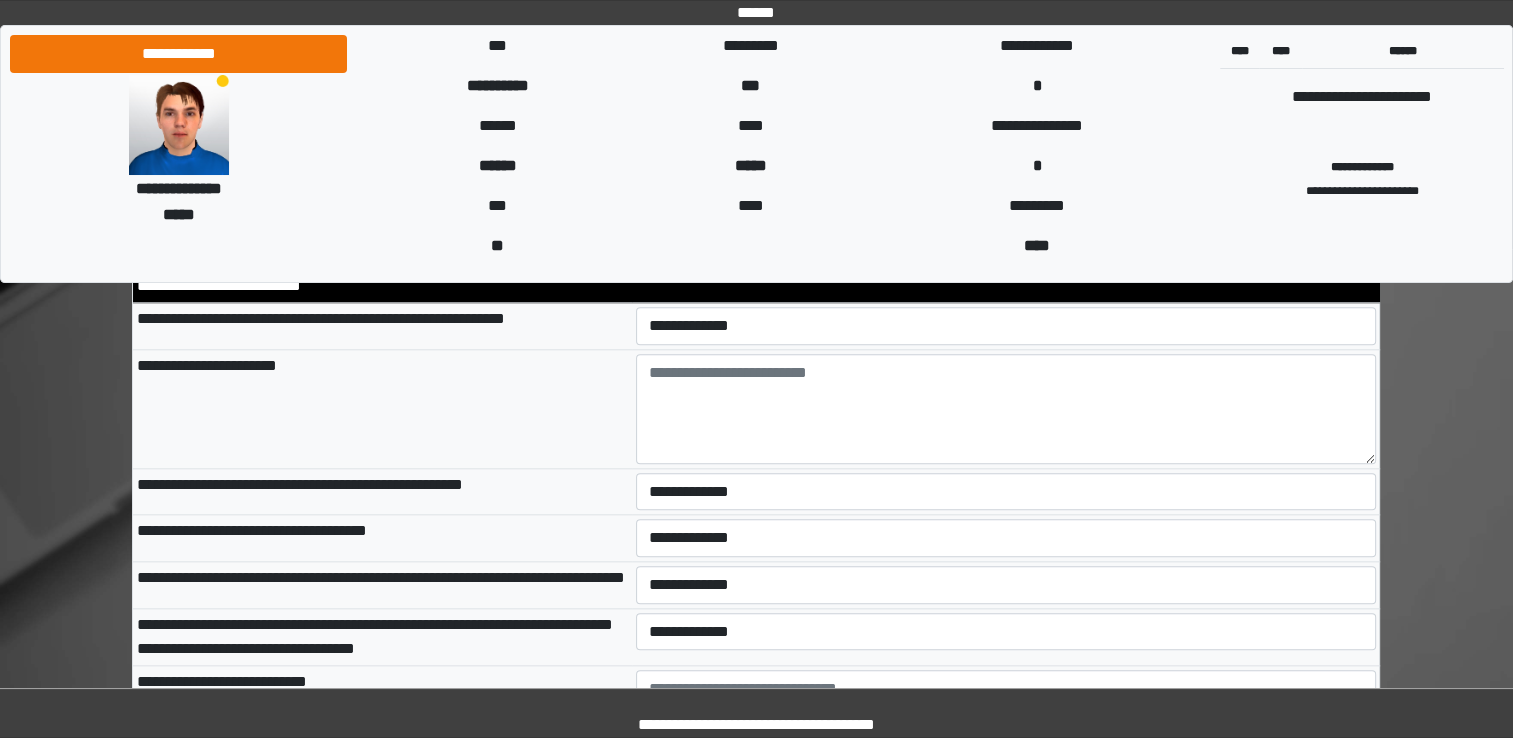 click on "**********" at bounding box center [1006, 538] 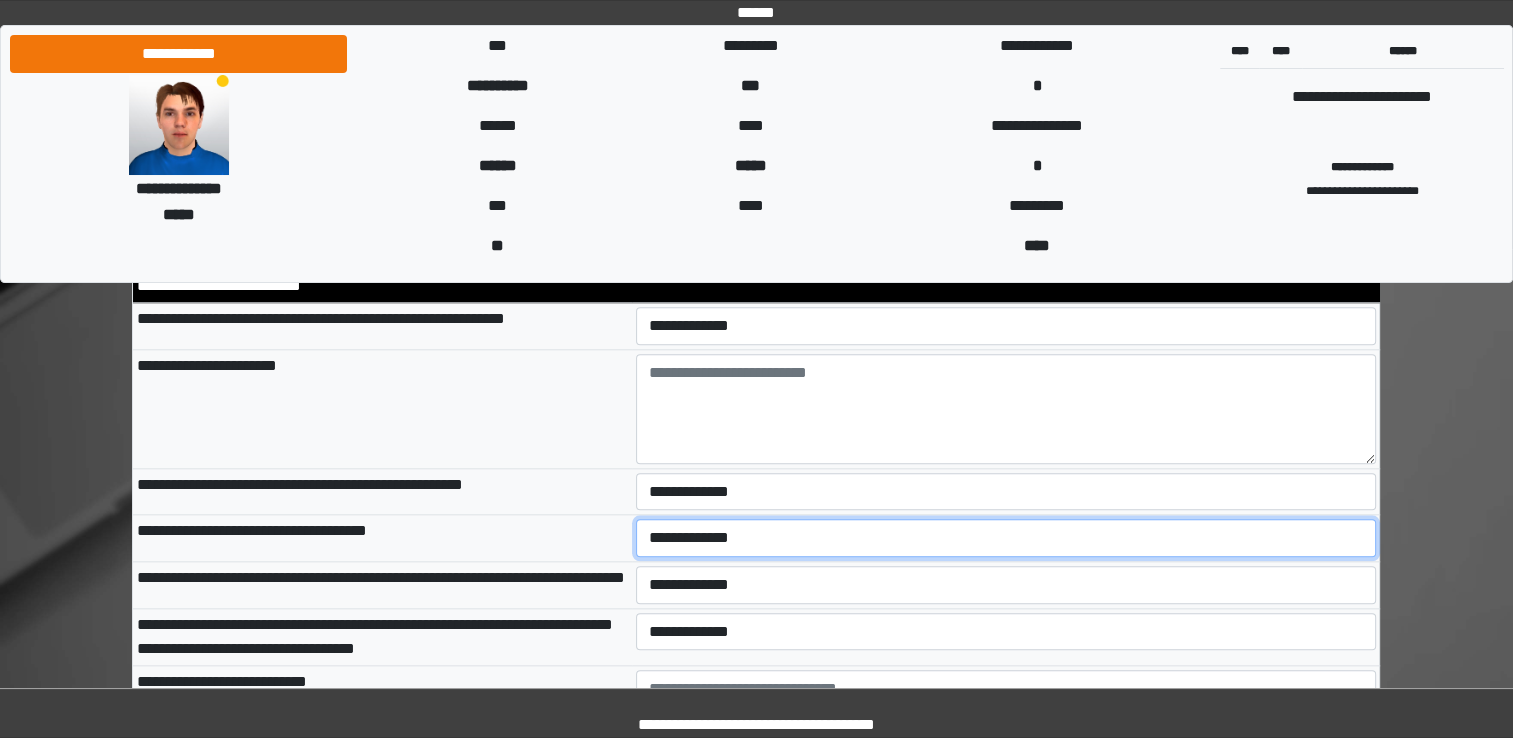 click on "**********" at bounding box center (1006, 538) 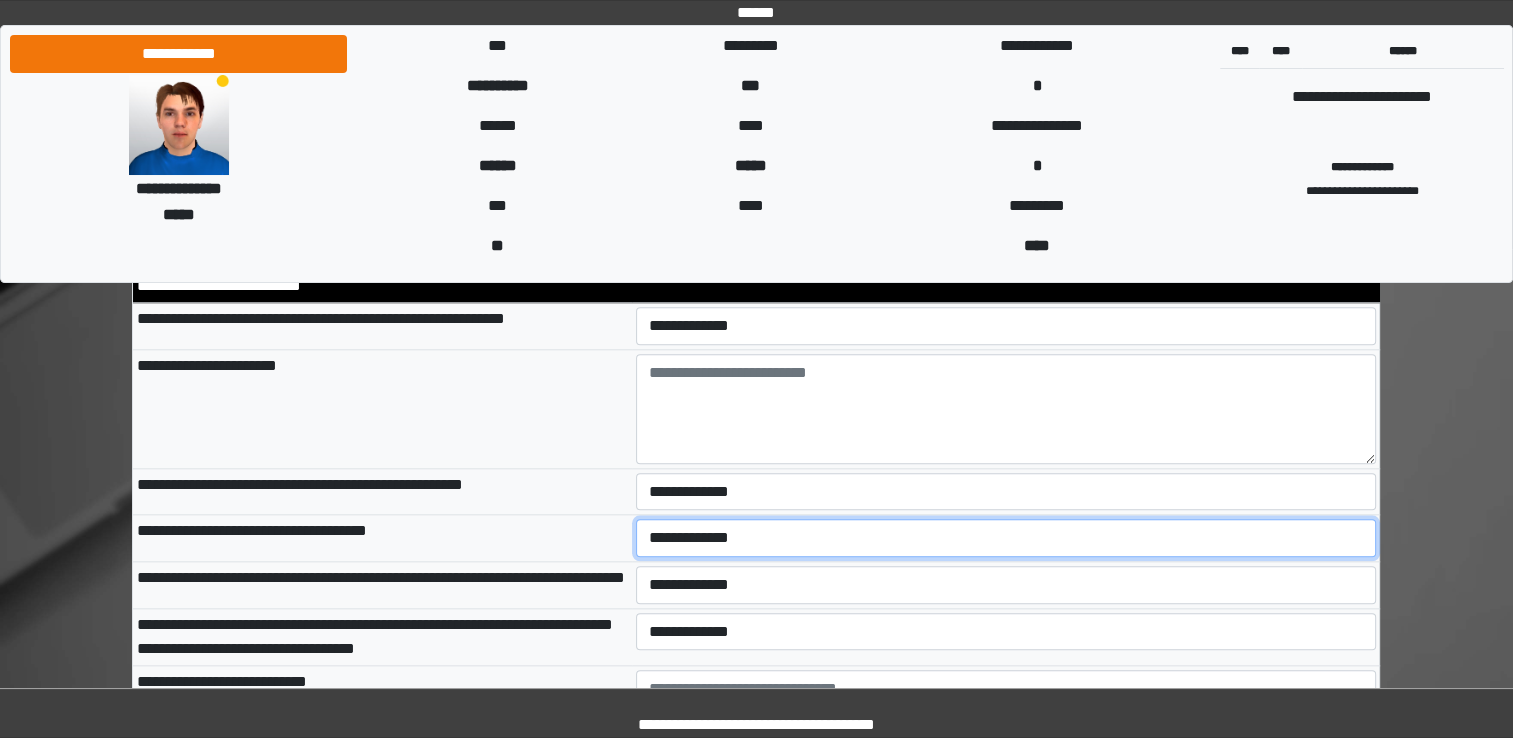 select on "*" 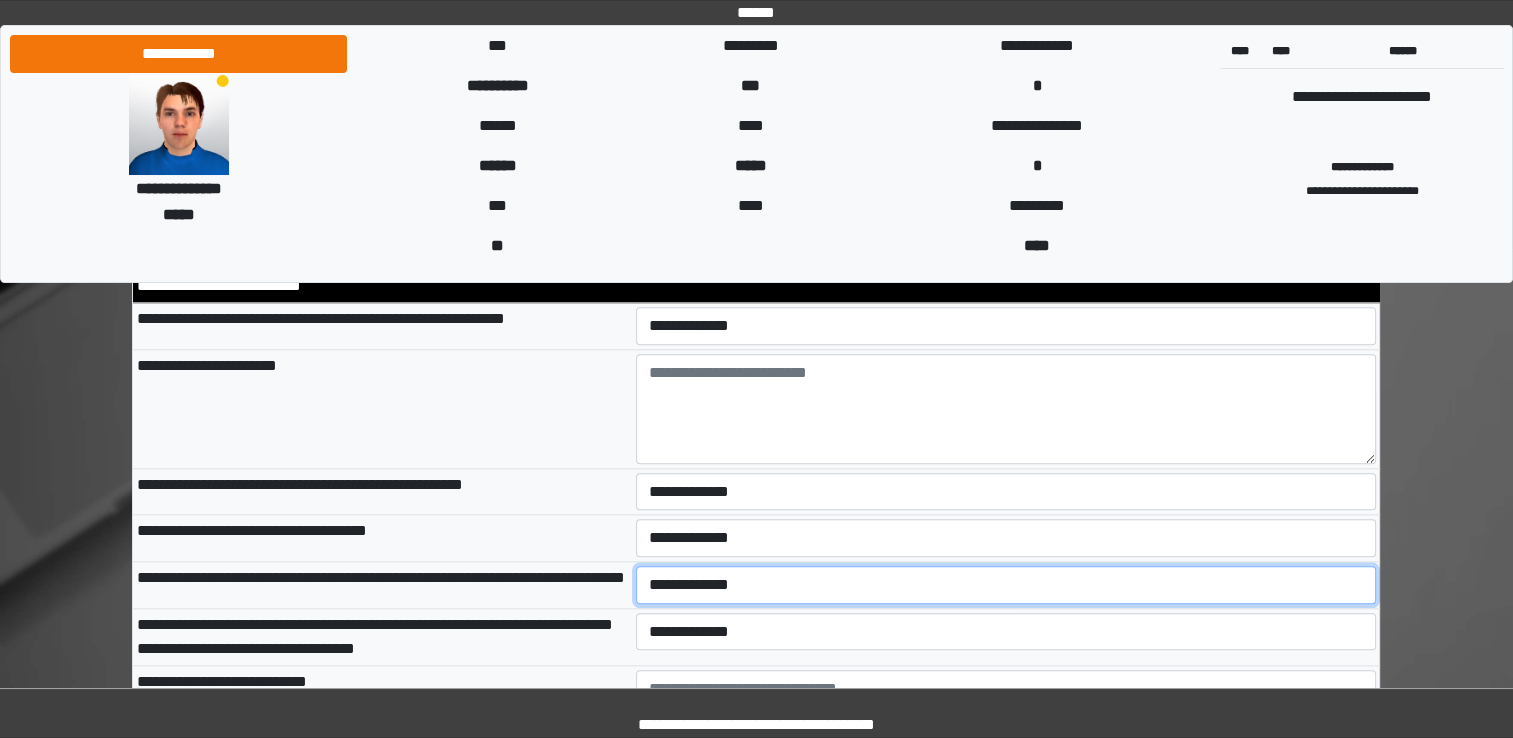 click on "**********" at bounding box center (1006, 585) 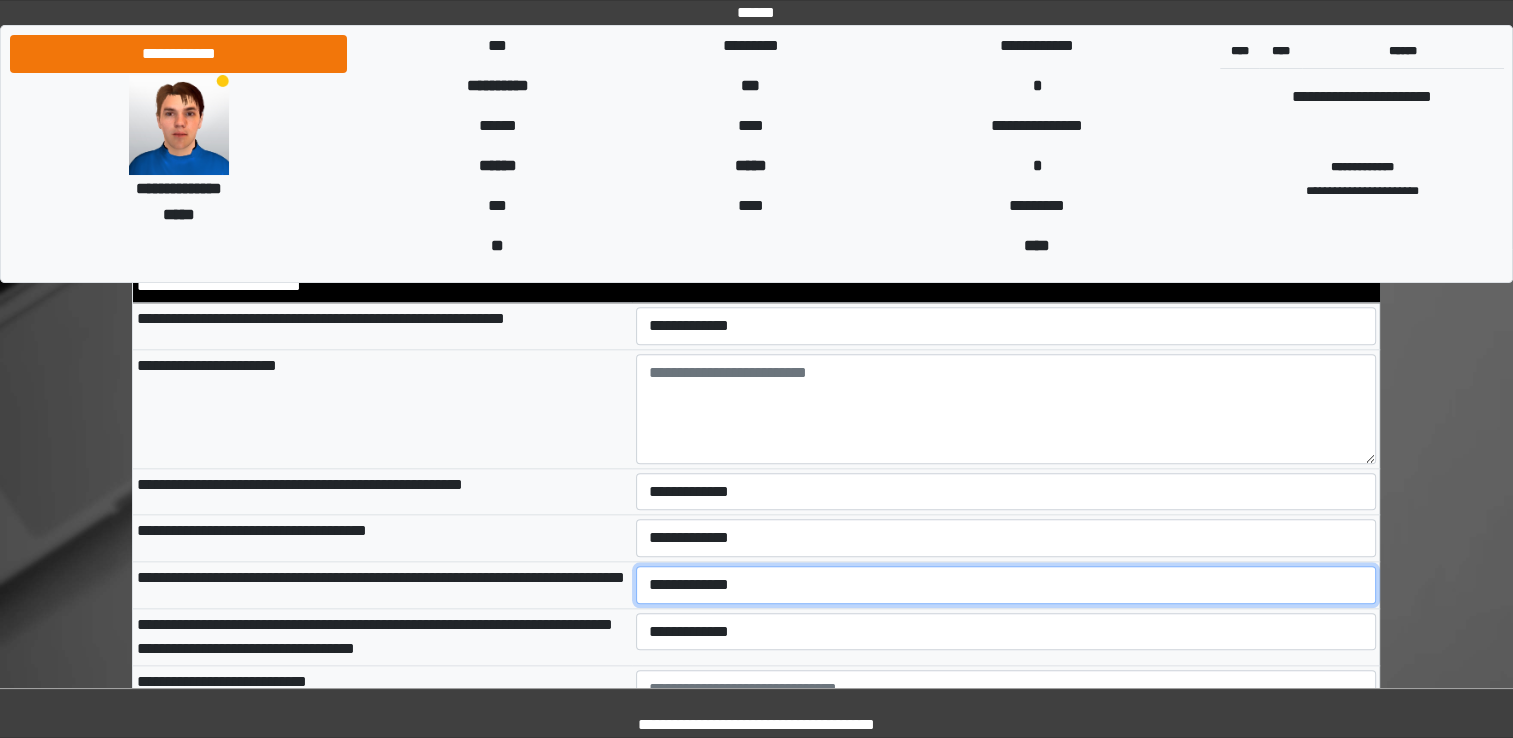select on "*" 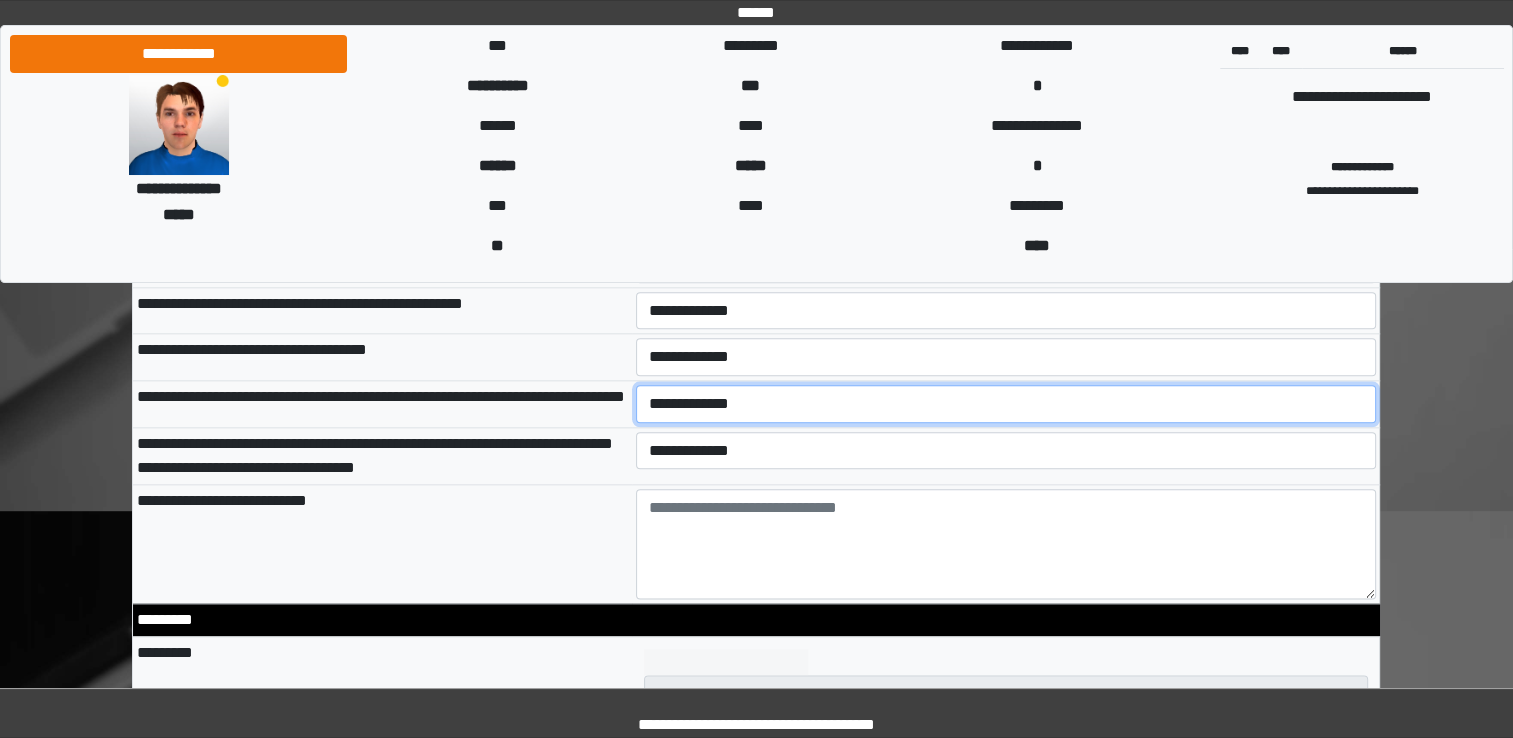 scroll, scrollTop: 2291, scrollLeft: 0, axis: vertical 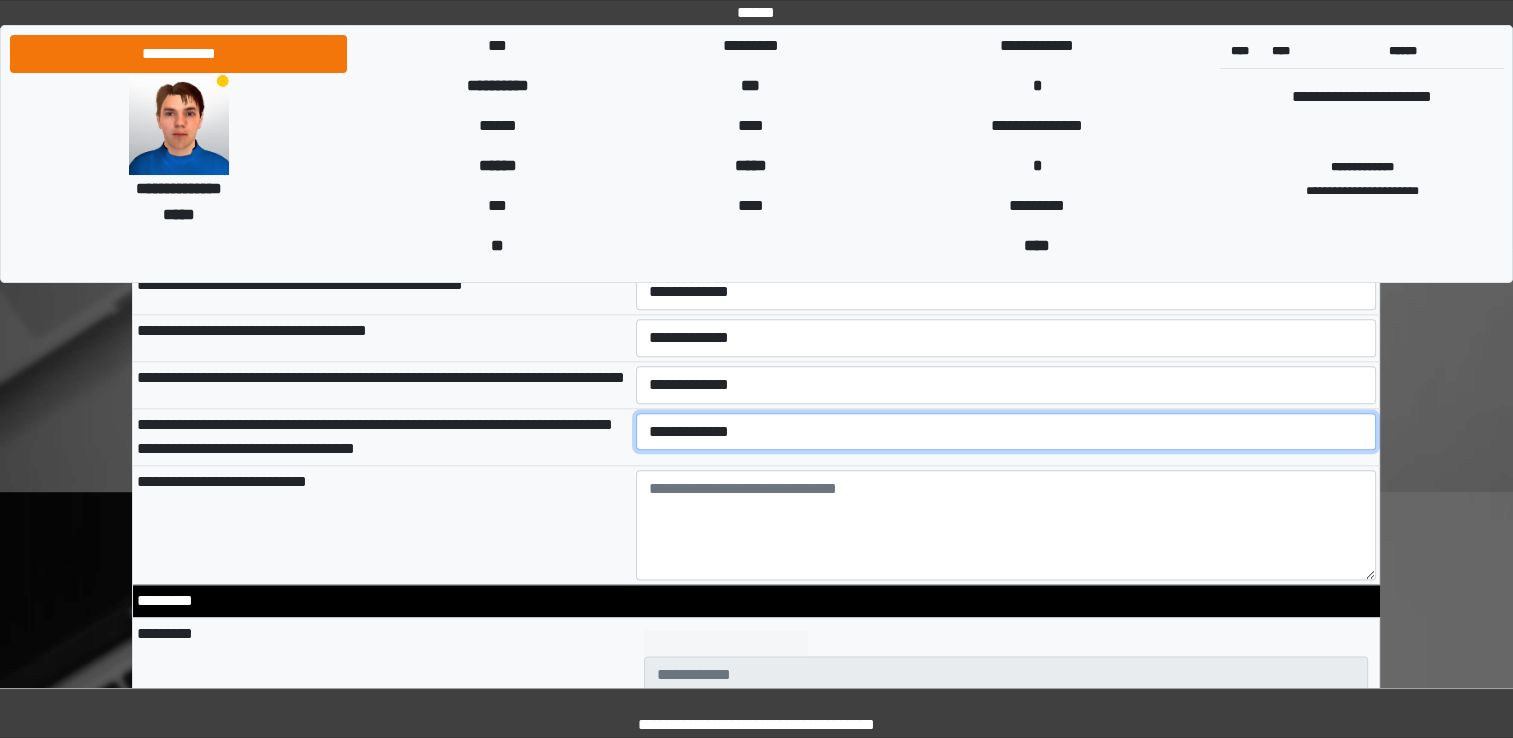 click on "**********" at bounding box center [1006, 432] 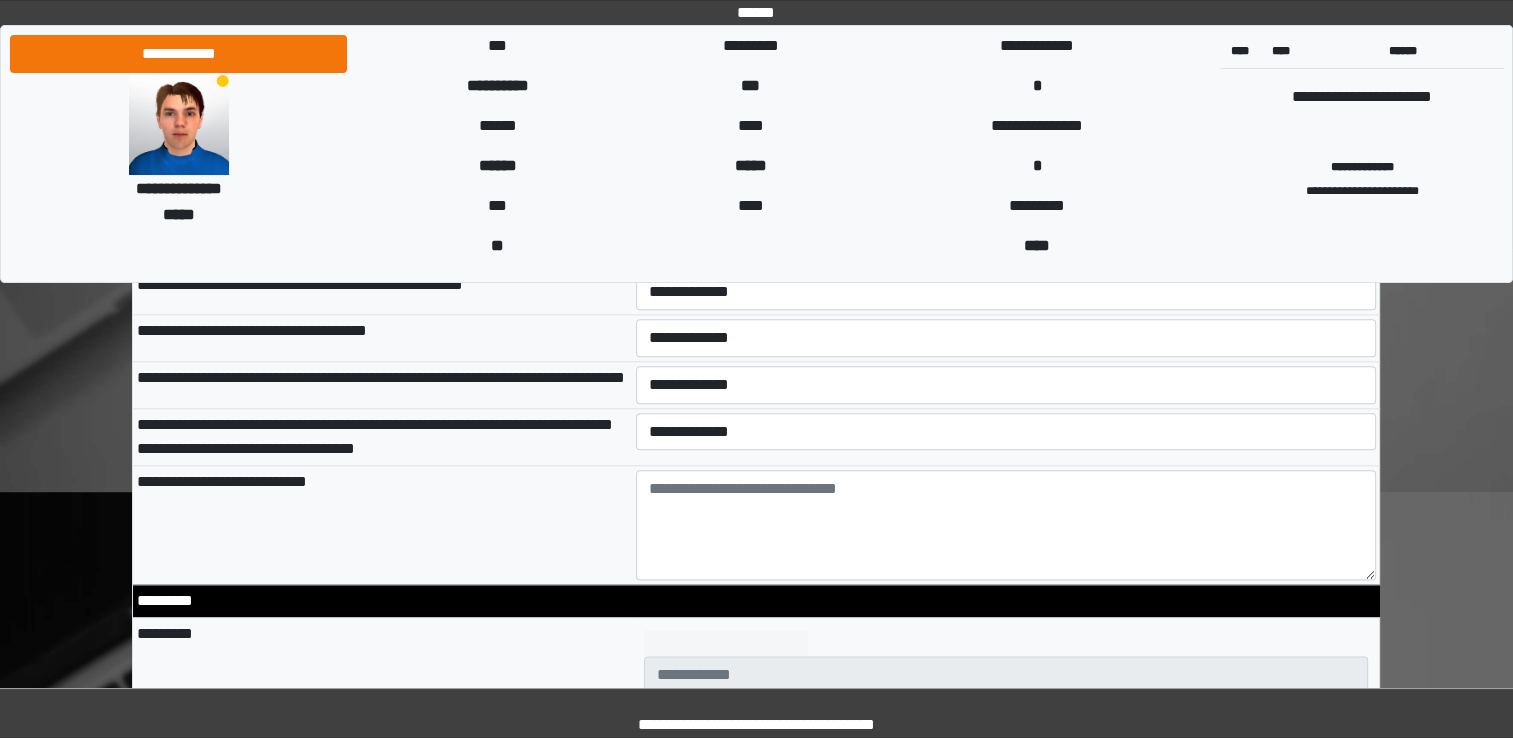 click on "**********" at bounding box center (382, 524) 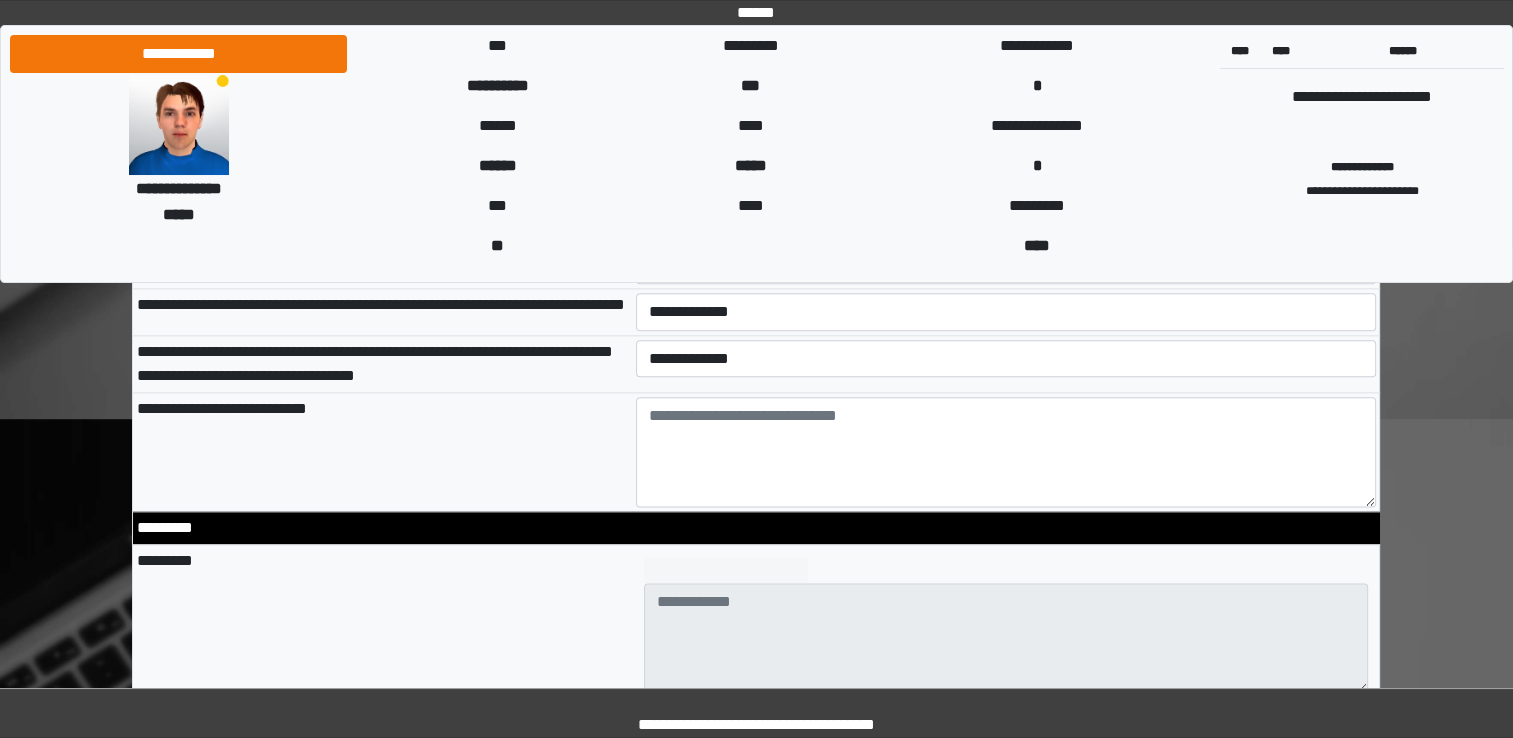 scroll, scrollTop: 2357, scrollLeft: 0, axis: vertical 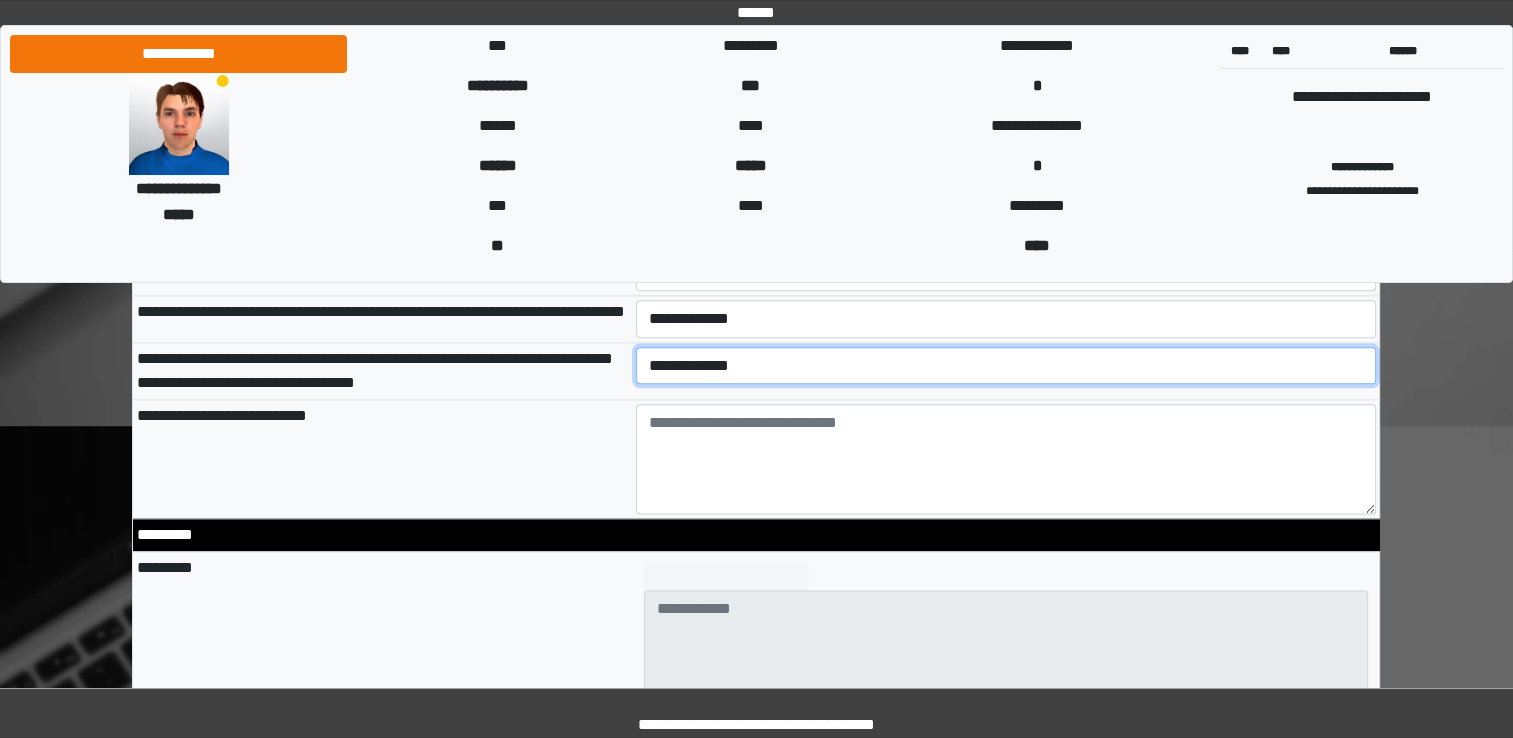 click on "**********" at bounding box center [1006, 366] 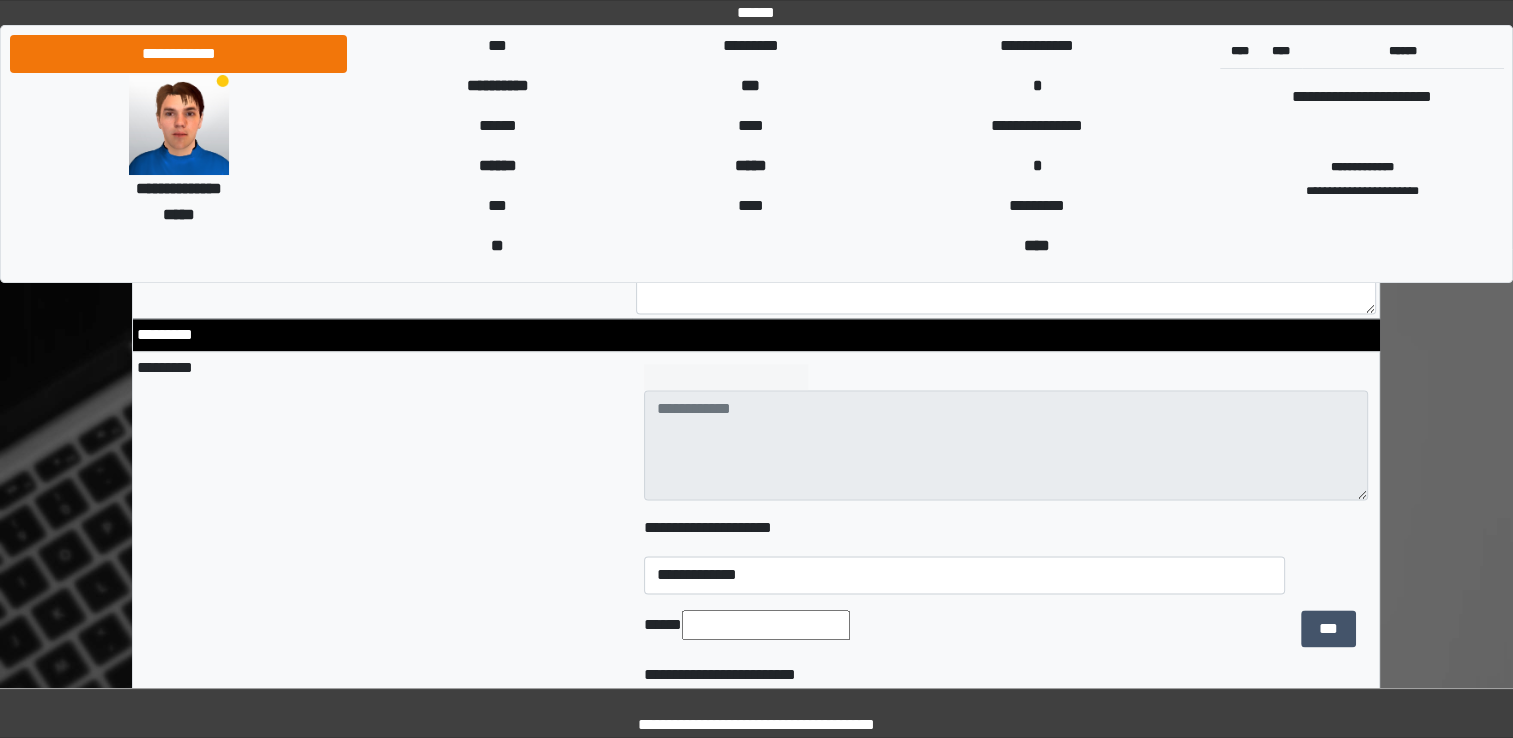 scroll, scrollTop: 2597, scrollLeft: 0, axis: vertical 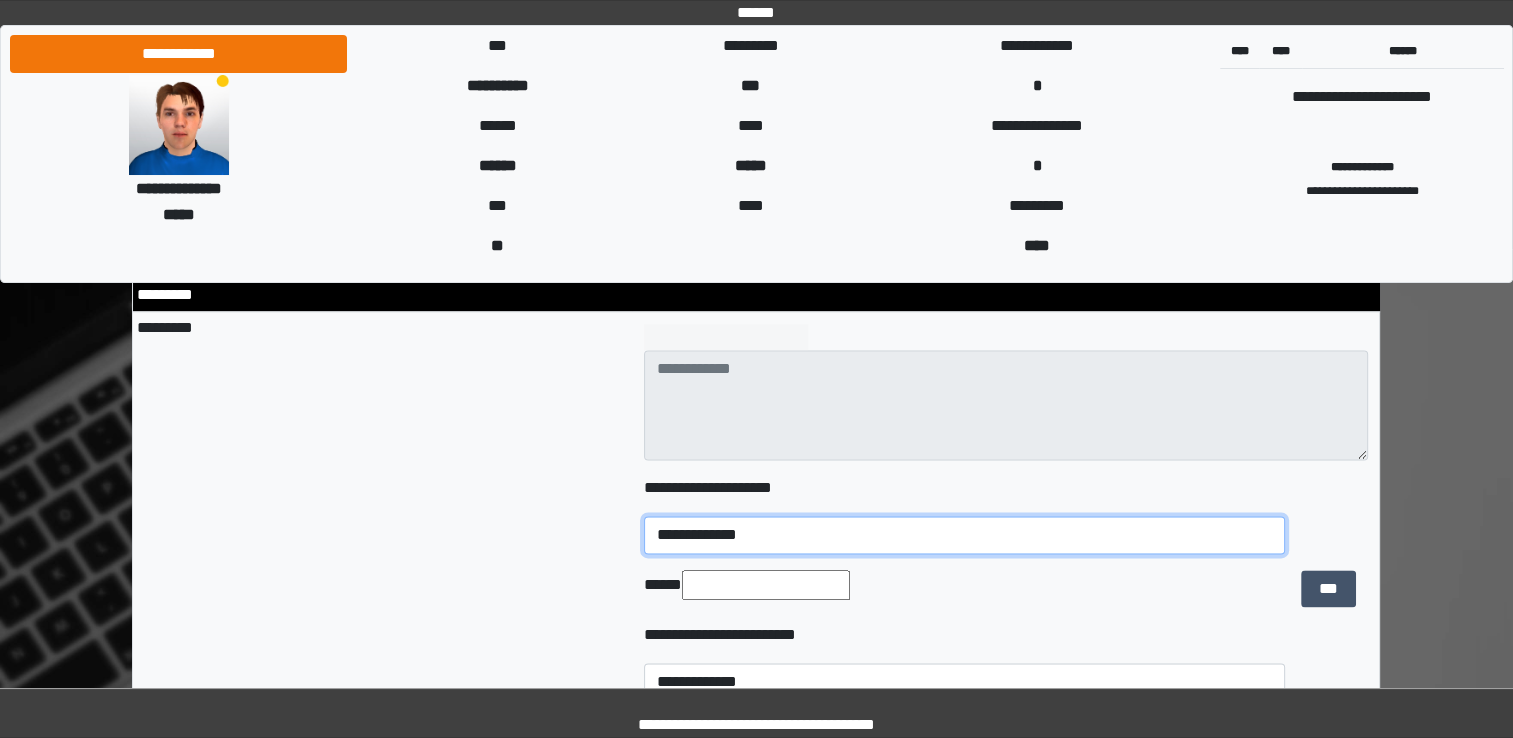 click on "**********" at bounding box center [964, 535] 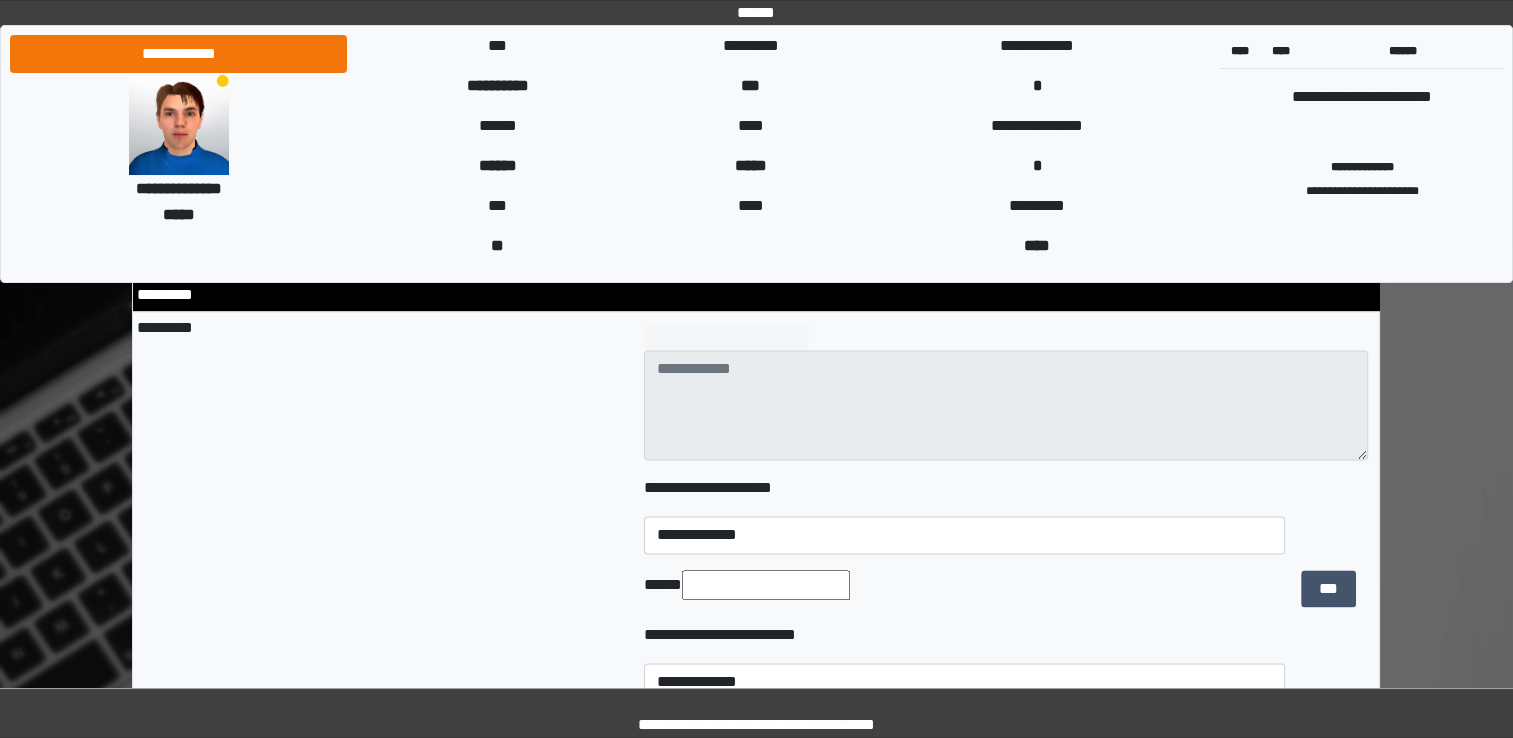 click at bounding box center (766, 585) 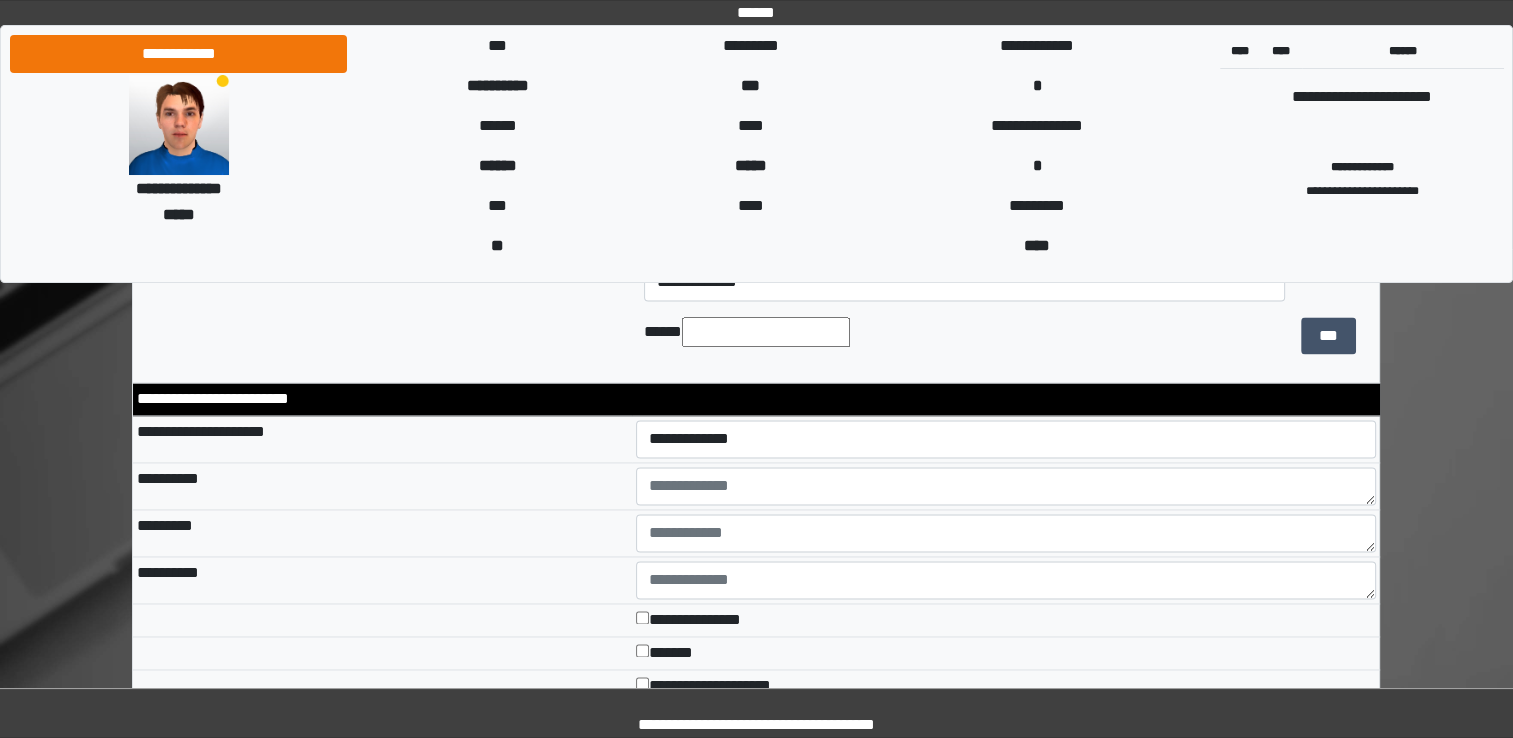 scroll, scrollTop: 3037, scrollLeft: 0, axis: vertical 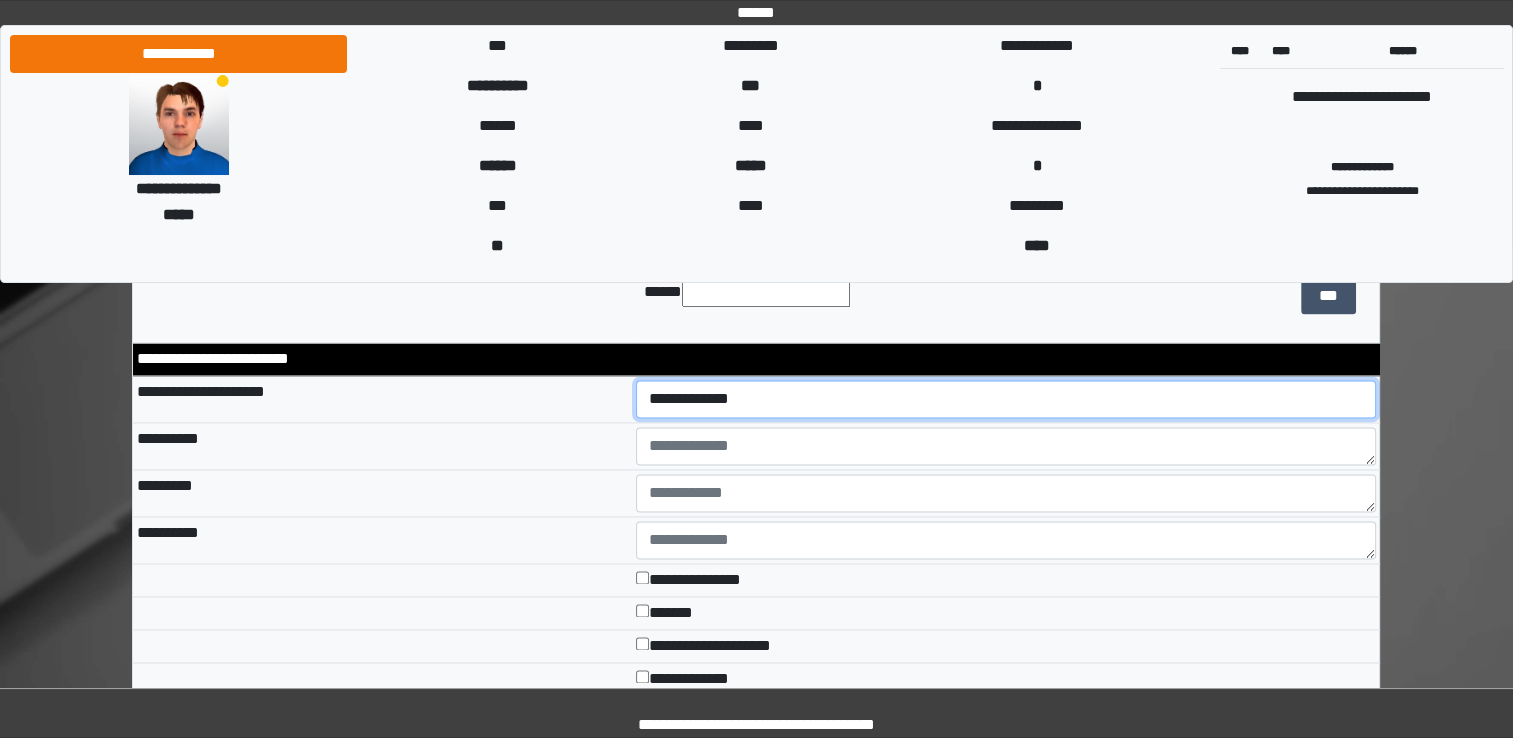 click on "**********" at bounding box center [1006, 399] 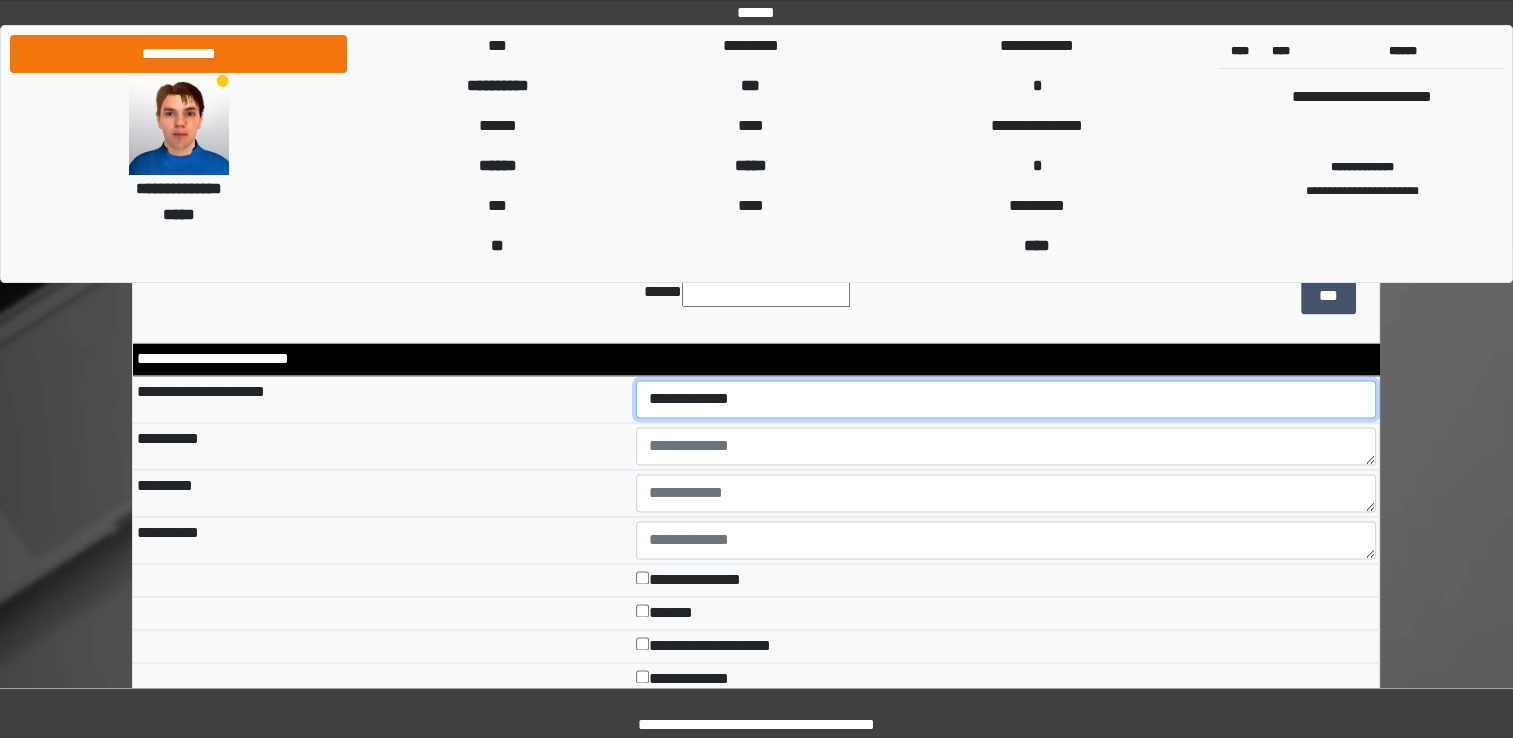 select on "*" 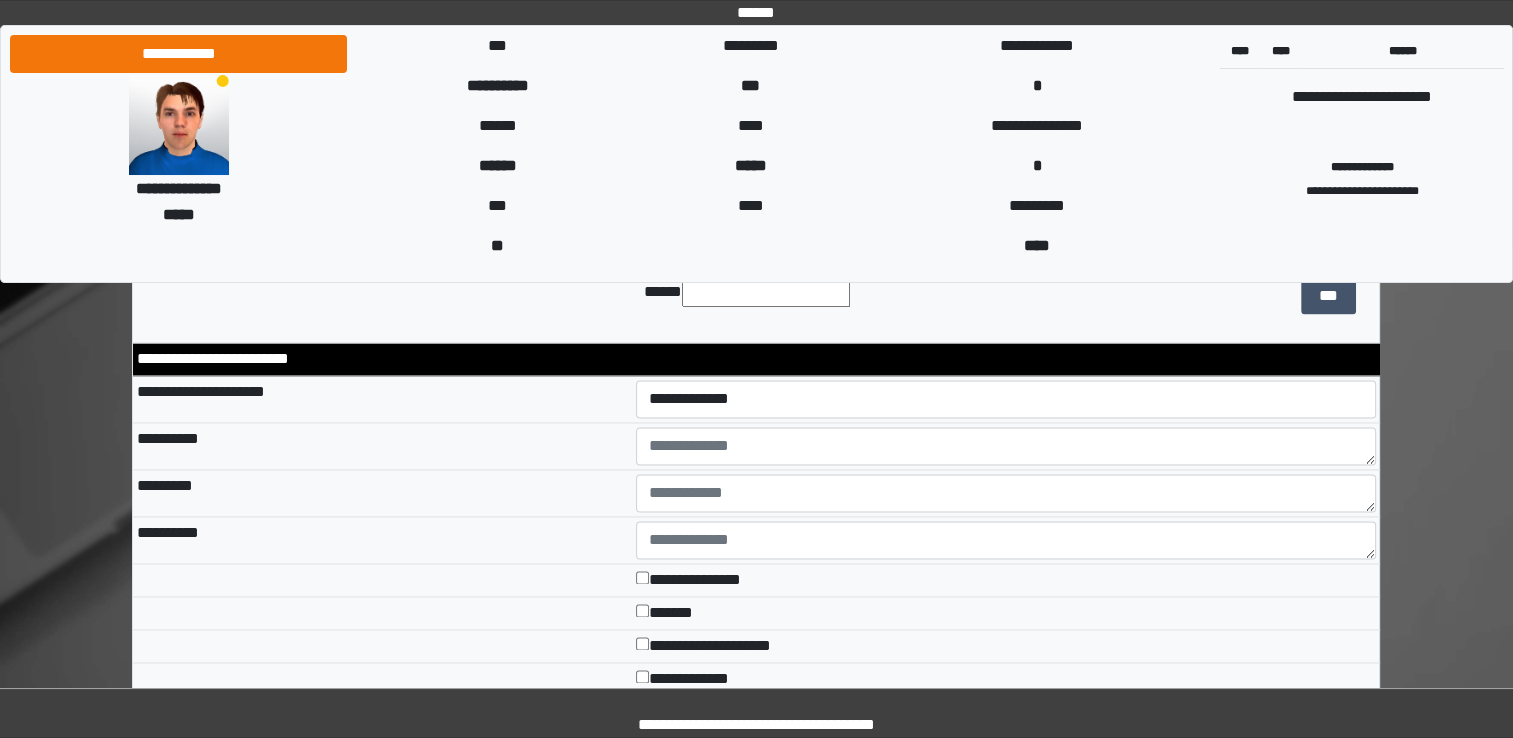 click on "**********" at bounding box center [382, 445] 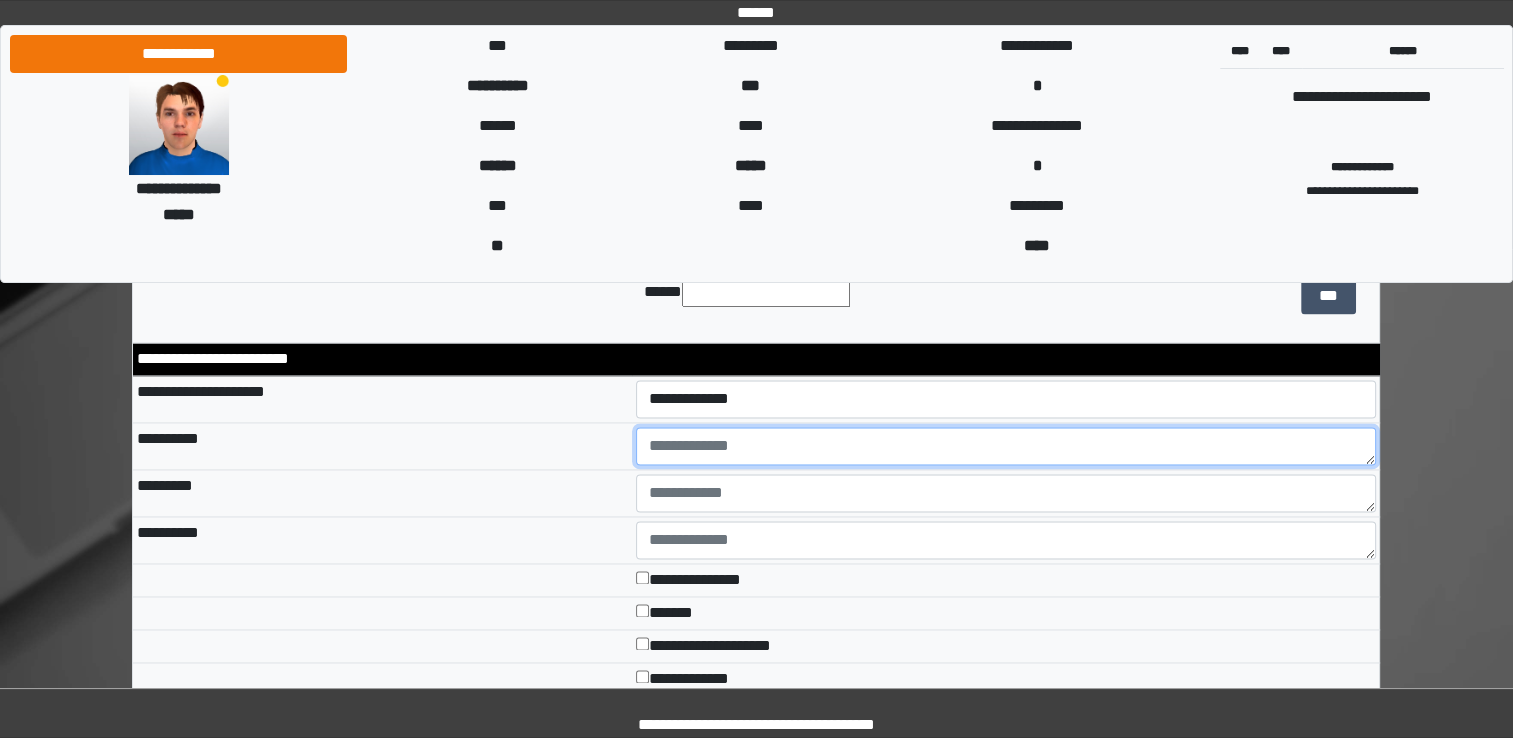 click at bounding box center [1006, 446] 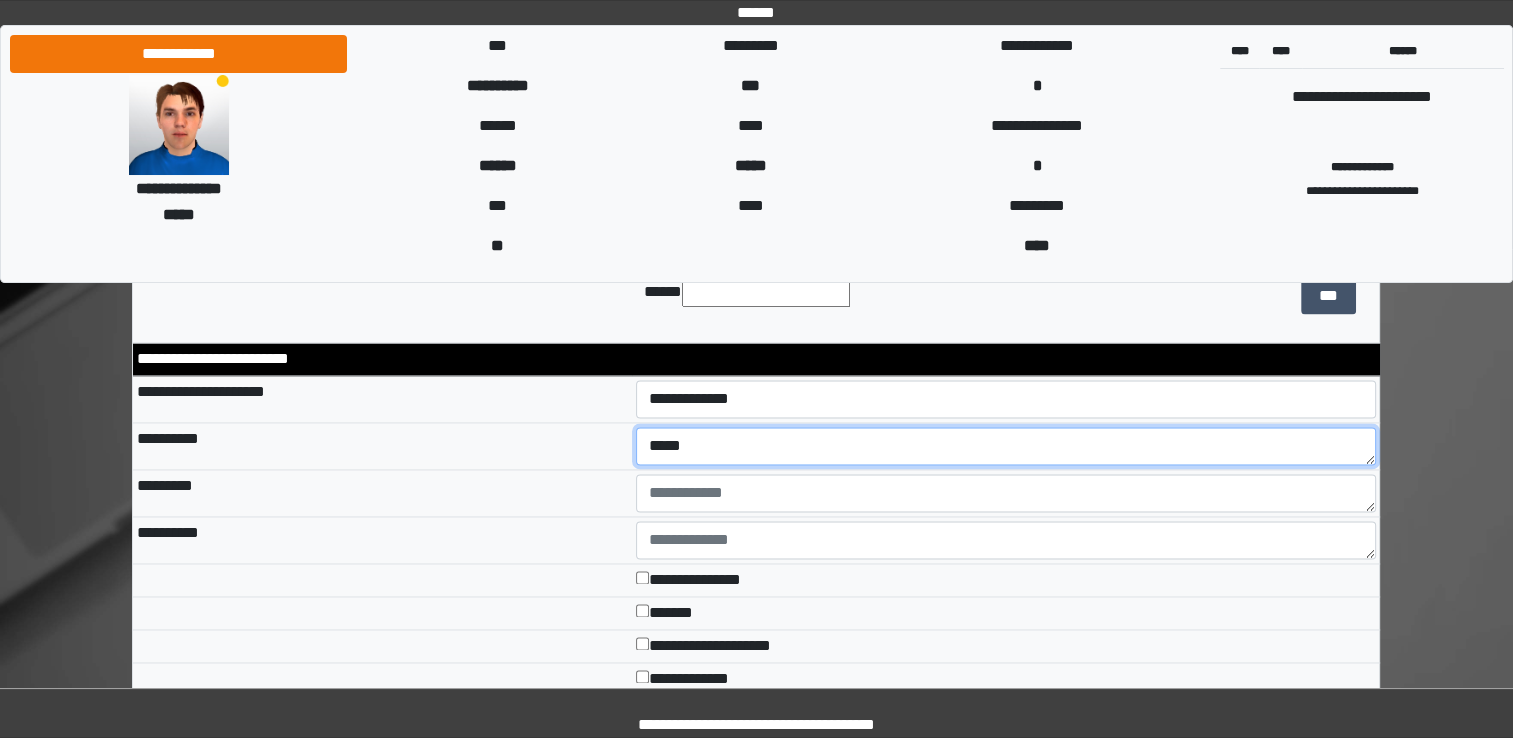 type on "*****" 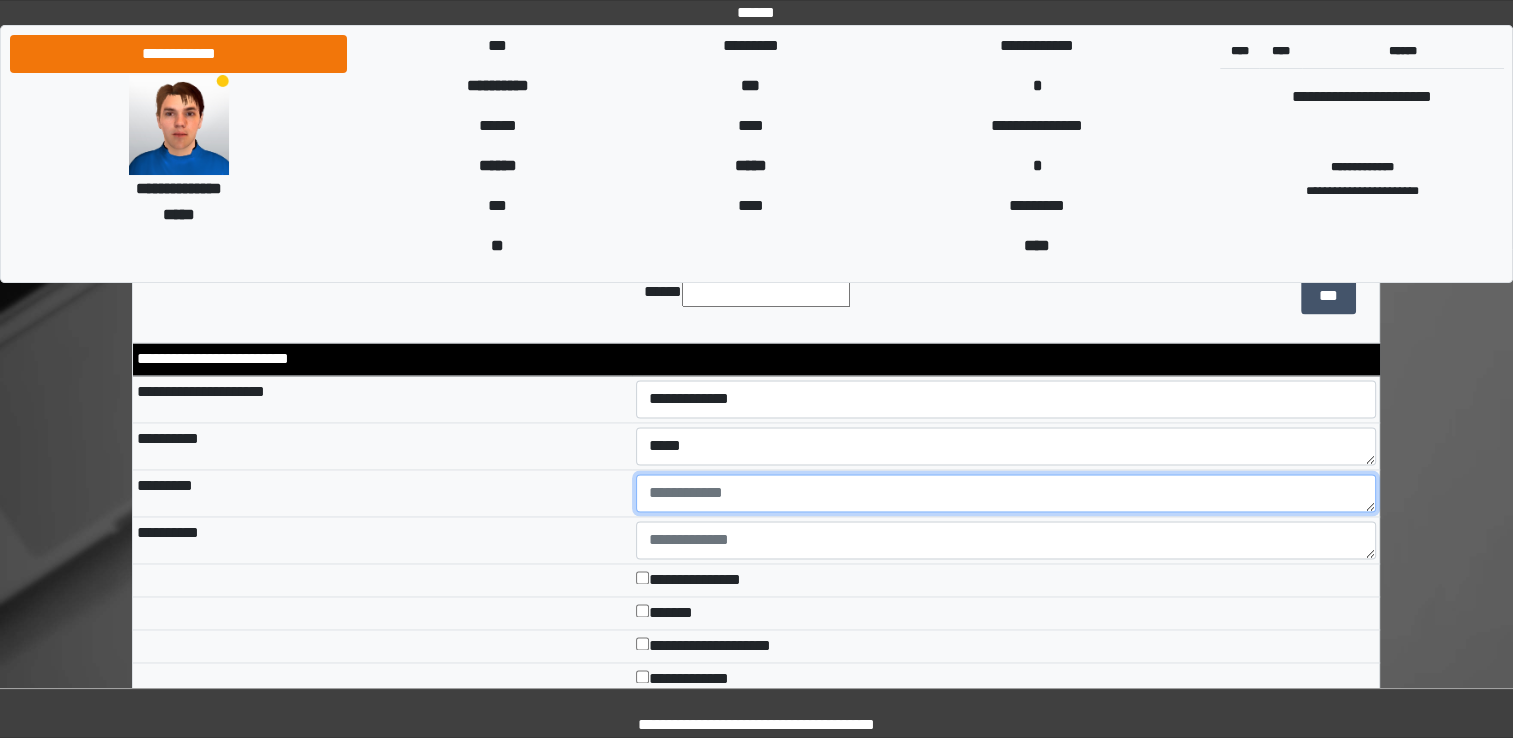 click at bounding box center [1006, 493] 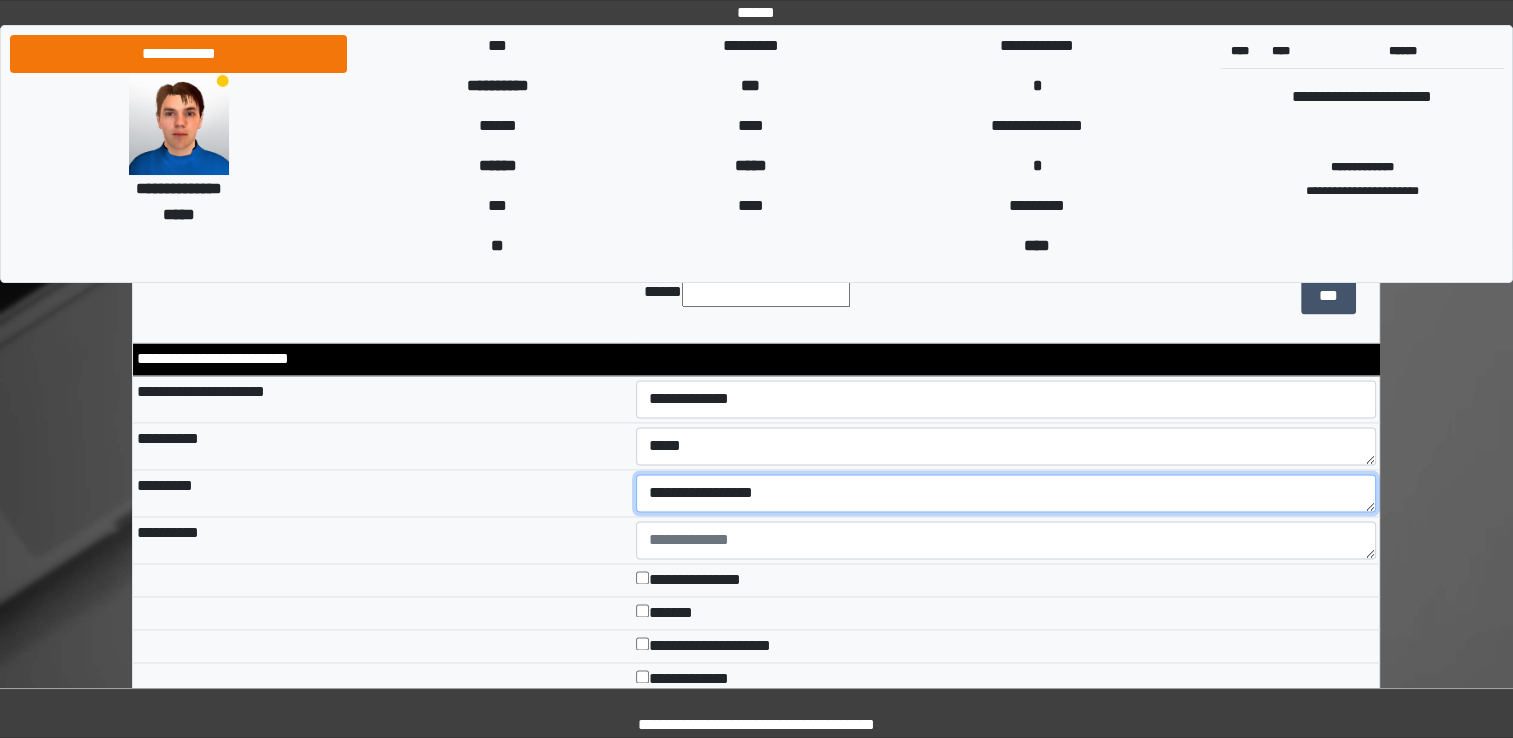 type on "**********" 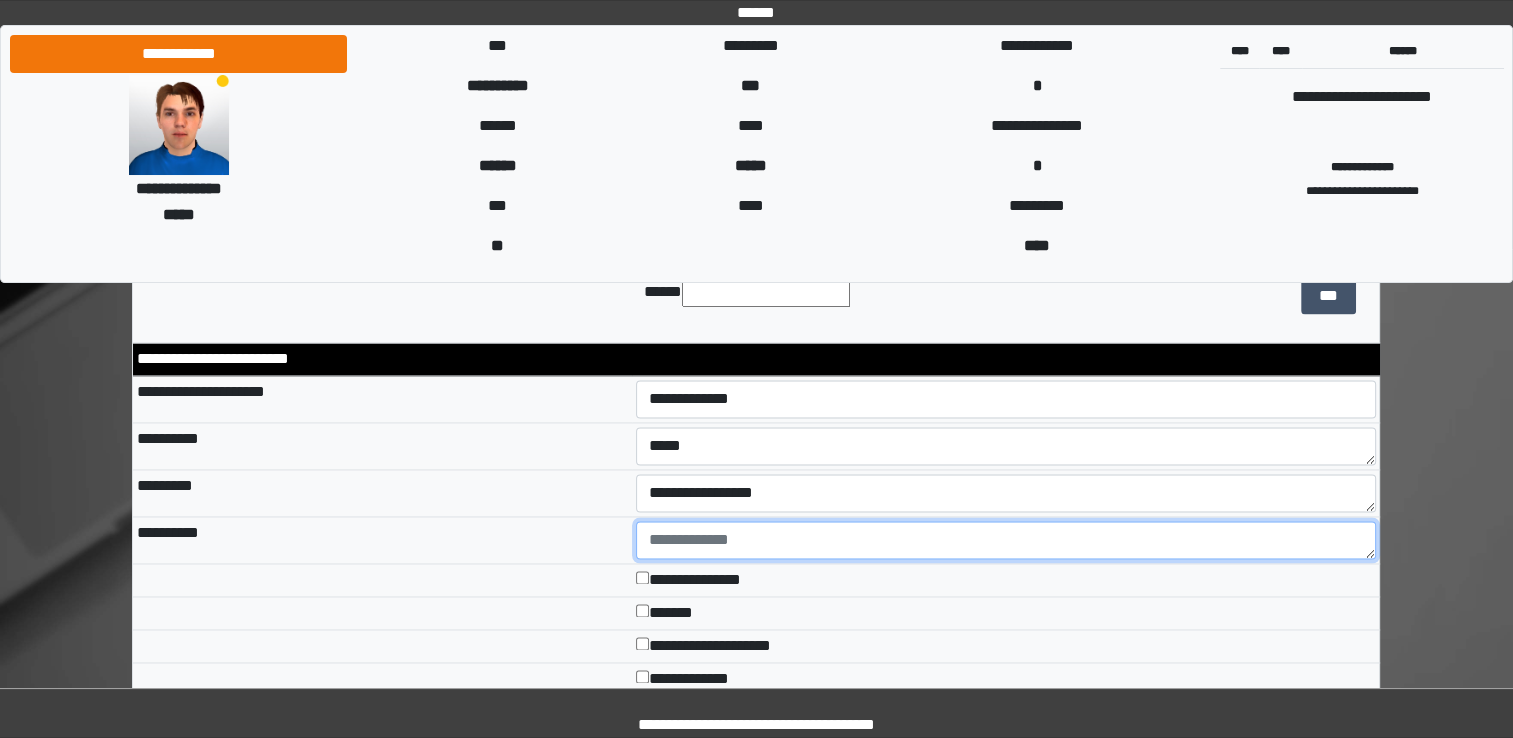 click at bounding box center [1006, 540] 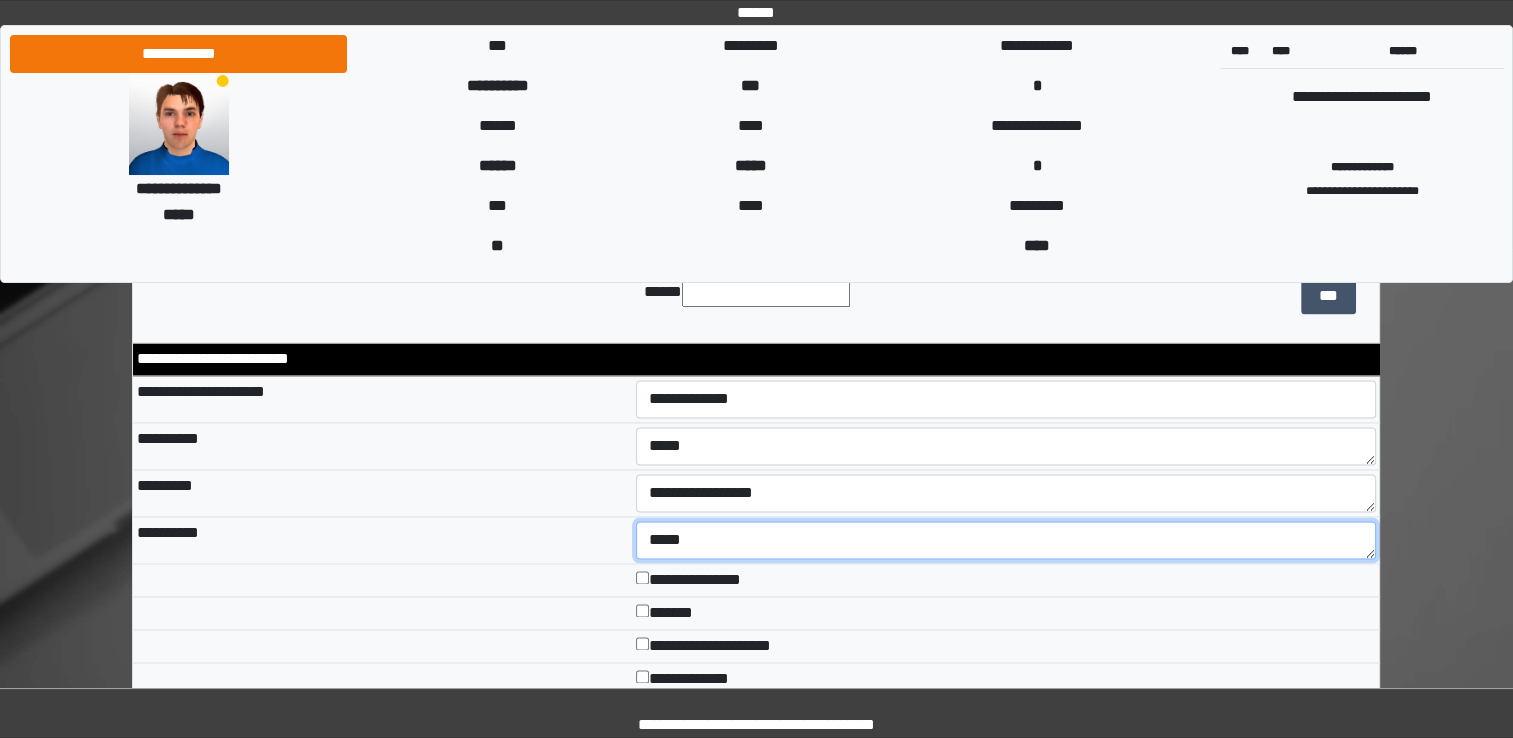 drag, startPoint x: 709, startPoint y: 534, endPoint x: 1040, endPoint y: 522, distance: 331.21744 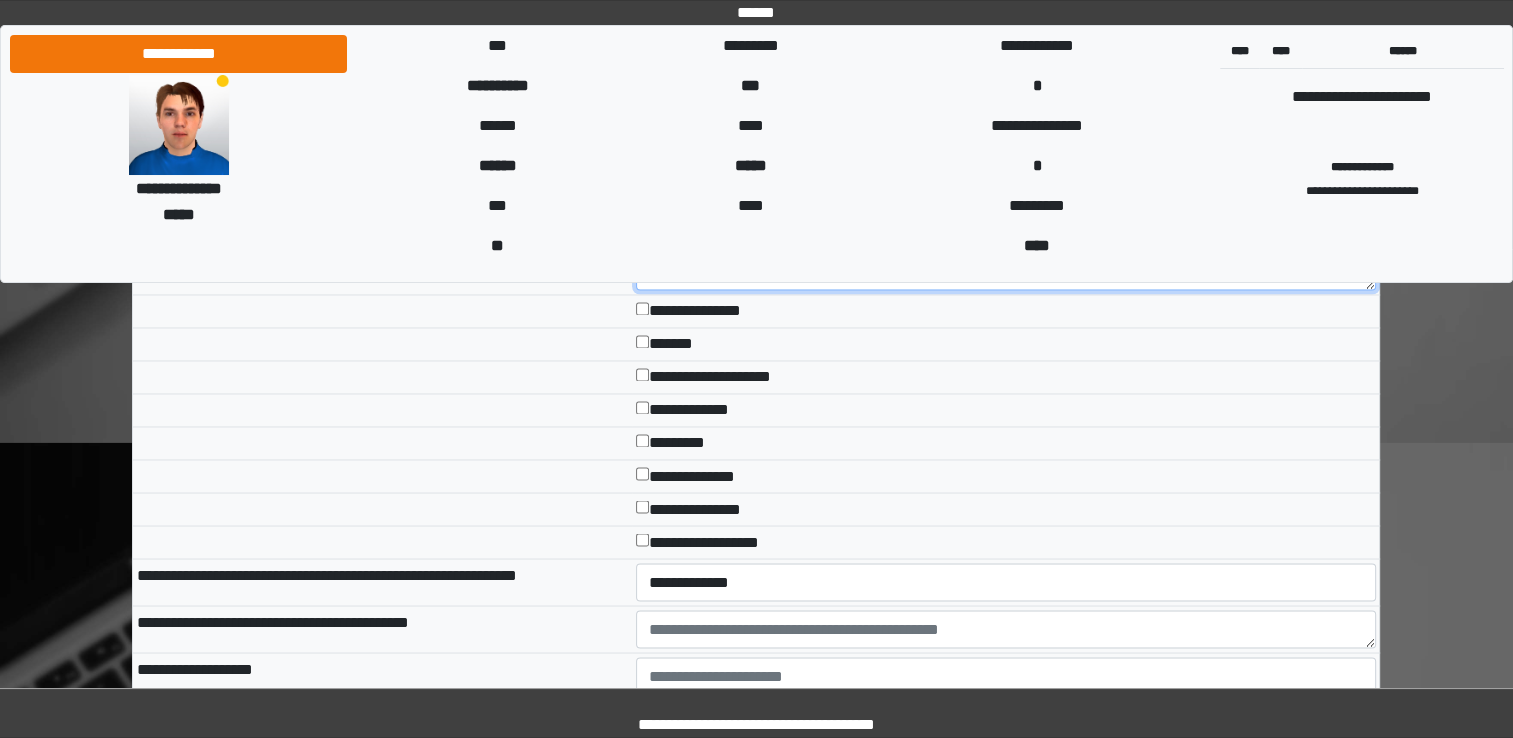 scroll, scrollTop: 3291, scrollLeft: 0, axis: vertical 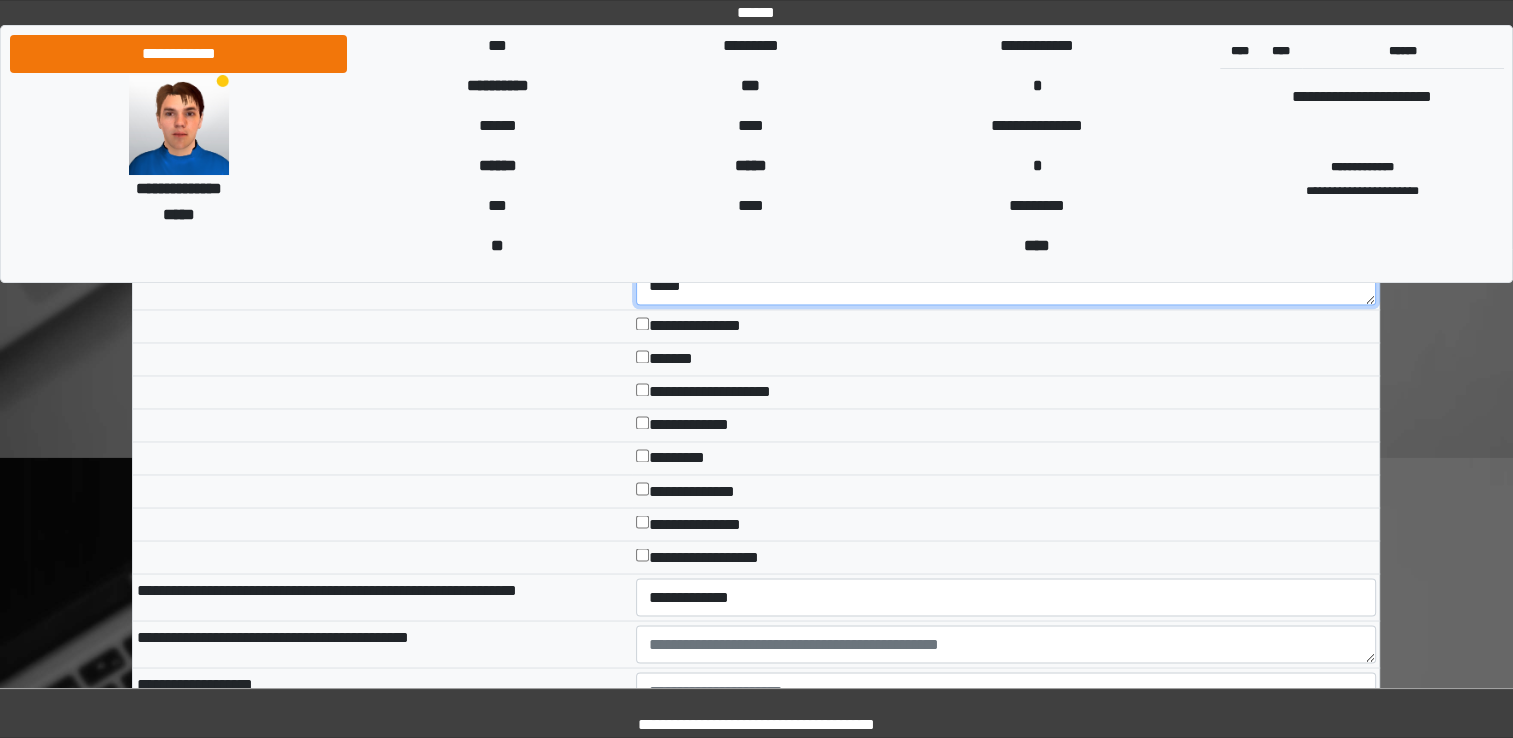 type on "*****" 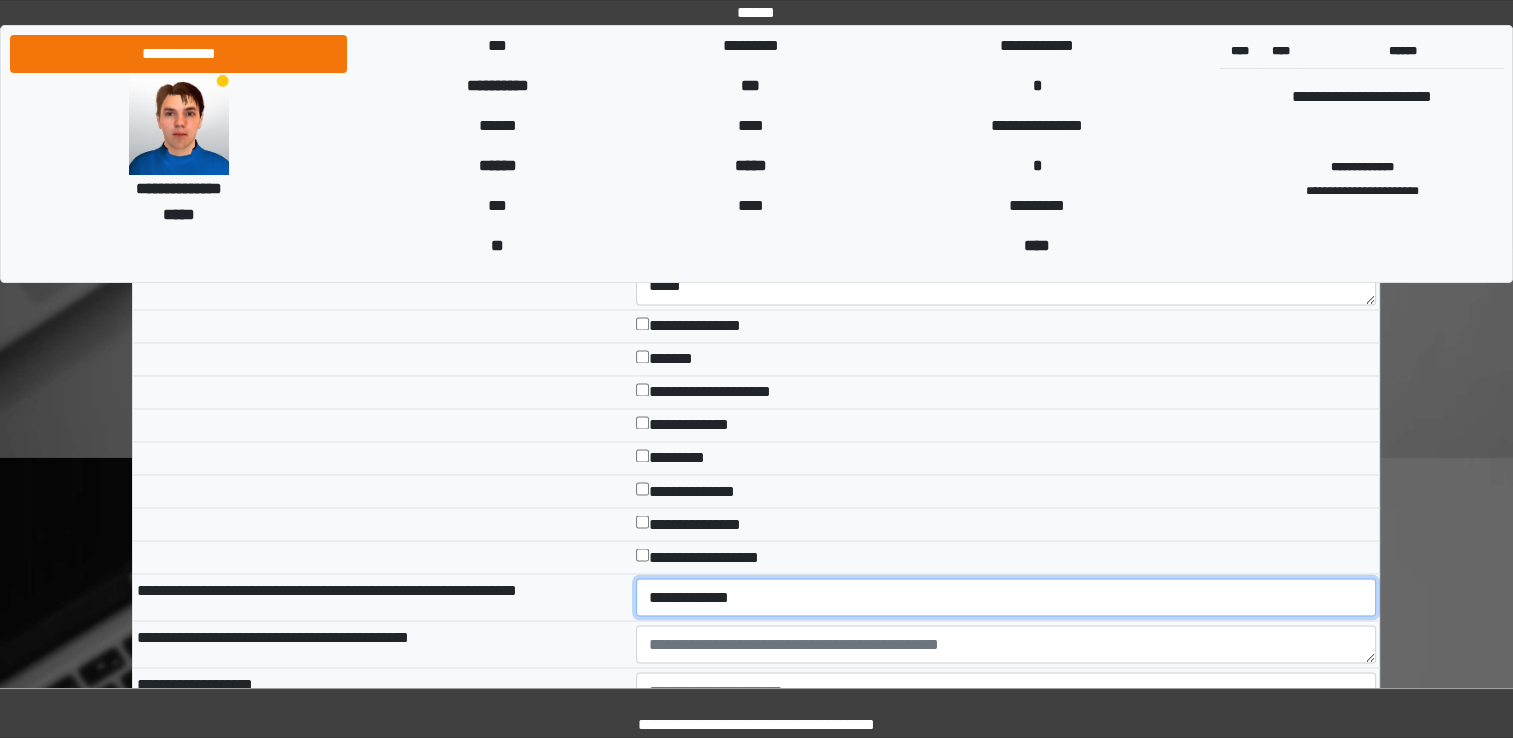 click on "**********" at bounding box center [1006, 597] 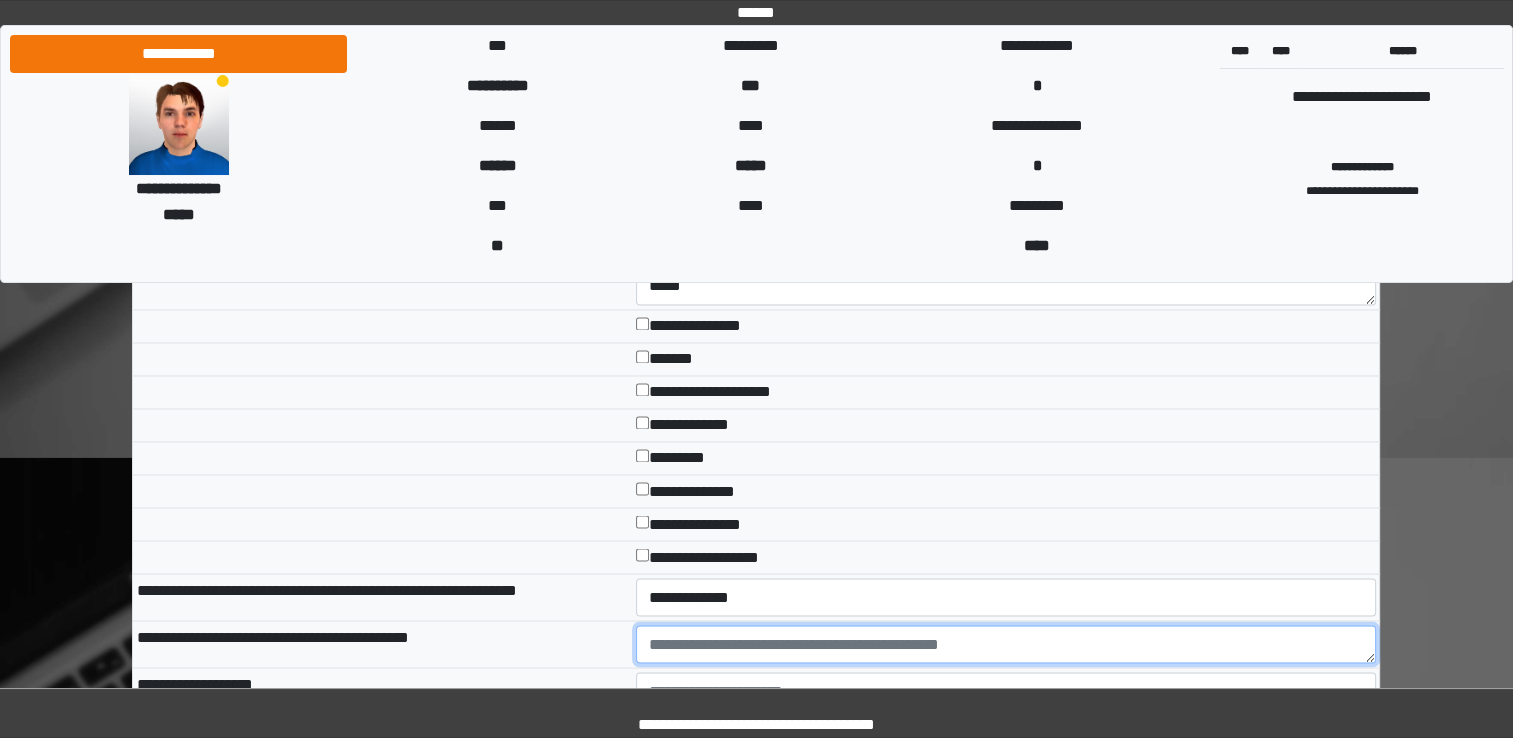 click at bounding box center [1006, 644] 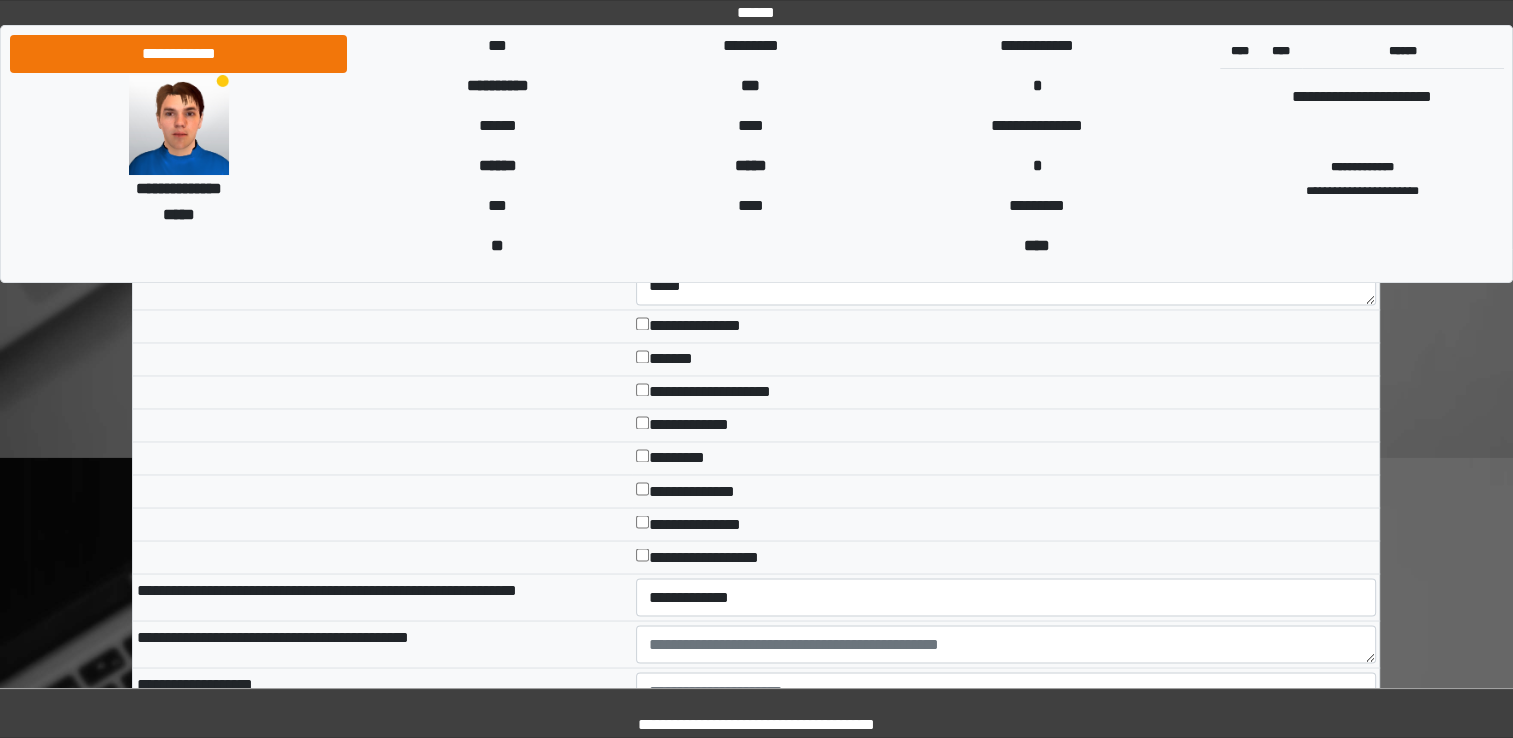 click on "**********" at bounding box center (1006, 596) 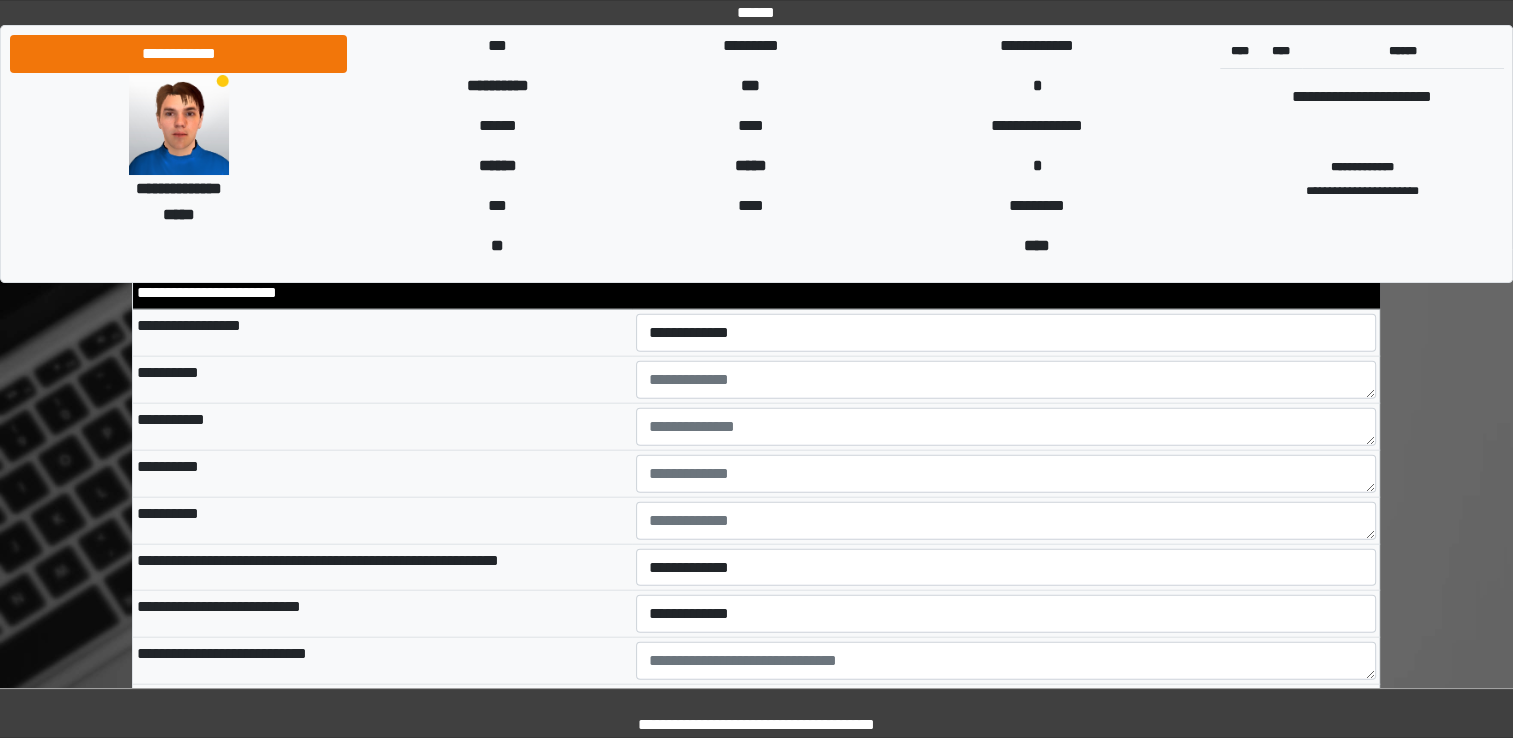 scroll, scrollTop: 5228, scrollLeft: 0, axis: vertical 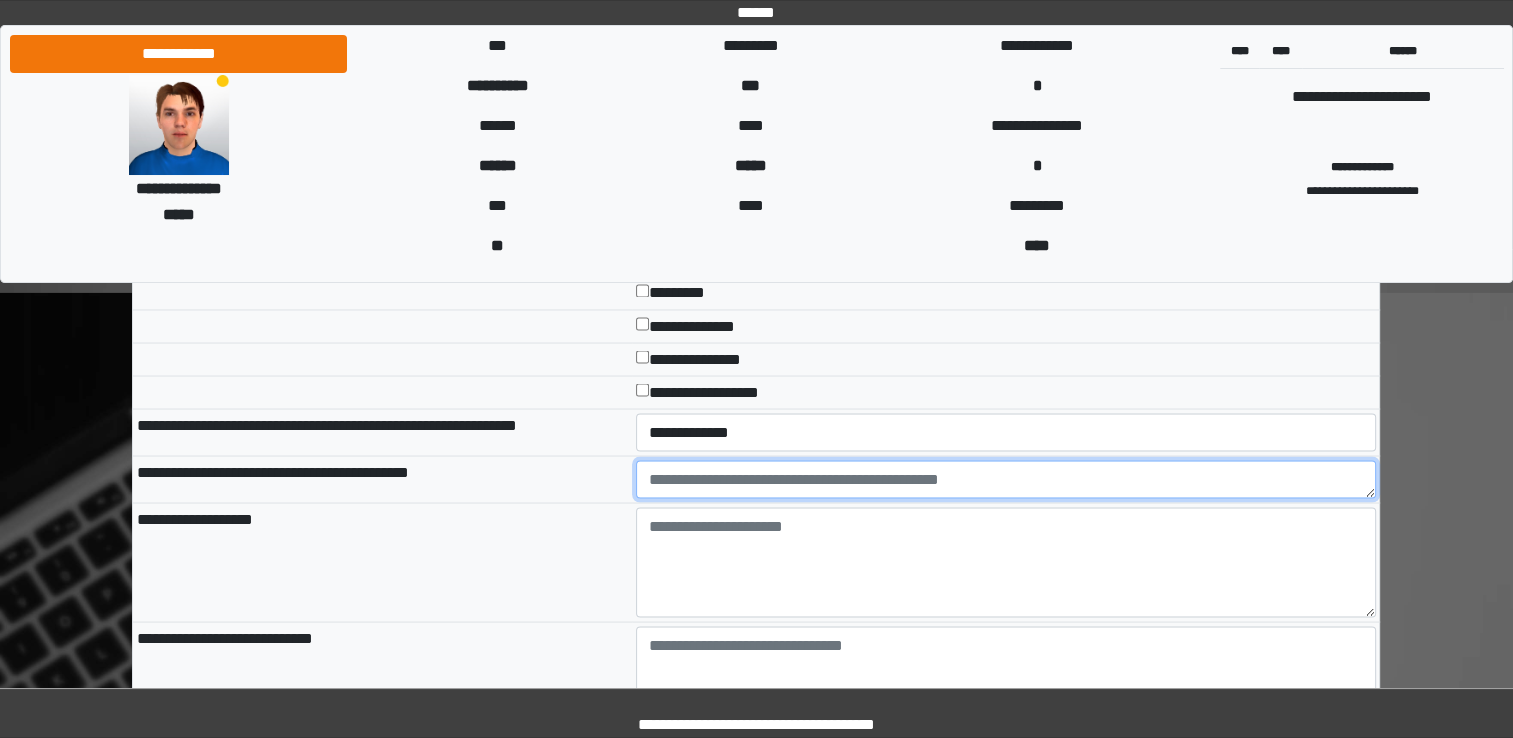 click at bounding box center (1006, 479) 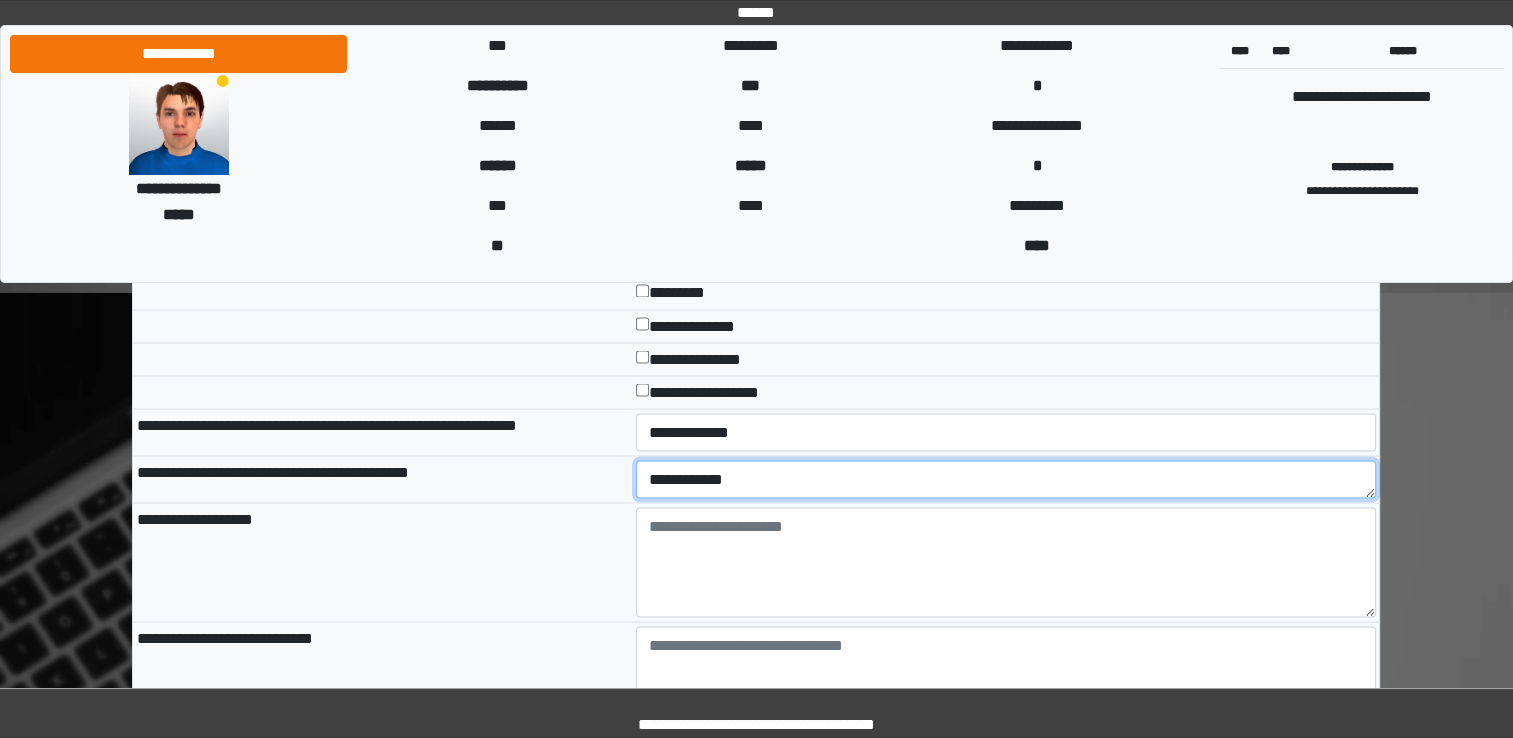 type on "**********" 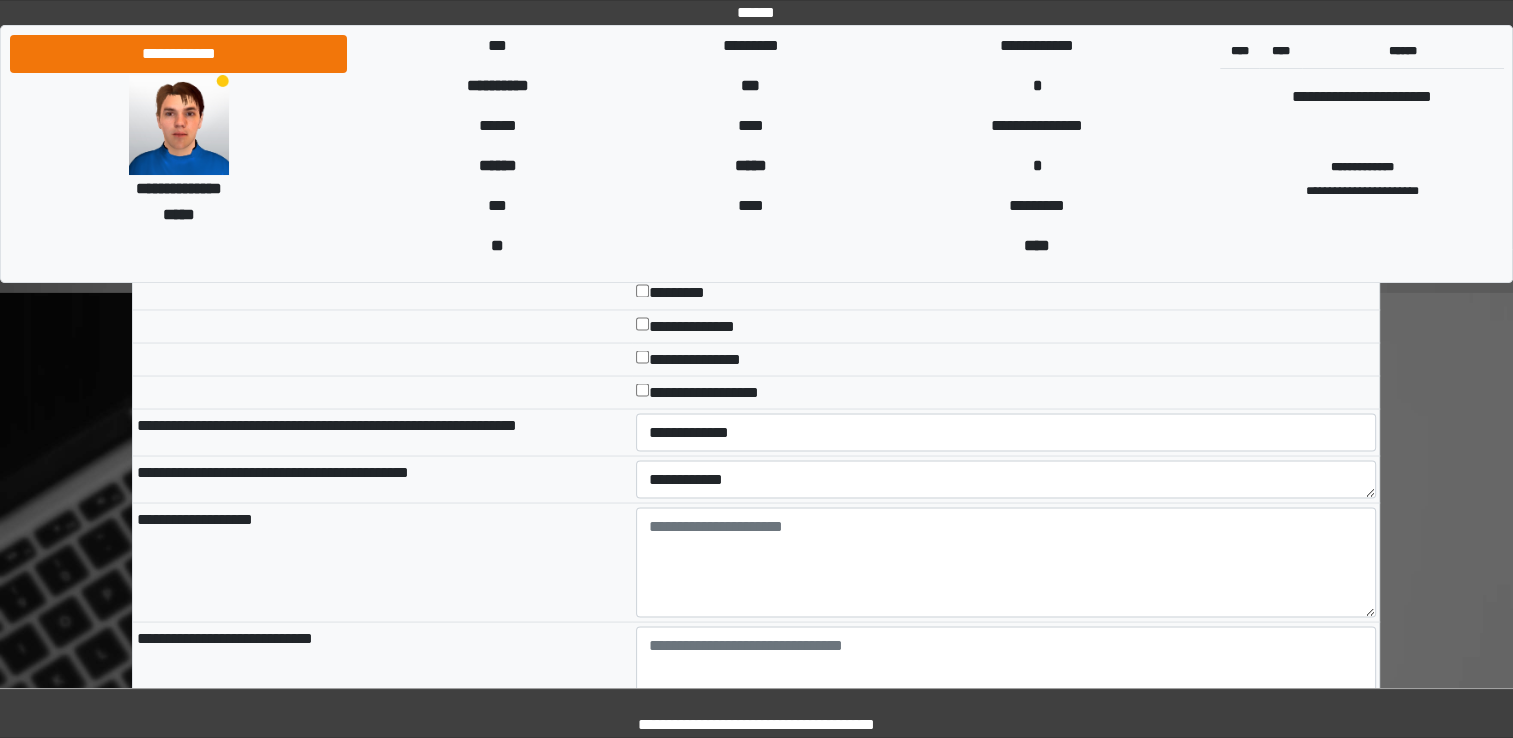 click on "**********" at bounding box center [756, 713] 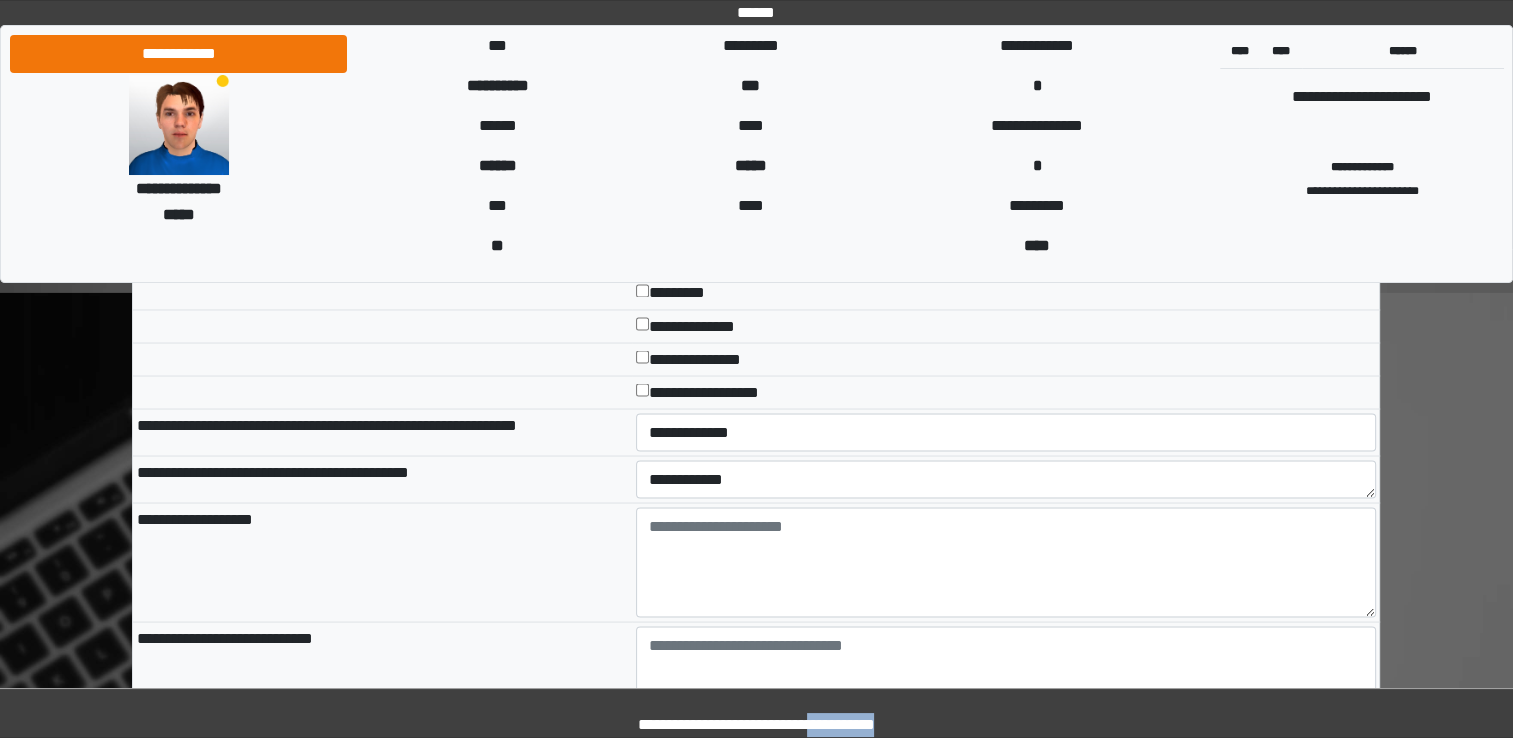 click on "**********" at bounding box center (756, 713) 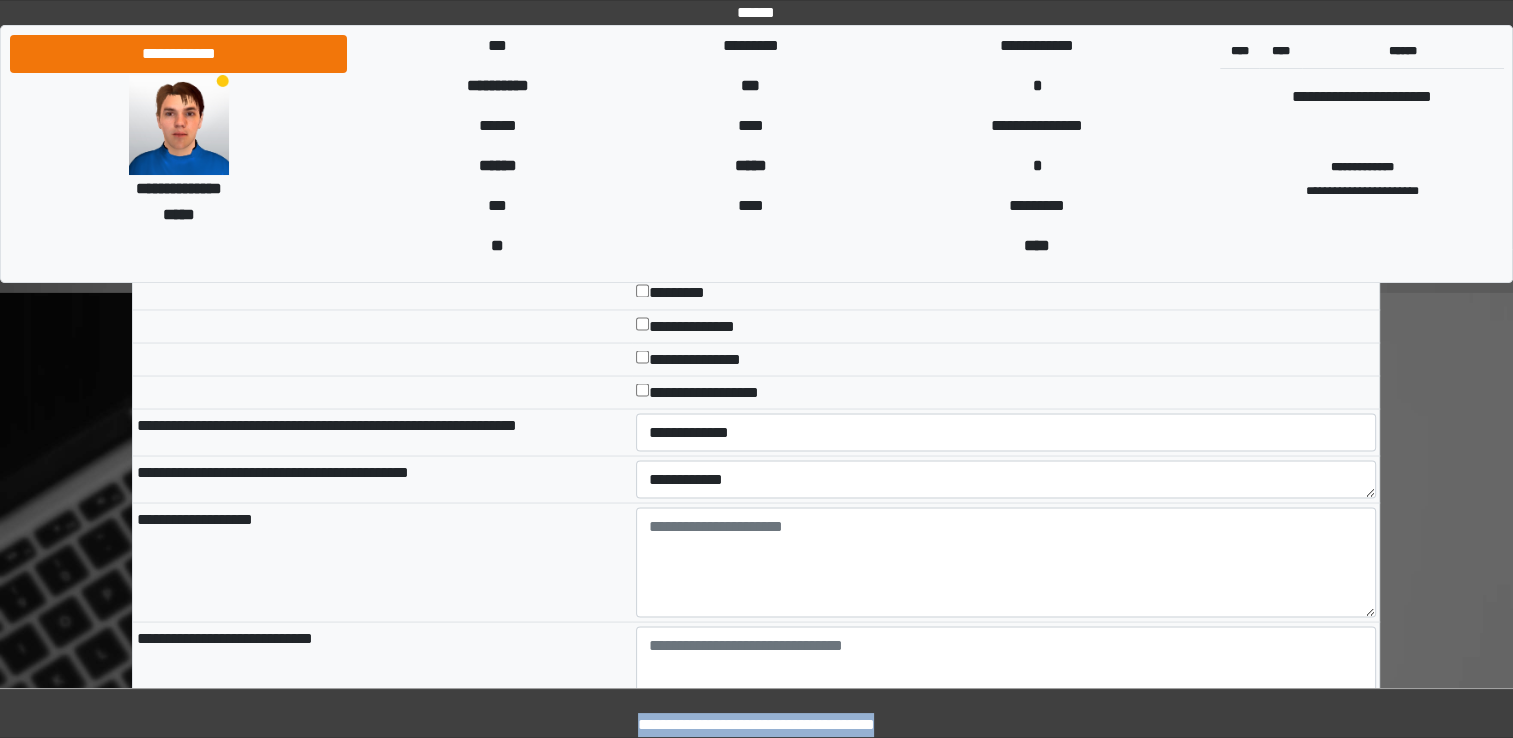 click on "**********" at bounding box center (756, 713) 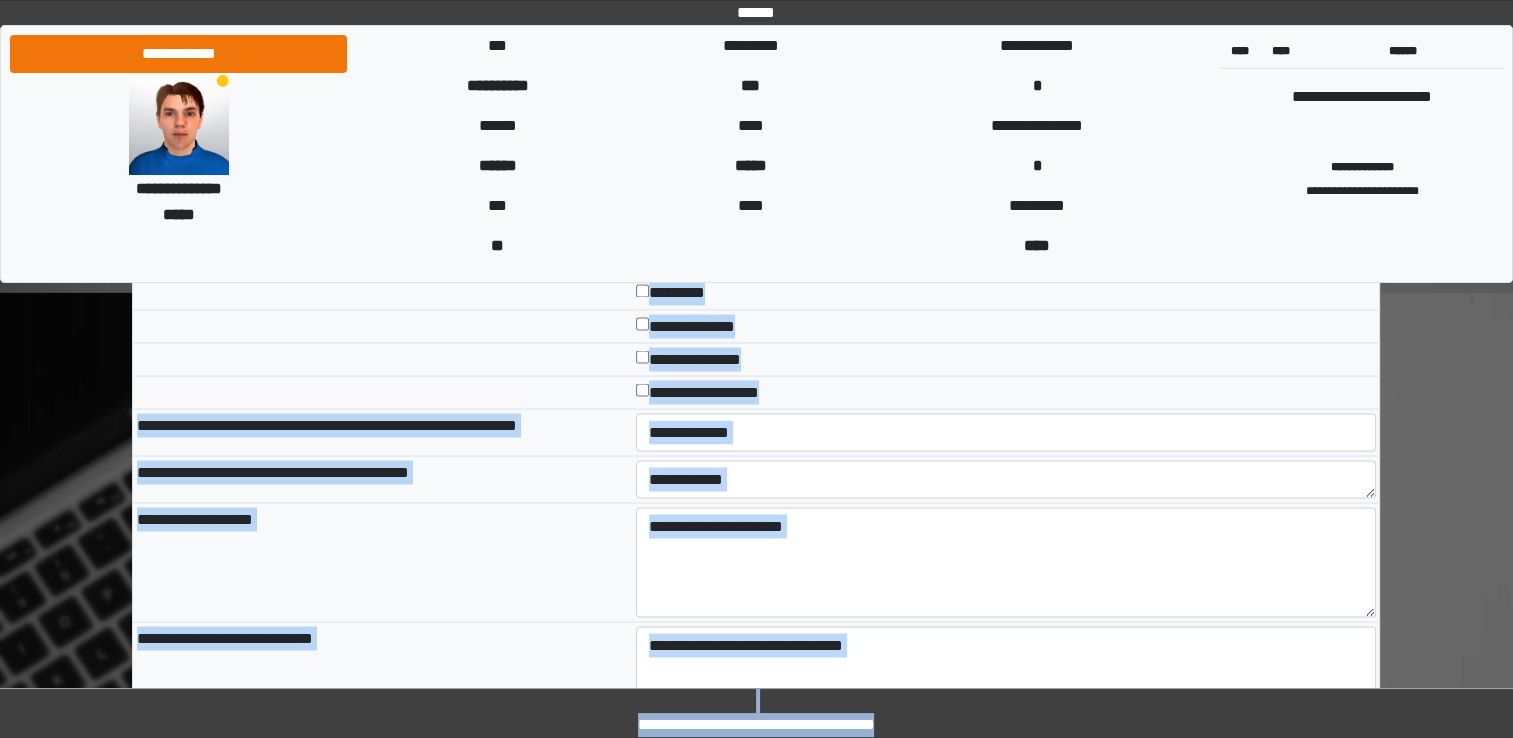 click on "**********" at bounding box center [756, -3087] 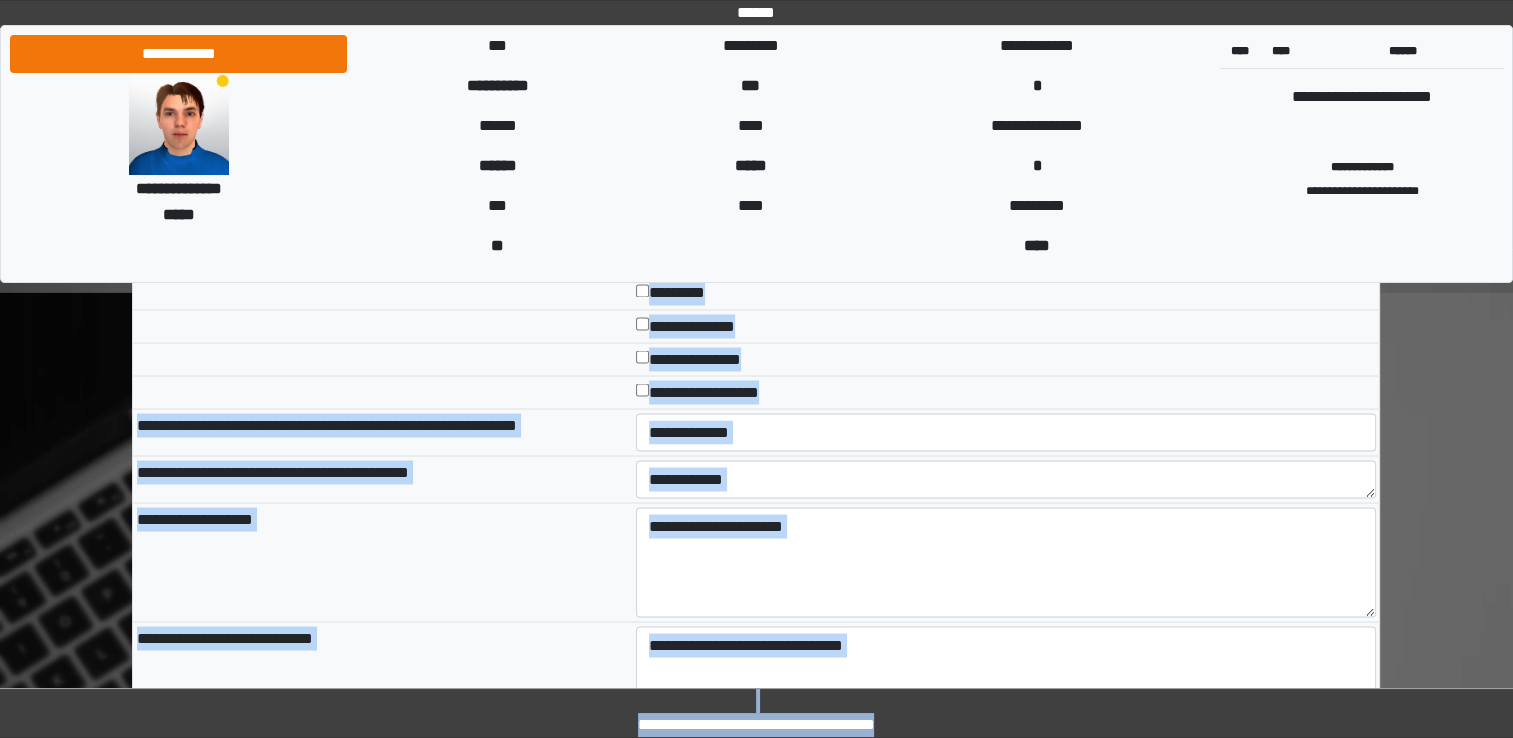 drag, startPoint x: 1518, startPoint y: 734, endPoint x: 1428, endPoint y: 635, distance: 133.79462 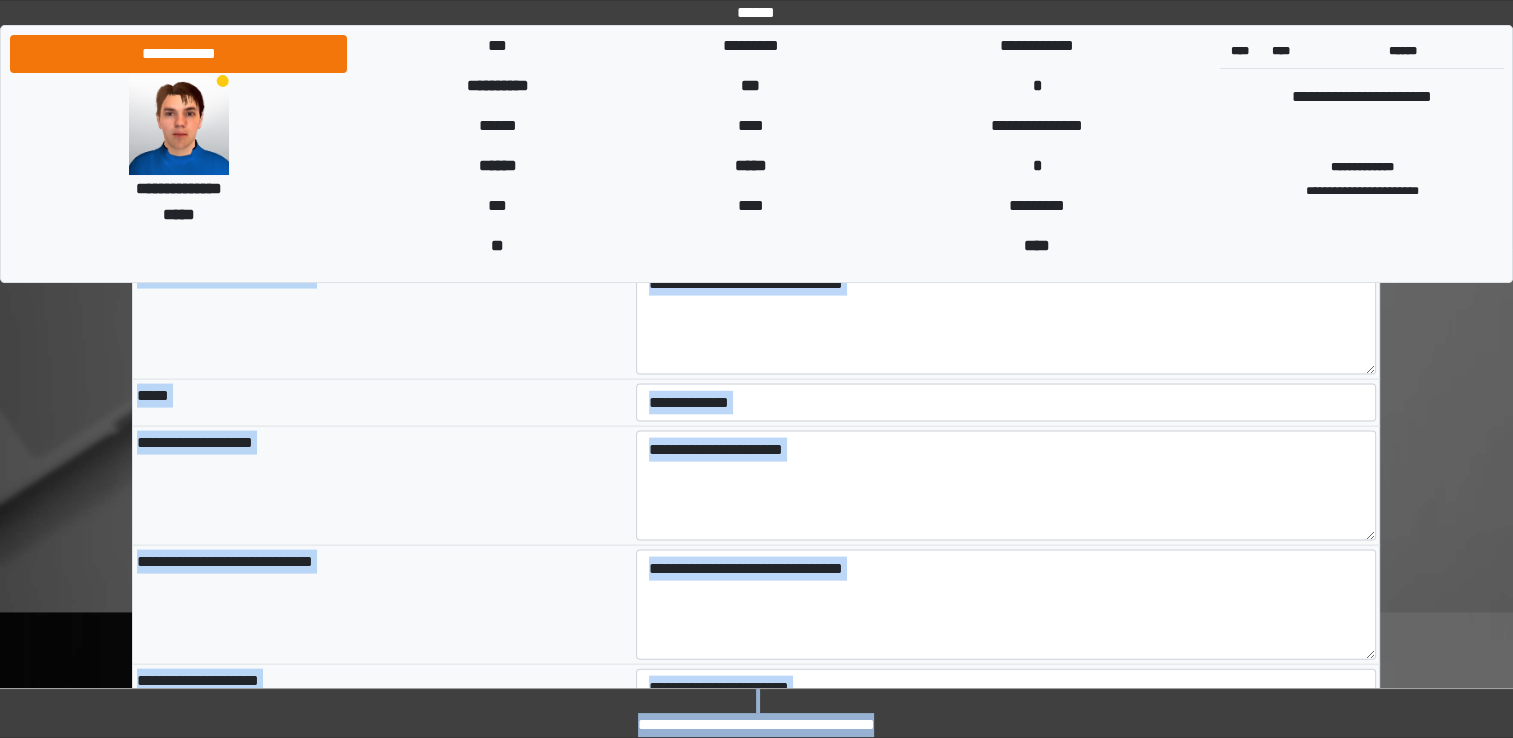 scroll, scrollTop: 4747, scrollLeft: 0, axis: vertical 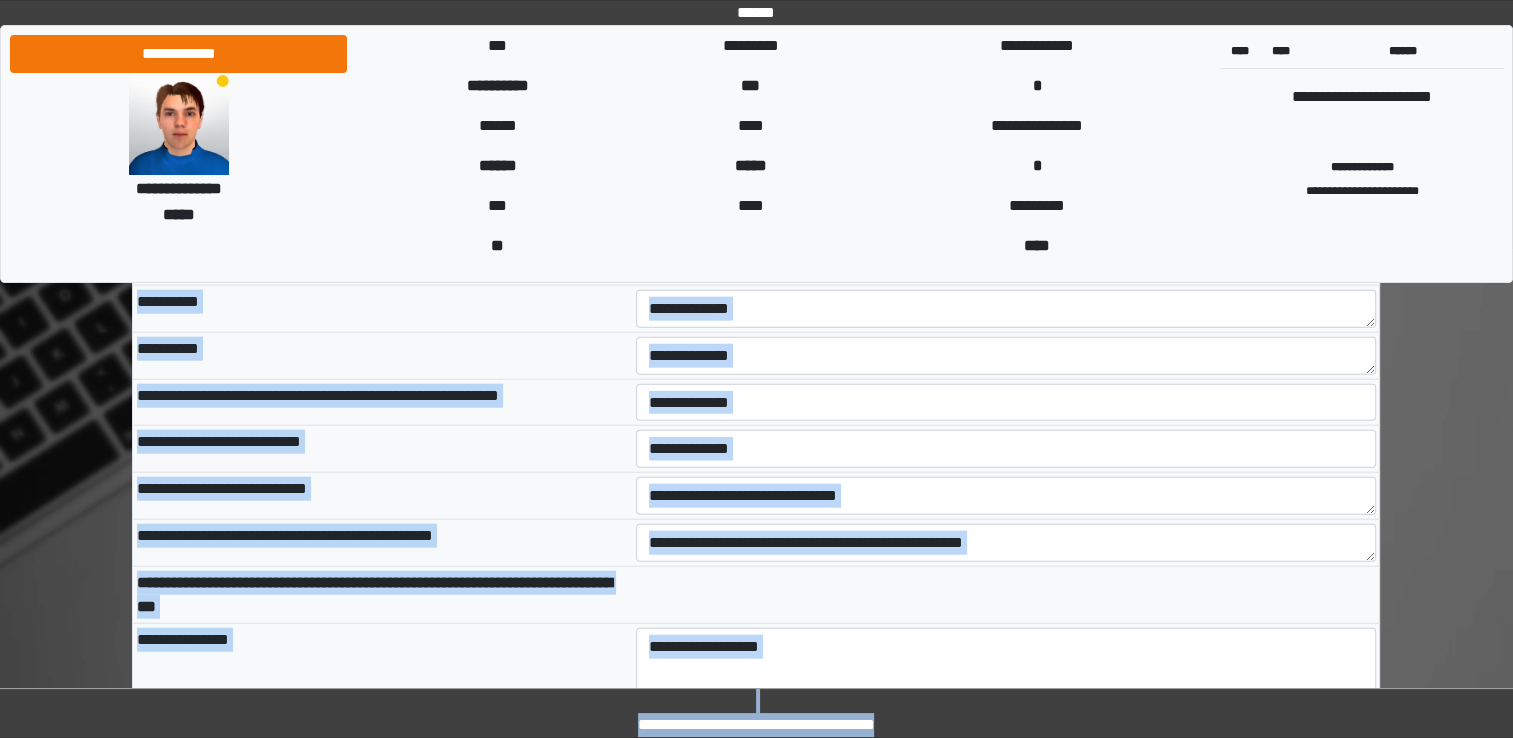 click on "**********" at bounding box center (756, 1967) 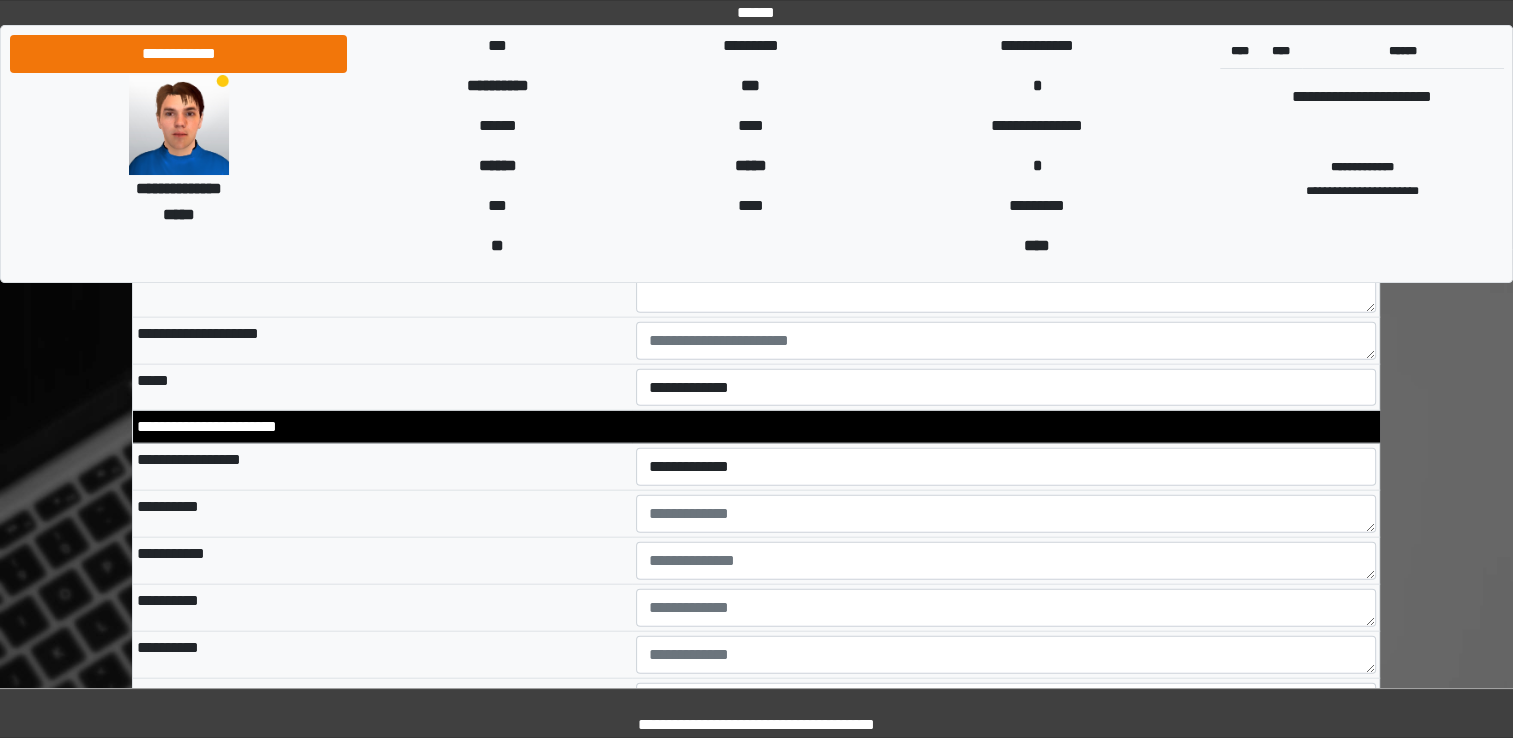 scroll, scrollTop: 4432, scrollLeft: 0, axis: vertical 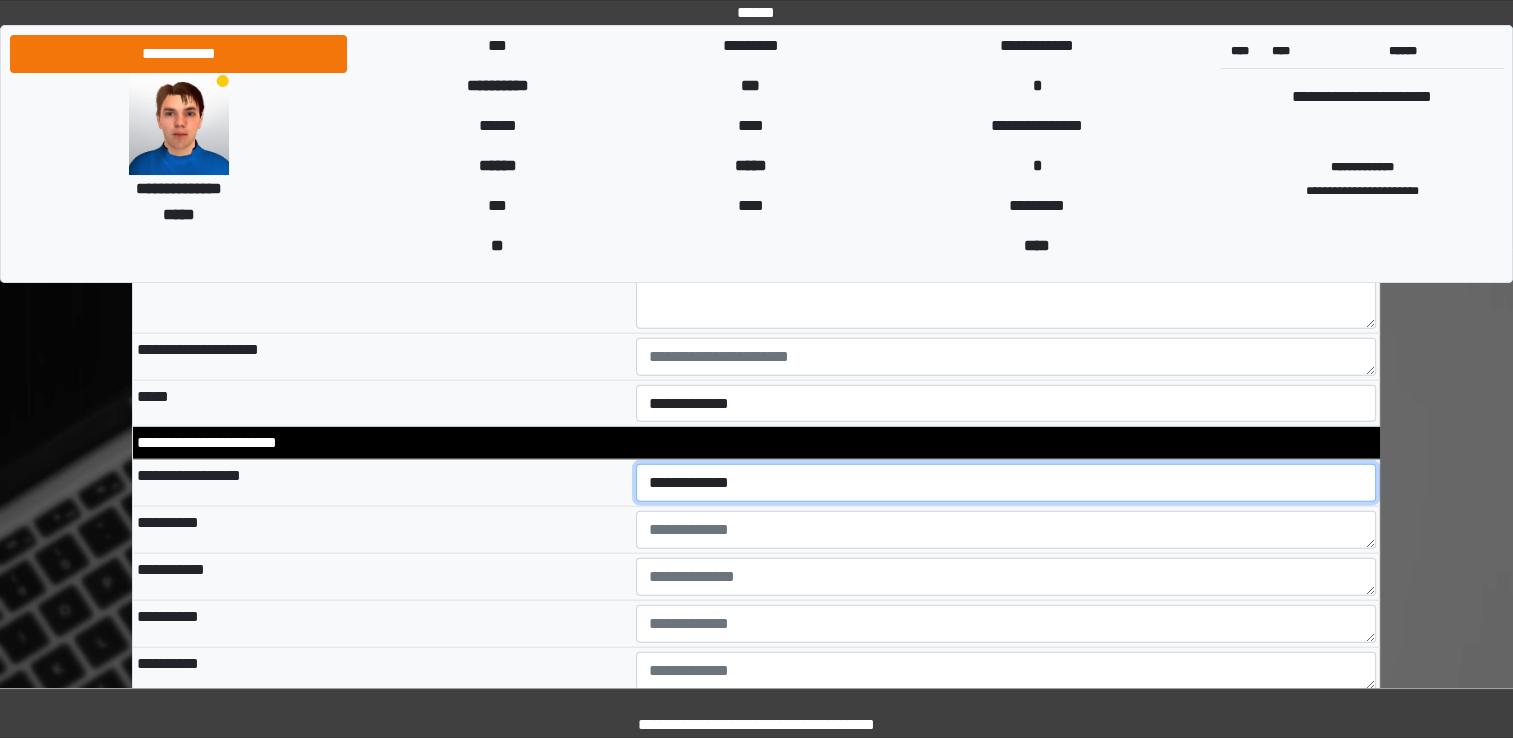 click on "**********" at bounding box center [1006, 483] 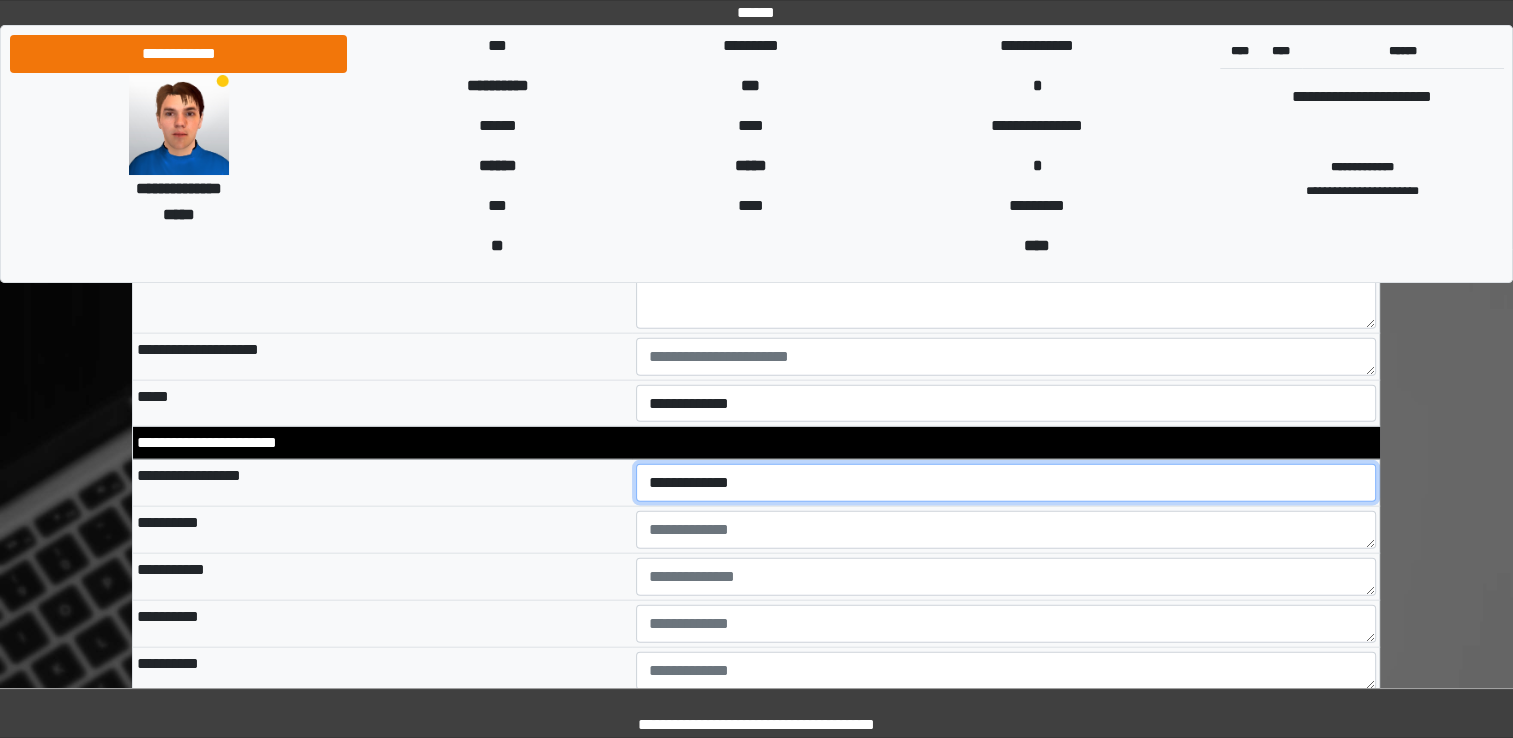 select on "*" 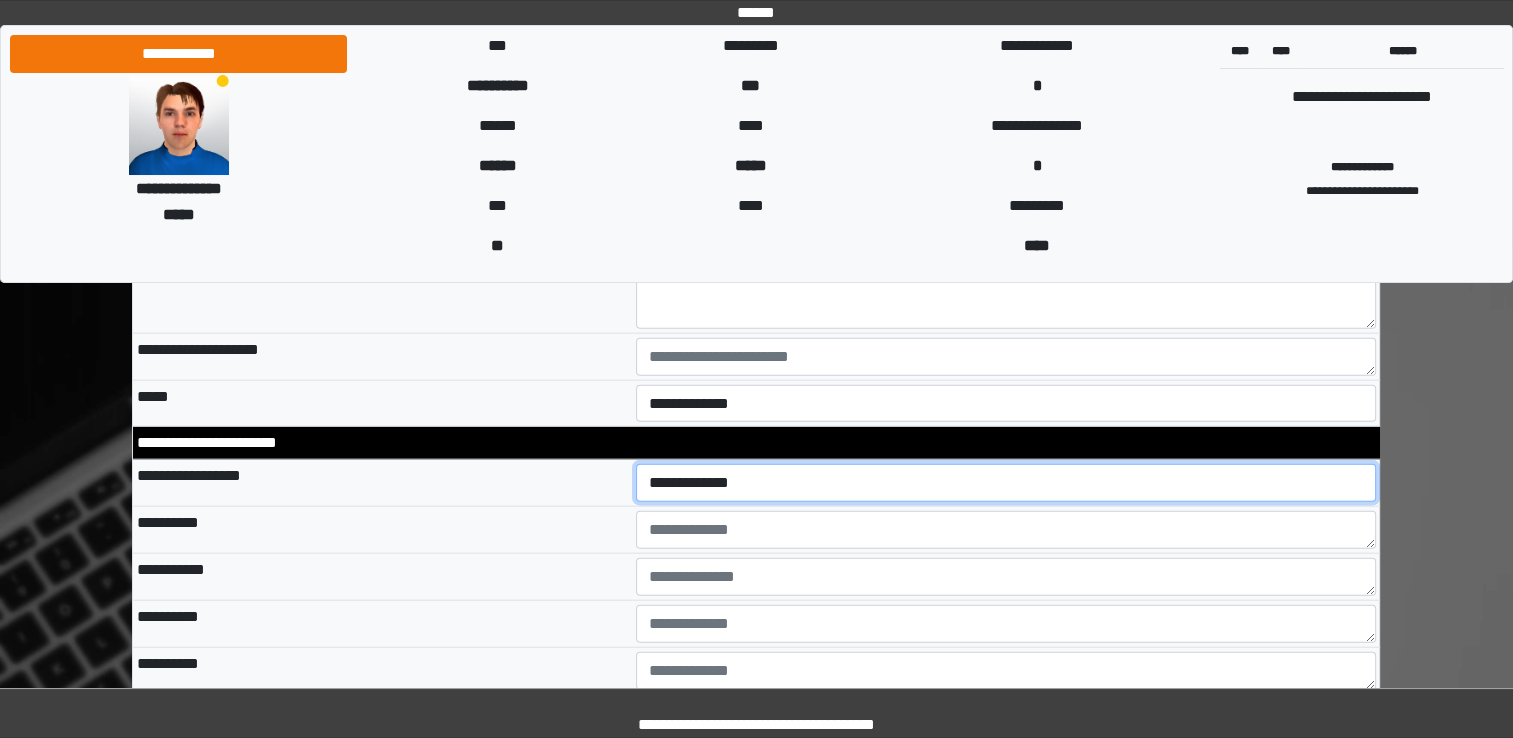 click on "**********" at bounding box center [1006, 483] 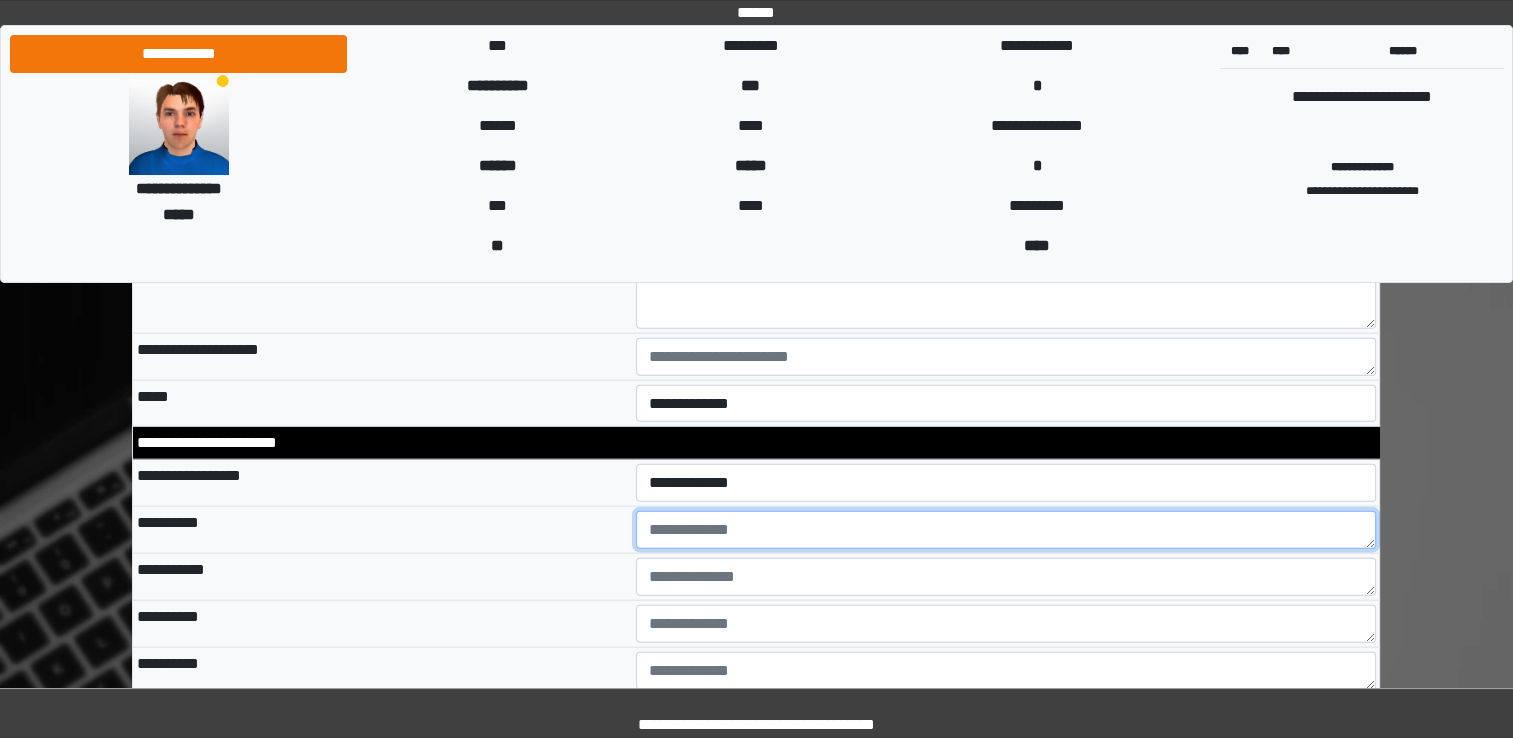 click at bounding box center (1006, 530) 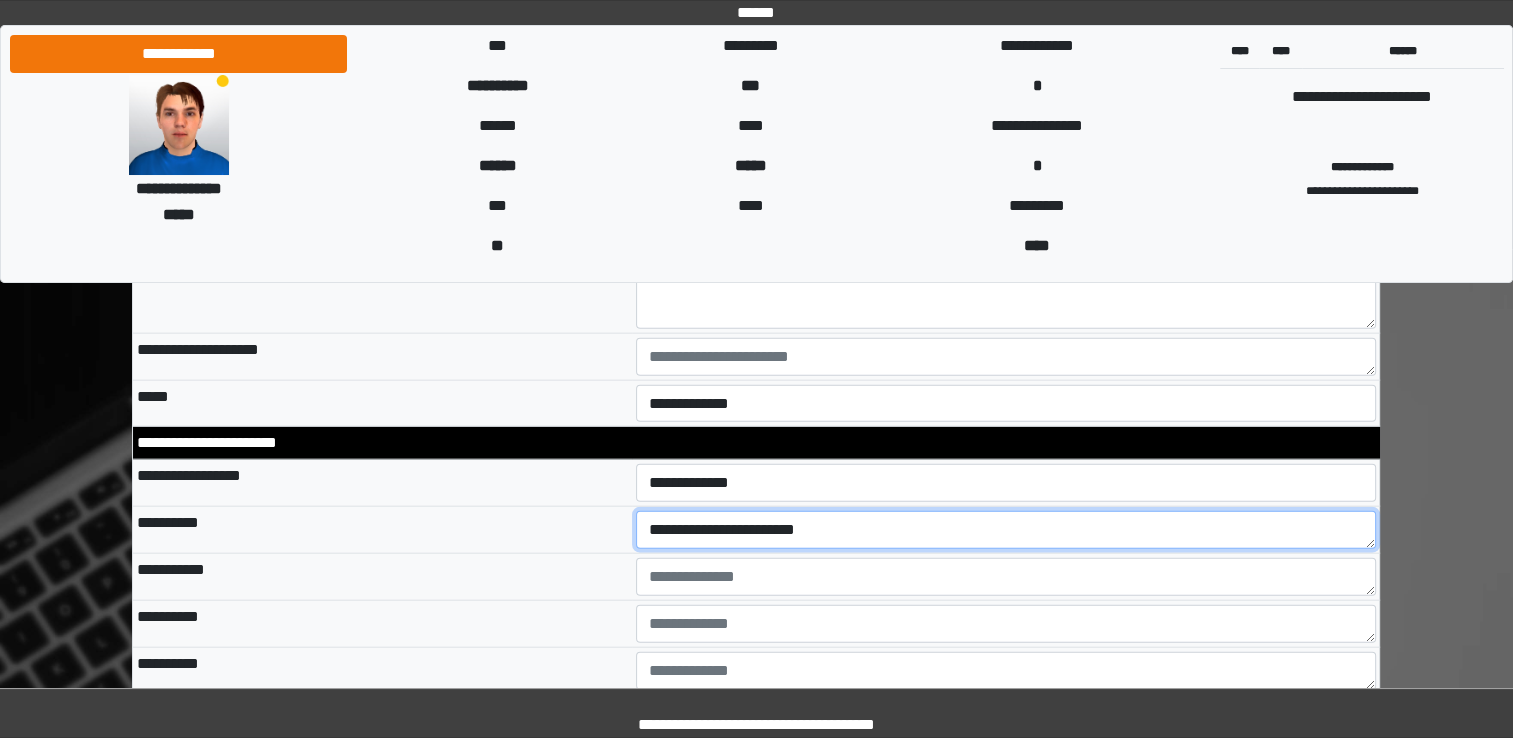 drag, startPoint x: 741, startPoint y: 517, endPoint x: 695, endPoint y: 509, distance: 46.69047 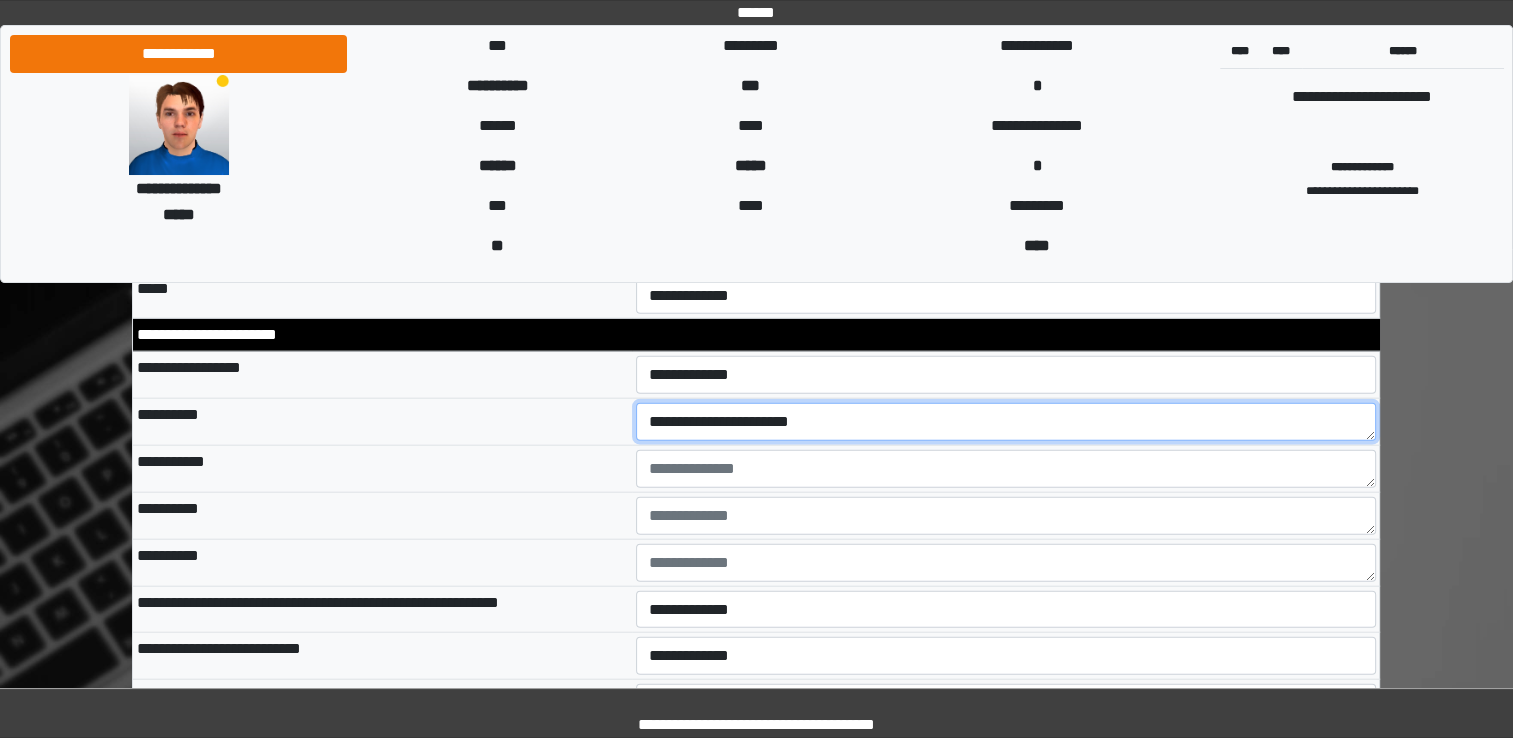 scroll, scrollTop: 4524, scrollLeft: 0, axis: vertical 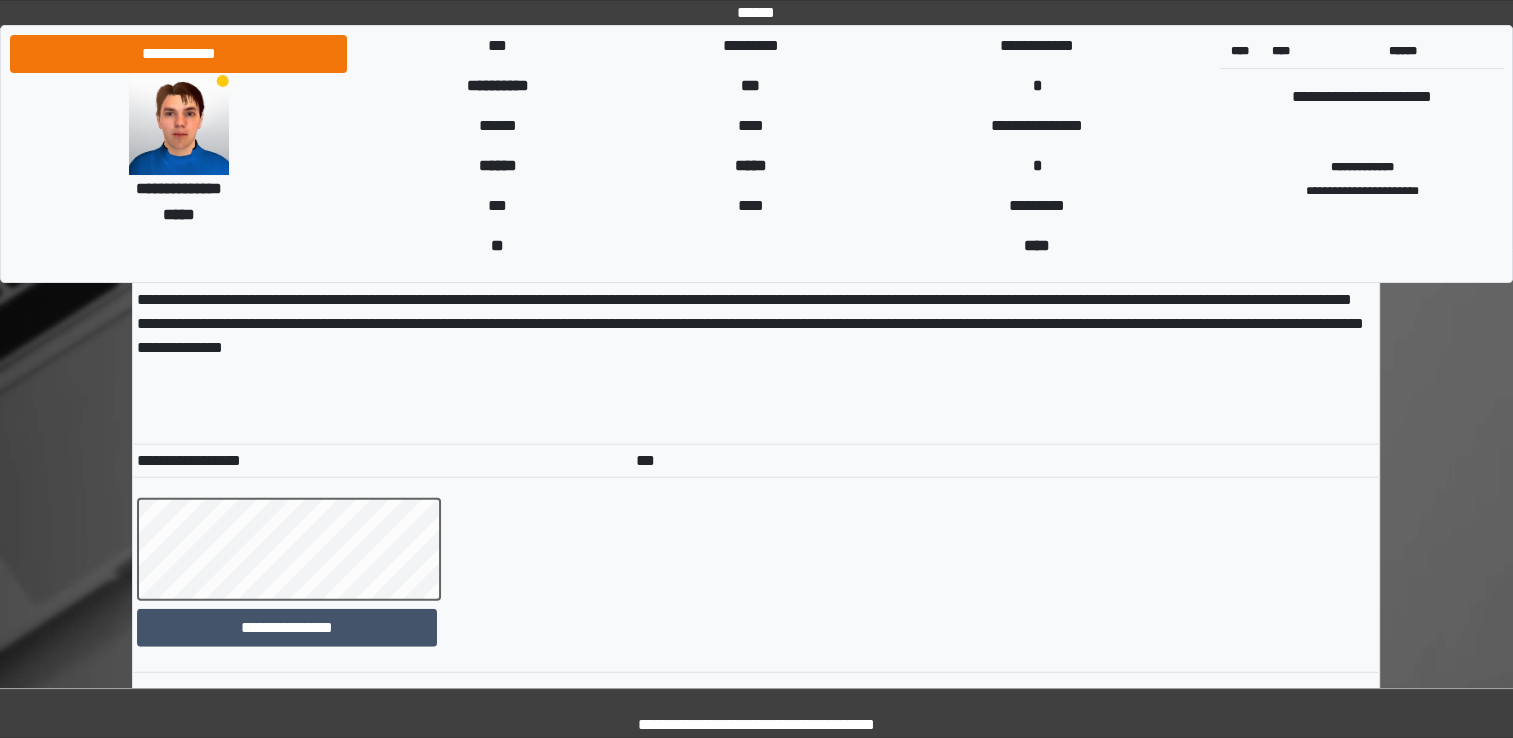 type on "**********" 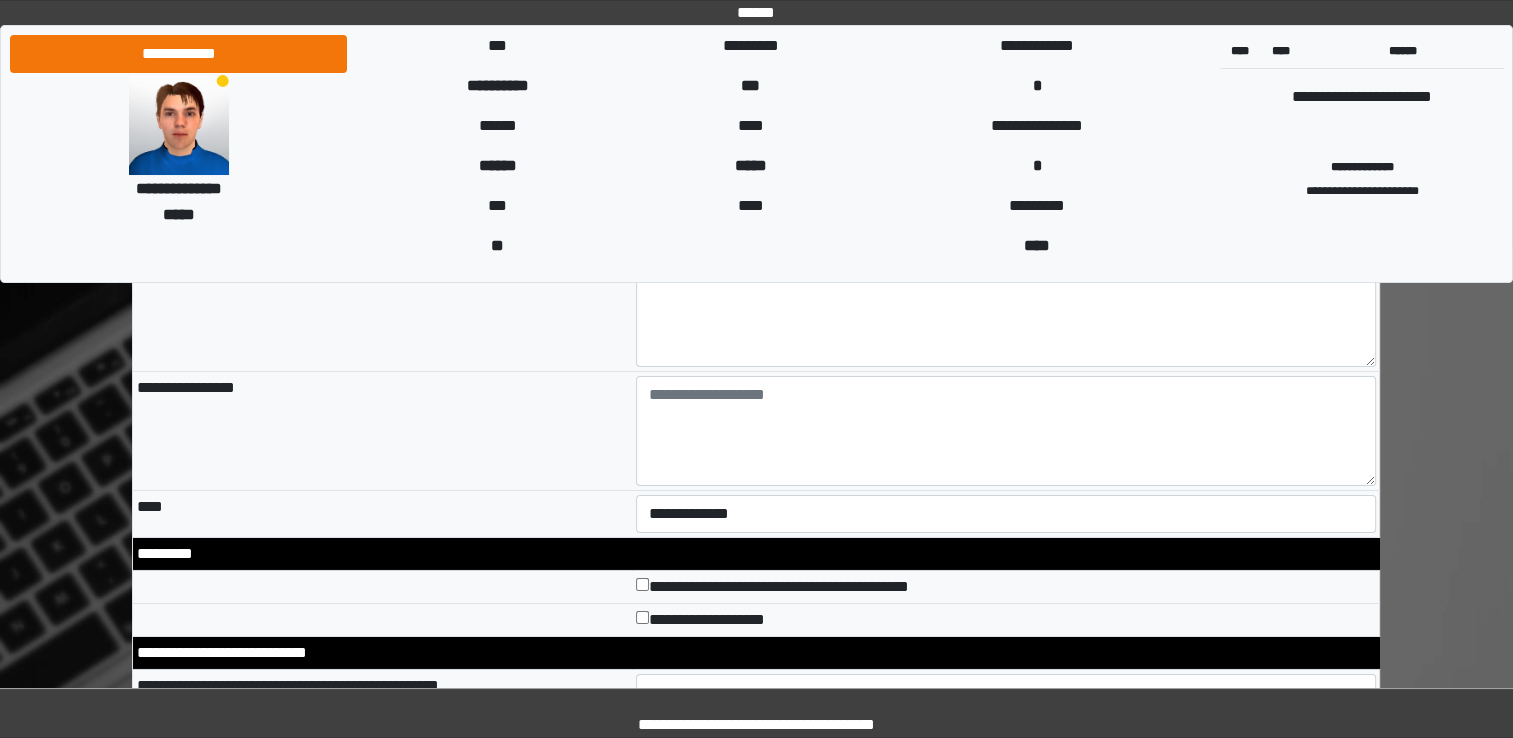 scroll, scrollTop: 6118, scrollLeft: 0, axis: vertical 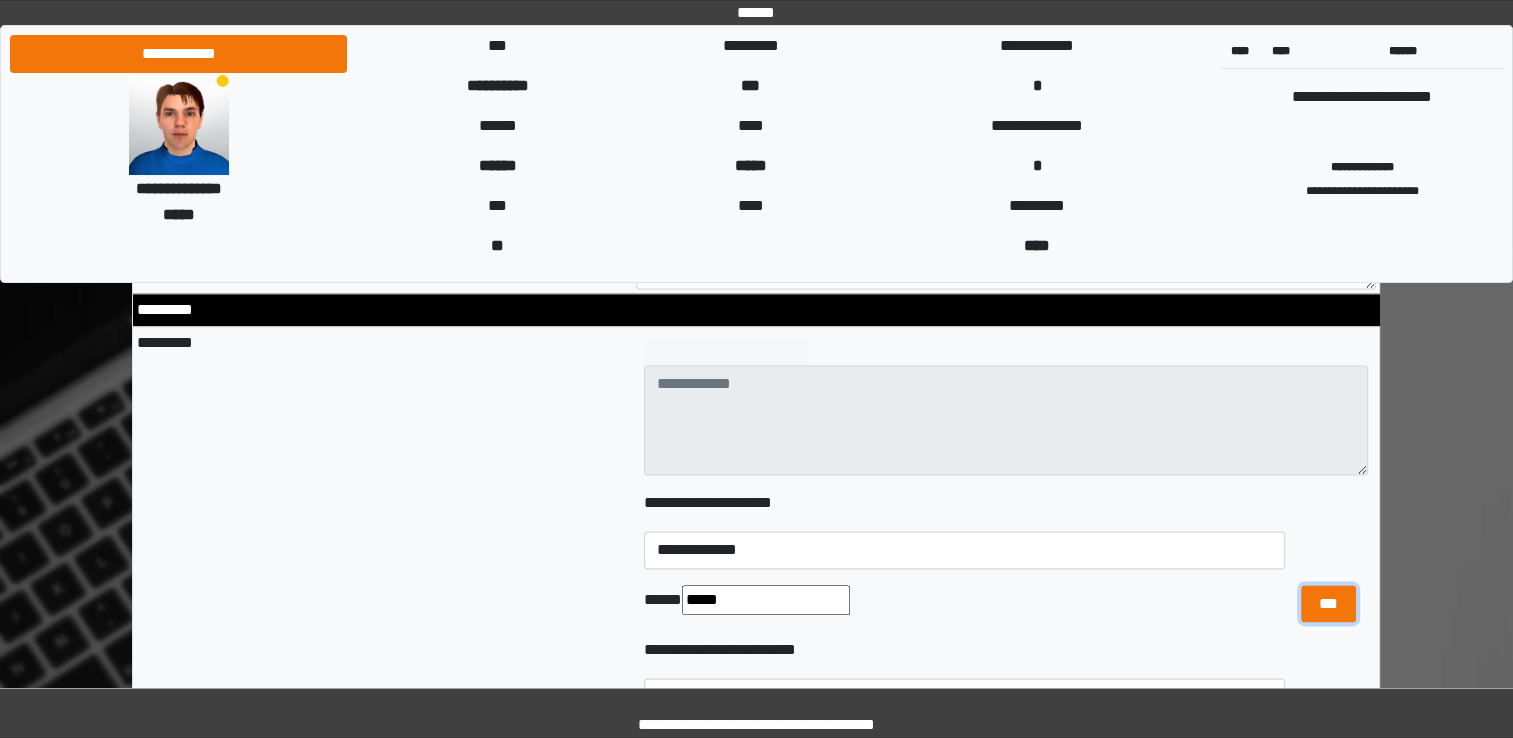 click on "***" at bounding box center (1328, 604) 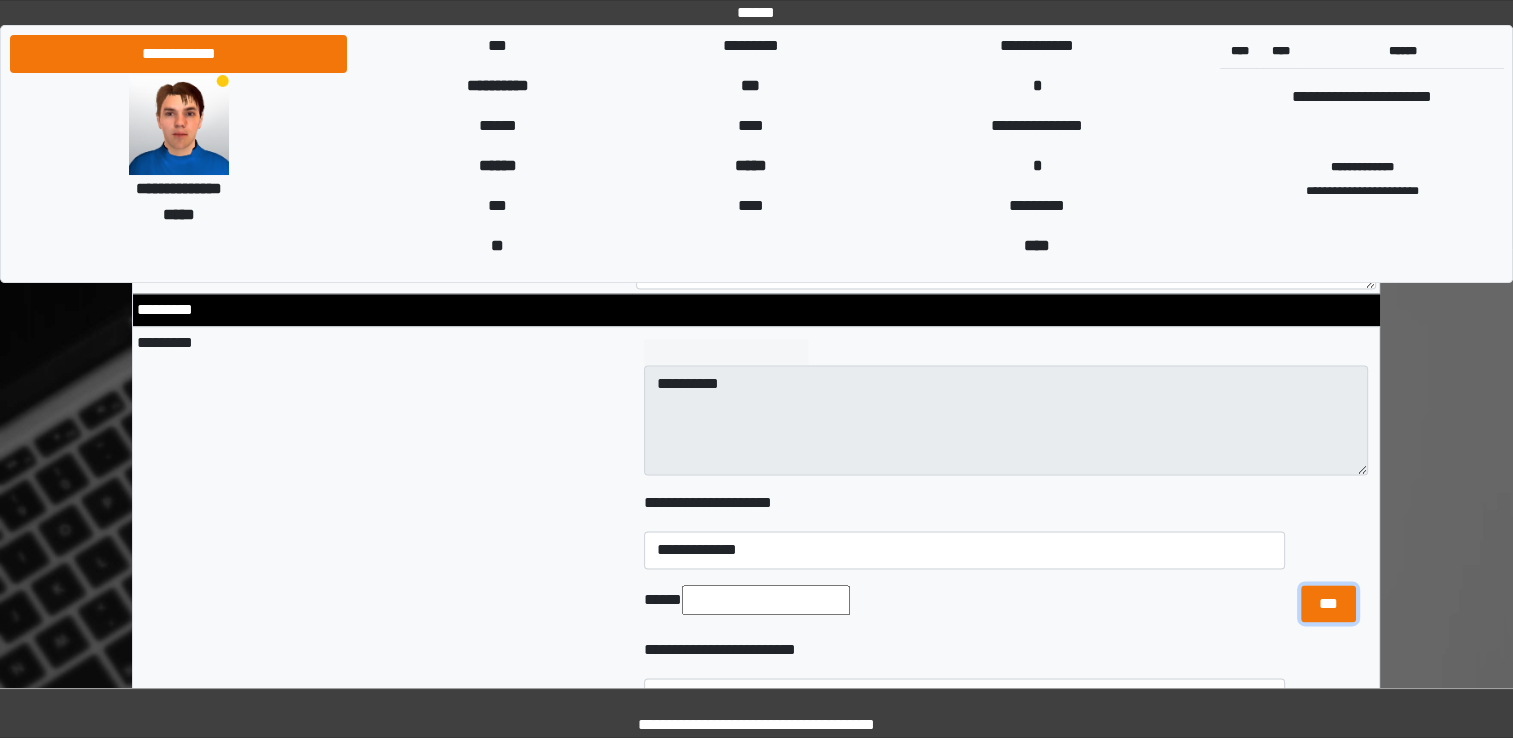 click on "***" at bounding box center [1328, 604] 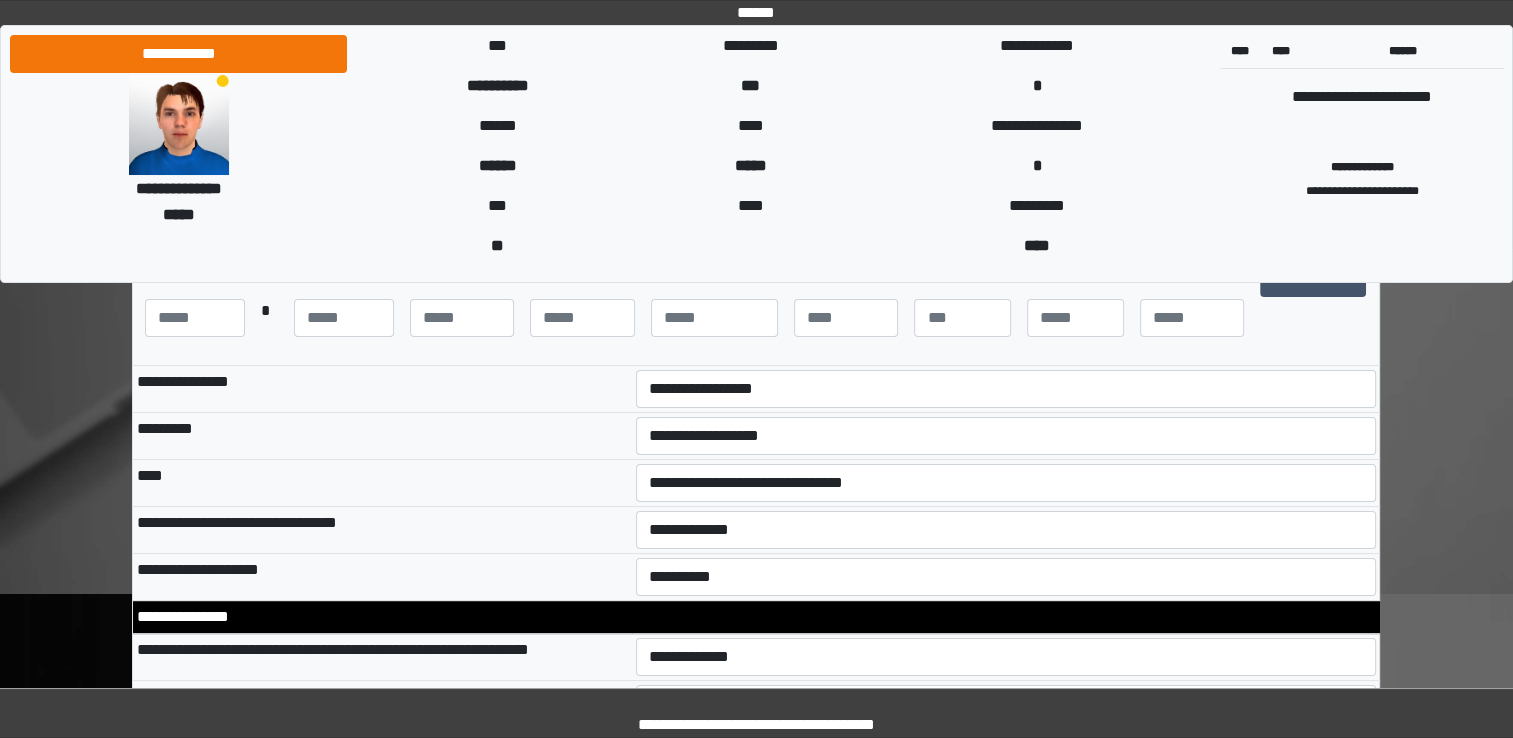 scroll, scrollTop: 228, scrollLeft: 0, axis: vertical 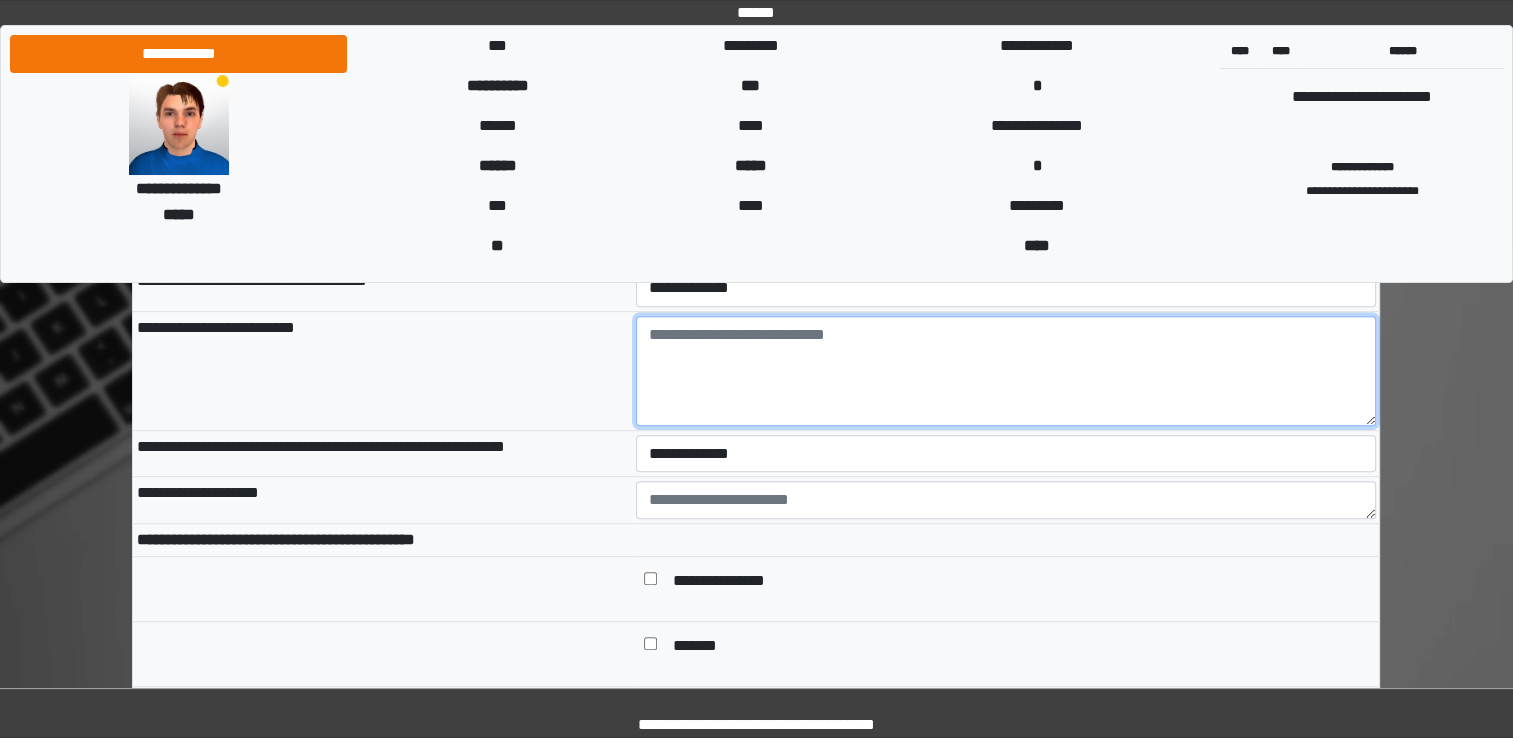 click at bounding box center [1006, 371] 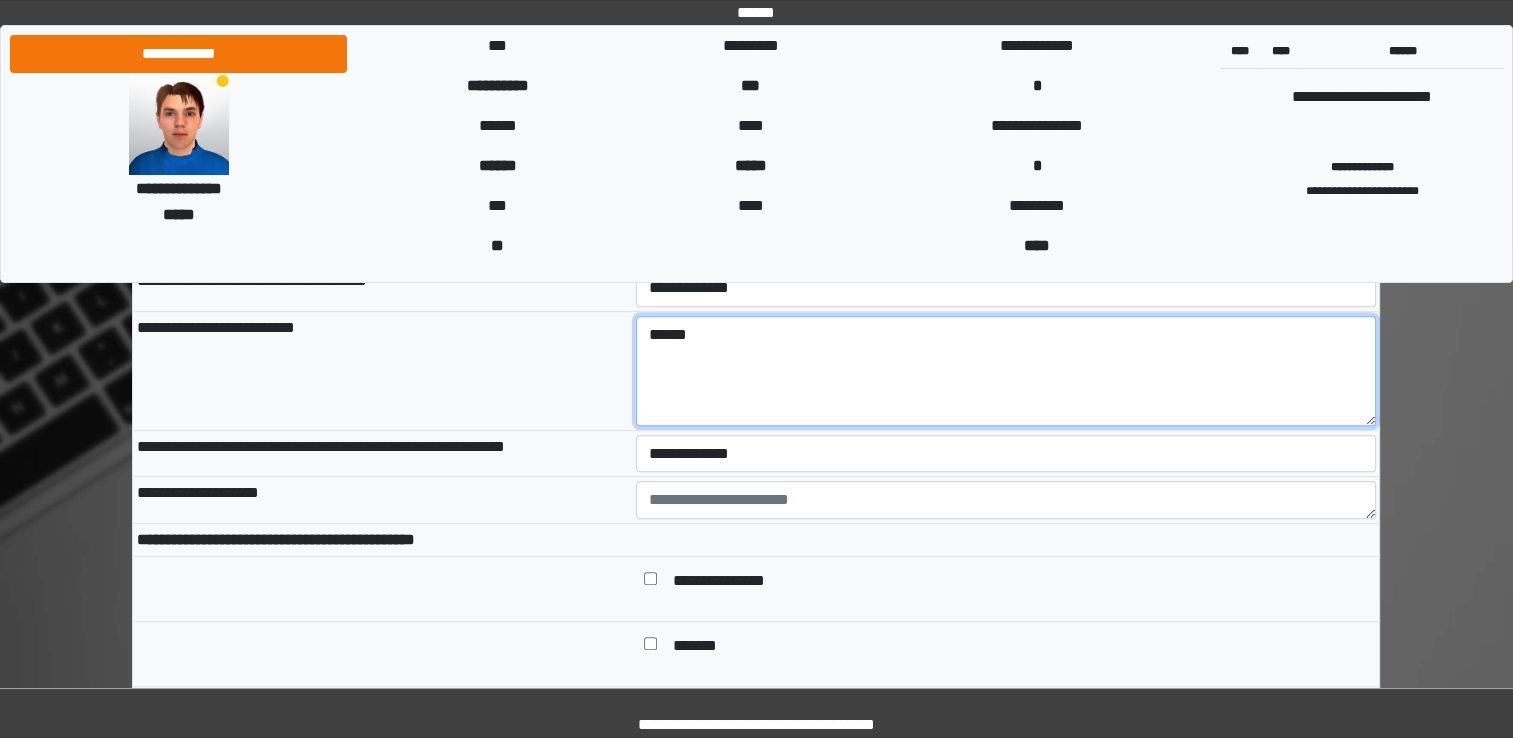 type on "******" 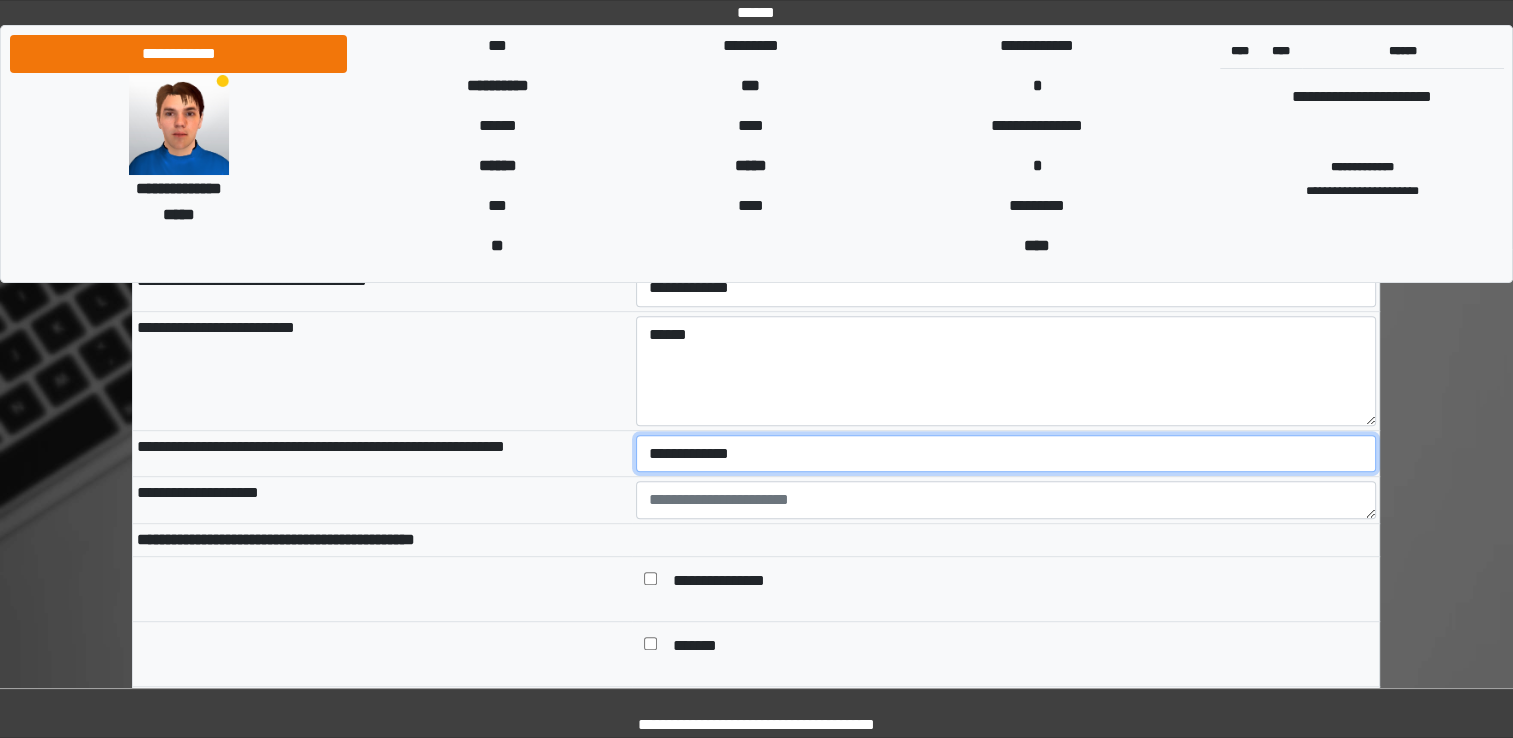 click on "**********" at bounding box center [1006, 454] 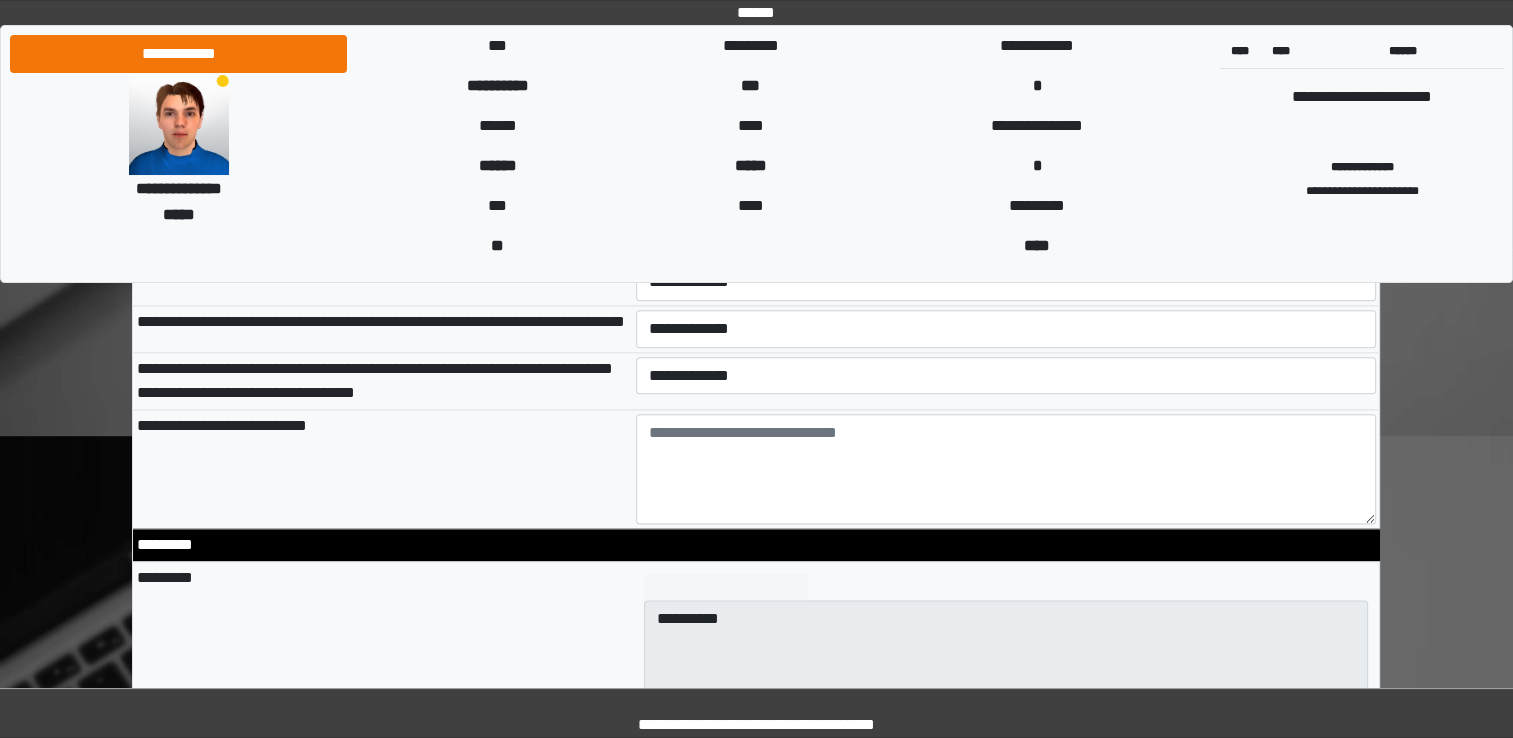 scroll, scrollTop: 2377, scrollLeft: 0, axis: vertical 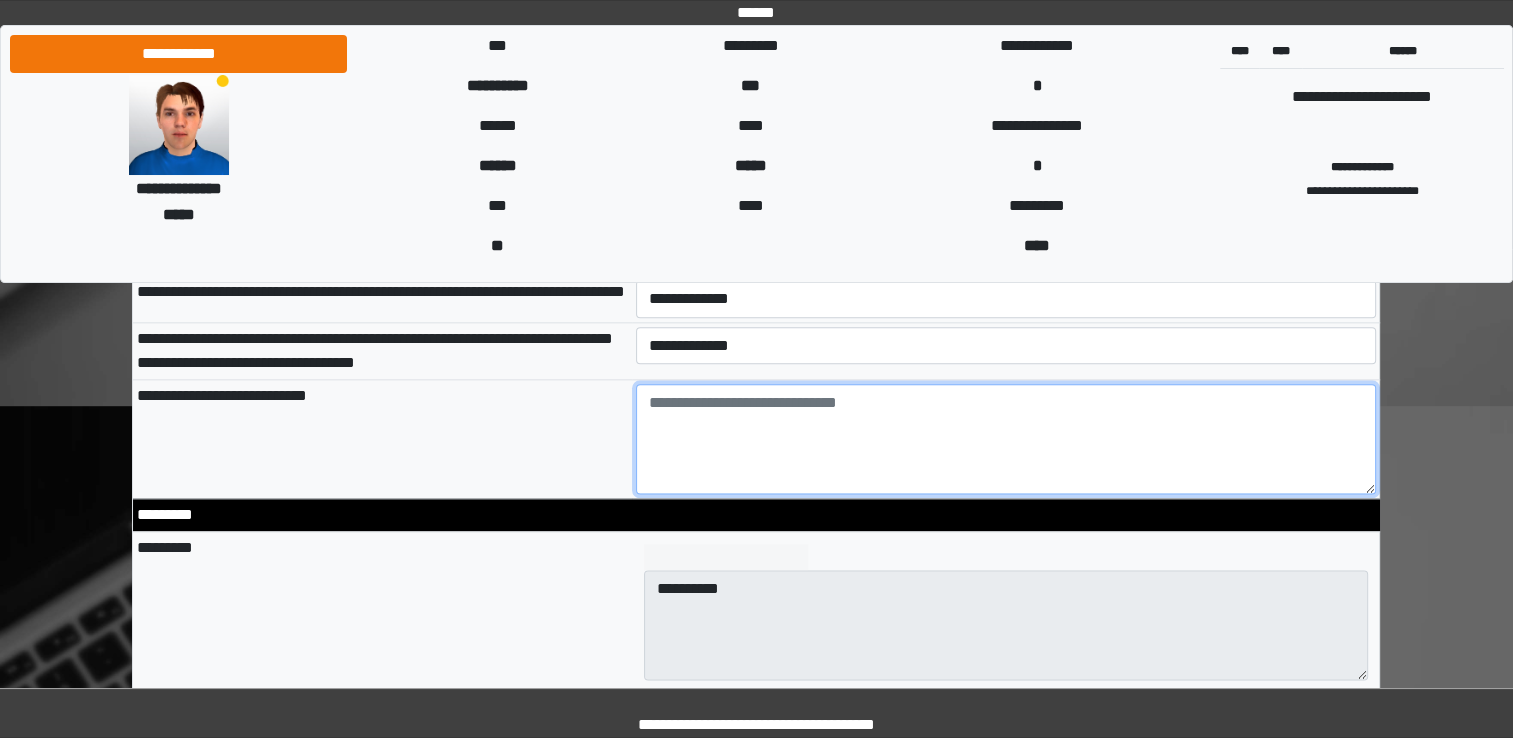 click at bounding box center (1006, 439) 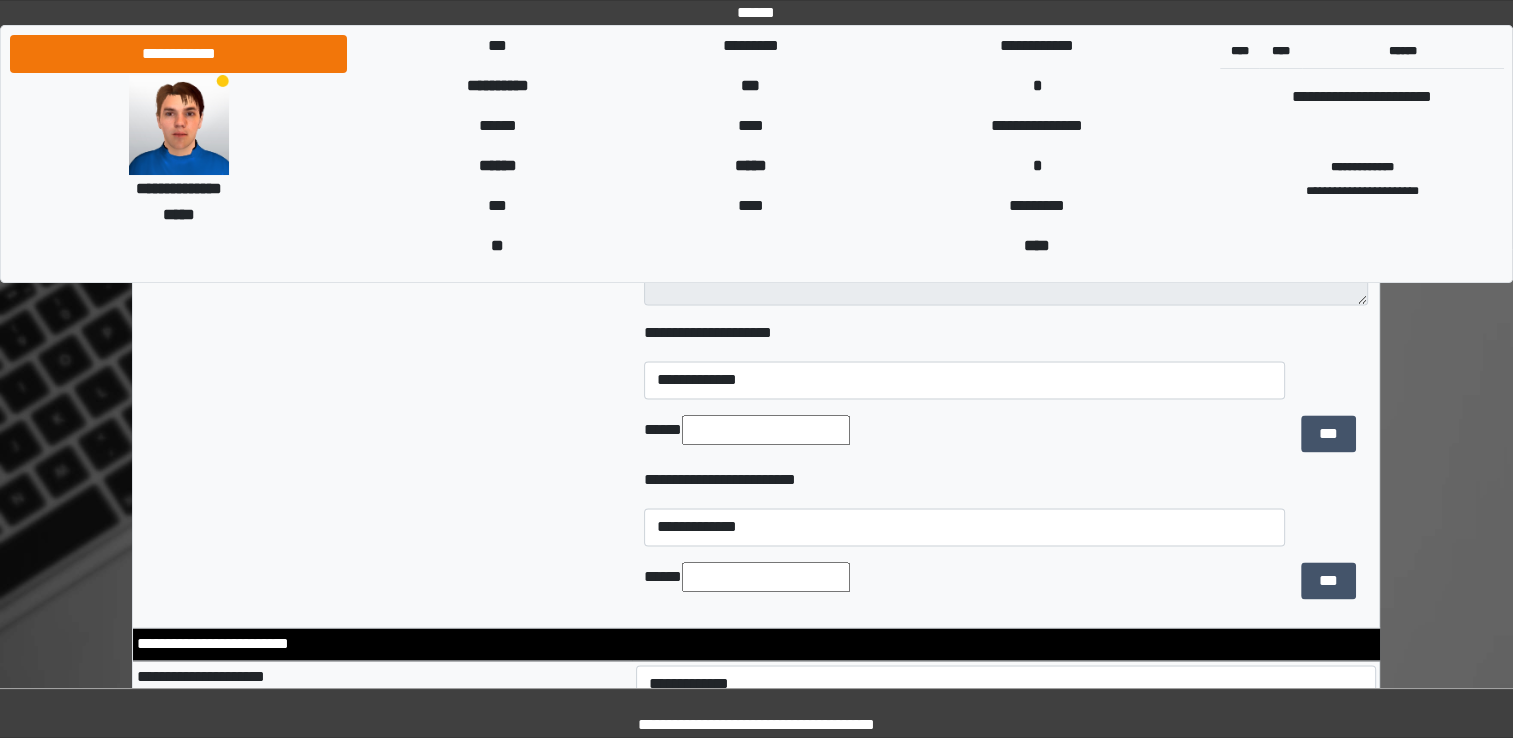 scroll, scrollTop: 2777, scrollLeft: 0, axis: vertical 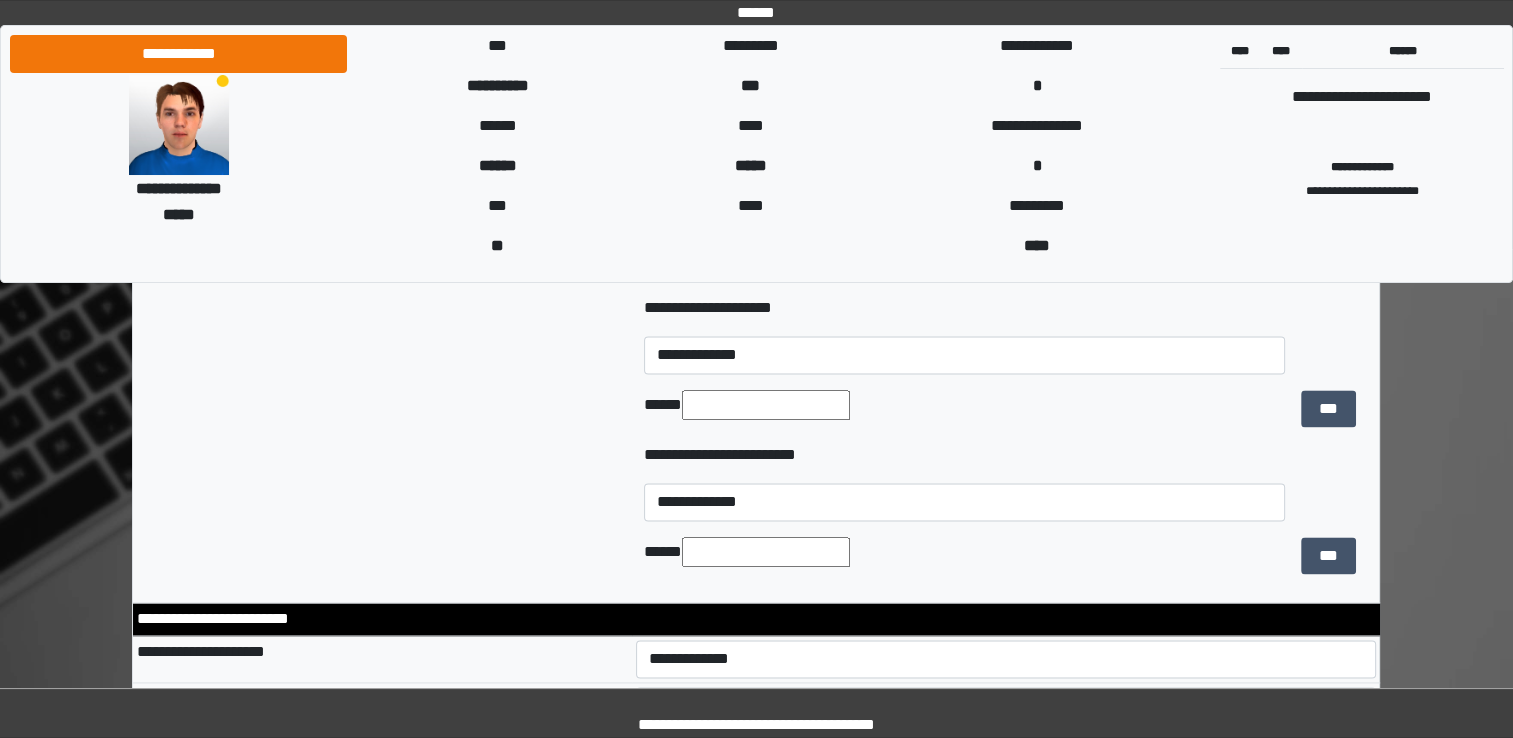 type on "******" 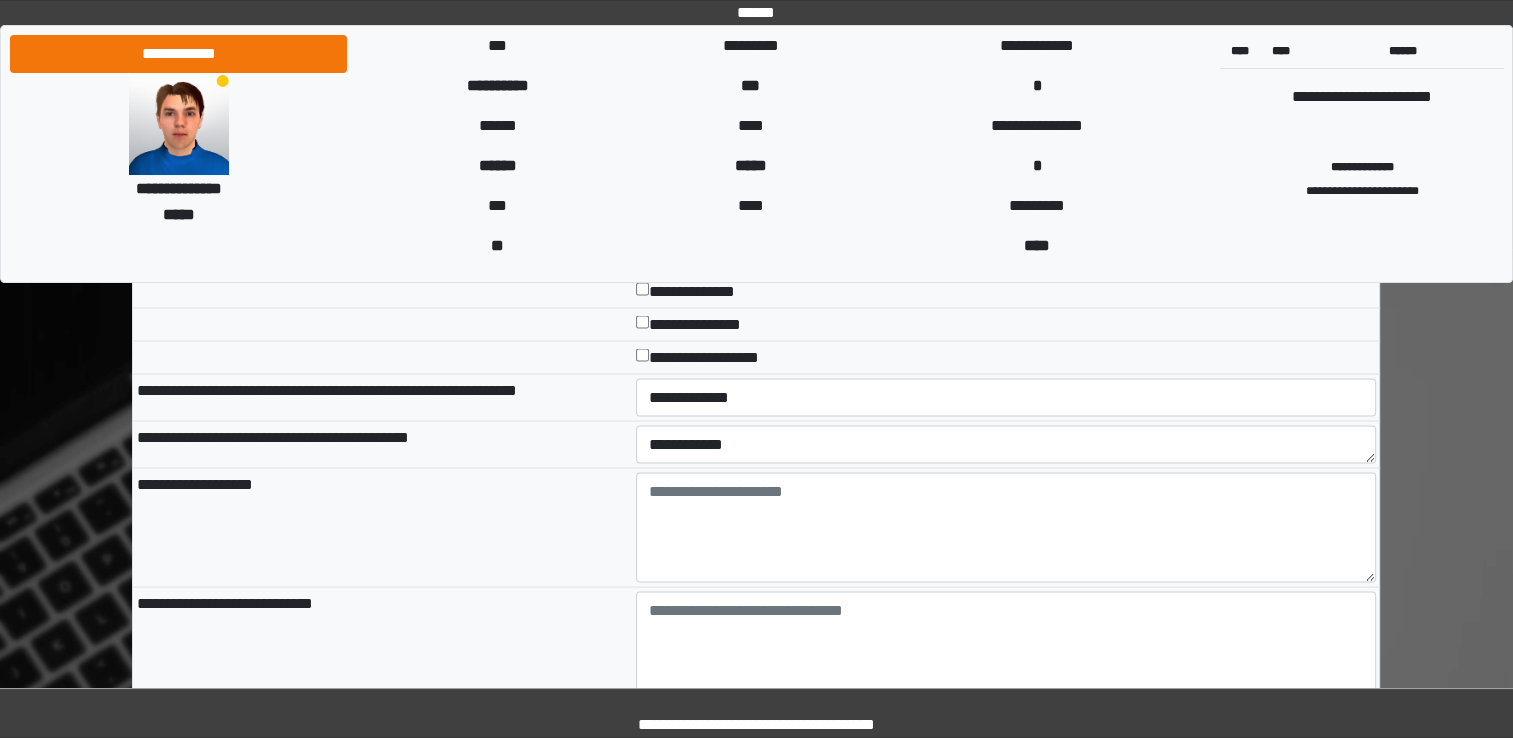 scroll, scrollTop: 3475, scrollLeft: 0, axis: vertical 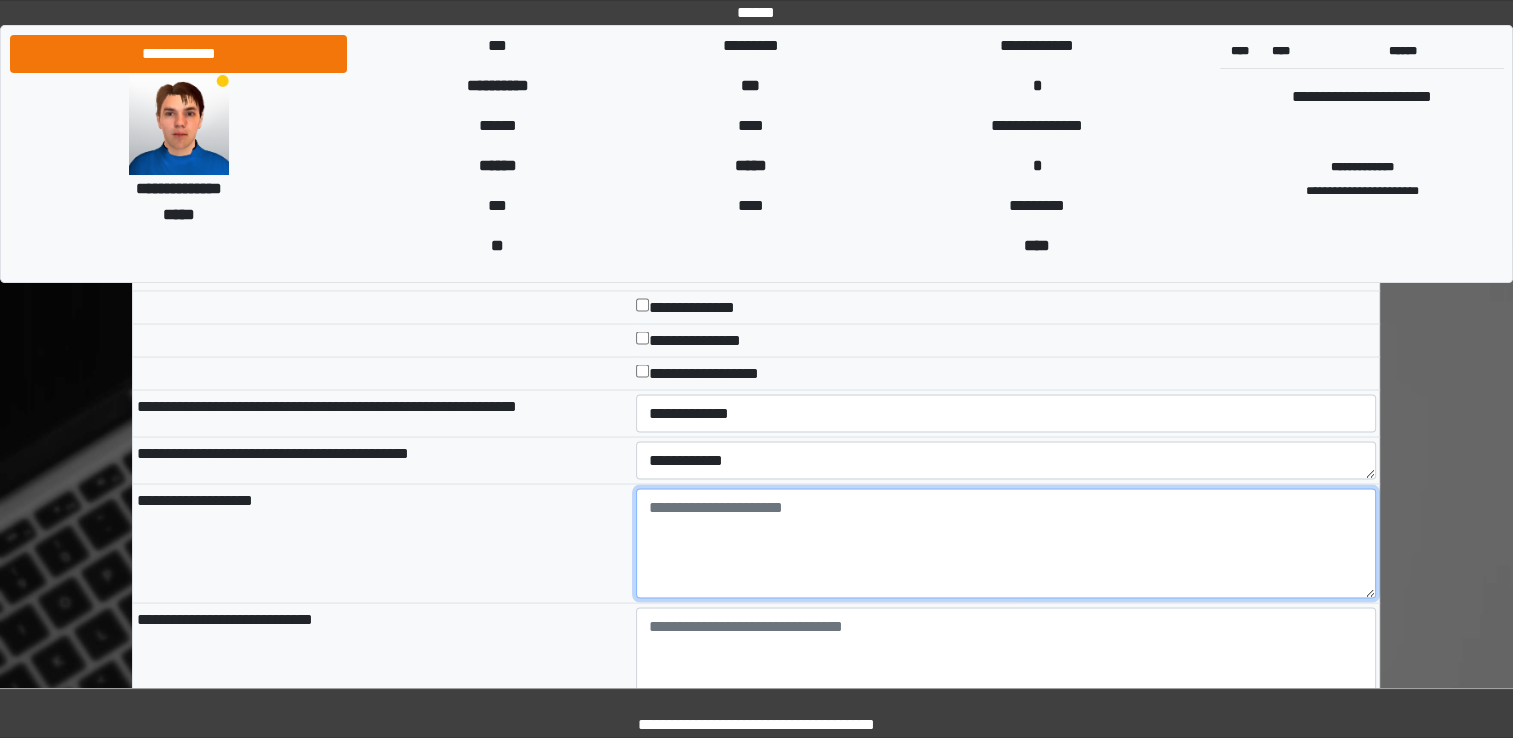 click at bounding box center [1006, 543] 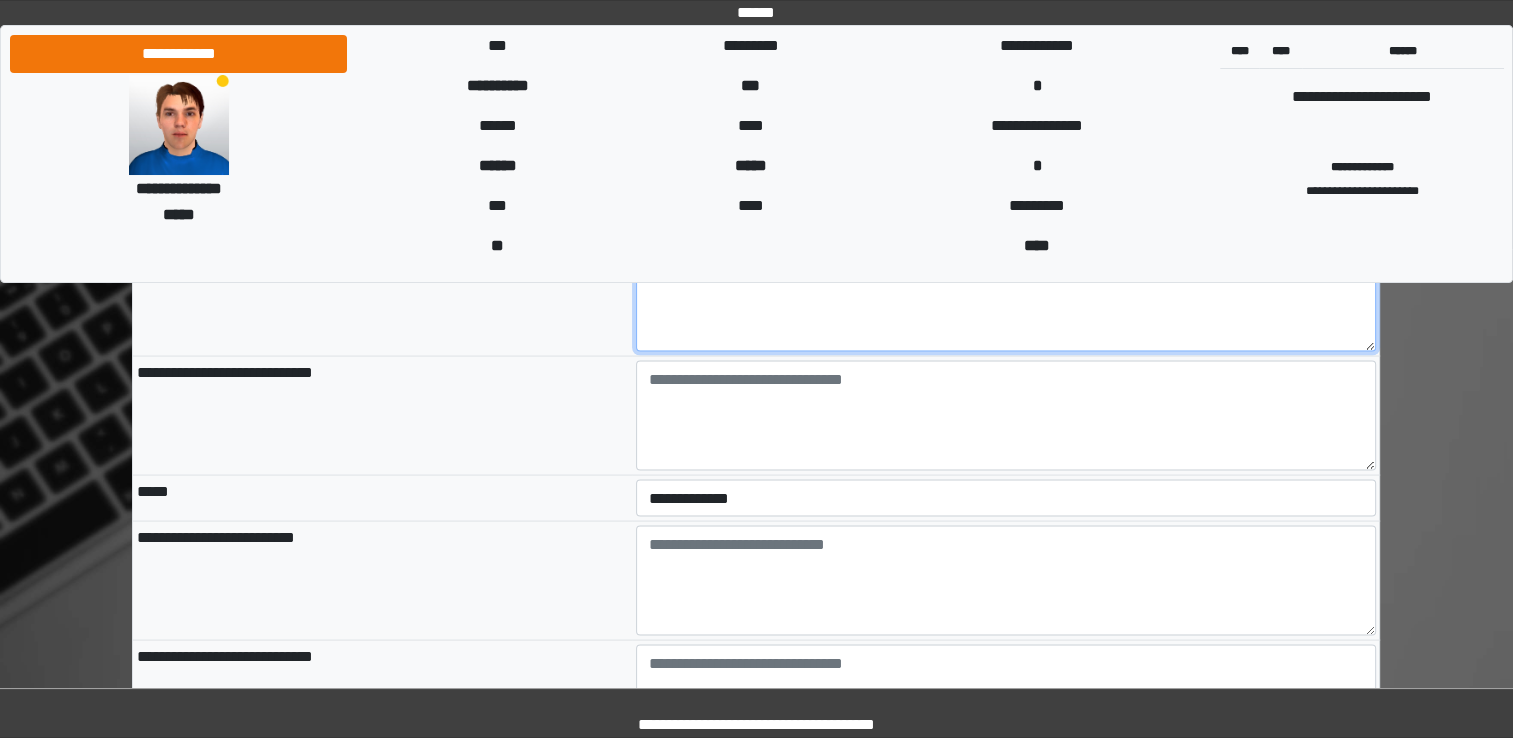 scroll, scrollTop: 3675, scrollLeft: 0, axis: vertical 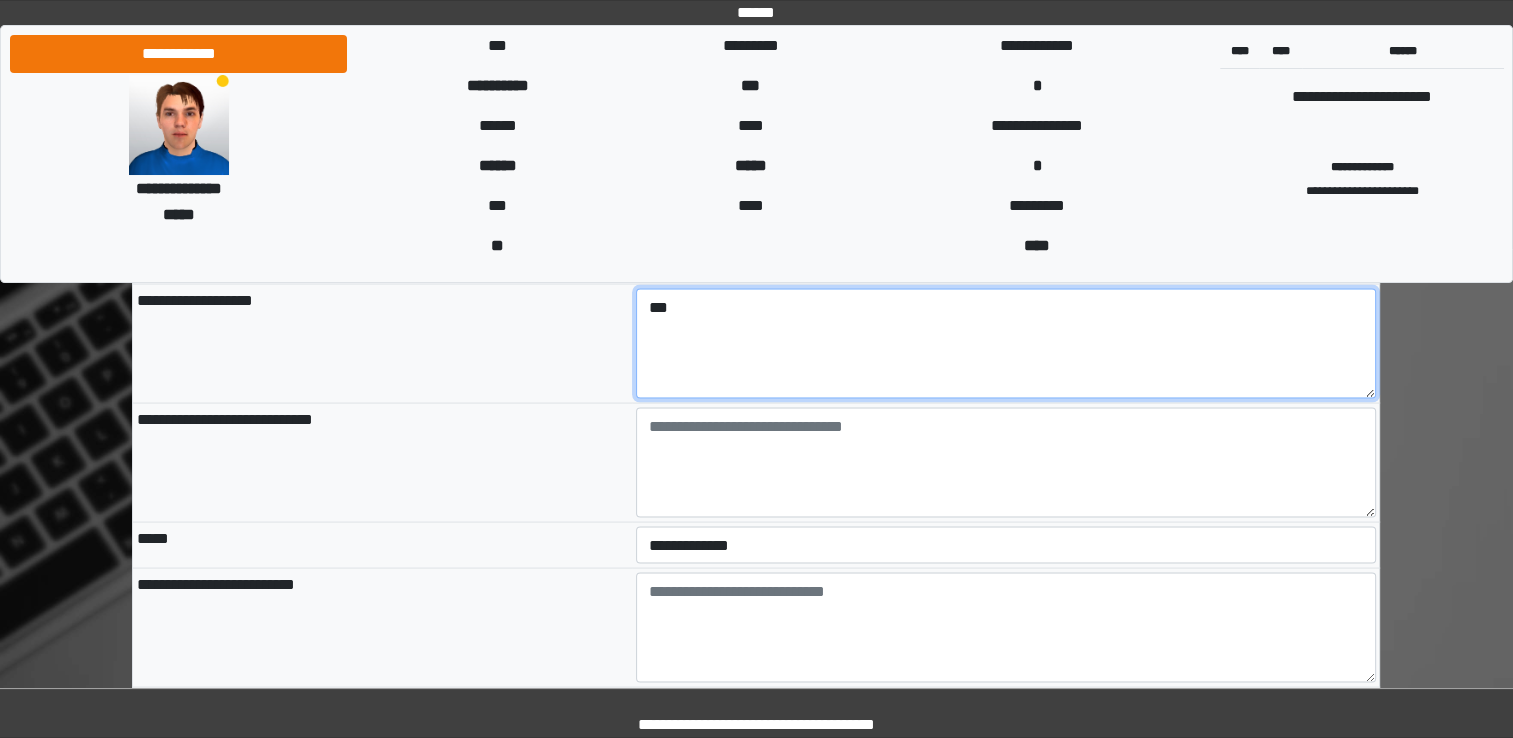 type on "***" 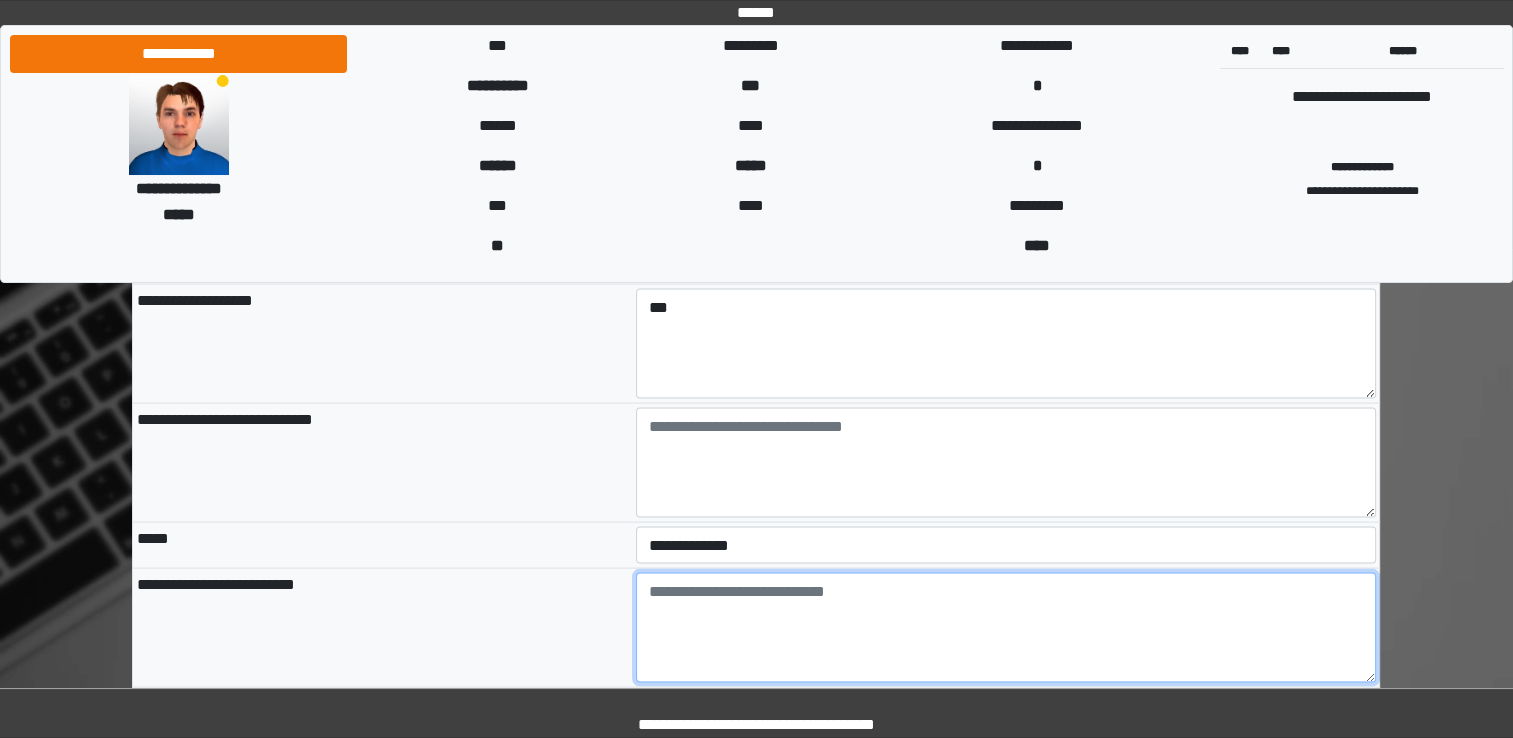 click at bounding box center (1006, 627) 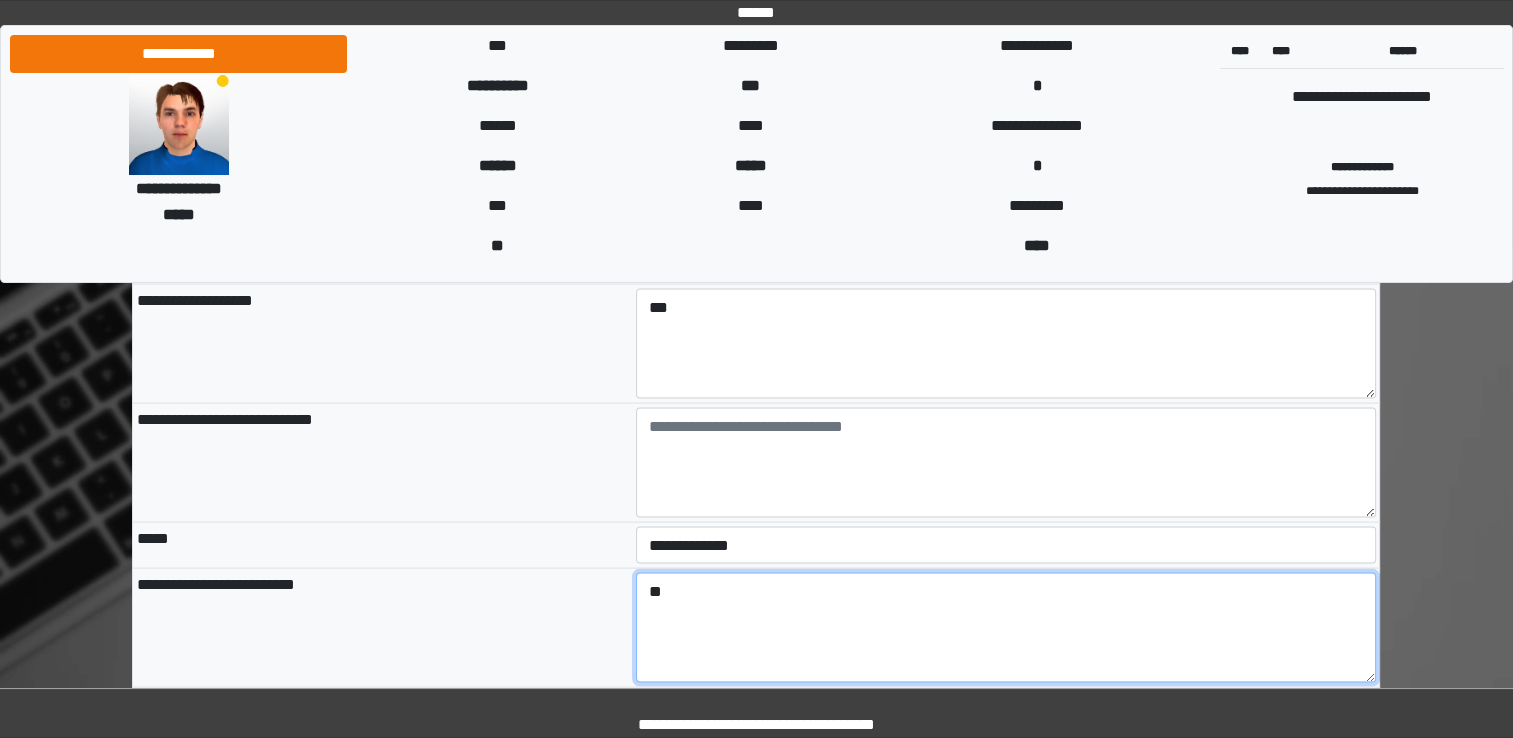 type on "*" 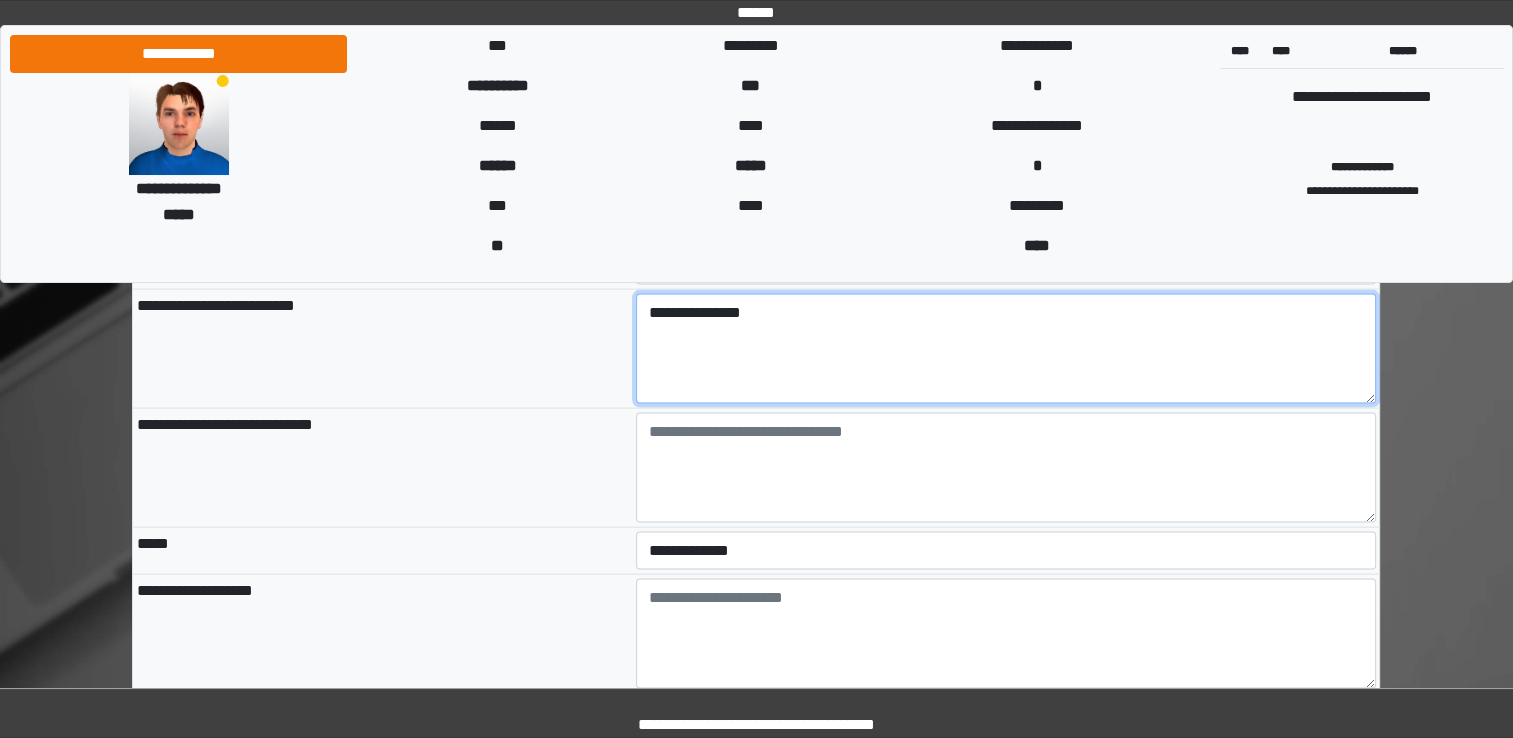 scroll, scrollTop: 3955, scrollLeft: 0, axis: vertical 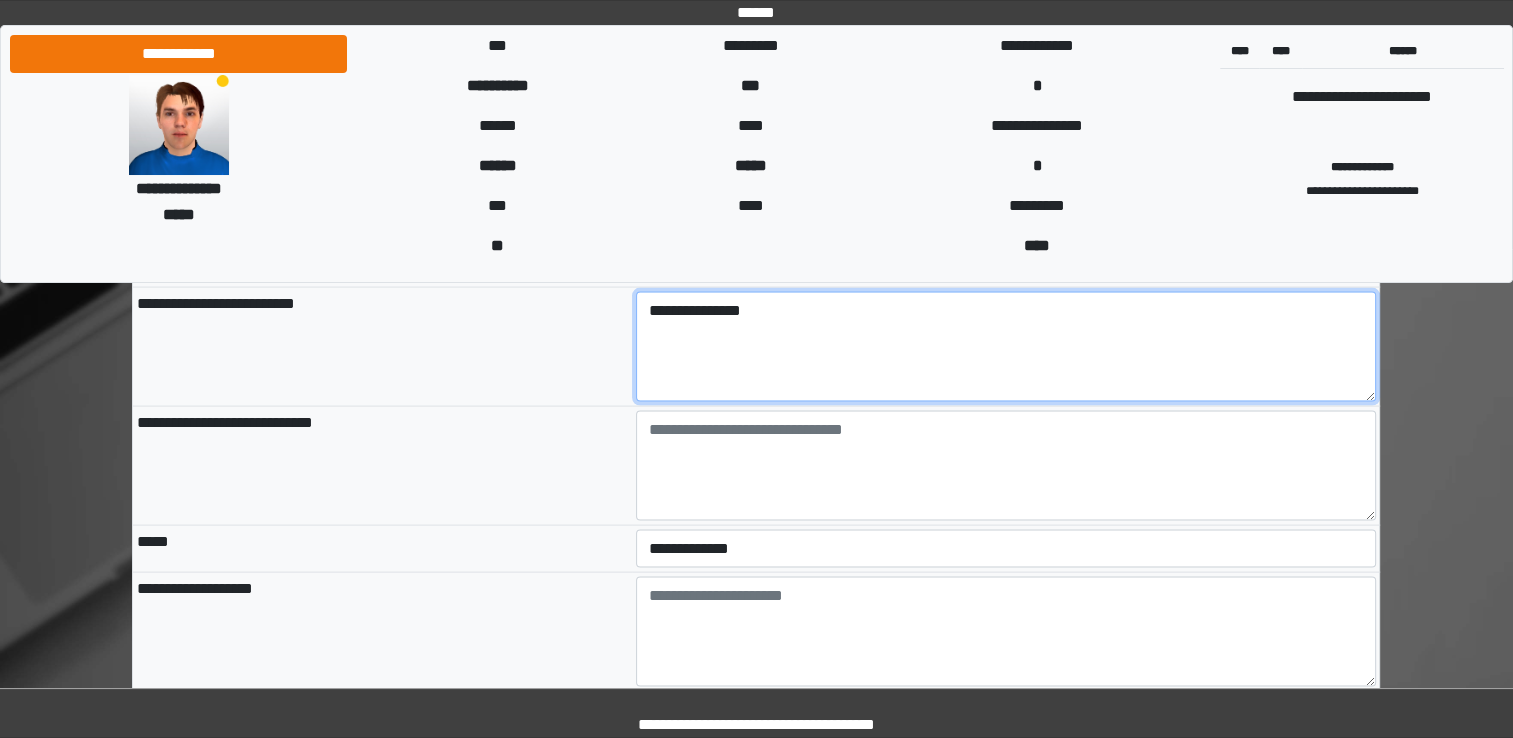 type on "**********" 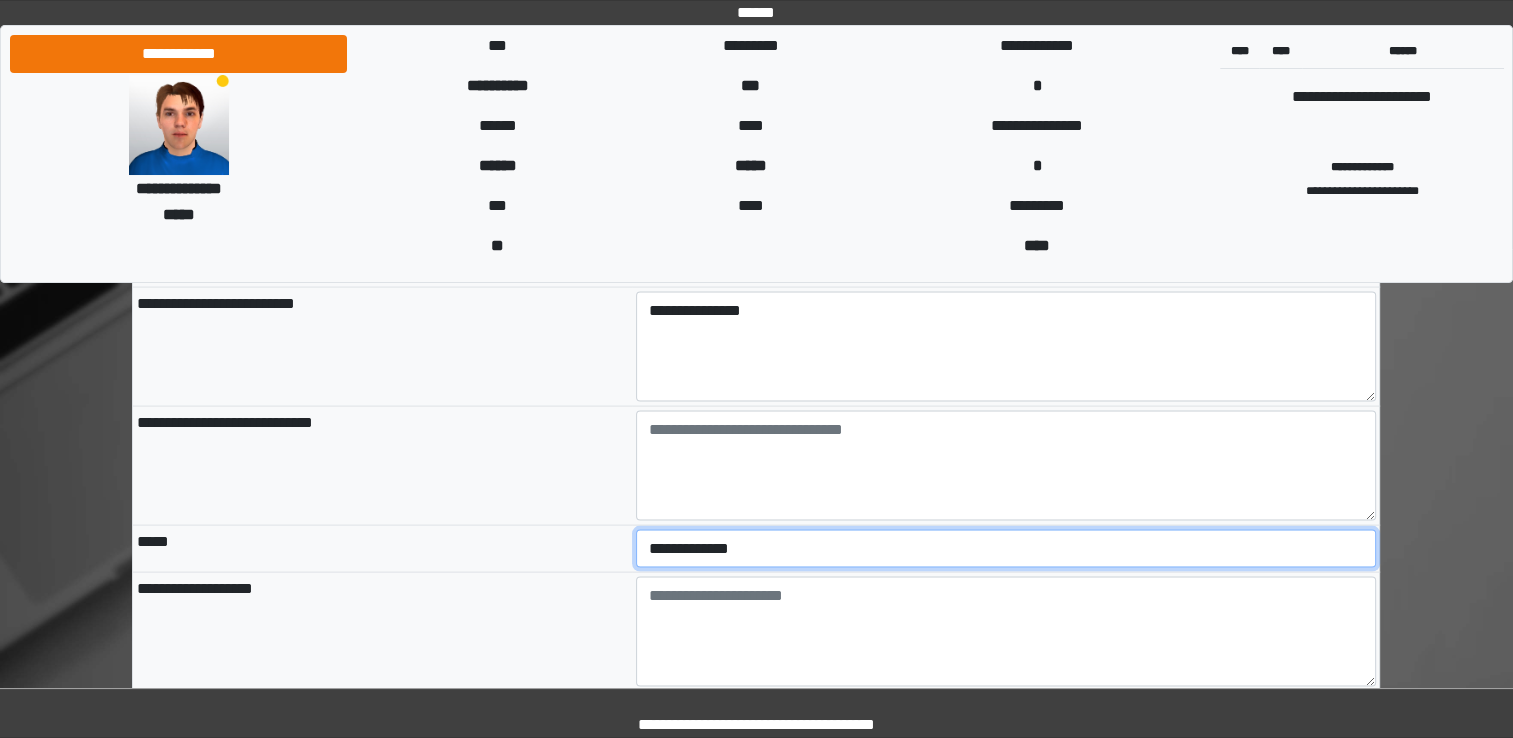 click on "**********" at bounding box center (1006, 549) 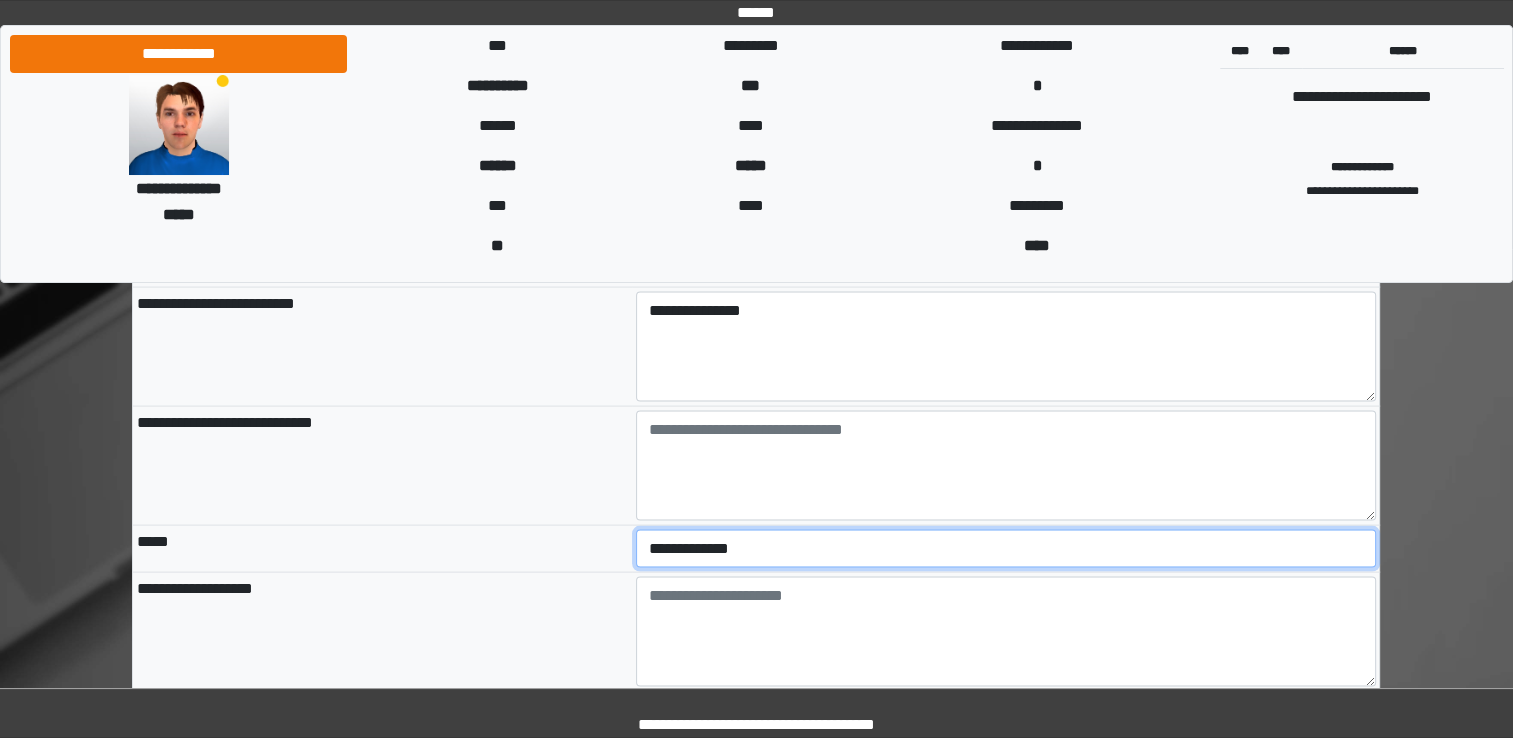 select on "*" 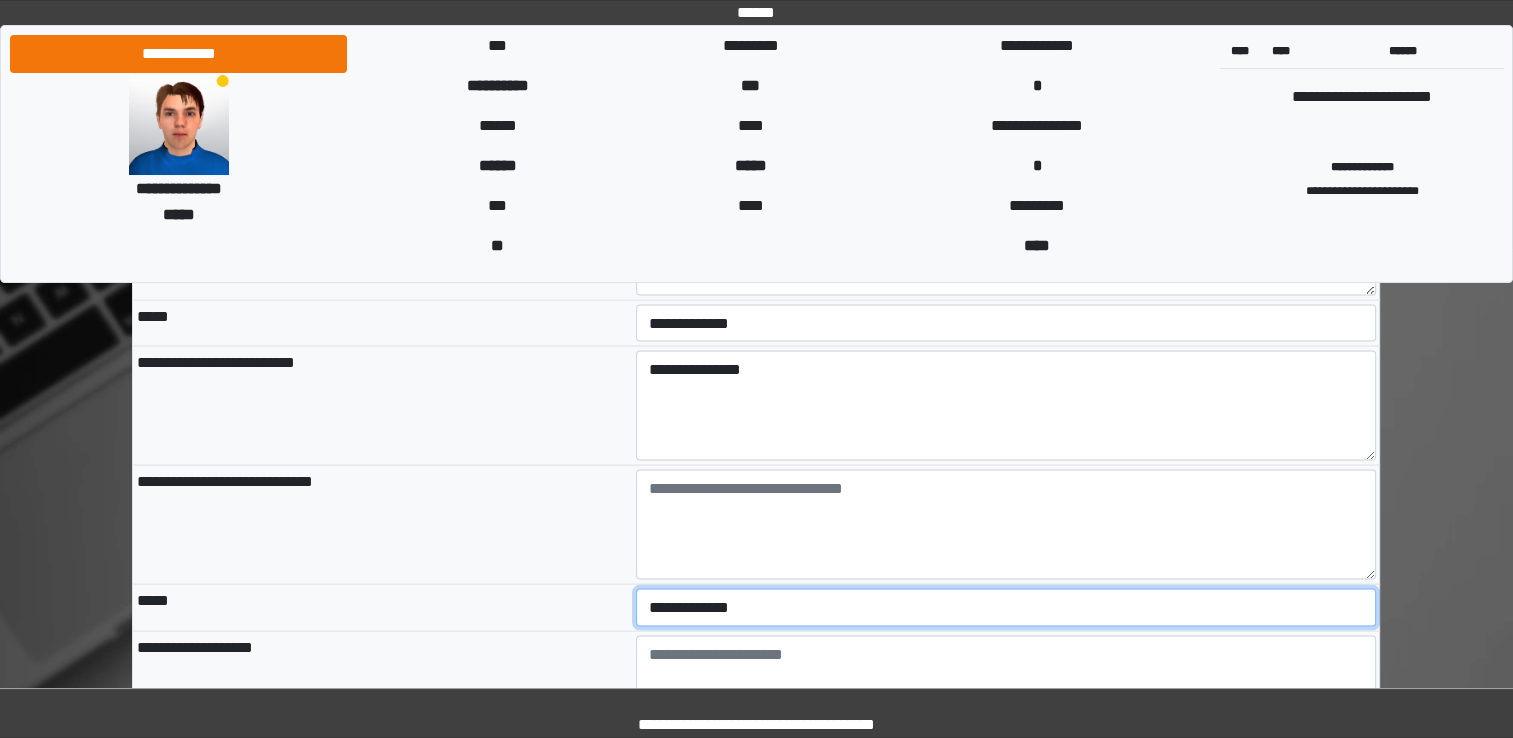 scroll, scrollTop: 3915, scrollLeft: 0, axis: vertical 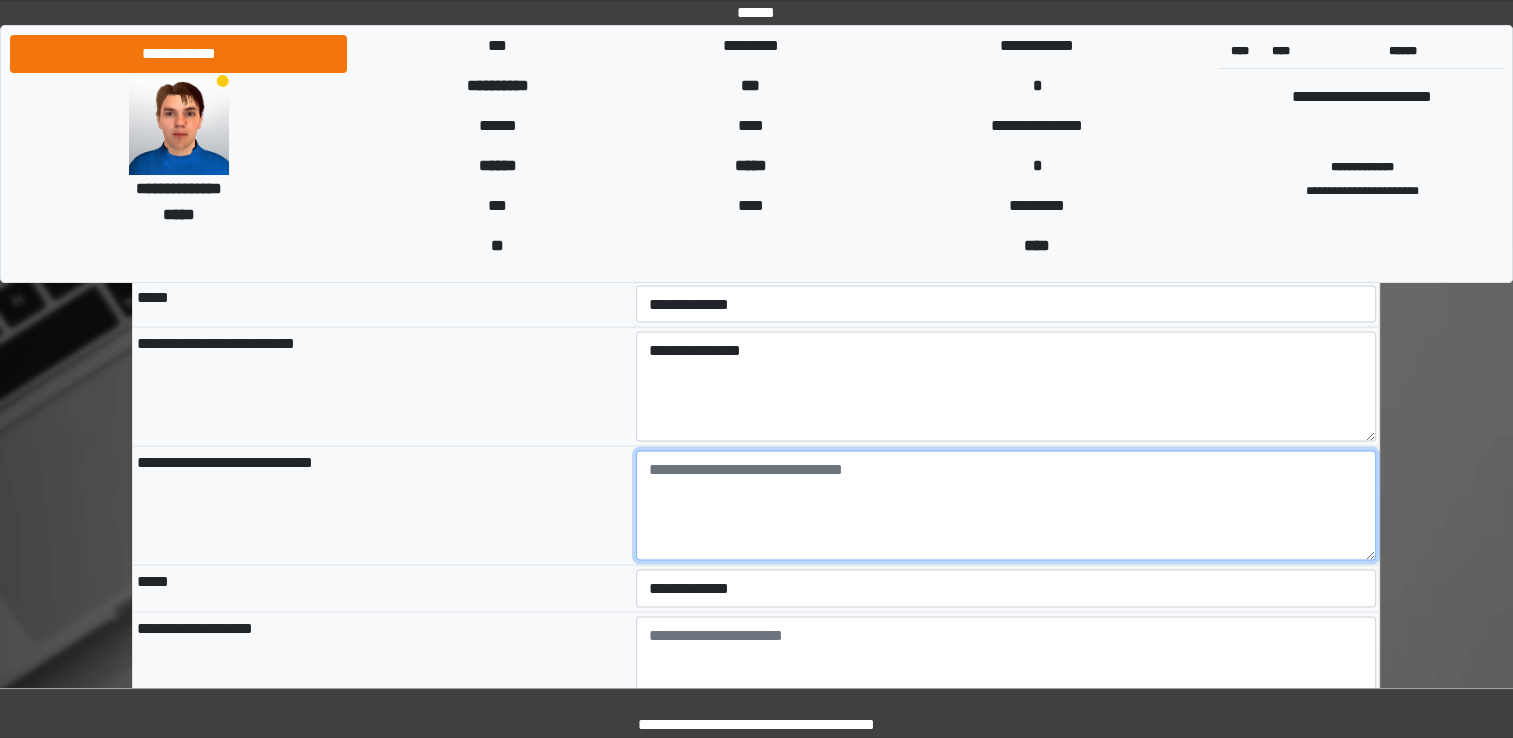 click at bounding box center (1006, 506) 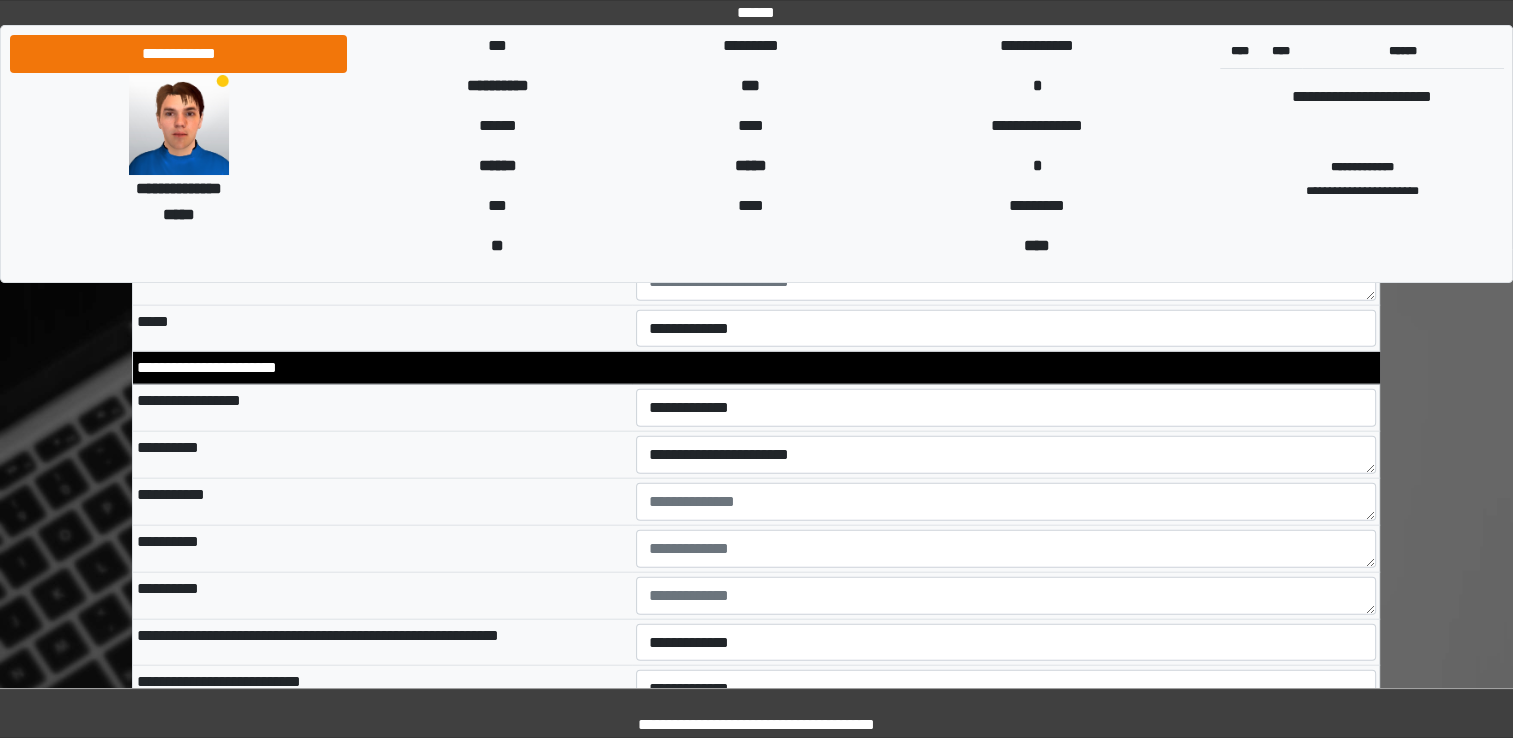 scroll, scrollTop: 4515, scrollLeft: 0, axis: vertical 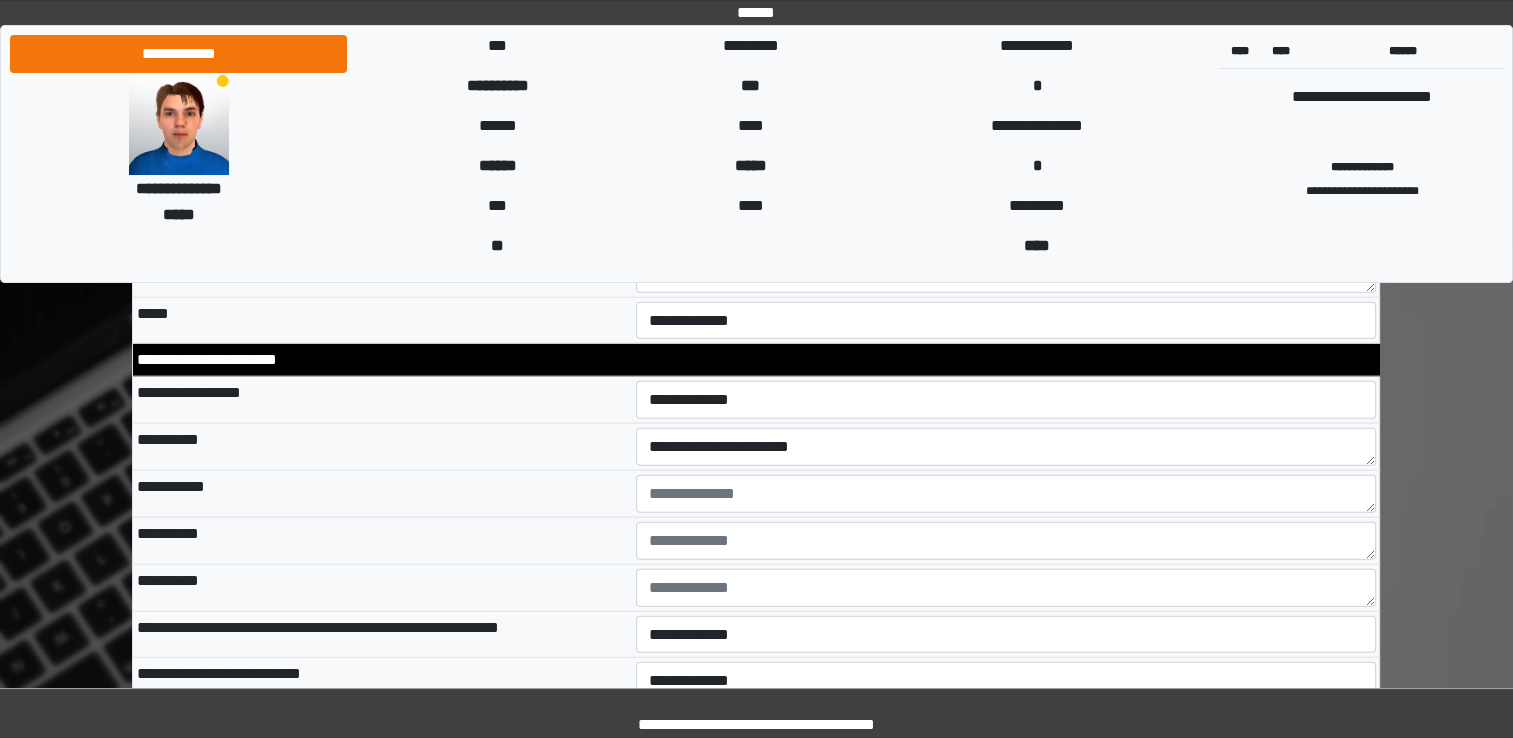 type on "**********" 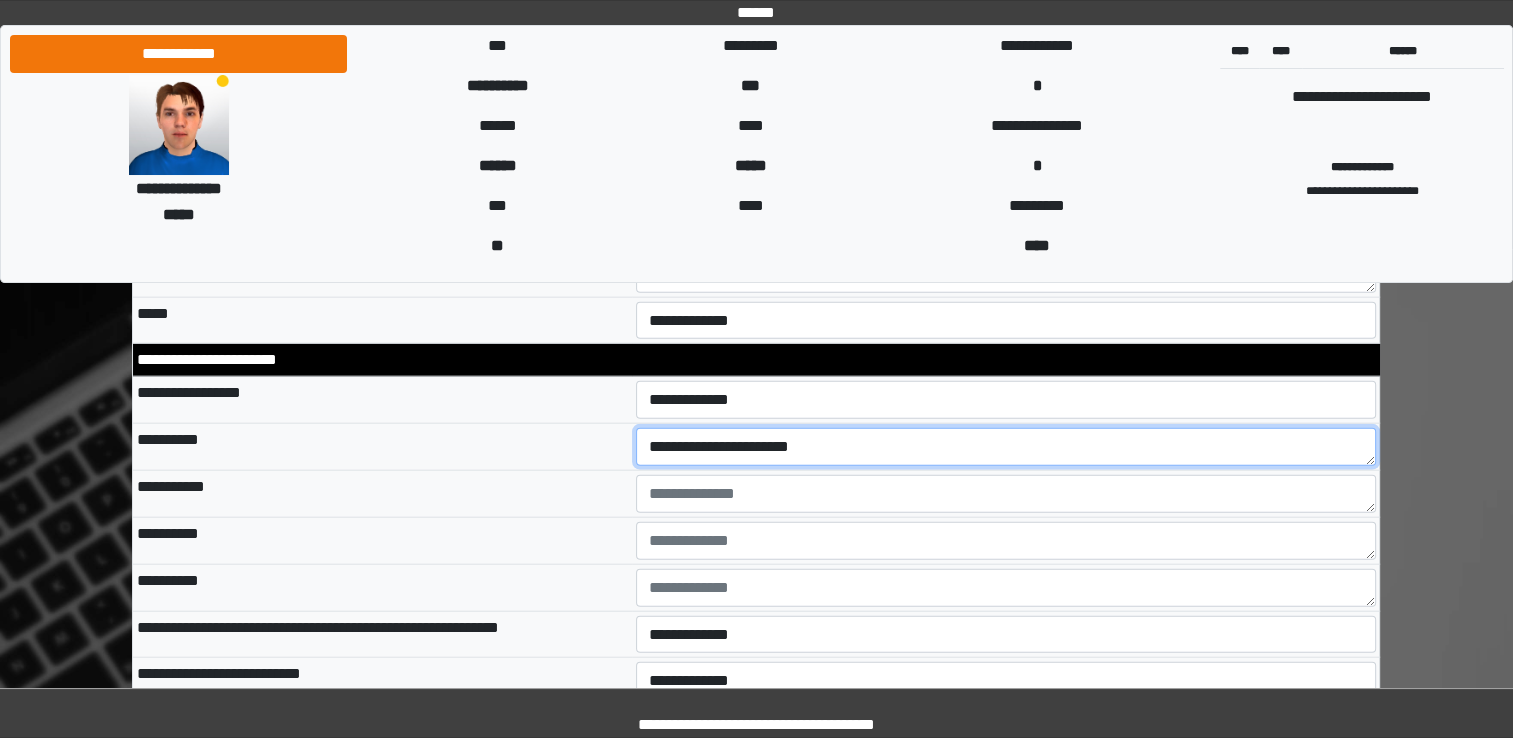 click on "**********" at bounding box center (1006, 447) 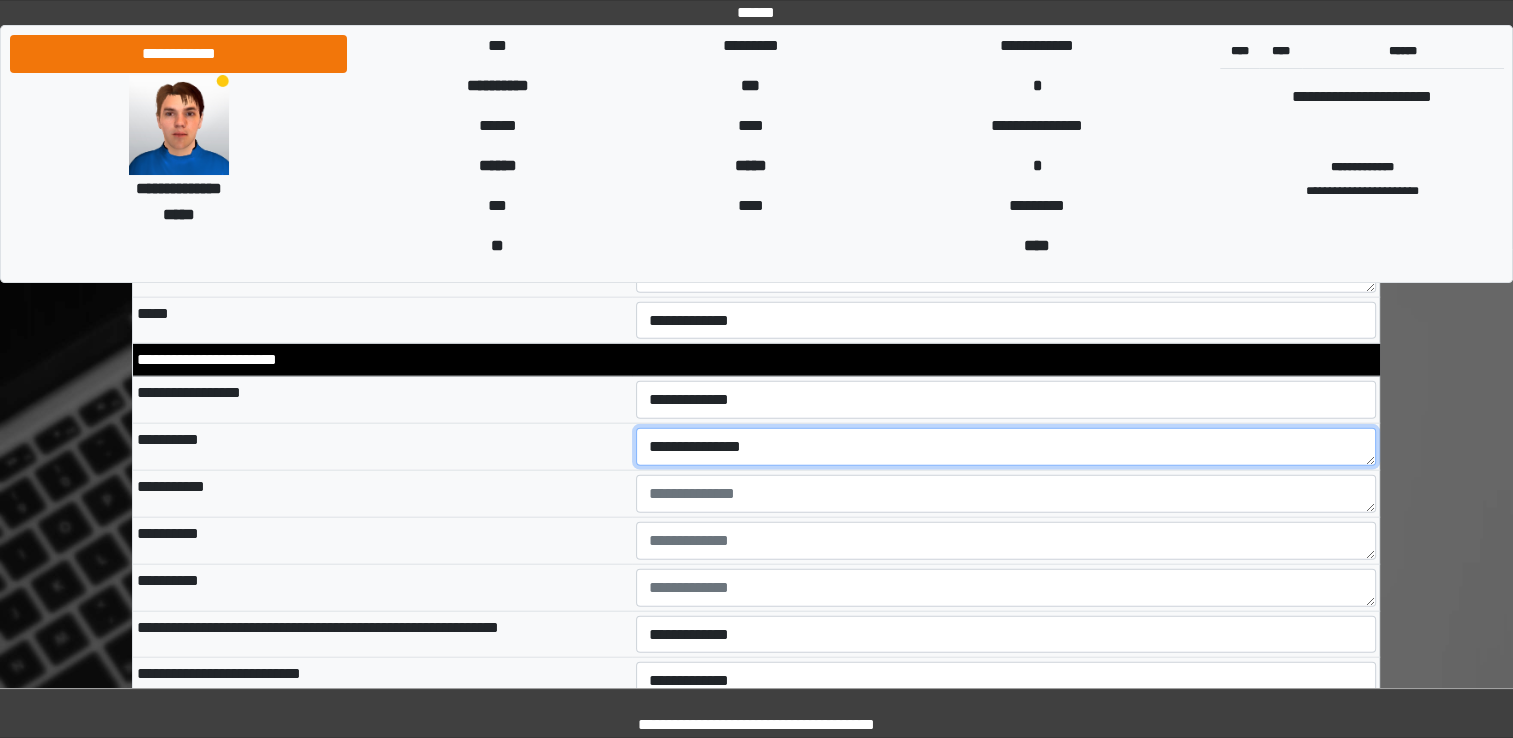 type on "**********" 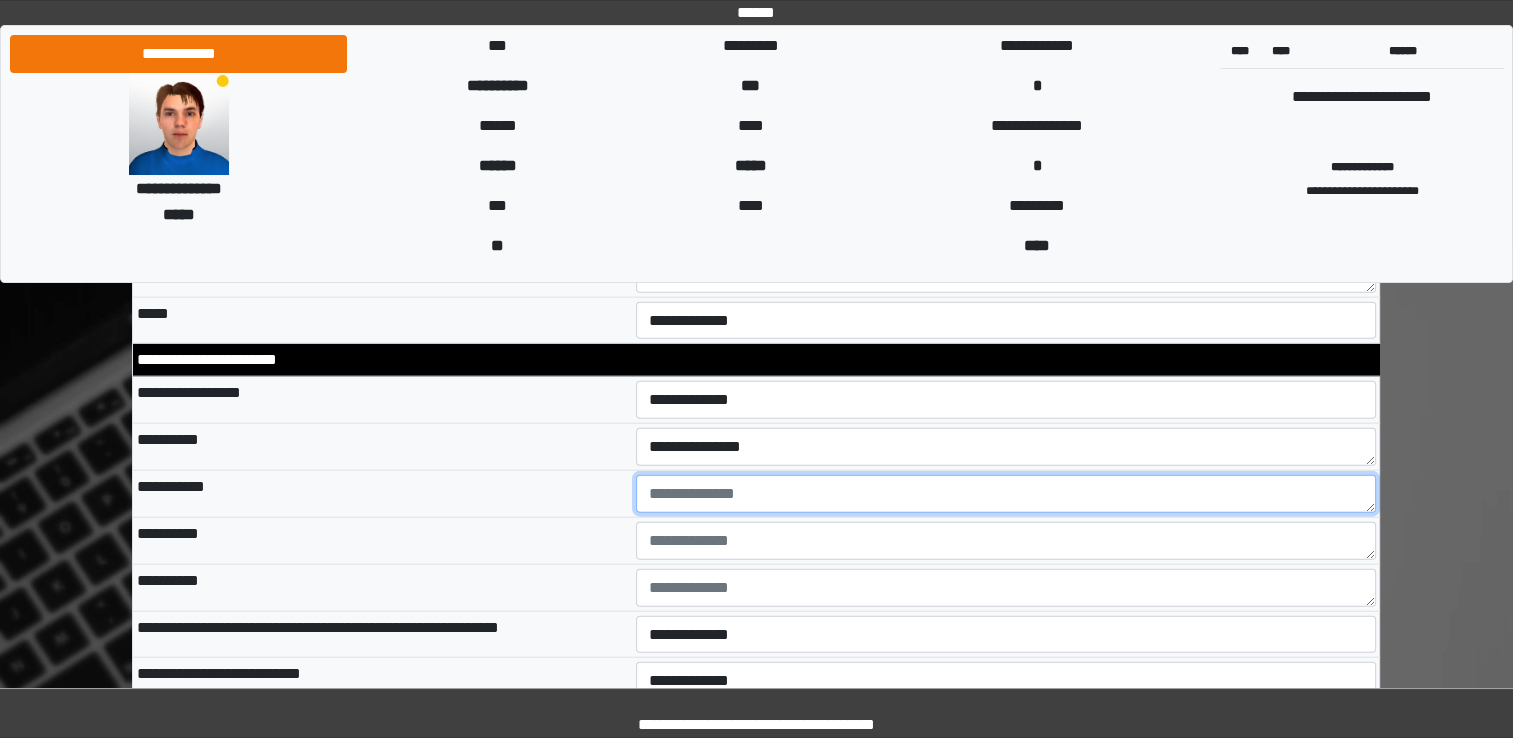 click at bounding box center (1006, 494) 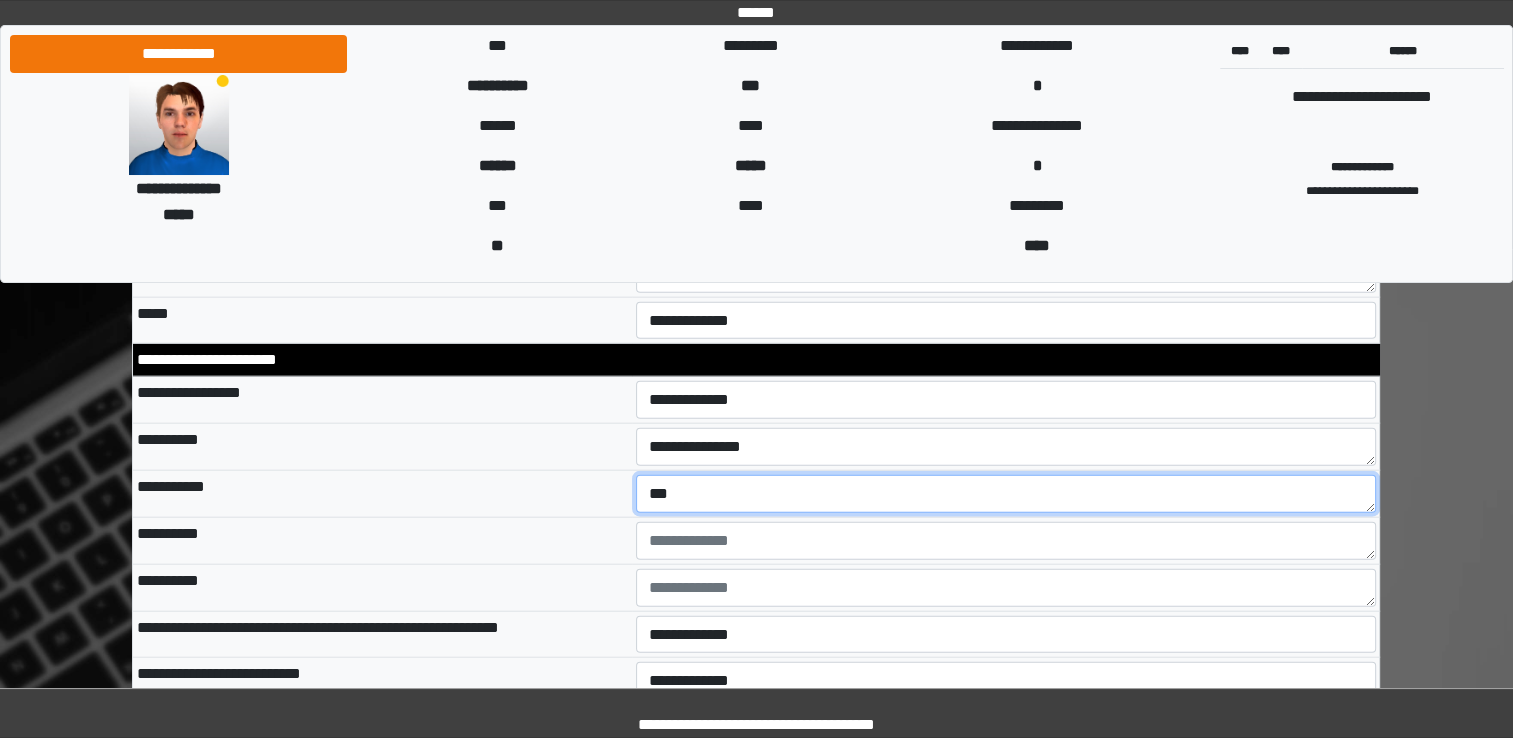 type on "***" 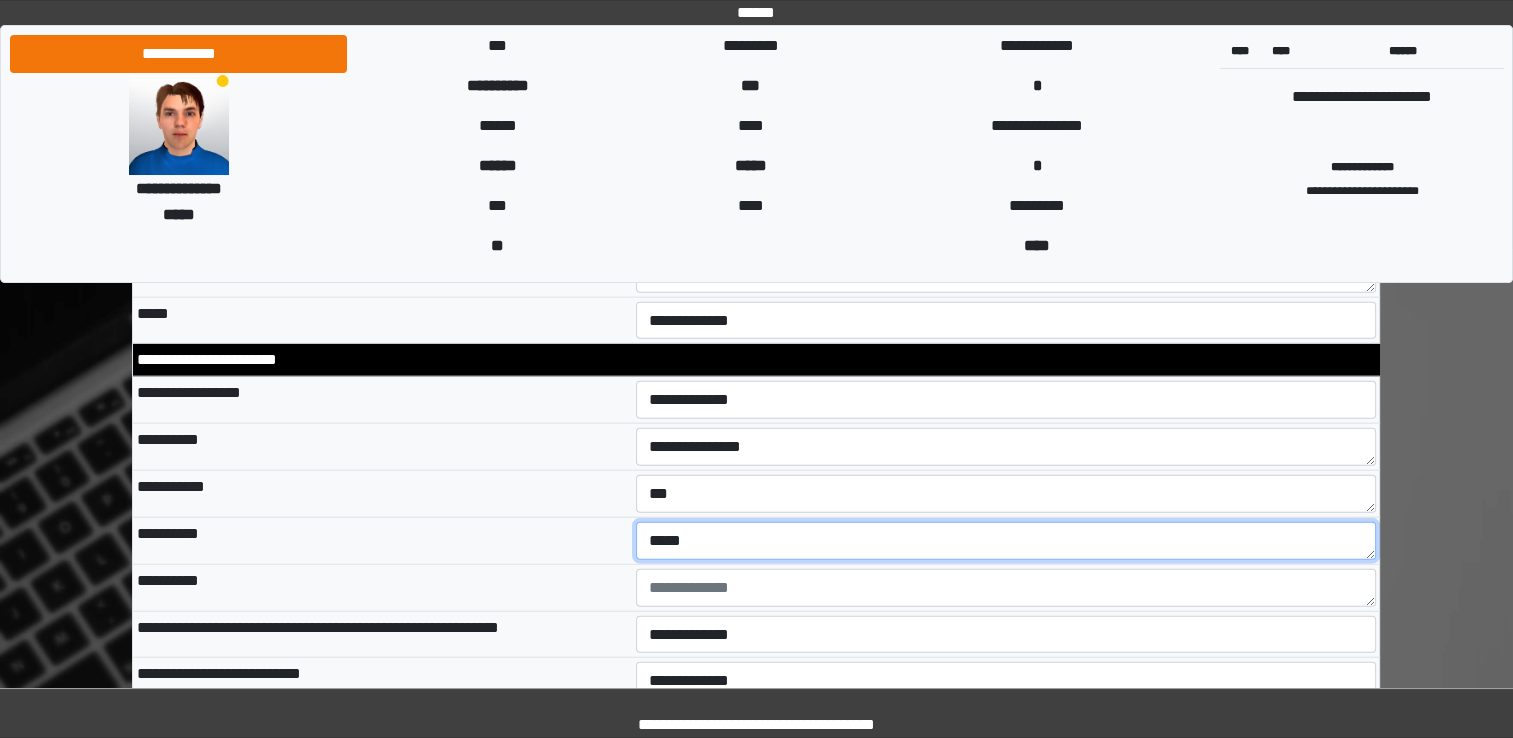 type on "*****" 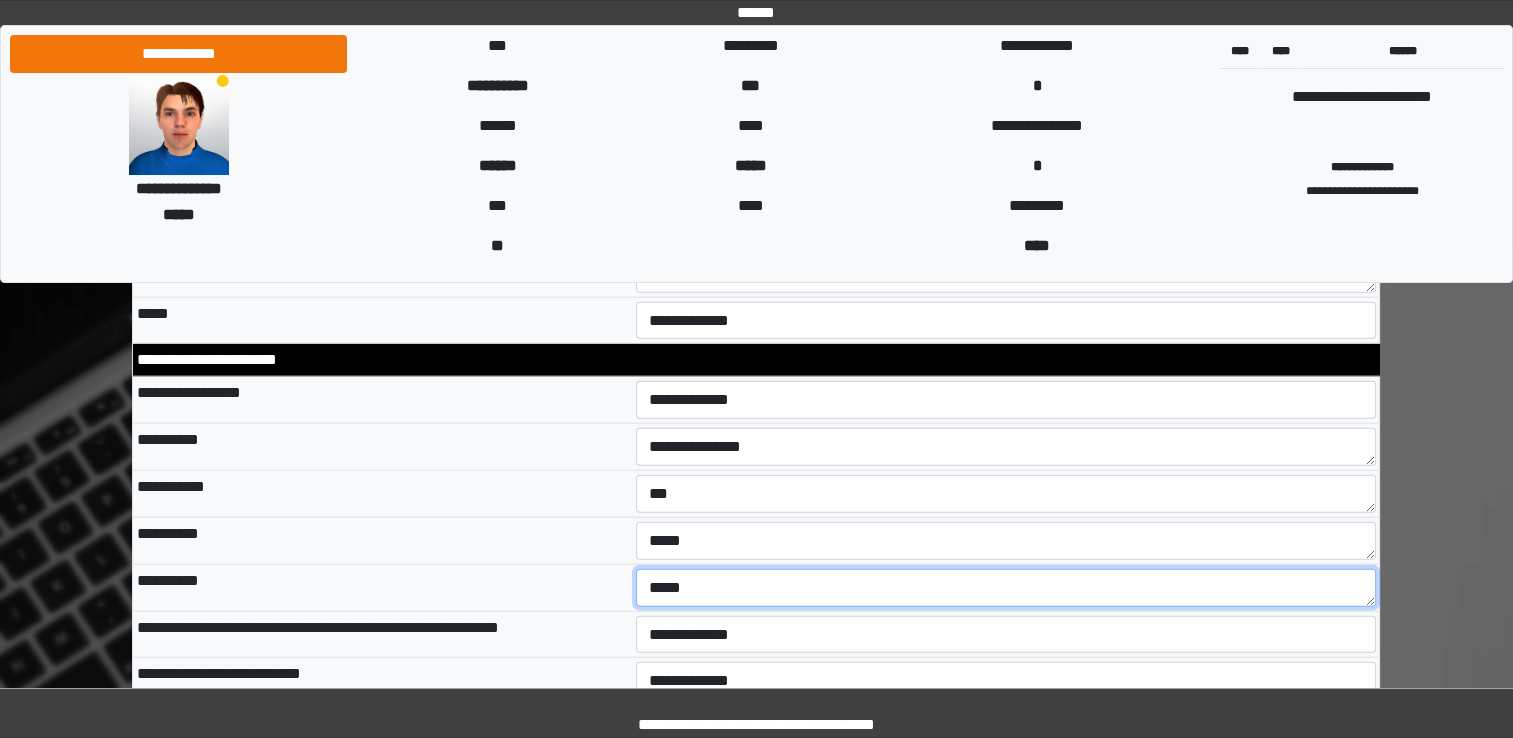 type on "*****" 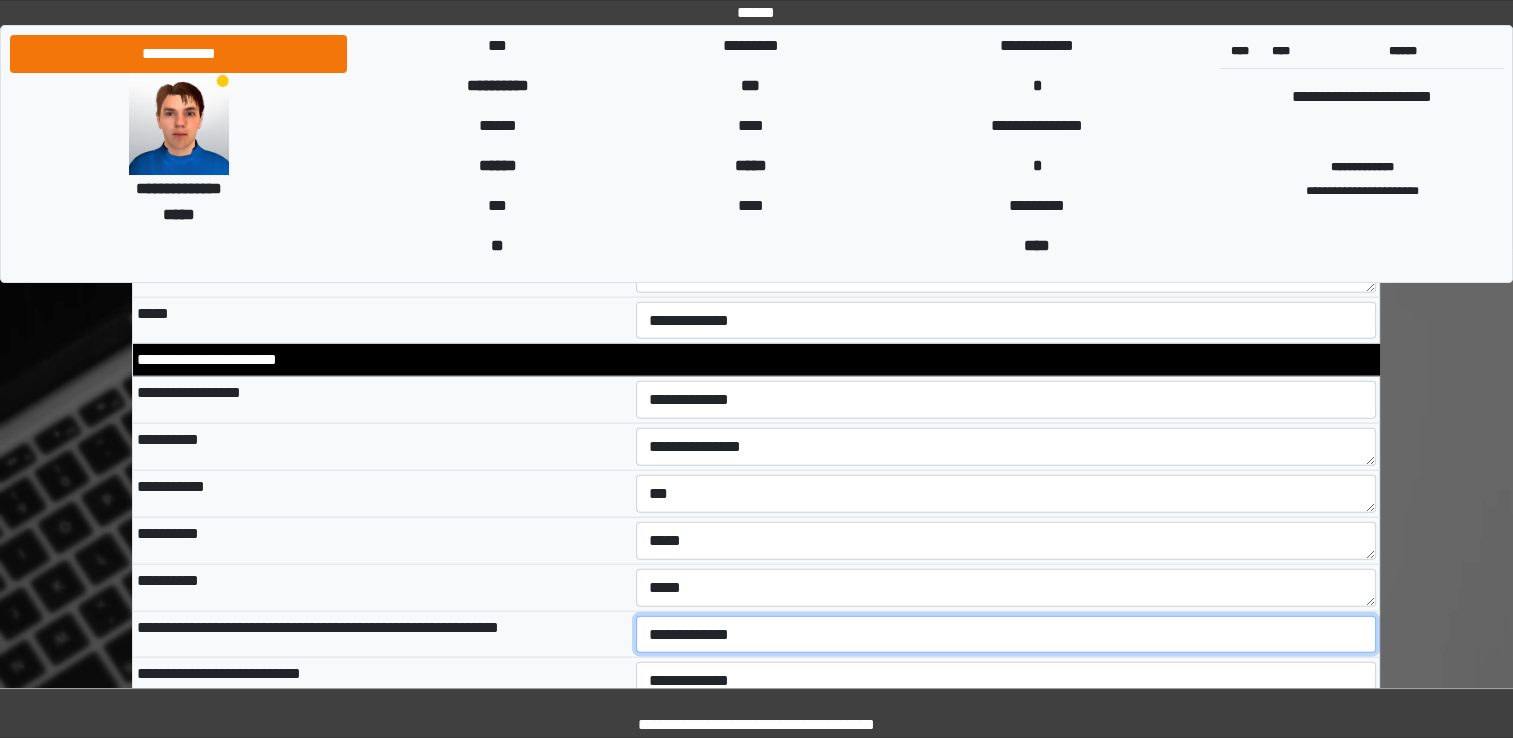 select on "*" 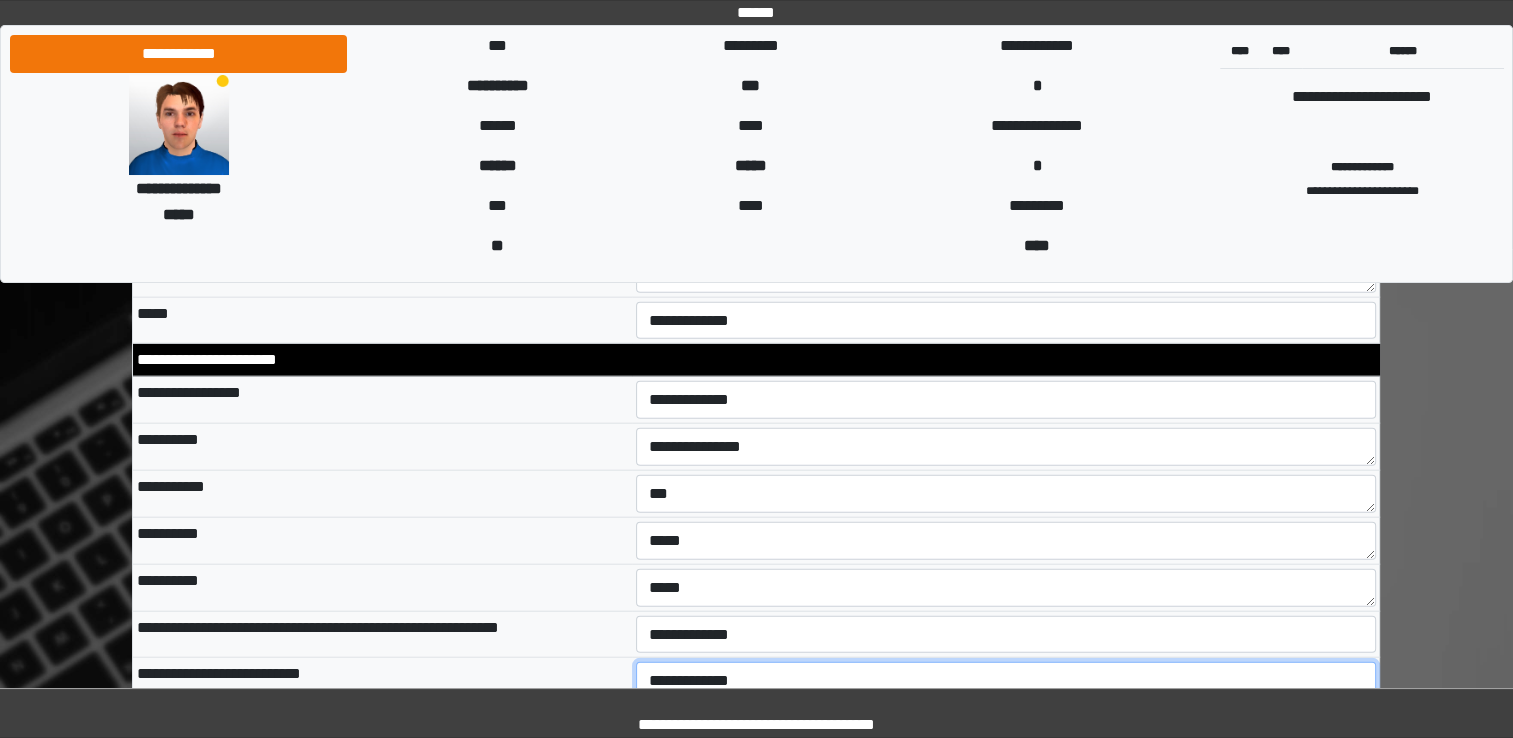 select on "*" 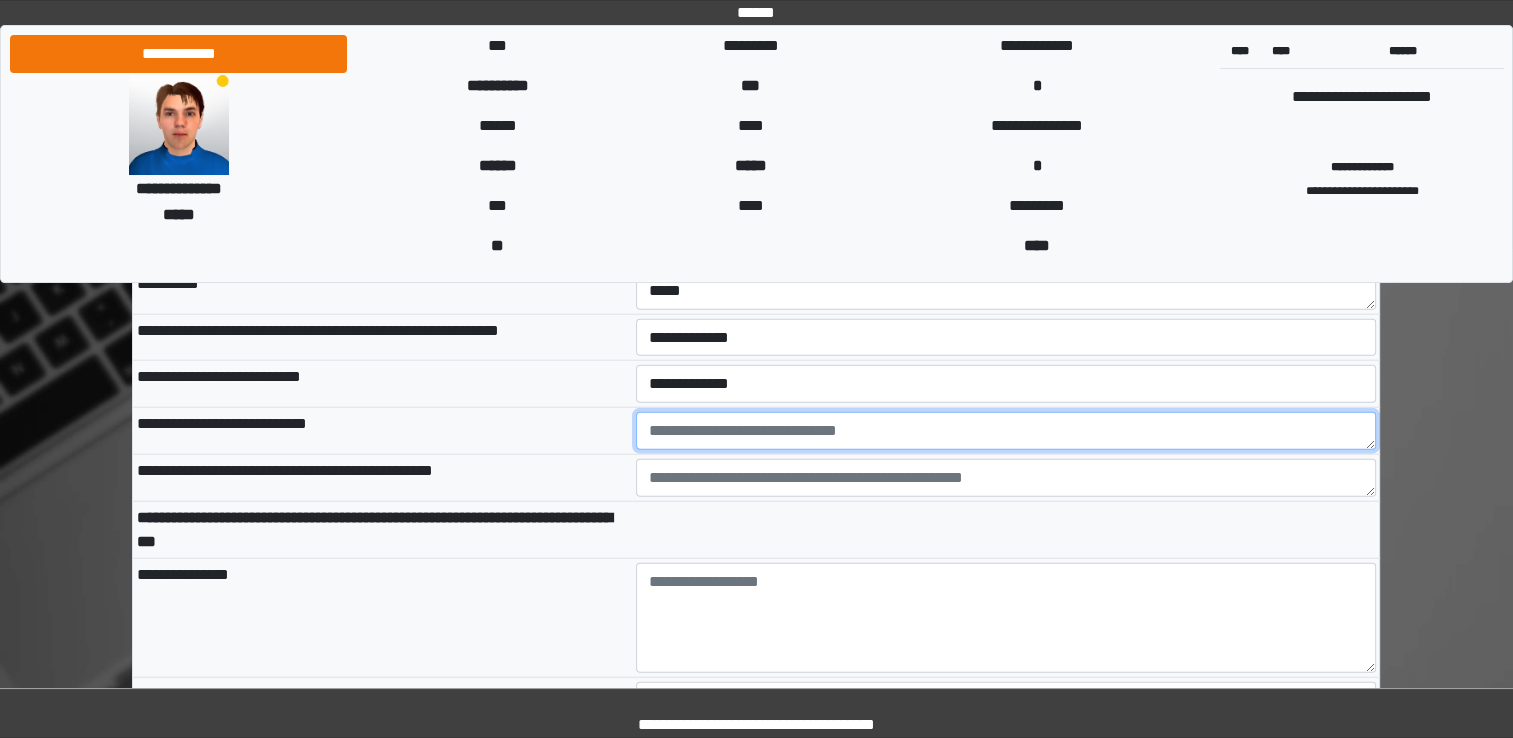 scroll, scrollTop: 4835, scrollLeft: 0, axis: vertical 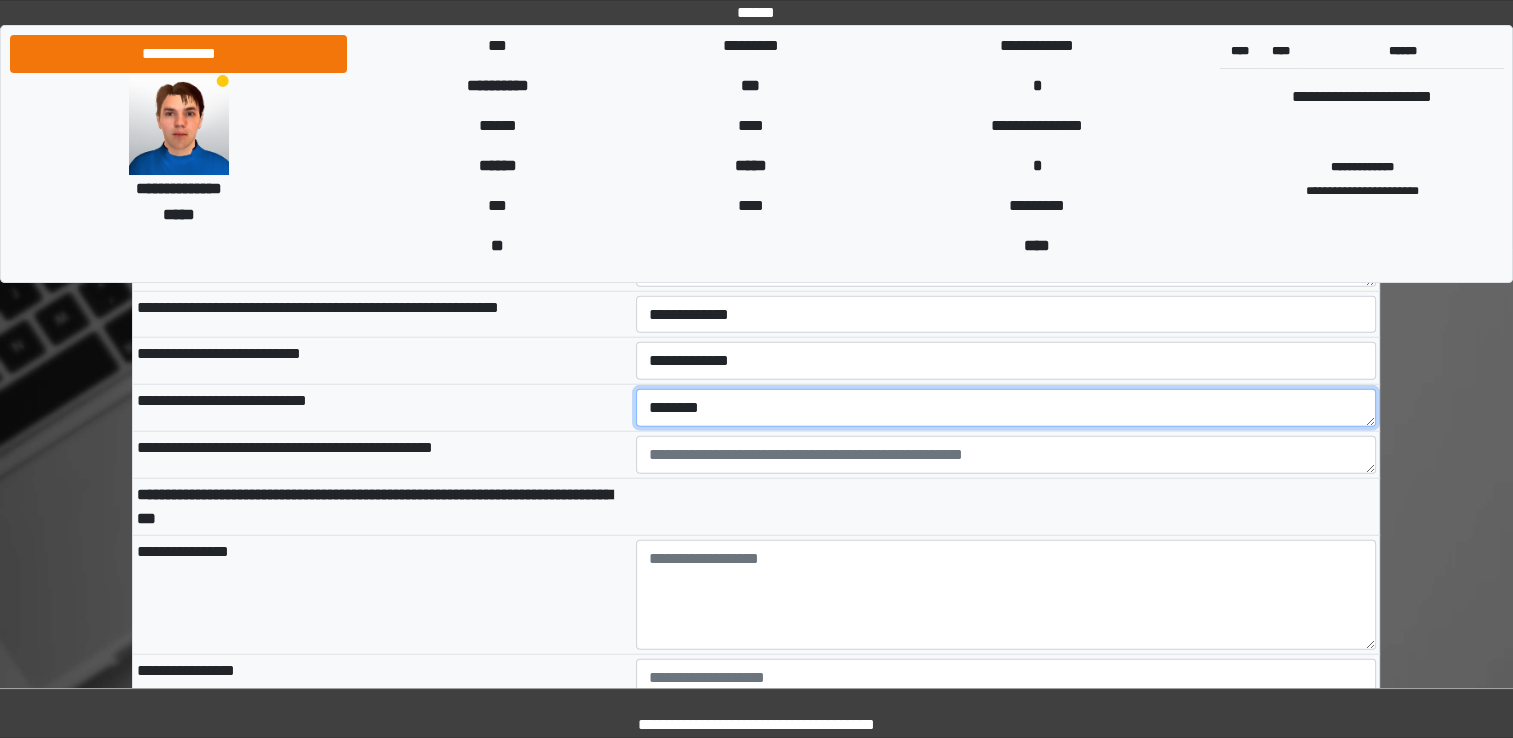 type on "********" 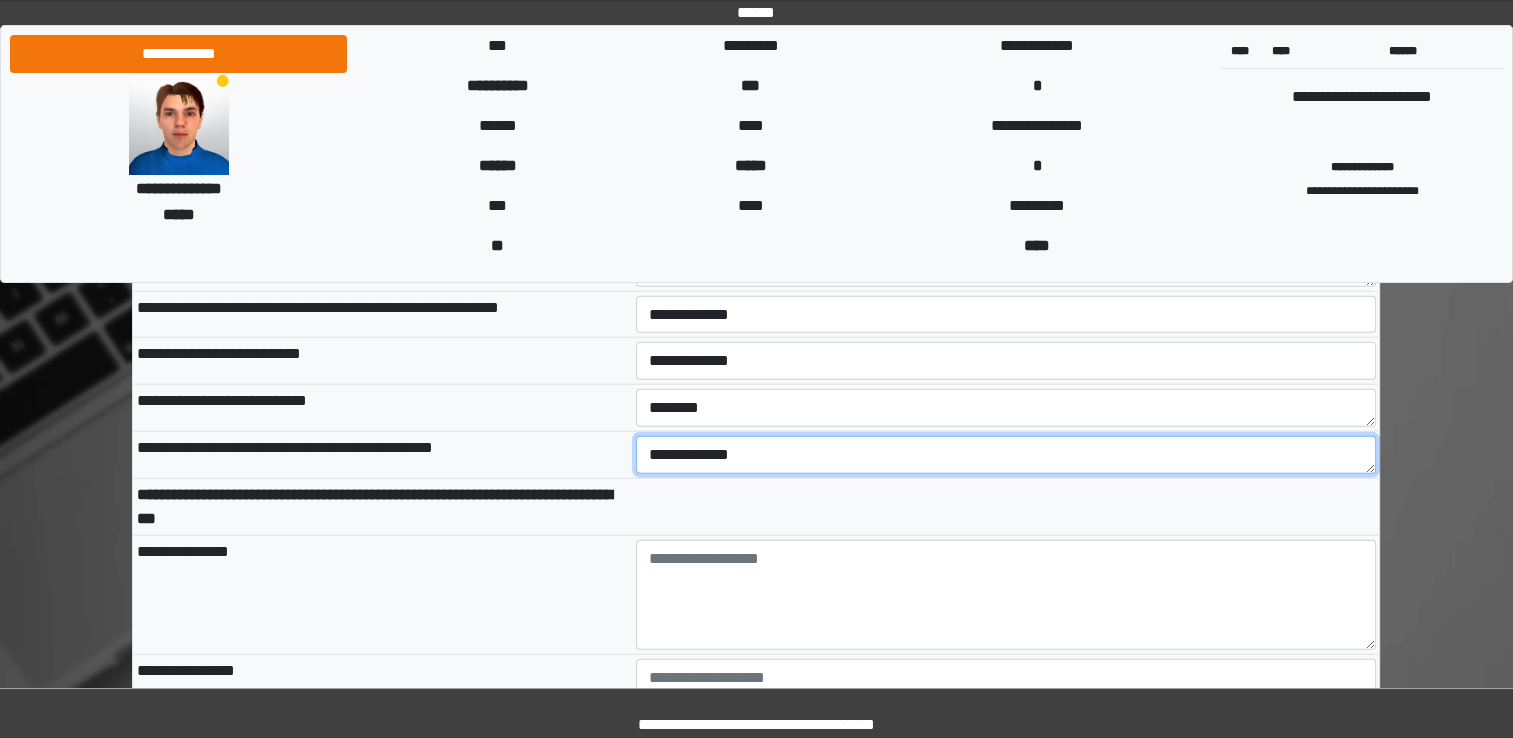 type on "**********" 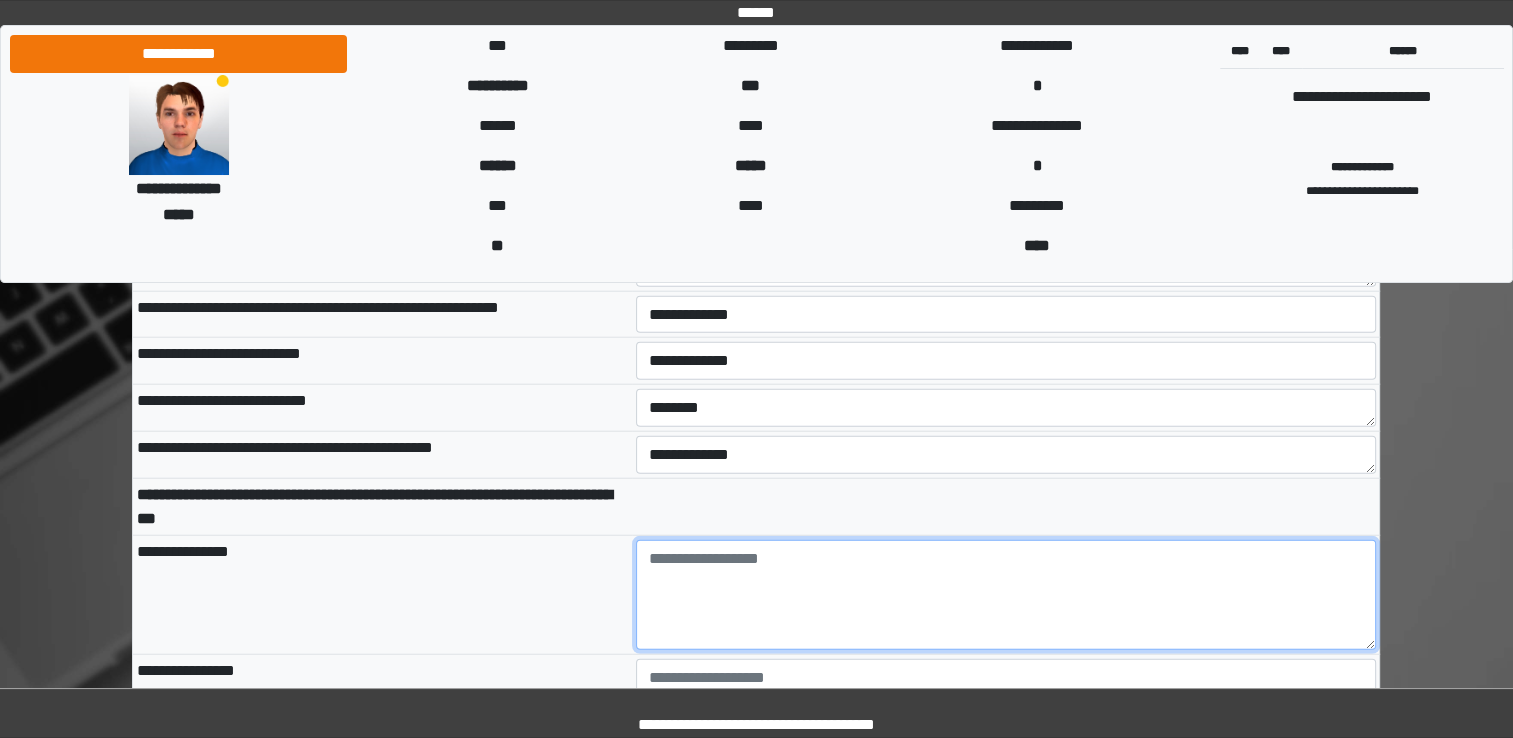 click at bounding box center [1006, 595] 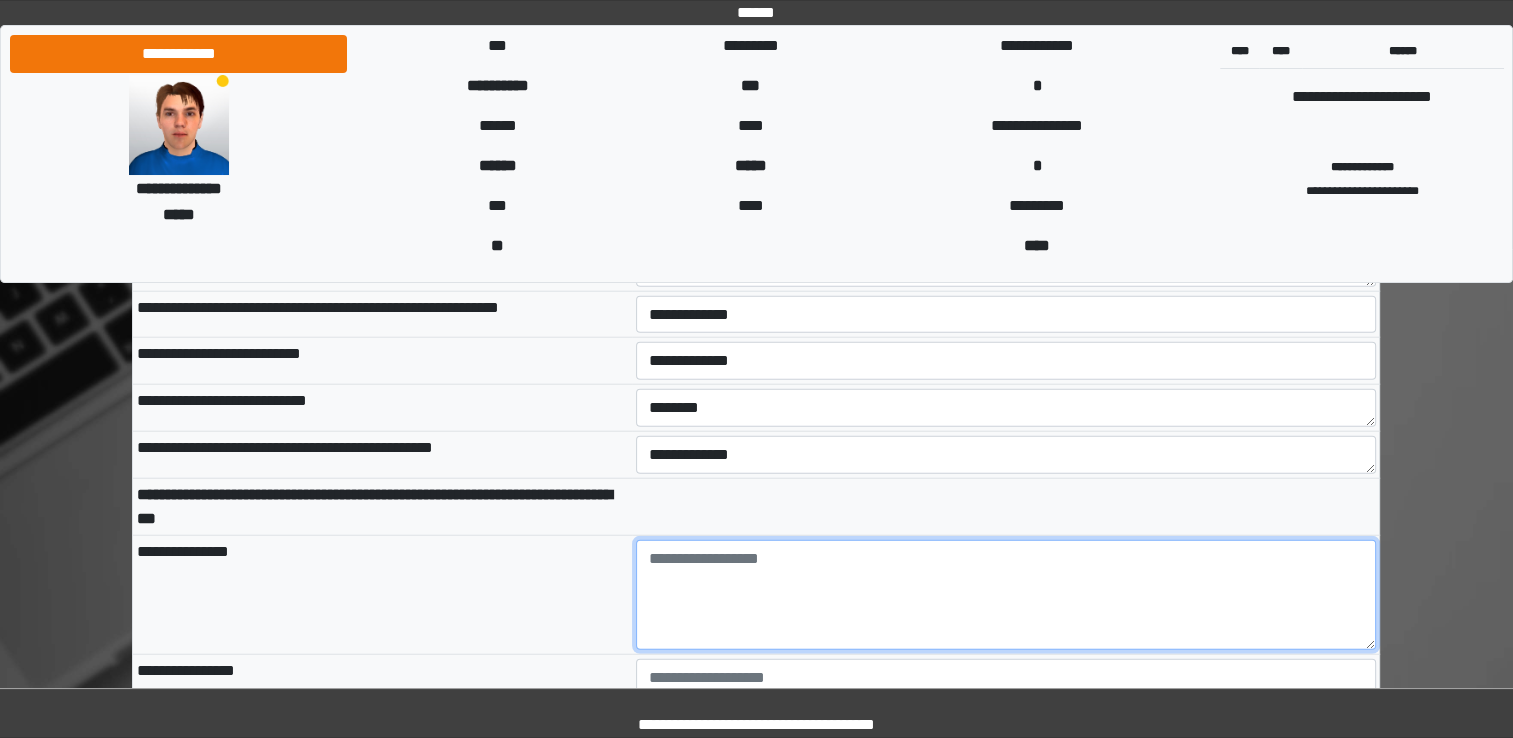type on "*" 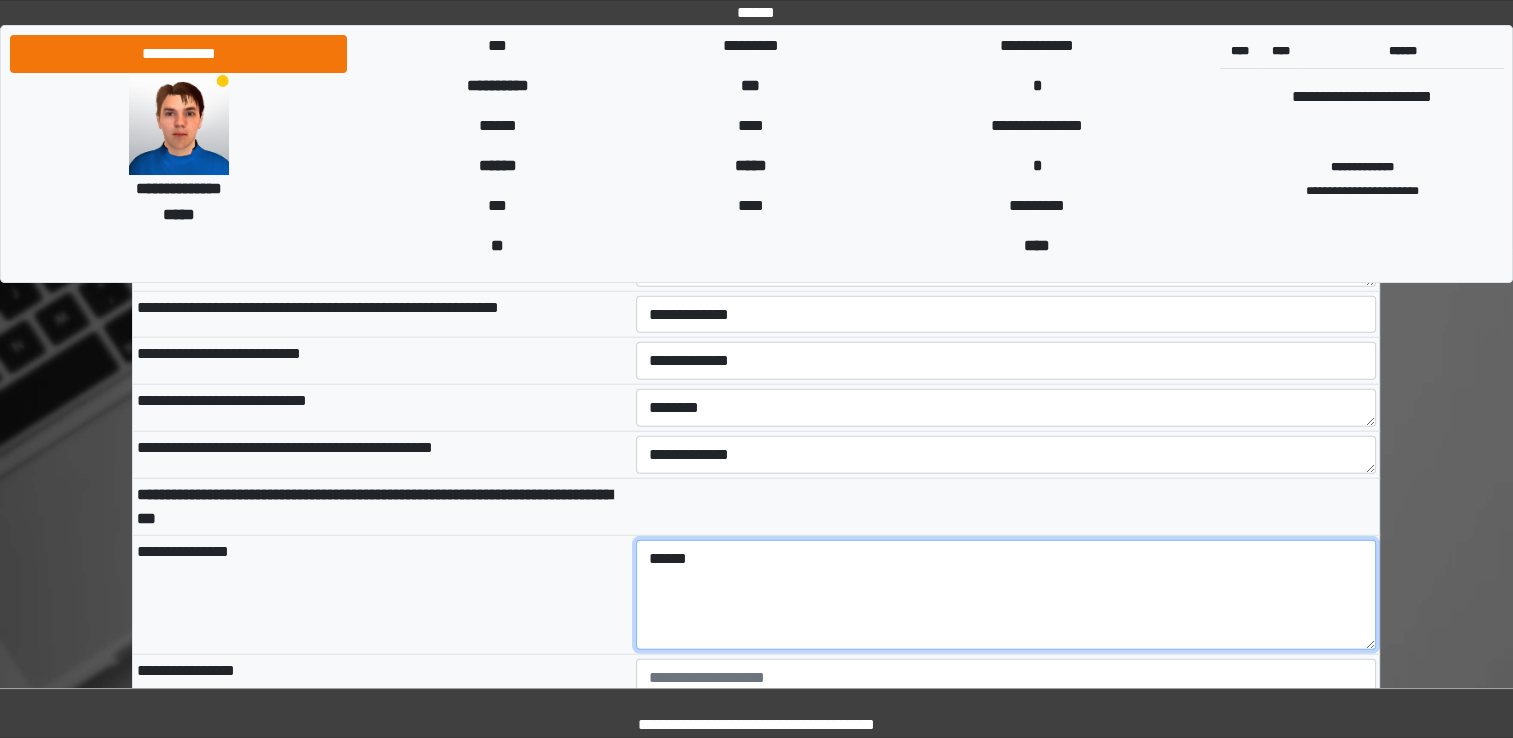 type on "******" 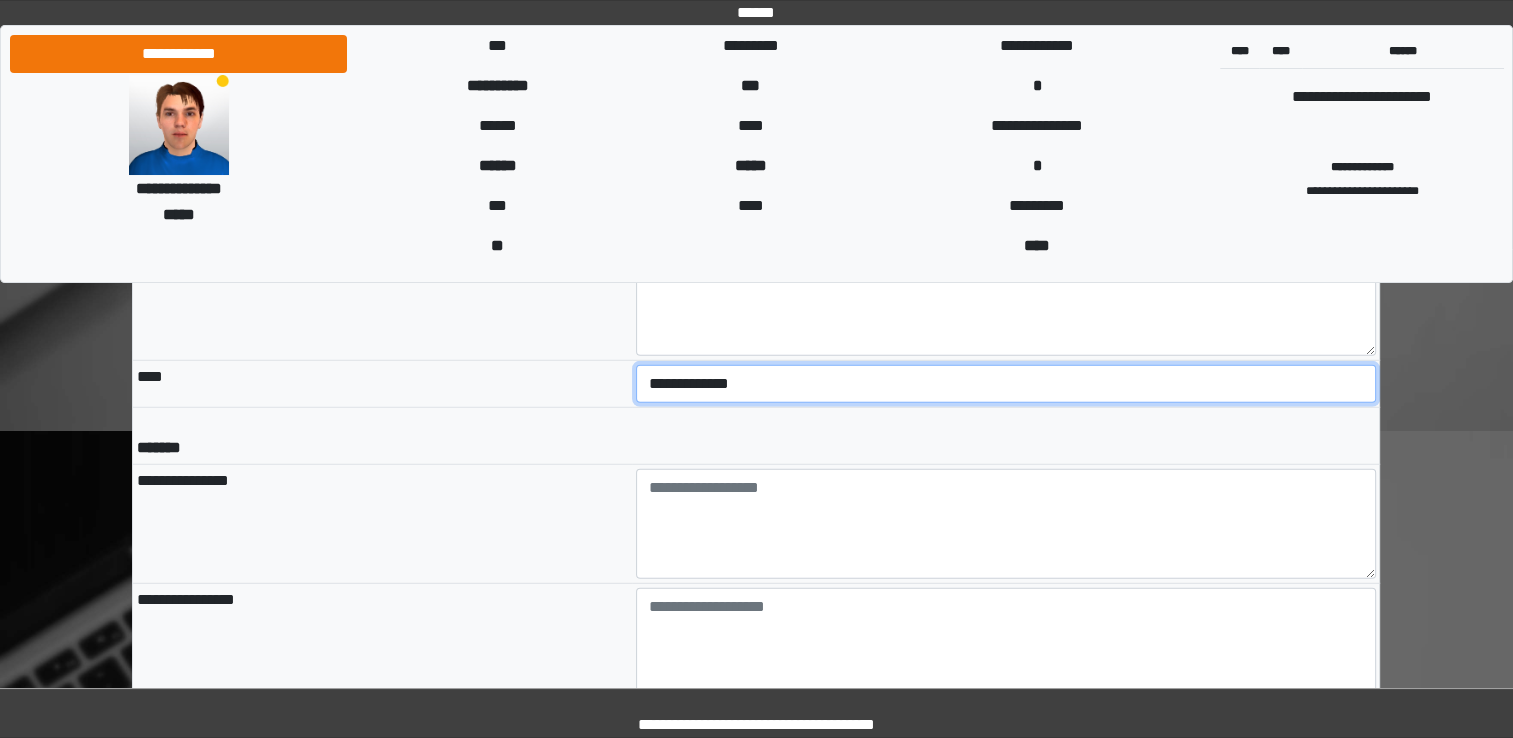 scroll, scrollTop: 5248, scrollLeft: 0, axis: vertical 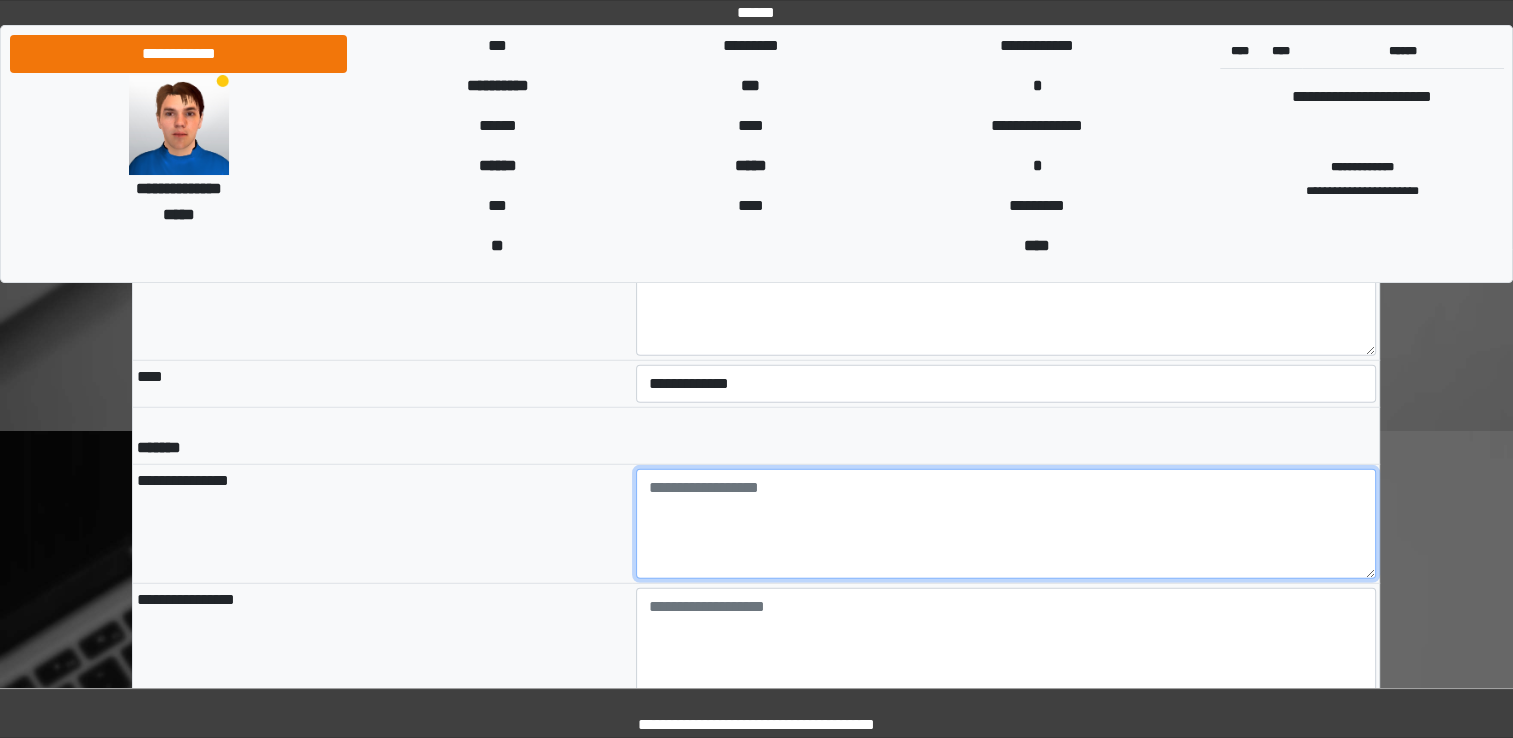 click at bounding box center (1006, 524) 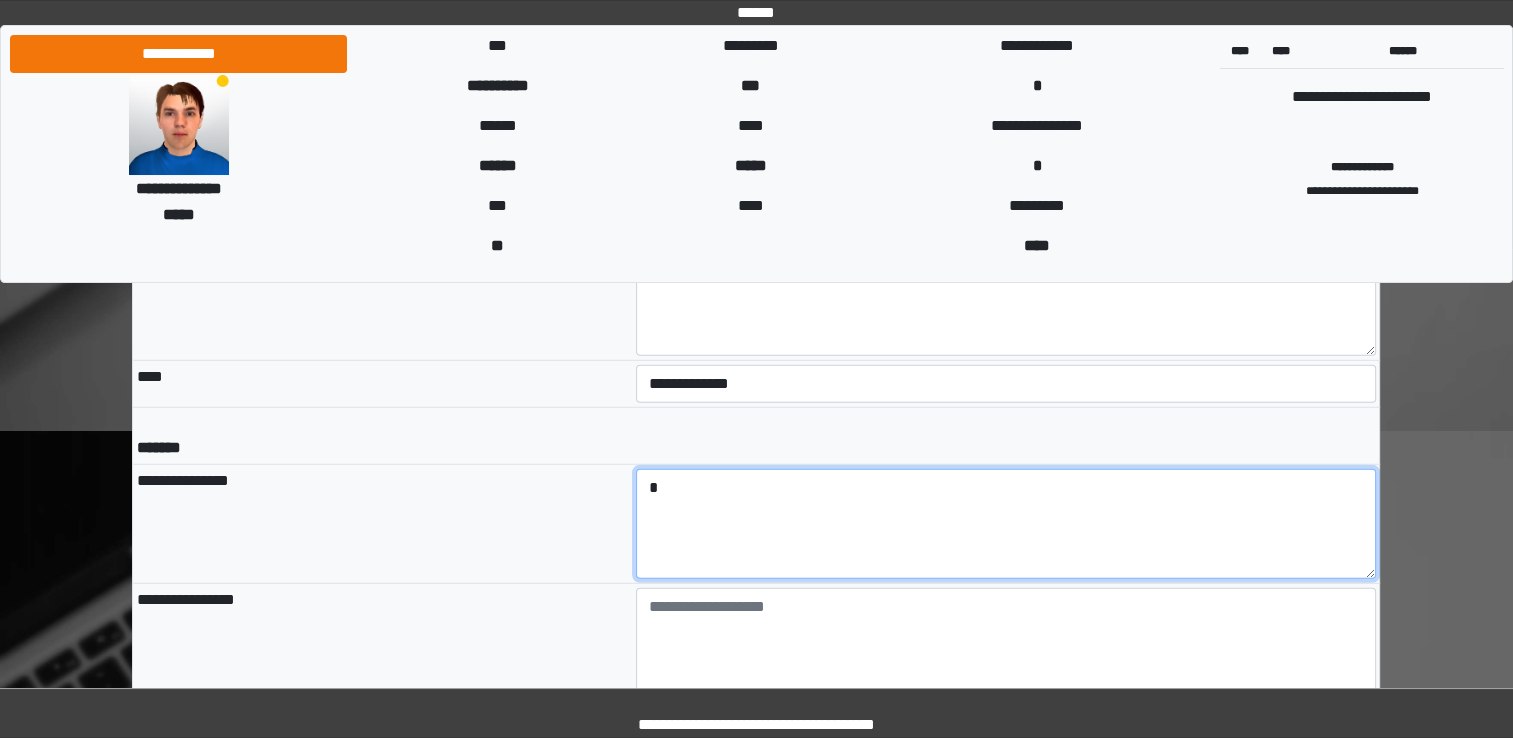 click on "*" at bounding box center (1006, 524) 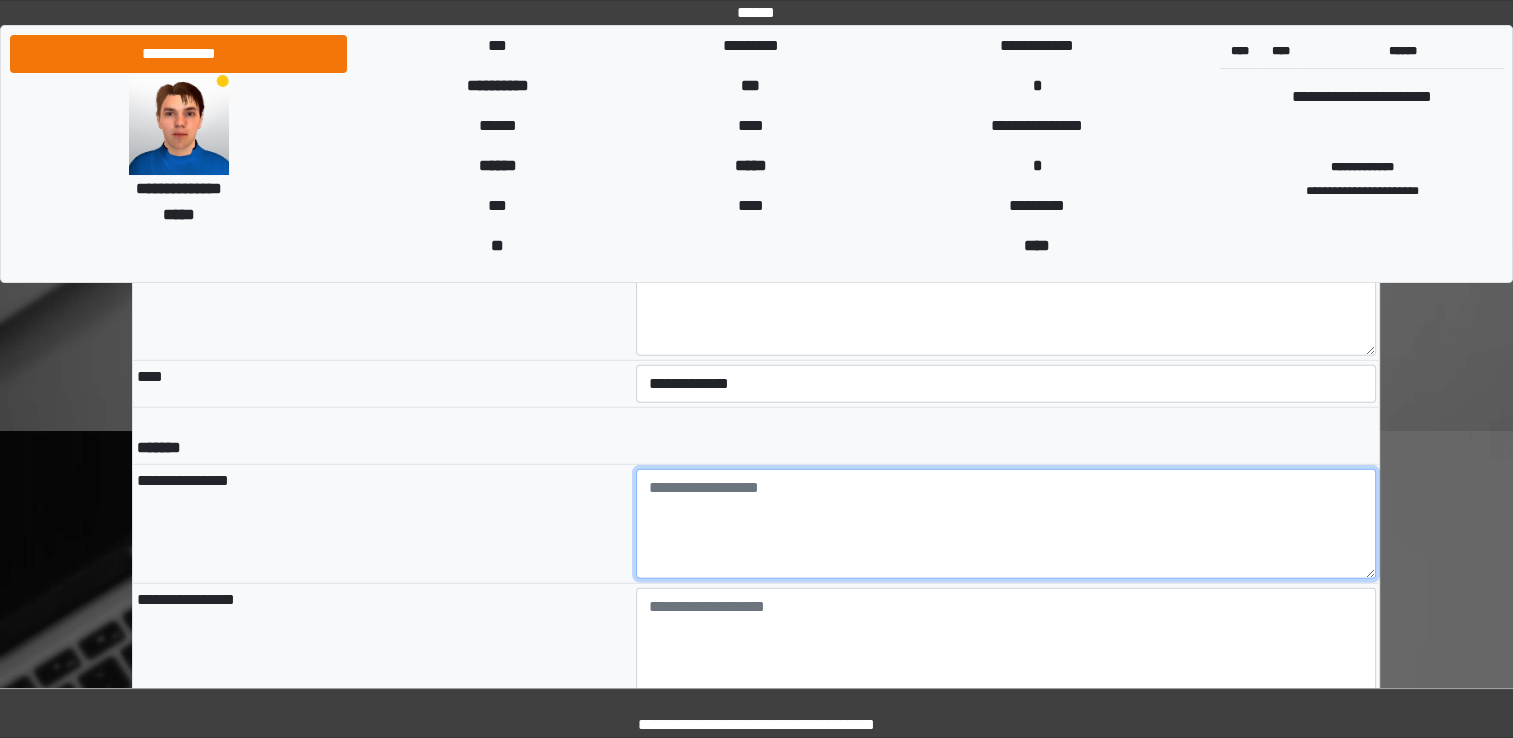 type on "*" 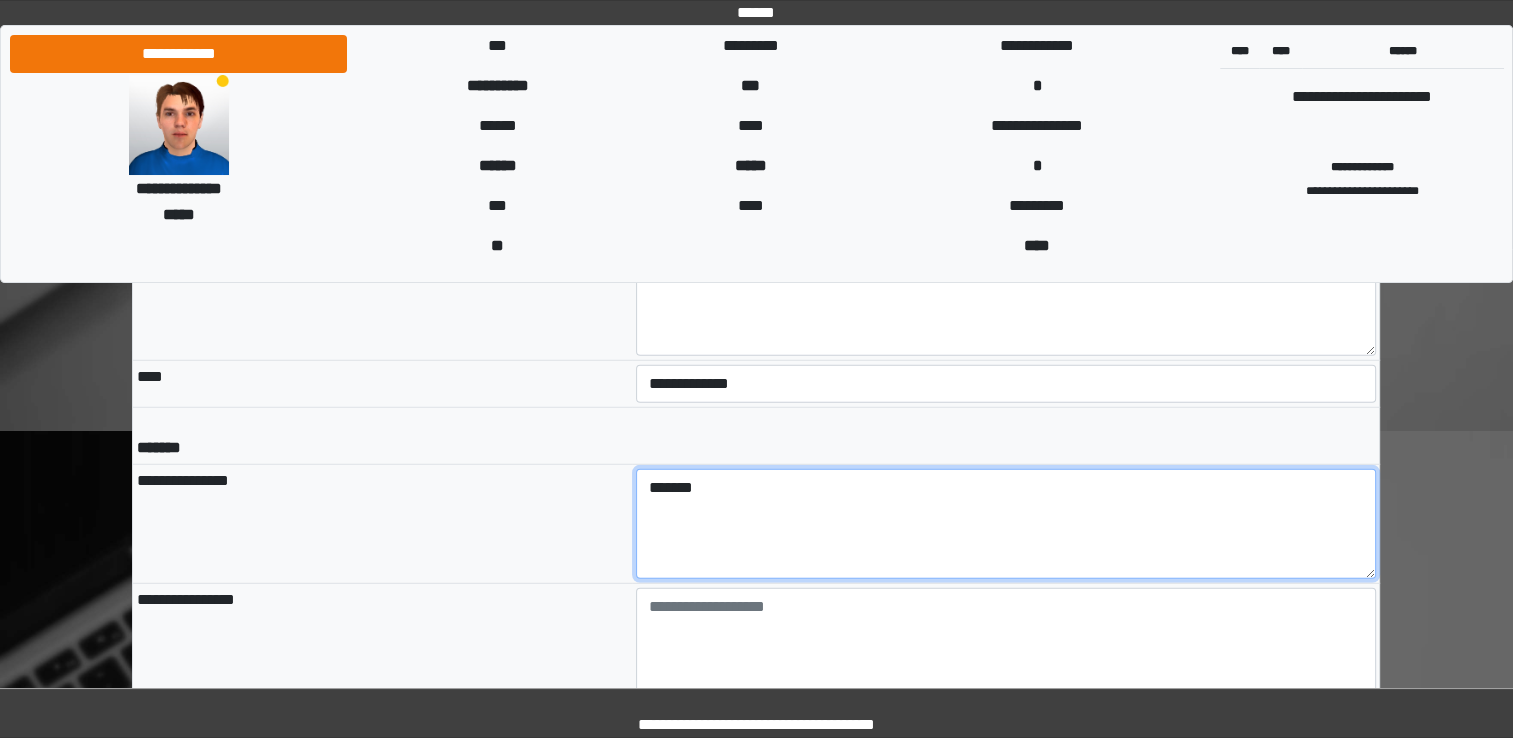 click on "*******" at bounding box center (1006, 524) 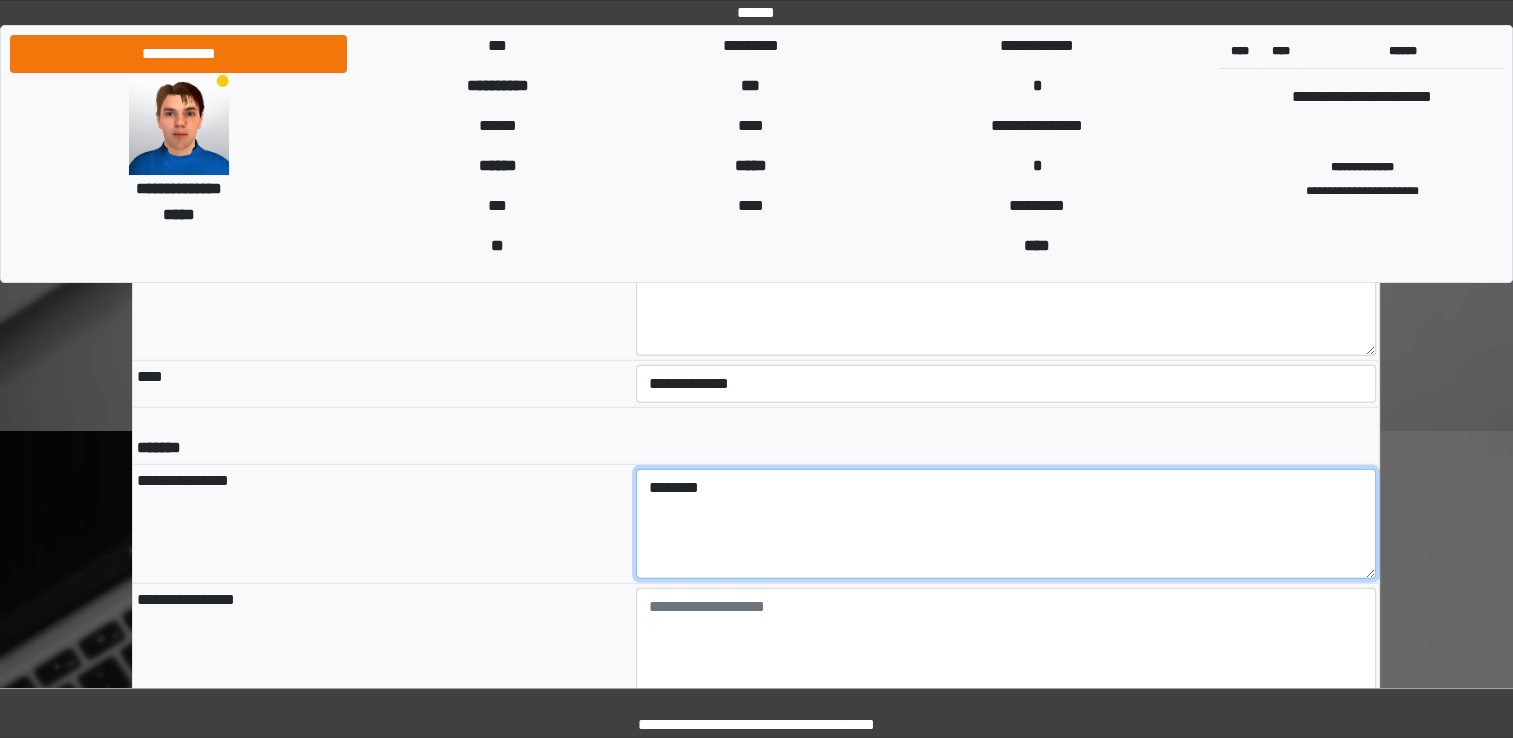 click on "********" at bounding box center (1006, 524) 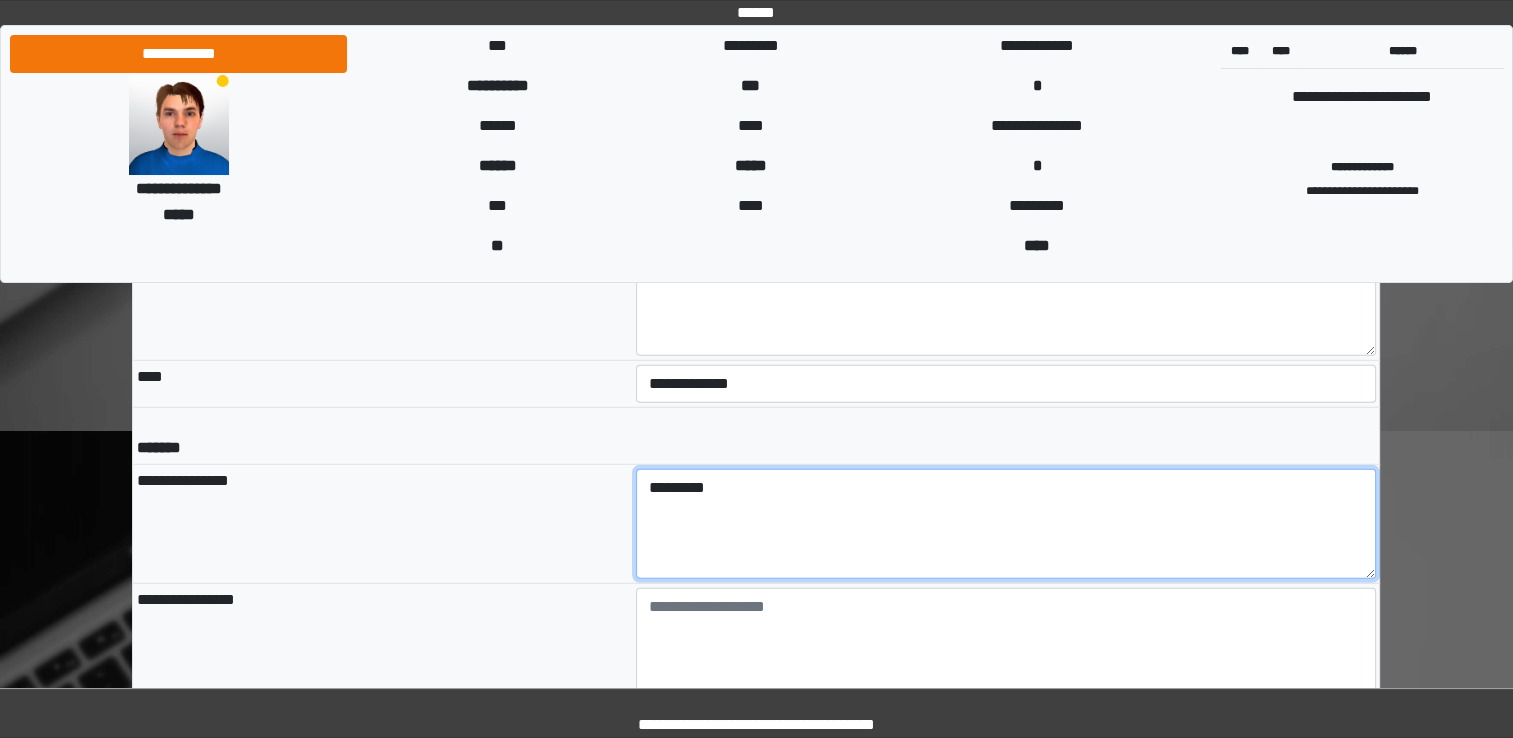 type on "*********" 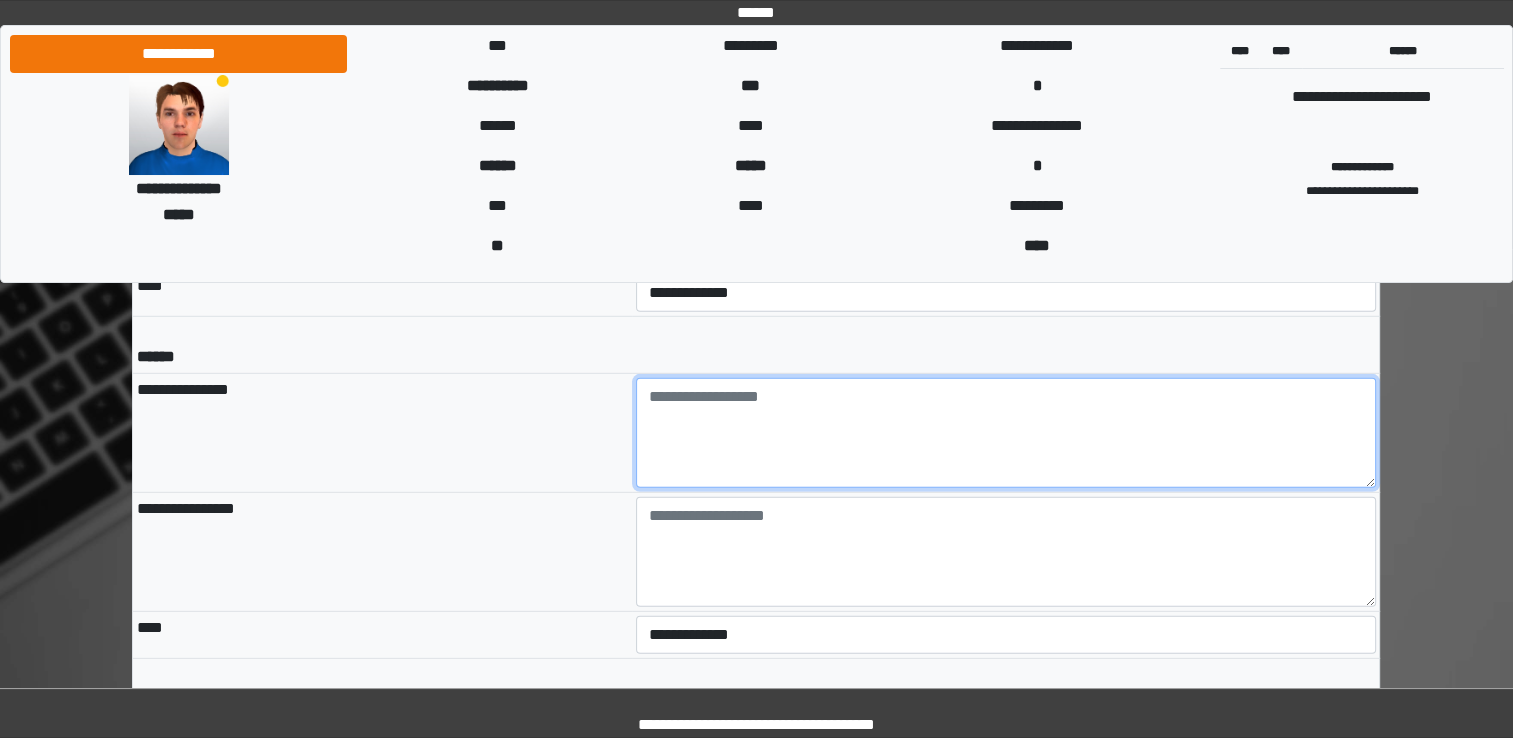 scroll, scrollTop: 5692, scrollLeft: 0, axis: vertical 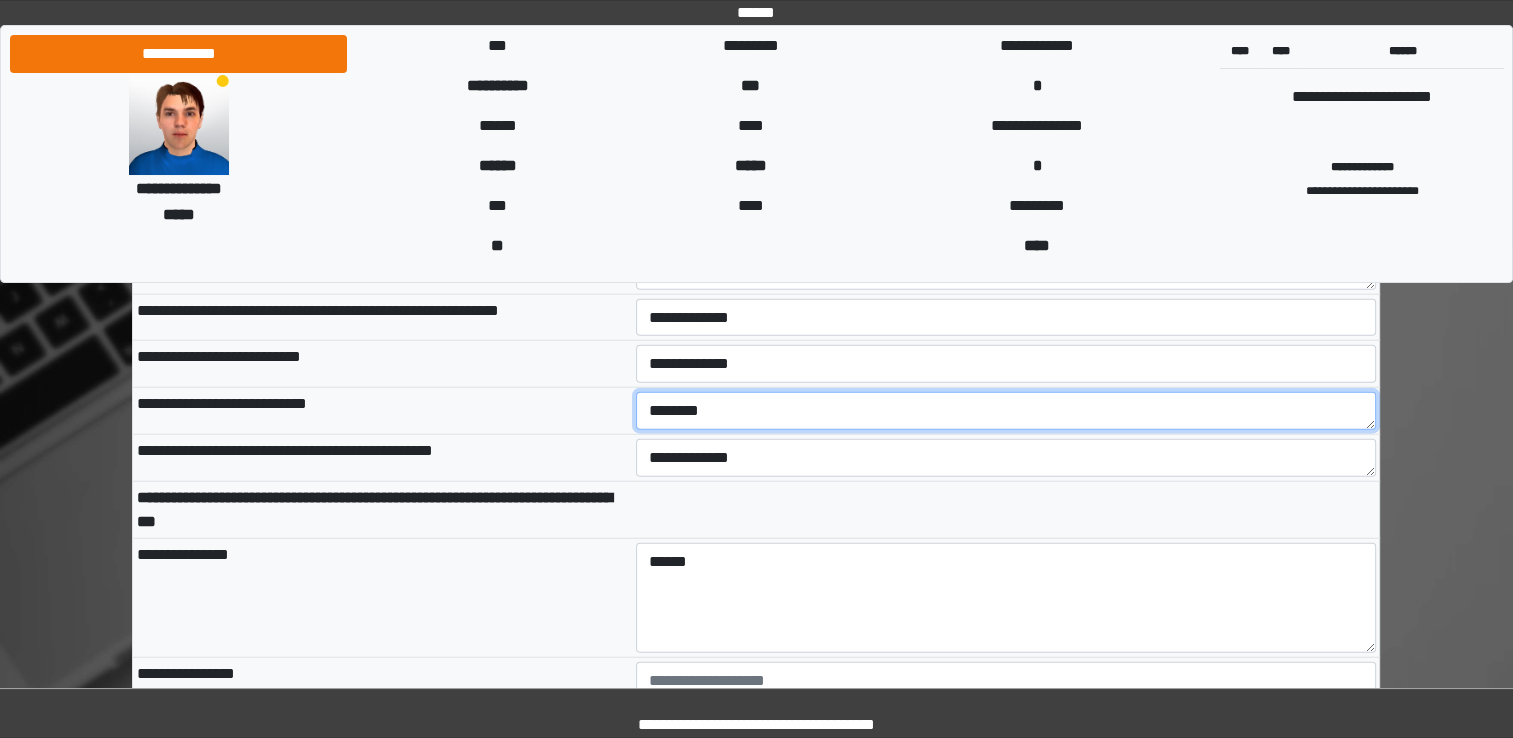 click on "********" at bounding box center [1006, 411] 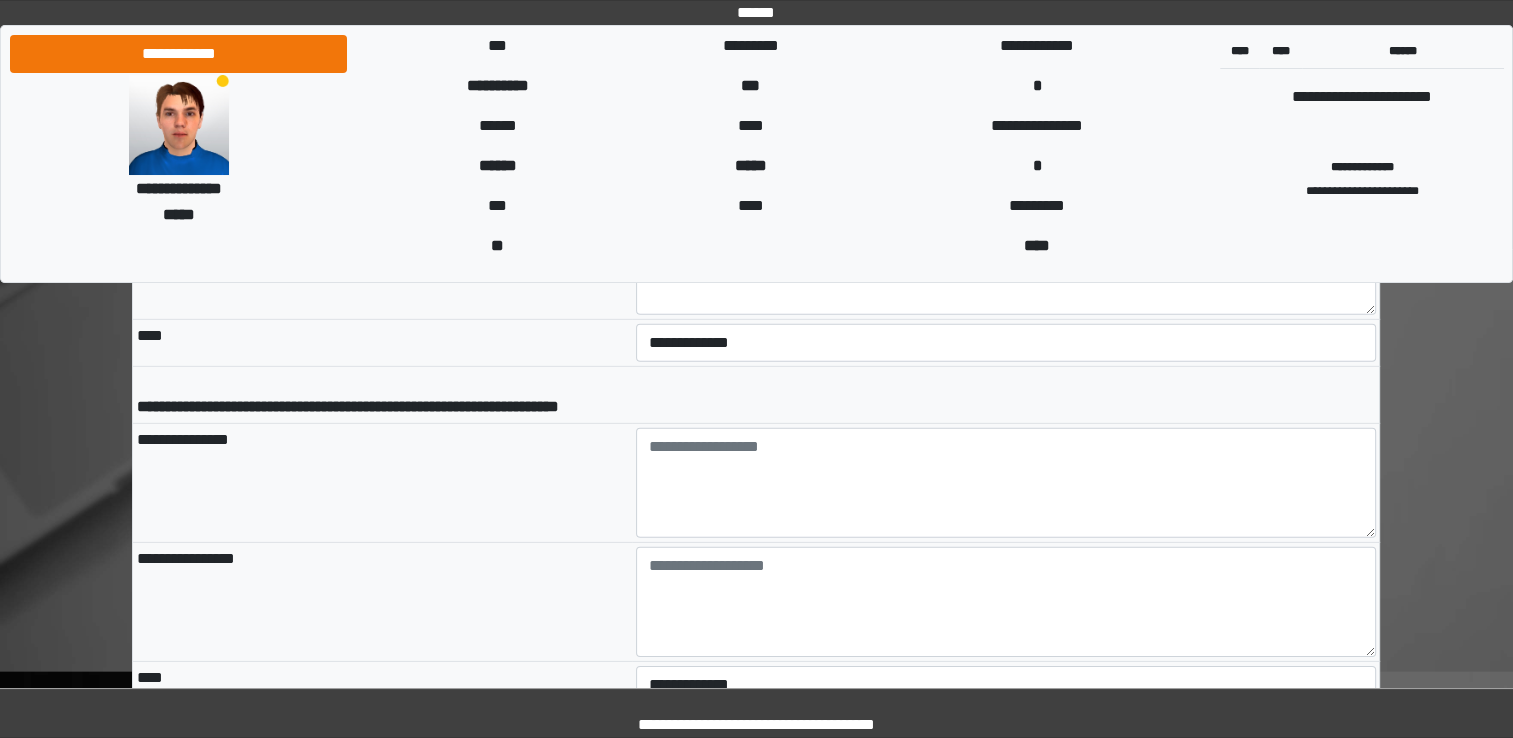 scroll, scrollTop: 5987, scrollLeft: 0, axis: vertical 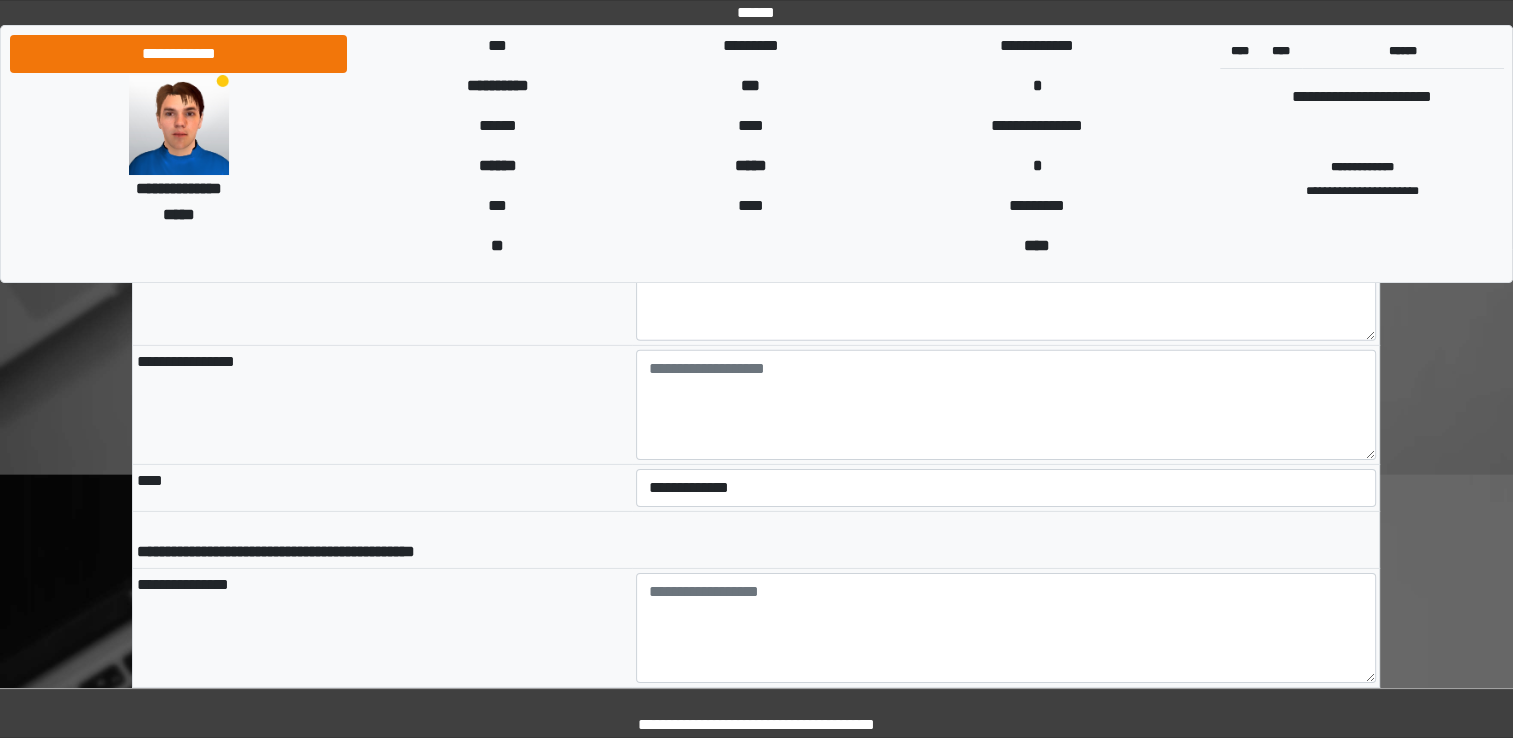 type on "**********" 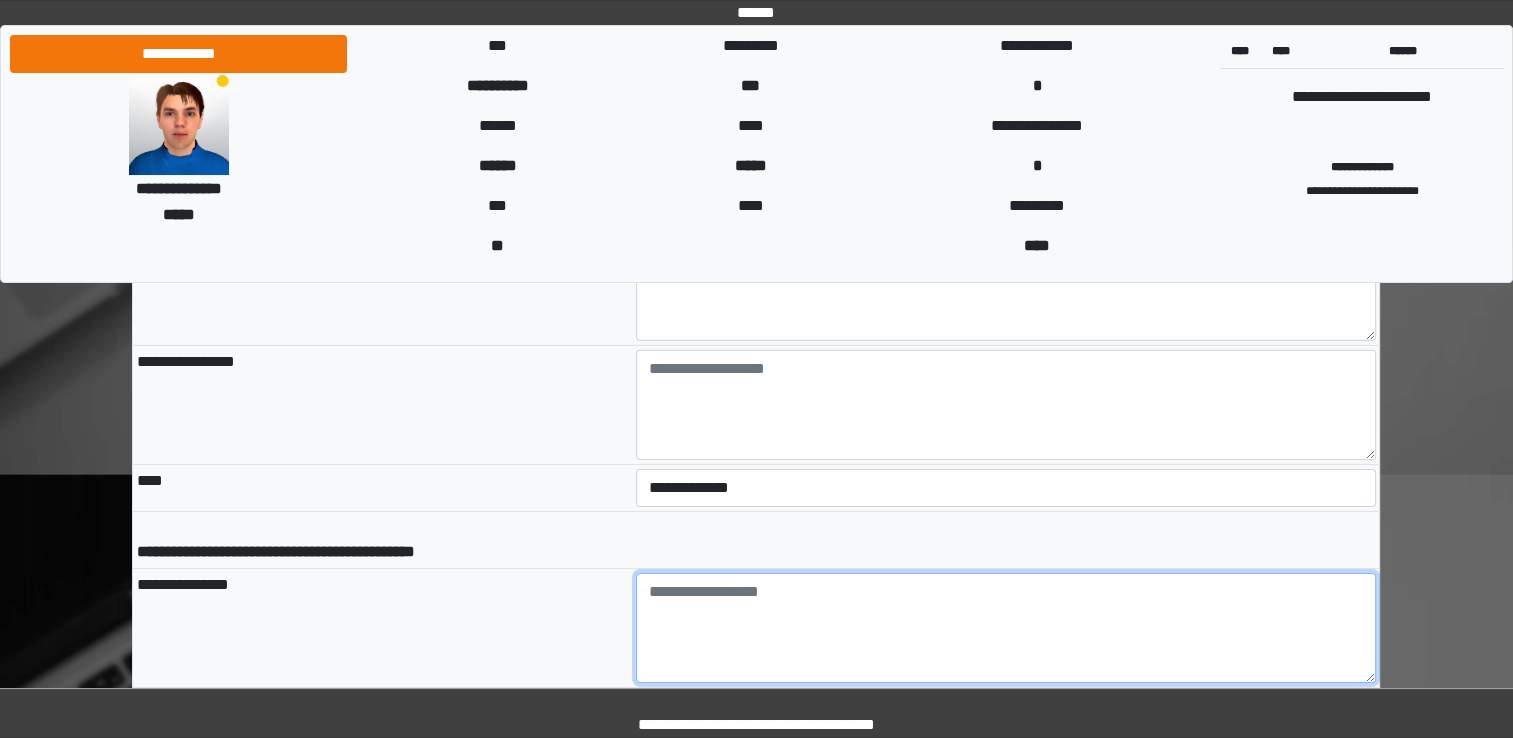 click at bounding box center (1006, 628) 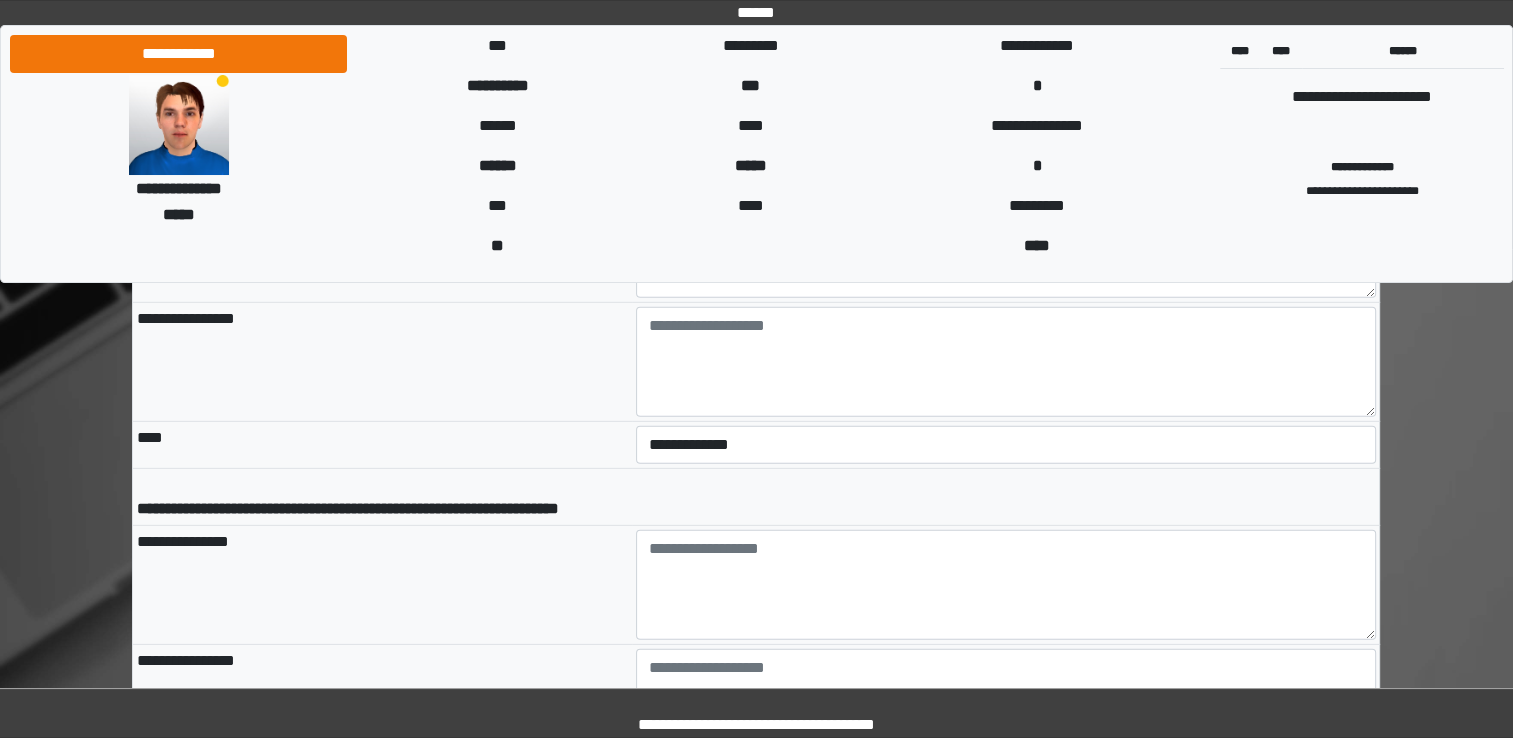 scroll, scrollTop: 5855, scrollLeft: 0, axis: vertical 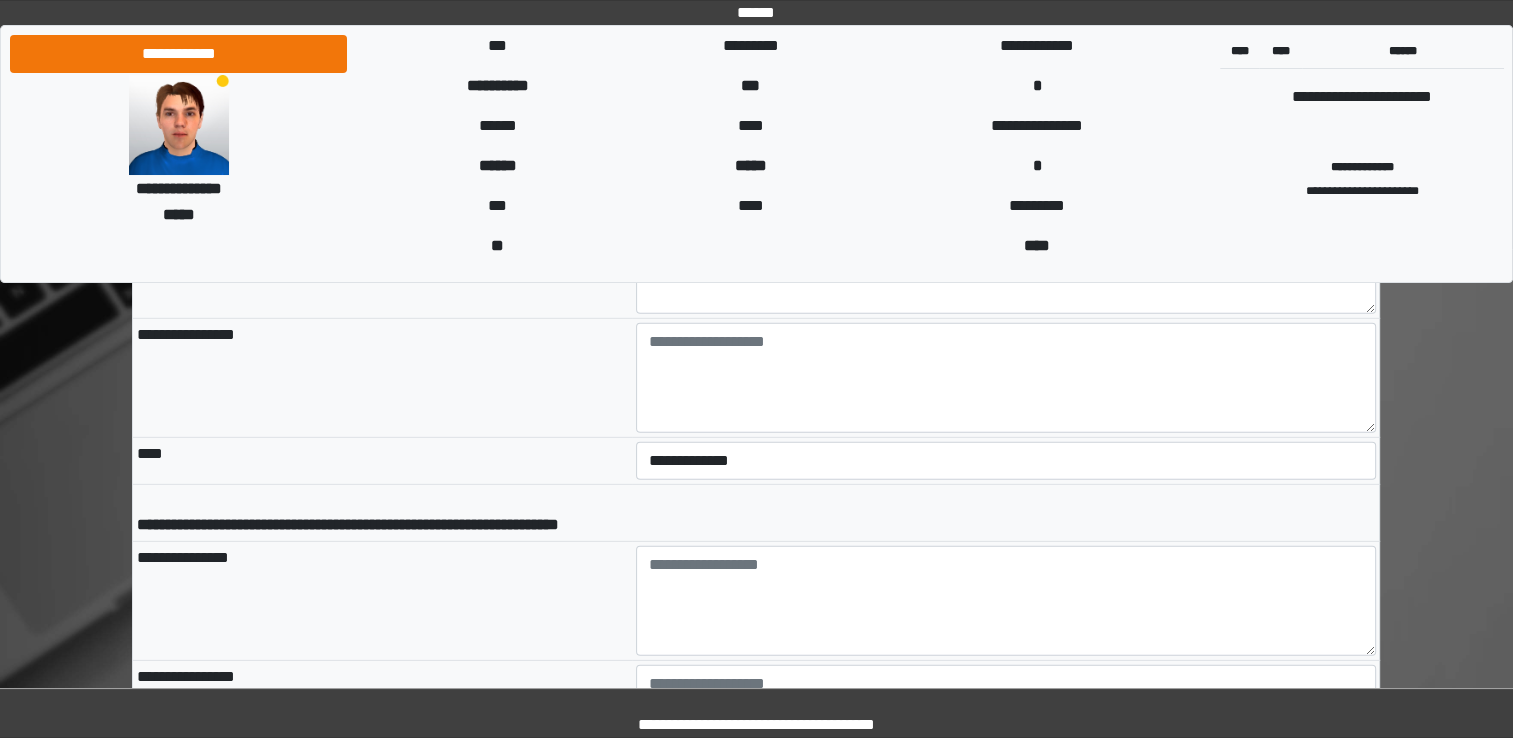 type on "******" 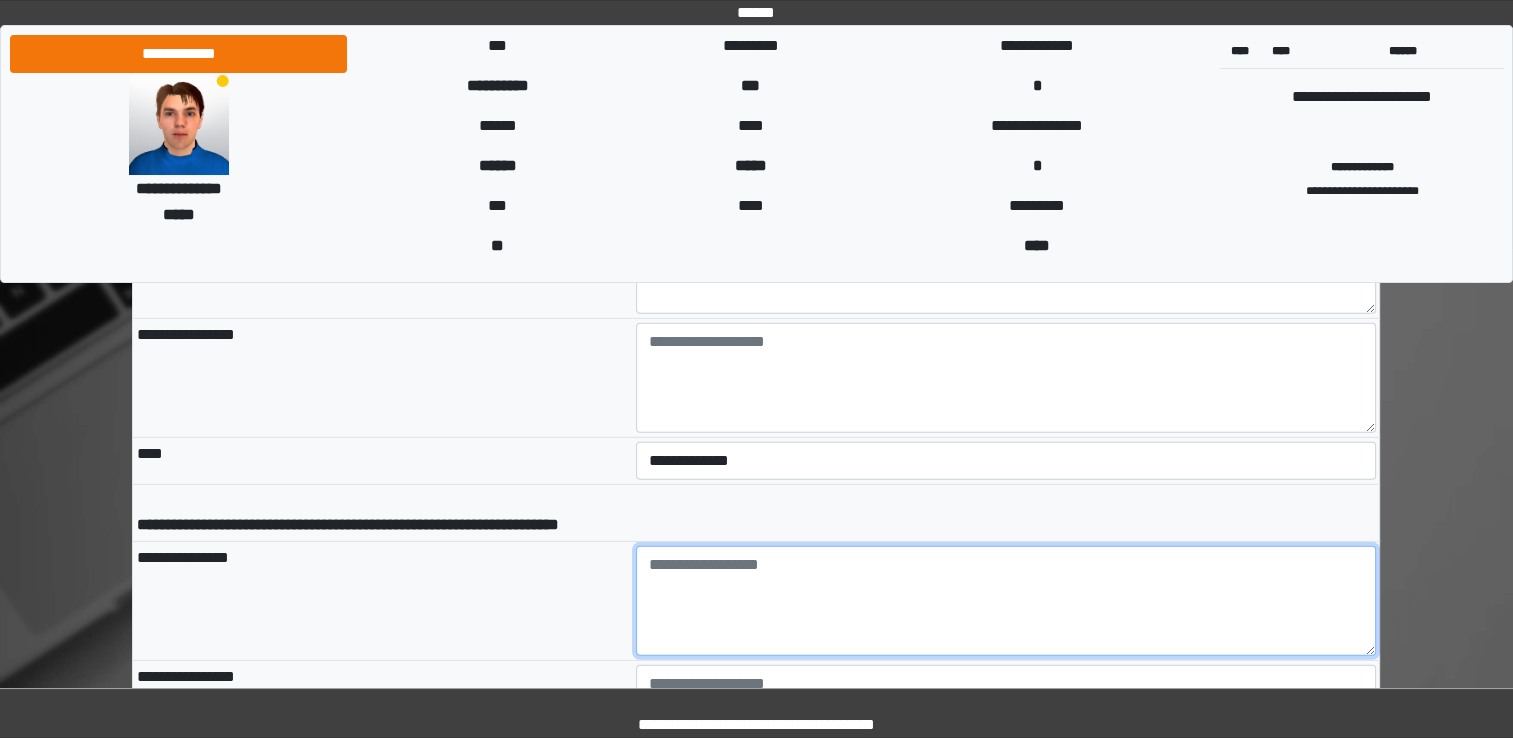 click at bounding box center (1006, 601) 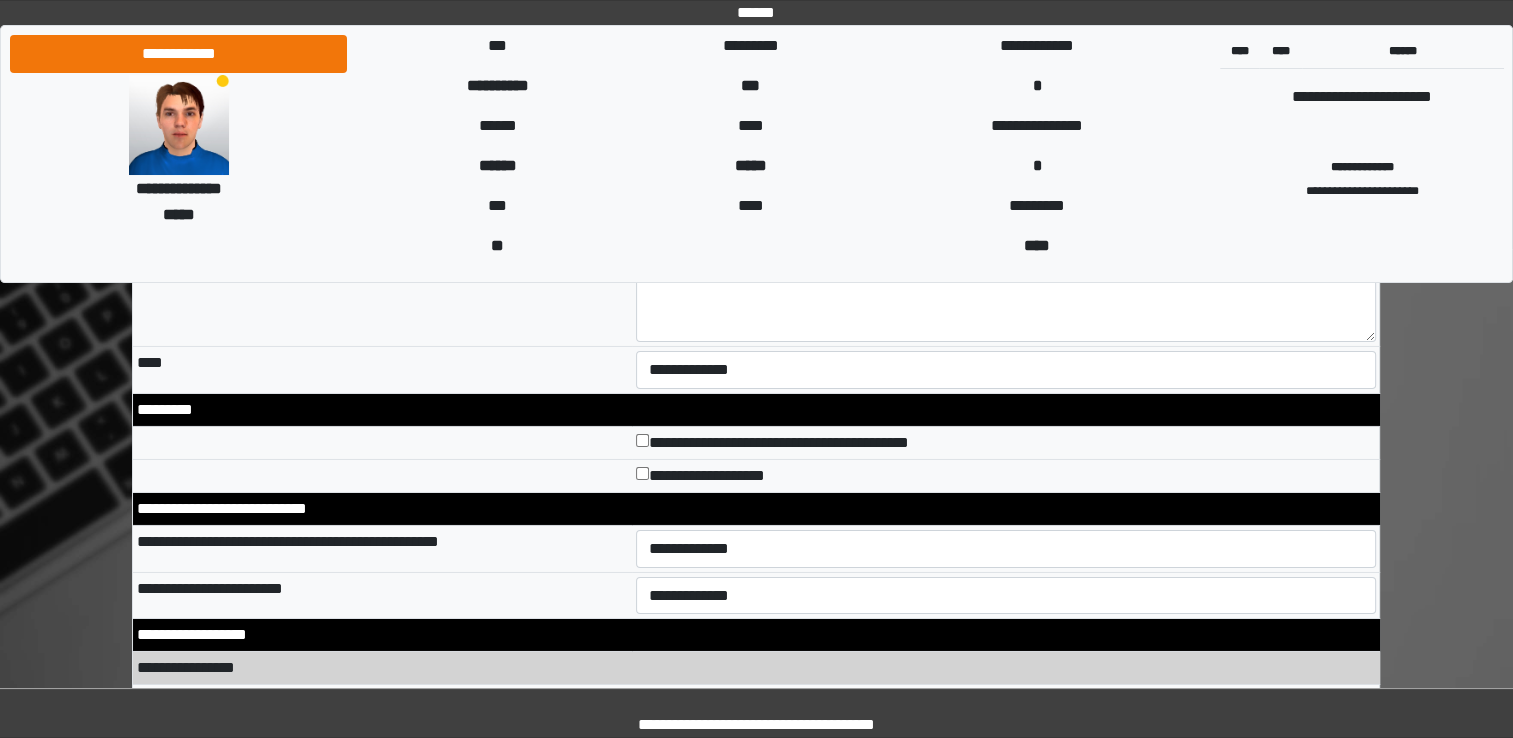 scroll, scrollTop: 6691, scrollLeft: 0, axis: vertical 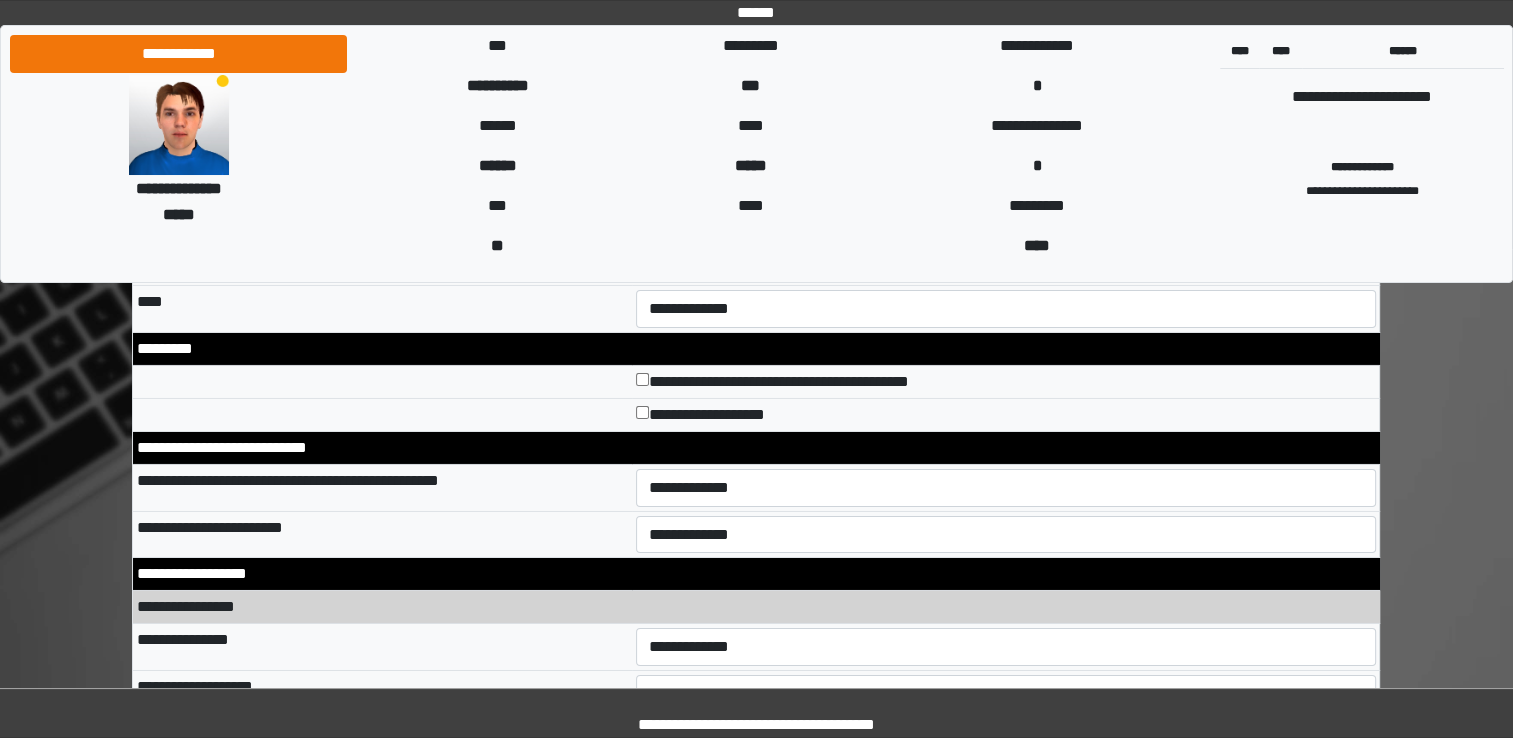 type on "******" 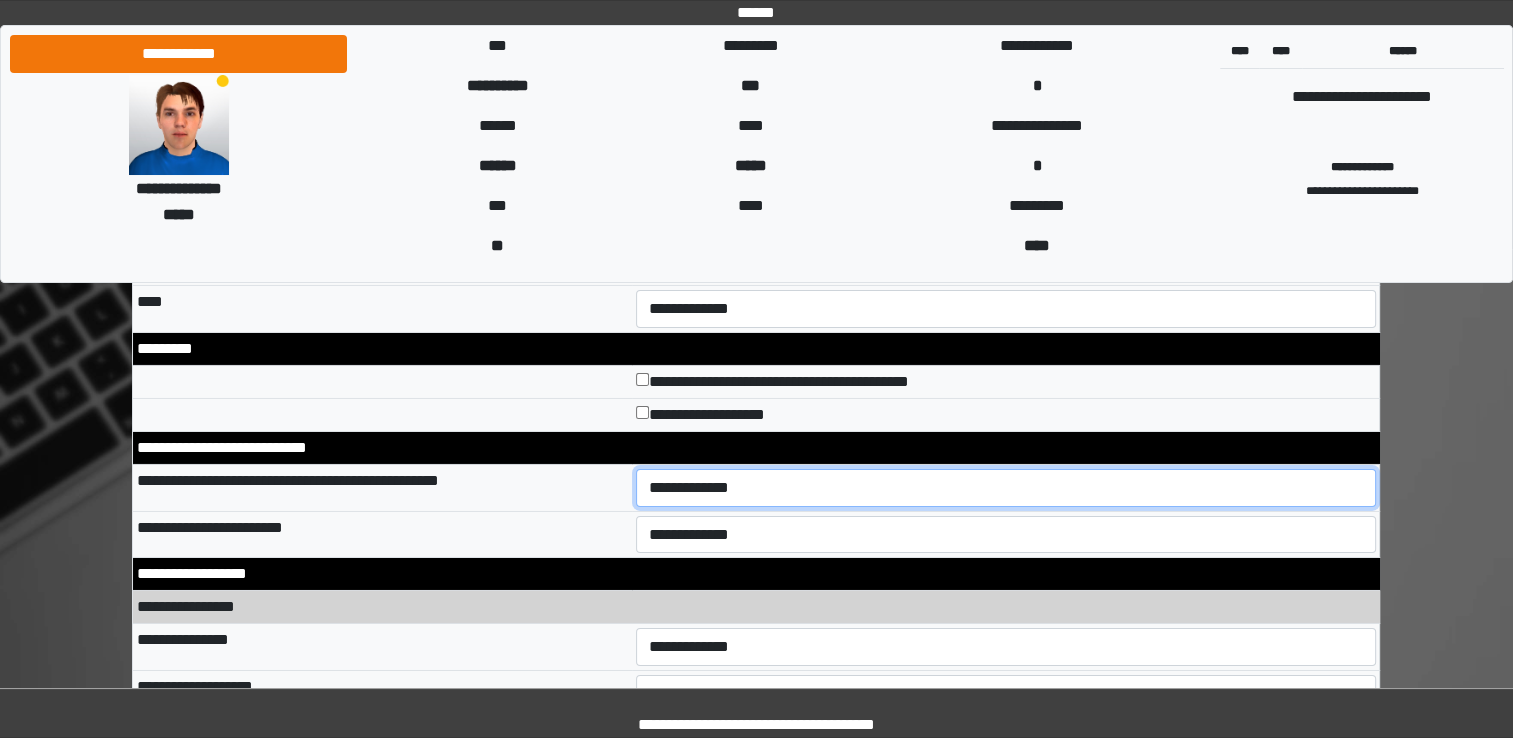 click on "**********" at bounding box center [1006, 488] 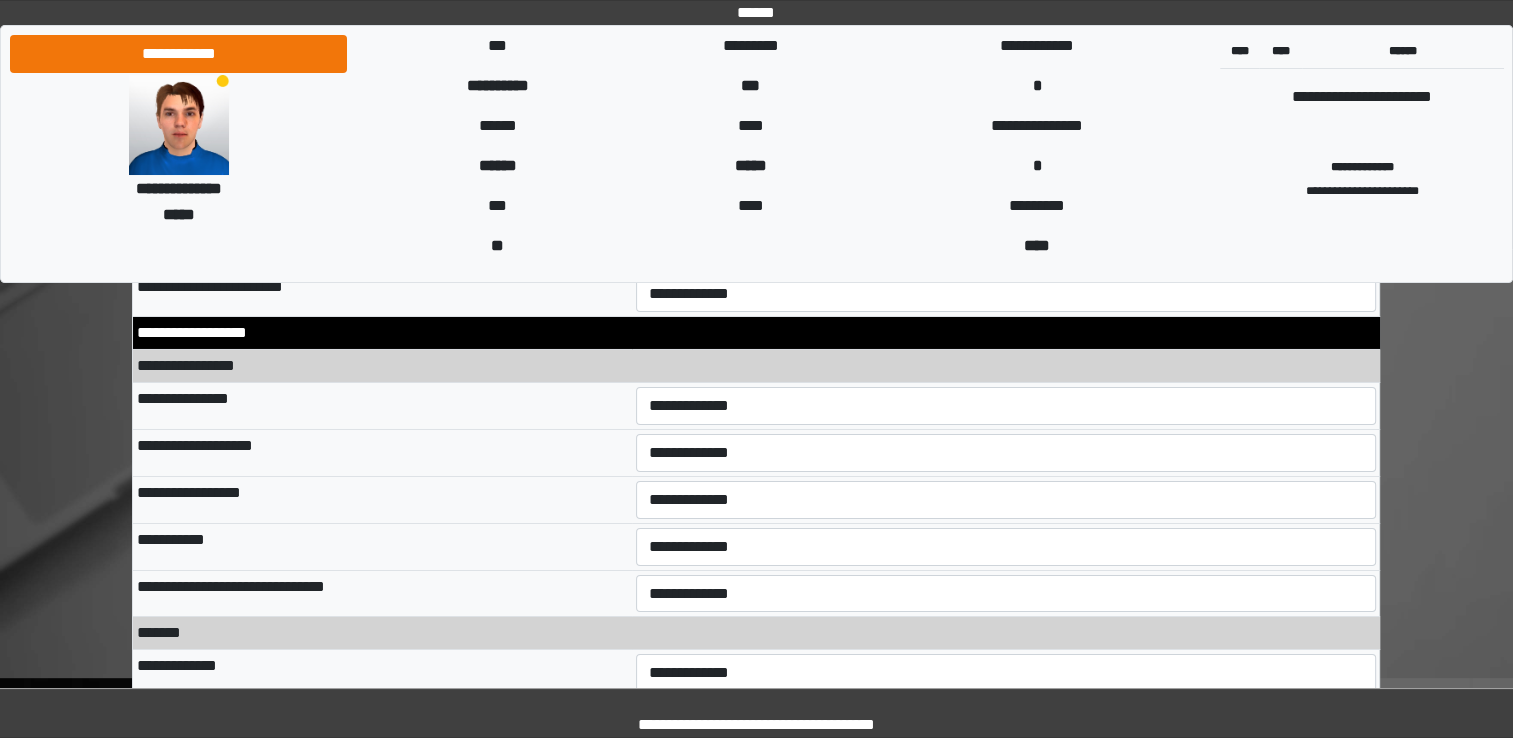 scroll, scrollTop: 6971, scrollLeft: 0, axis: vertical 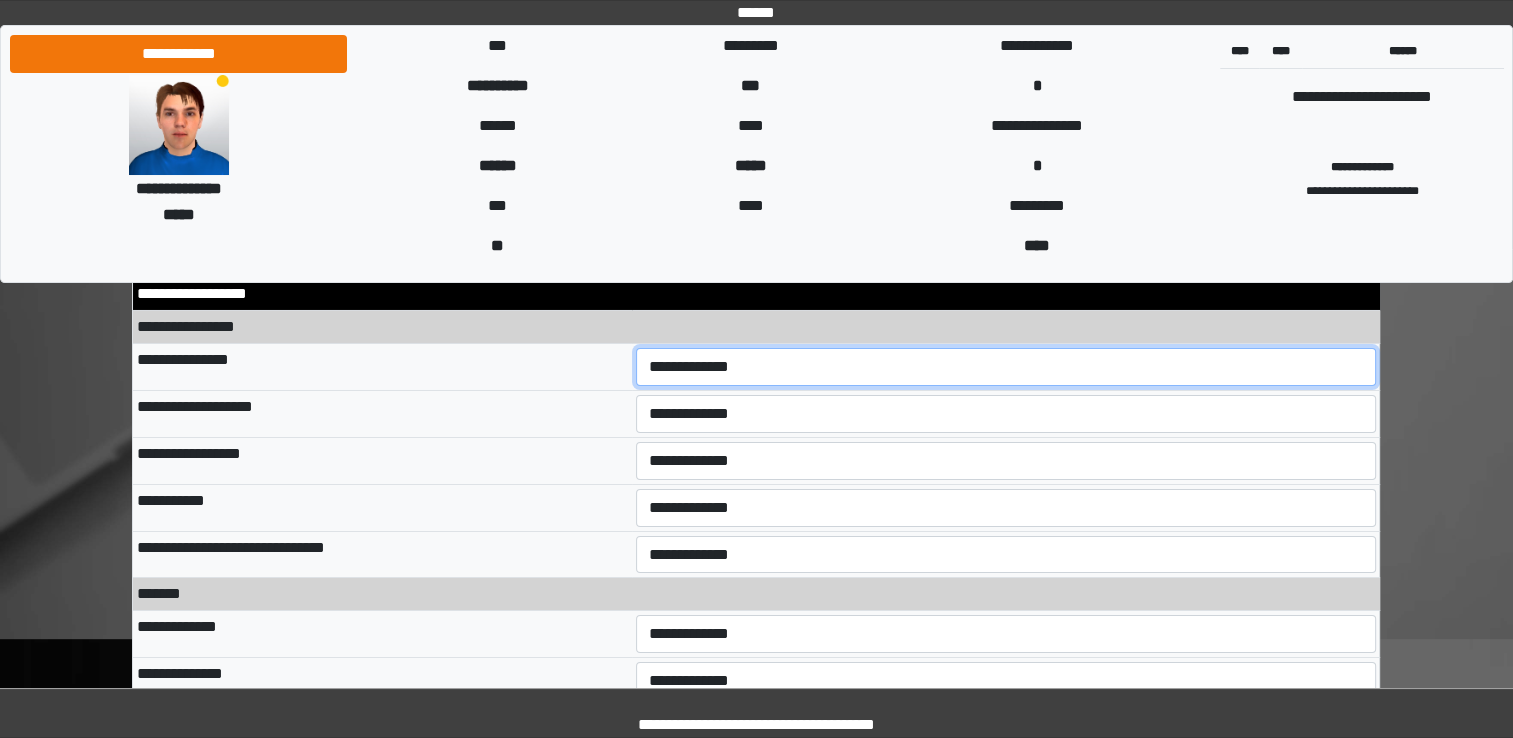 click on "**********" at bounding box center (1006, 367) 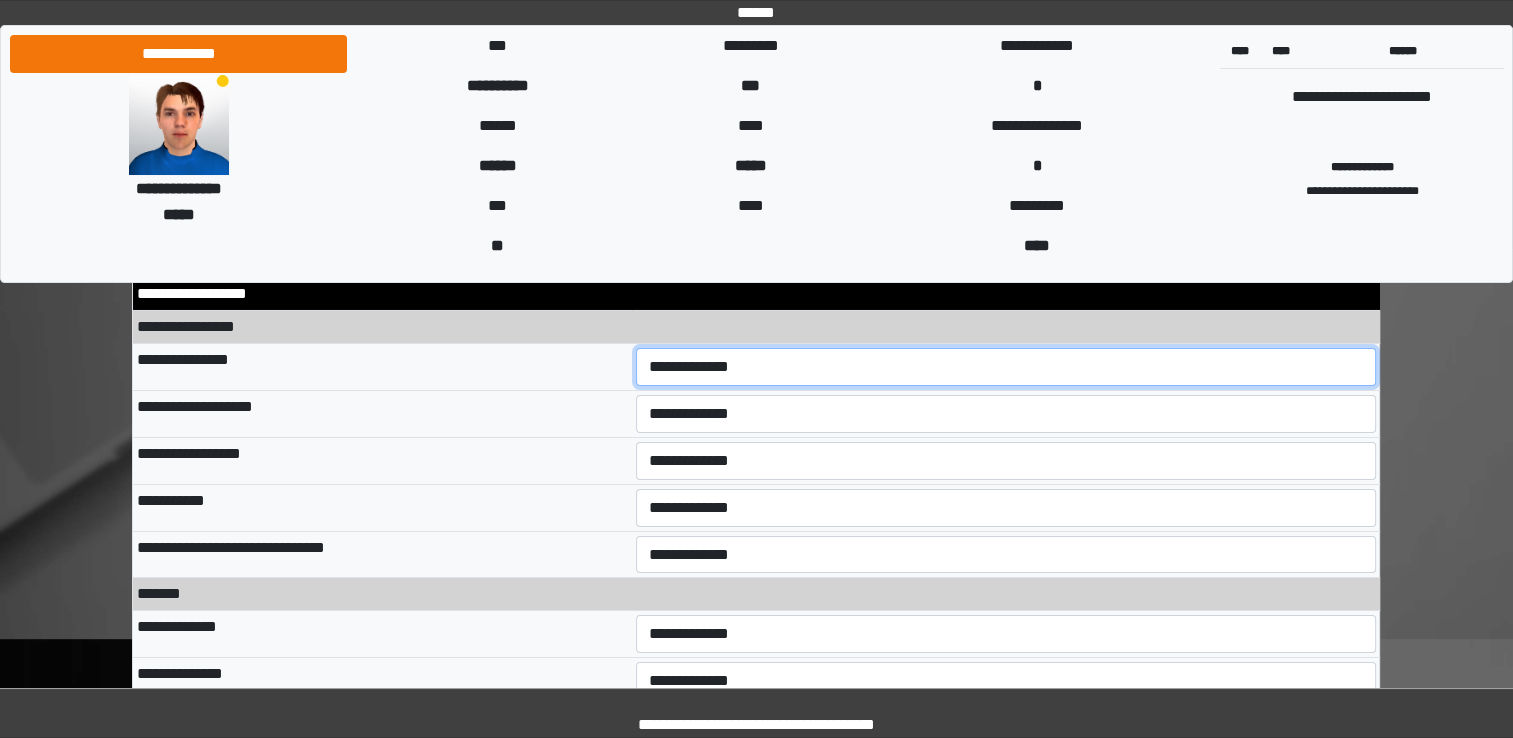 select on "*" 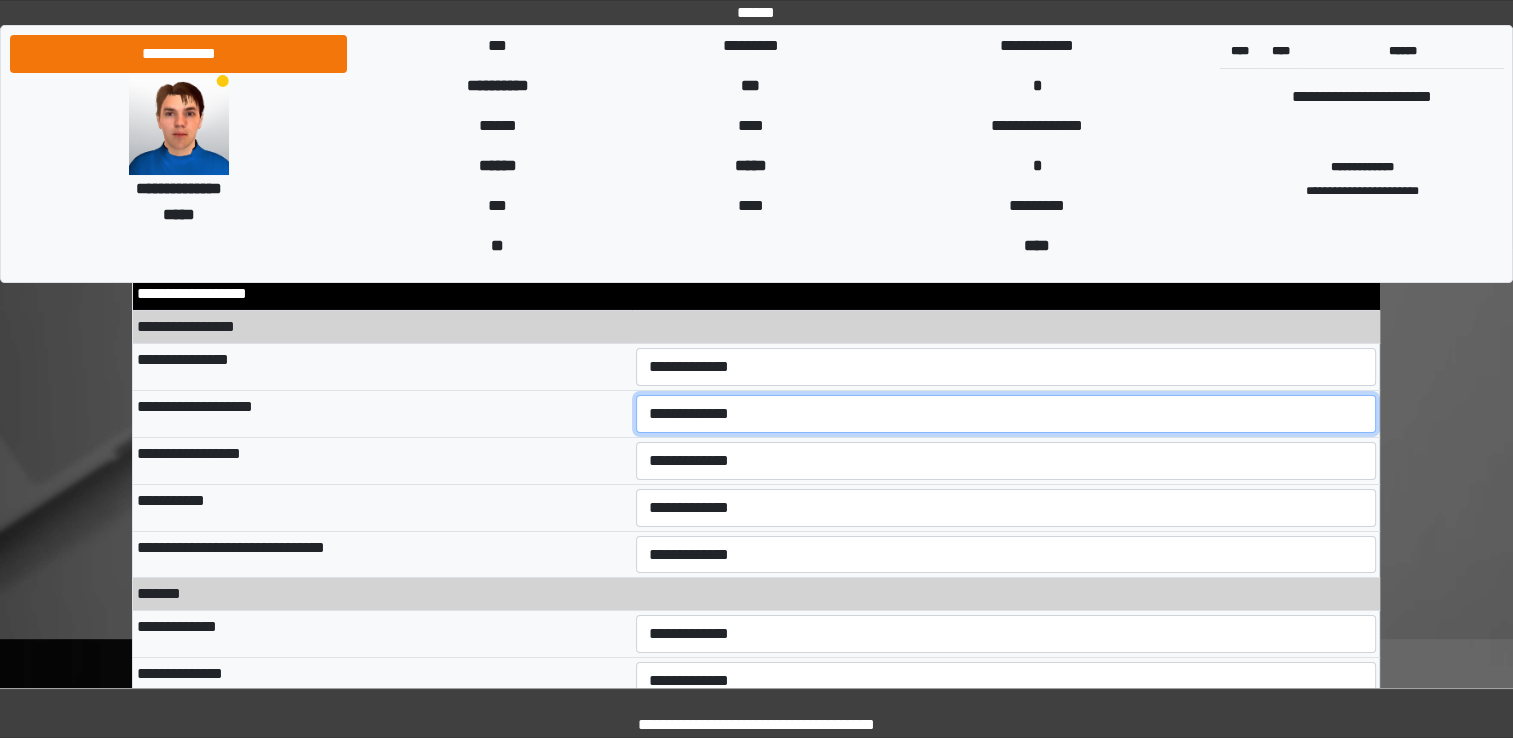 click on "**********" at bounding box center (1006, 414) 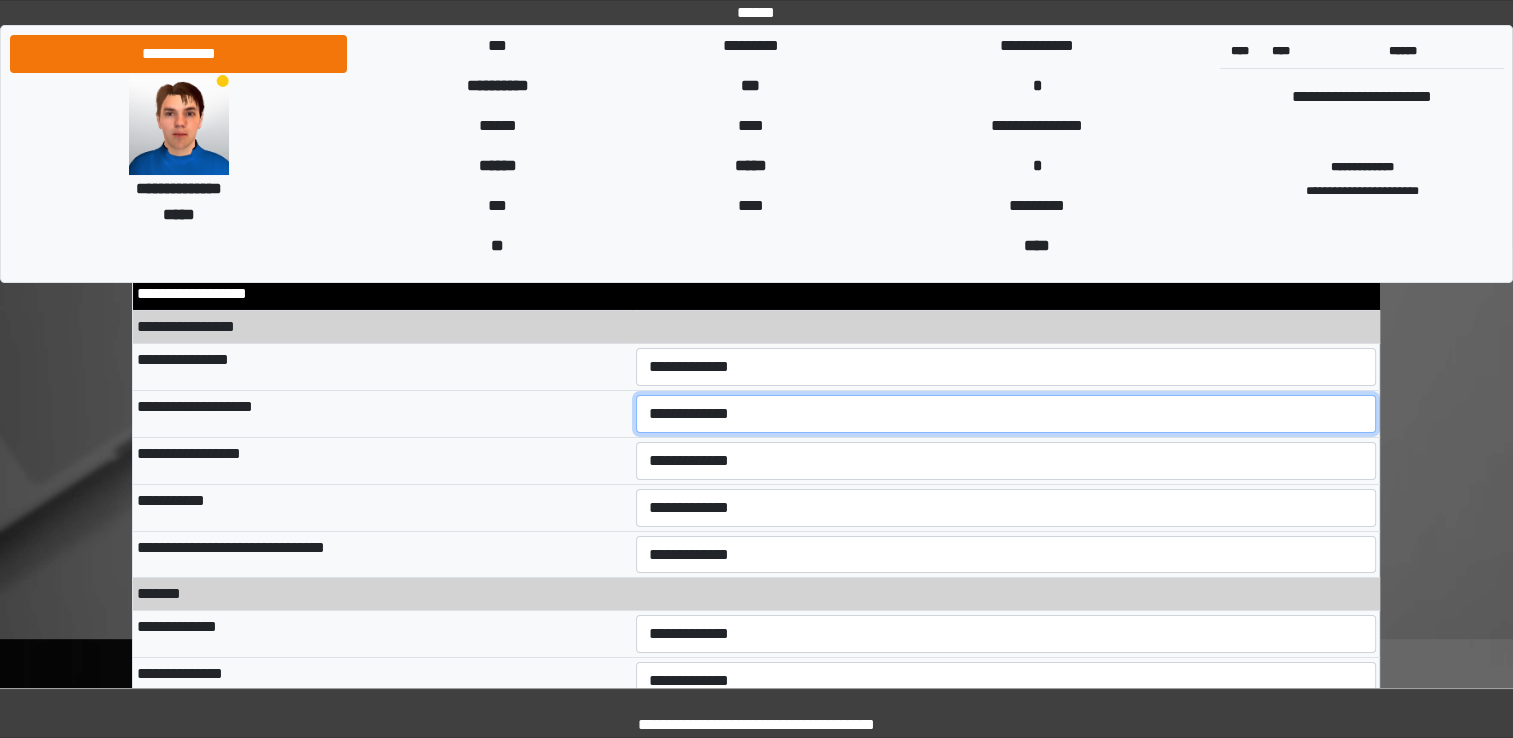 select on "**" 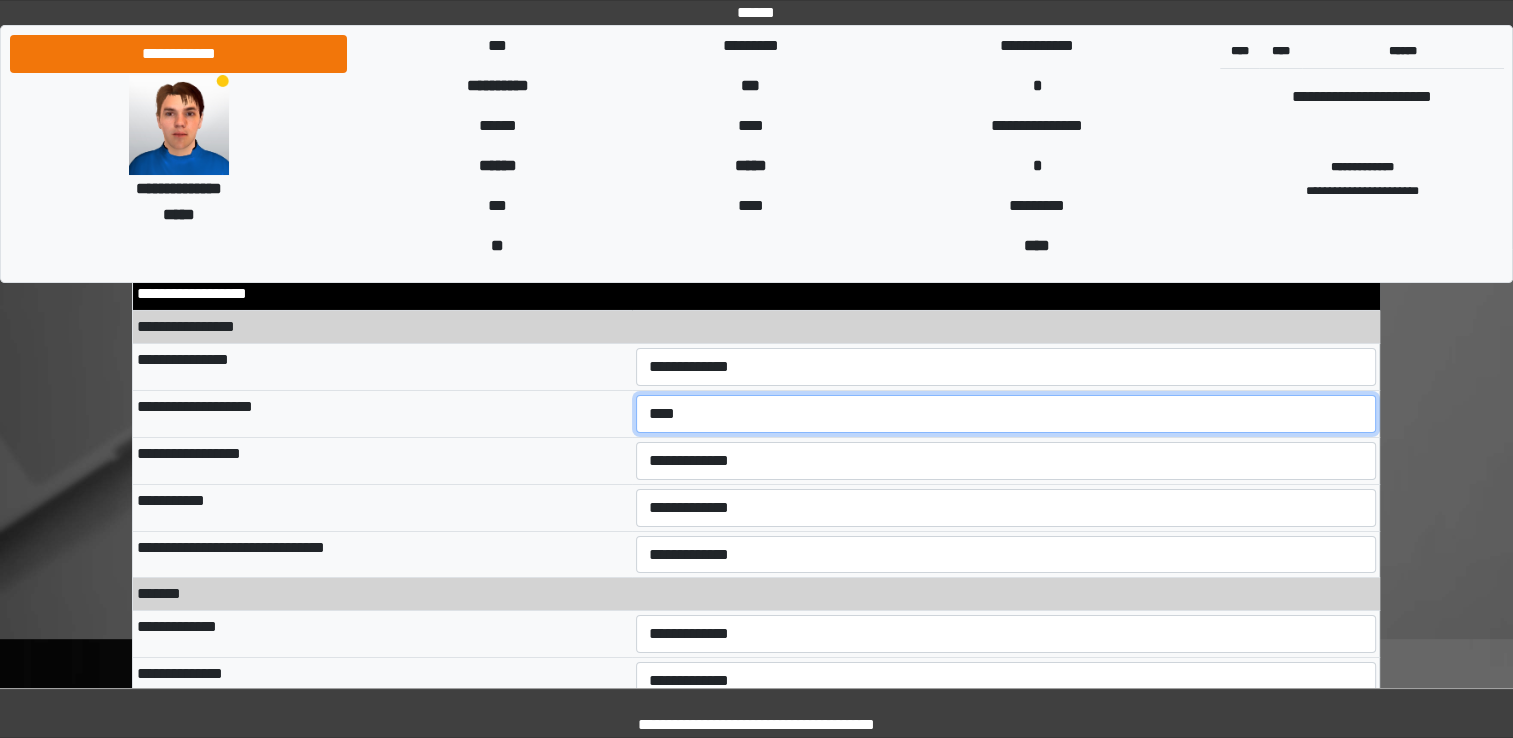 click on "**********" at bounding box center (1006, 414) 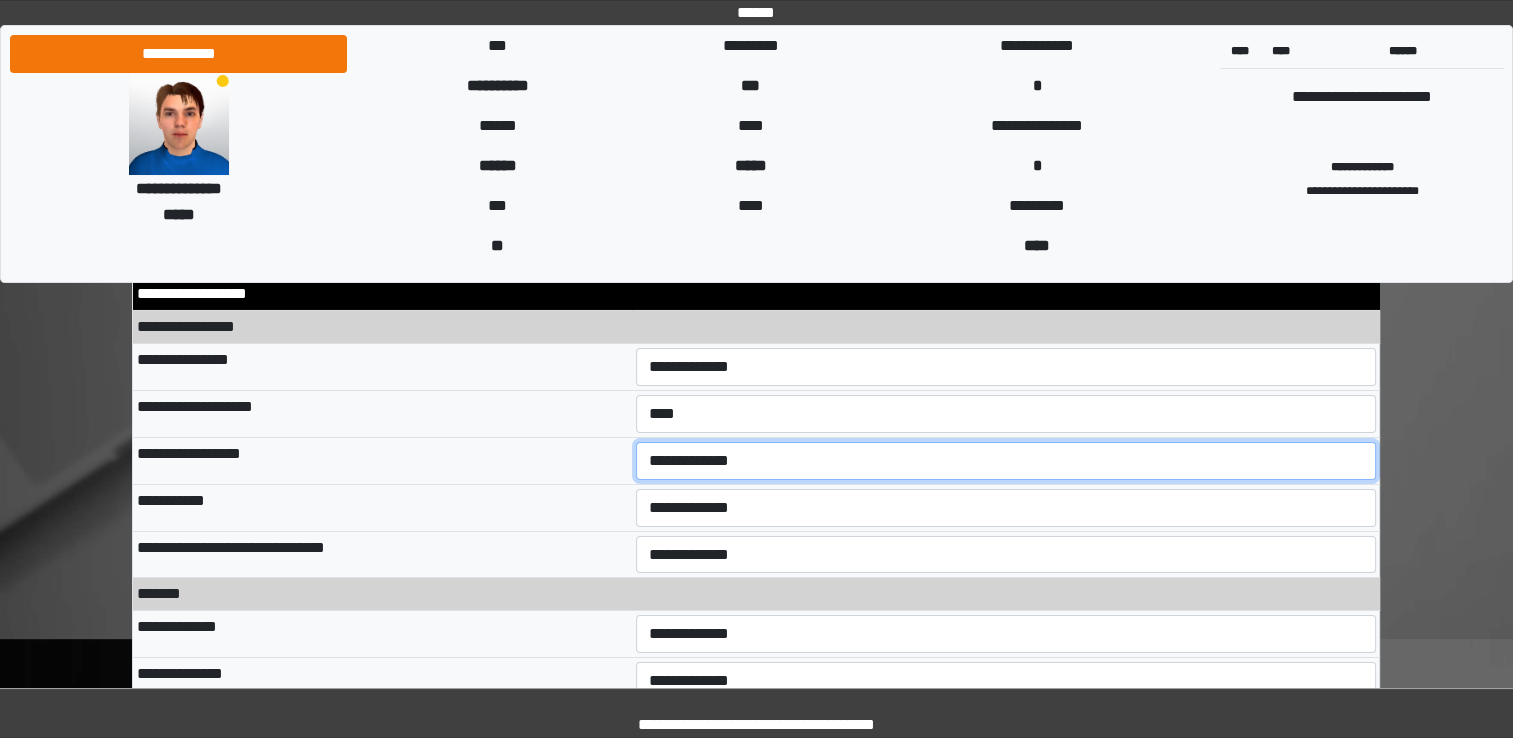 click on "**********" at bounding box center [1006, 461] 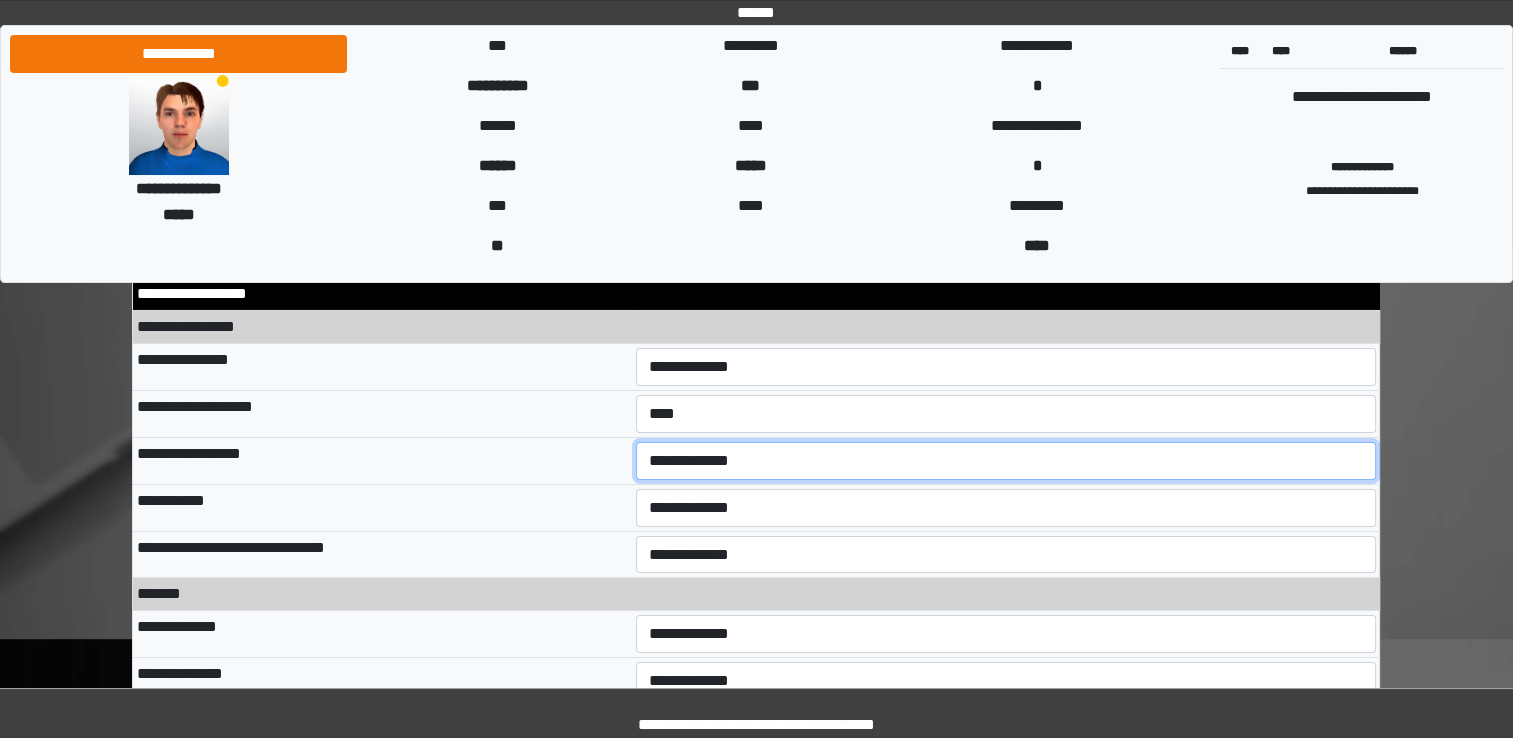 select on "**" 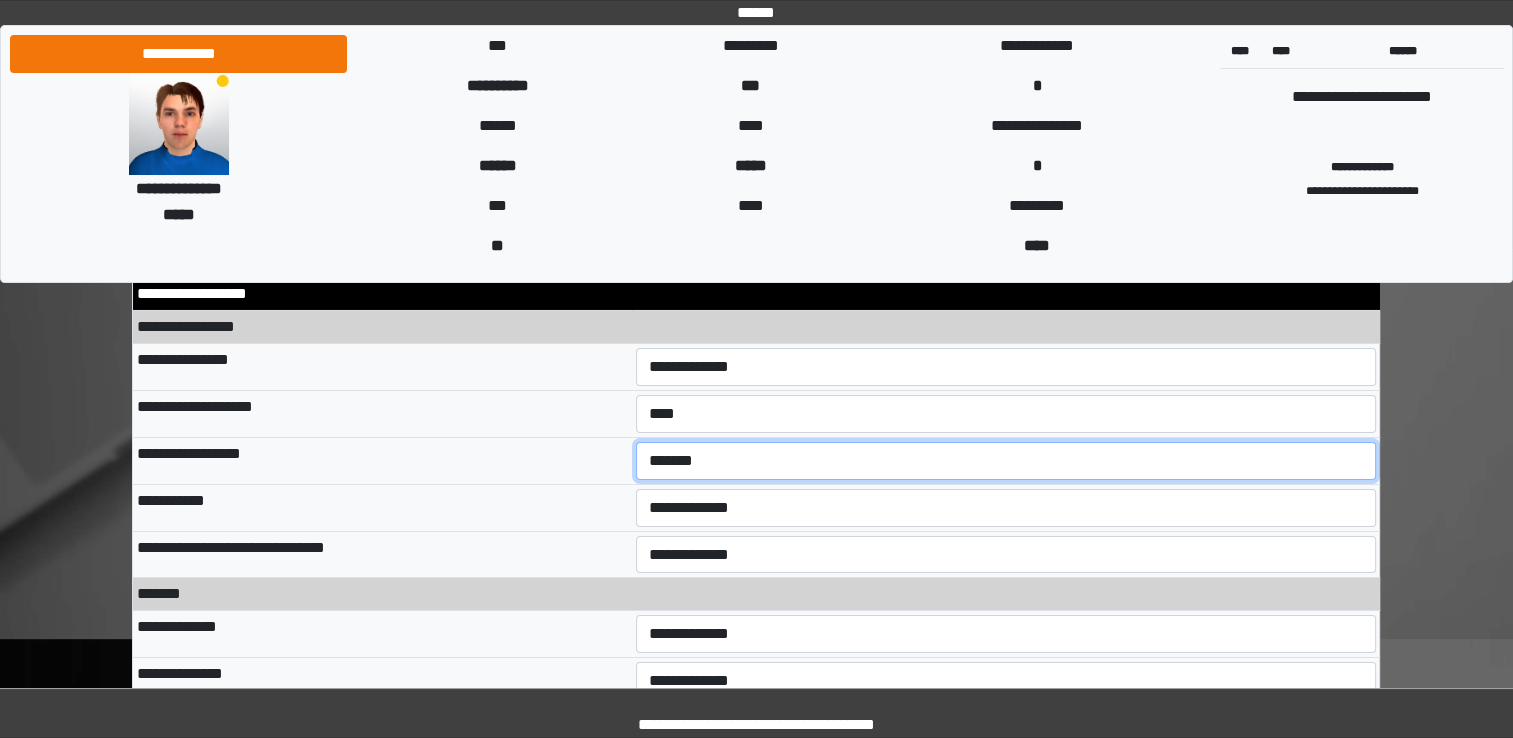 click on "**********" at bounding box center (1006, 461) 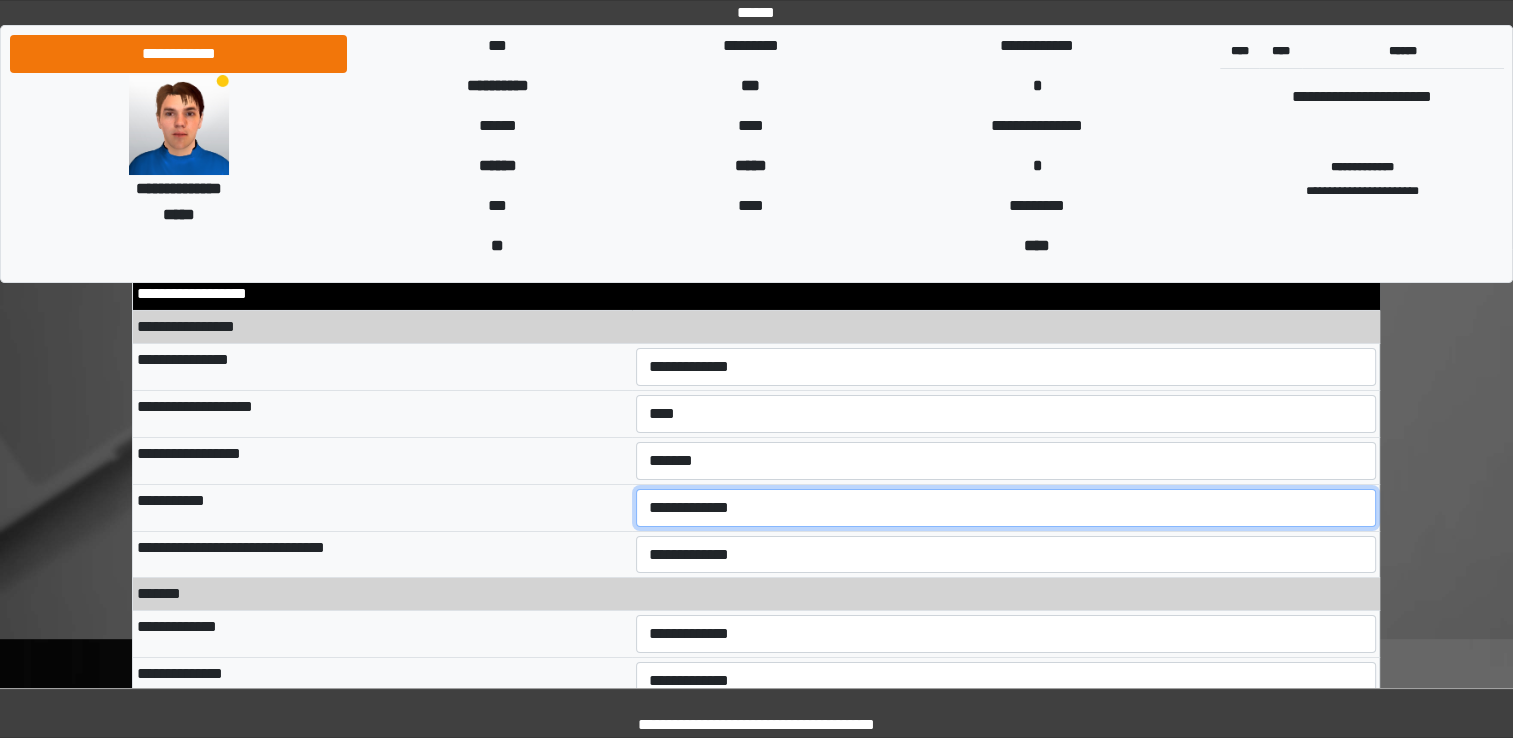 click on "**********" at bounding box center [1006, 508] 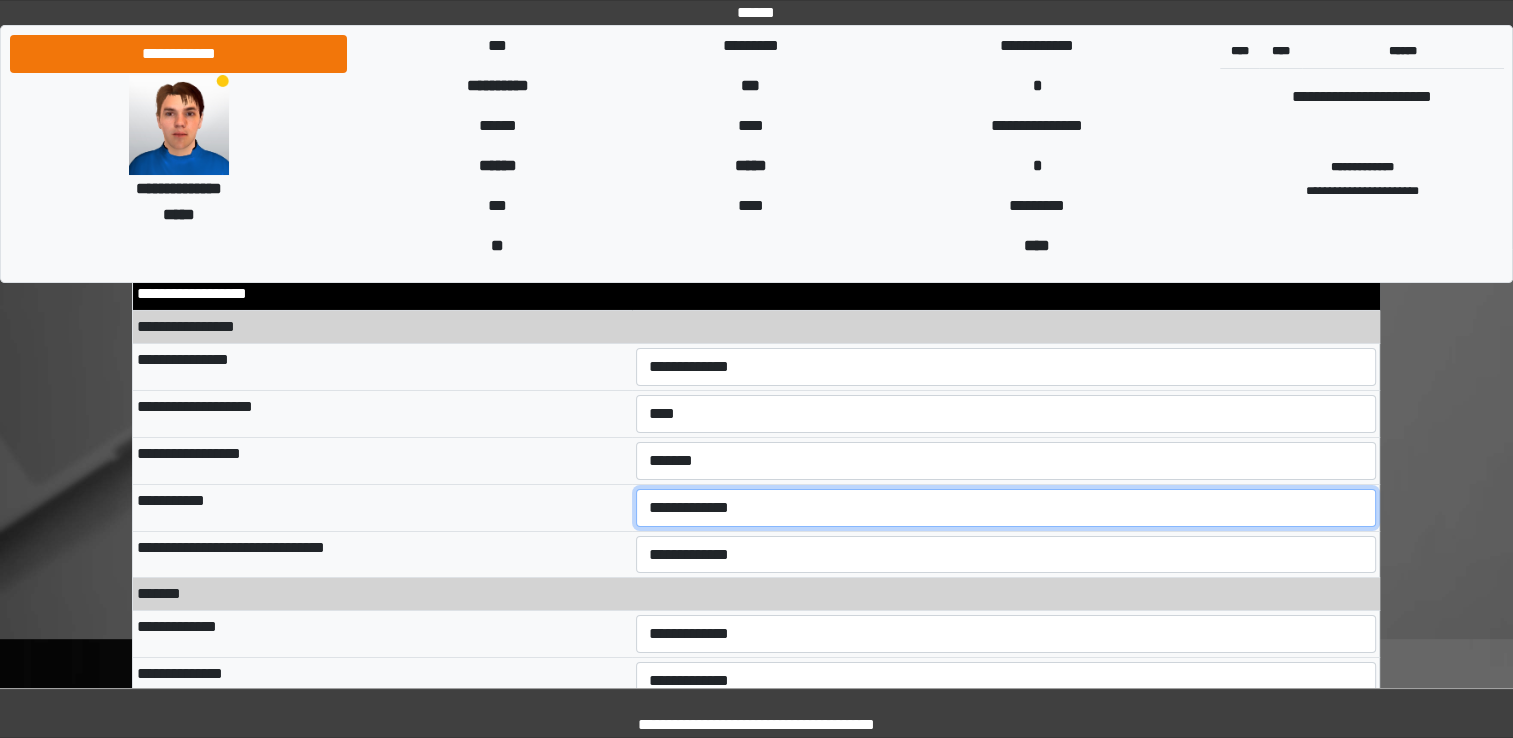select on "**" 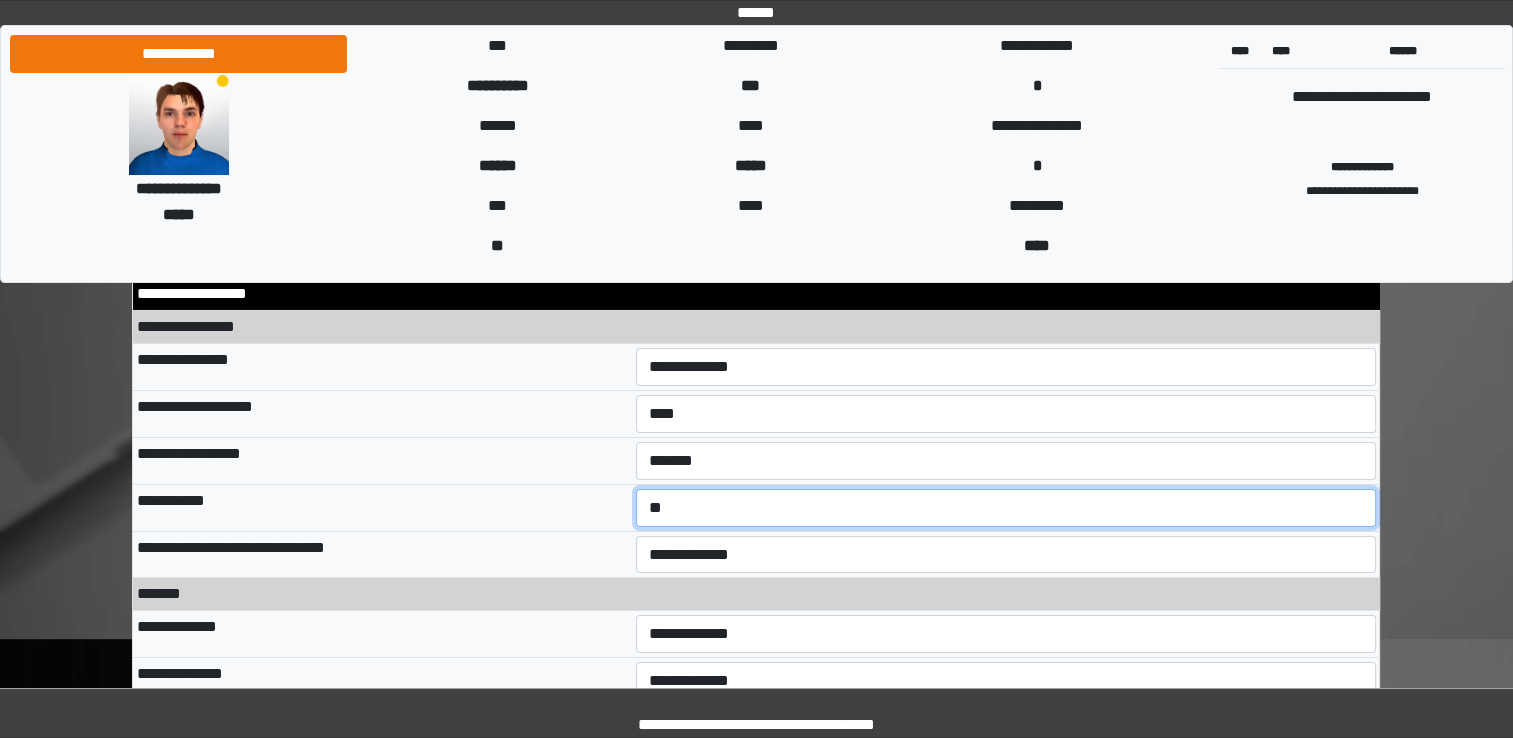 click on "**********" at bounding box center [1006, 508] 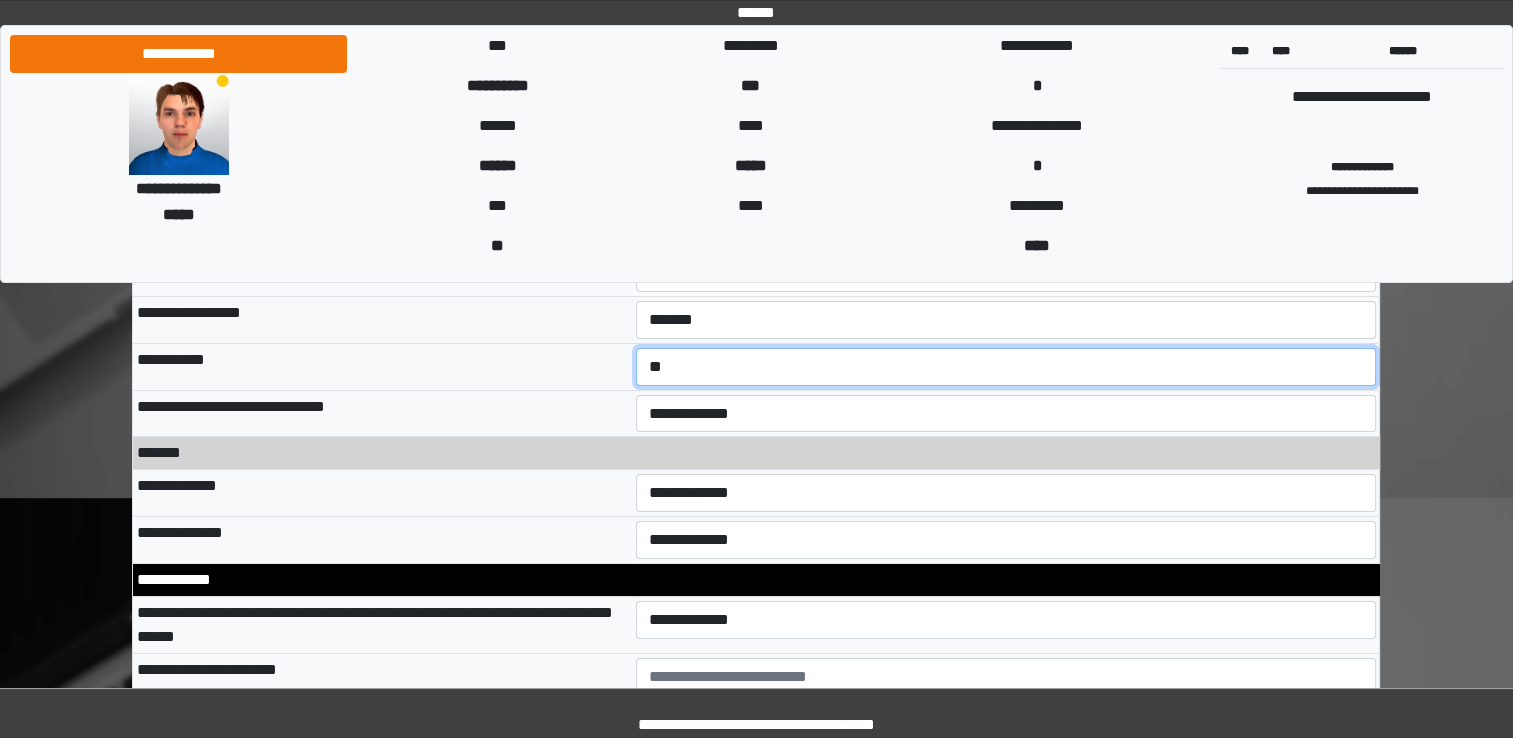 scroll, scrollTop: 7131, scrollLeft: 0, axis: vertical 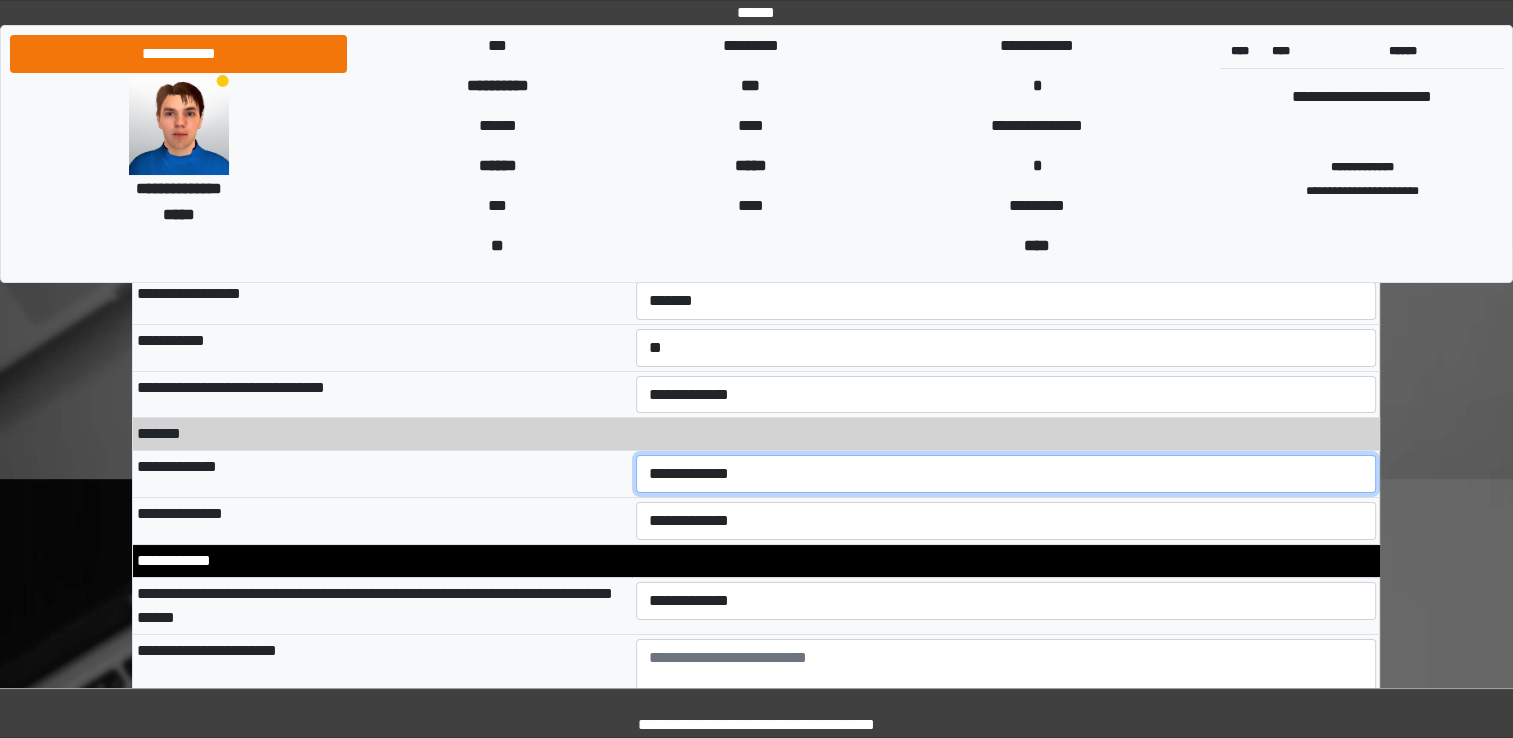 click on "**********" at bounding box center (1006, 474) 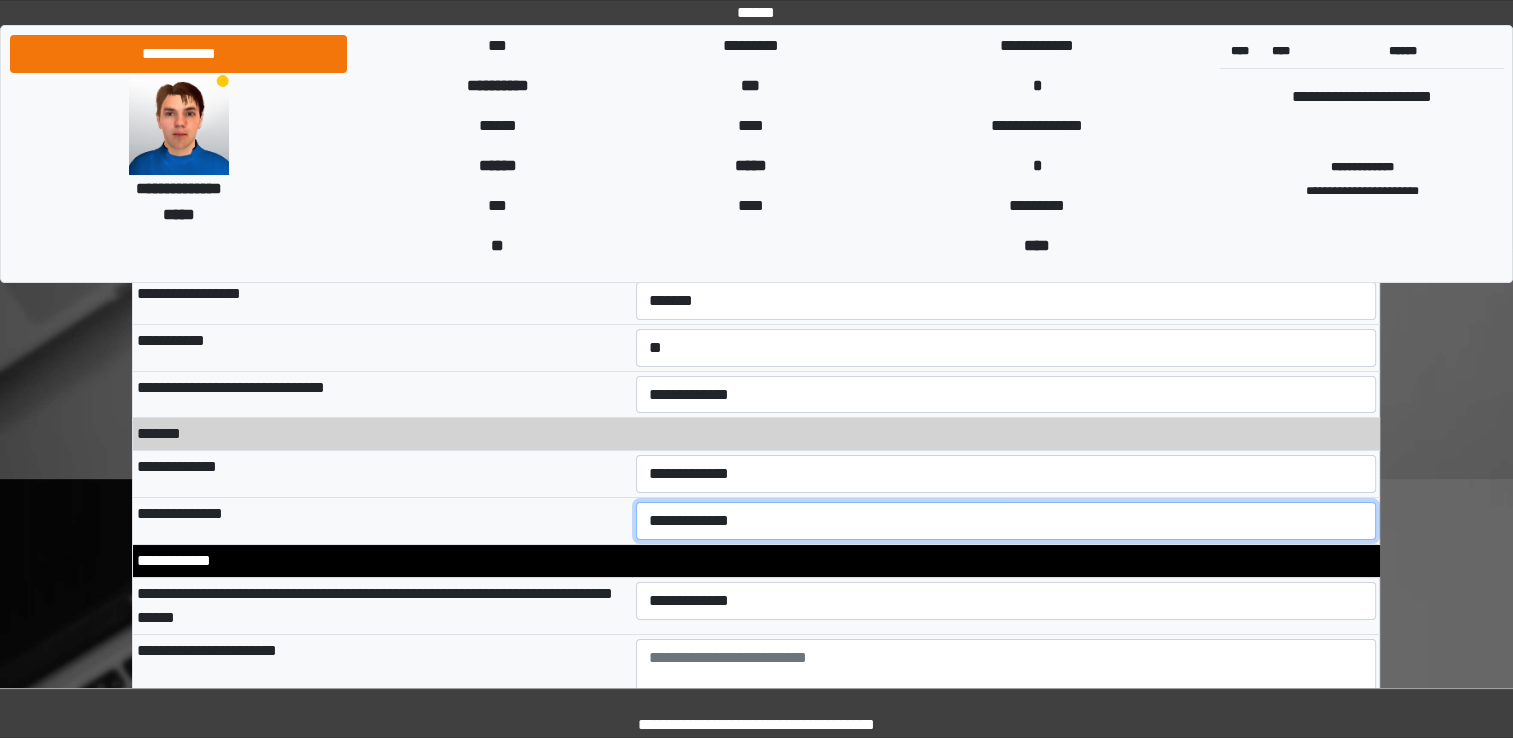 click on "**********" at bounding box center (1006, 521) 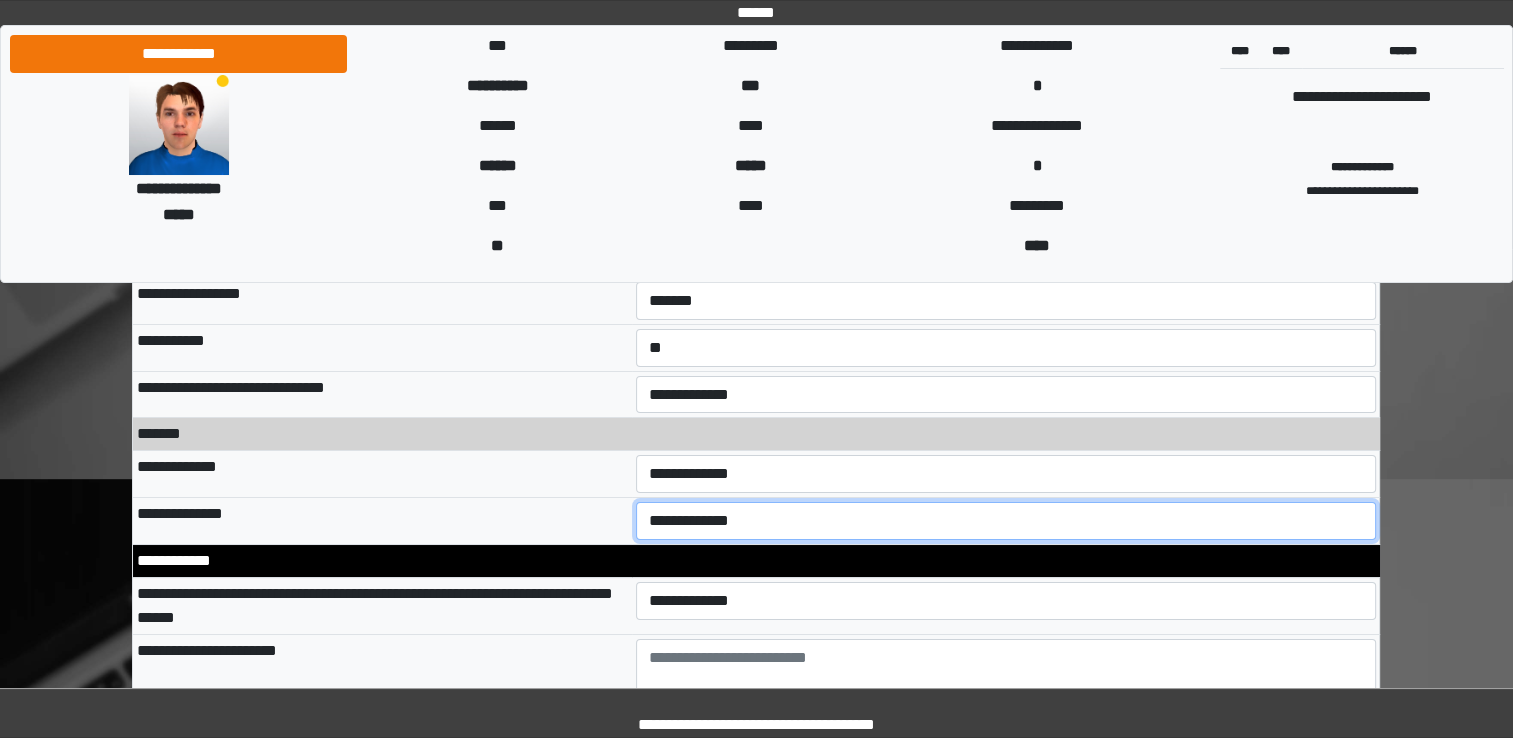 select on "**" 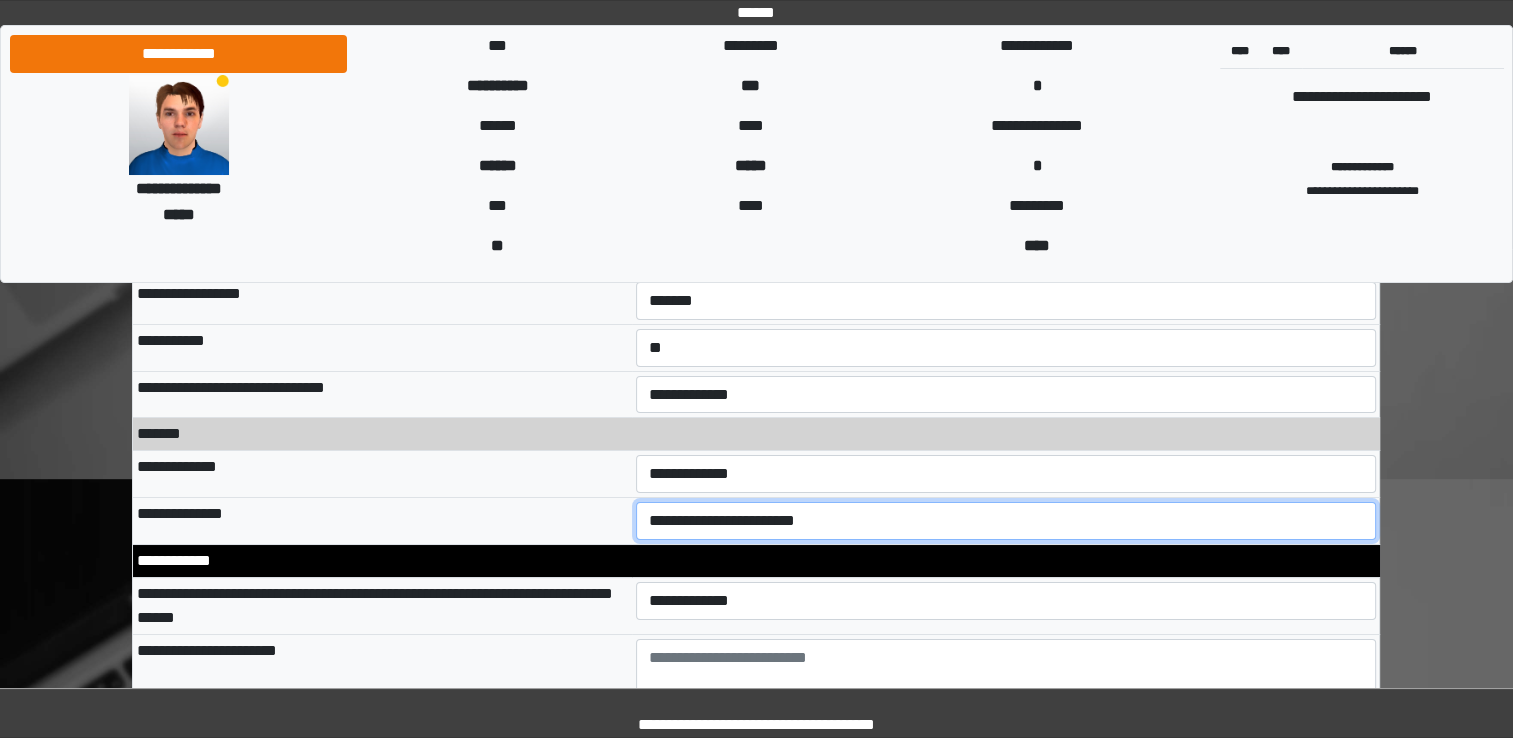click on "**********" at bounding box center [1006, 521] 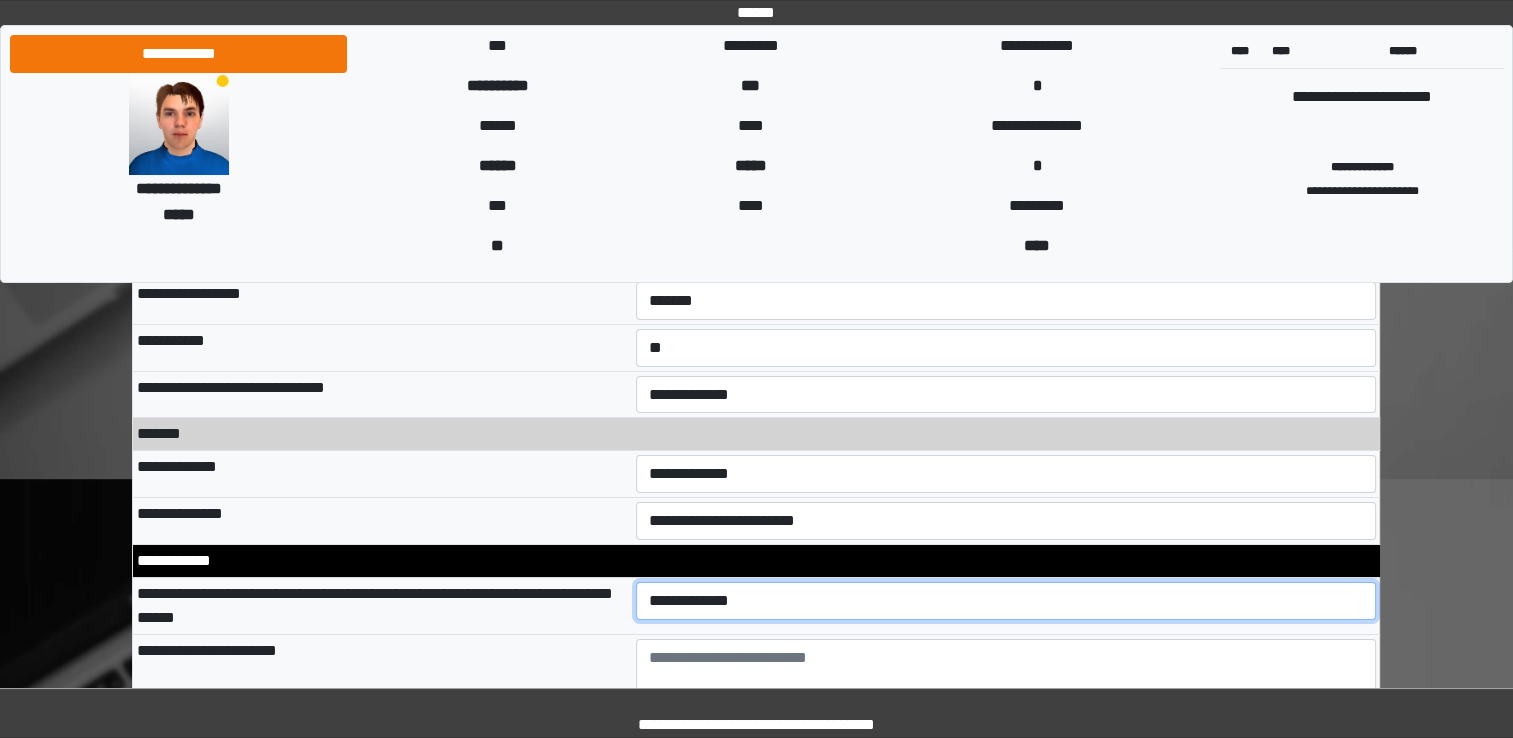 select on "*" 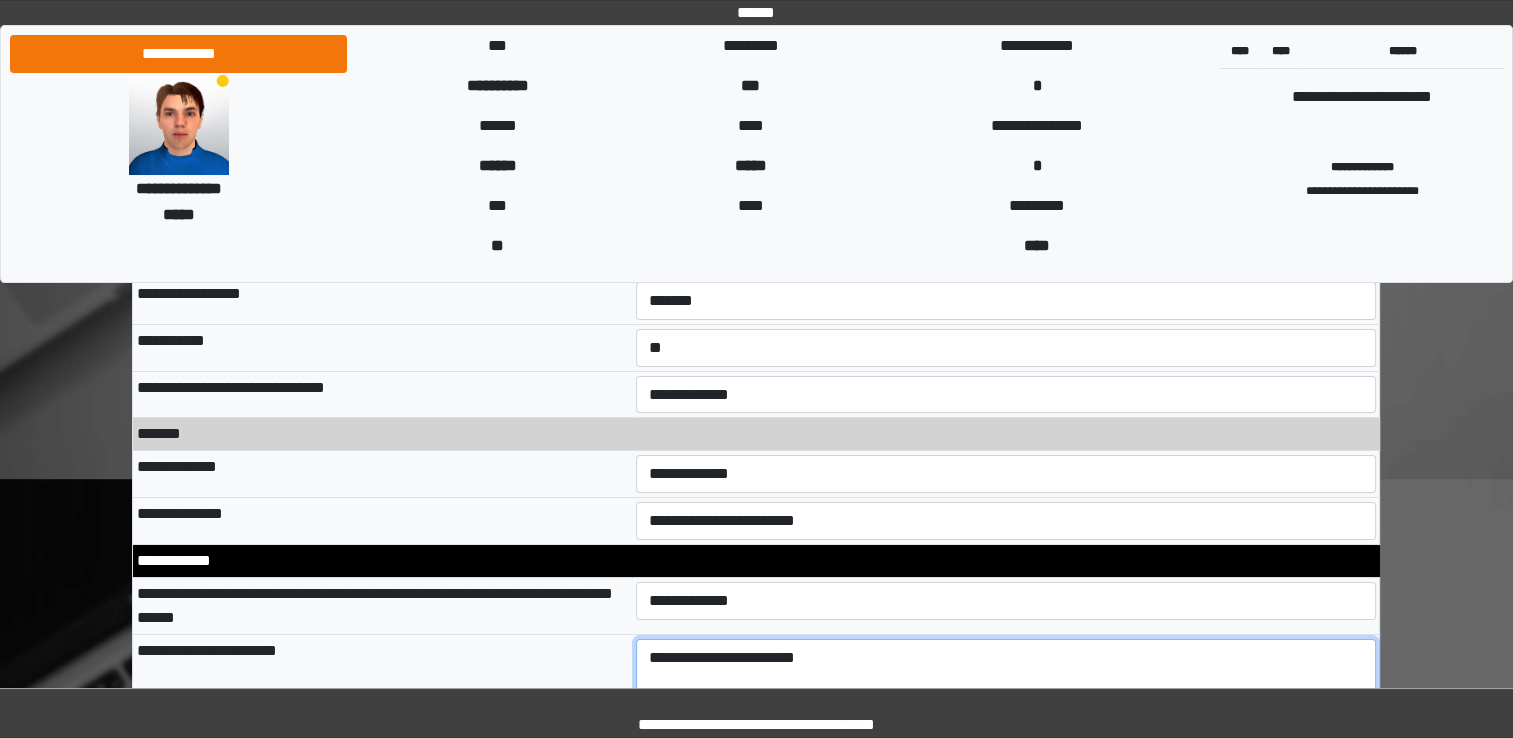 type on "**********" 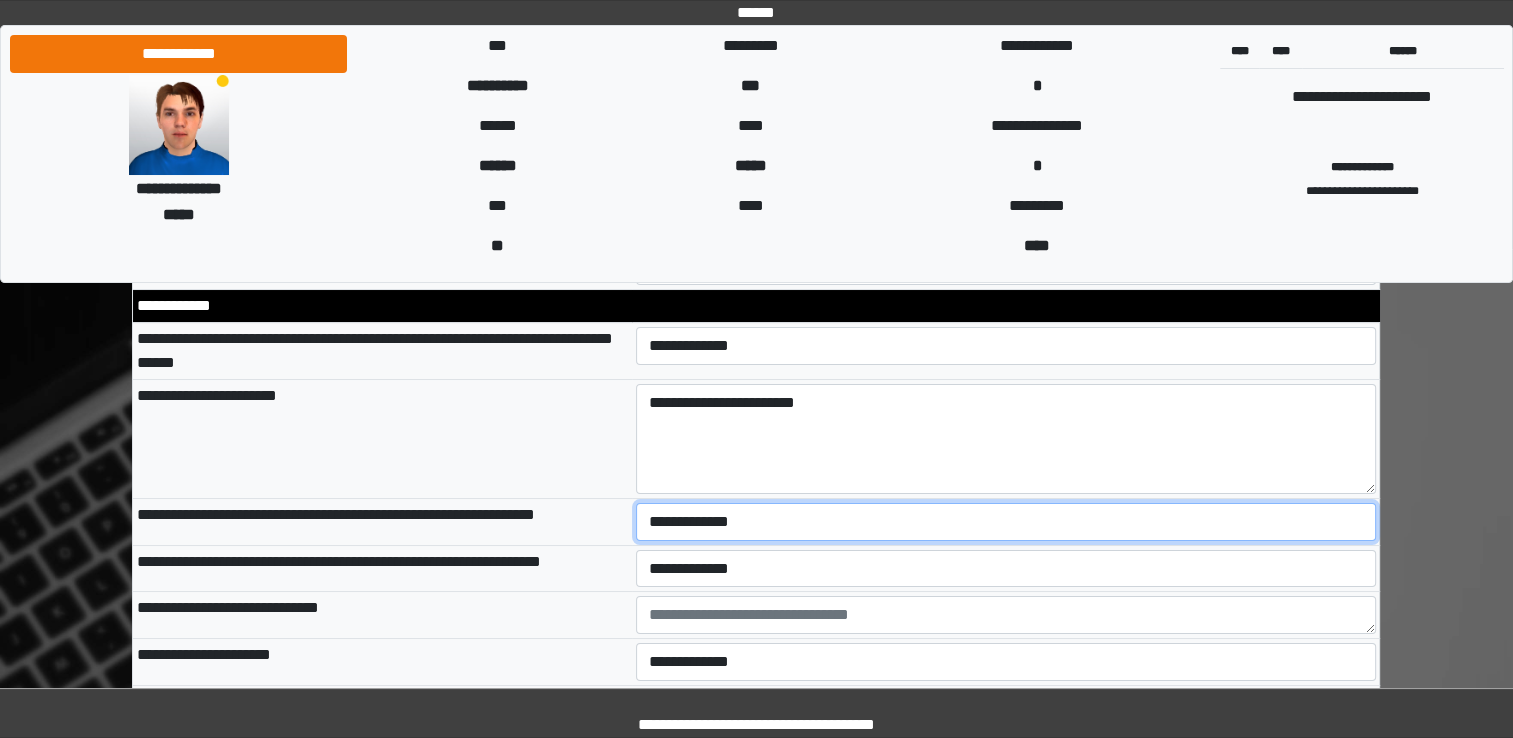 scroll, scrollTop: 7534, scrollLeft: 0, axis: vertical 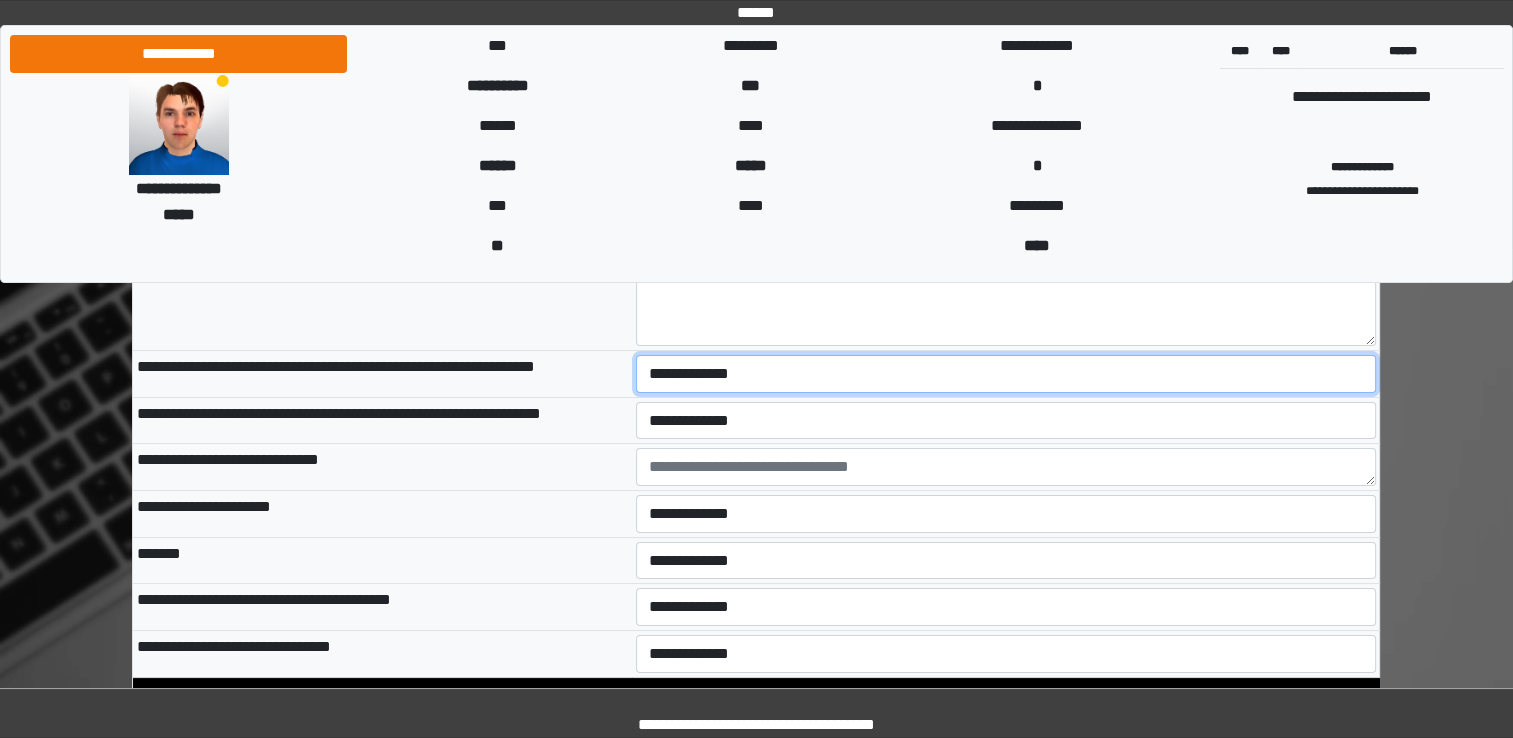 select on "*" 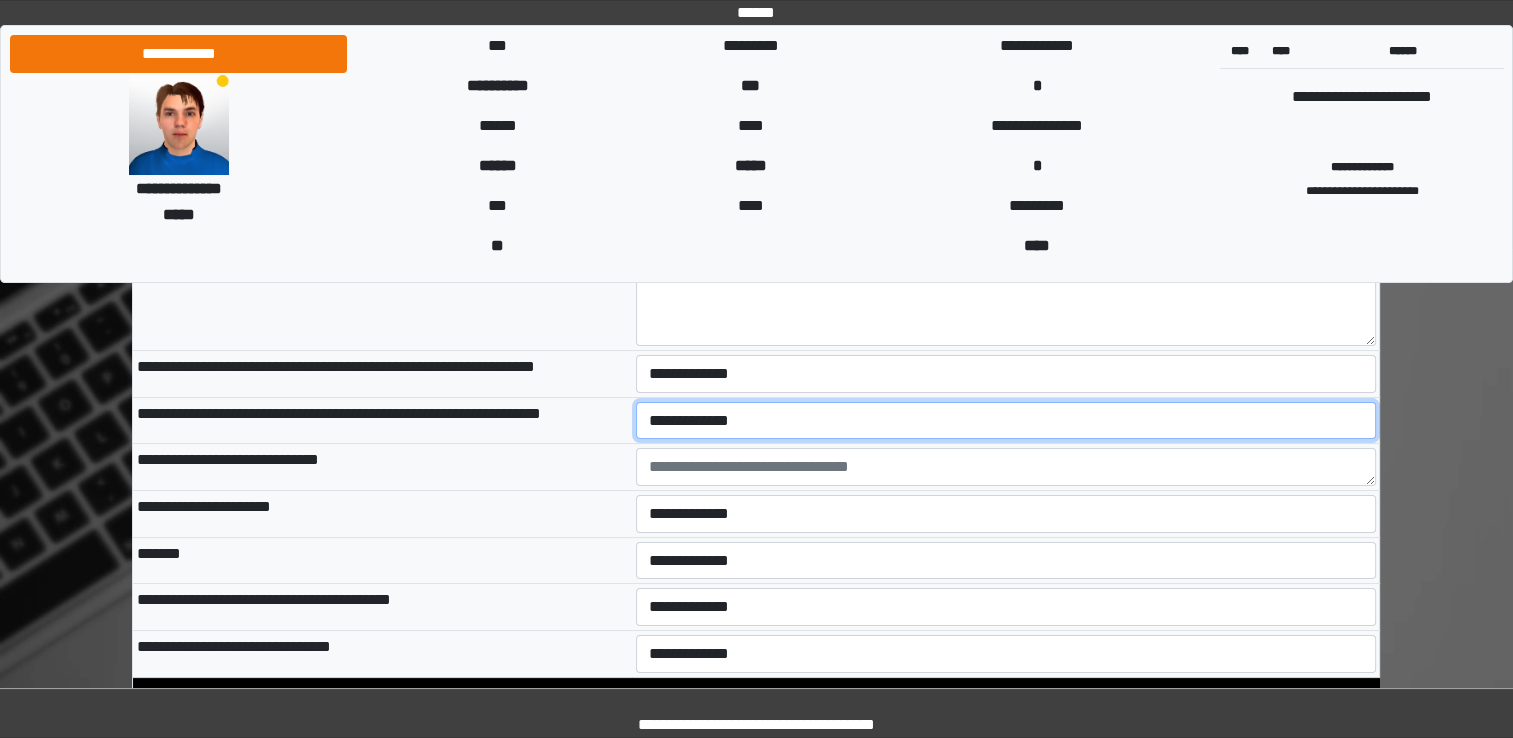 select on "*" 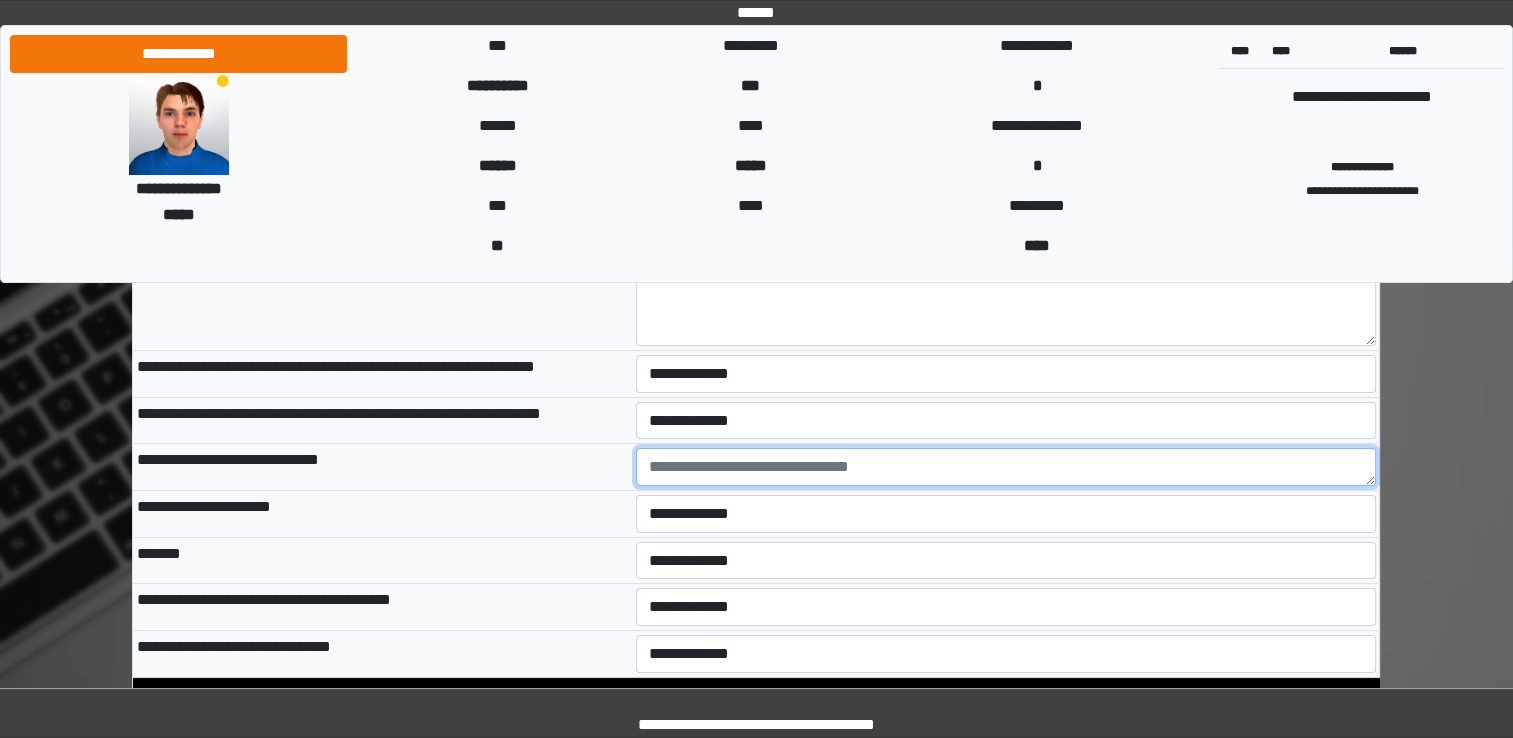 click at bounding box center (1006, 467) 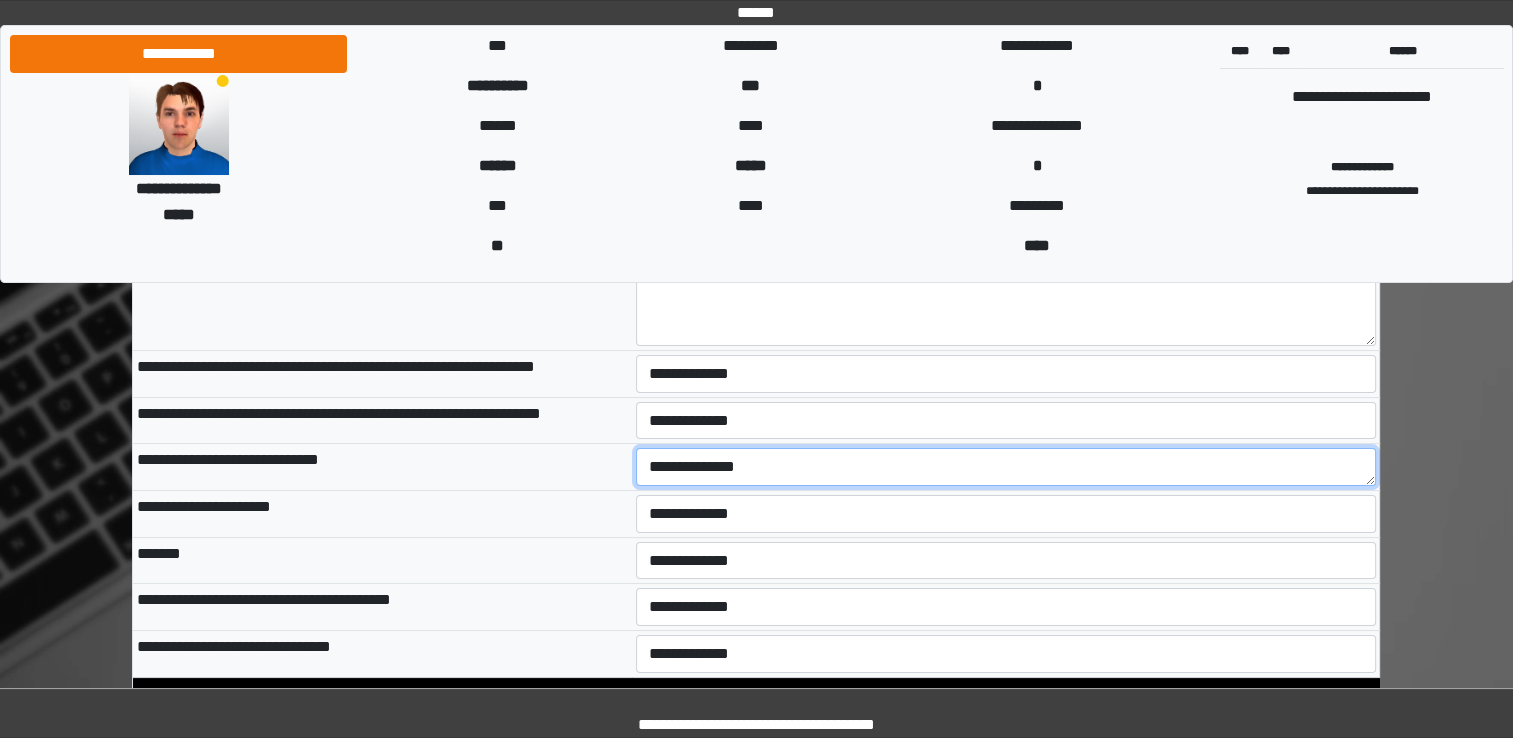 type on "**********" 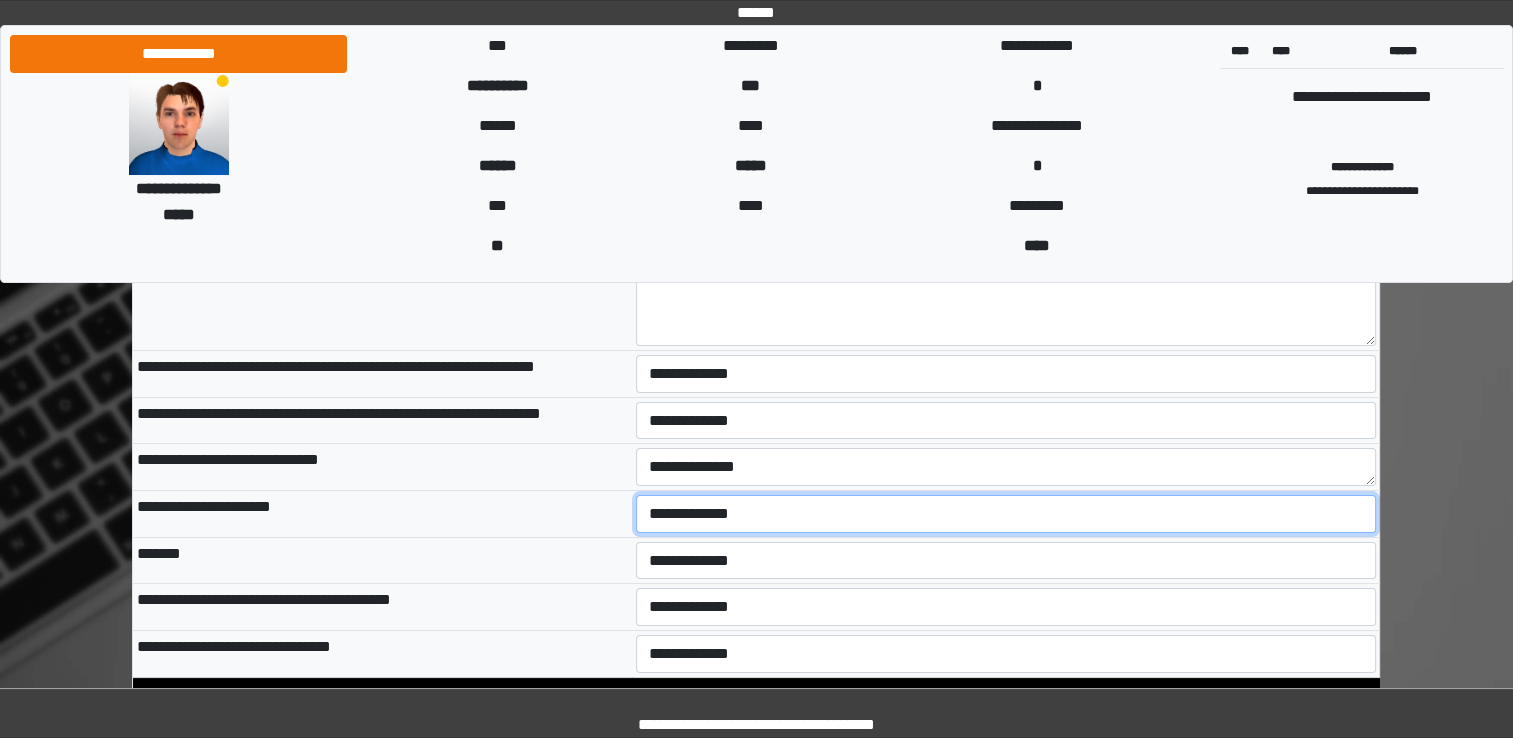 select on "*" 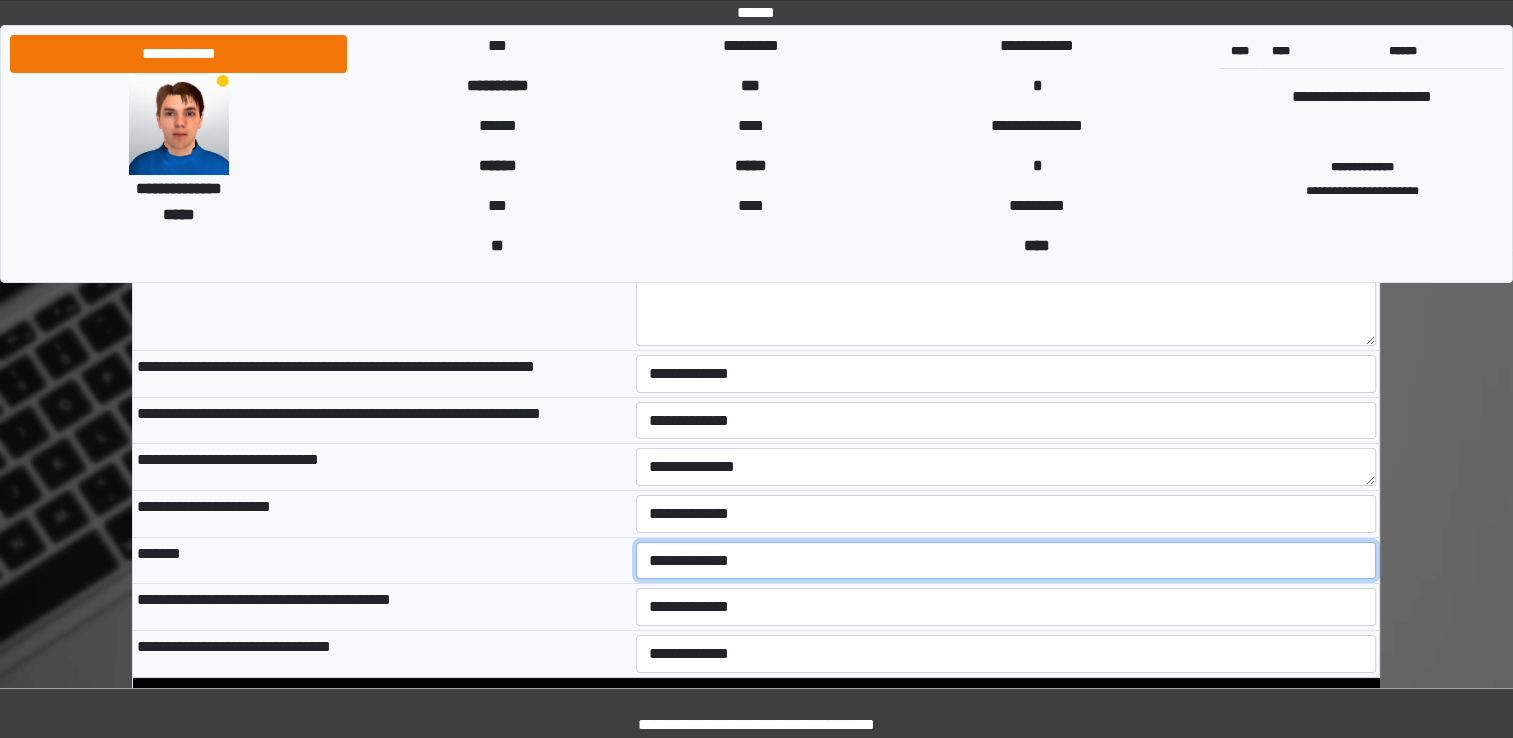 select on "*" 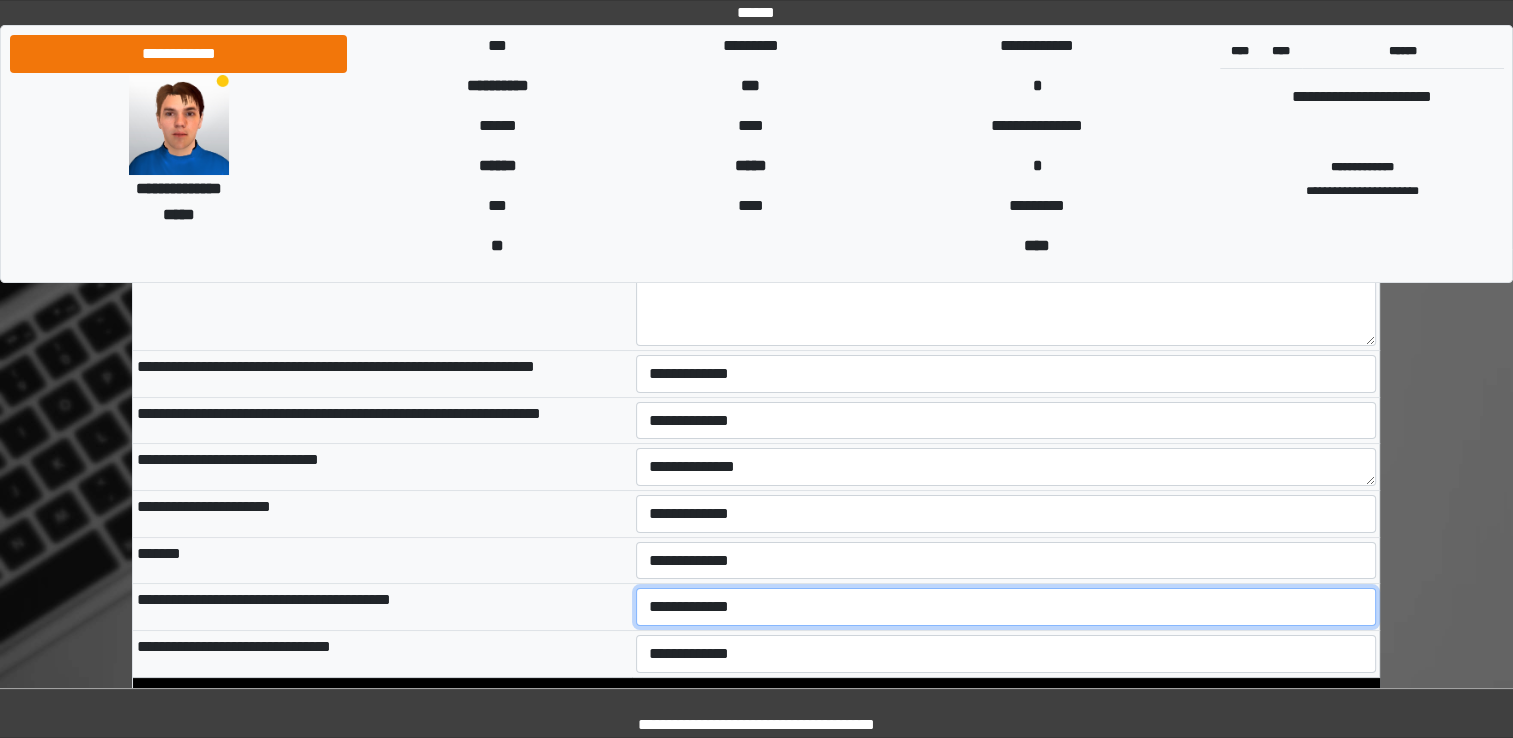select on "*" 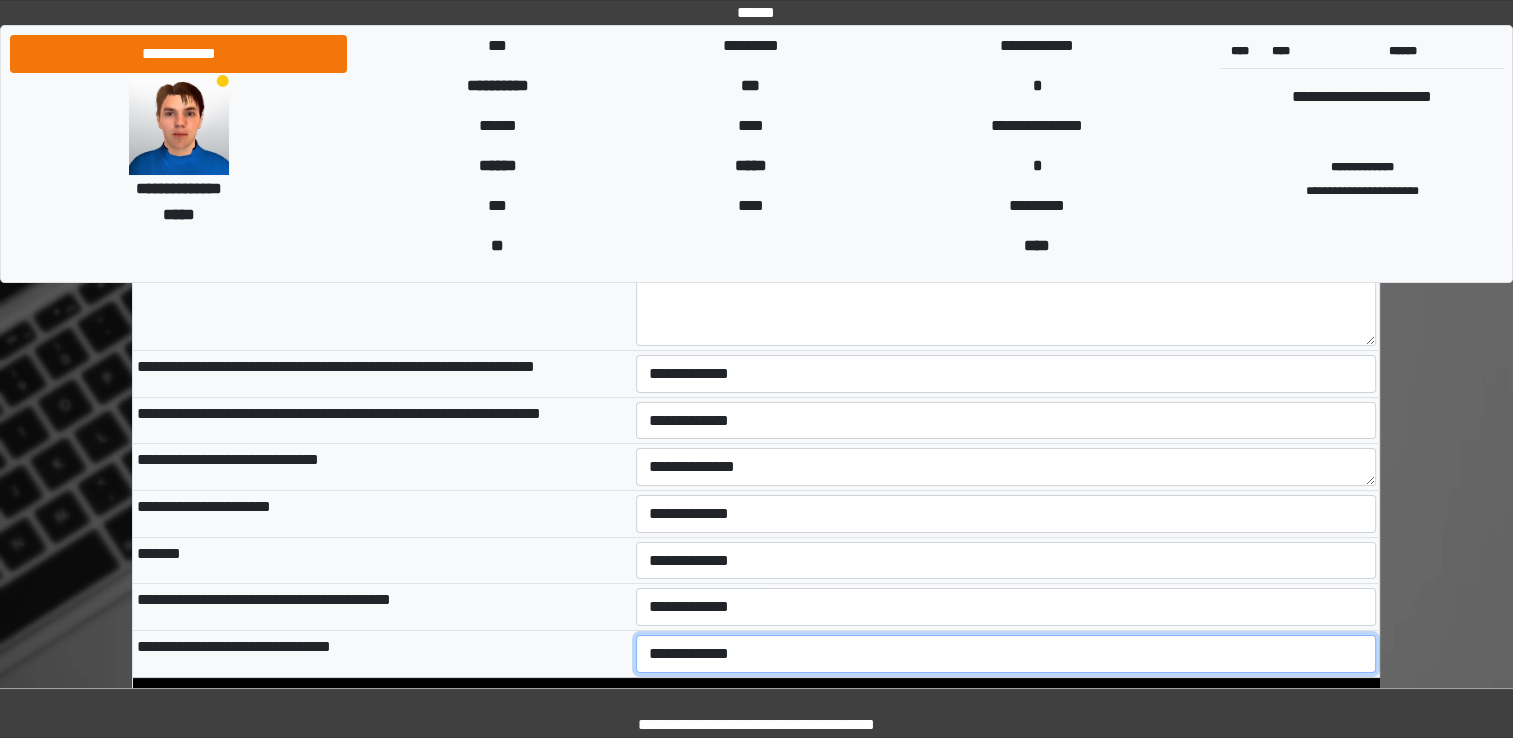 select on "*" 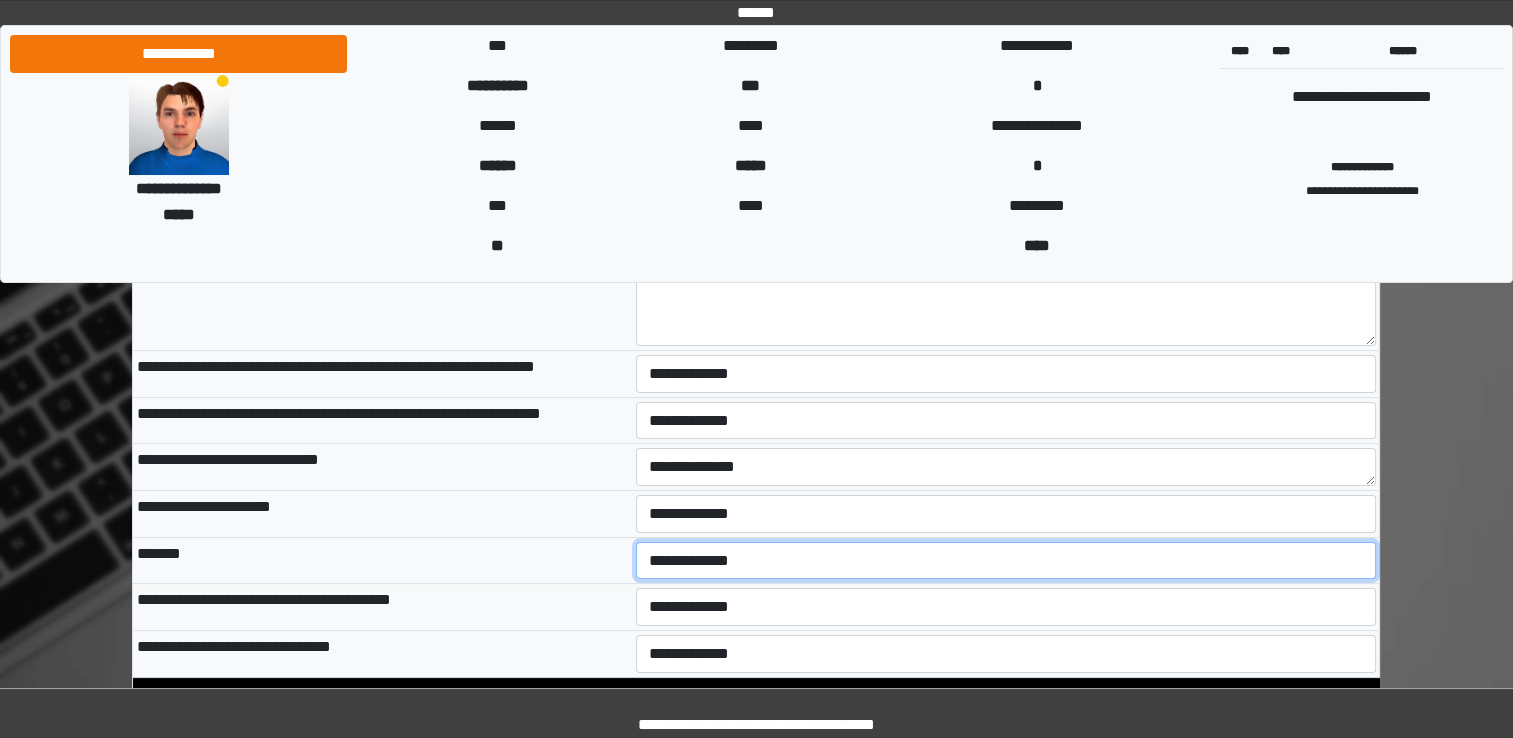 click on "**********" at bounding box center (1006, 561) 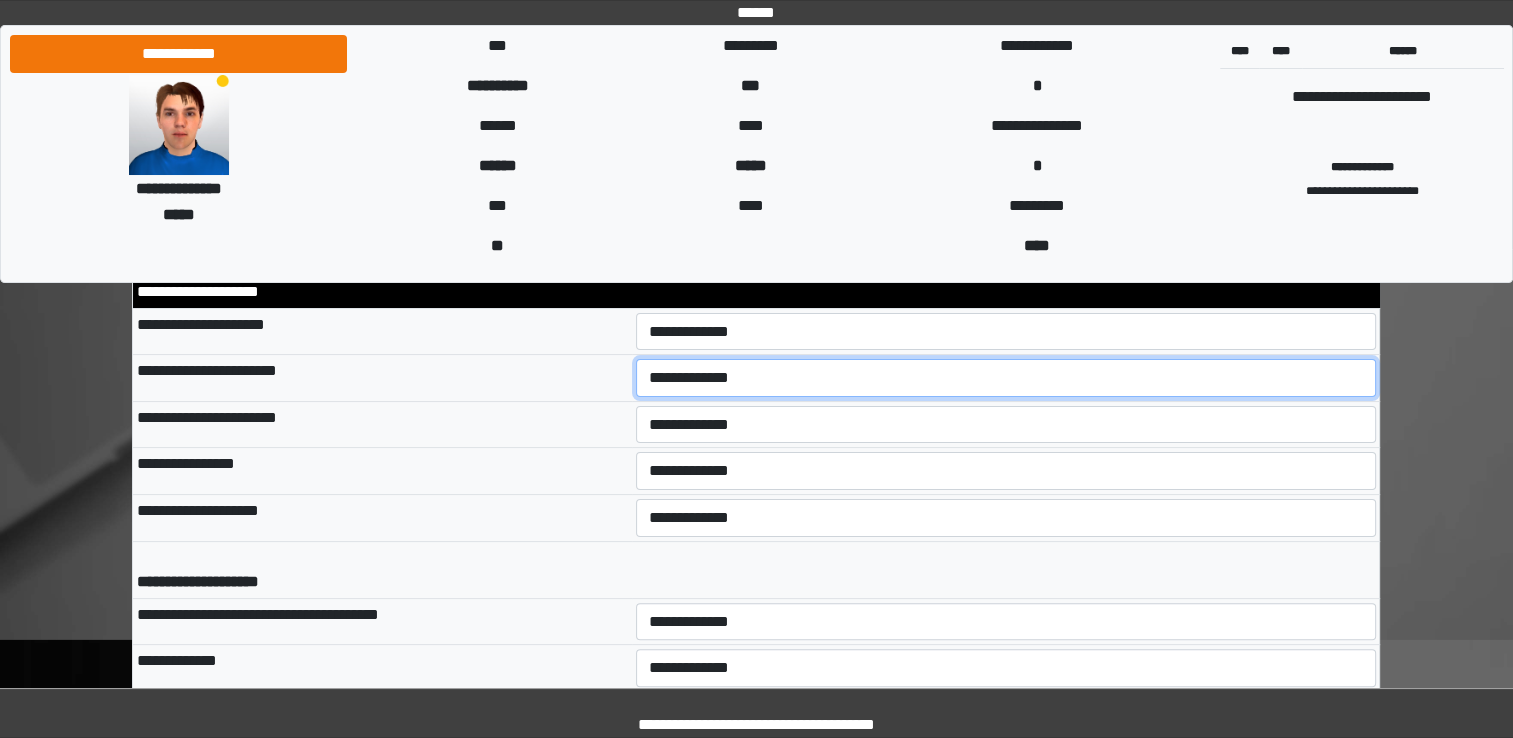scroll, scrollTop: 7939, scrollLeft: 0, axis: vertical 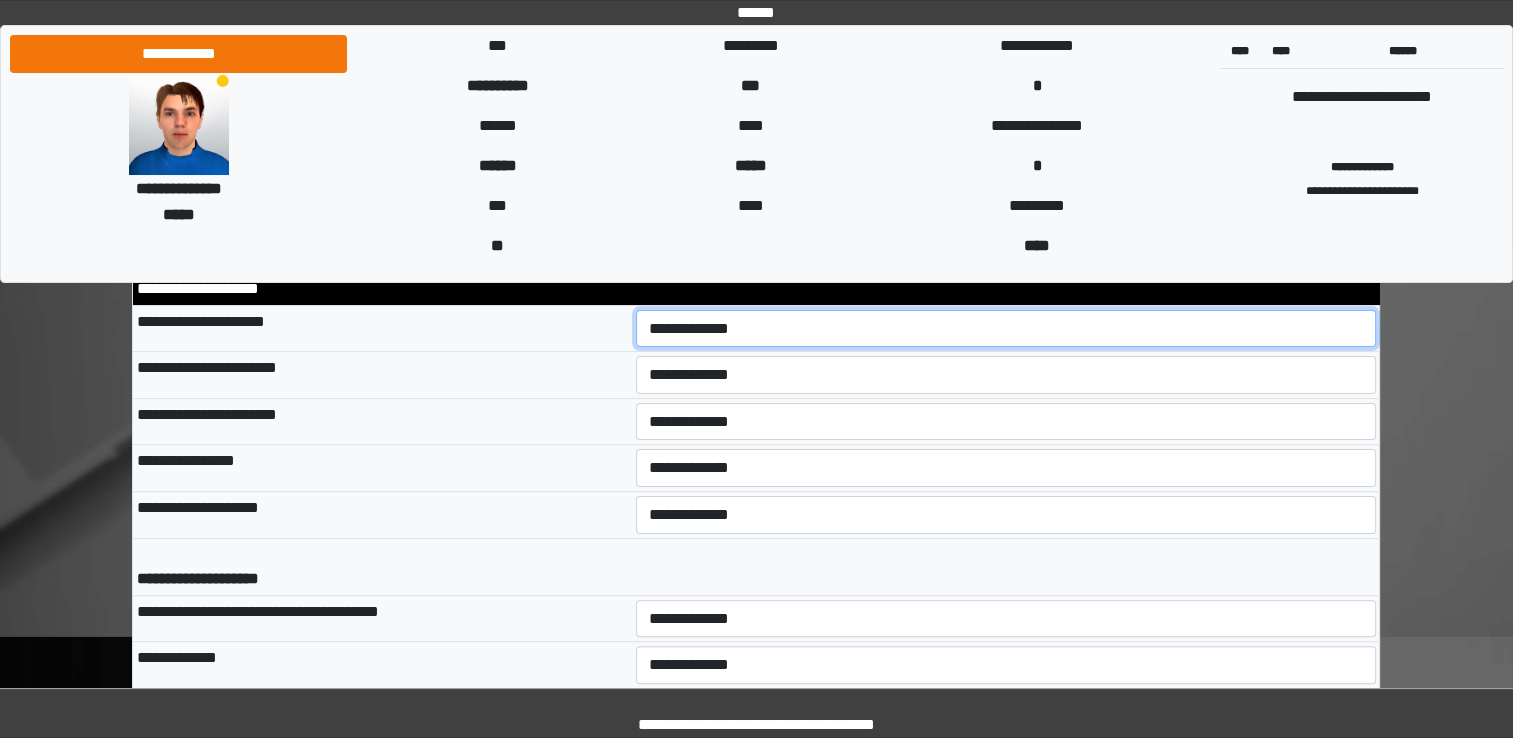 click on "**********" at bounding box center [1006, 329] 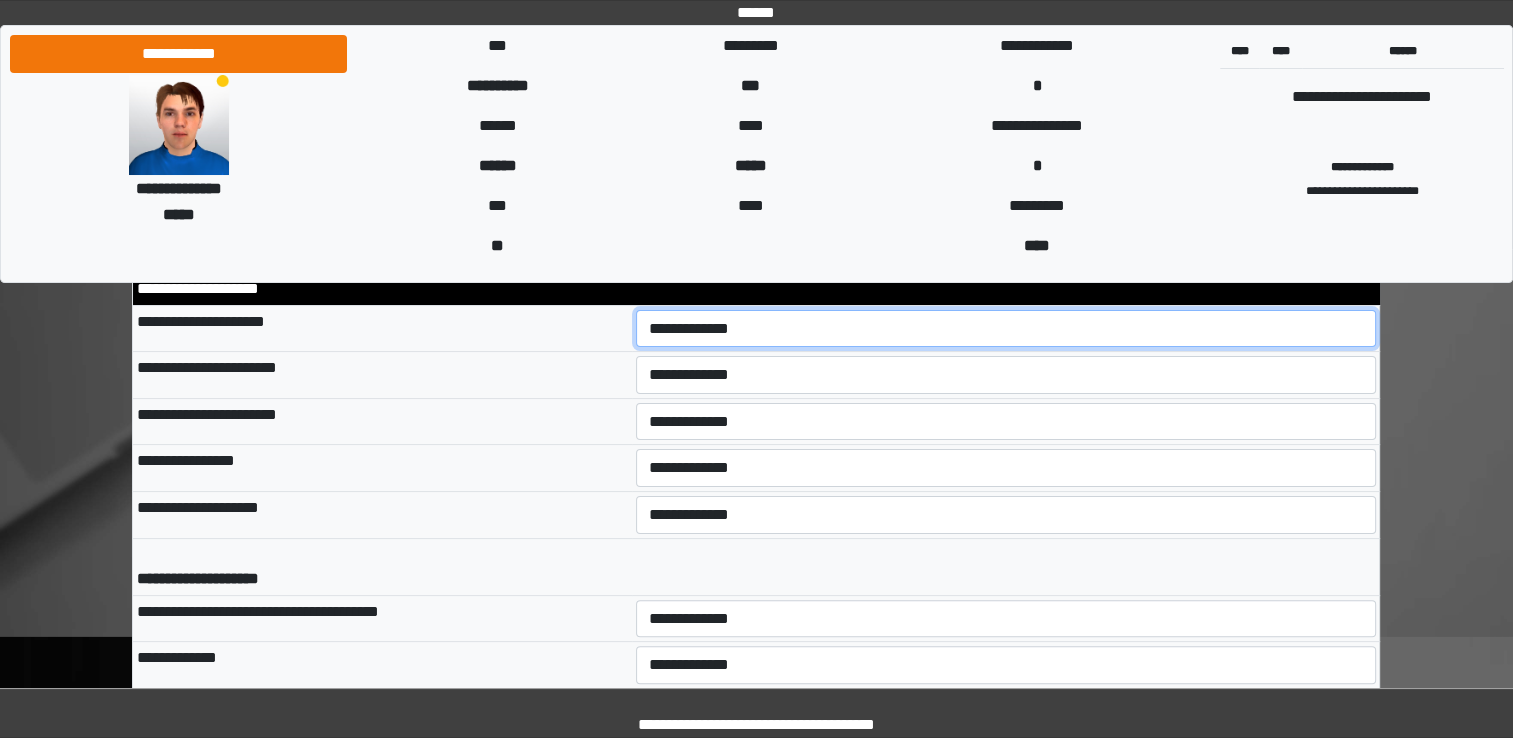select on "*" 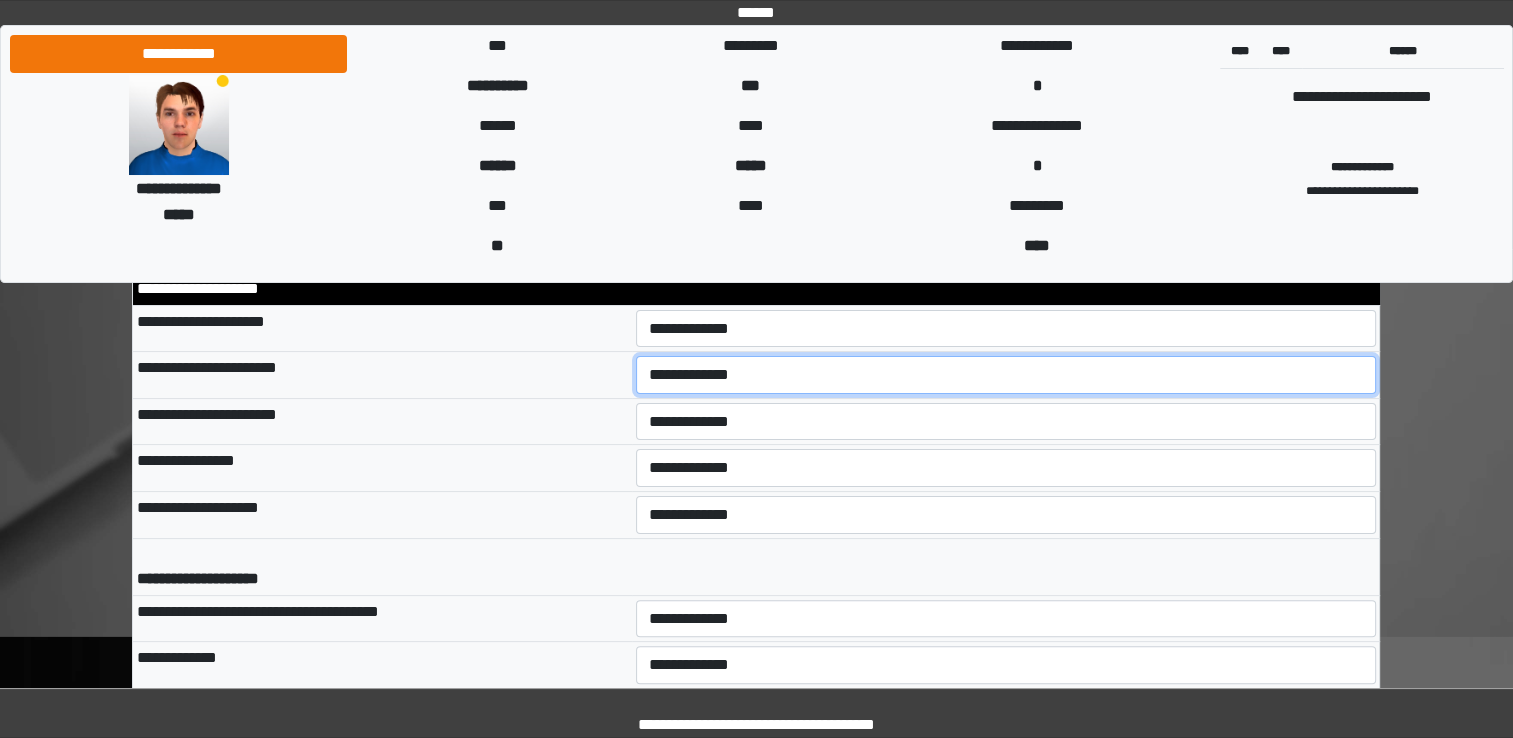 select on "*" 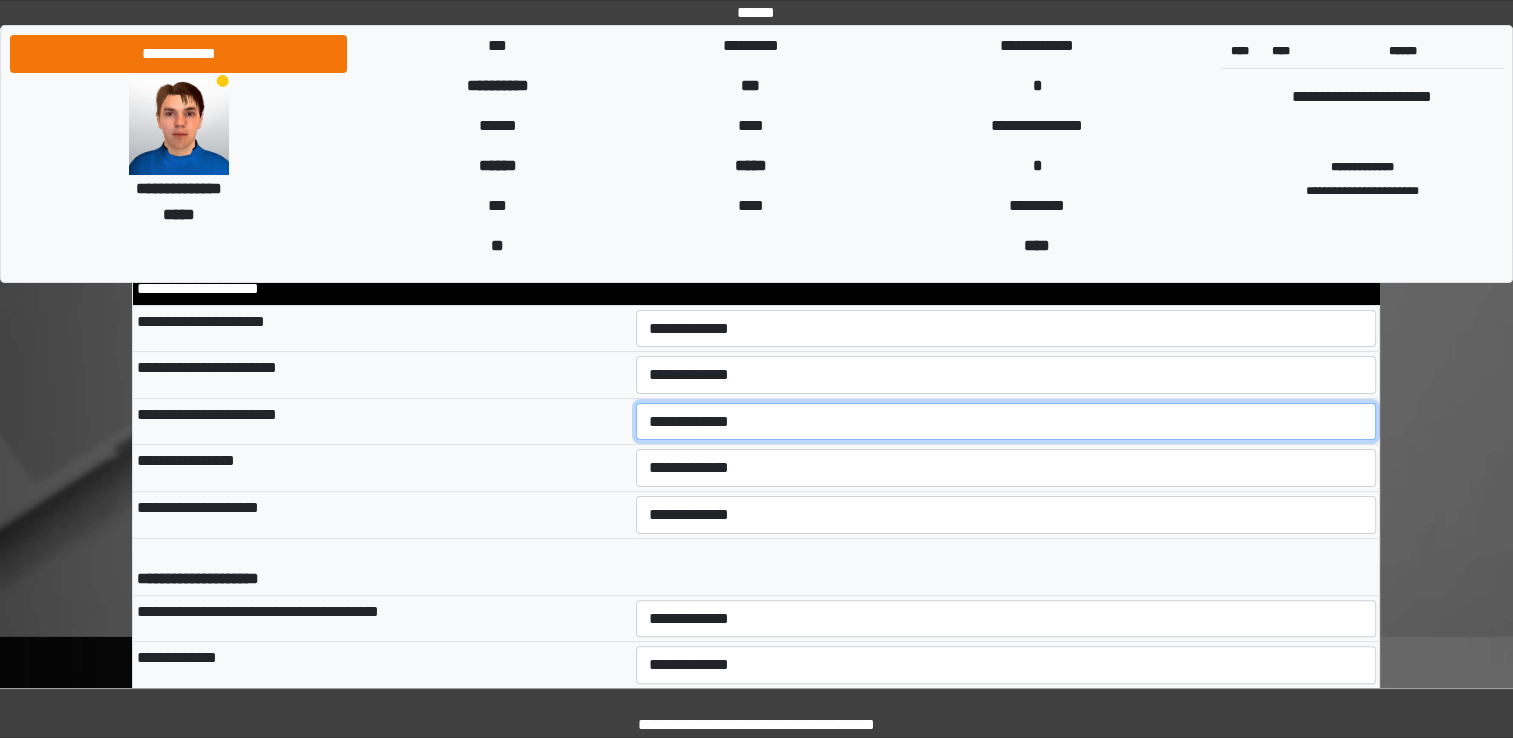 select on "*" 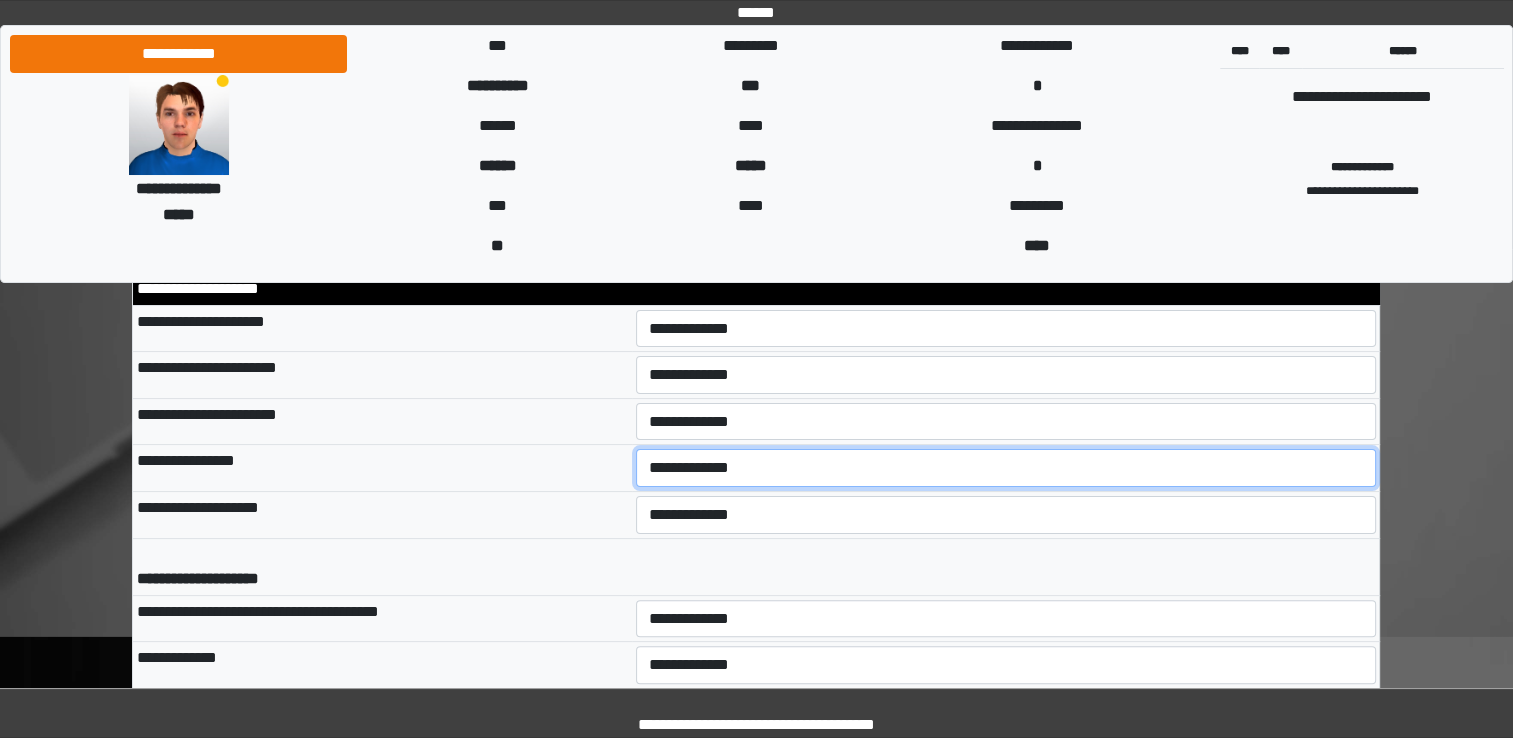 select on "*" 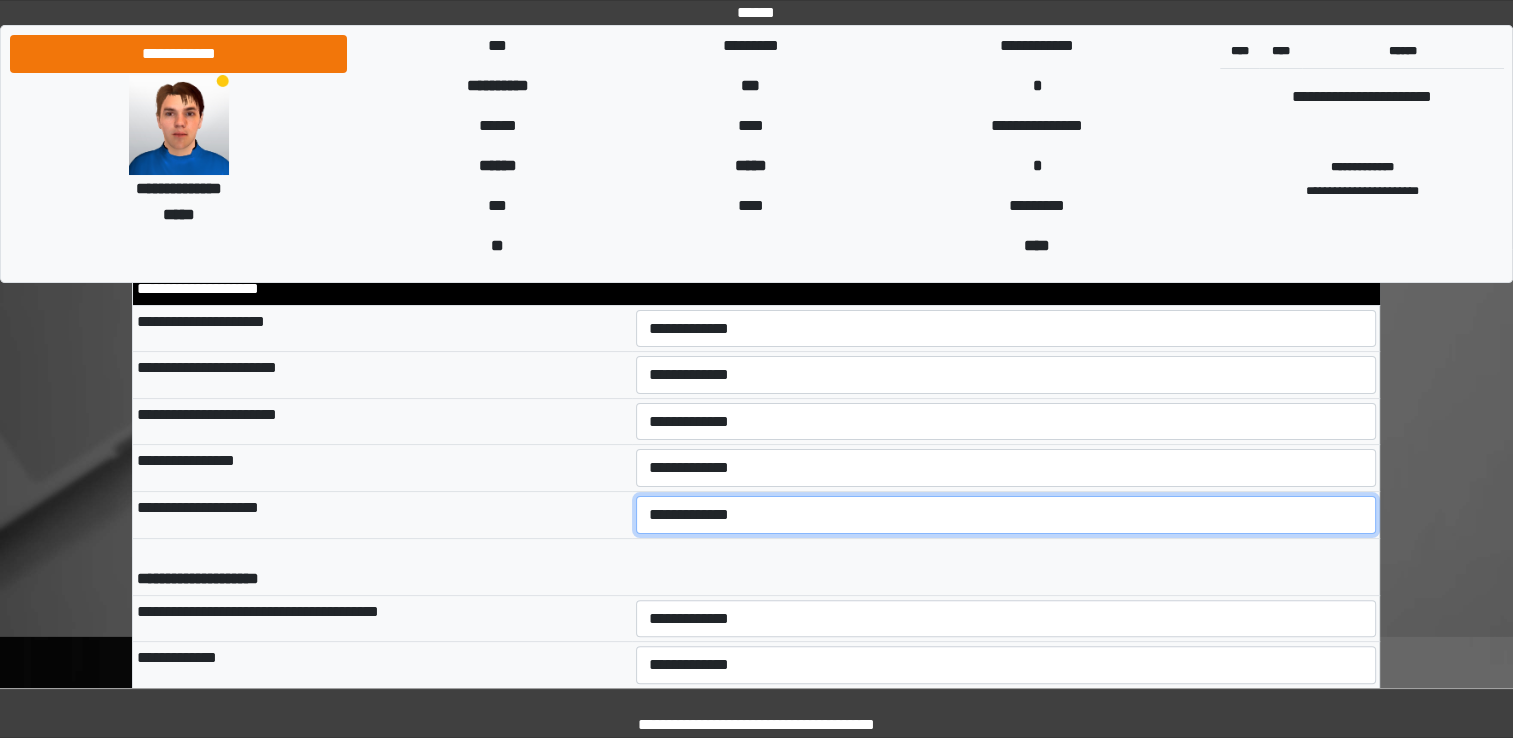 select on "*" 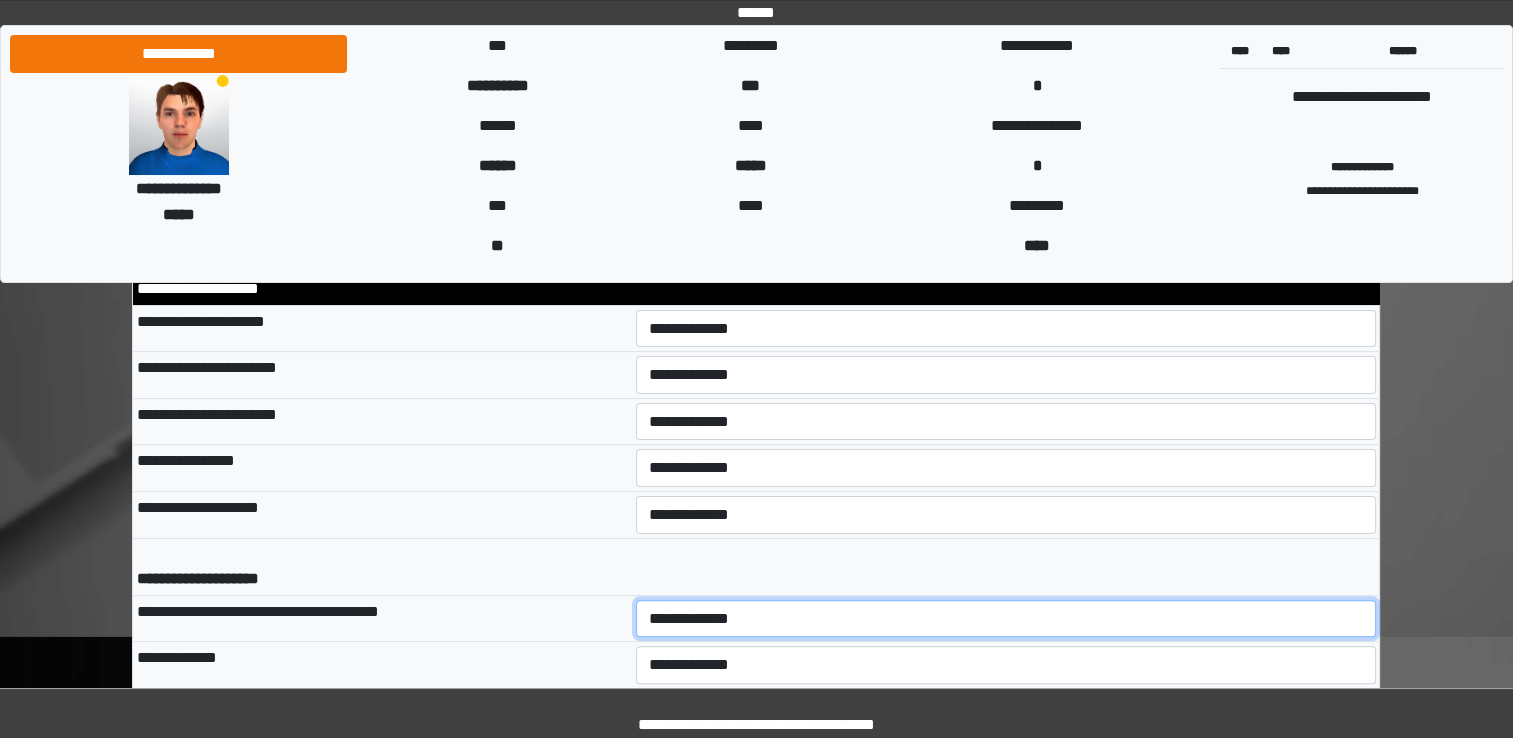 select on "*" 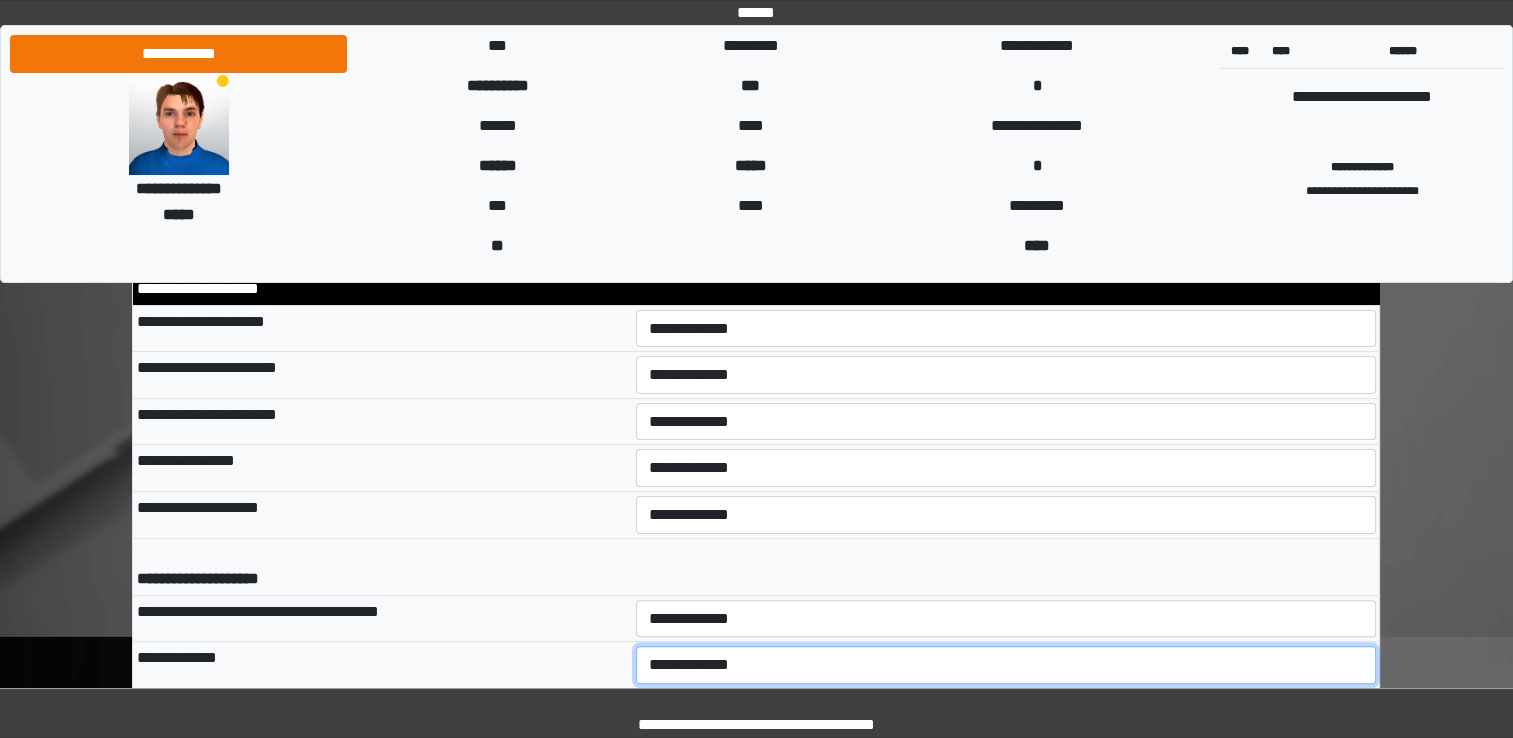 select on "*" 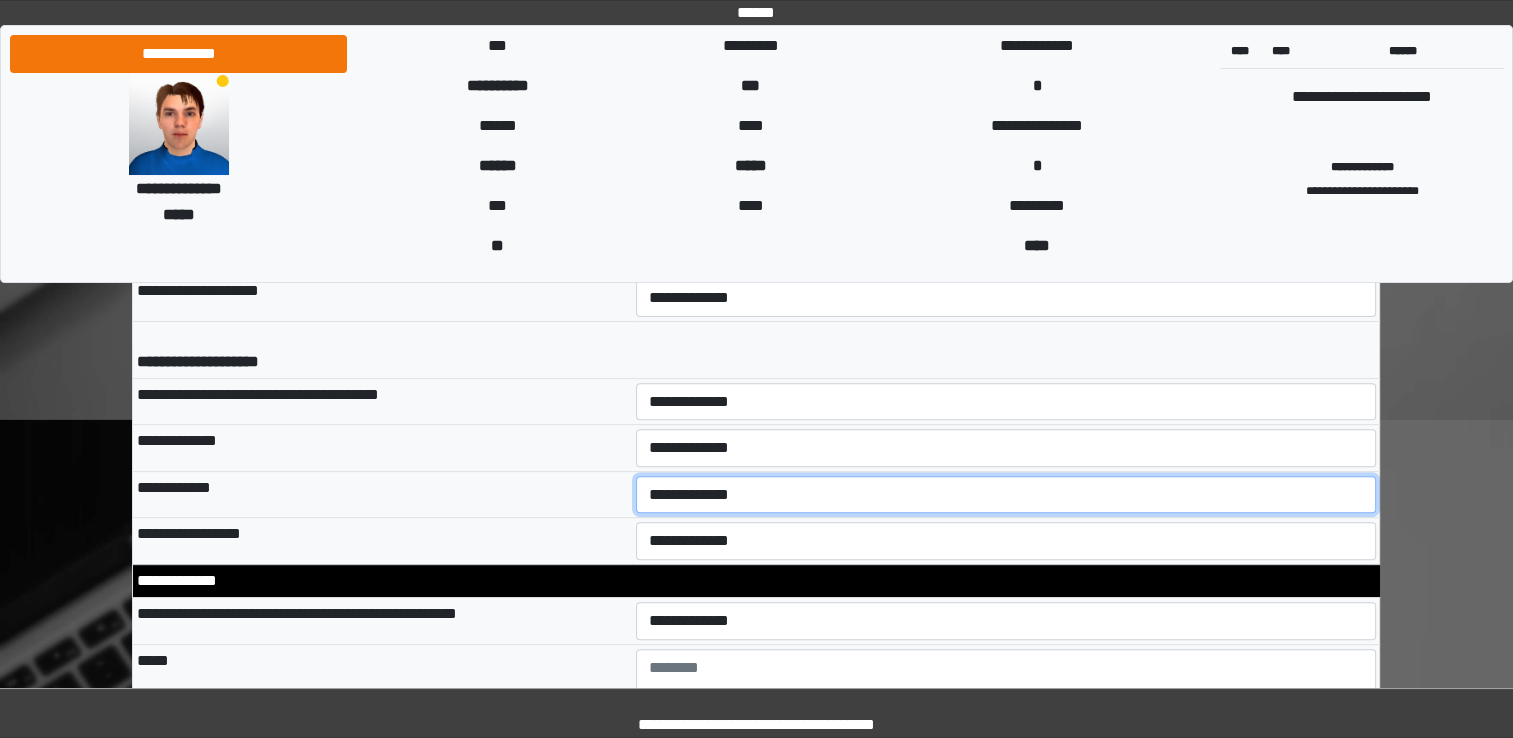 scroll, scrollTop: 8179, scrollLeft: 0, axis: vertical 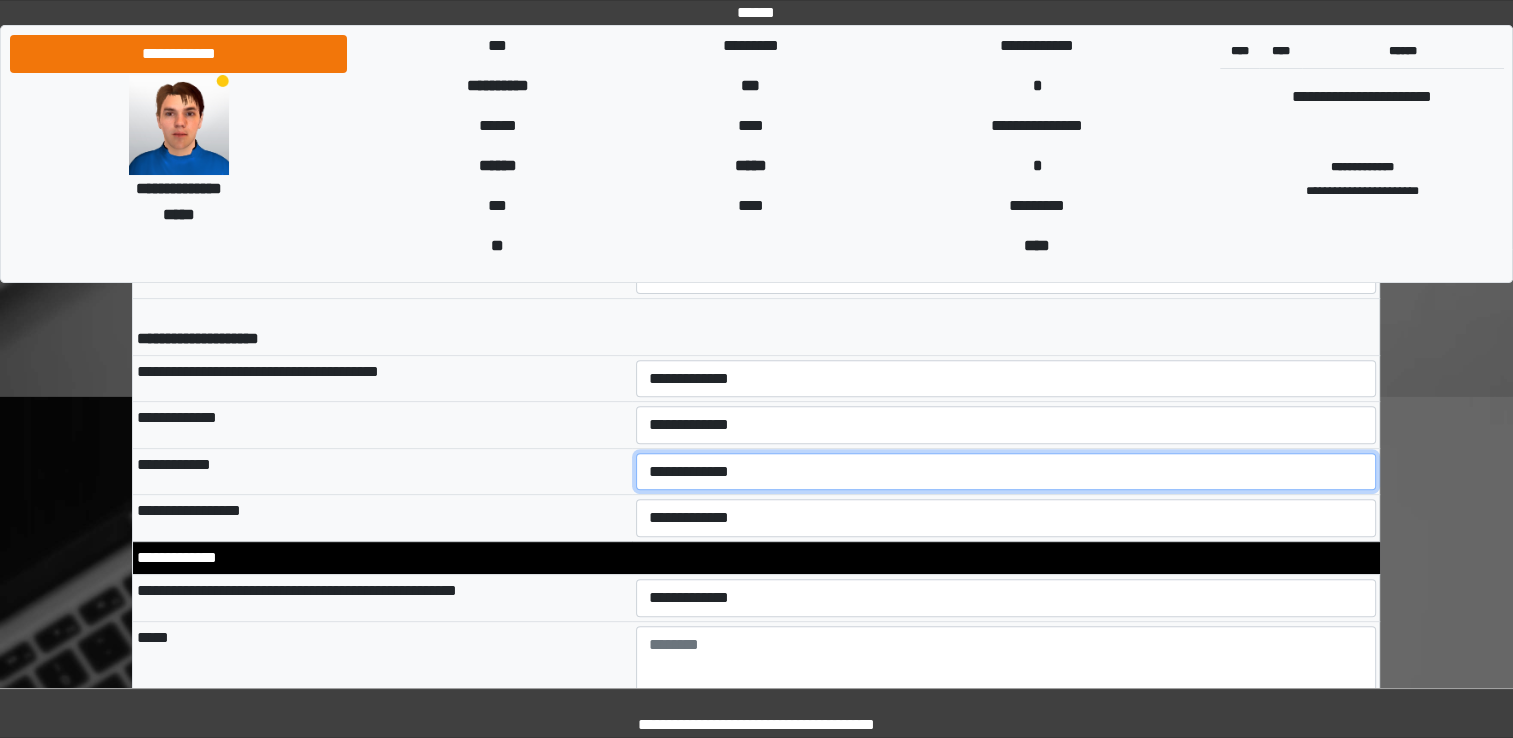 select on "*" 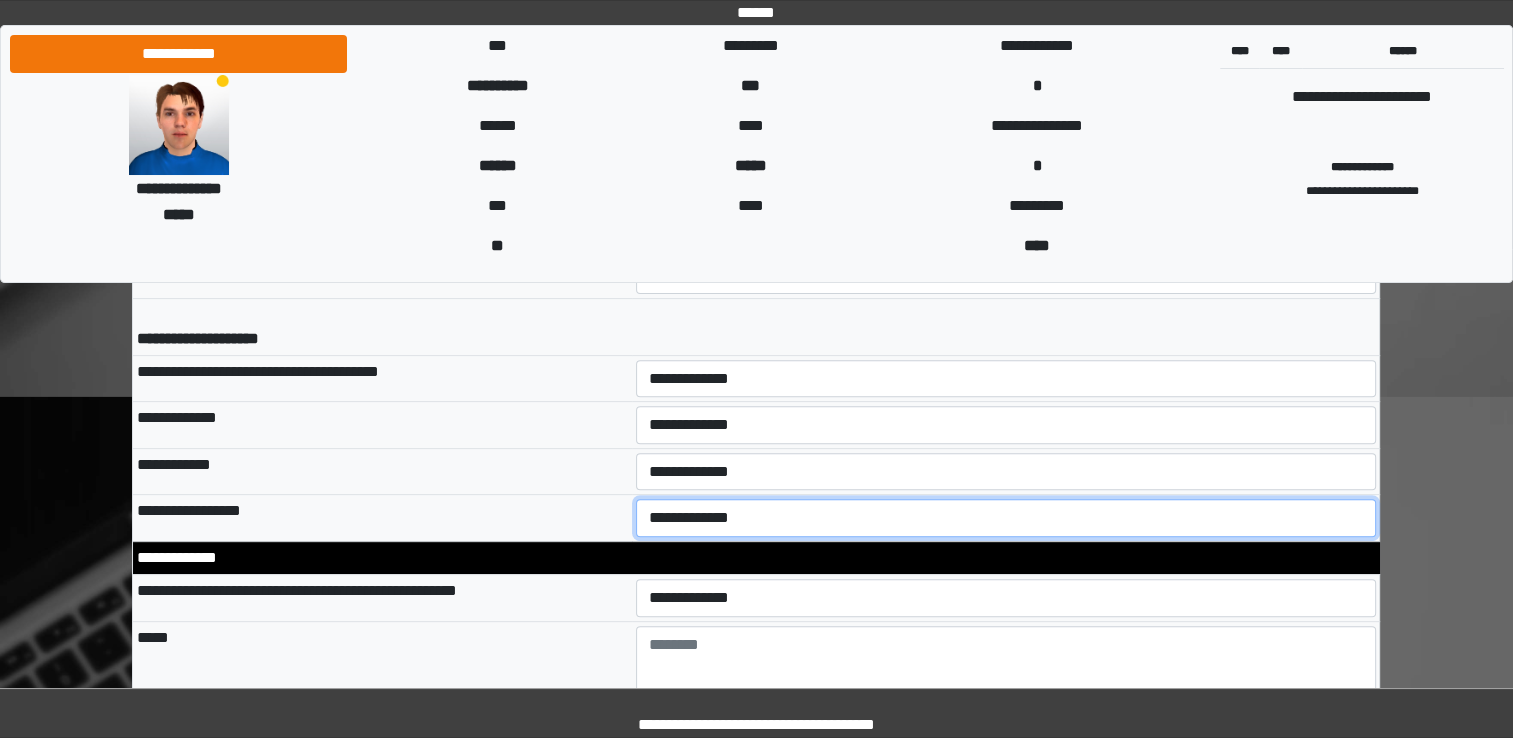 select on "*" 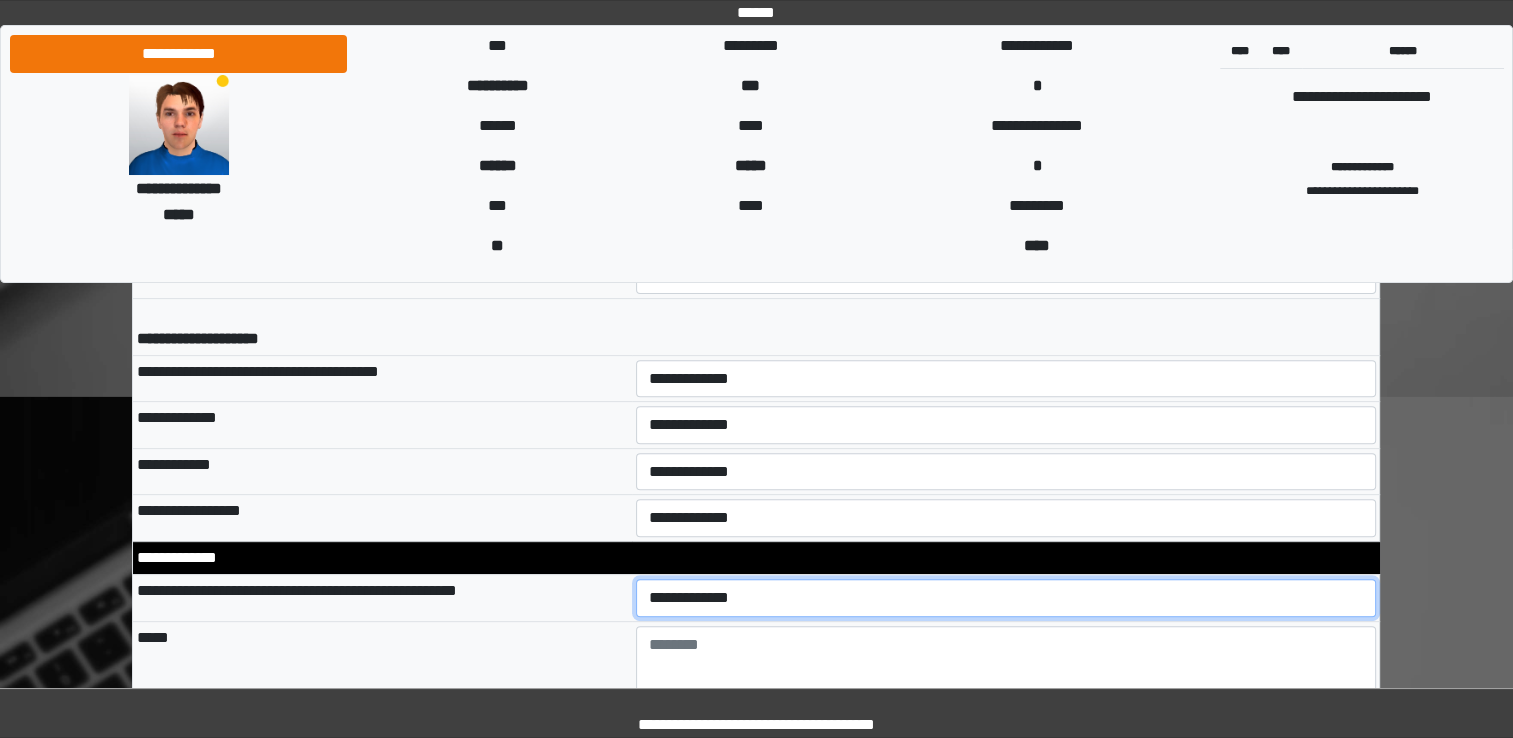 select on "*" 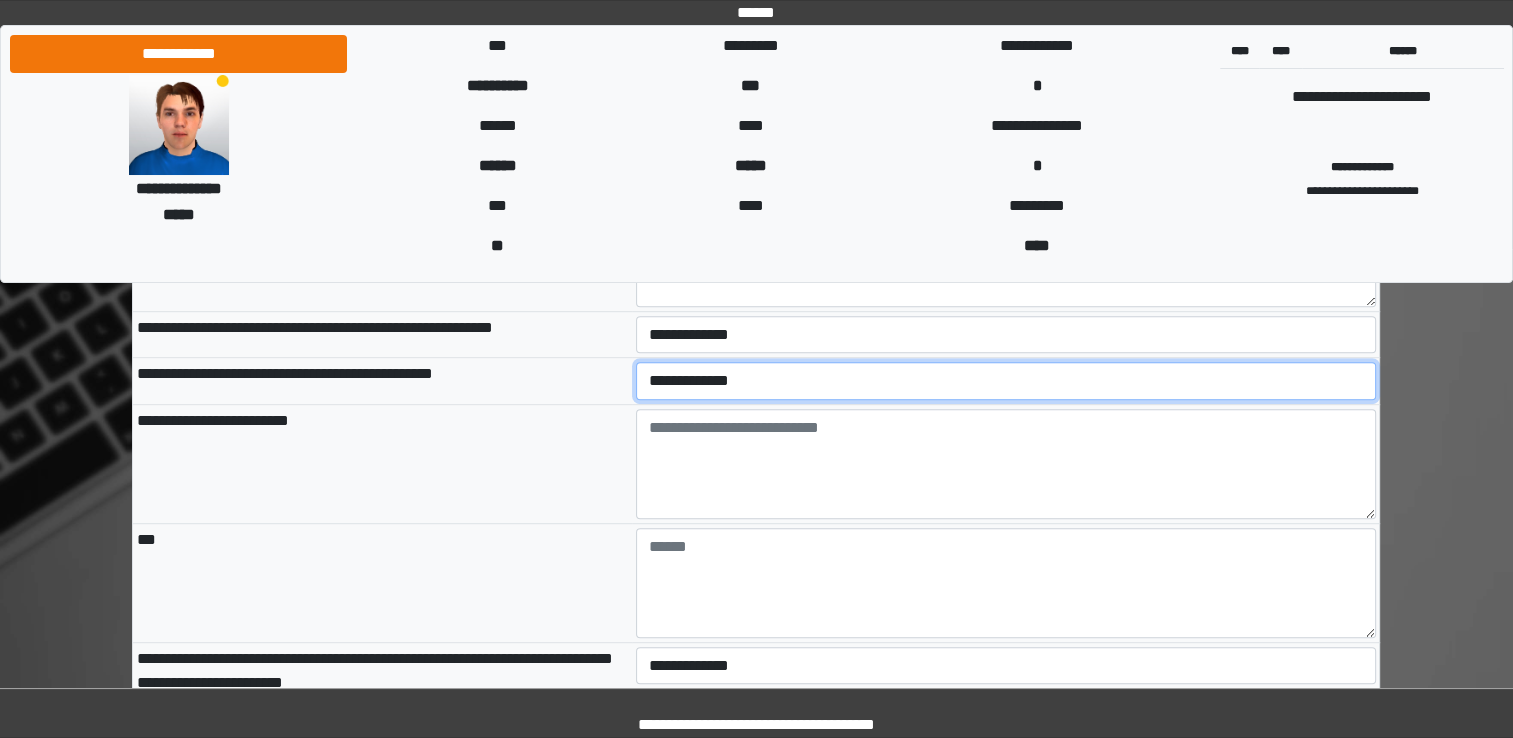 scroll, scrollTop: 8611, scrollLeft: 0, axis: vertical 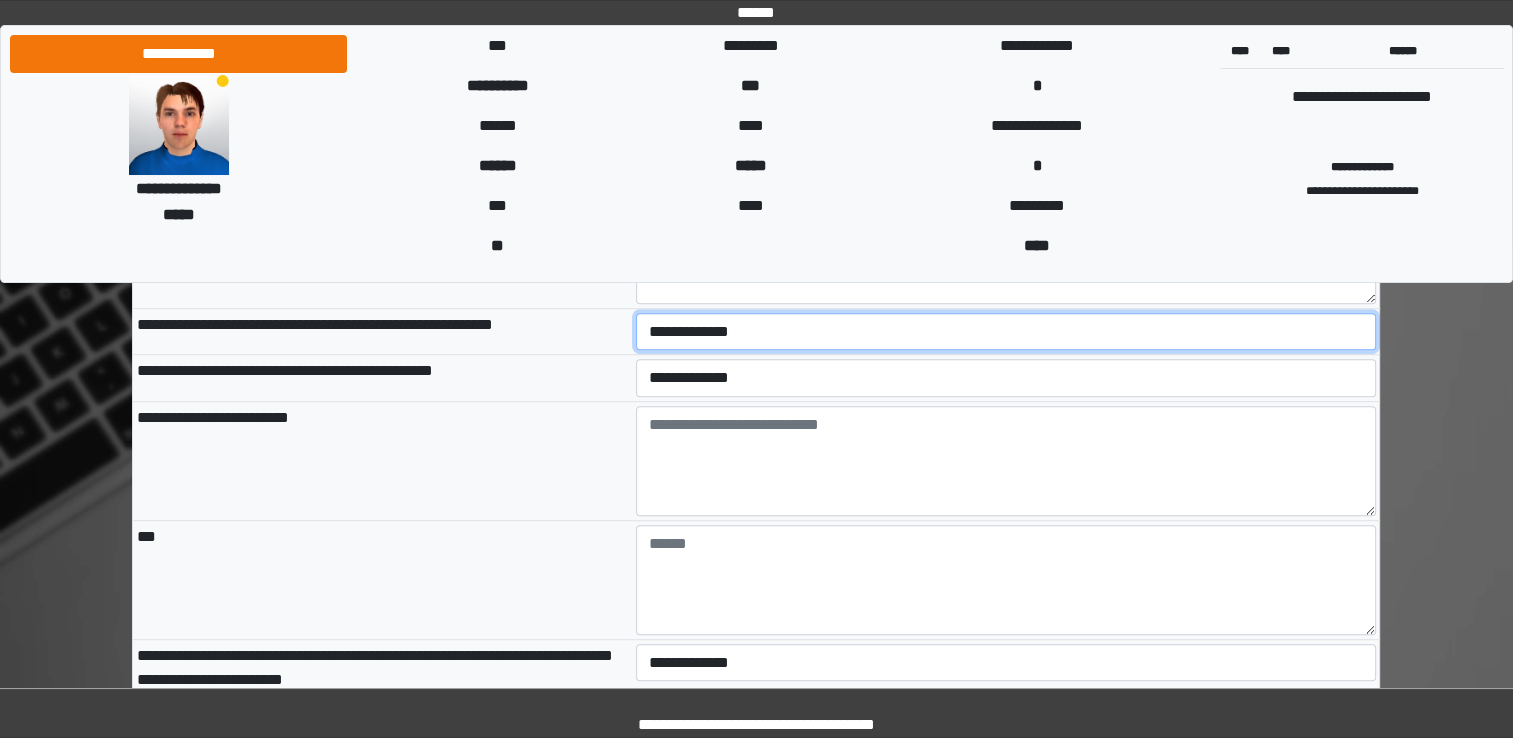 click on "**********" at bounding box center [1006, 332] 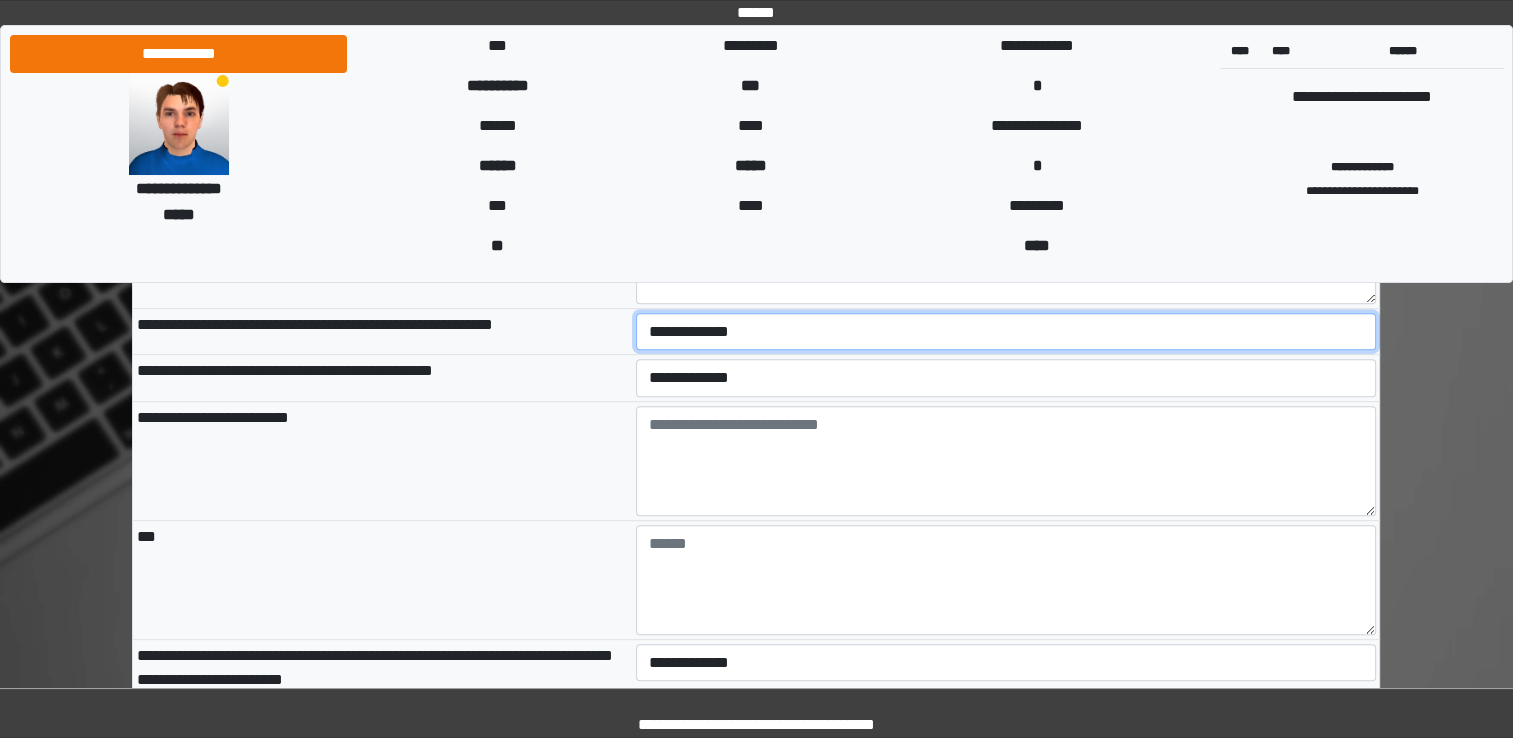 select on "*" 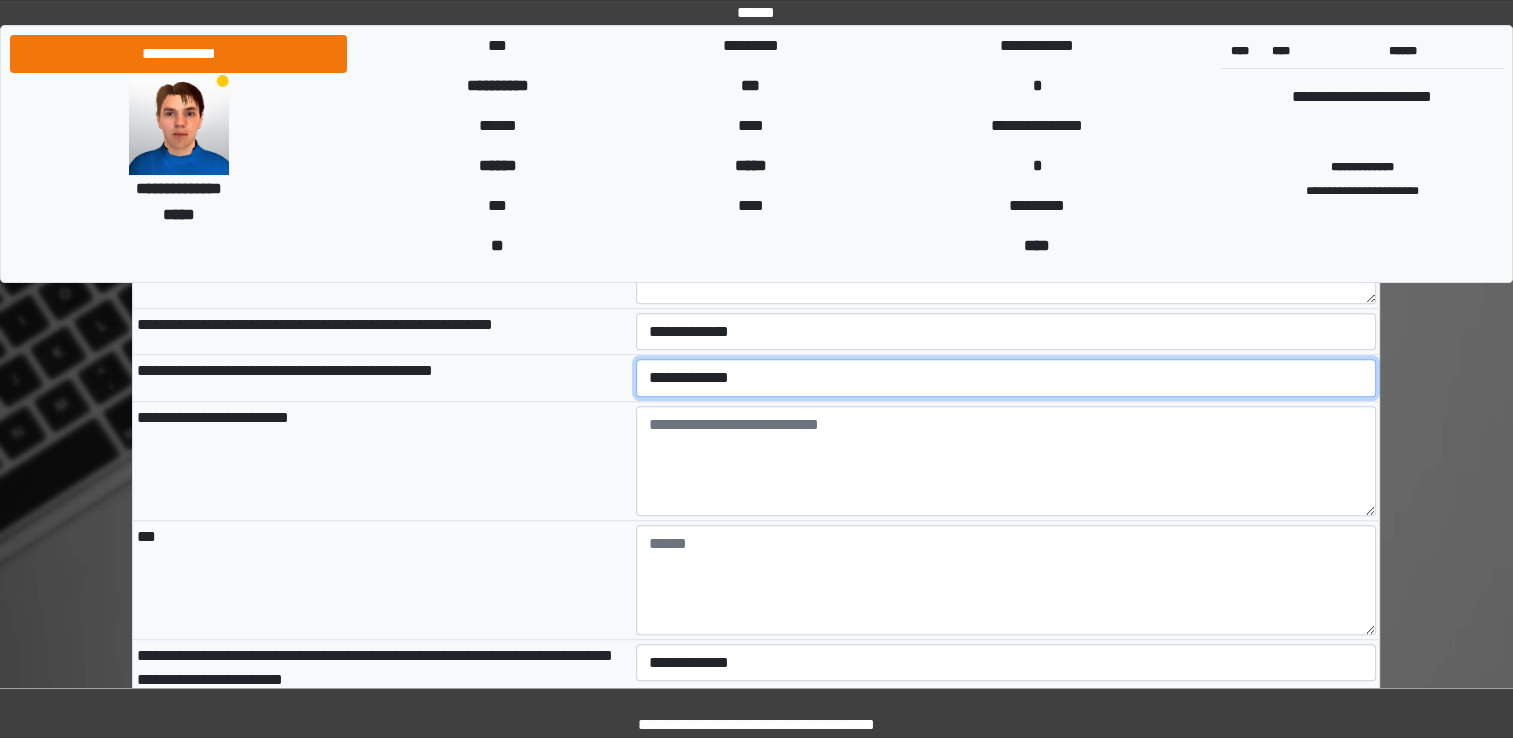 click on "**********" at bounding box center [1006, 378] 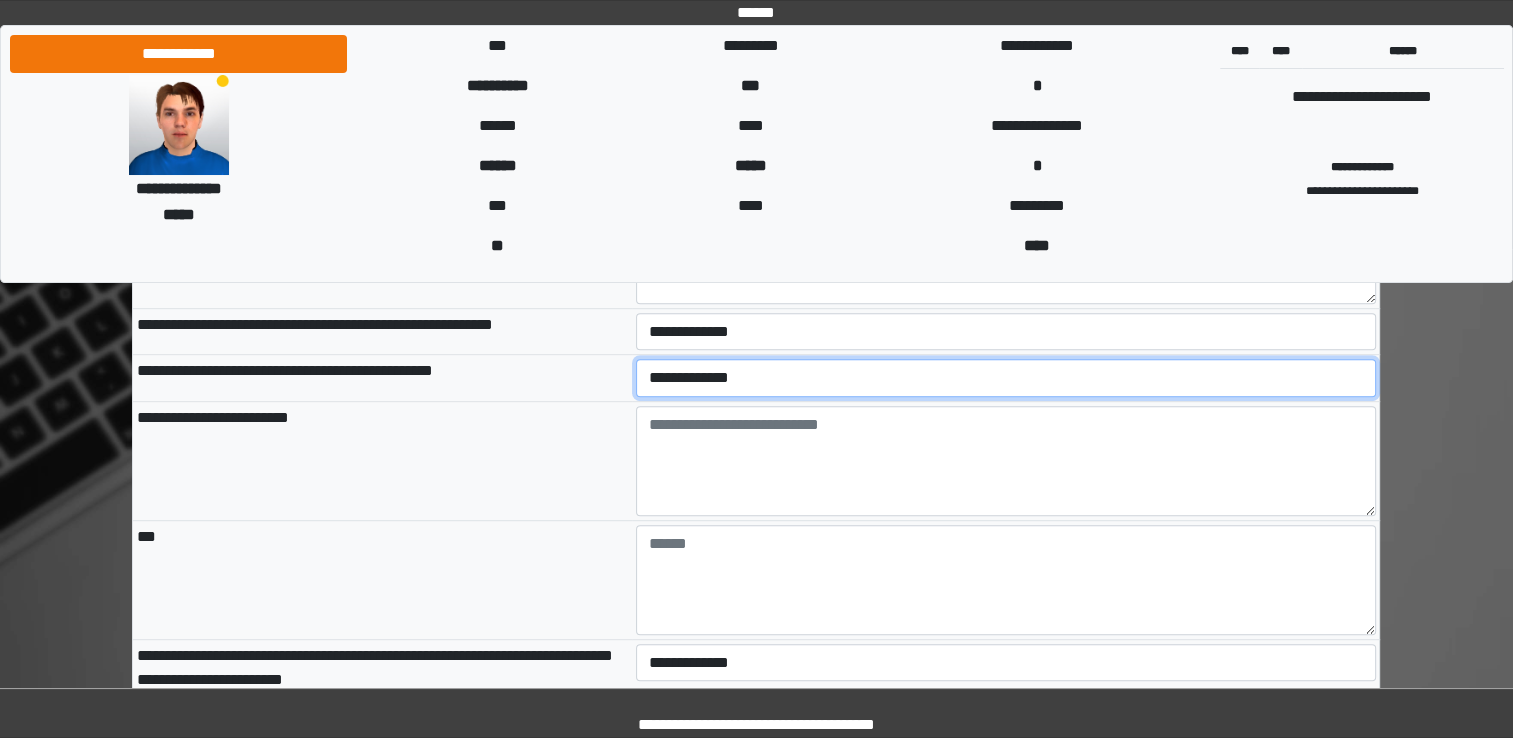 select on "*" 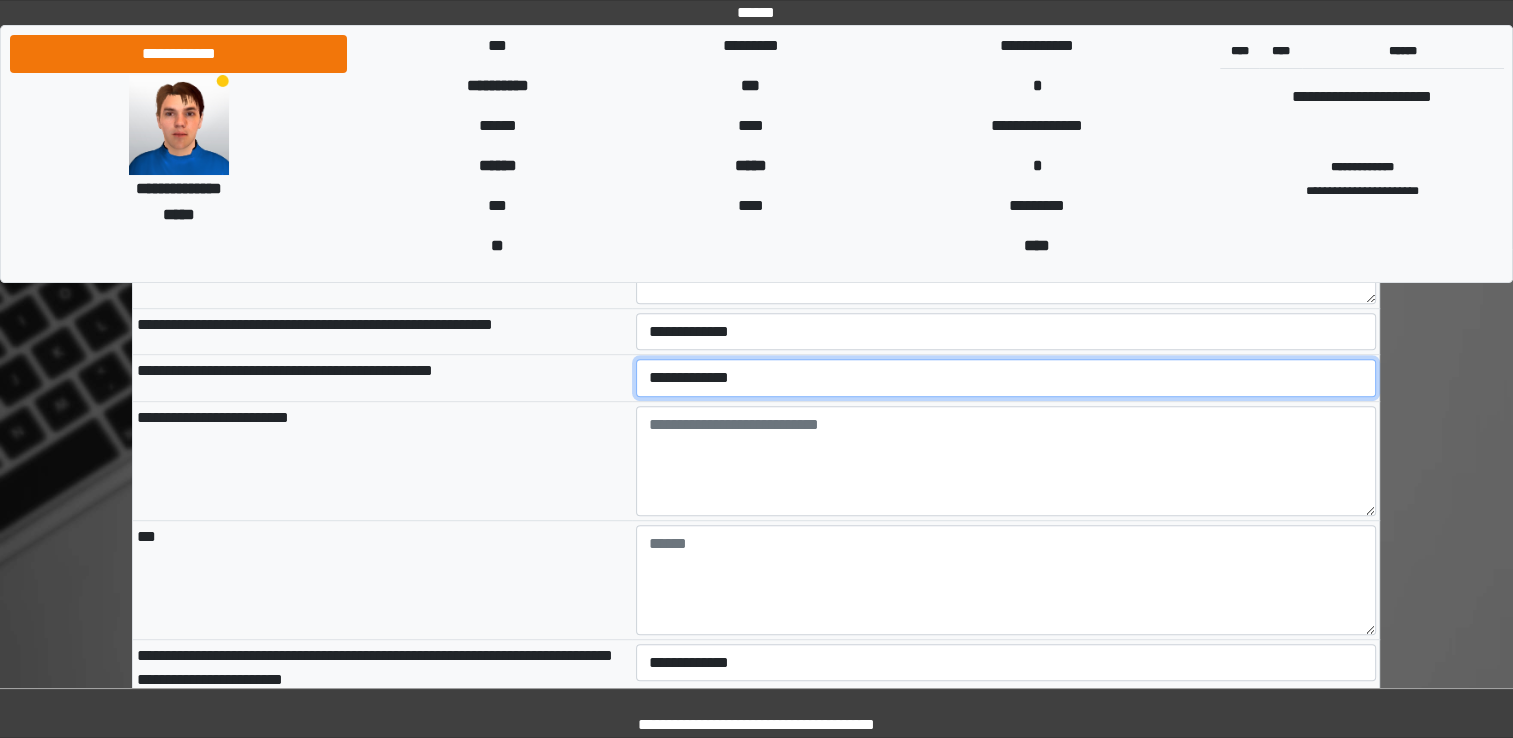 click on "**********" at bounding box center [1006, 378] 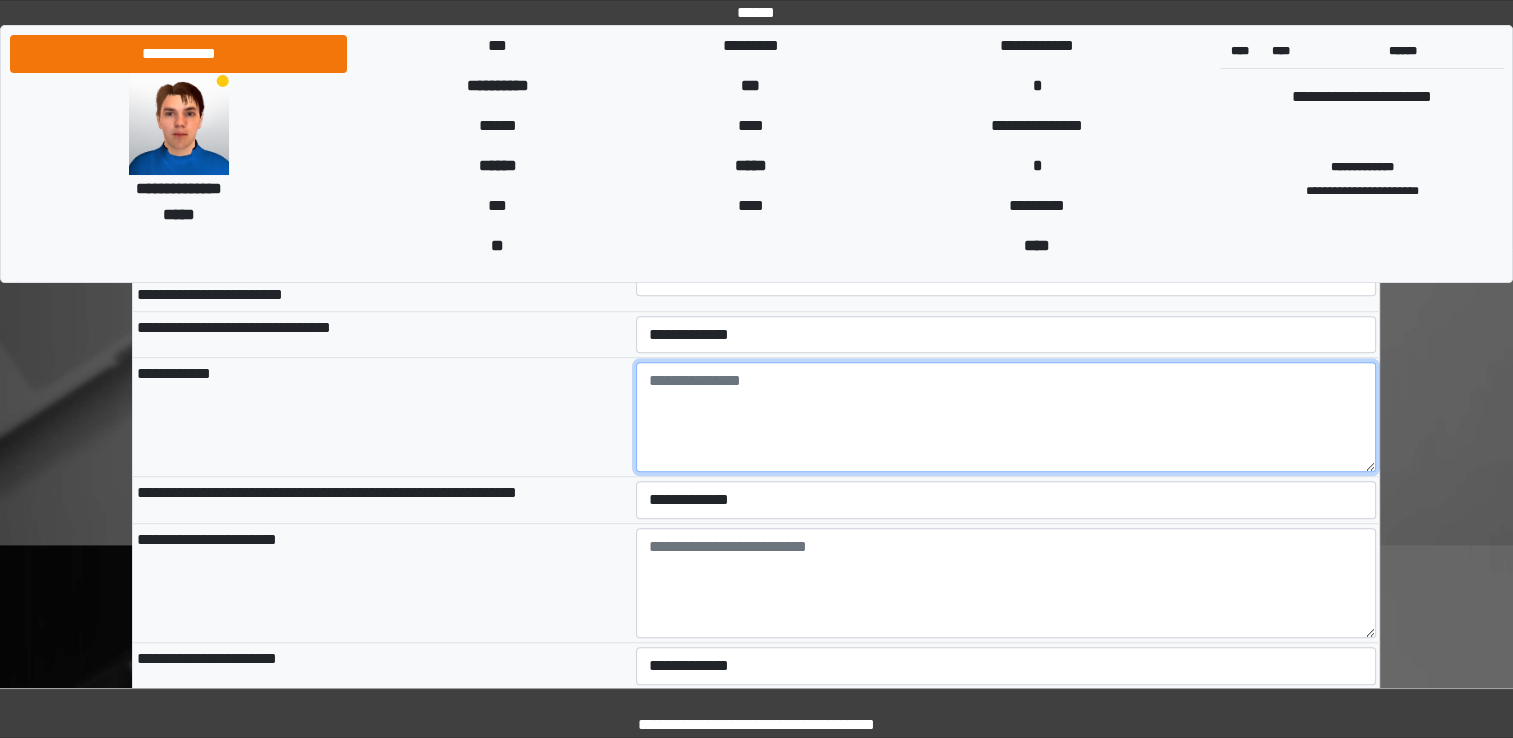 scroll, scrollTop: 8997, scrollLeft: 0, axis: vertical 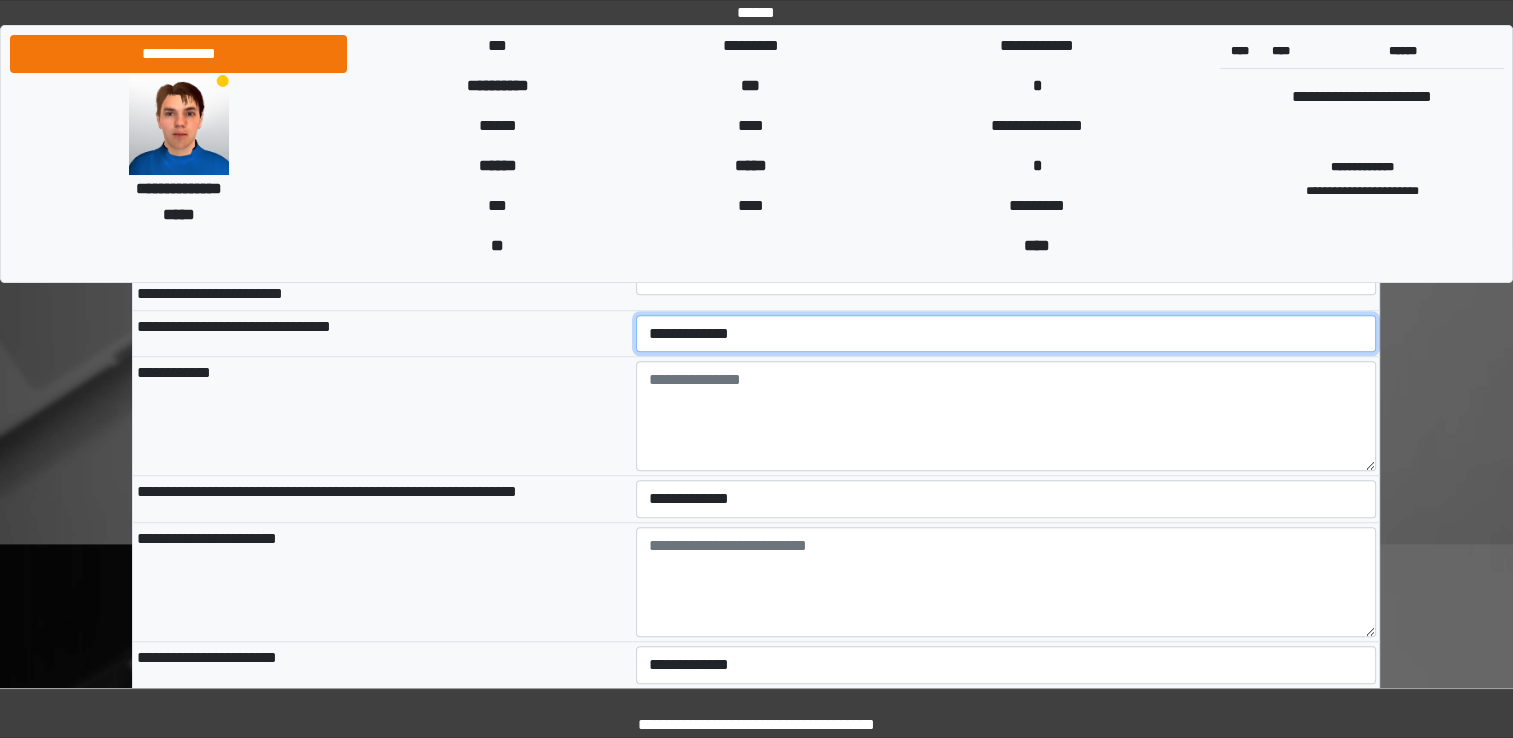 click on "**********" at bounding box center (1006, 334) 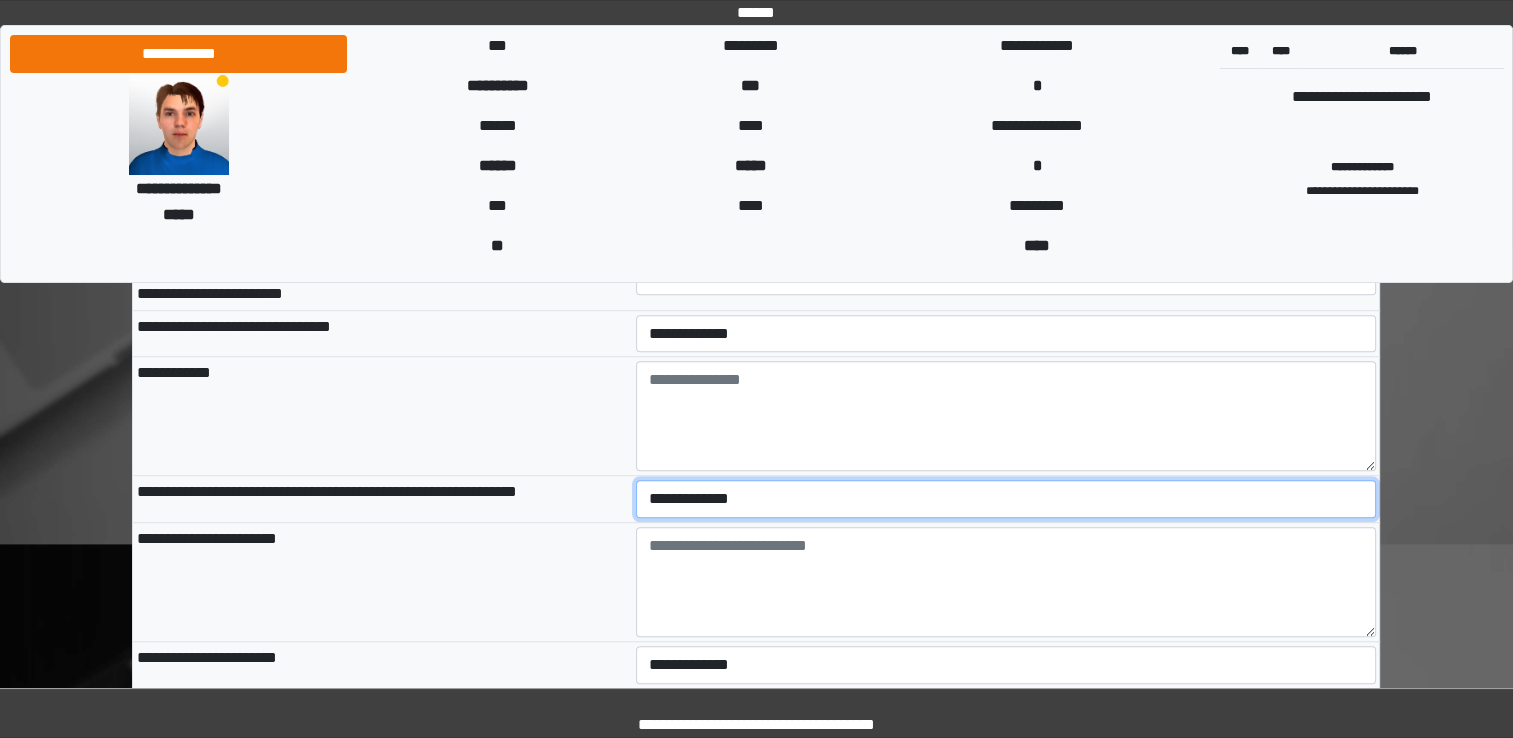select on "*" 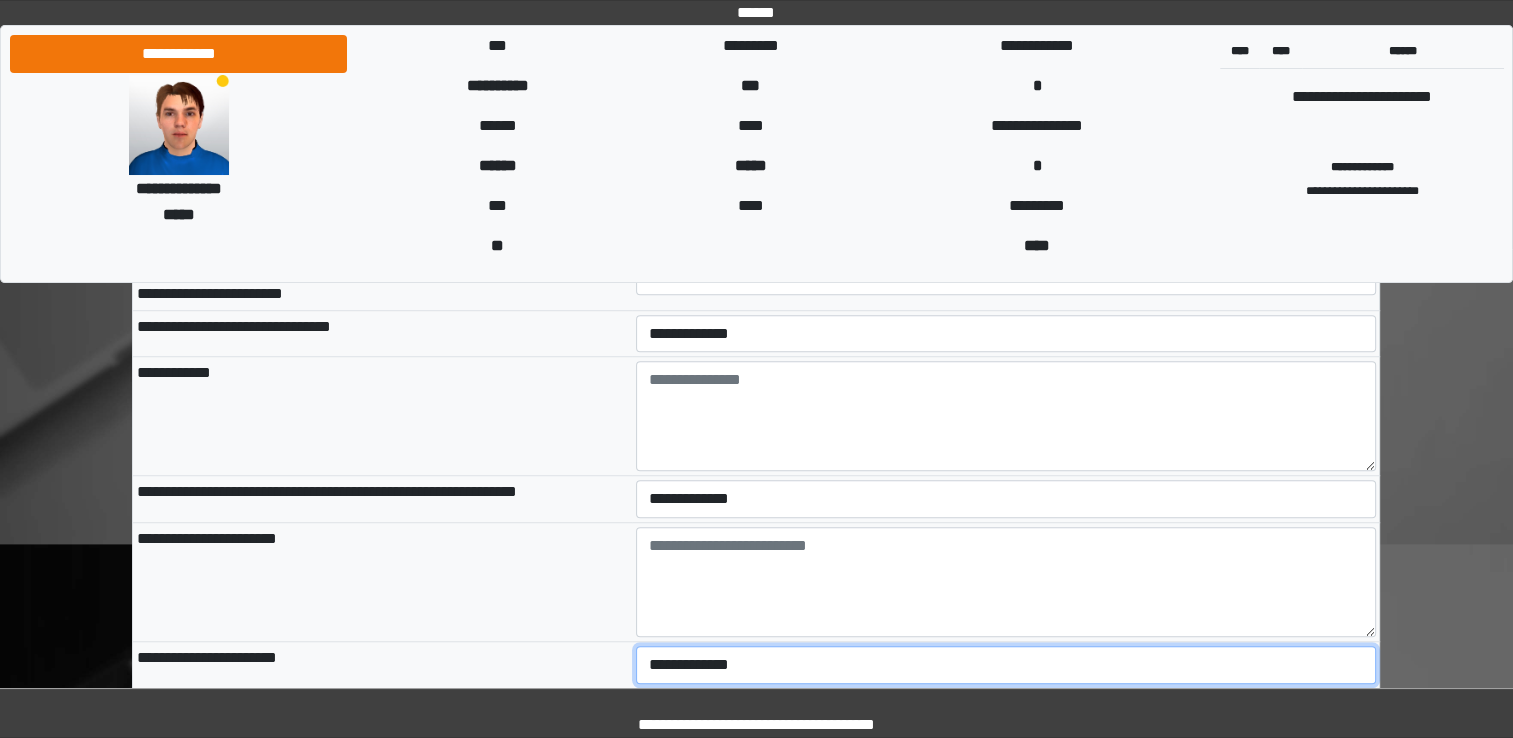 select on "*" 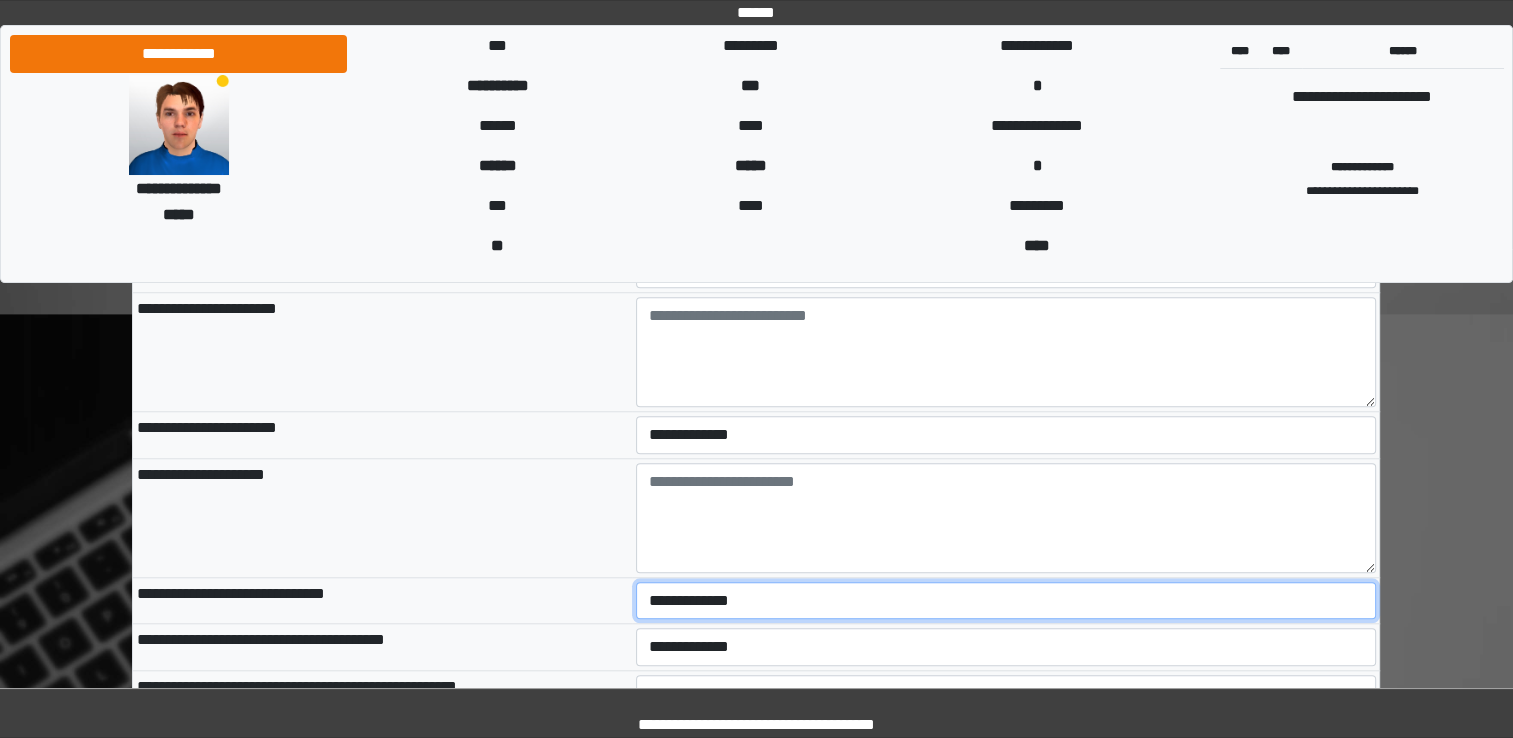 scroll, scrollTop: 9445, scrollLeft: 0, axis: vertical 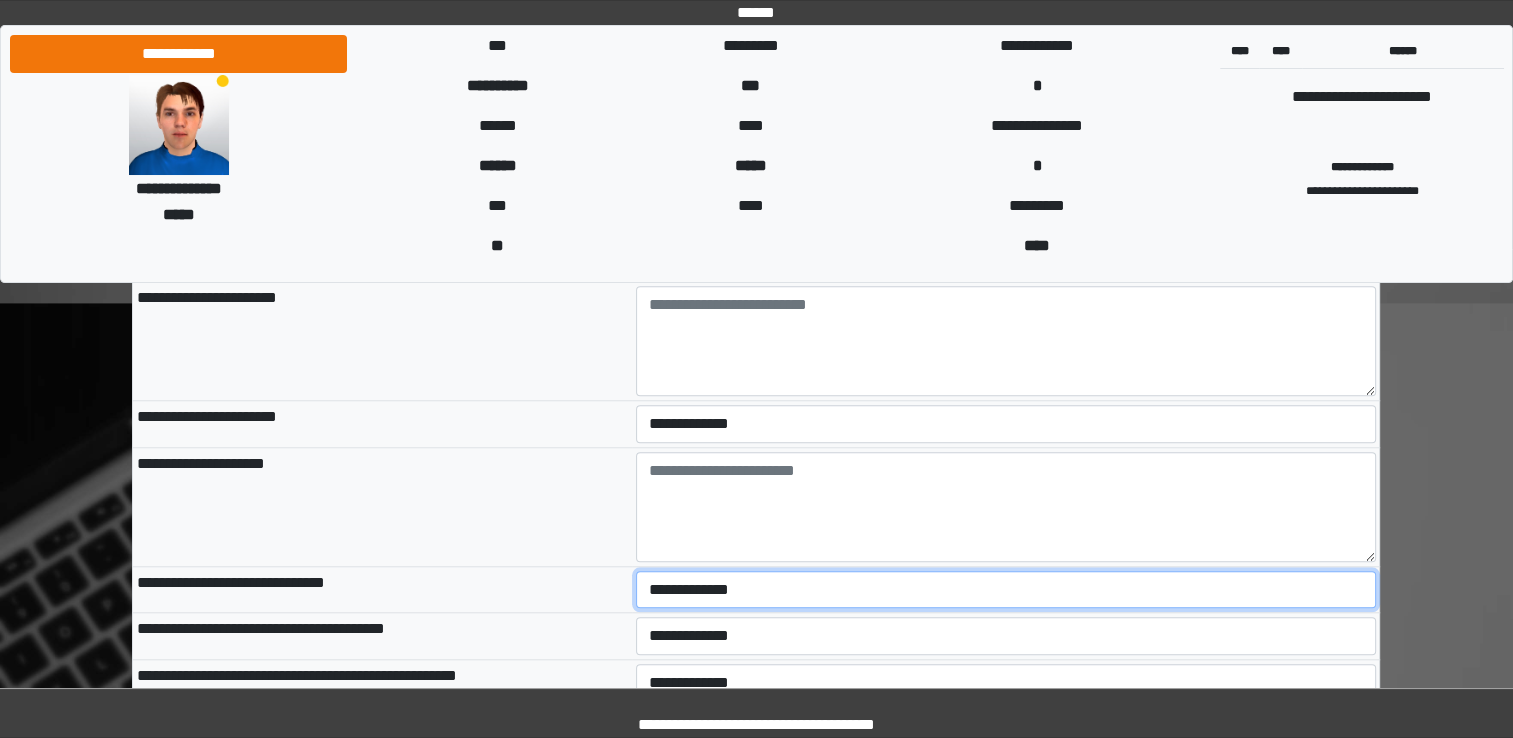 click on "**********" at bounding box center (1006, 590) 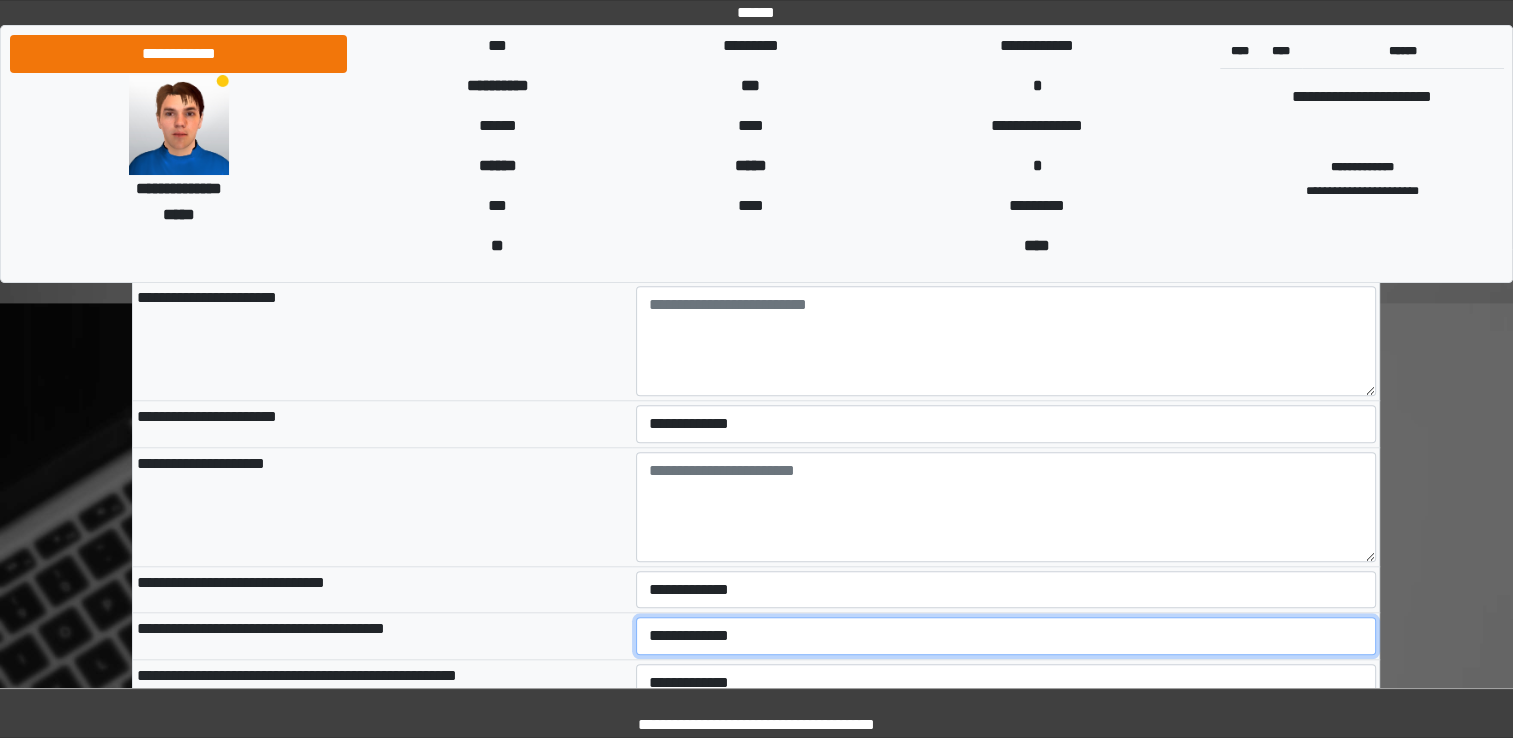 select on "*" 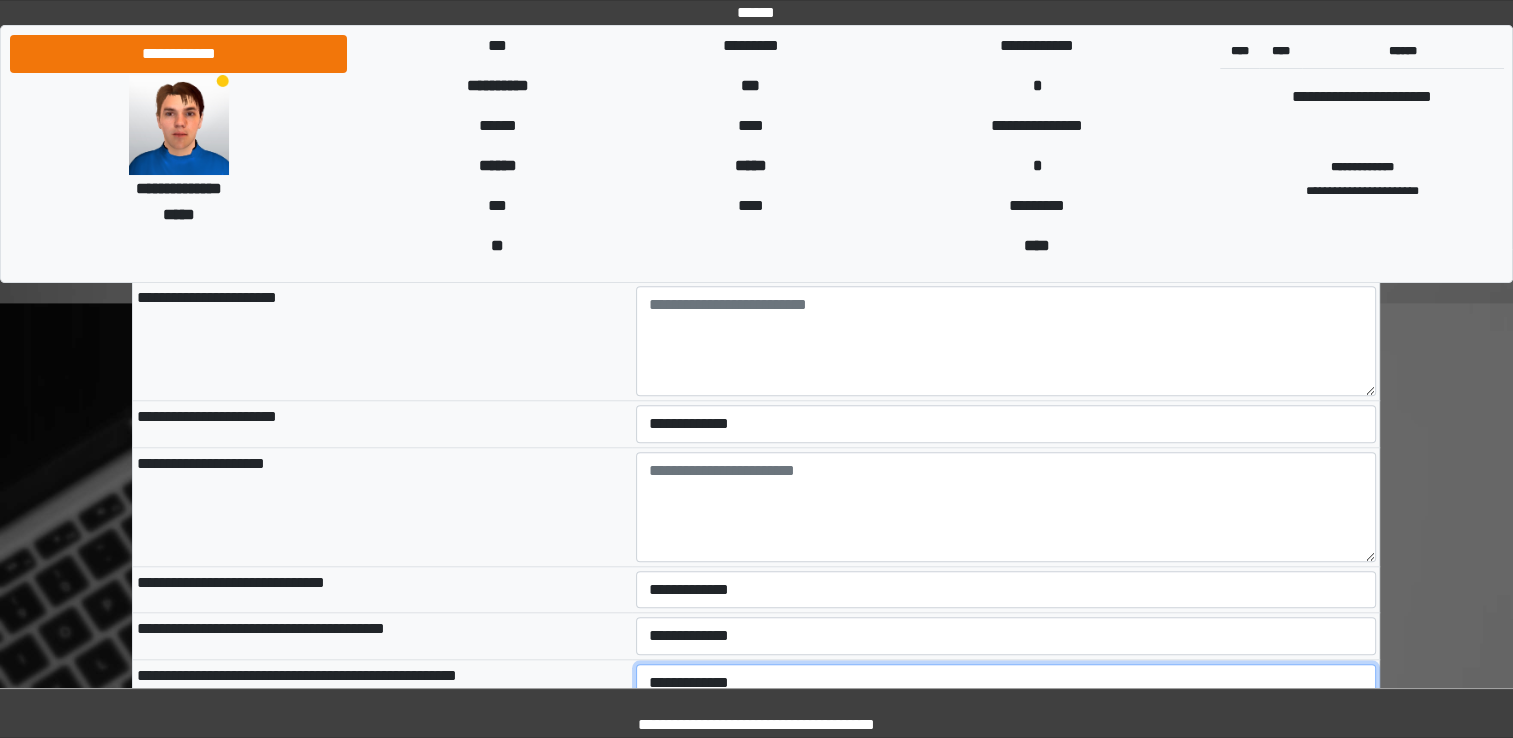 select on "*" 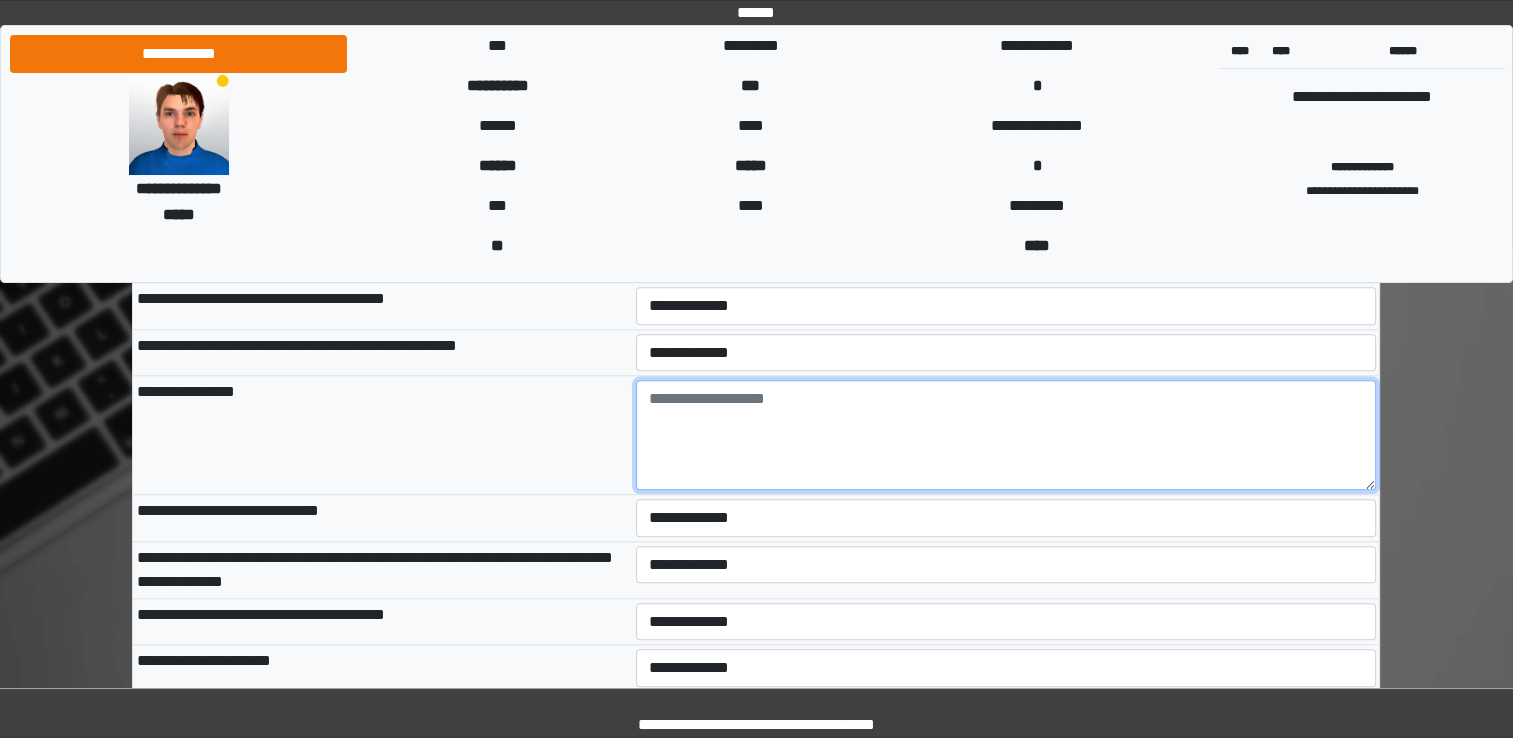 scroll, scrollTop: 9598, scrollLeft: 0, axis: vertical 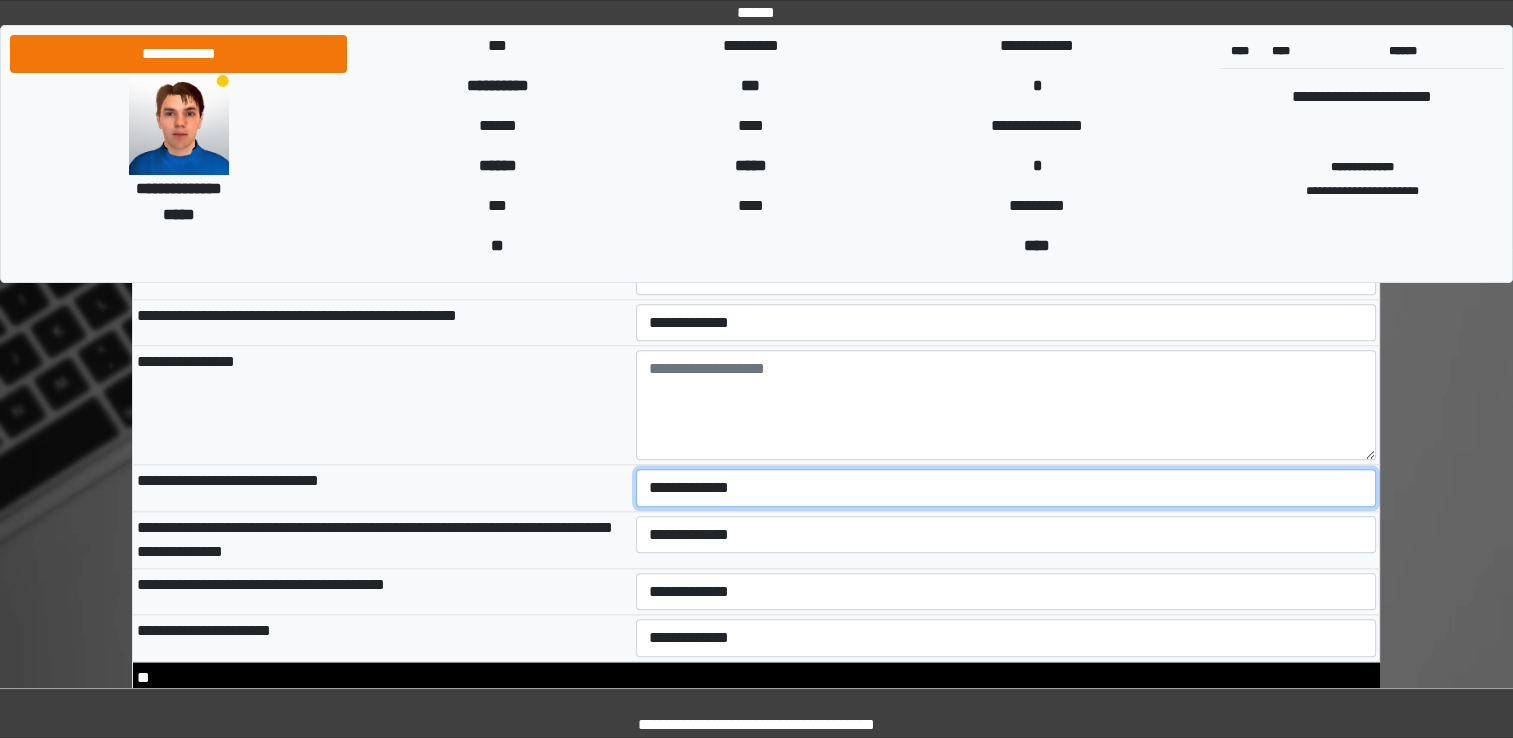 click on "**********" at bounding box center (1006, 488) 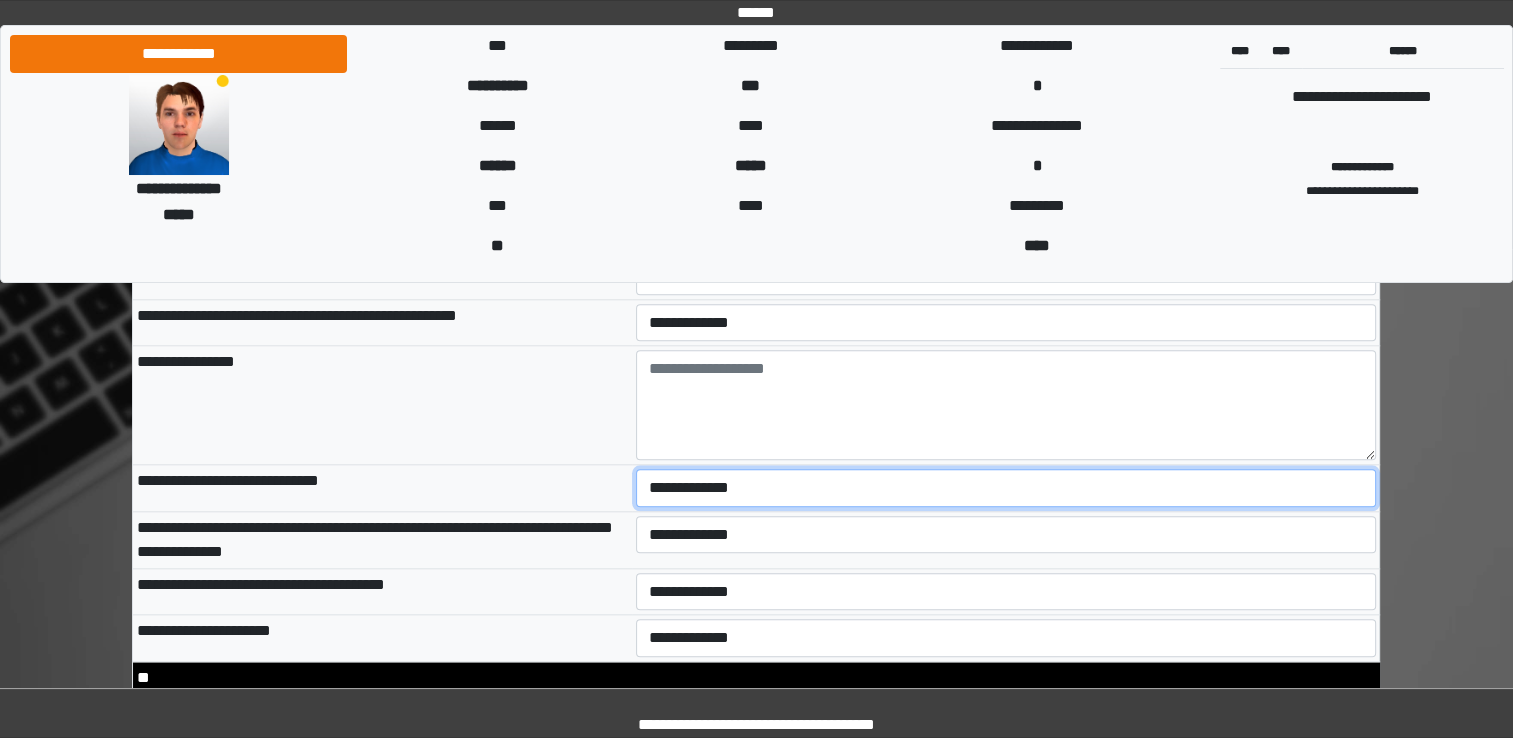 select on "*" 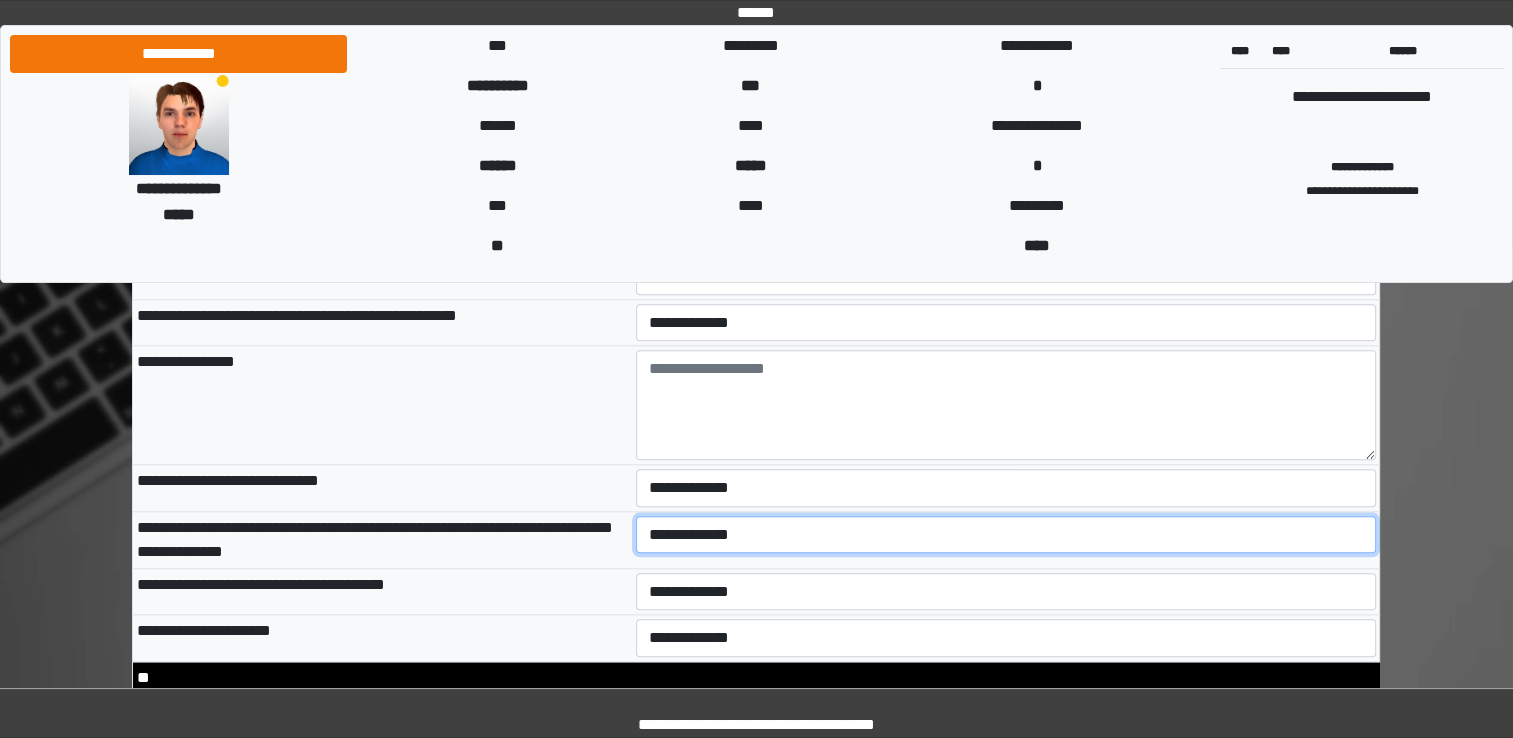 click on "**********" at bounding box center [1006, 535] 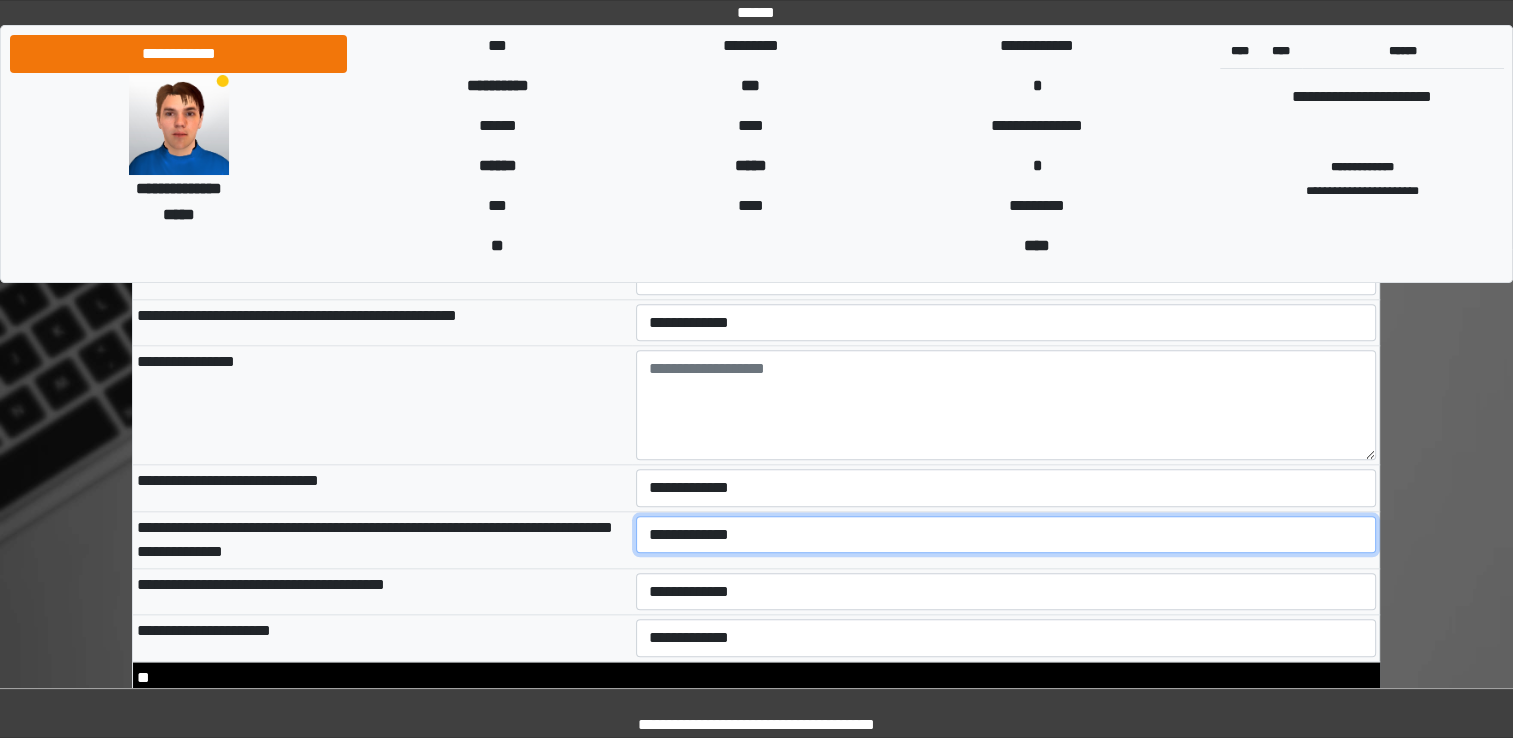 select on "*" 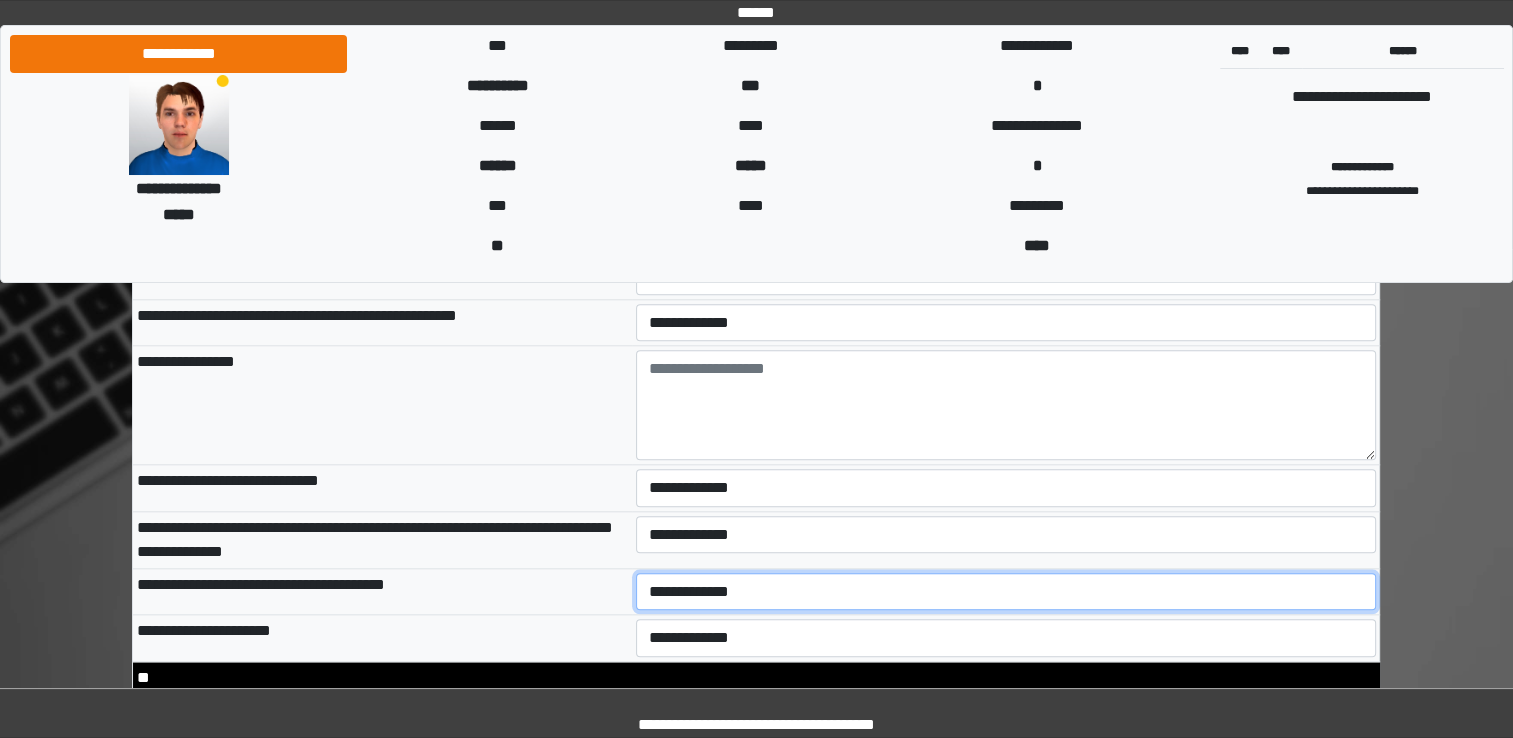 click on "**********" at bounding box center (1006, 592) 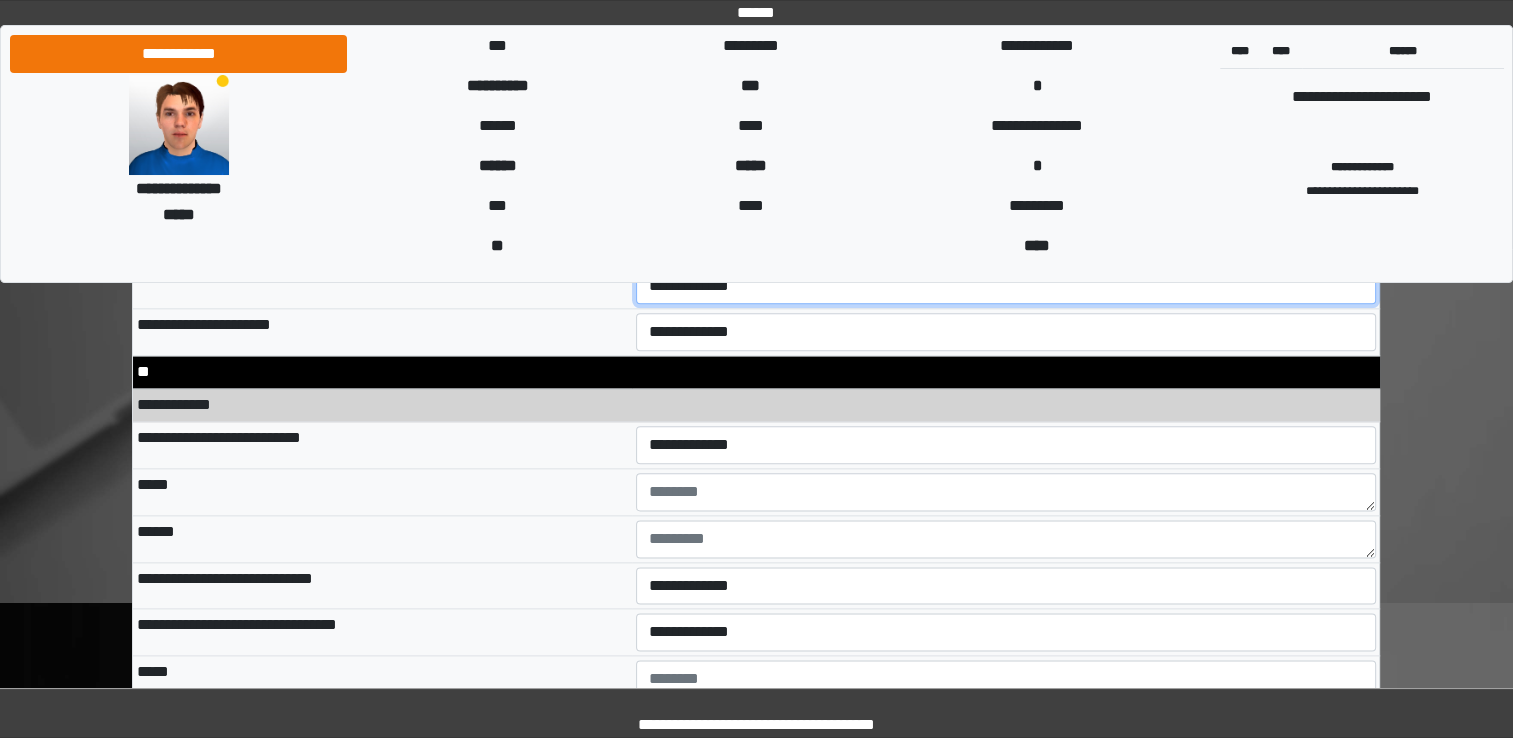 scroll, scrollTop: 9918, scrollLeft: 0, axis: vertical 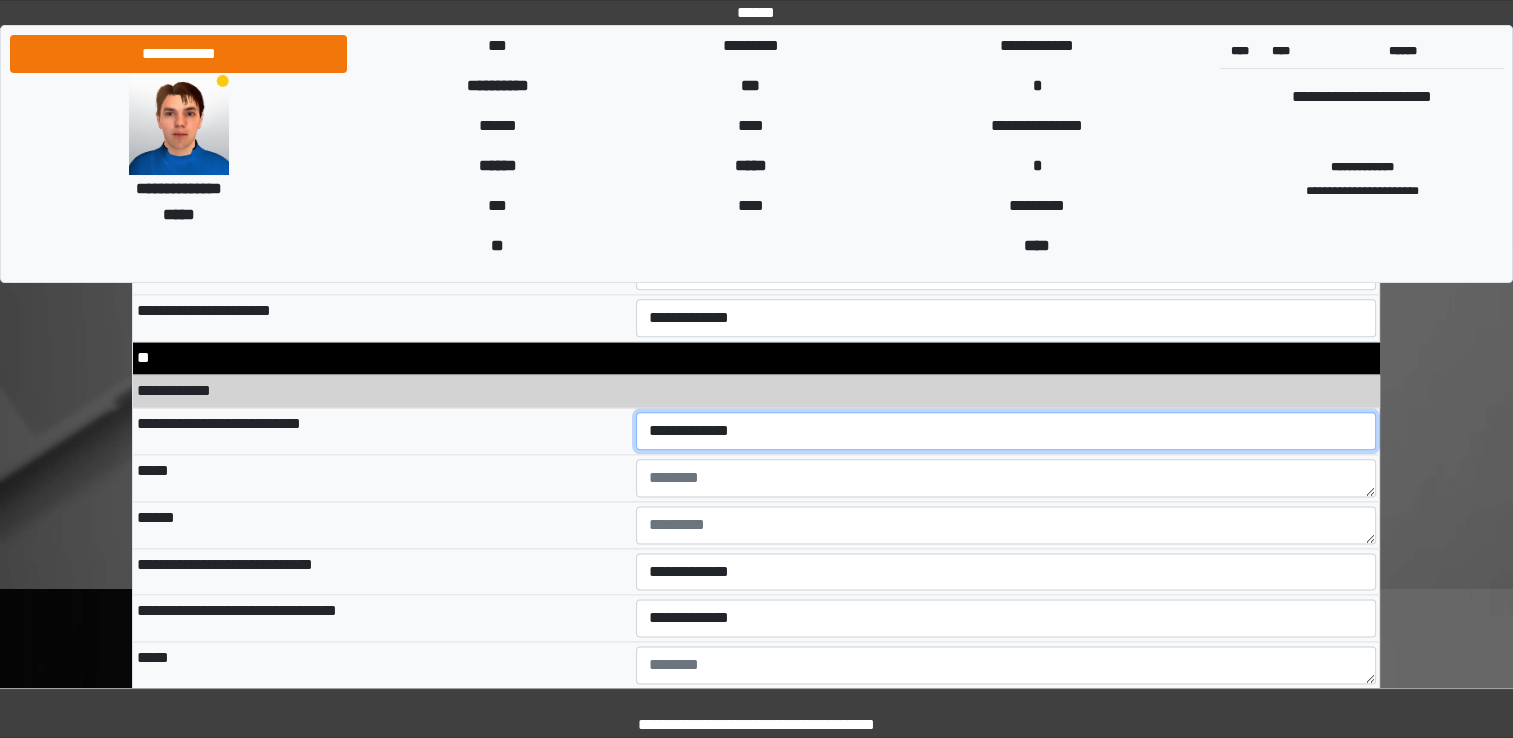 click on "**********" at bounding box center [1006, 431] 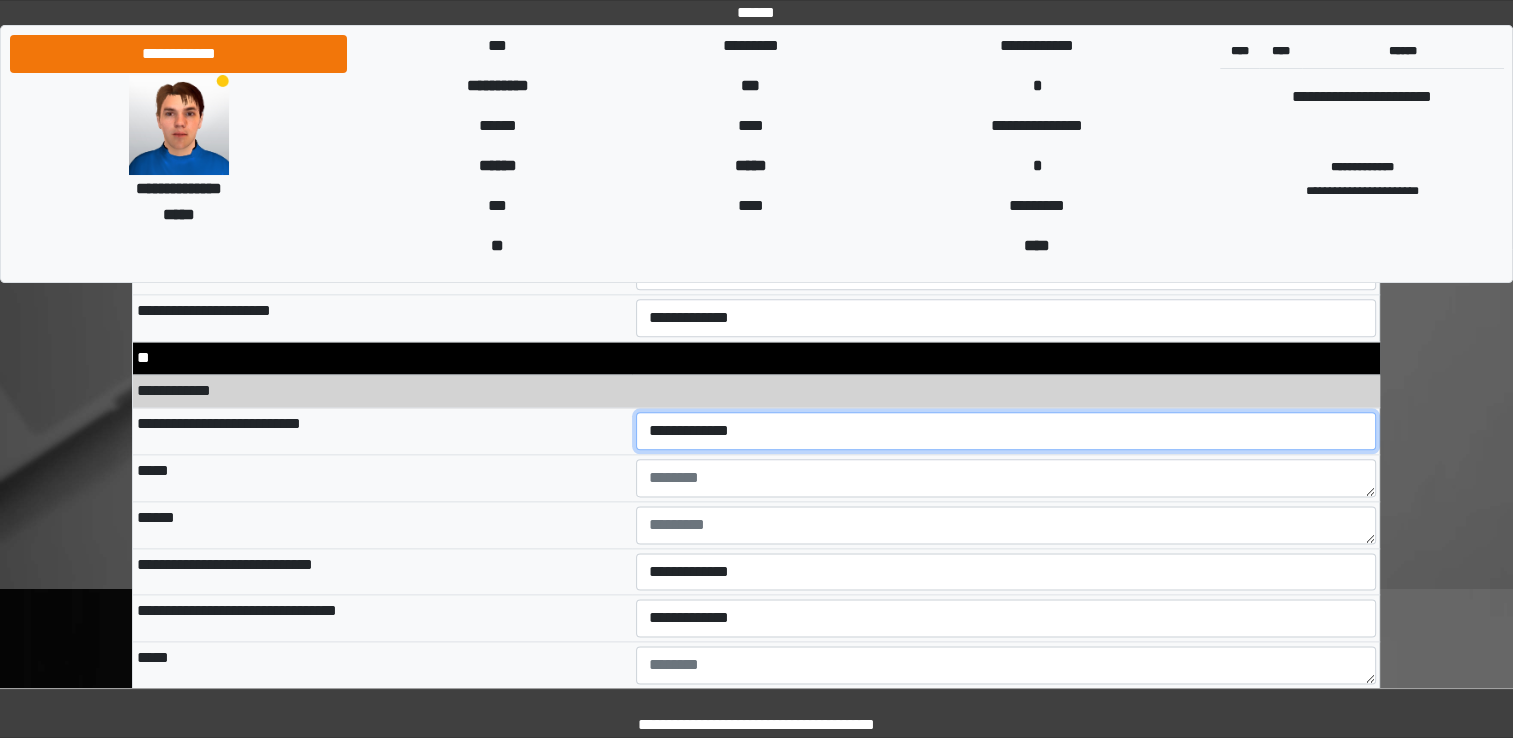 select on "*" 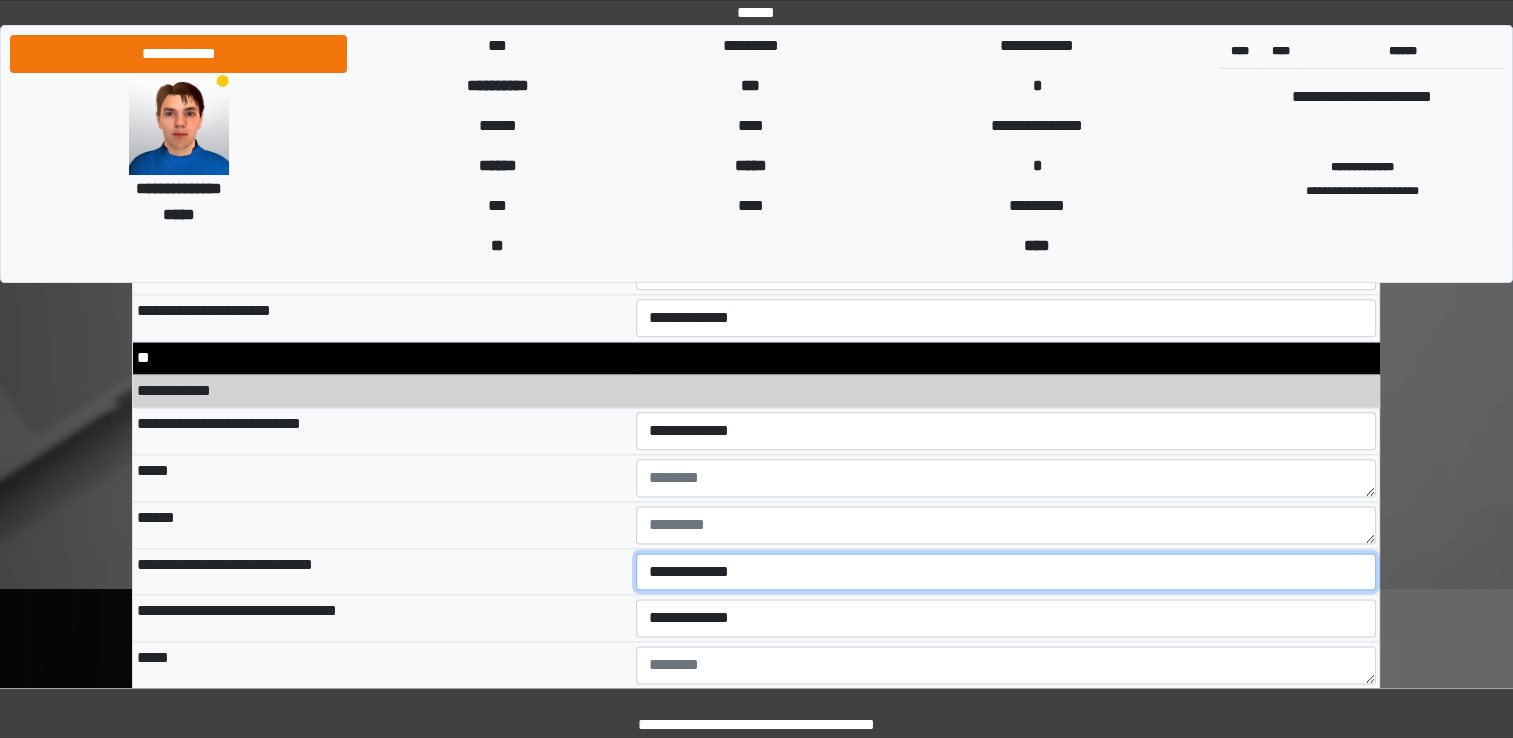 select on "*" 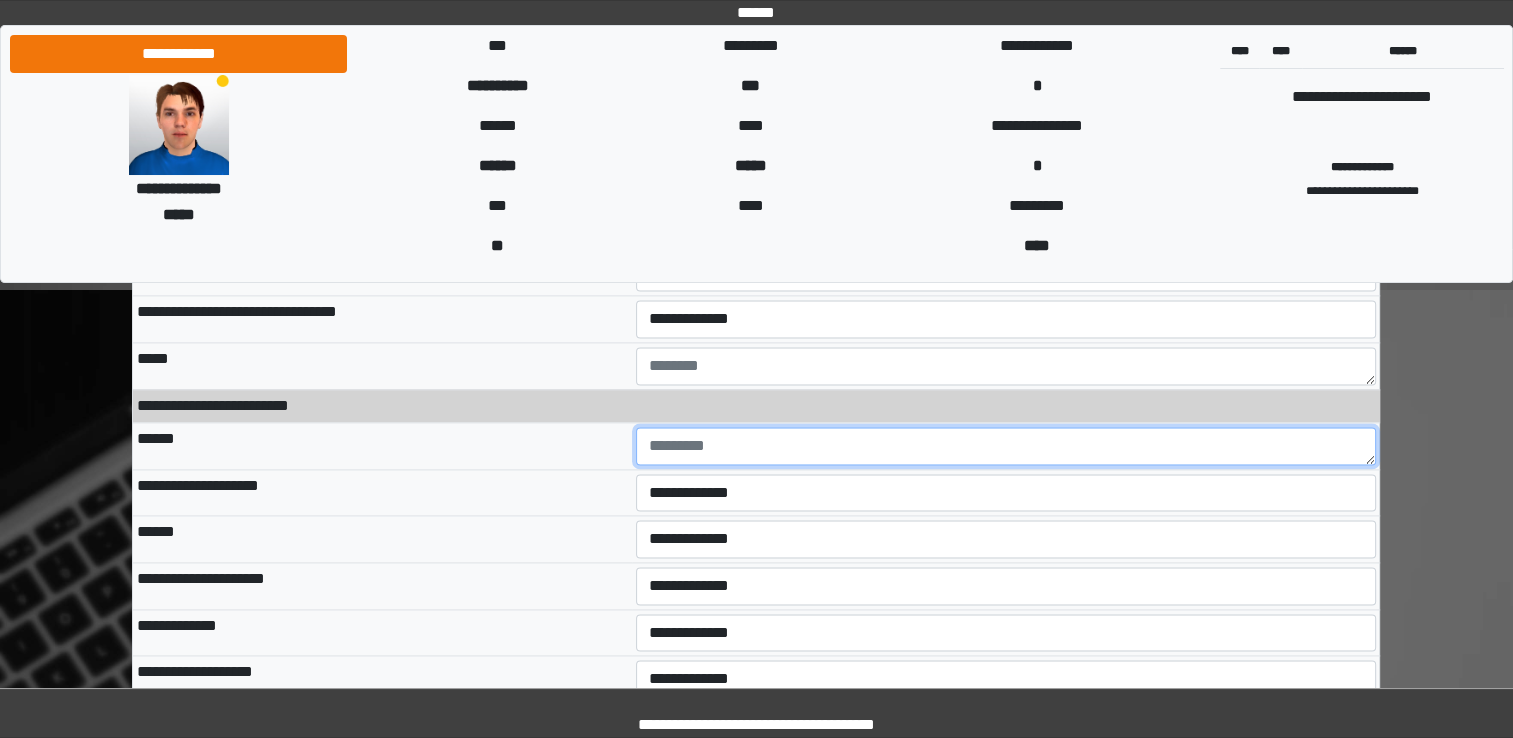 scroll, scrollTop: 10232, scrollLeft: 0, axis: vertical 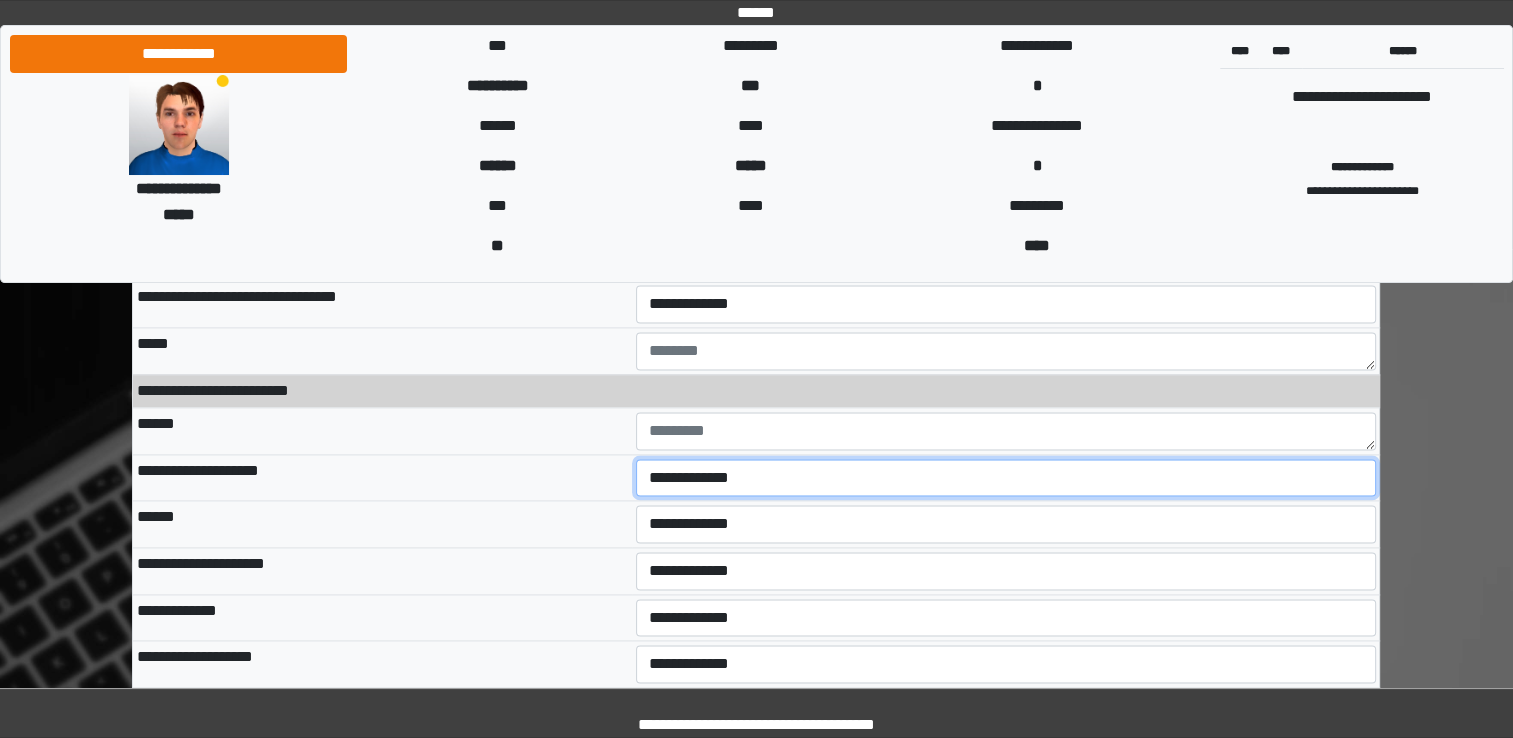 click on "**********" at bounding box center (1006, 478) 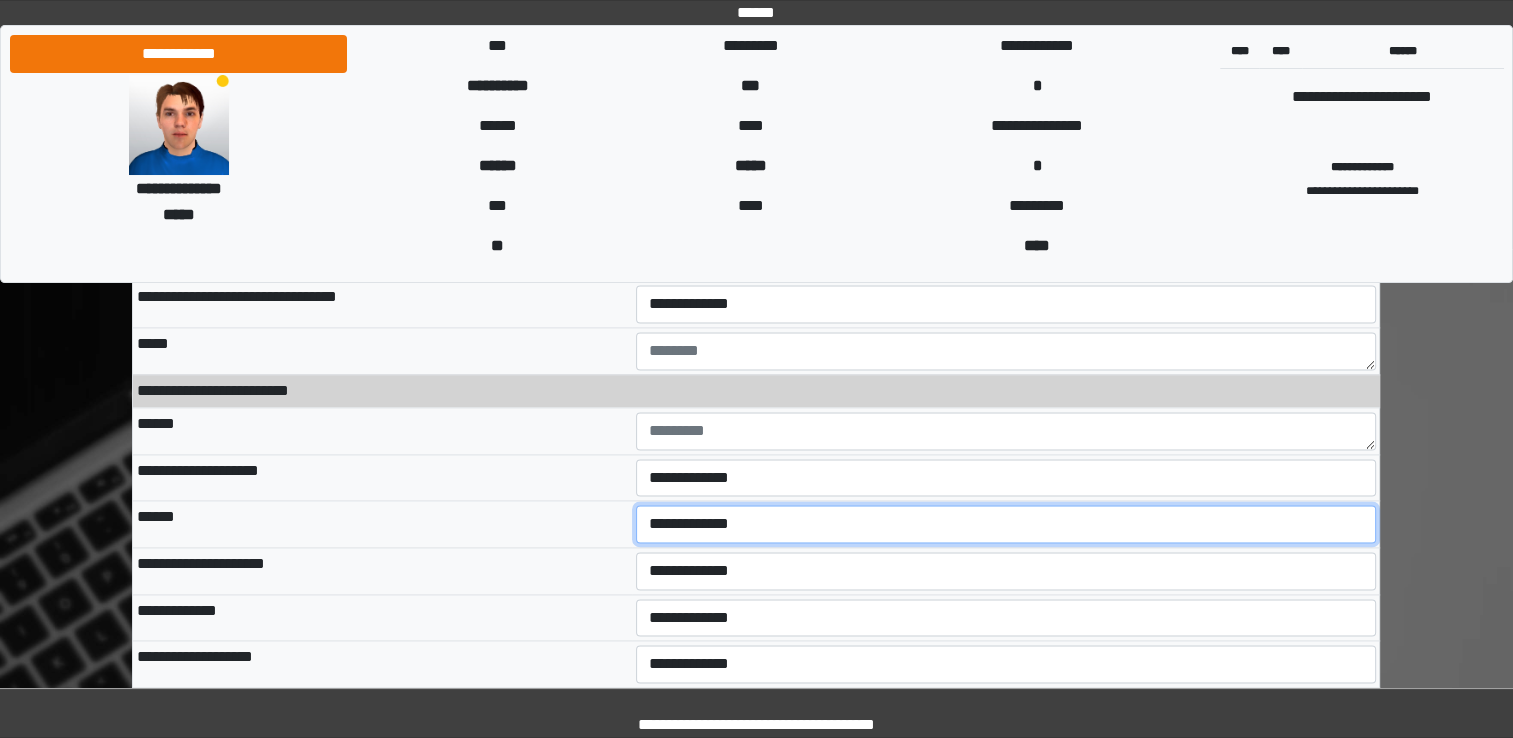 select on "*" 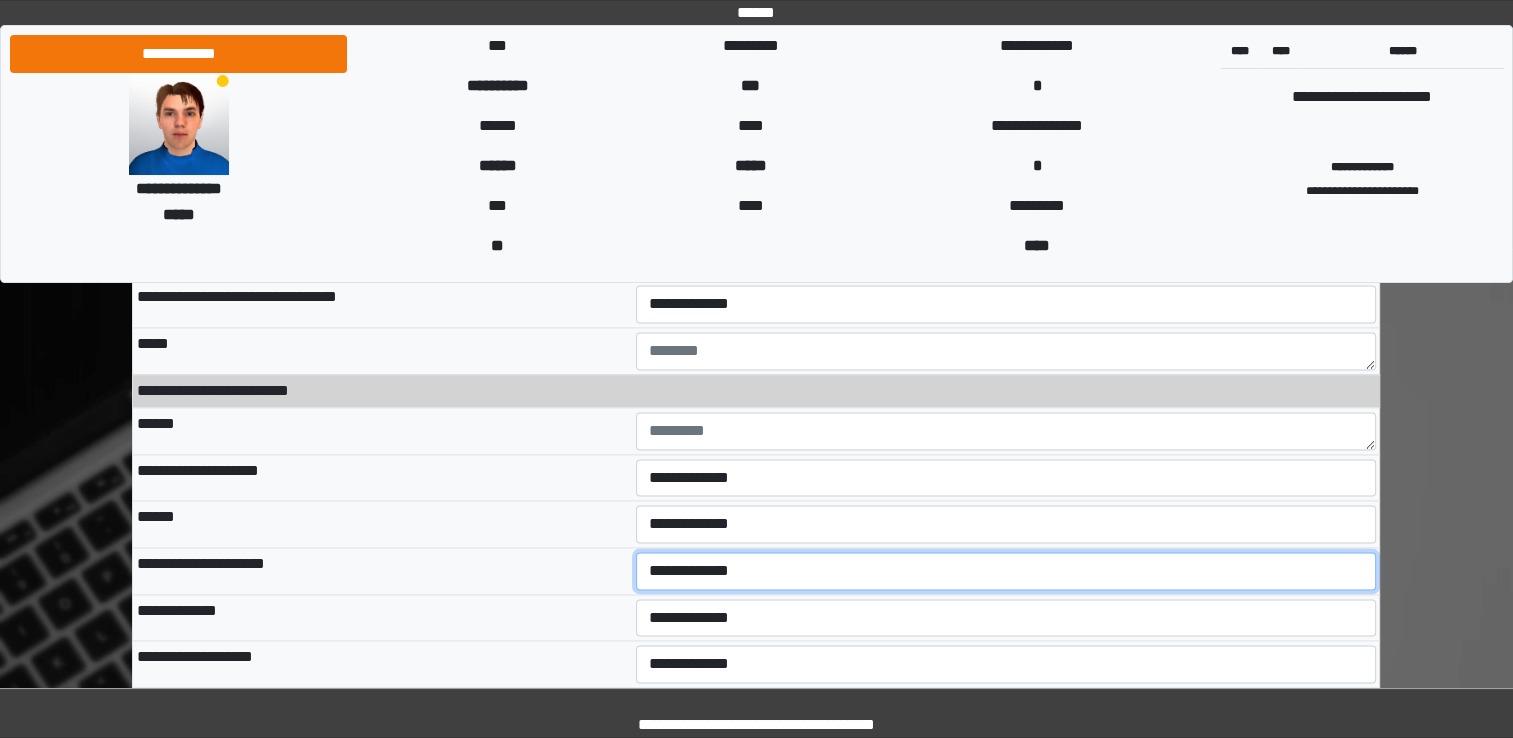 select on "*" 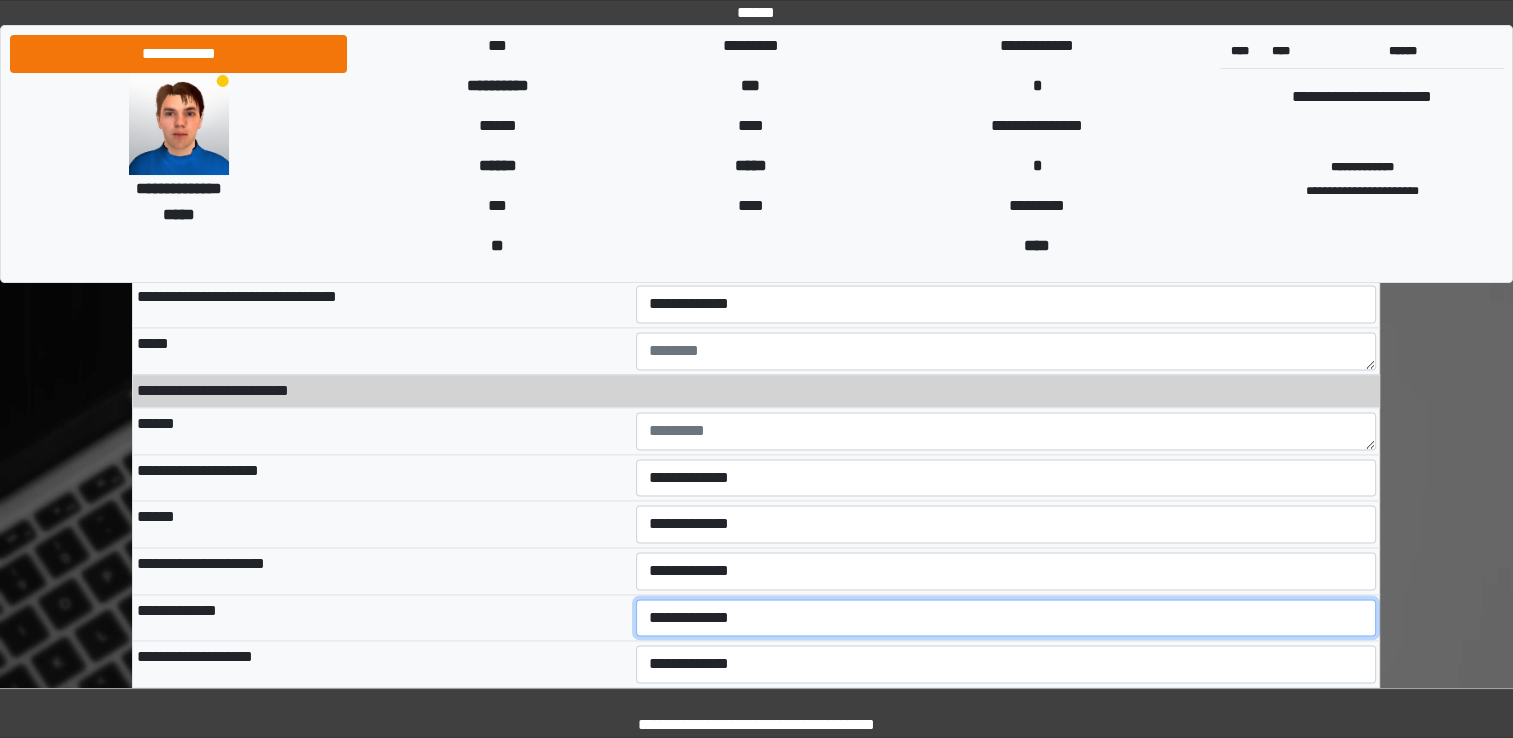 select on "*" 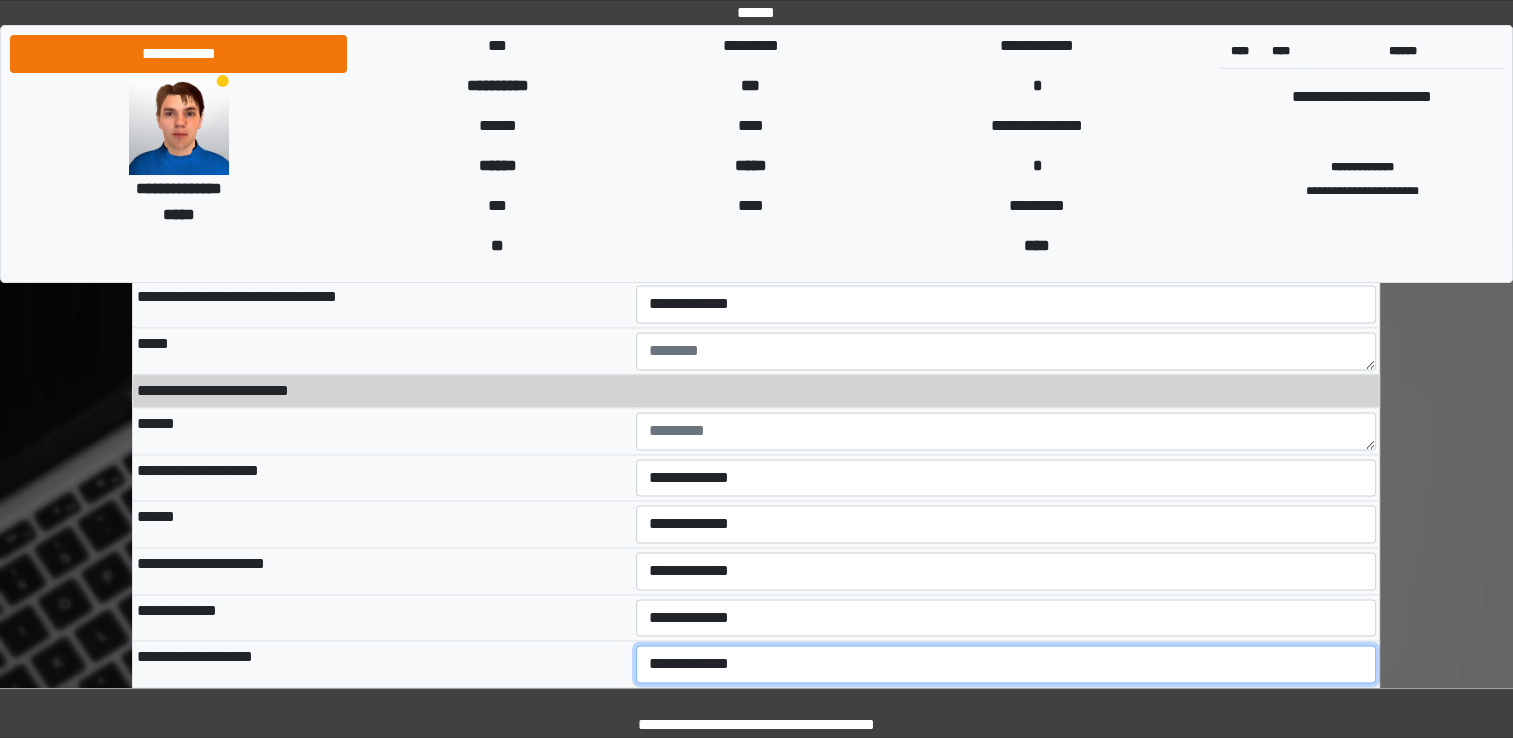select on "*" 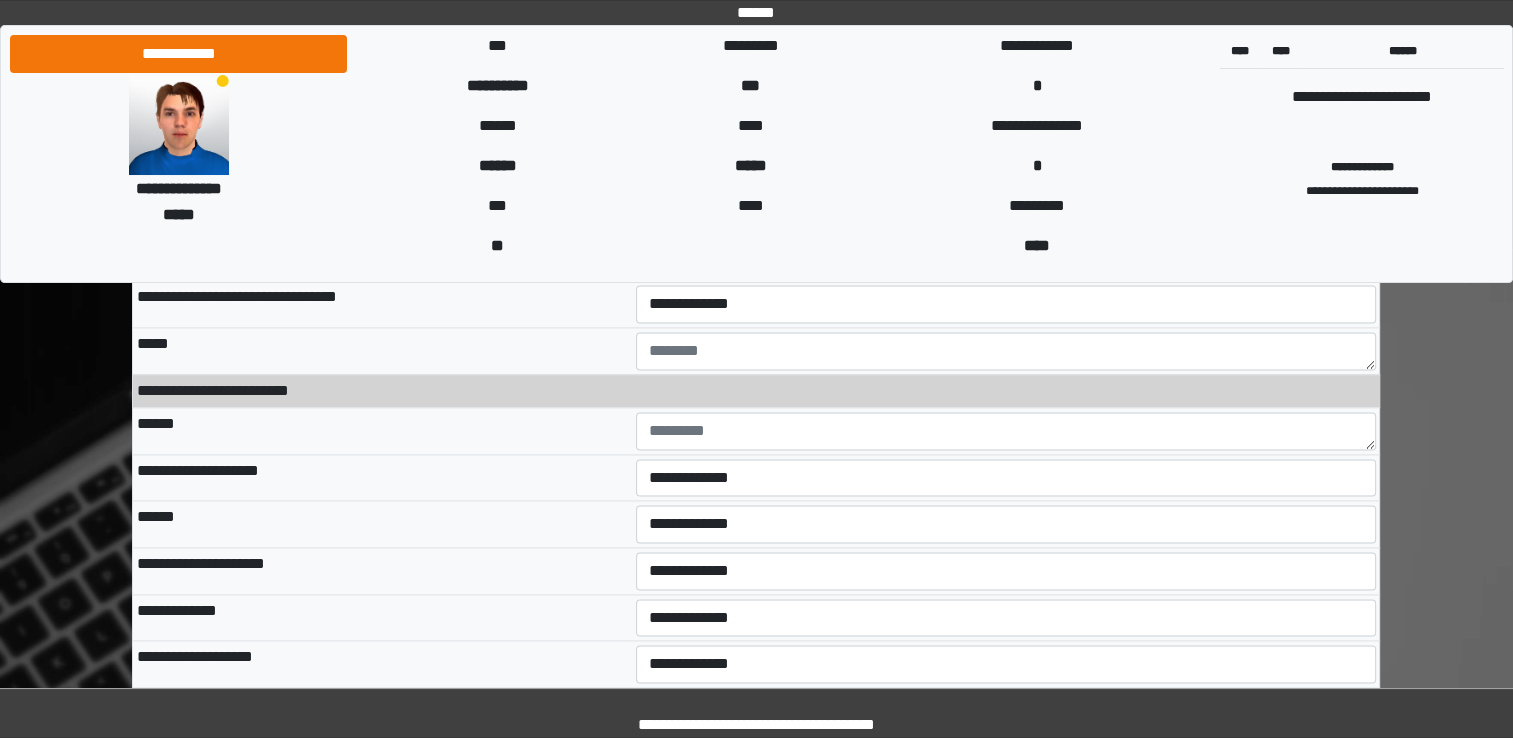 select on "*" 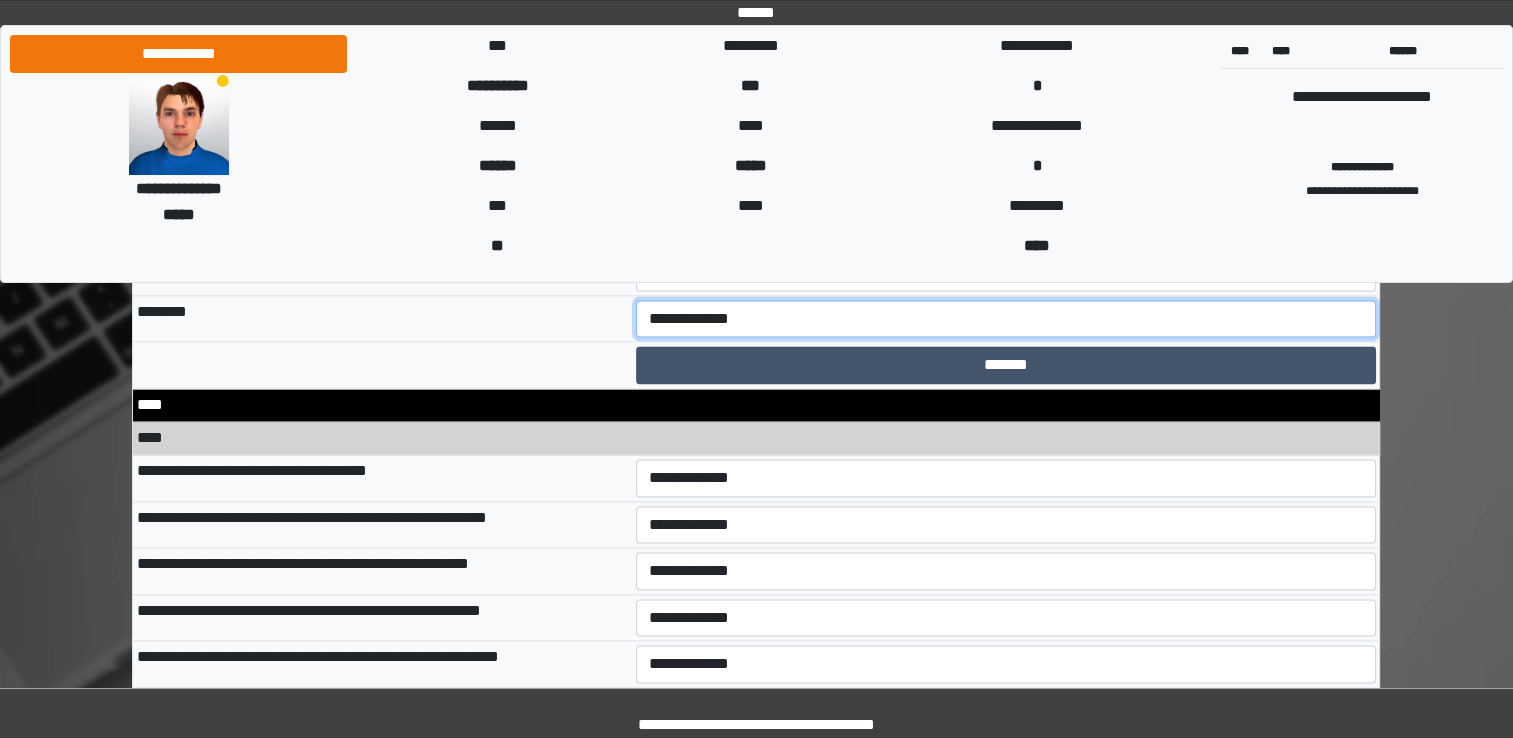 scroll, scrollTop: 10655, scrollLeft: 0, axis: vertical 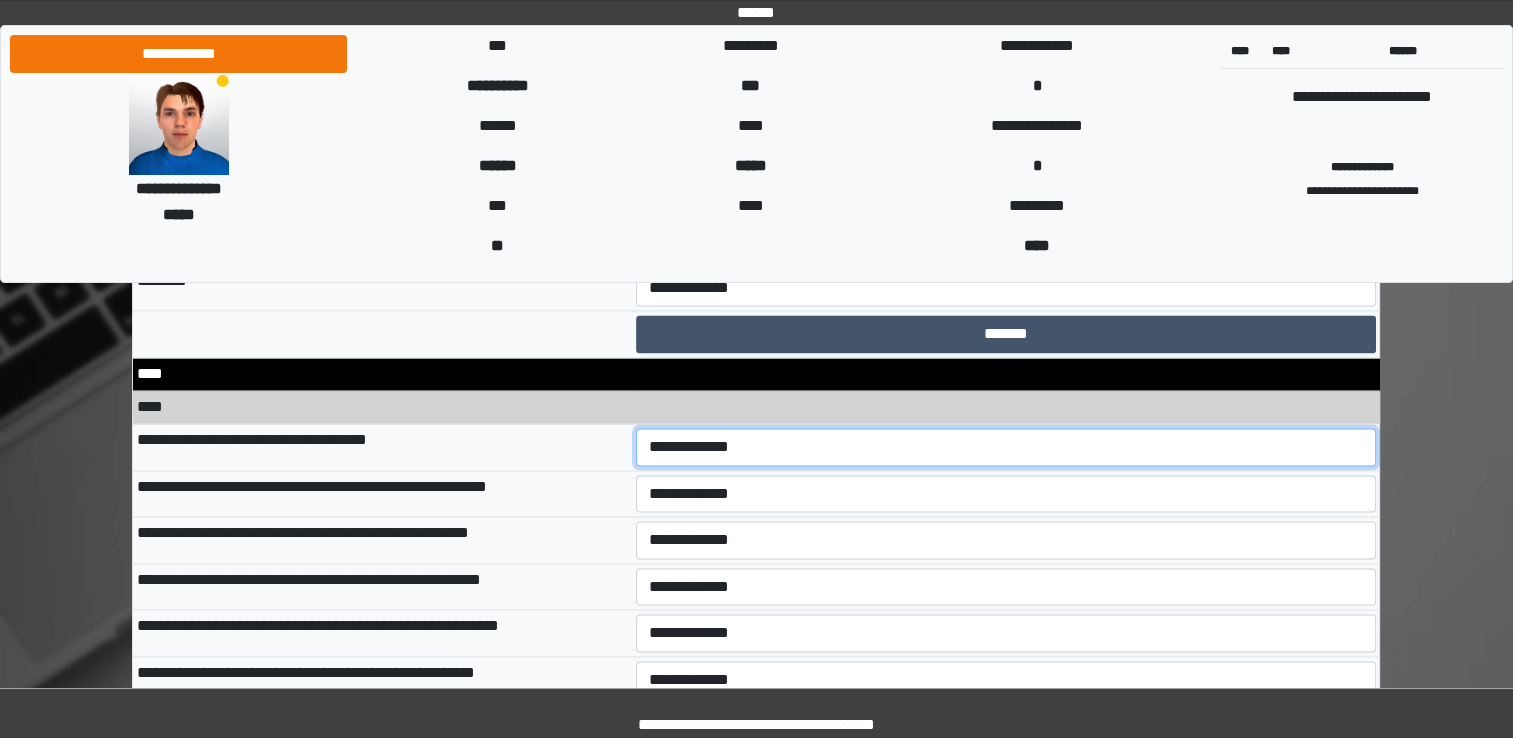 click on "**********" at bounding box center (1006, 447) 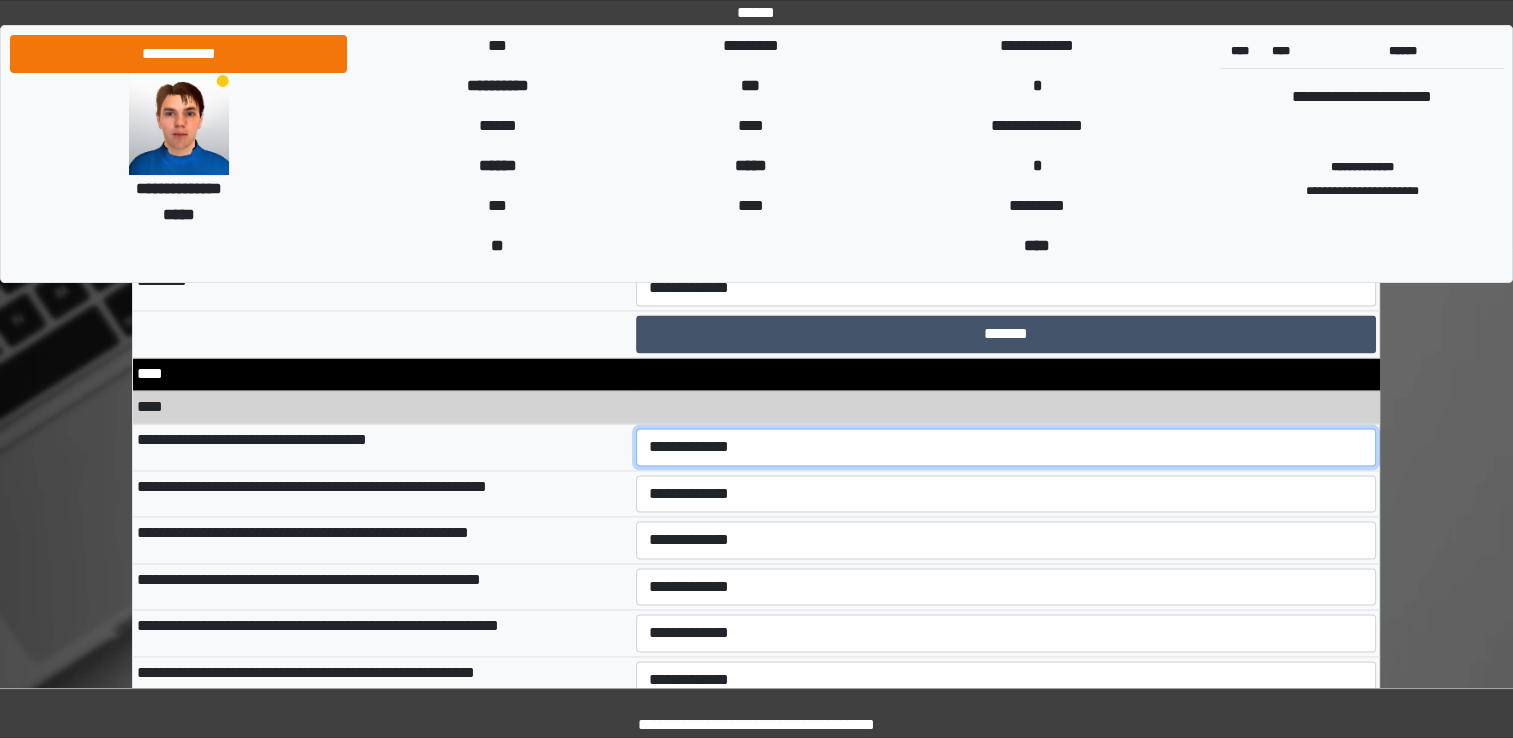 select on "*" 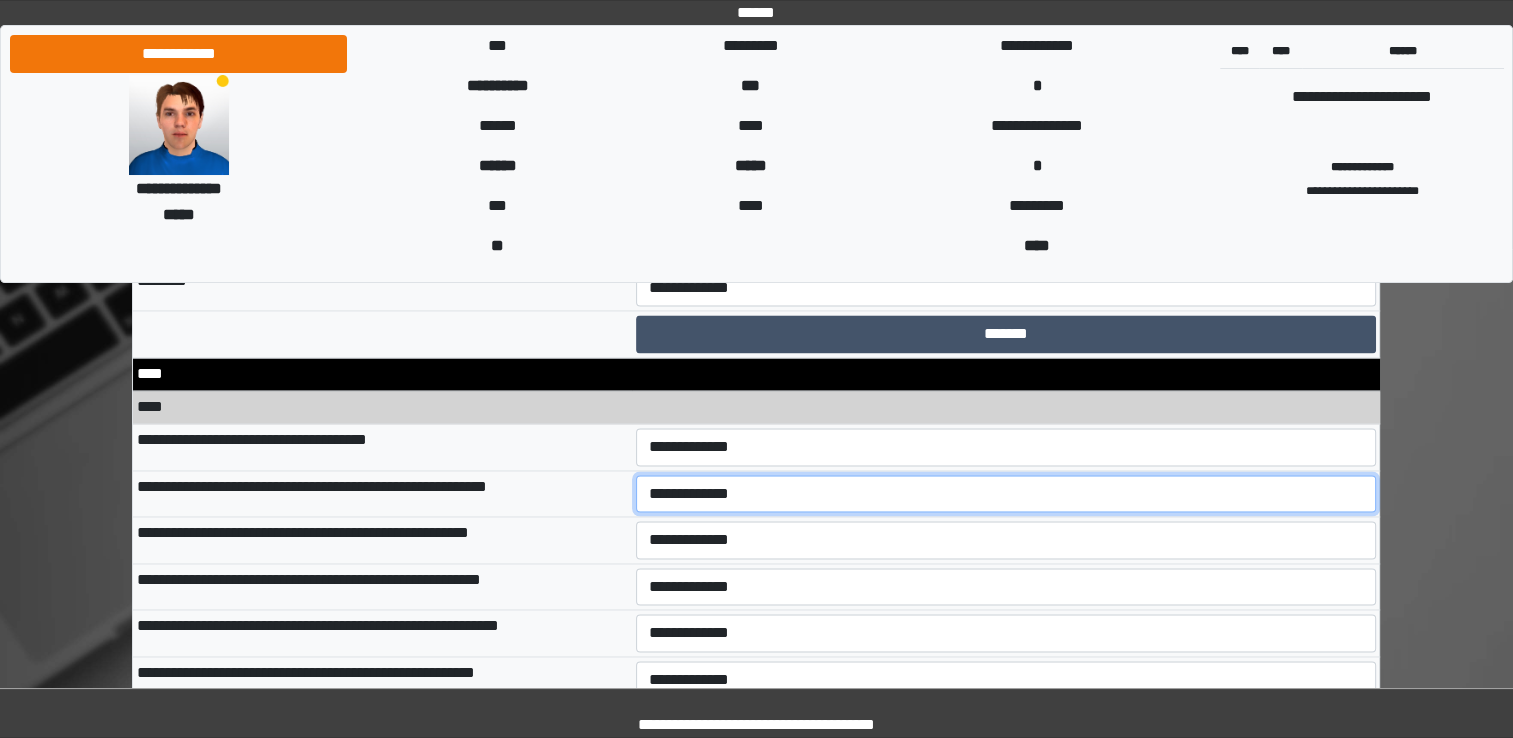 select on "*" 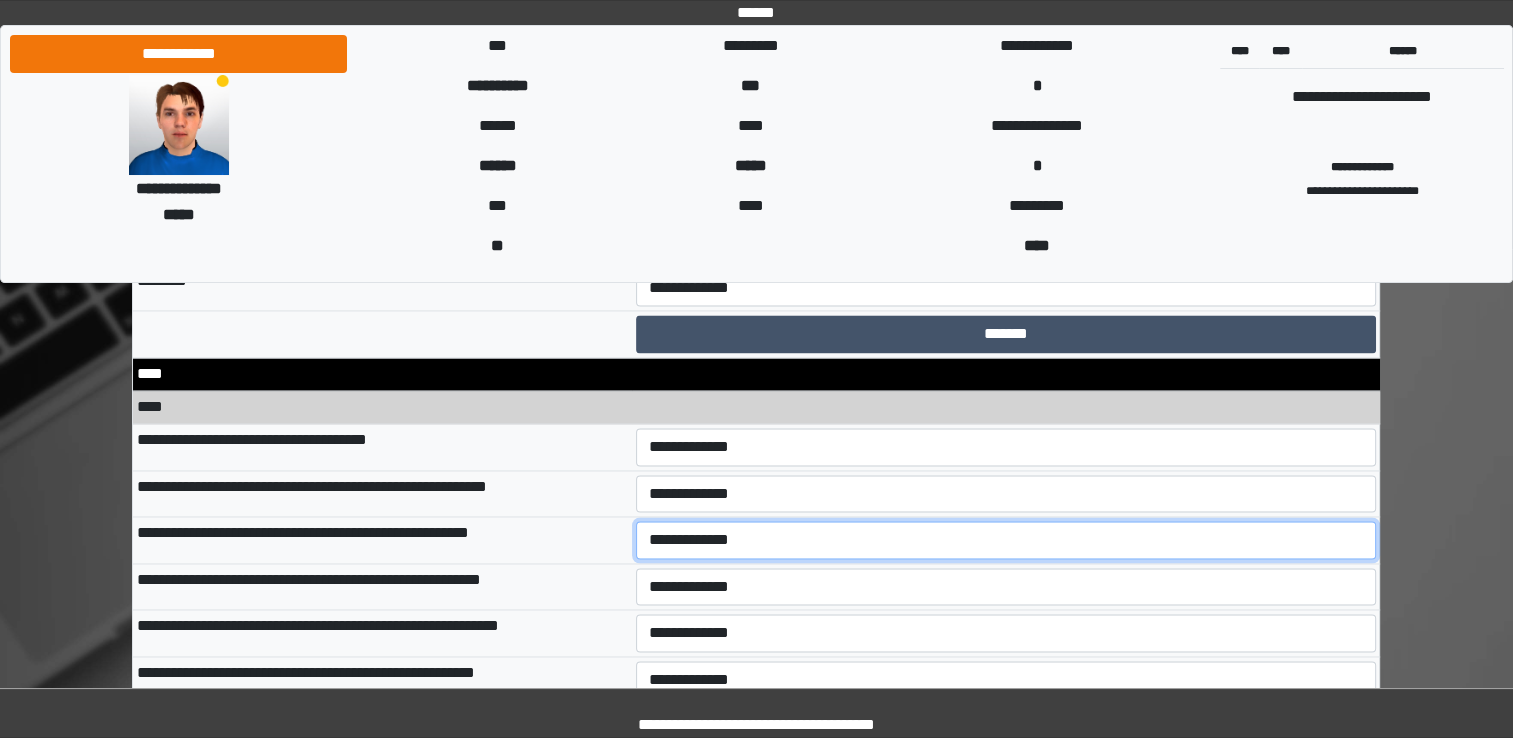 select on "*" 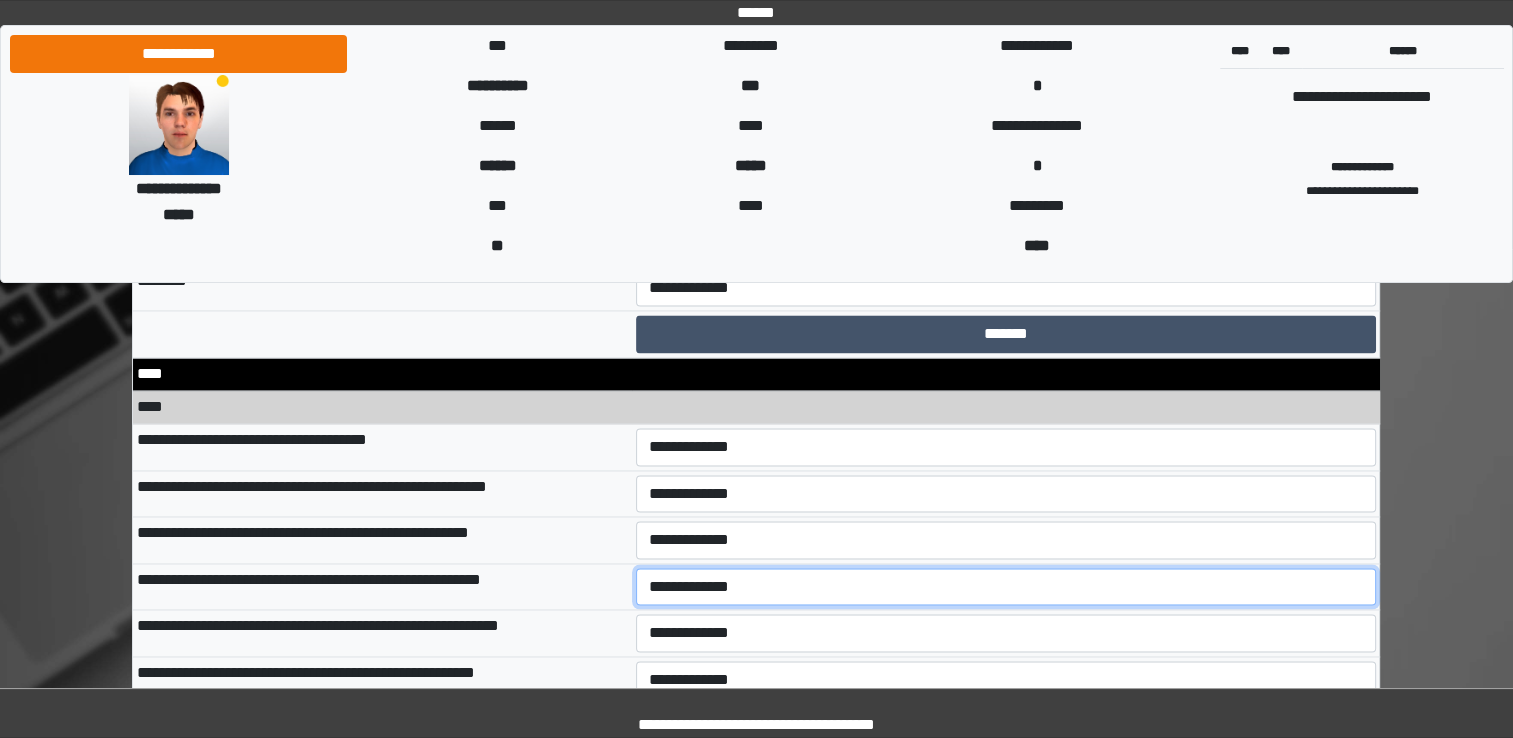 select on "*" 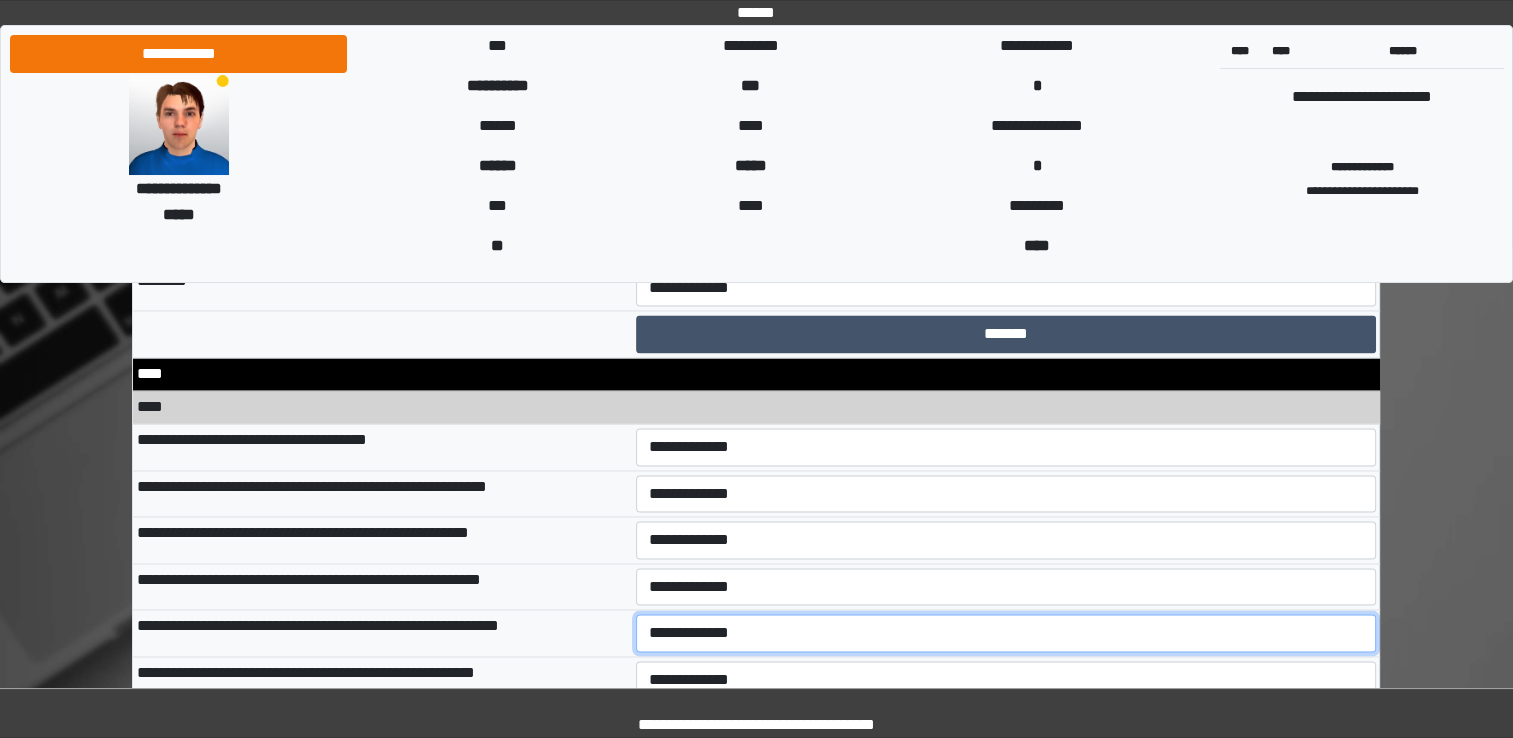 click on "**********" at bounding box center [1006, 633] 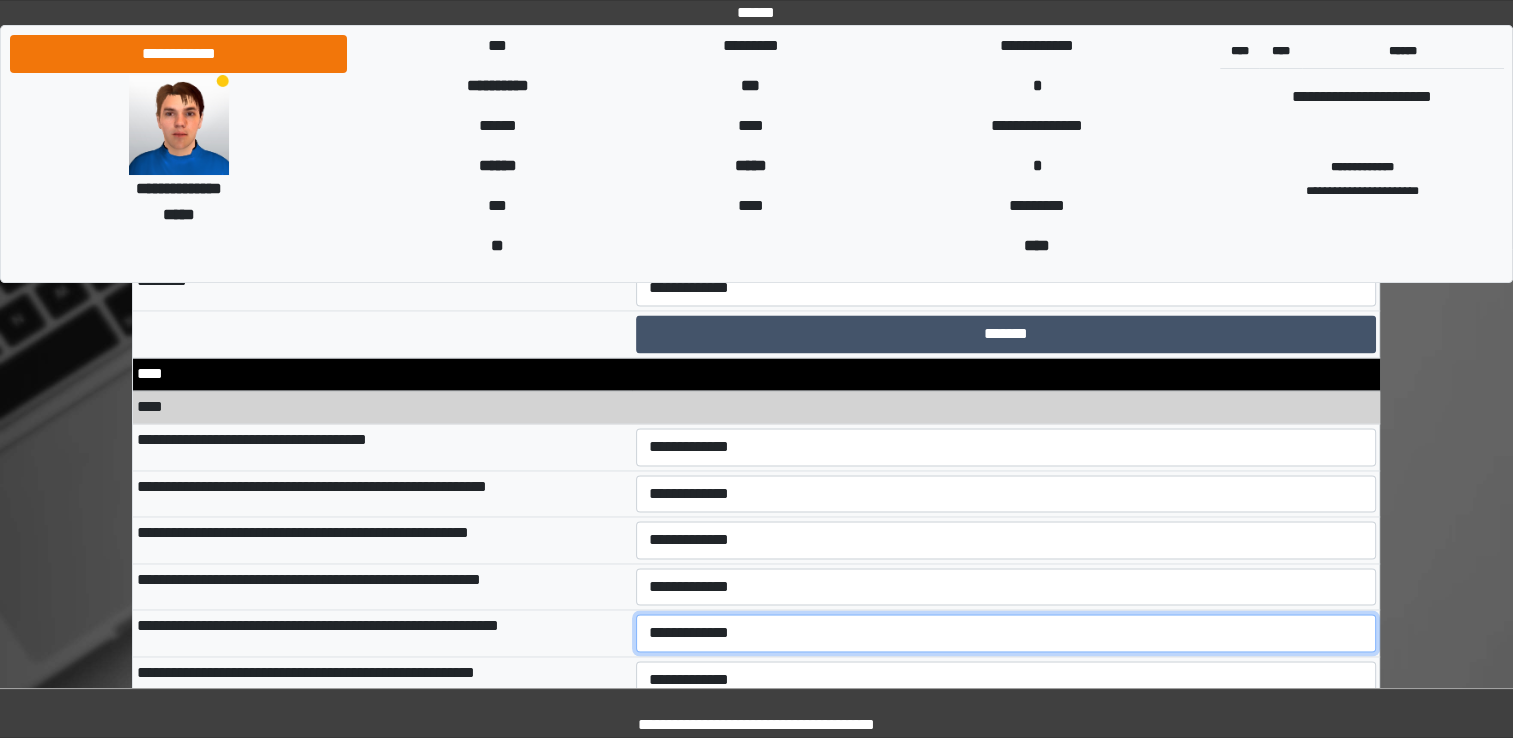 select on "*" 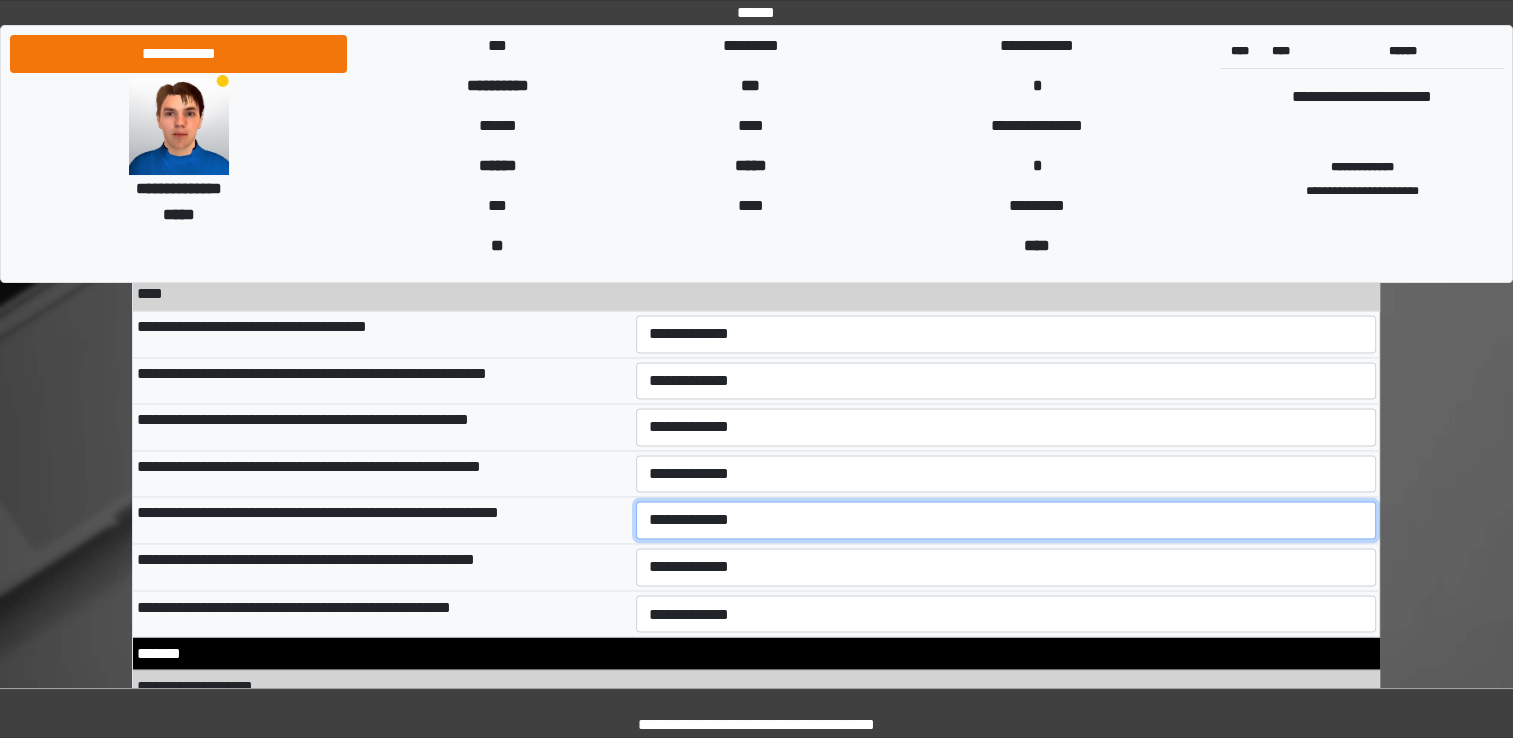scroll, scrollTop: 10775, scrollLeft: 0, axis: vertical 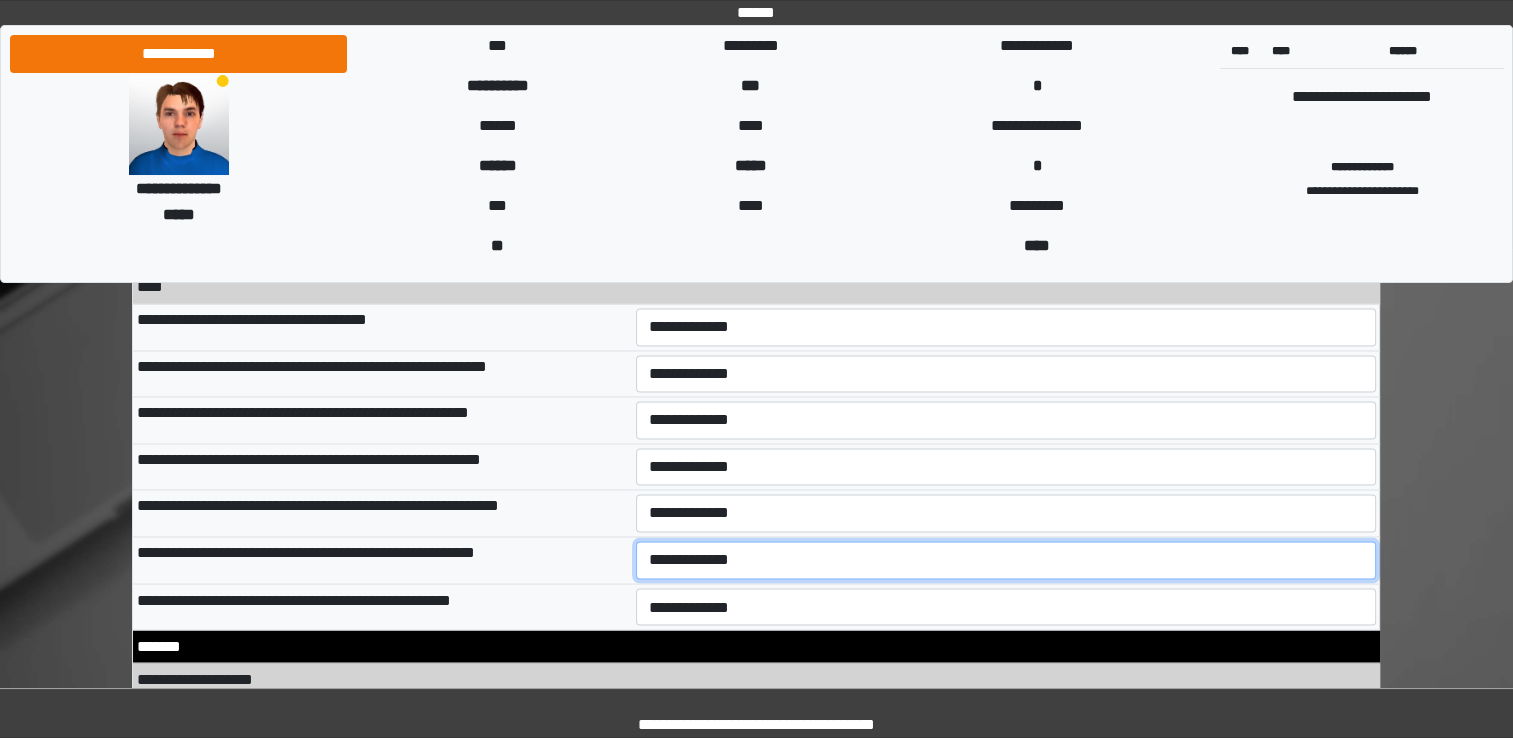 click on "**********" at bounding box center [1006, 560] 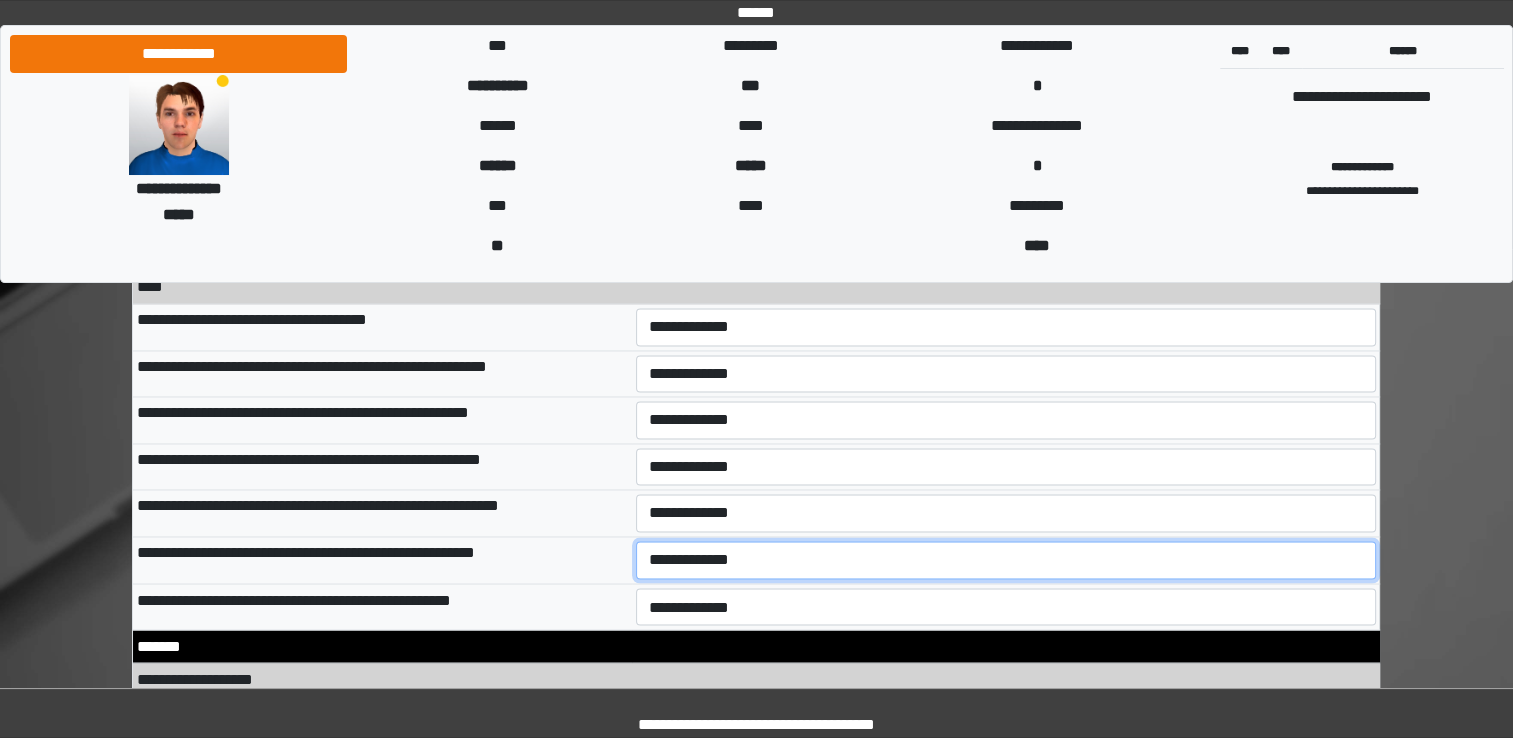 select on "*" 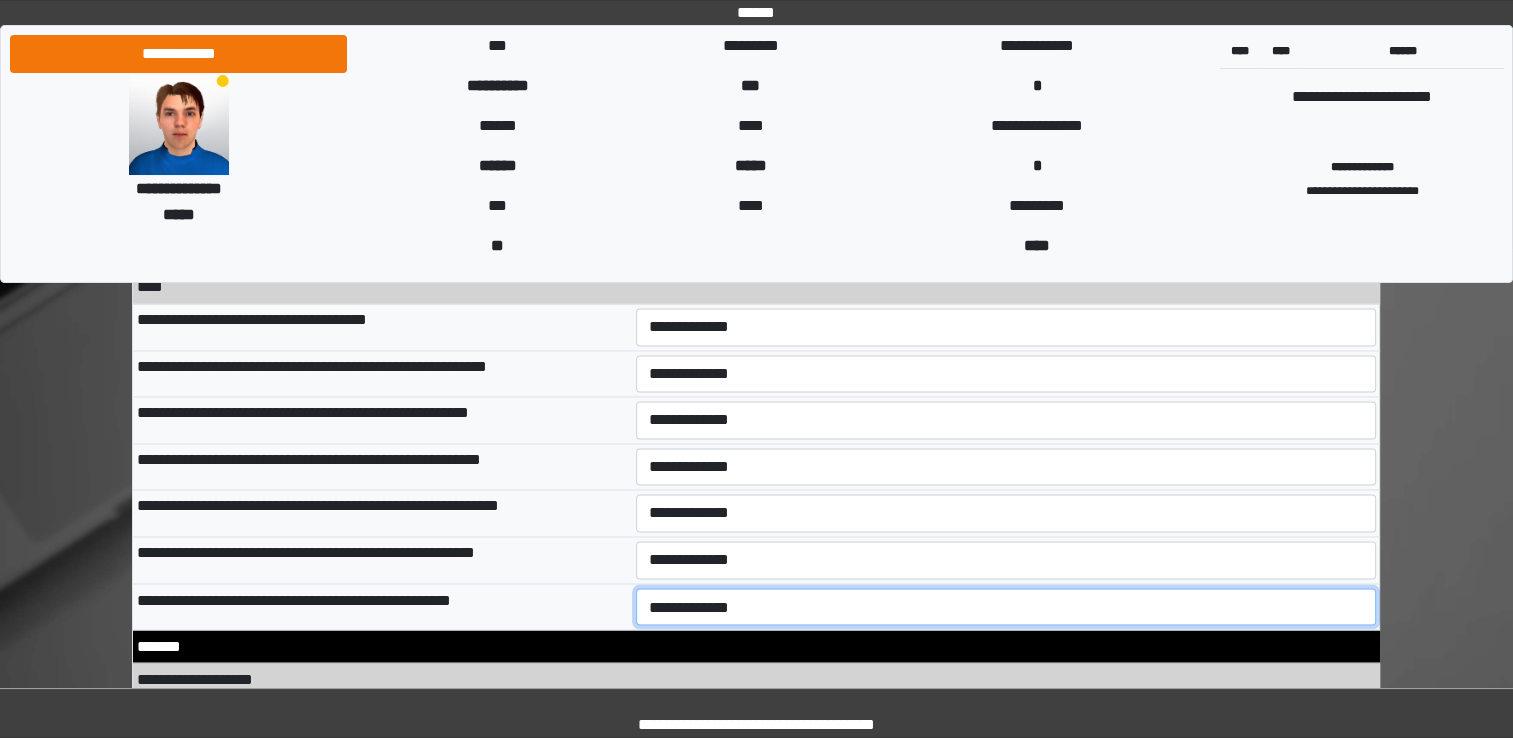 click on "**********" at bounding box center (1006, 607) 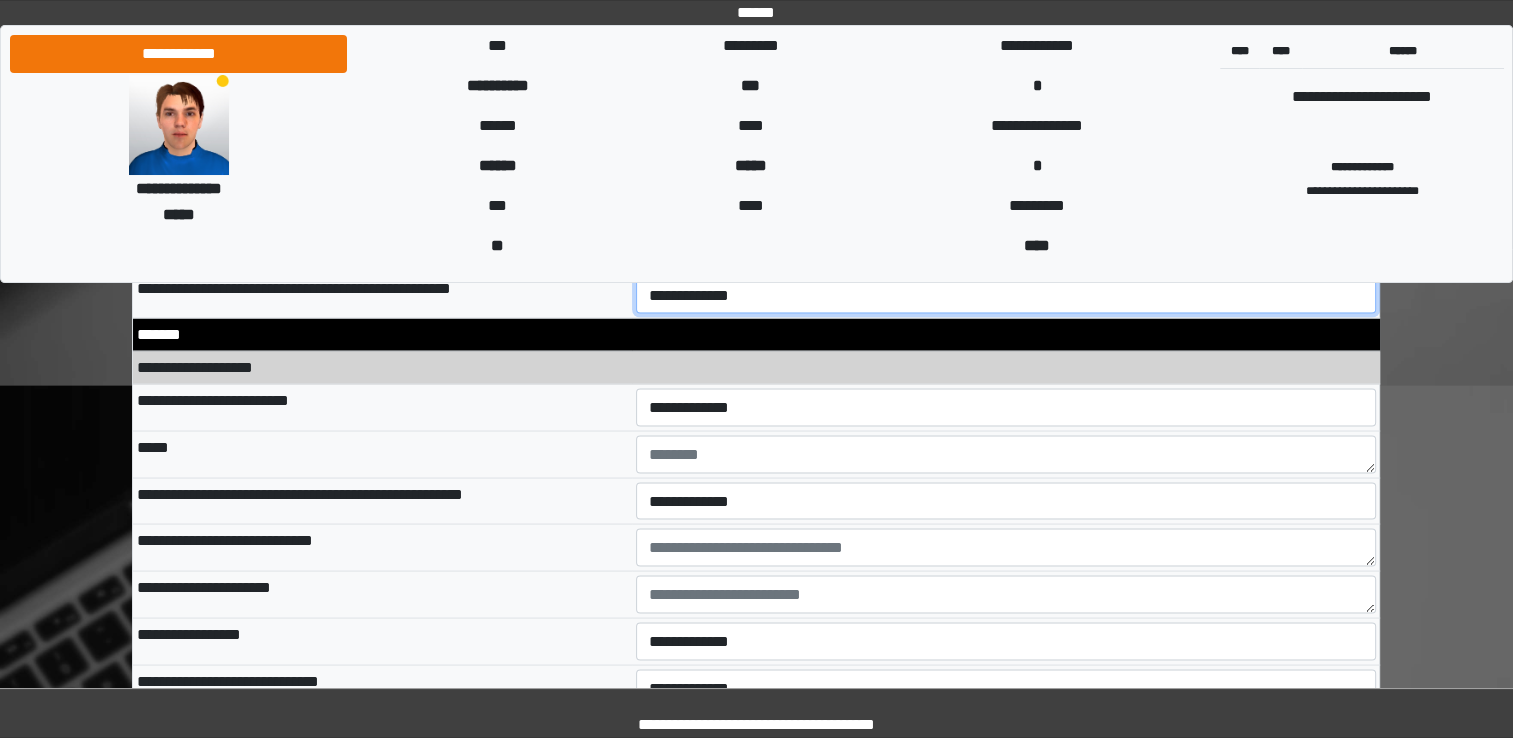 scroll, scrollTop: 11095, scrollLeft: 0, axis: vertical 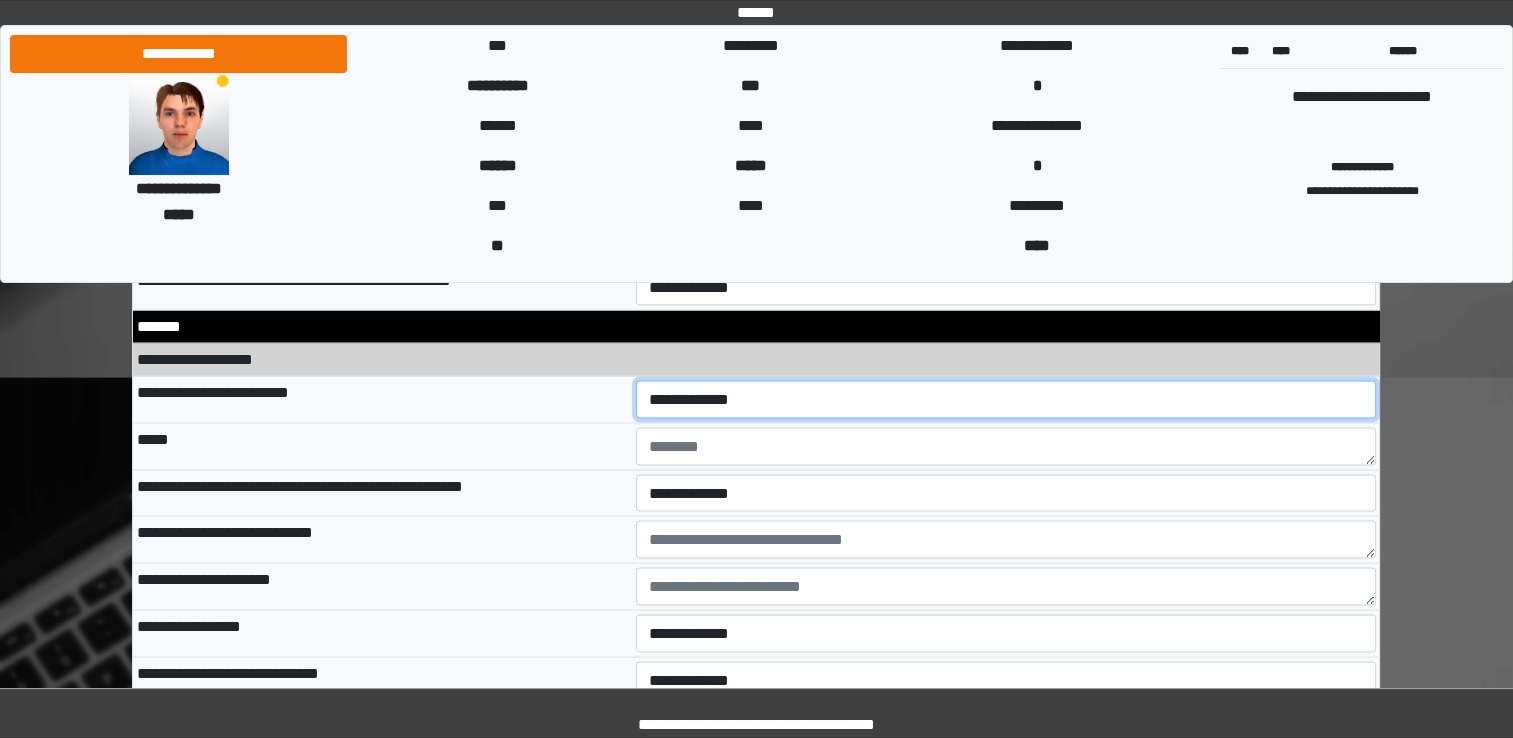 click on "**********" at bounding box center (1006, 399) 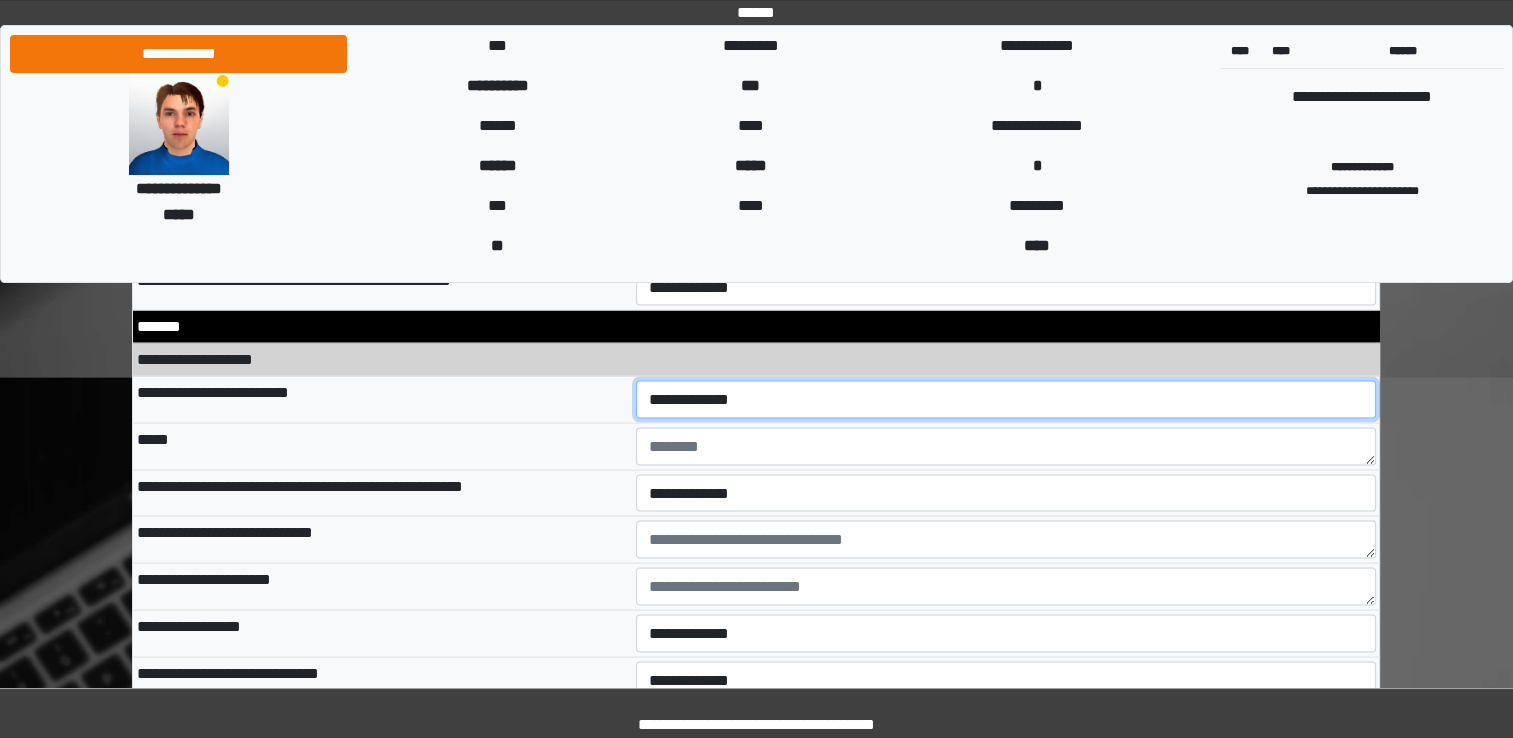 select on "*" 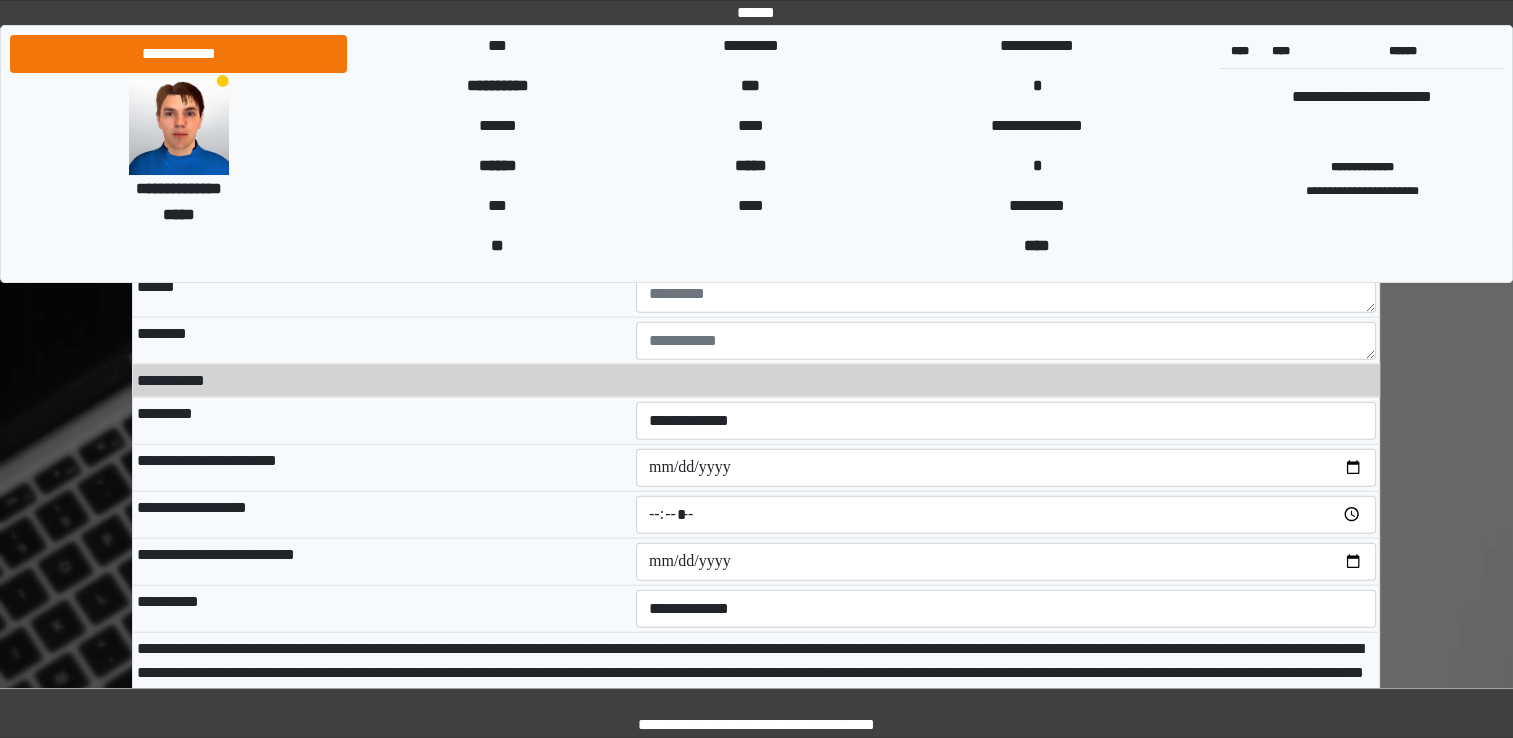 scroll, scrollTop: 12214, scrollLeft: 0, axis: vertical 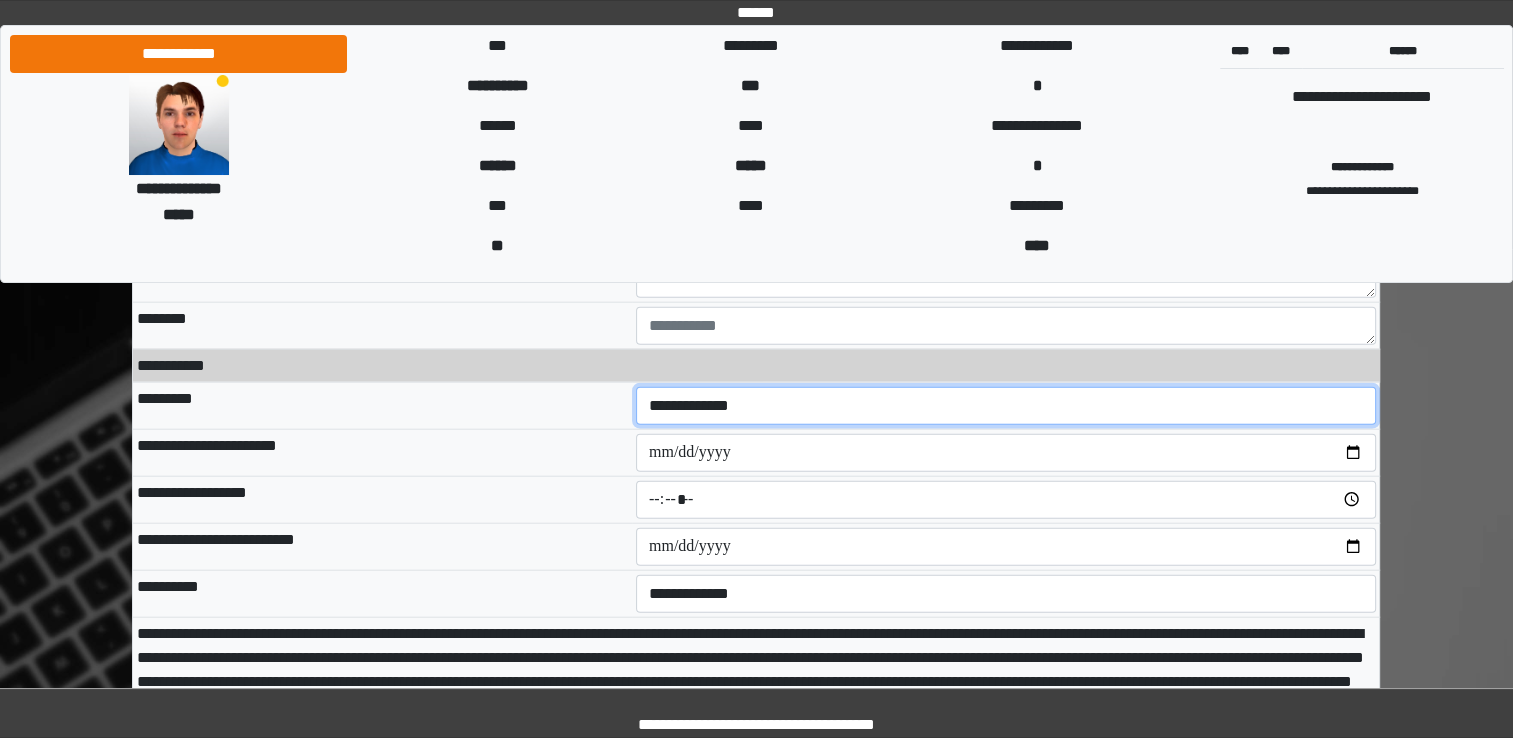 click on "**********" at bounding box center (1006, 406) 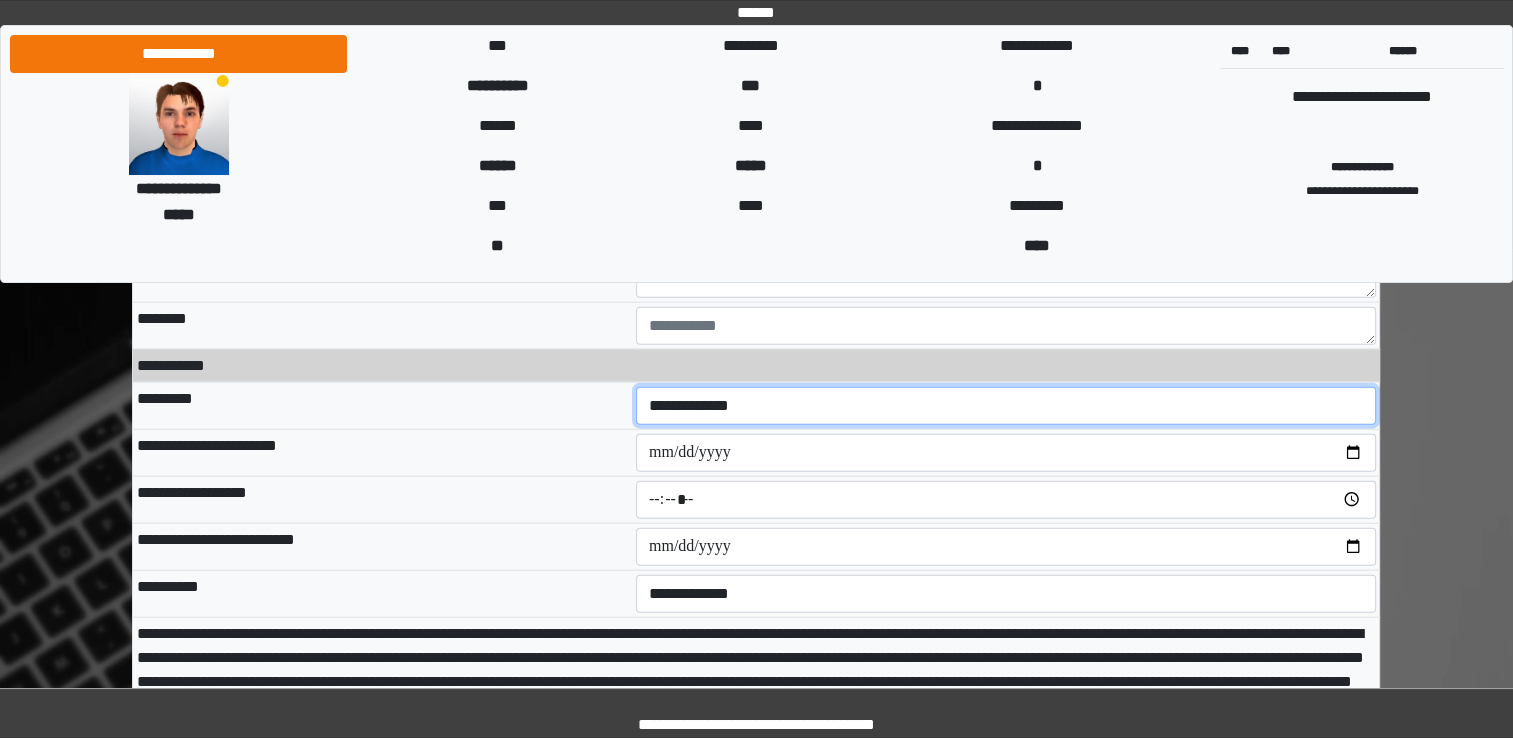 select on "**" 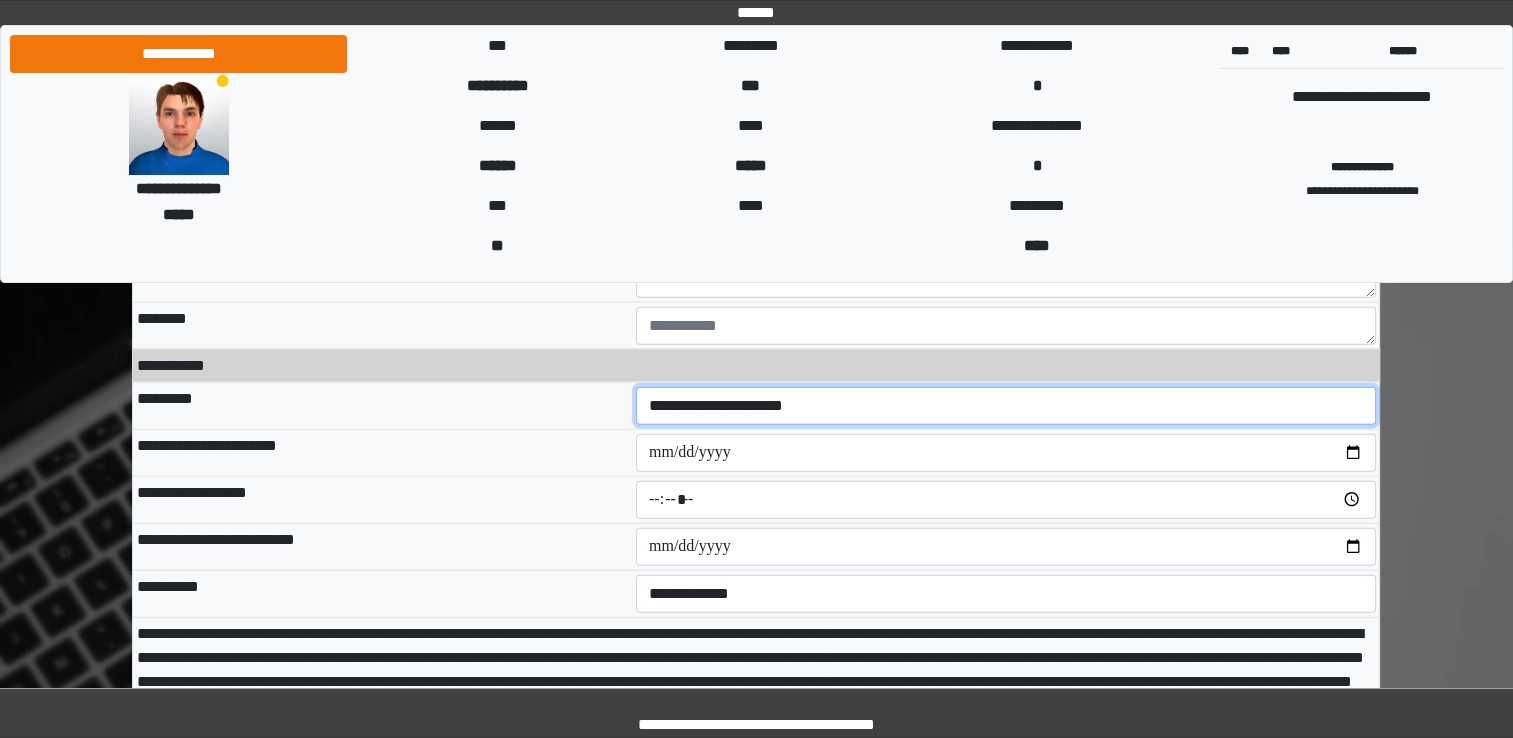 click on "**********" at bounding box center (1006, 406) 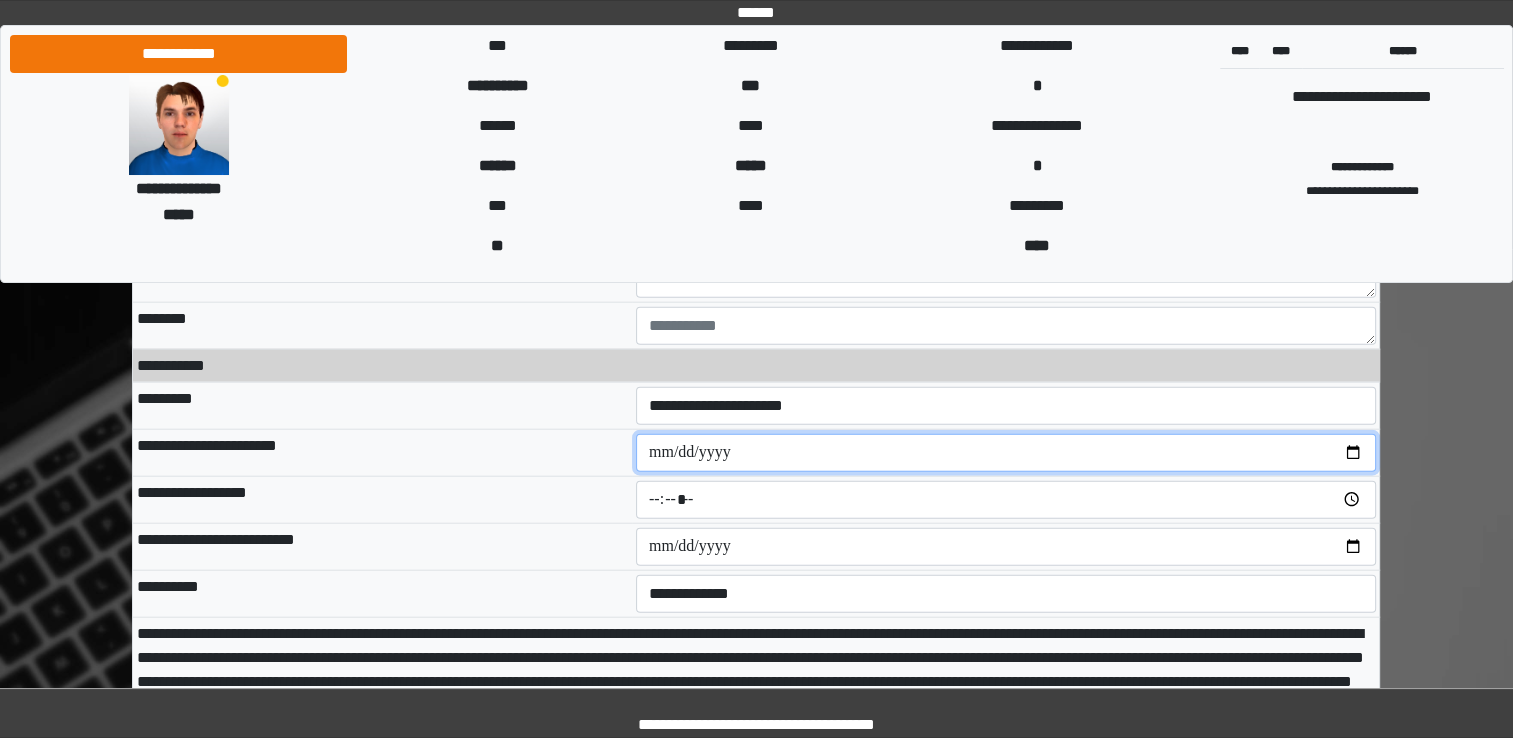 click at bounding box center (1006, 453) 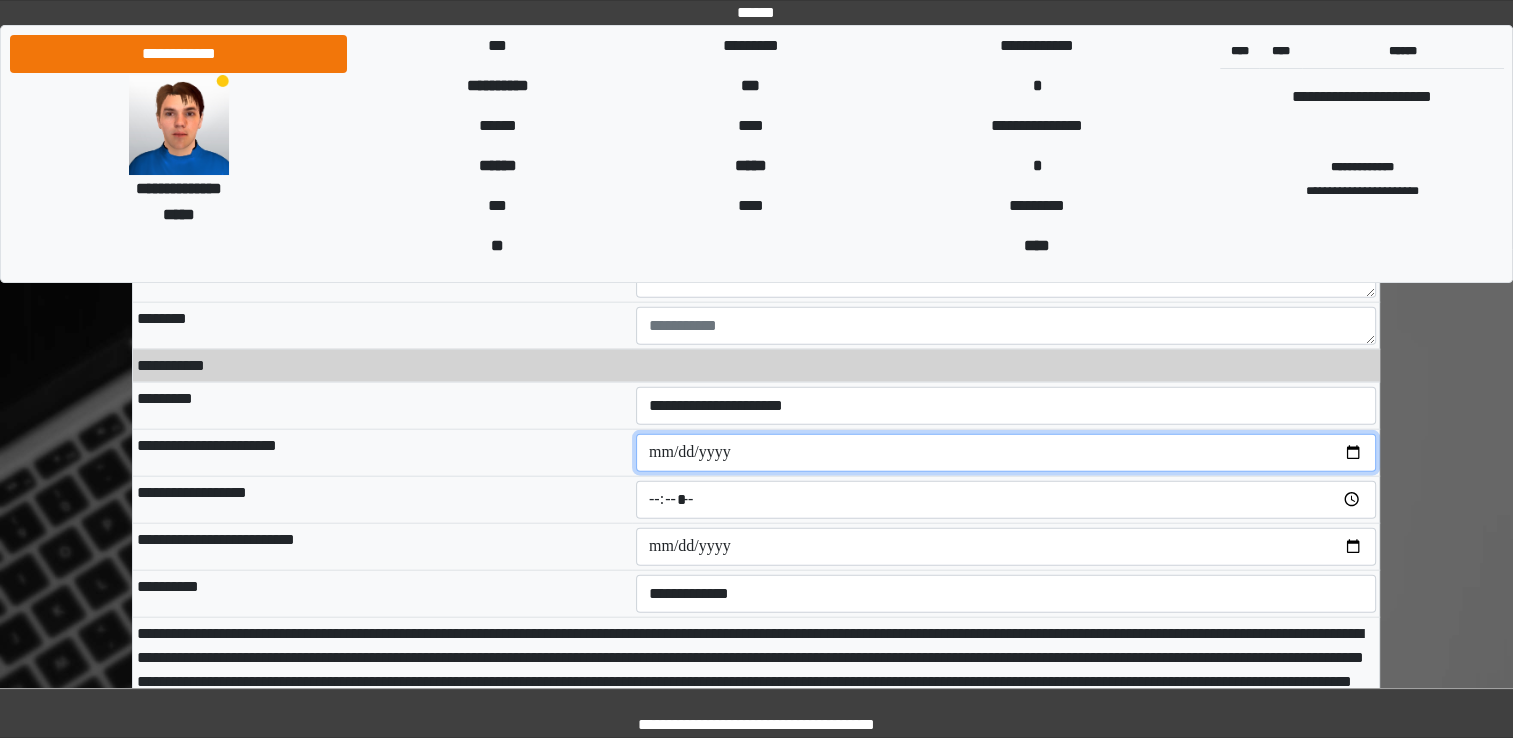 type on "**********" 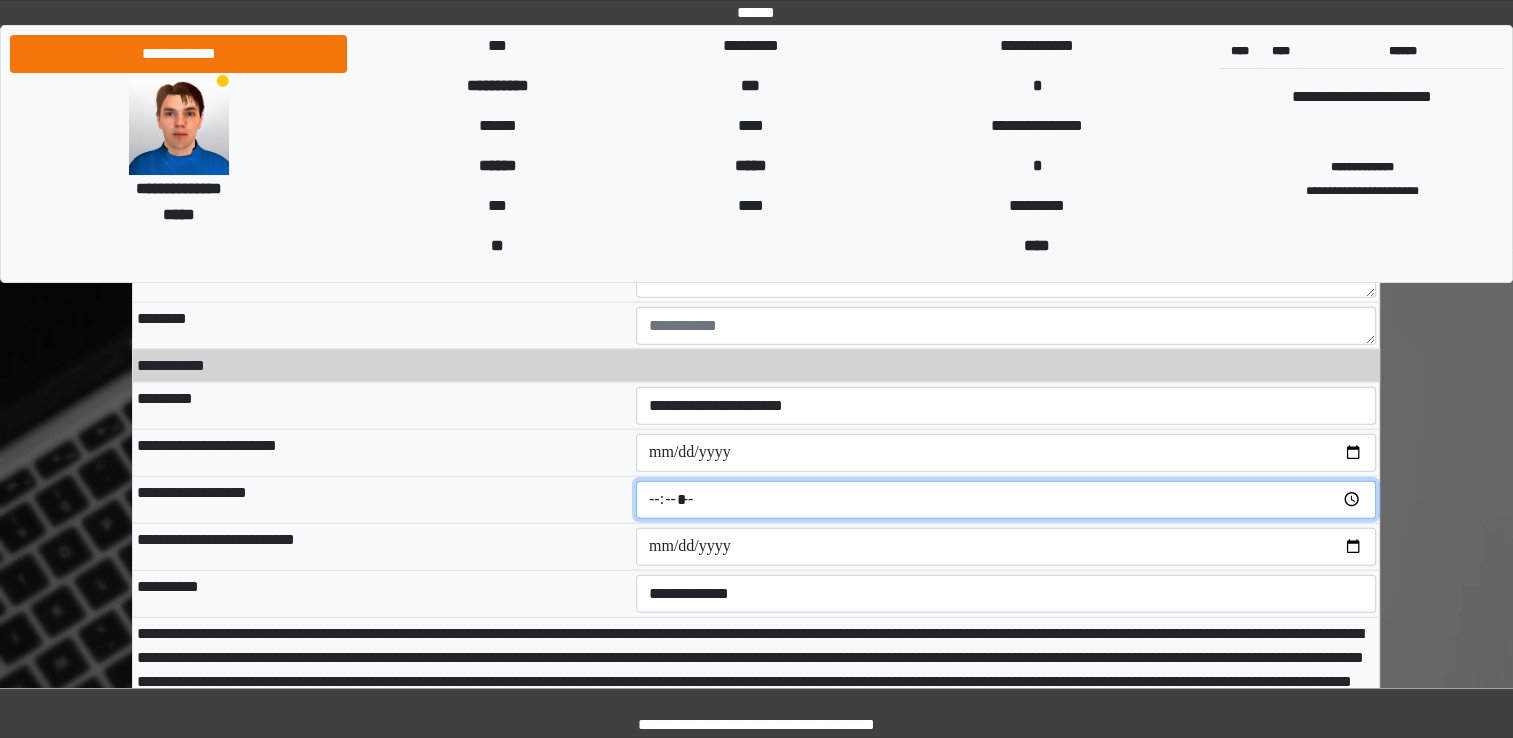 click at bounding box center [1006, 500] 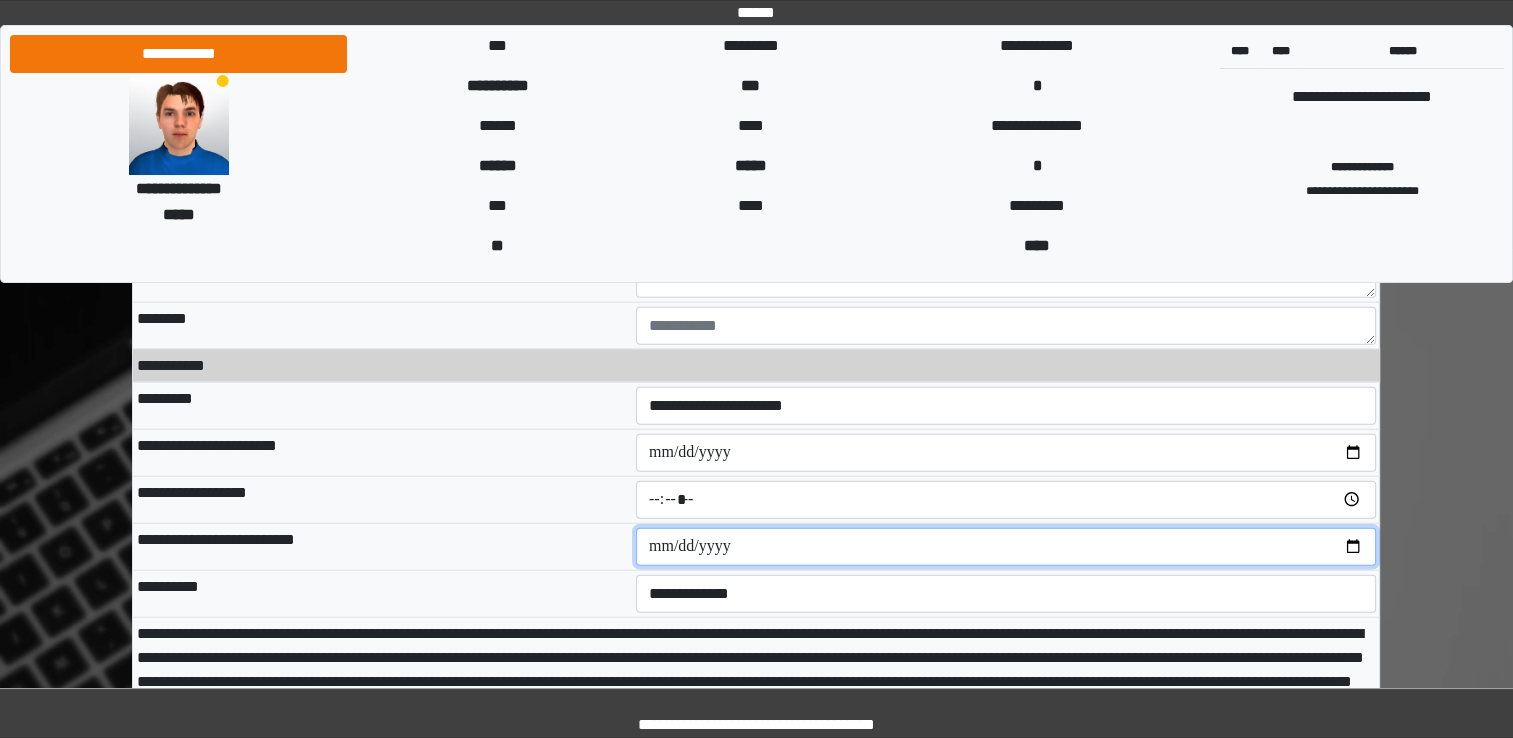 click at bounding box center (1006, 547) 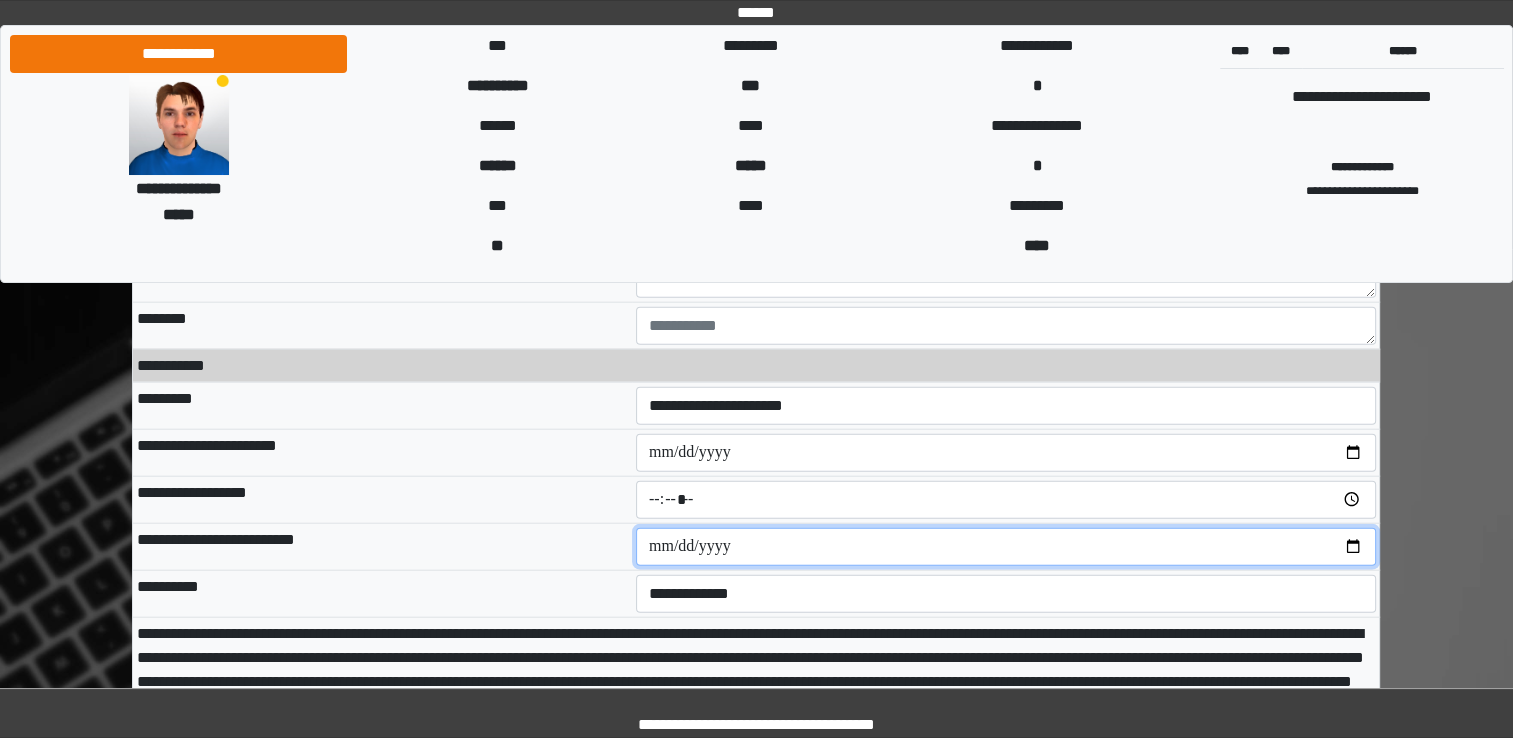 type on "**********" 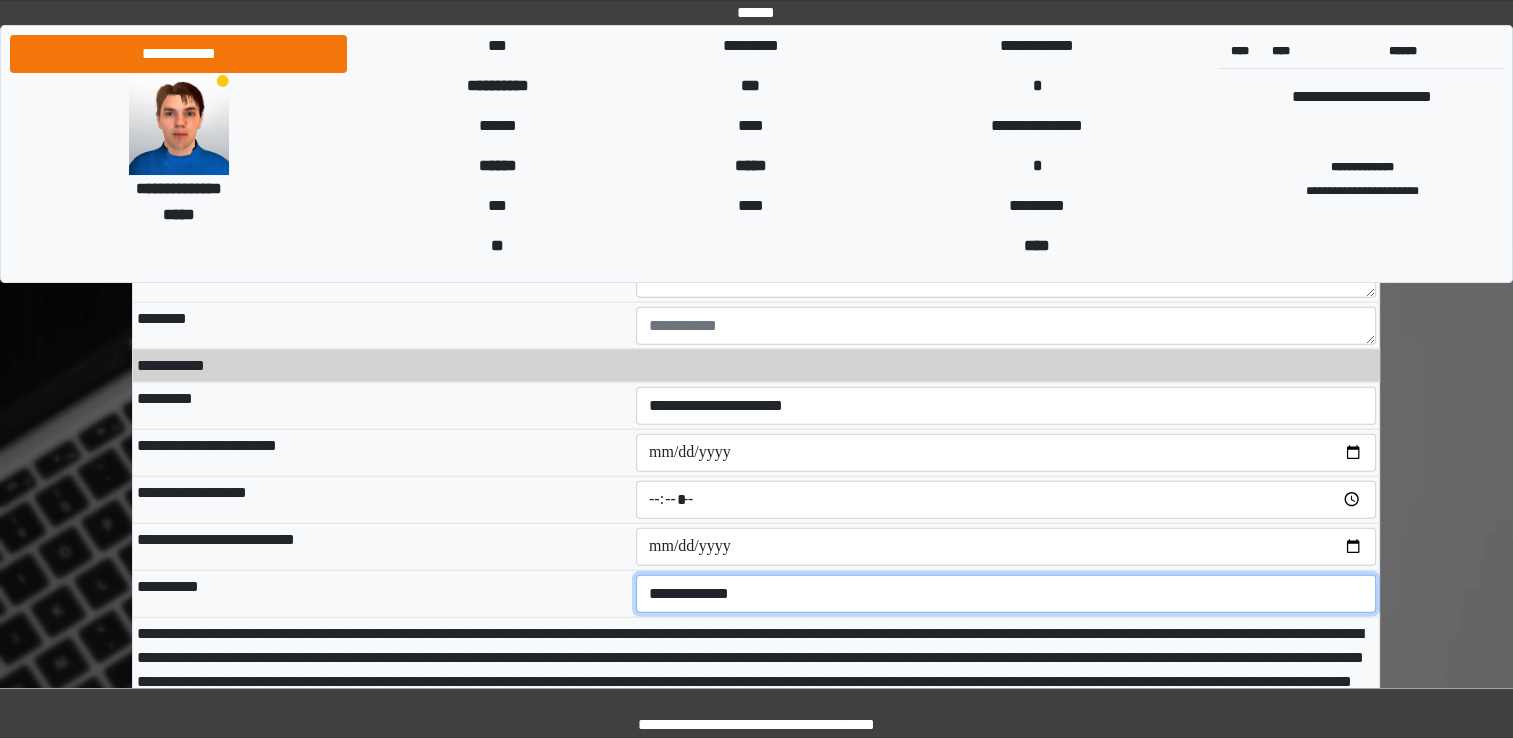 click on "**********" at bounding box center [1006, 594] 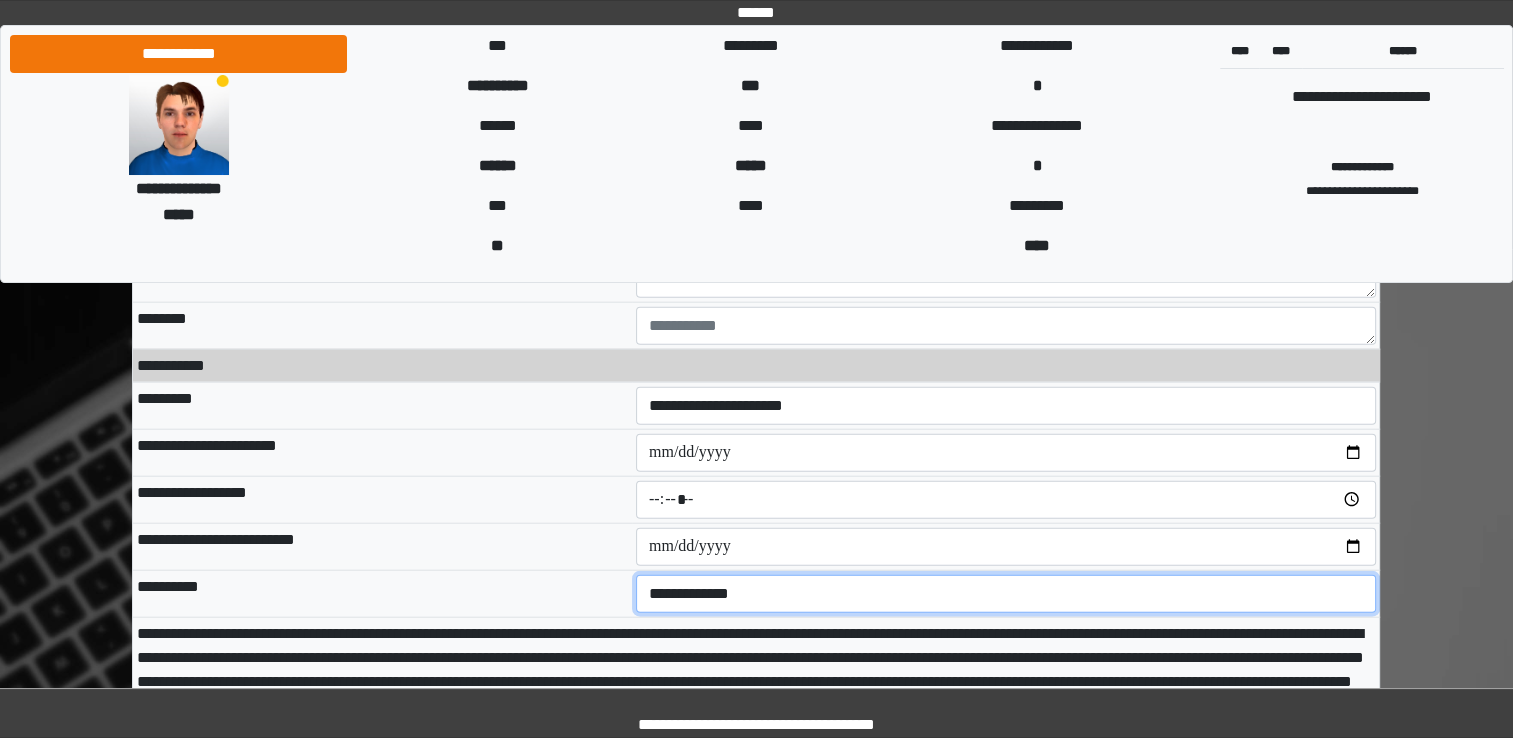 select on "****" 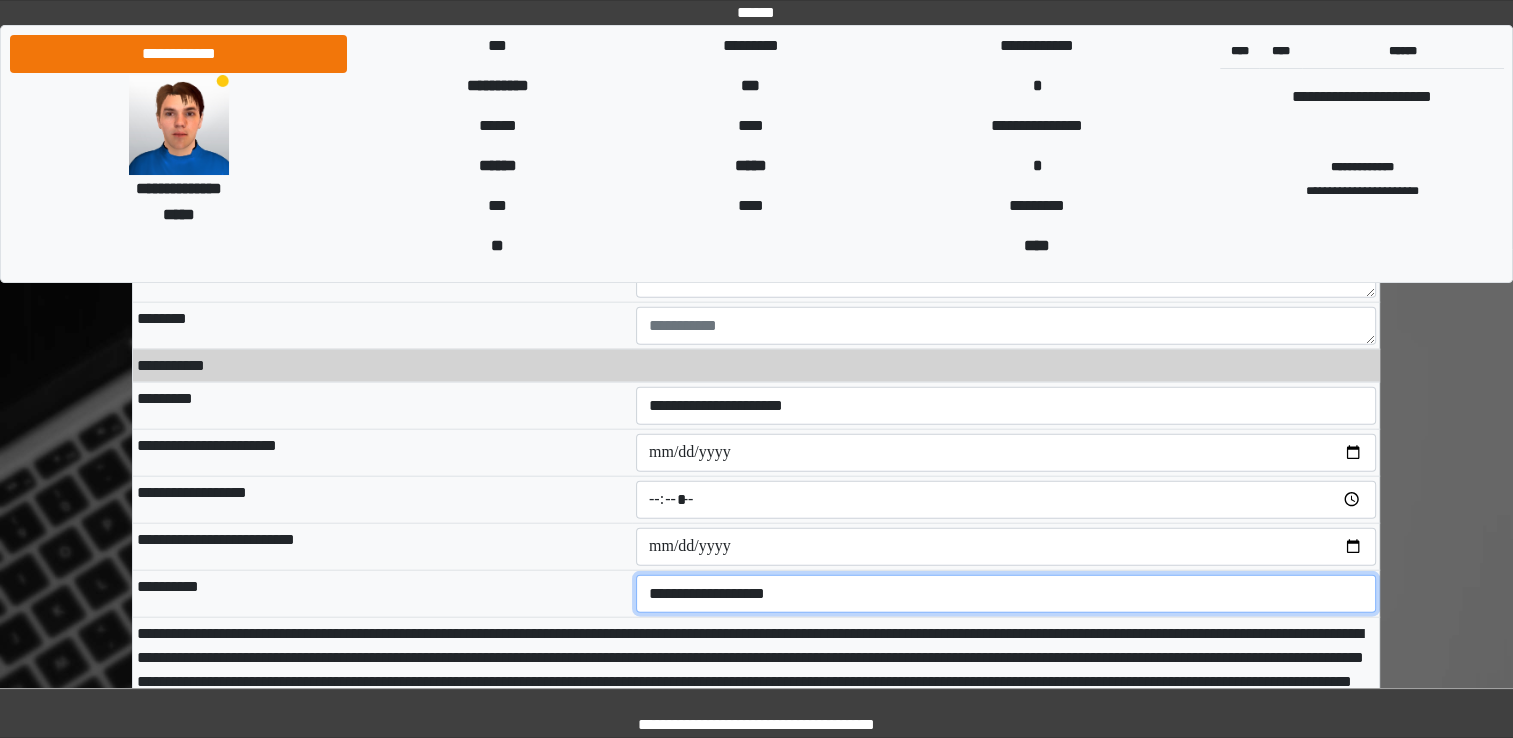 click on "**********" at bounding box center [1006, 594] 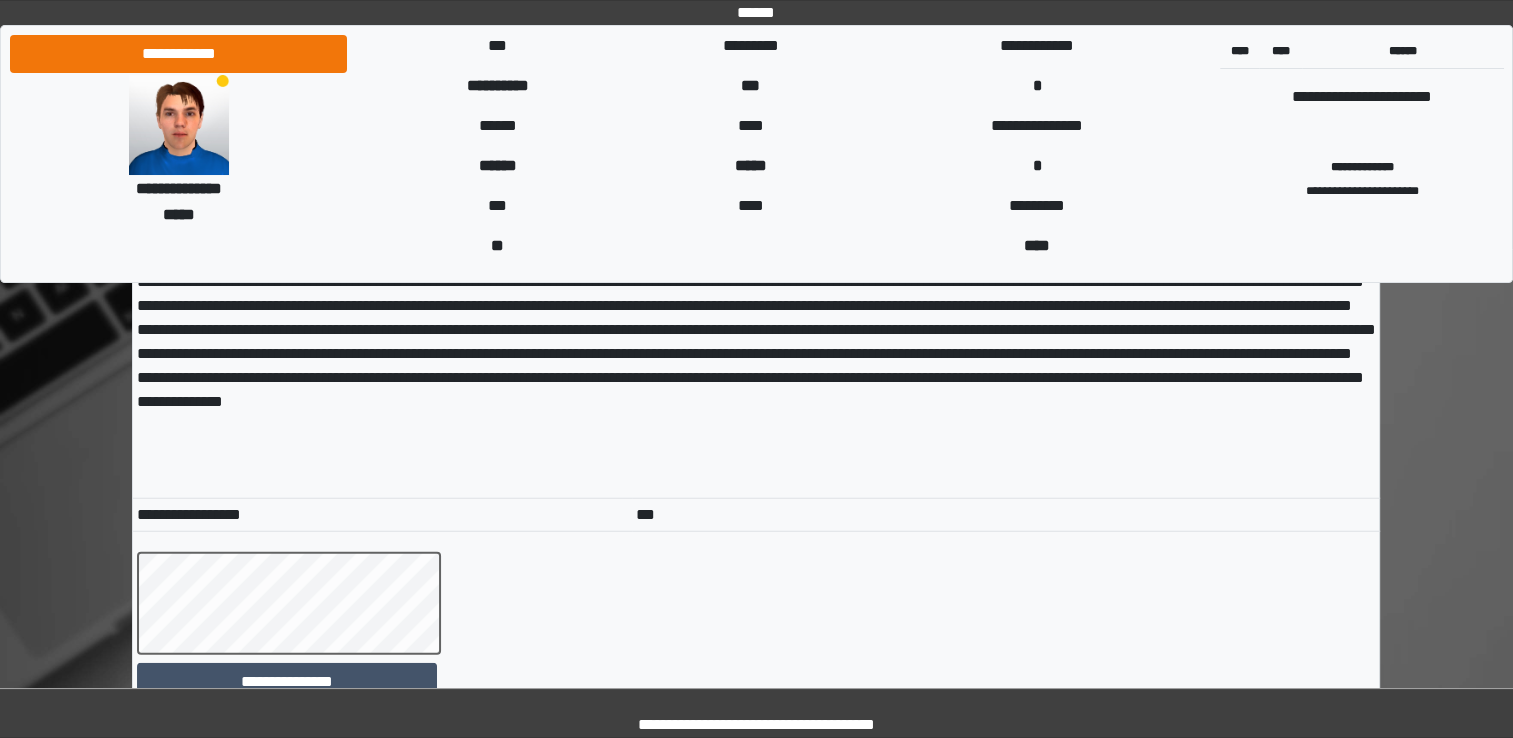 scroll, scrollTop: 12716, scrollLeft: 0, axis: vertical 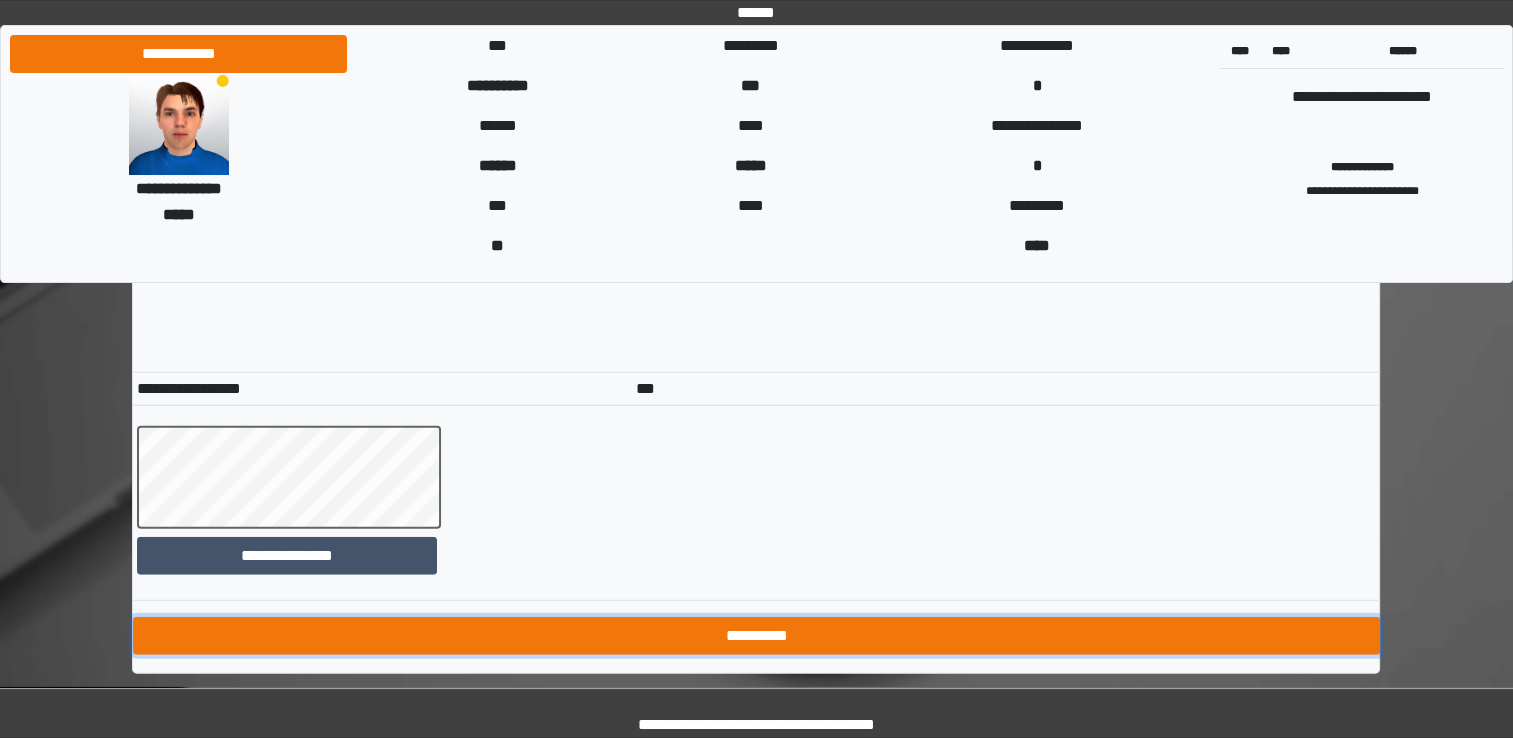 click on "**********" at bounding box center [756, 636] 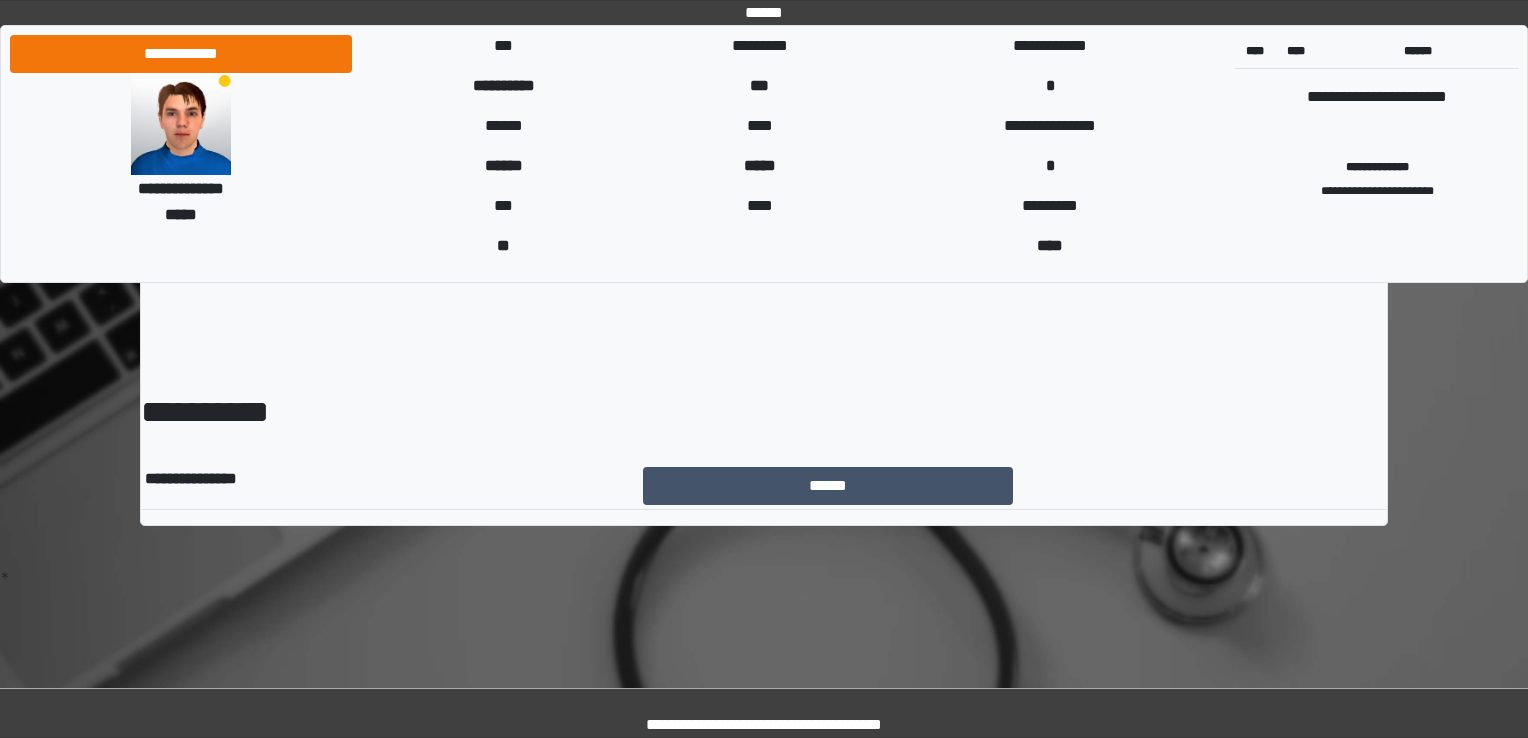 scroll, scrollTop: 0, scrollLeft: 0, axis: both 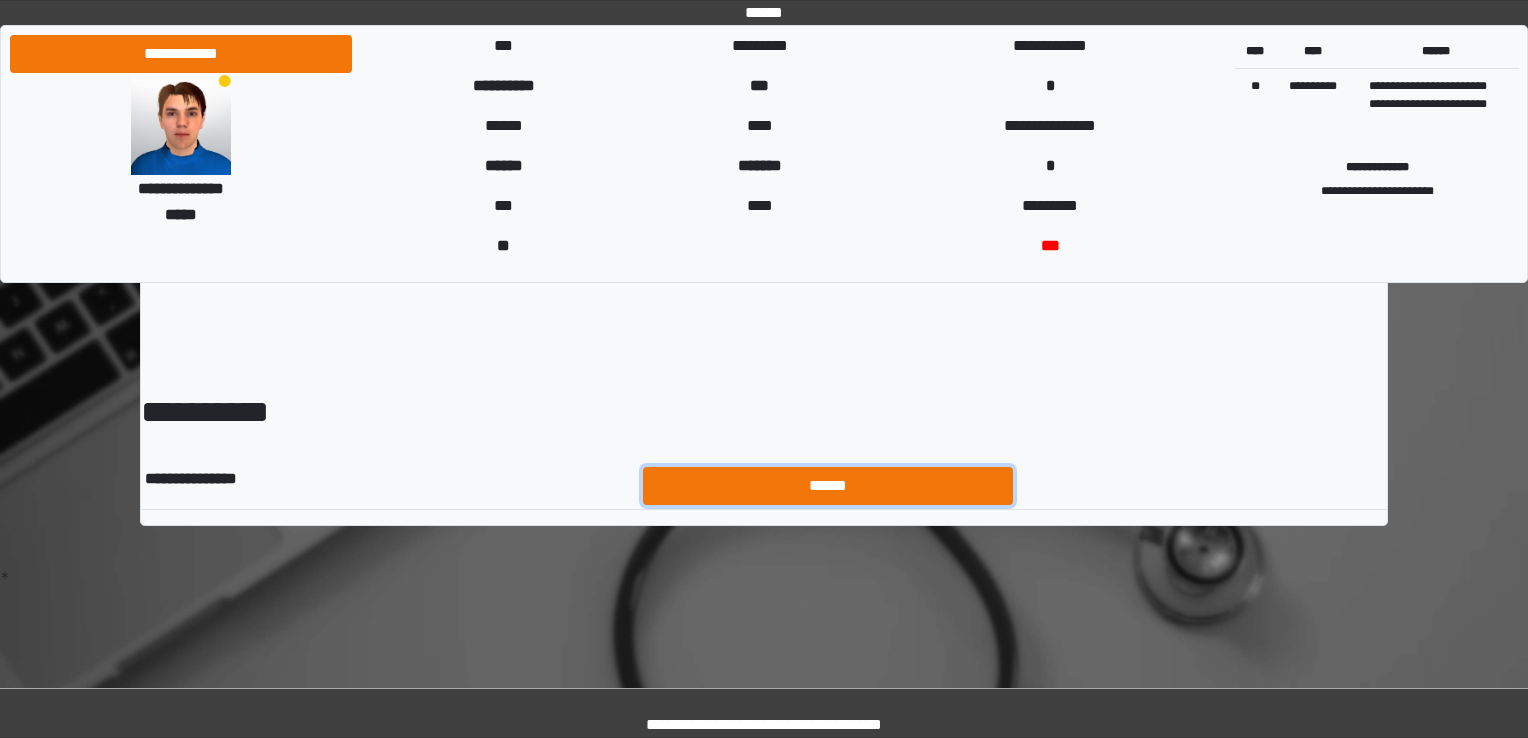 click on "******" at bounding box center [828, 486] 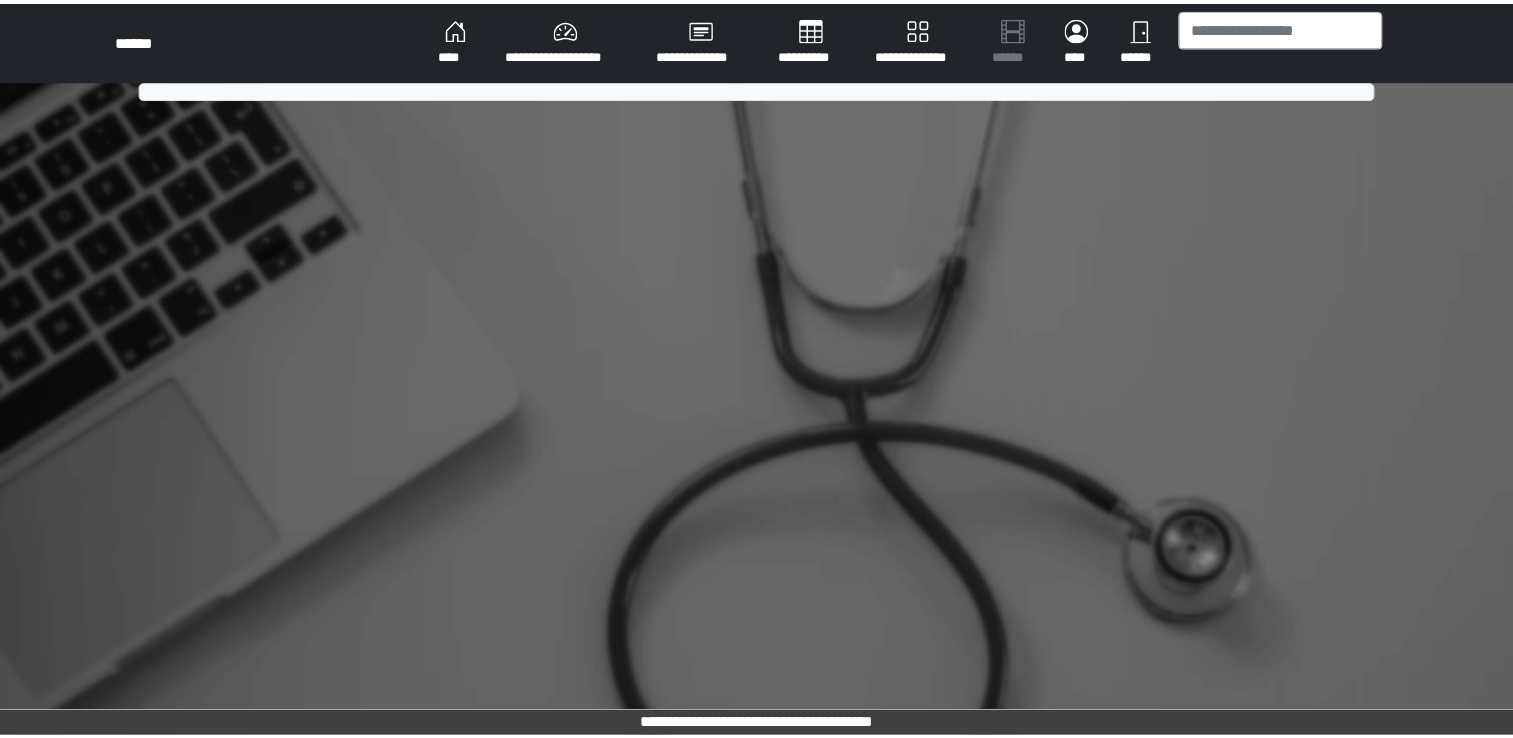 scroll, scrollTop: 0, scrollLeft: 0, axis: both 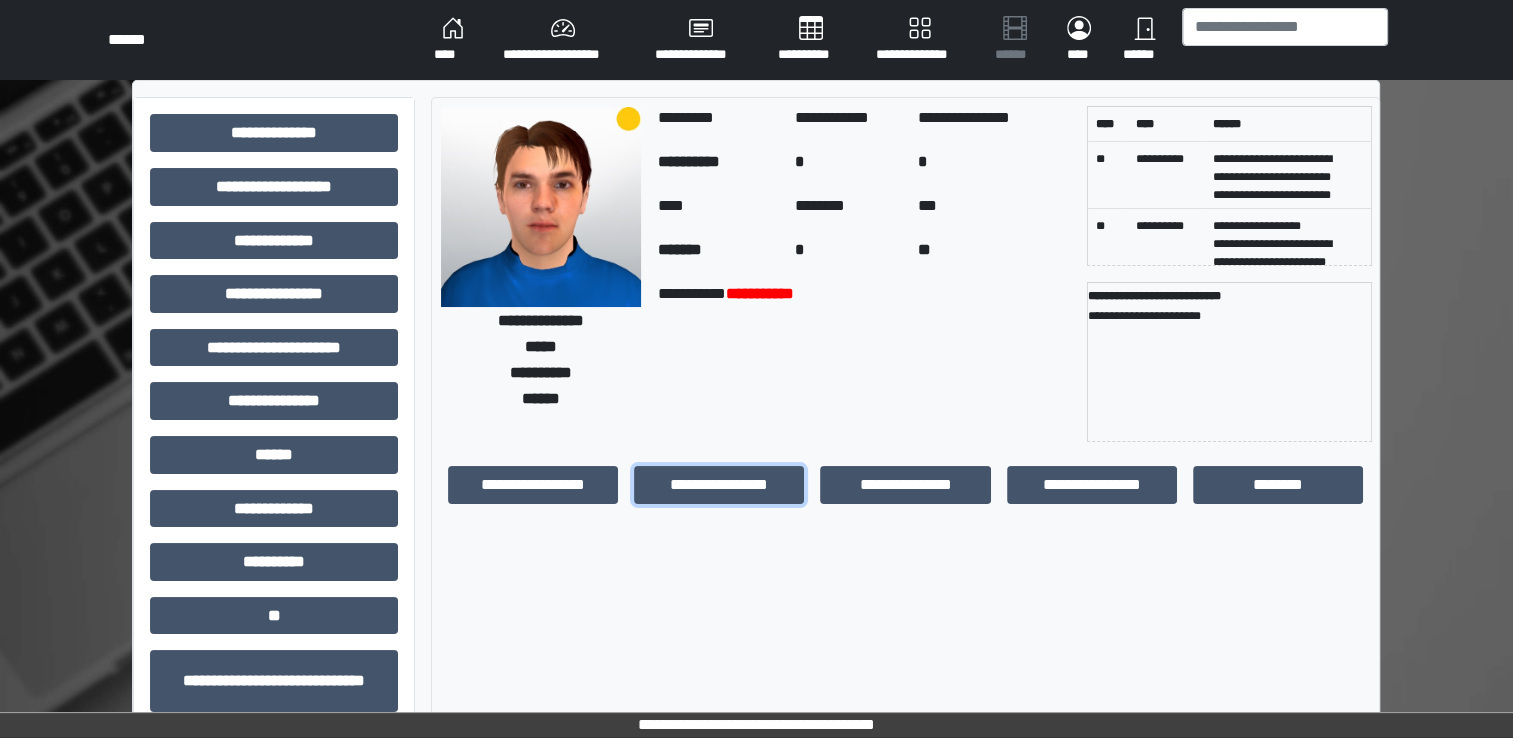 click on "**********" at bounding box center [719, 485] 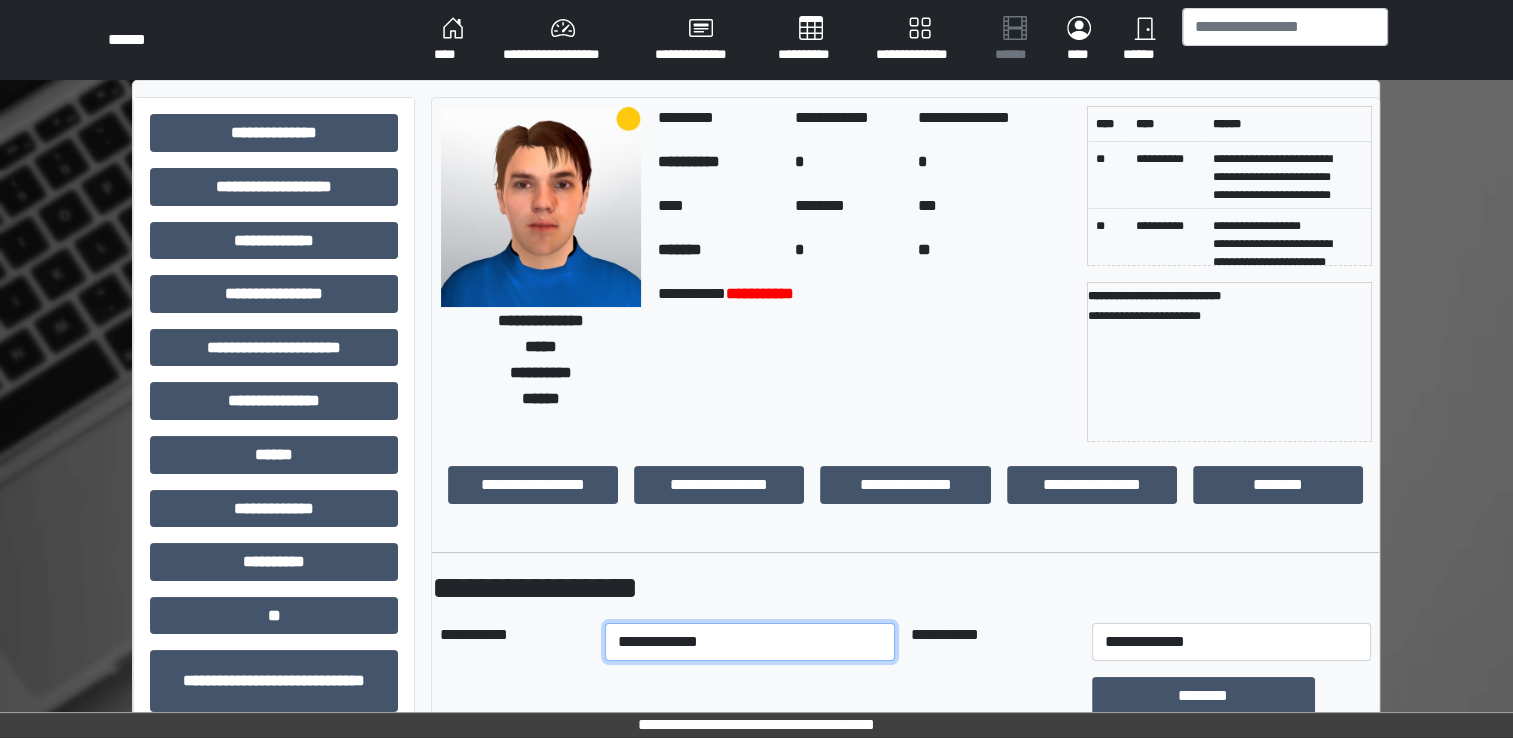 click on "**********" at bounding box center (750, 642) 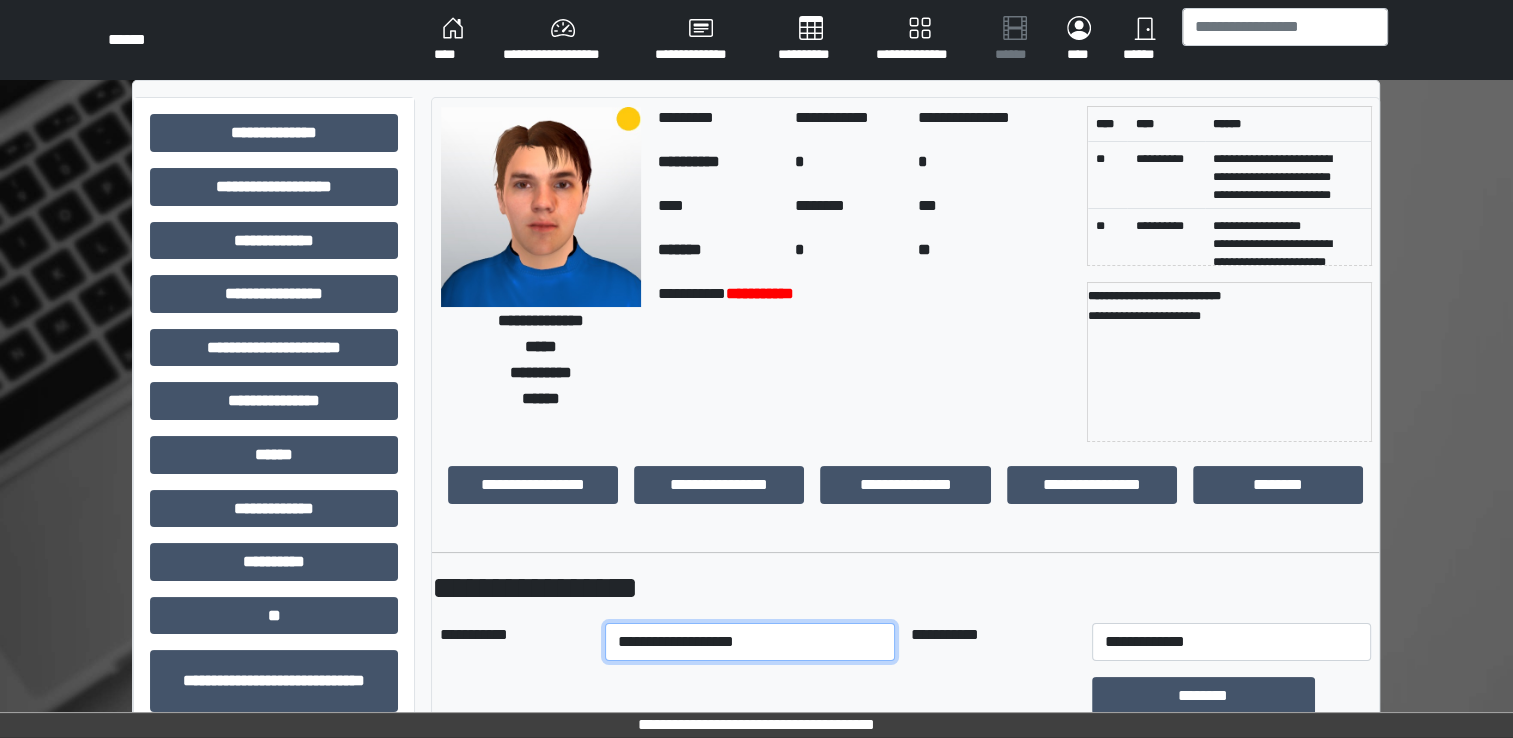 click on "**********" at bounding box center [750, 642] 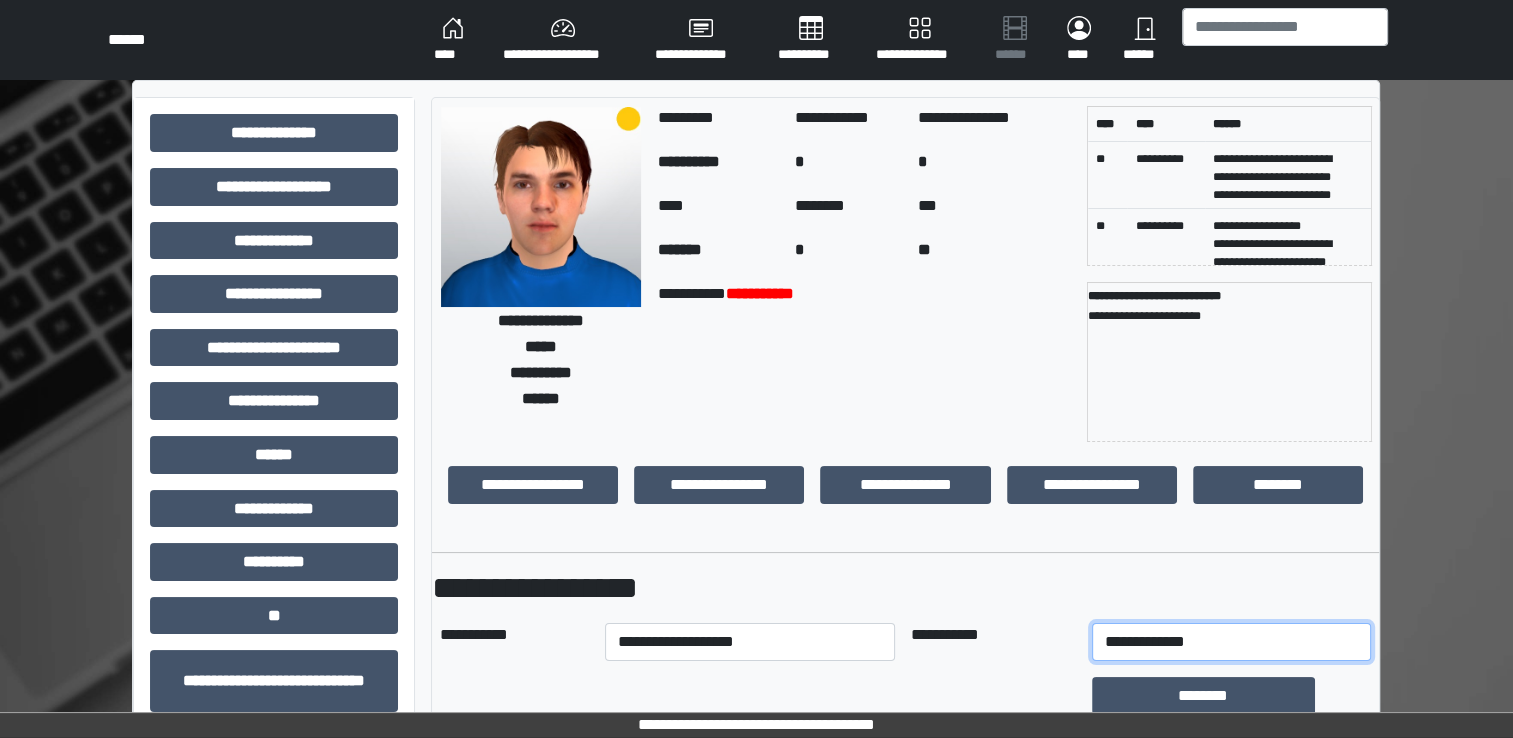 click on "**********" at bounding box center [1231, 642] 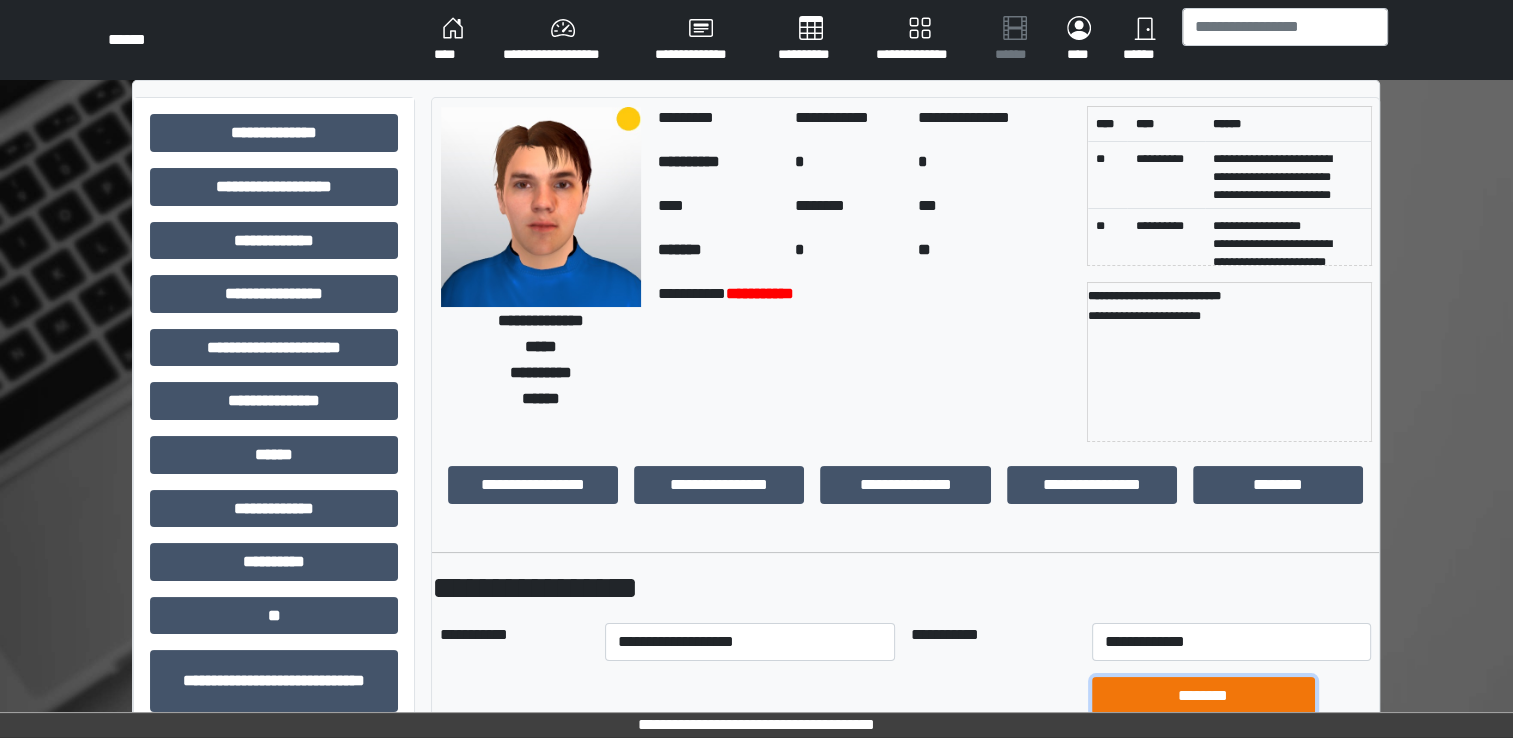 click on "********" at bounding box center (1203, 696) 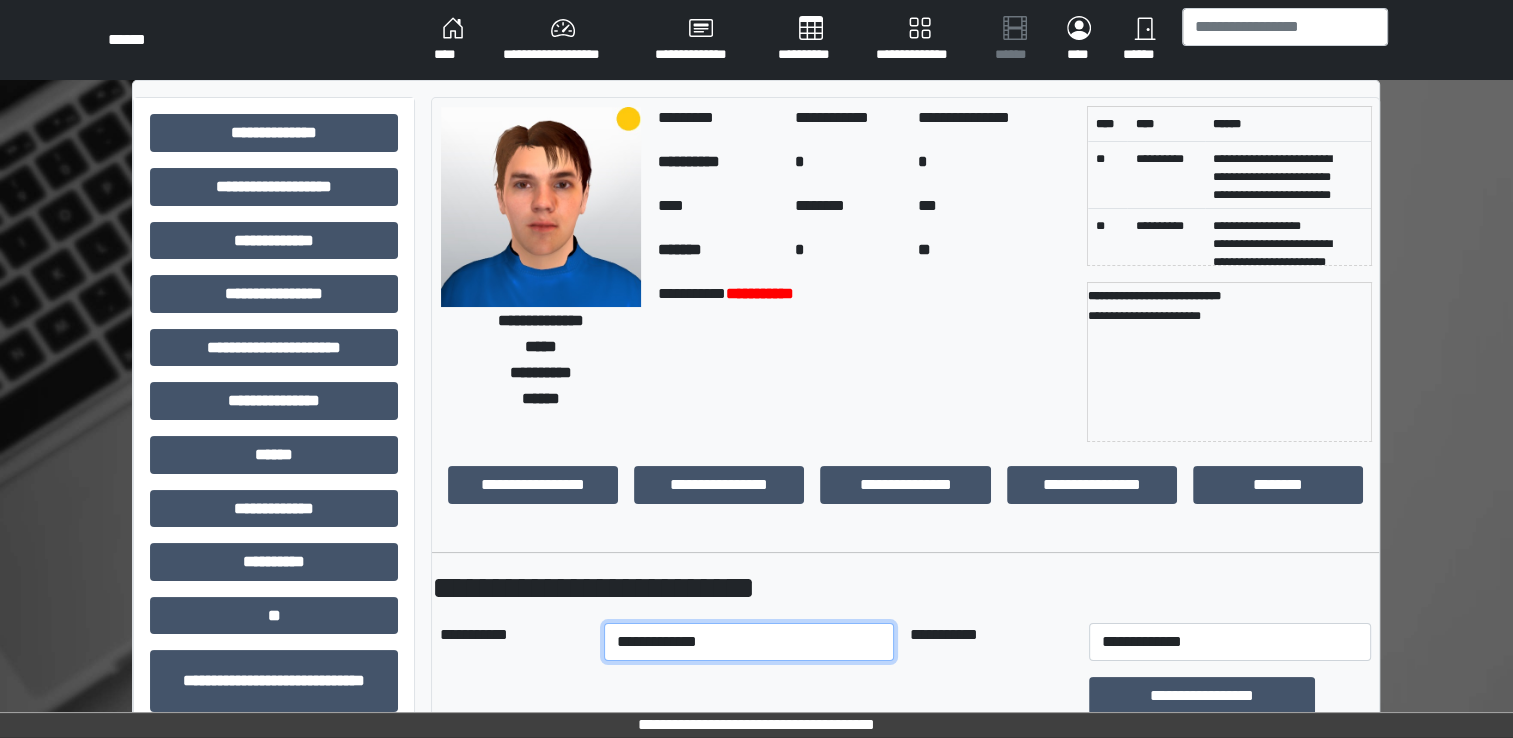click on "**********" at bounding box center [749, 642] 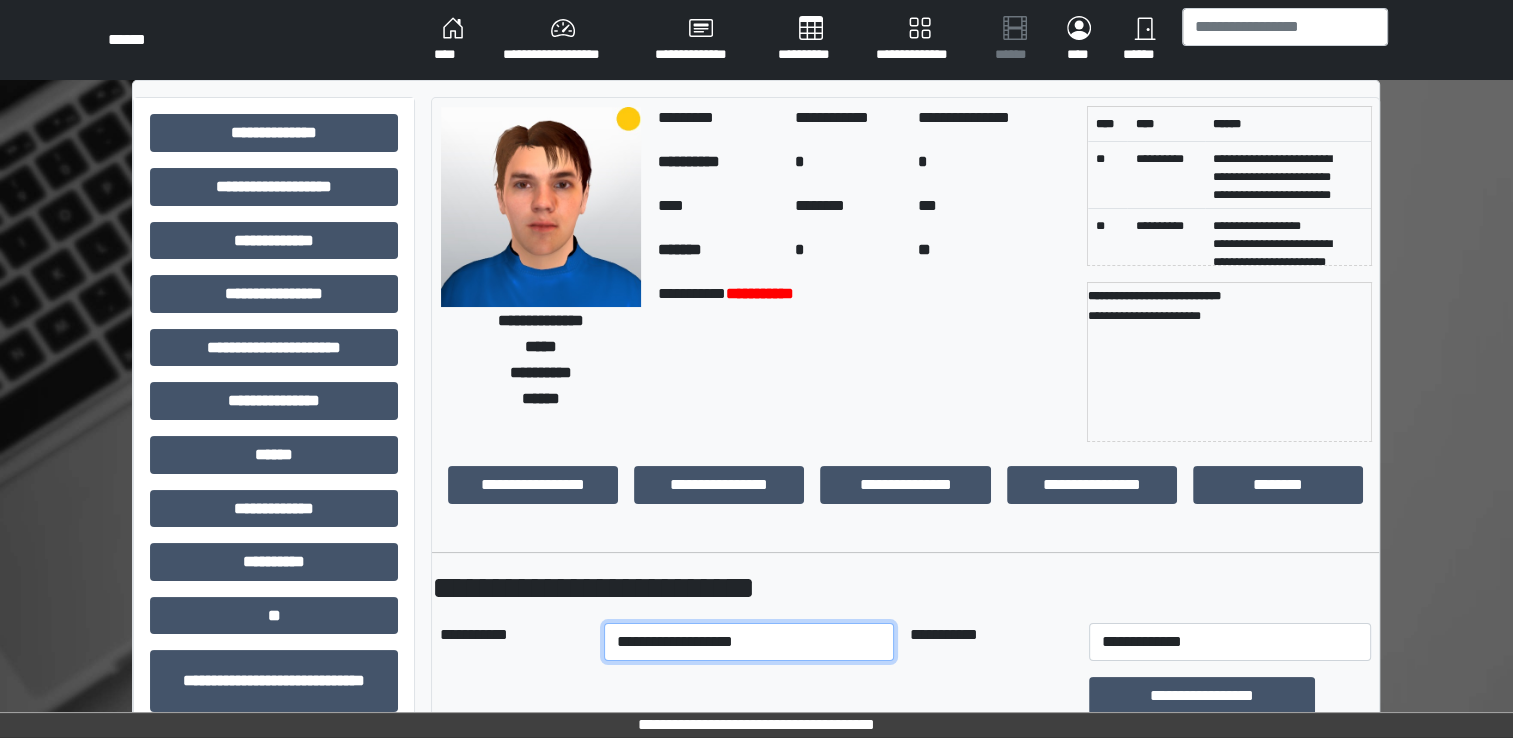 click on "**********" at bounding box center (749, 642) 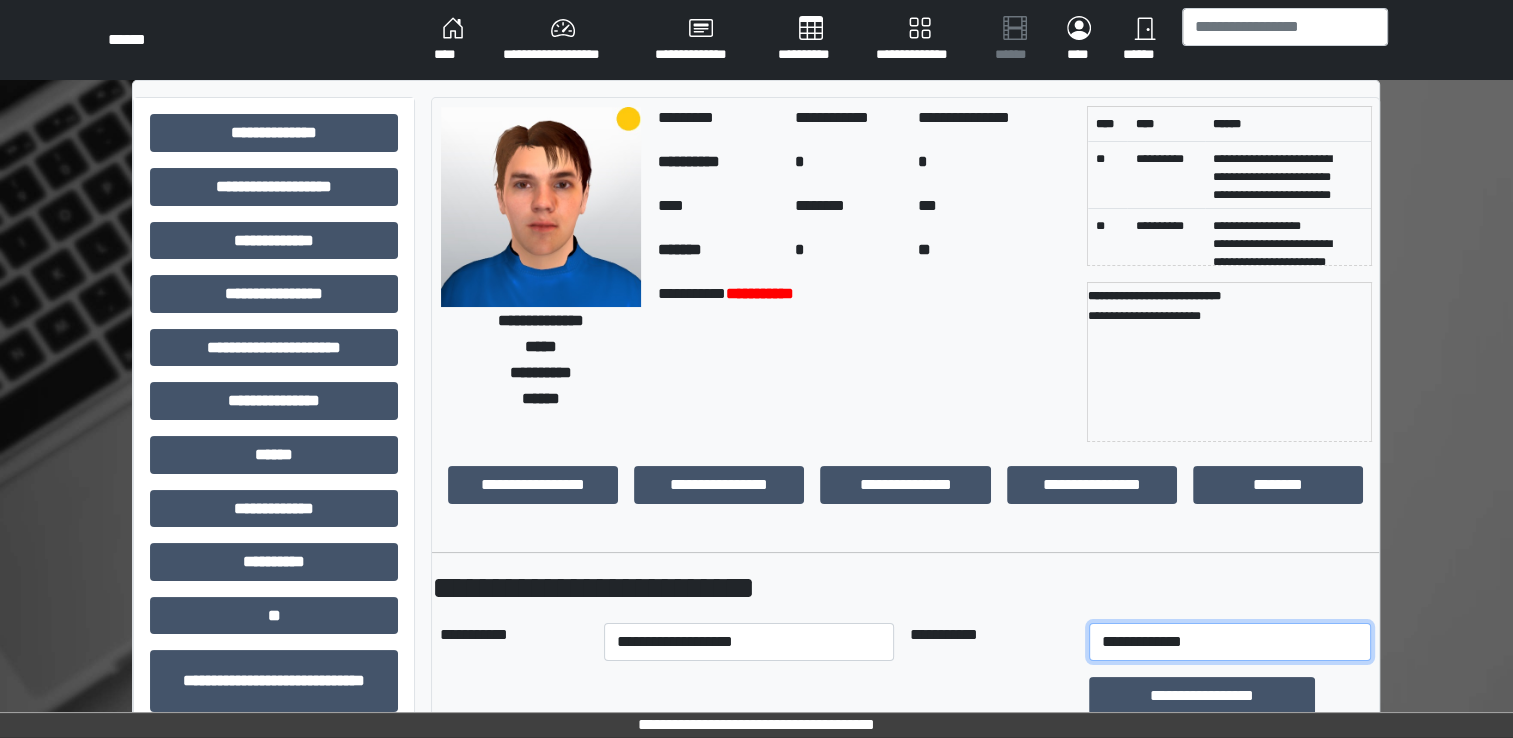 click on "**********" at bounding box center (1230, 642) 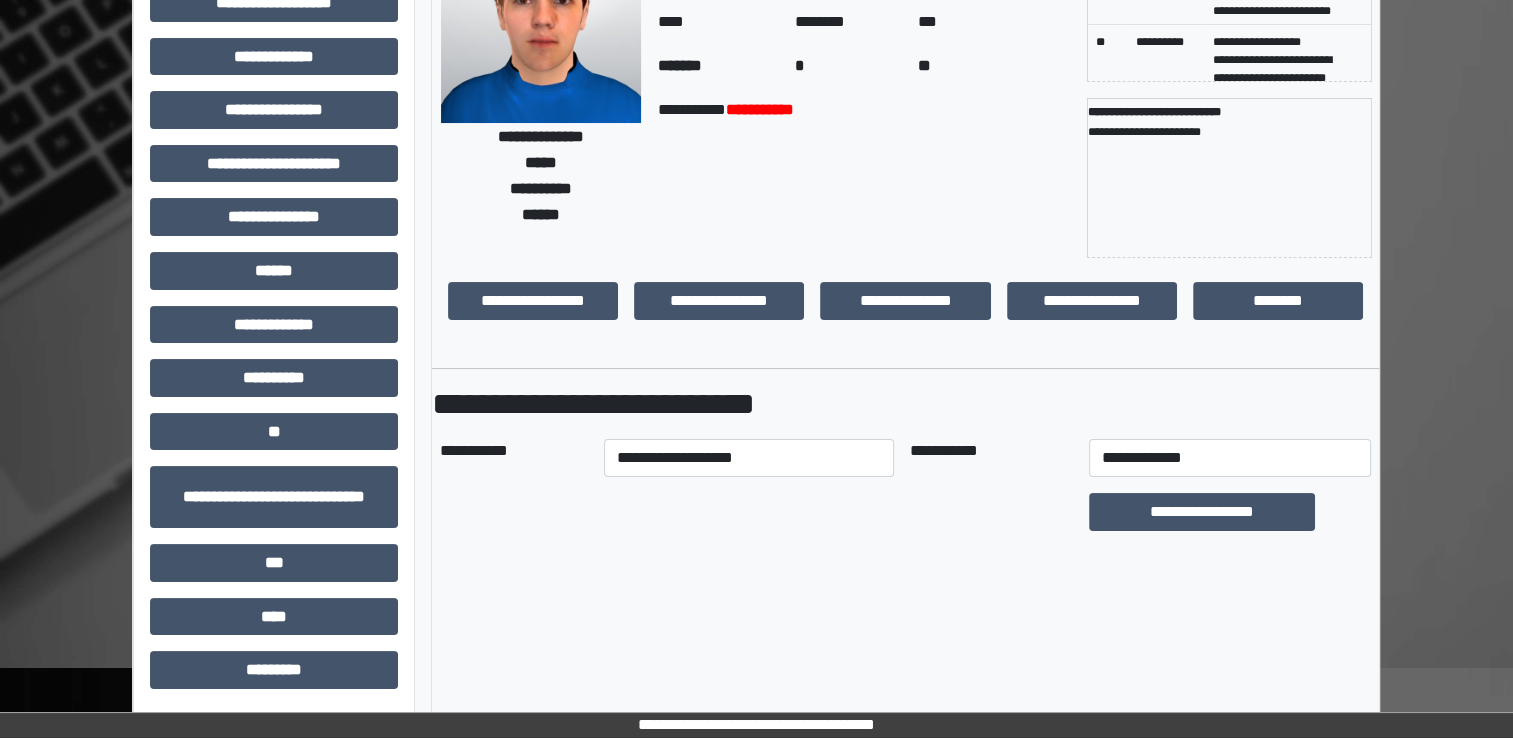 click on "**********" at bounding box center (756, 317) 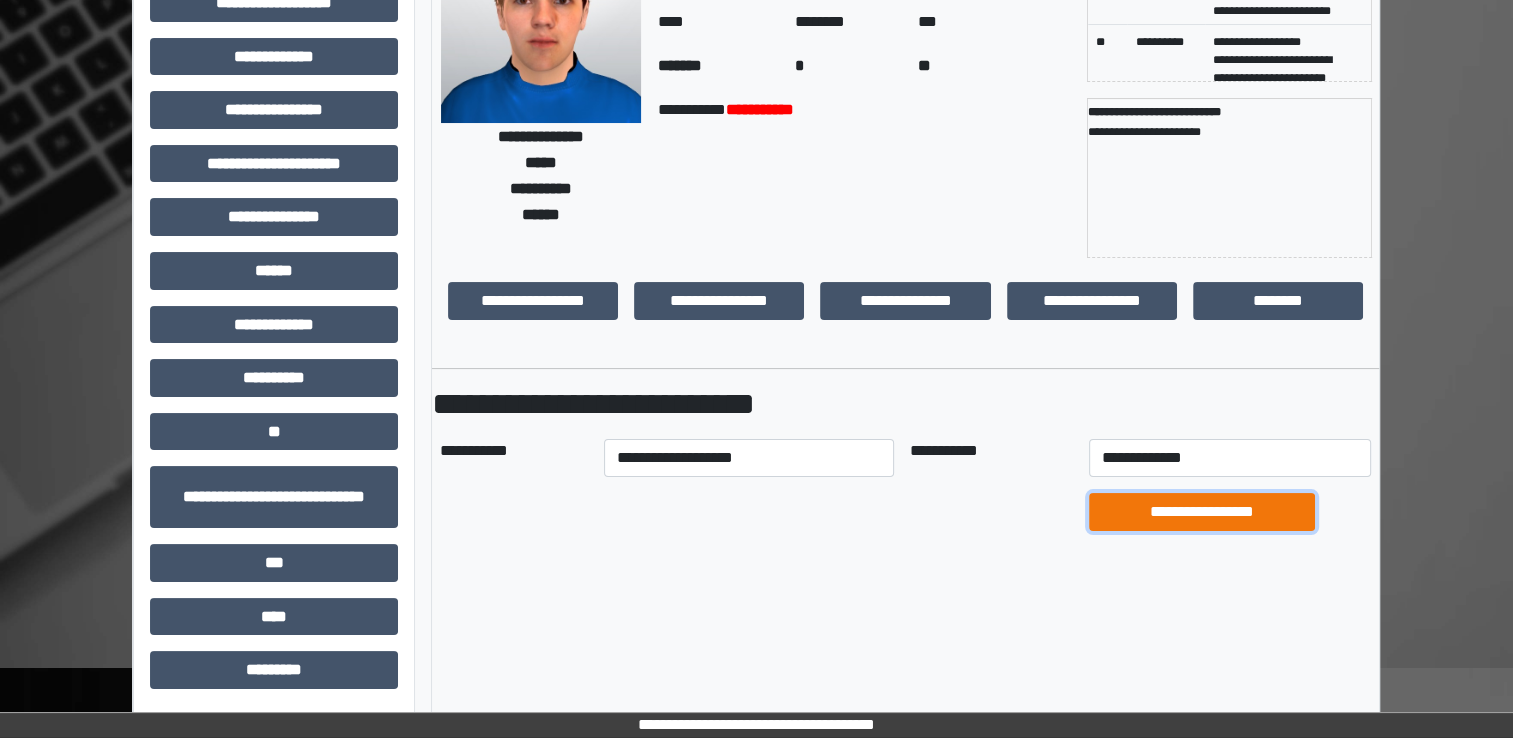 click on "**********" at bounding box center (1201, 512) 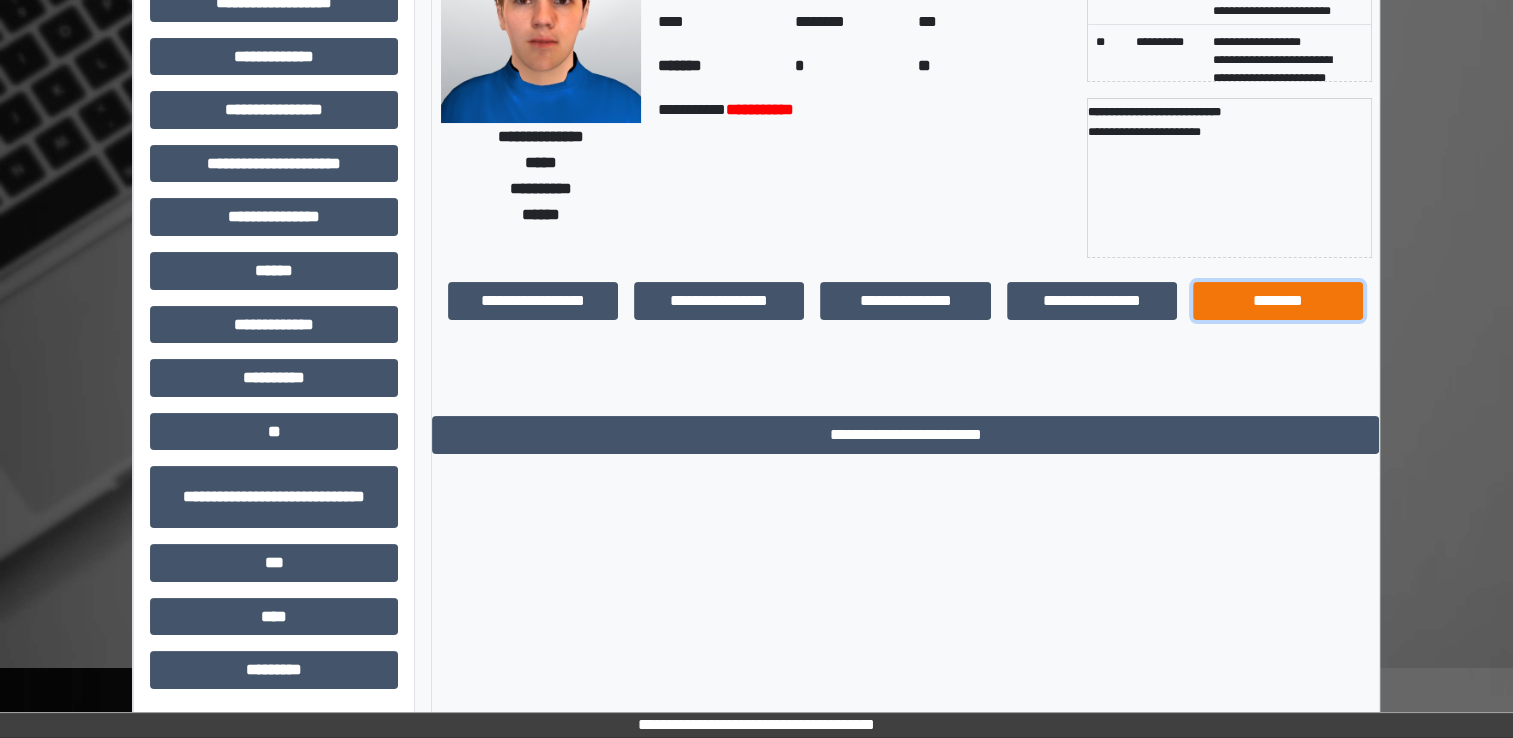 click on "********" at bounding box center (1278, 301) 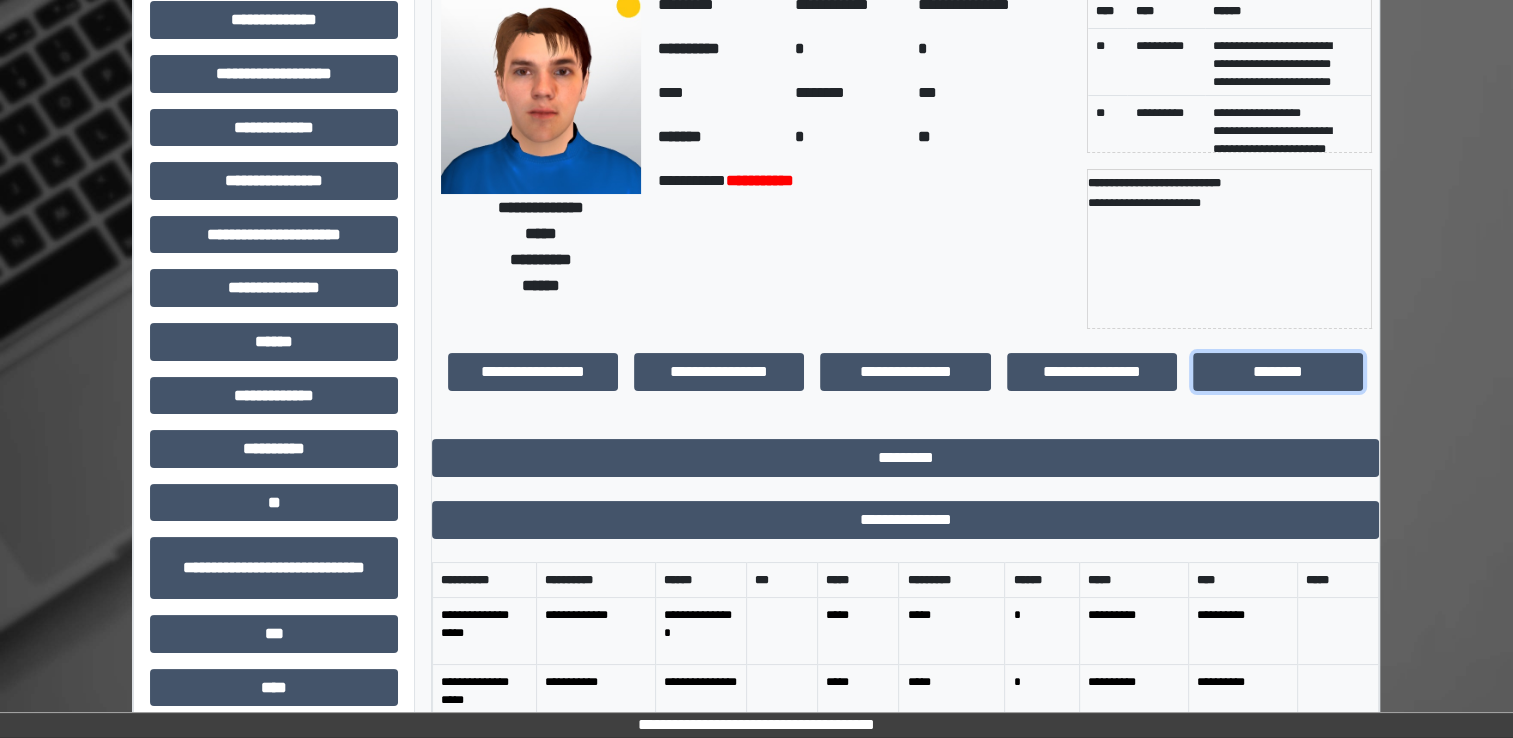 scroll, scrollTop: 108, scrollLeft: 0, axis: vertical 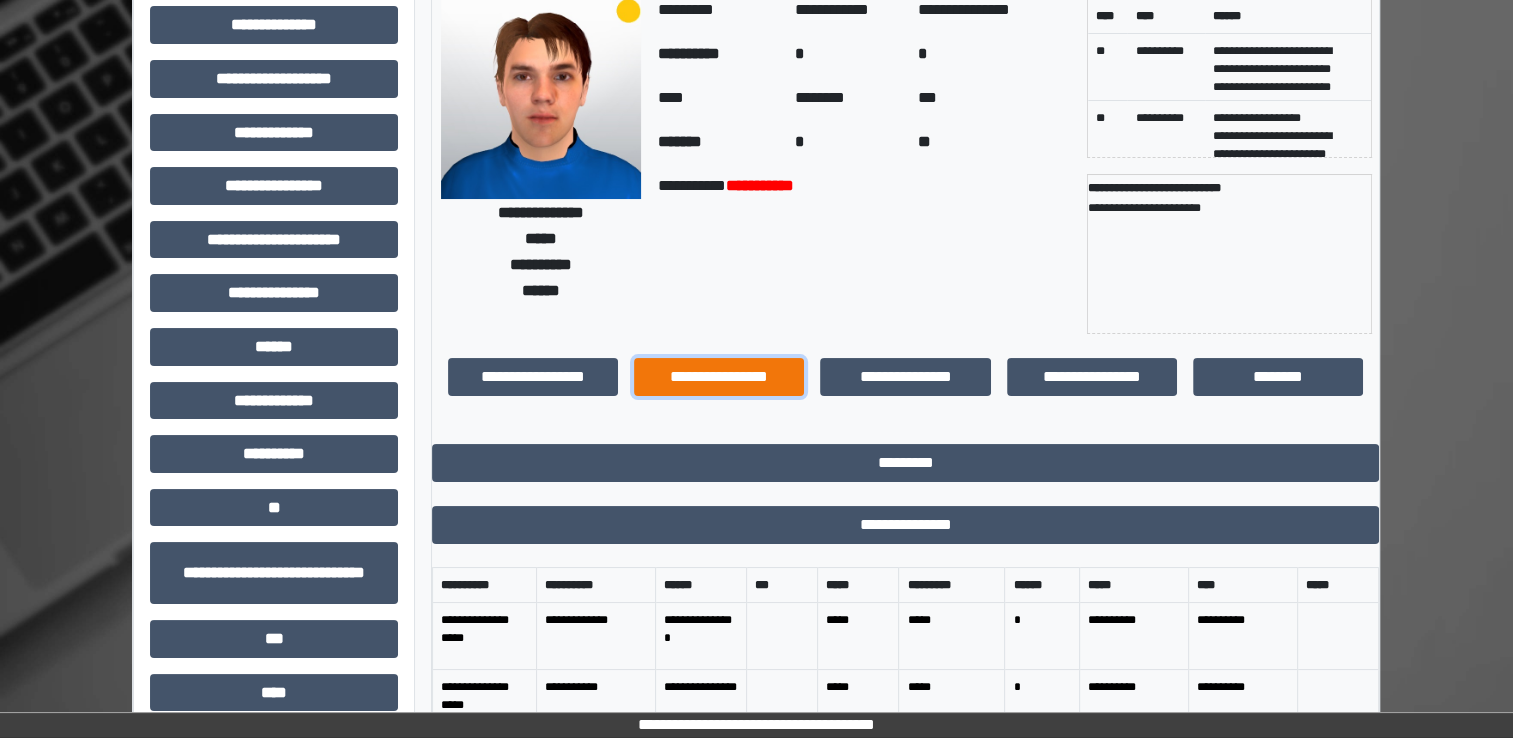 click on "**********" at bounding box center (719, 377) 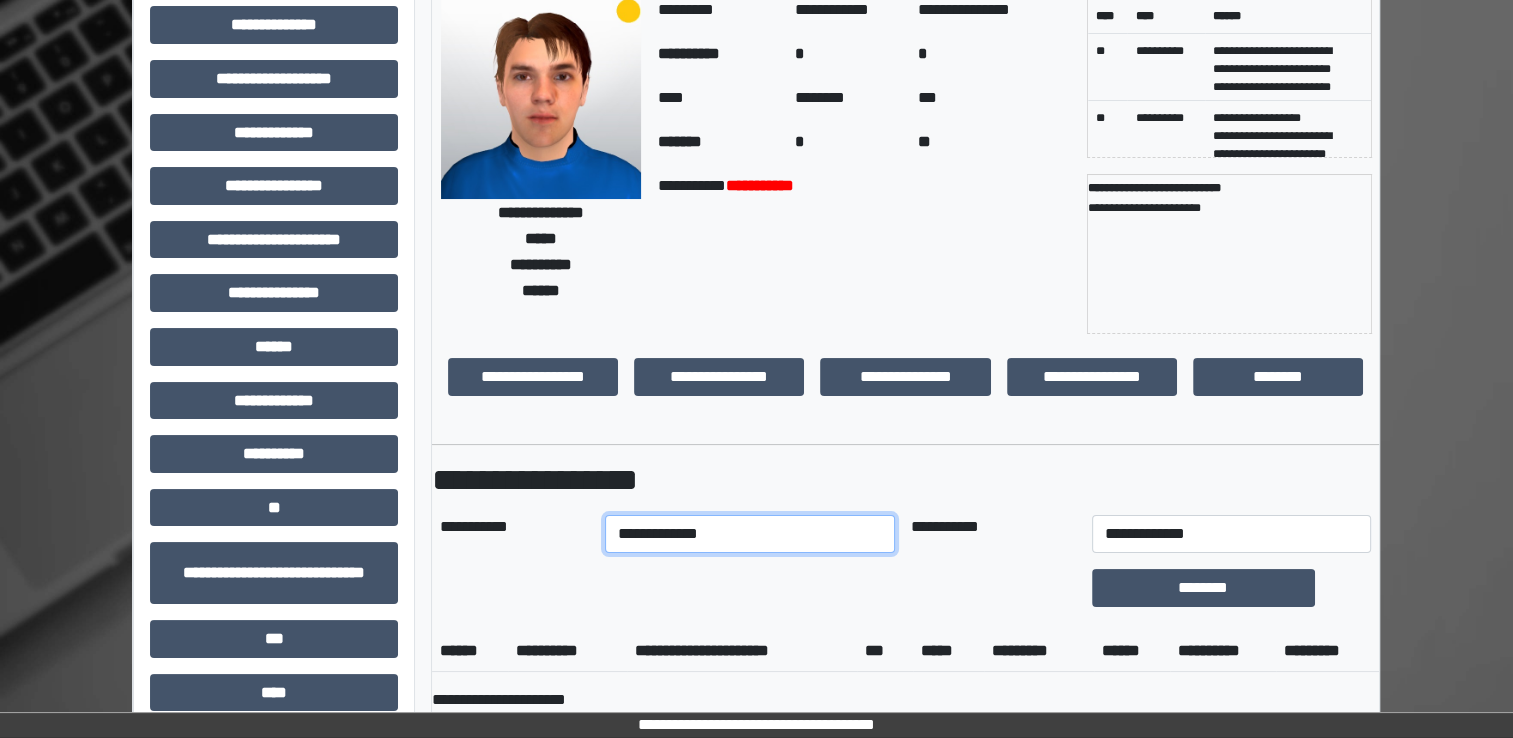 click on "**********" at bounding box center [750, 534] 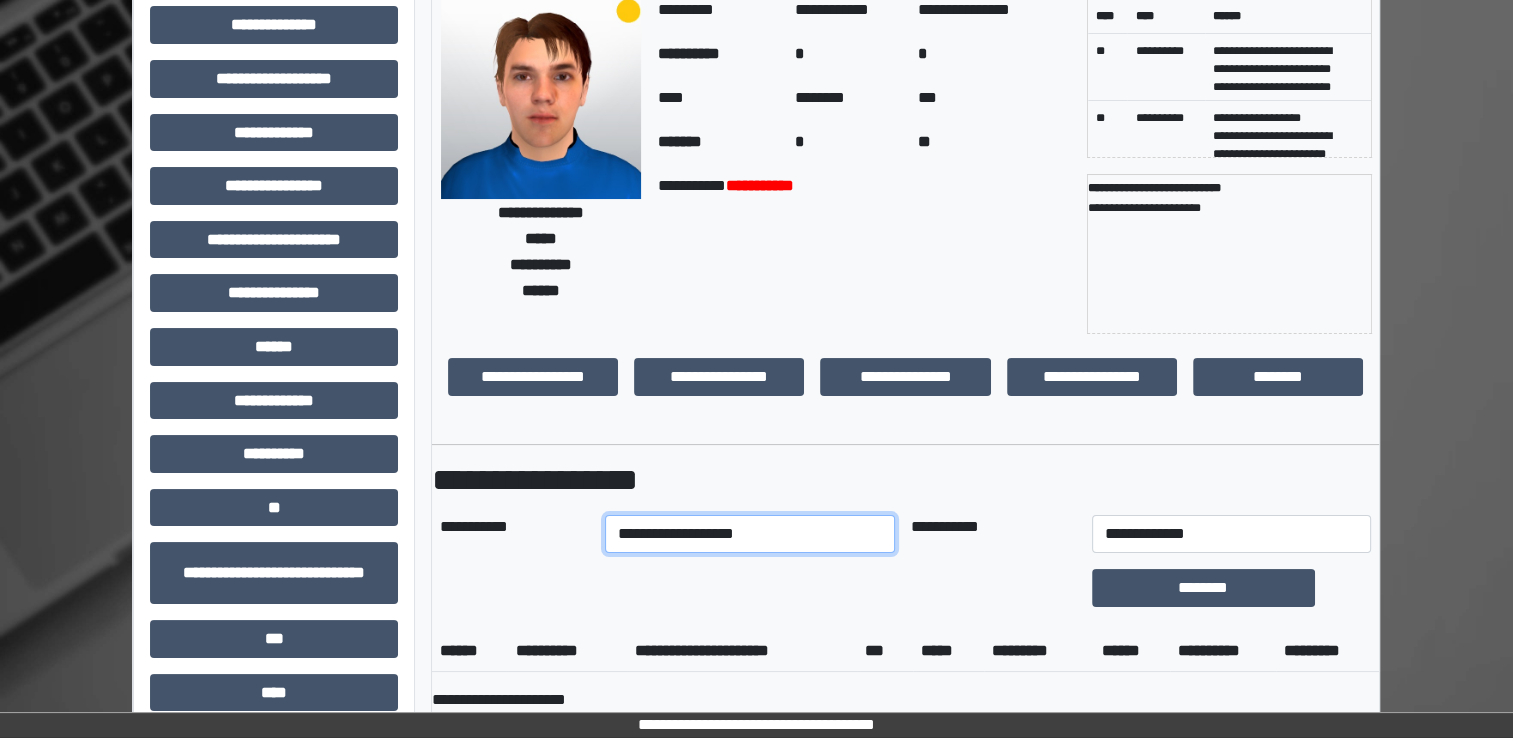 click on "**********" at bounding box center [750, 534] 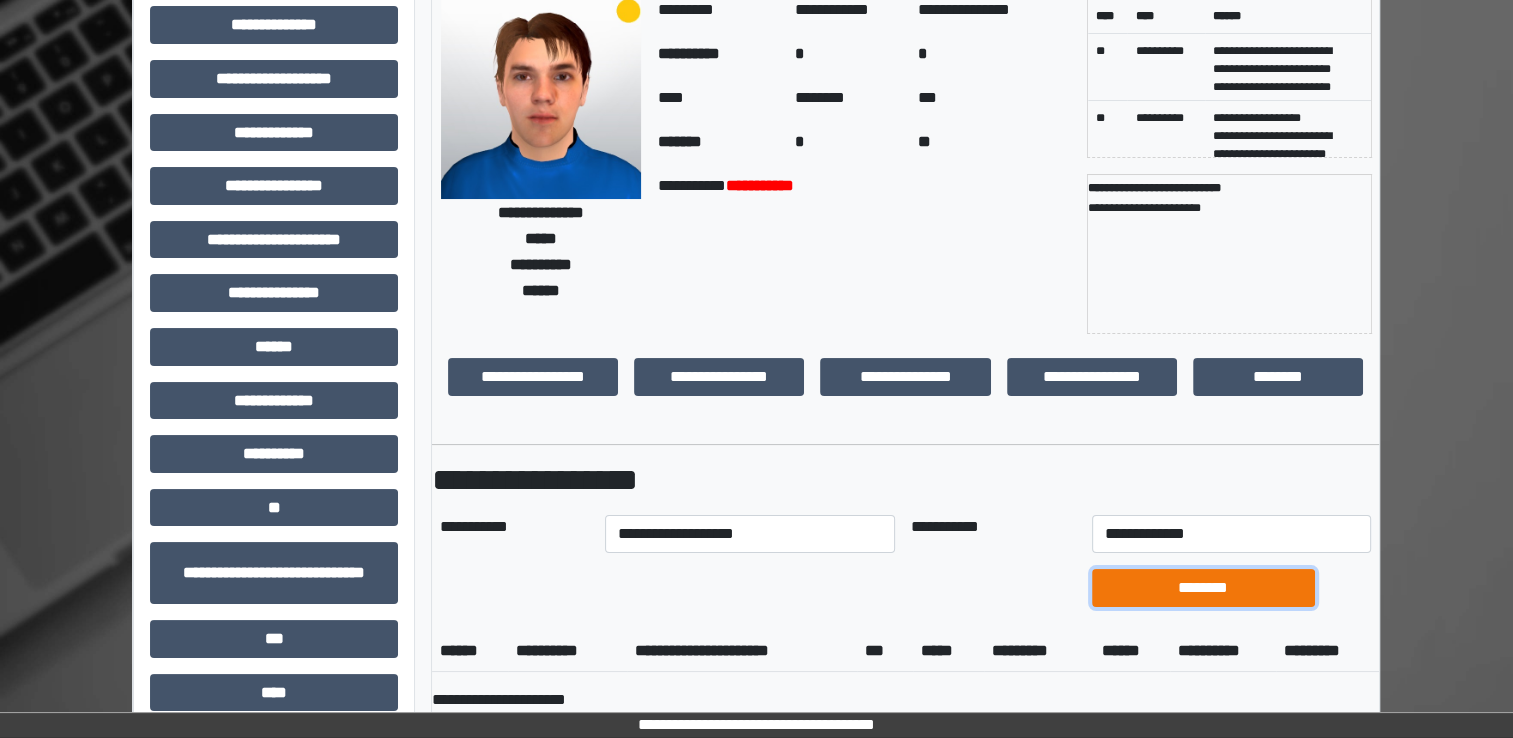 click on "********" at bounding box center [1203, 588] 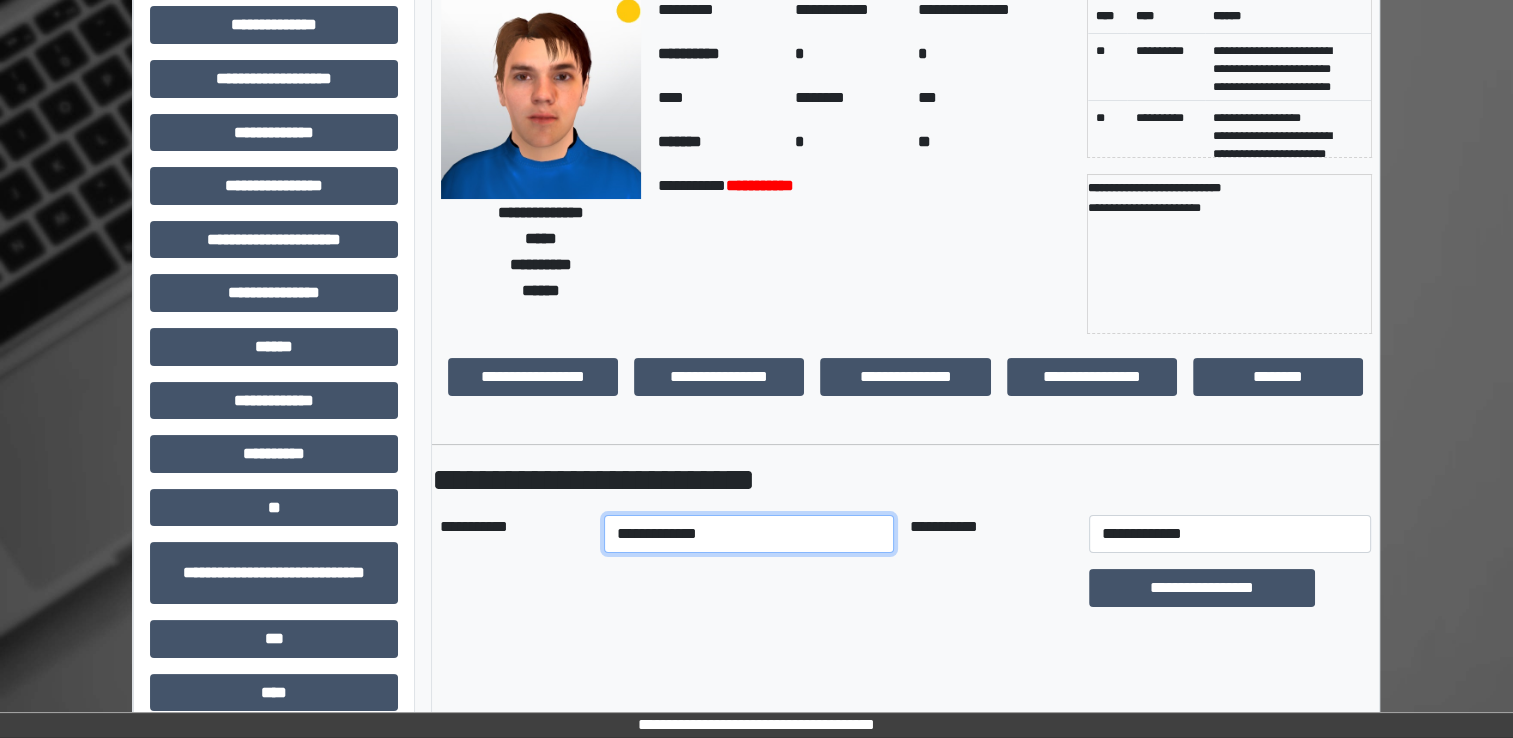 click on "**********" at bounding box center [749, 534] 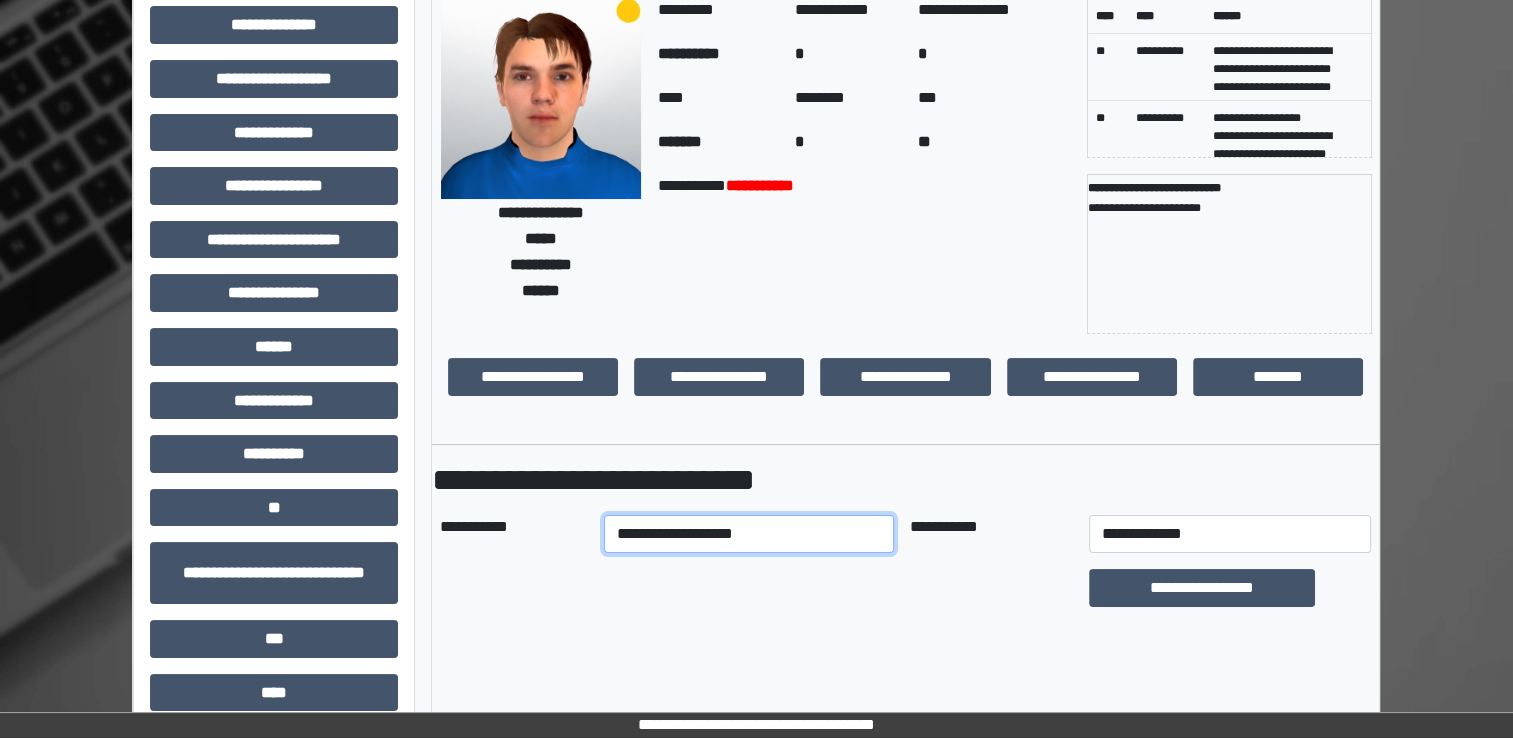 click on "**********" at bounding box center (749, 534) 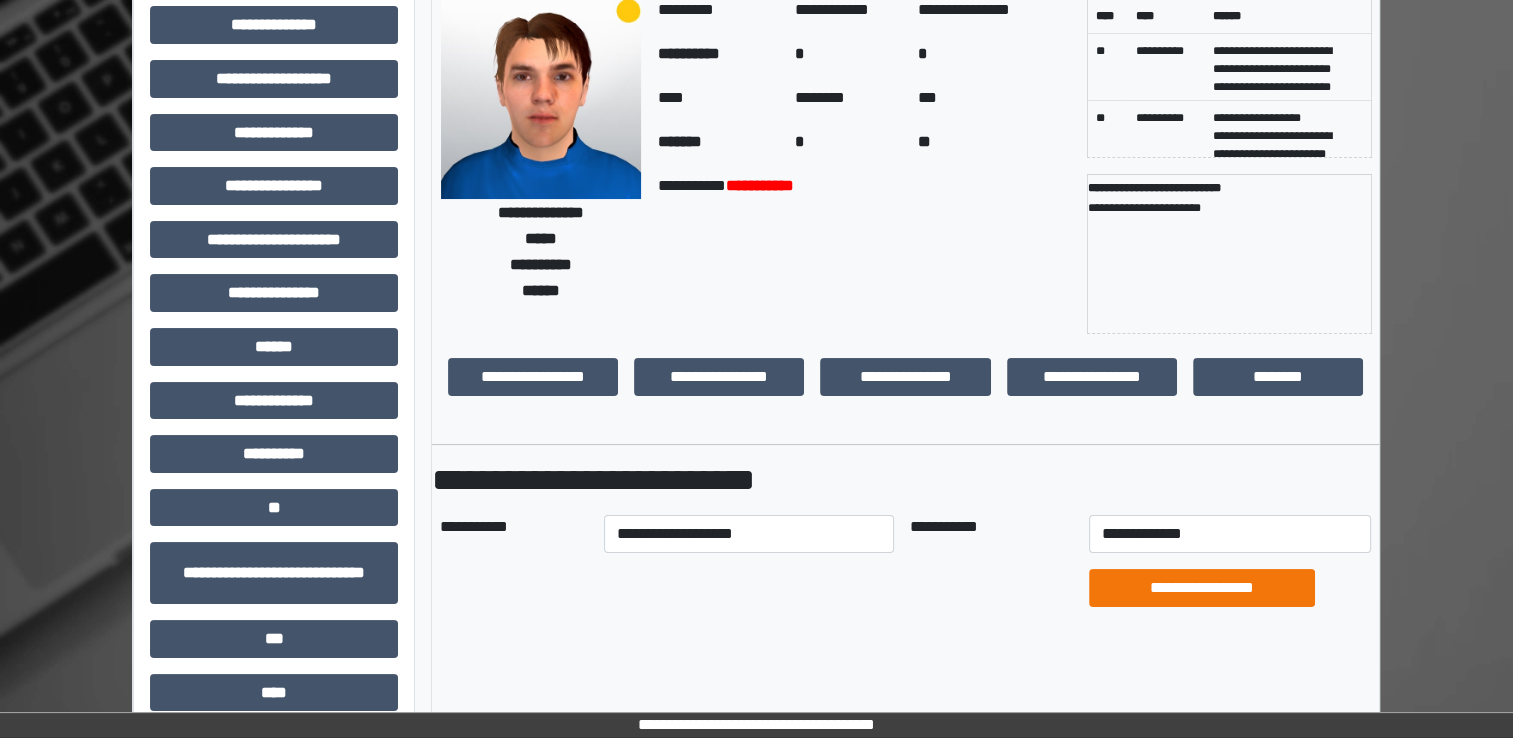 drag, startPoint x: 1324, startPoint y: 606, endPoint x: 1320, endPoint y: 582, distance: 24.33105 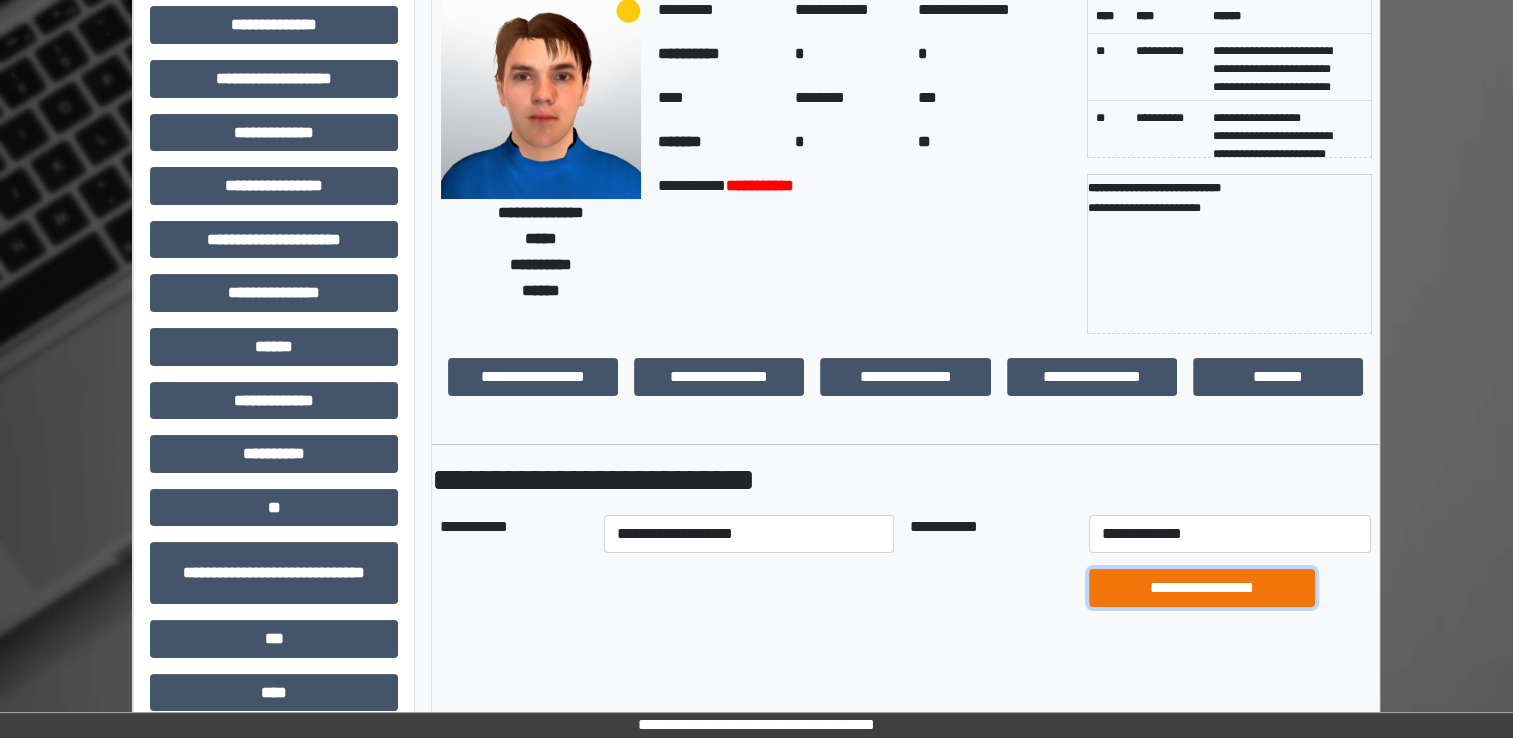 click on "**********" at bounding box center (1201, 588) 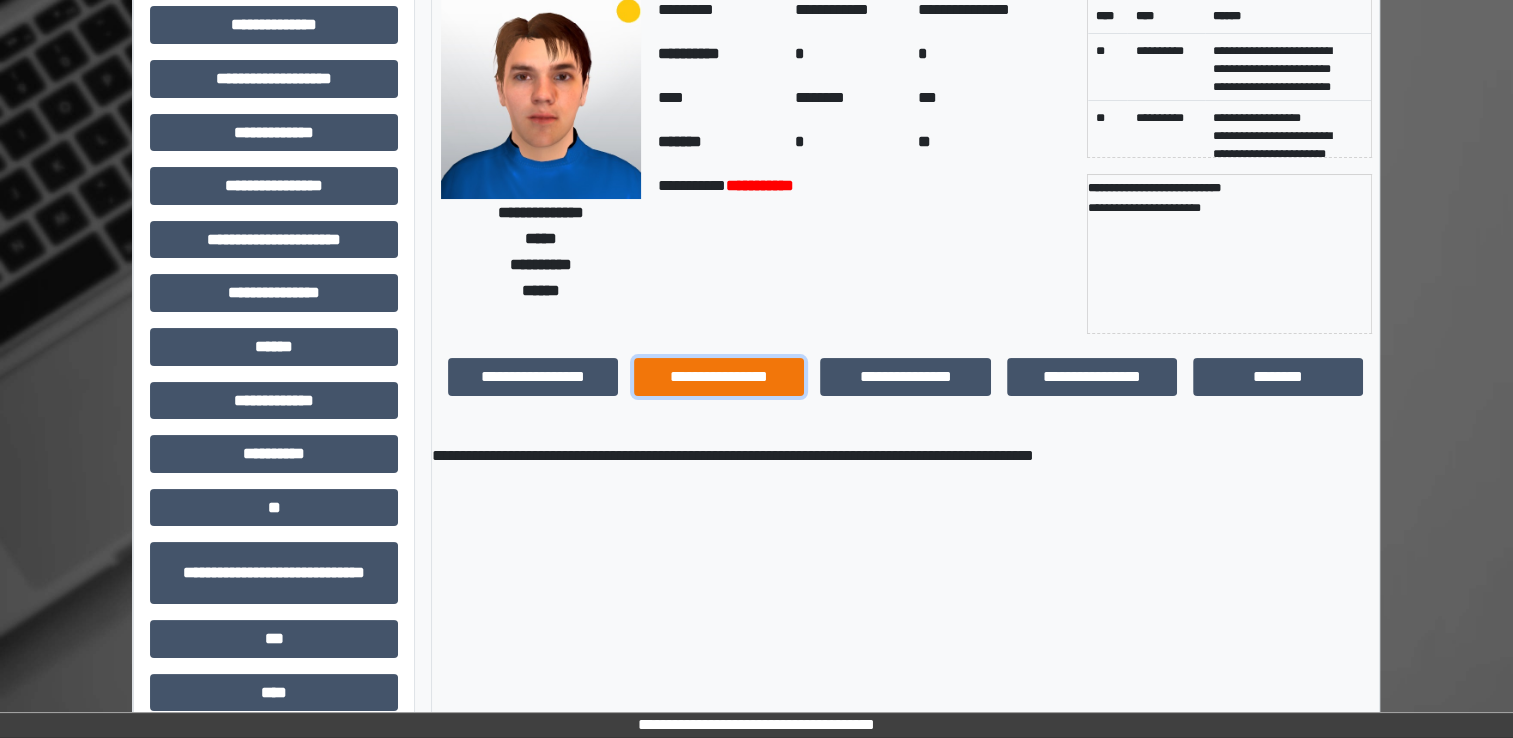 click on "**********" at bounding box center (719, 377) 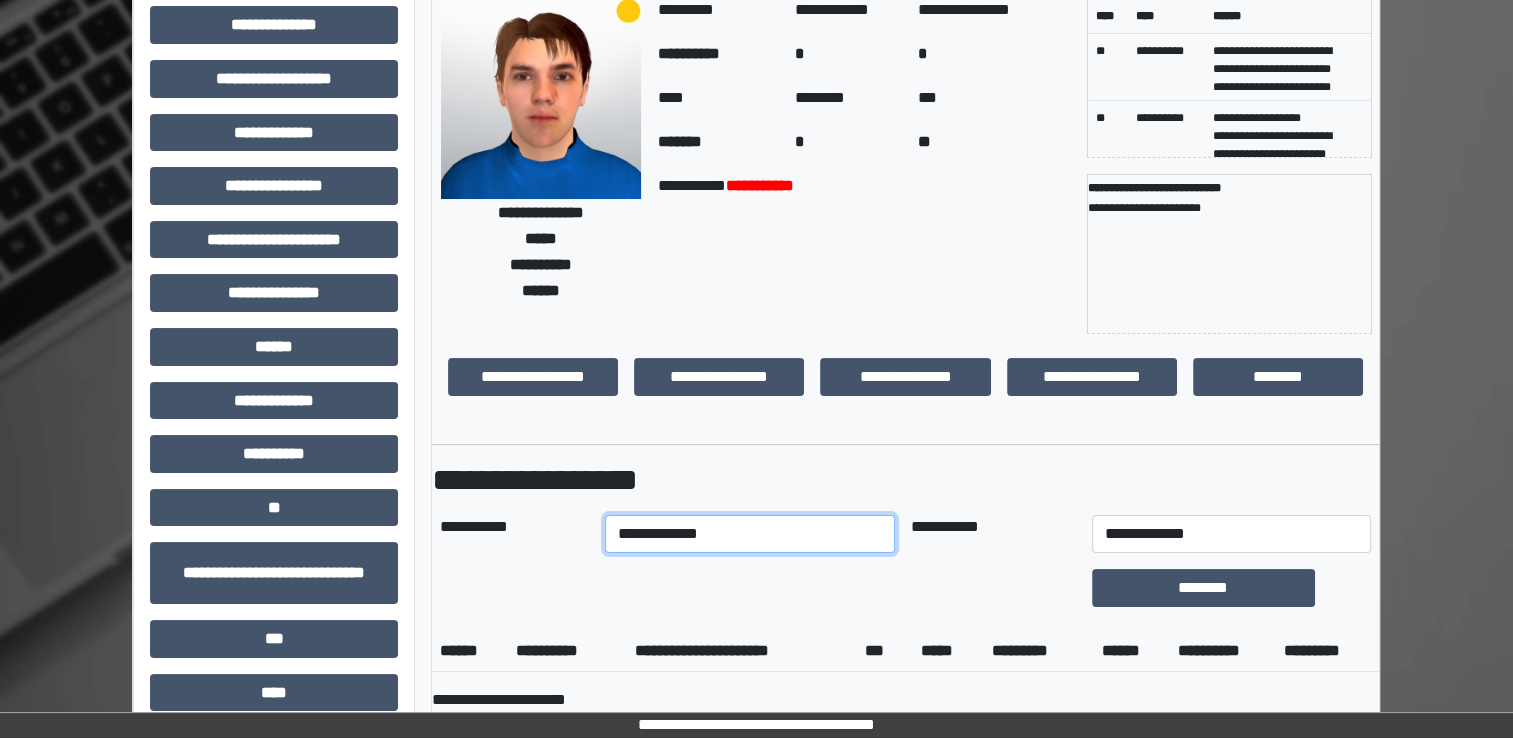 click on "**********" at bounding box center [750, 534] 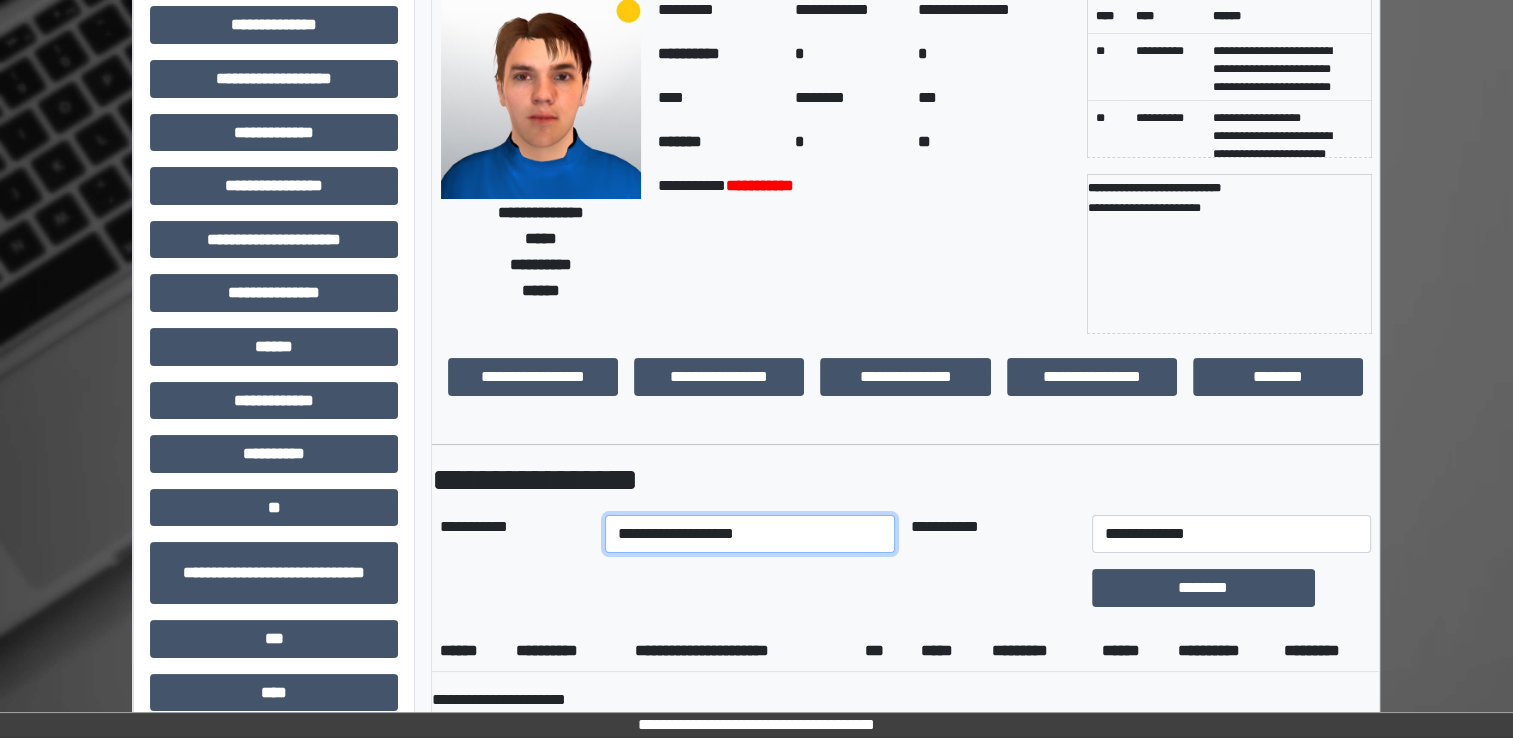 click on "**********" at bounding box center (750, 534) 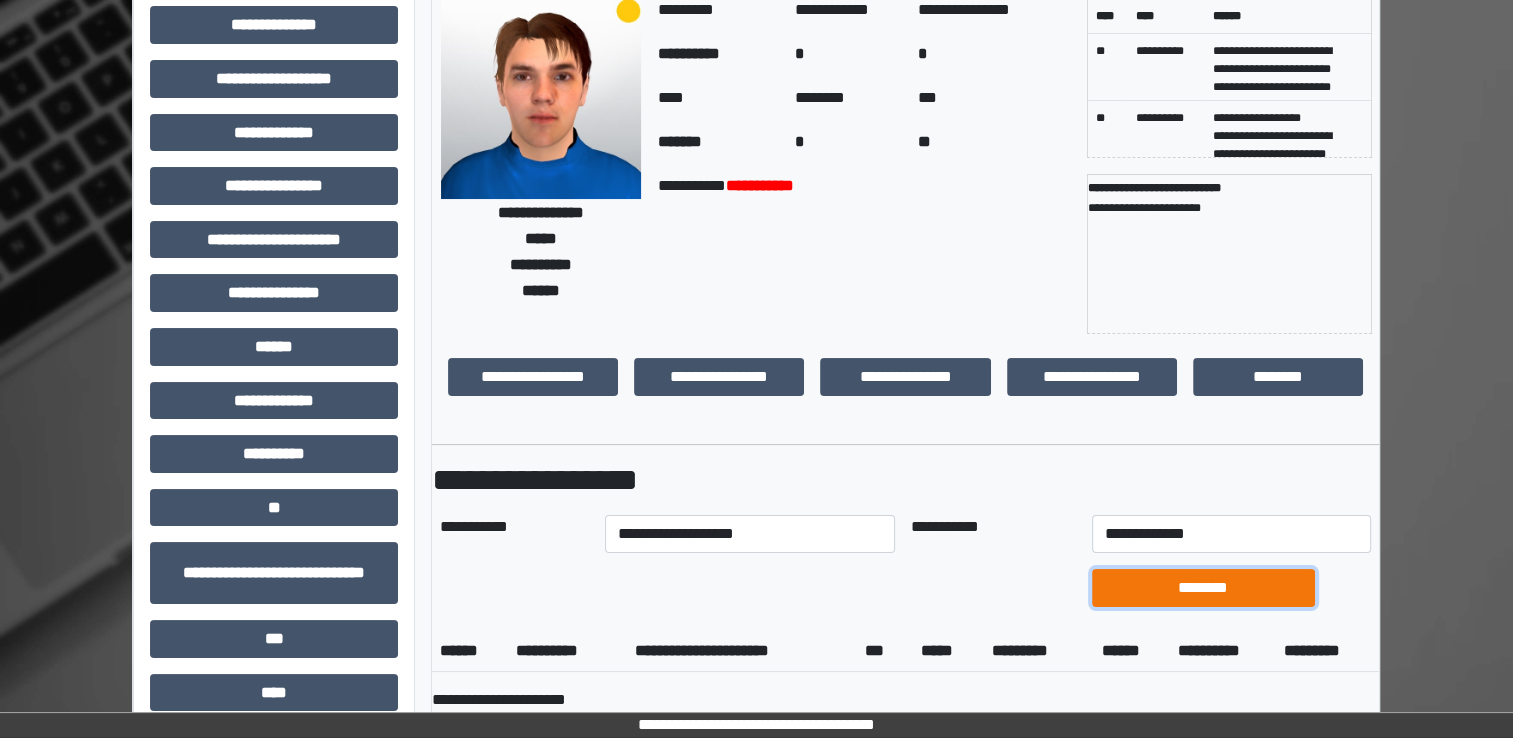 click on "********" at bounding box center [1203, 588] 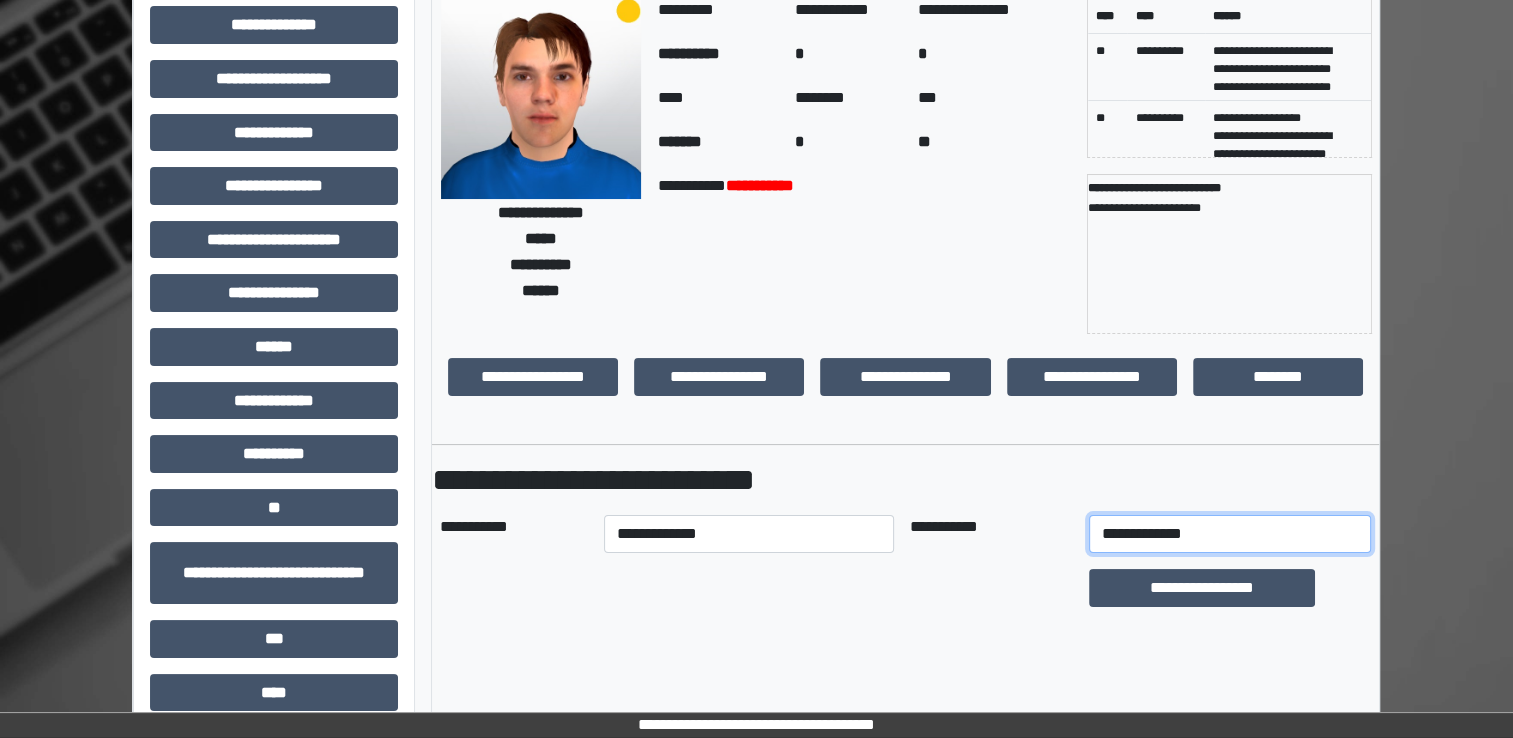 click on "**********" at bounding box center [1230, 534] 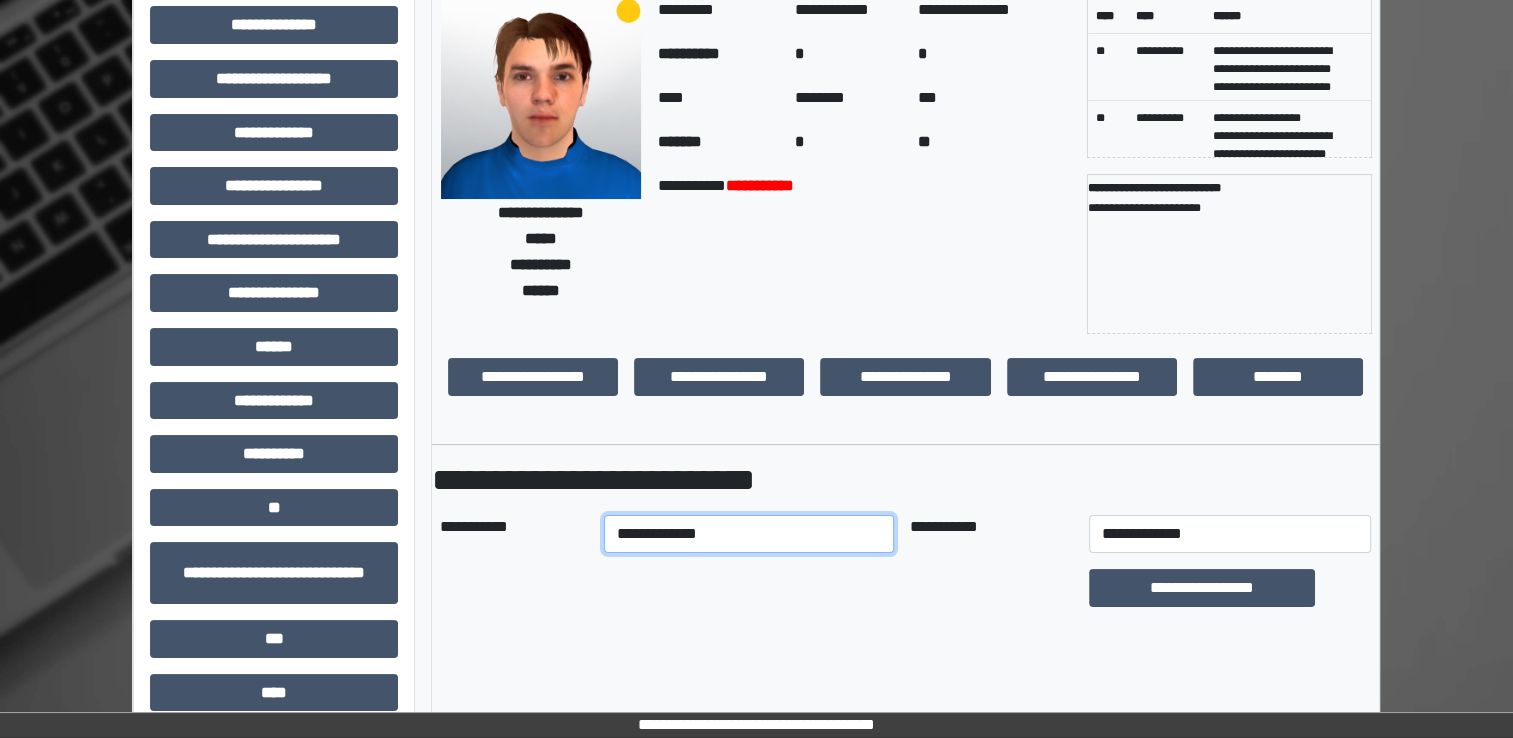 click on "**********" at bounding box center (749, 534) 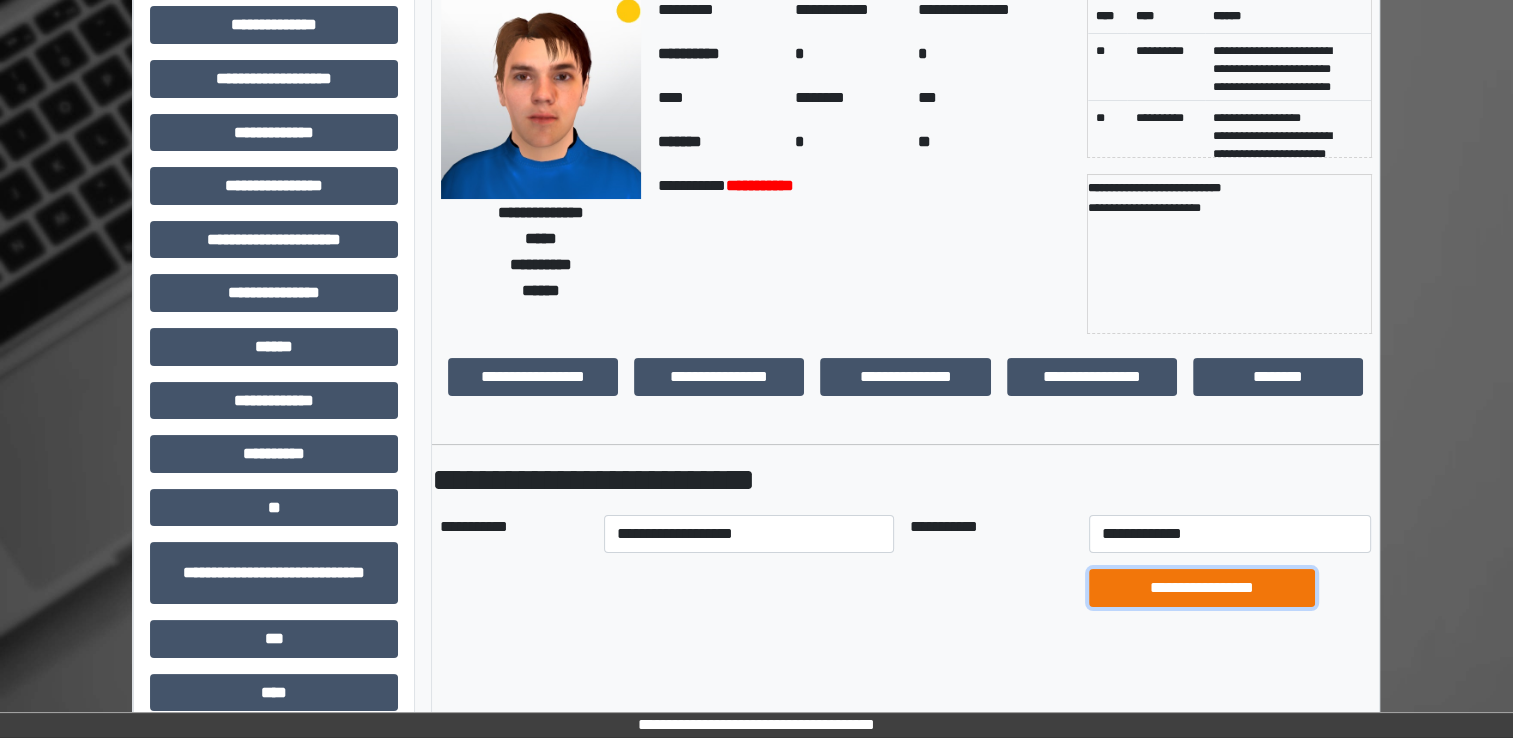 click on "**********" at bounding box center [1201, 588] 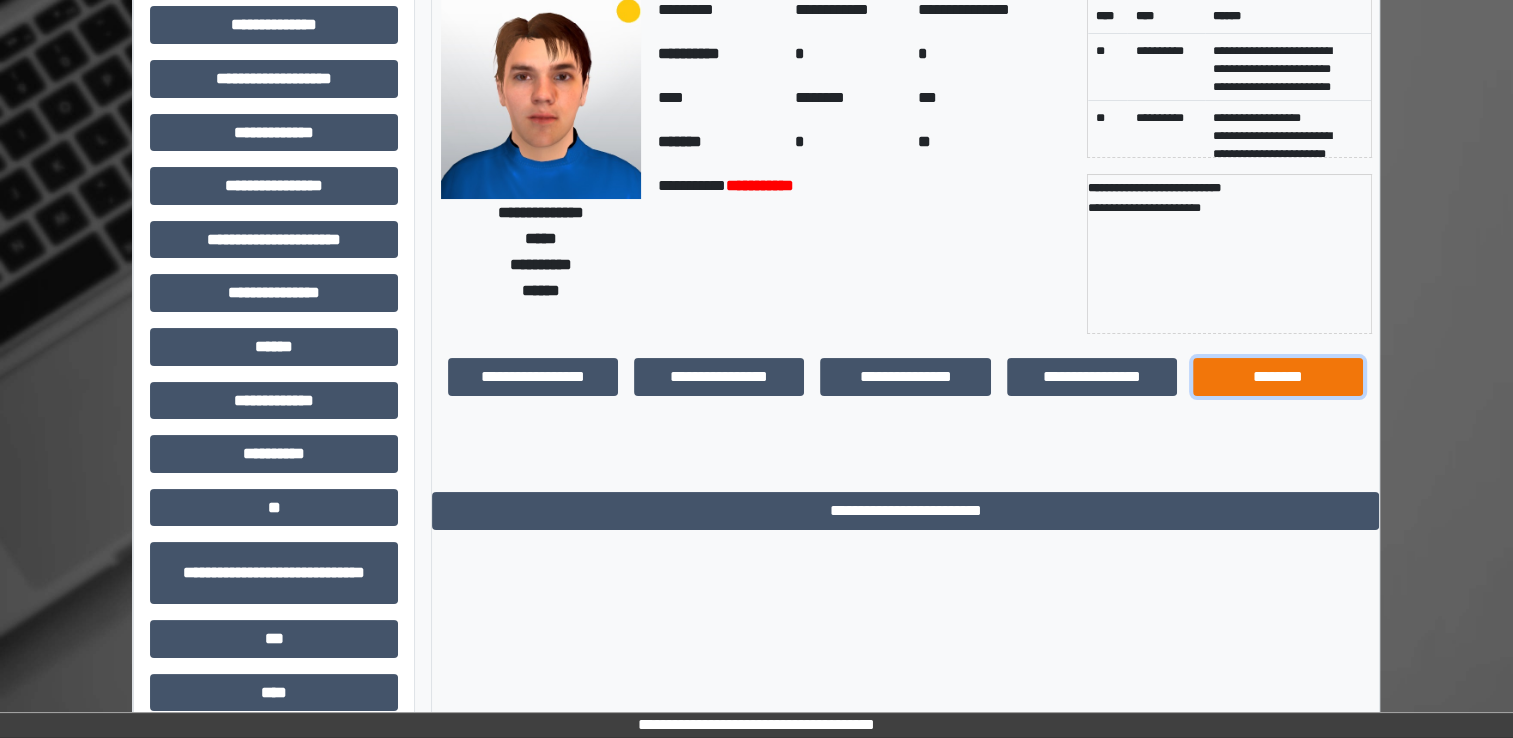 click on "********" at bounding box center [1278, 377] 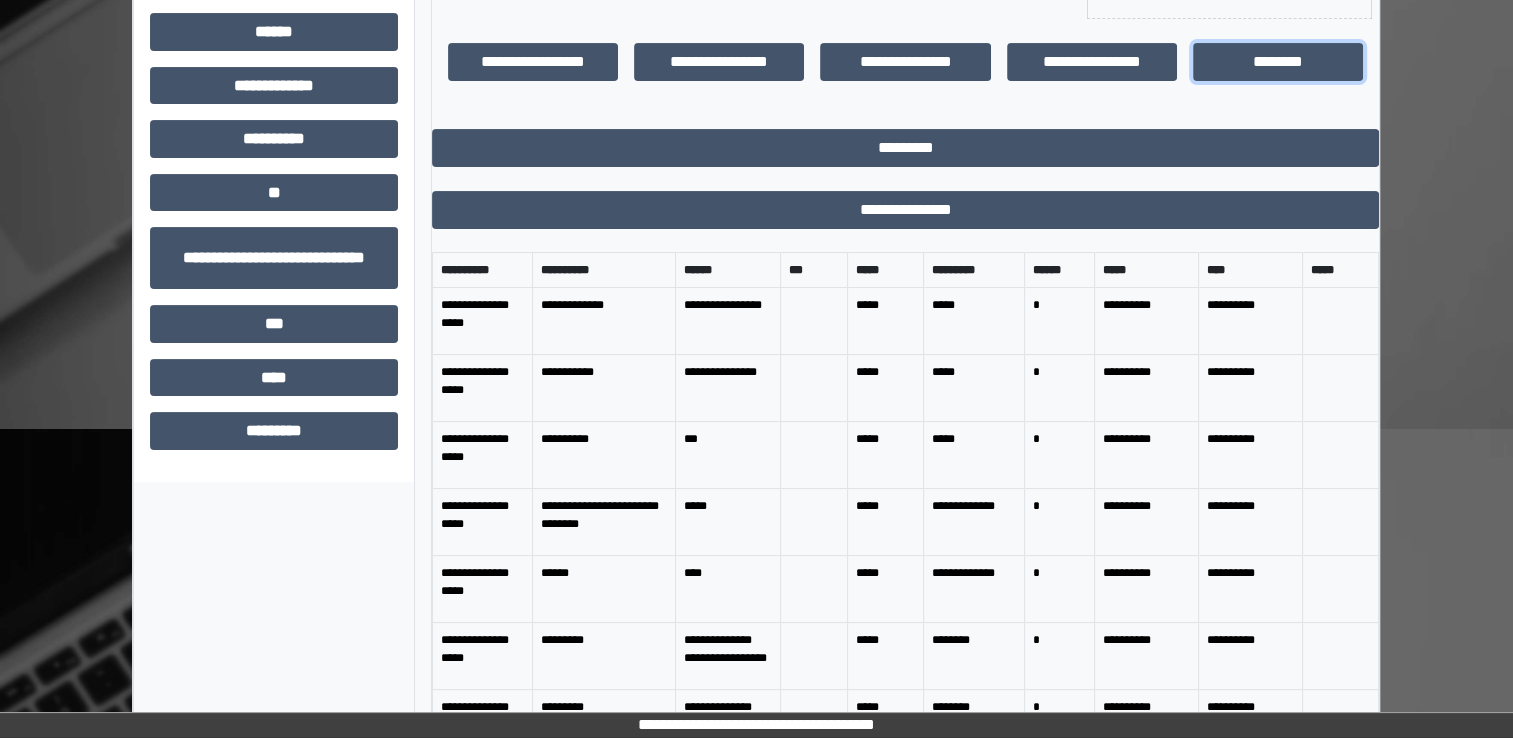 scroll, scrollTop: 434, scrollLeft: 0, axis: vertical 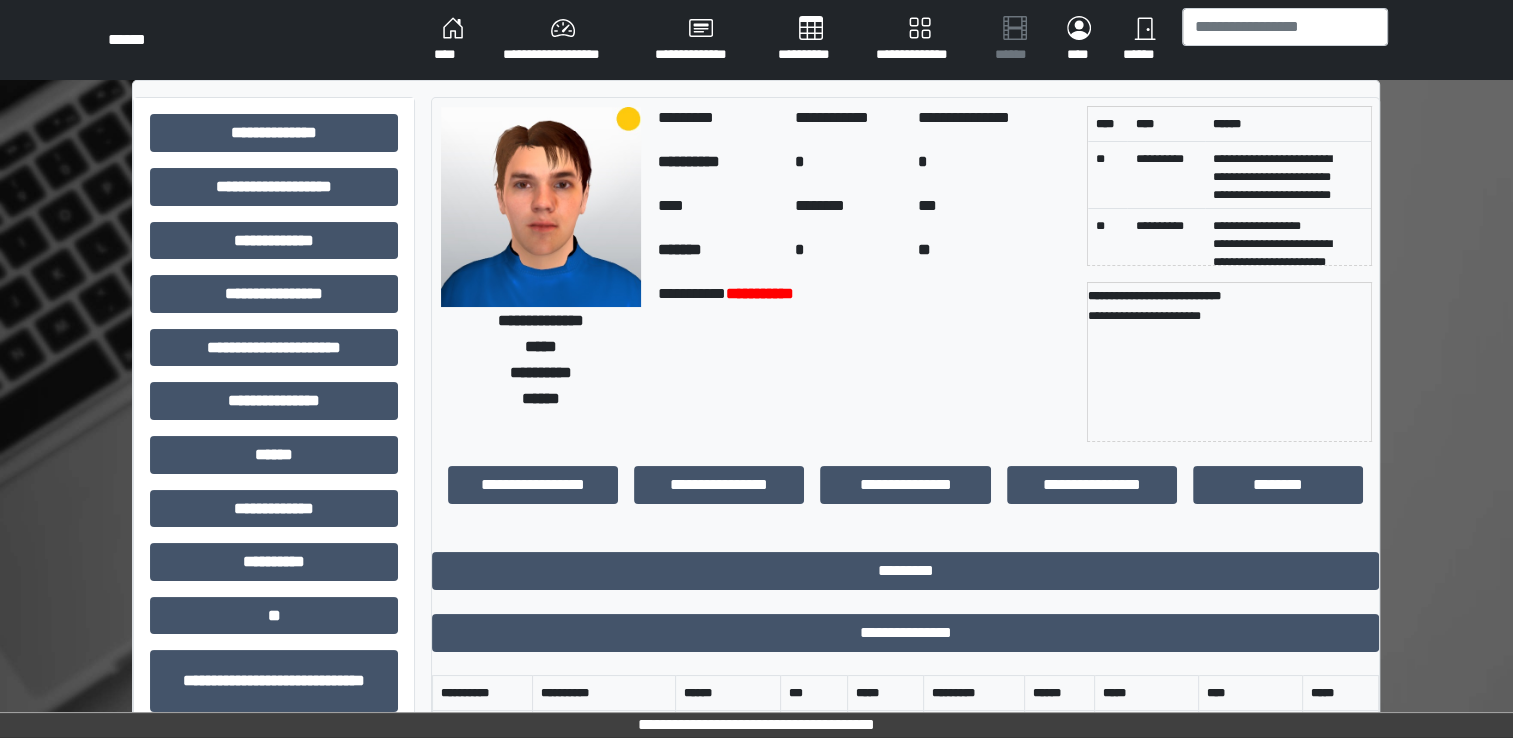click on "****" at bounding box center (452, 40) 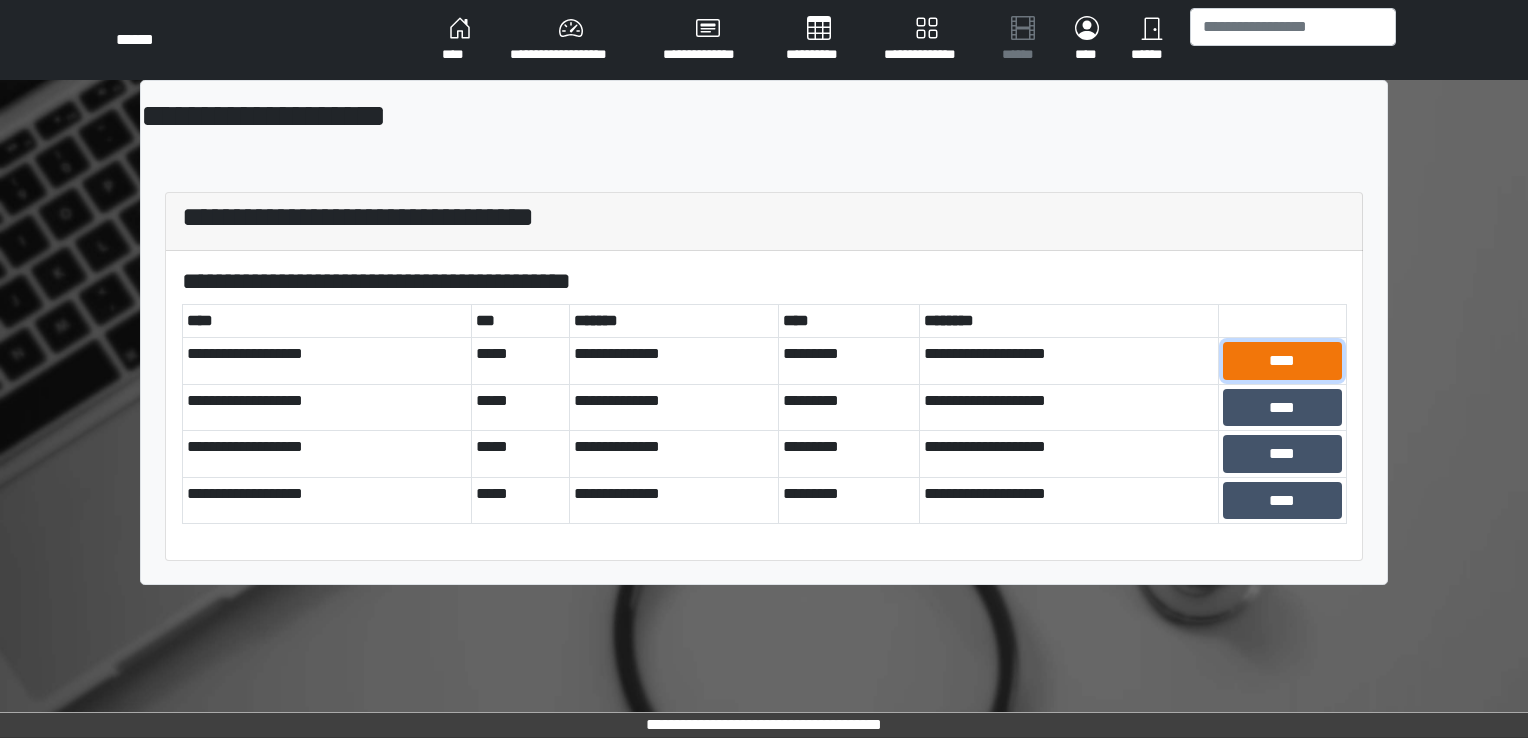 click on "****" at bounding box center (1282, 361) 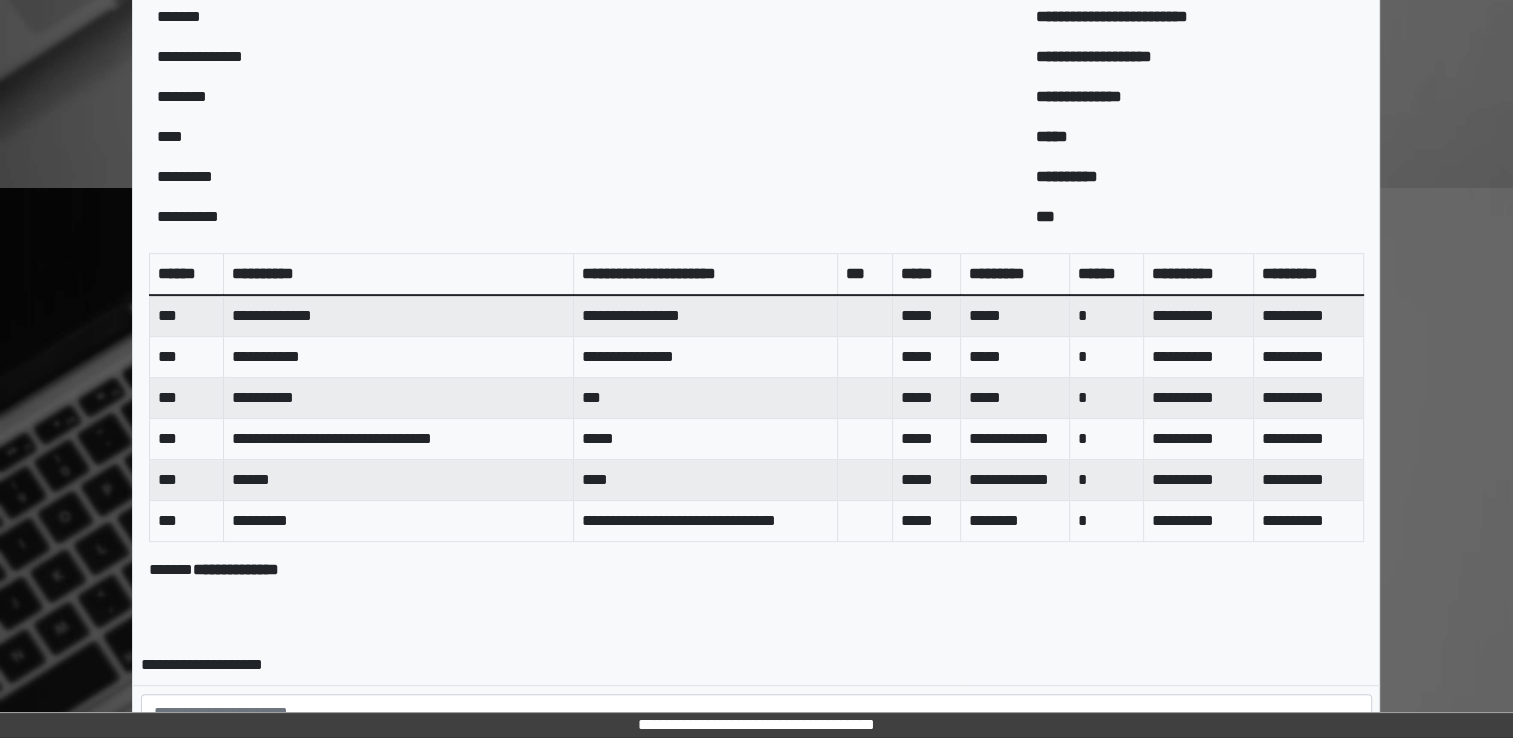 scroll, scrollTop: 872, scrollLeft: 0, axis: vertical 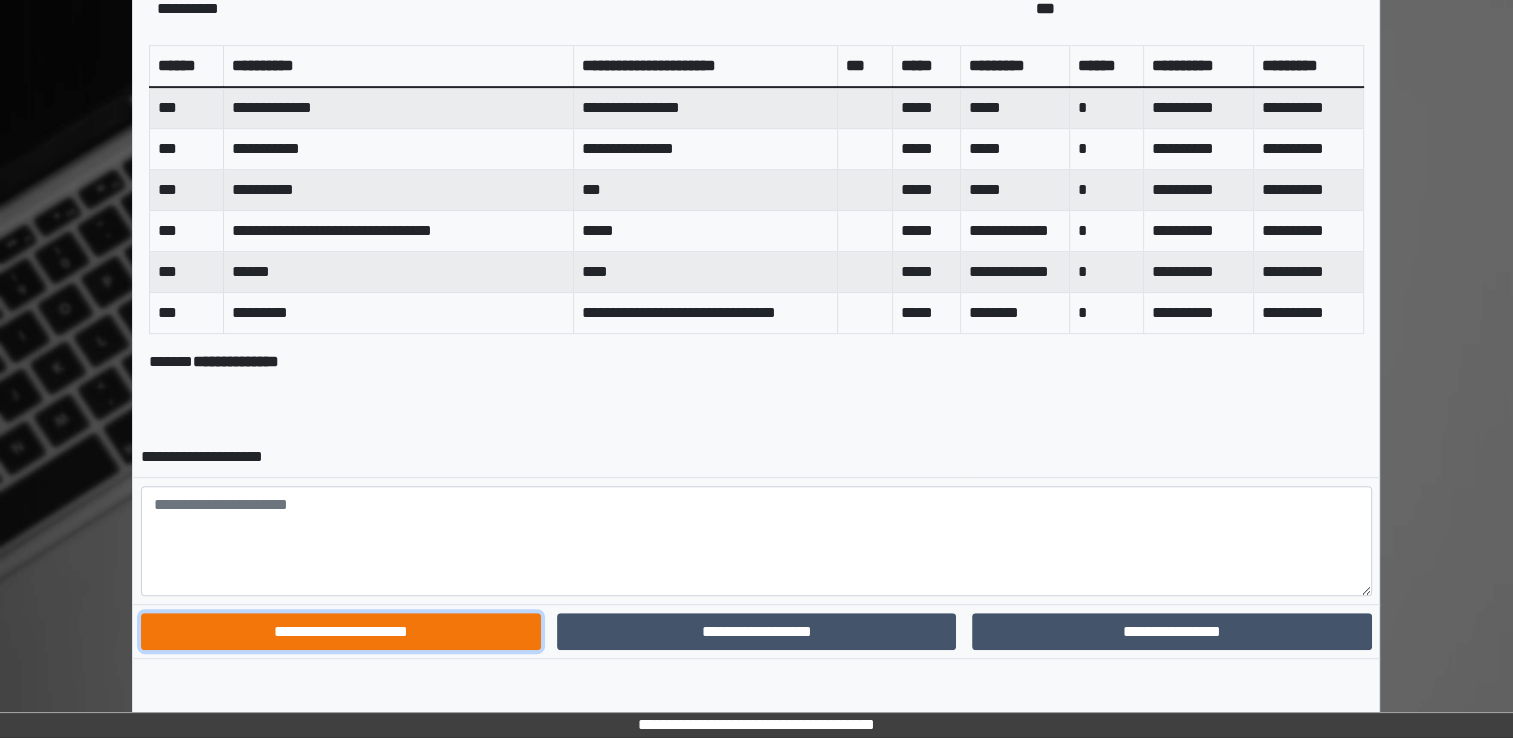 click on "**********" at bounding box center (340, 632) 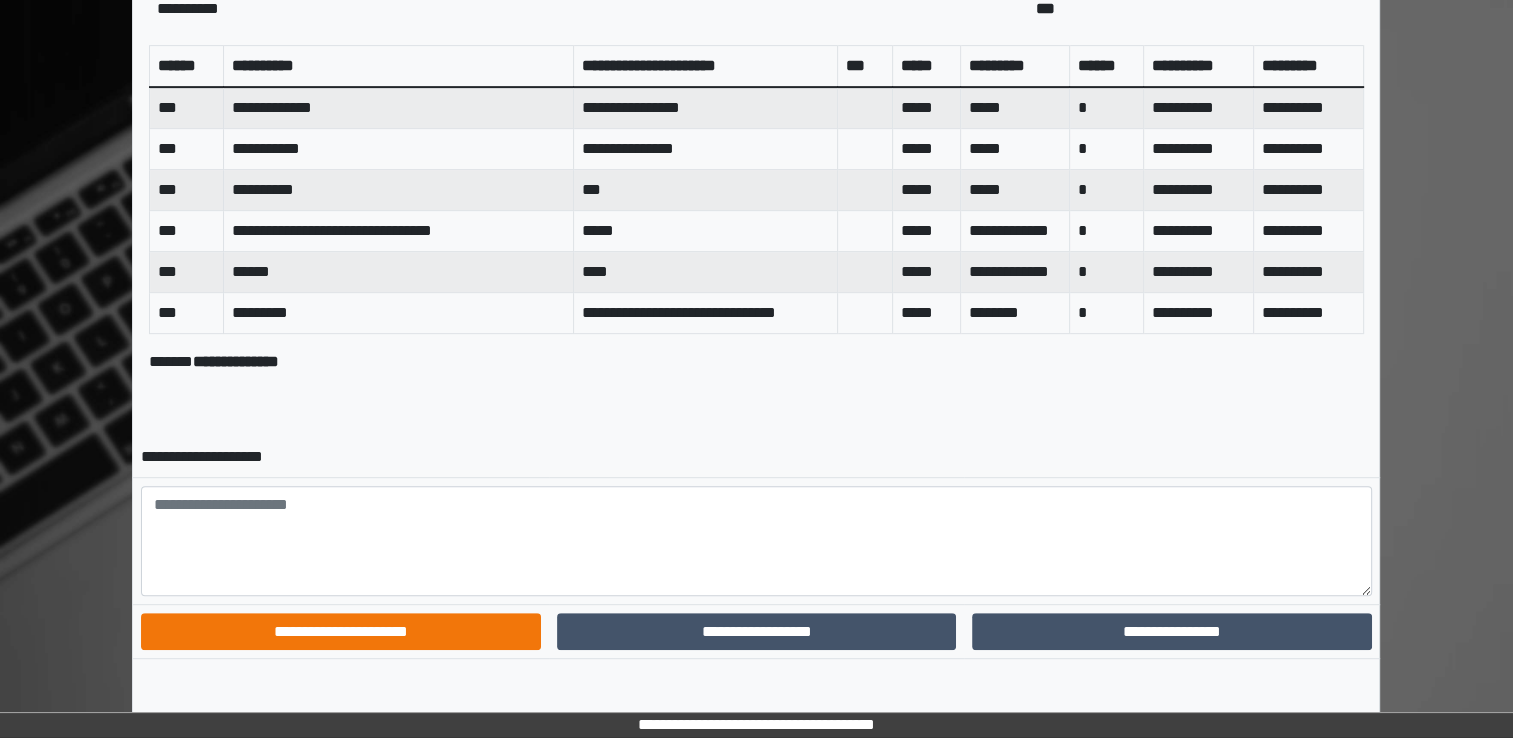 scroll, scrollTop: 0, scrollLeft: 0, axis: both 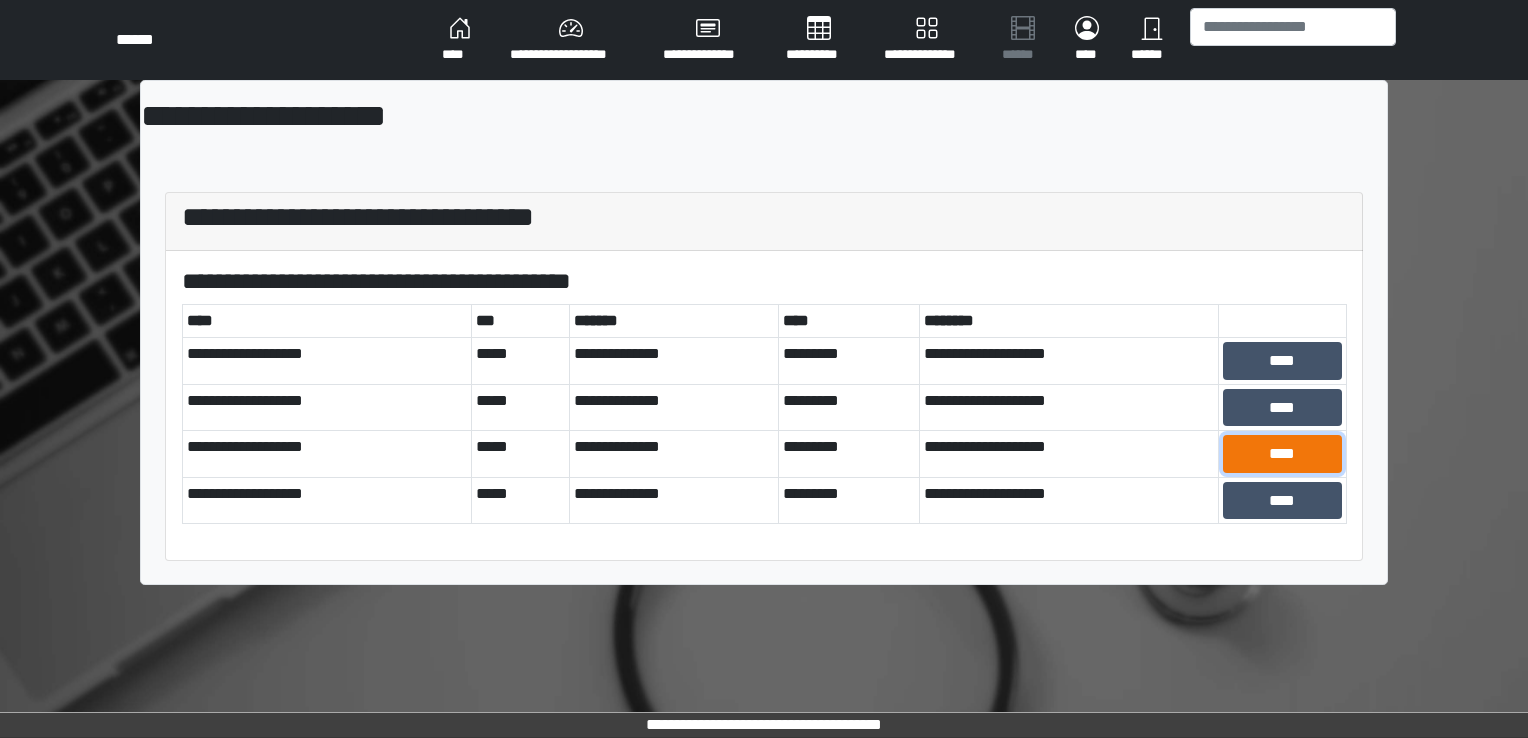 click on "****" at bounding box center (1282, 454) 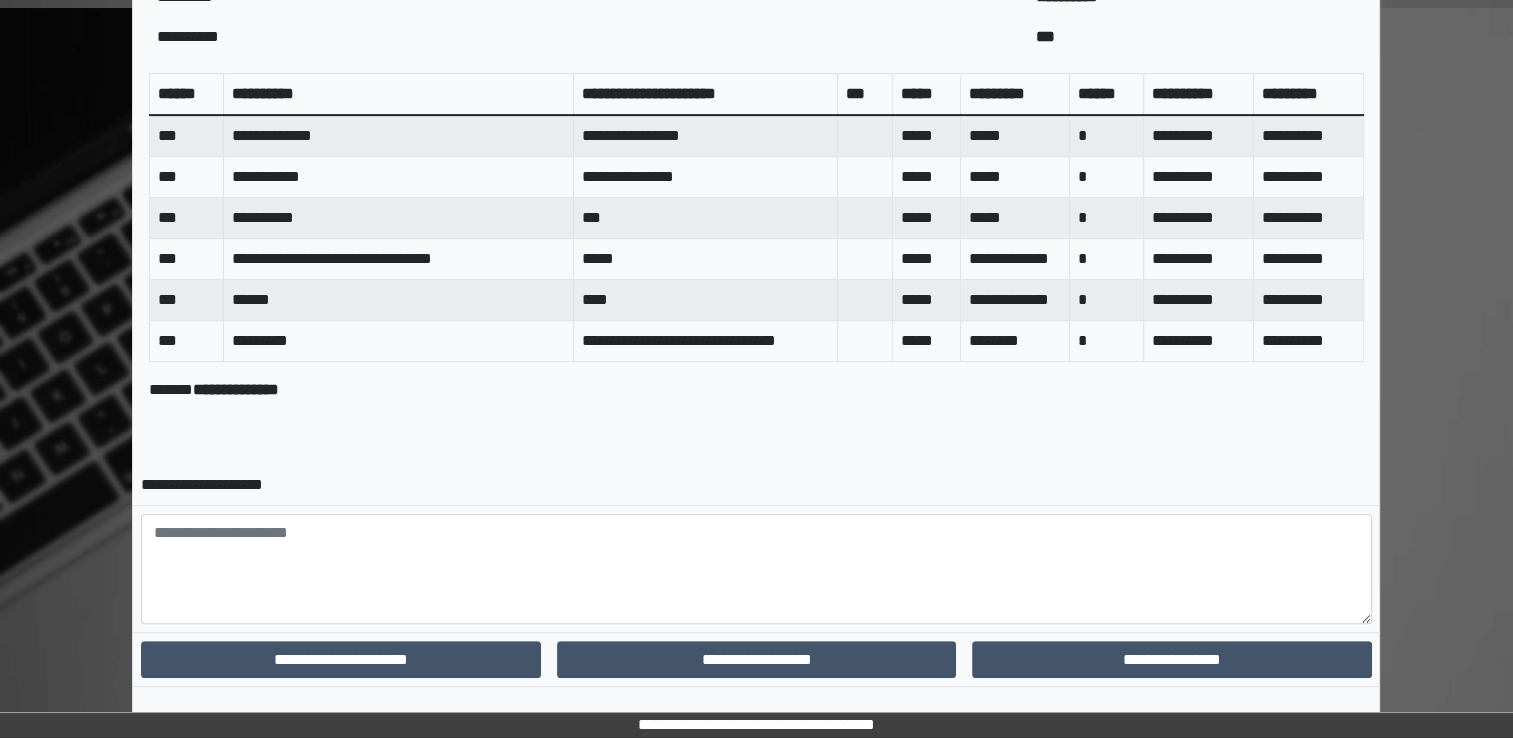 scroll, scrollTop: 872, scrollLeft: 0, axis: vertical 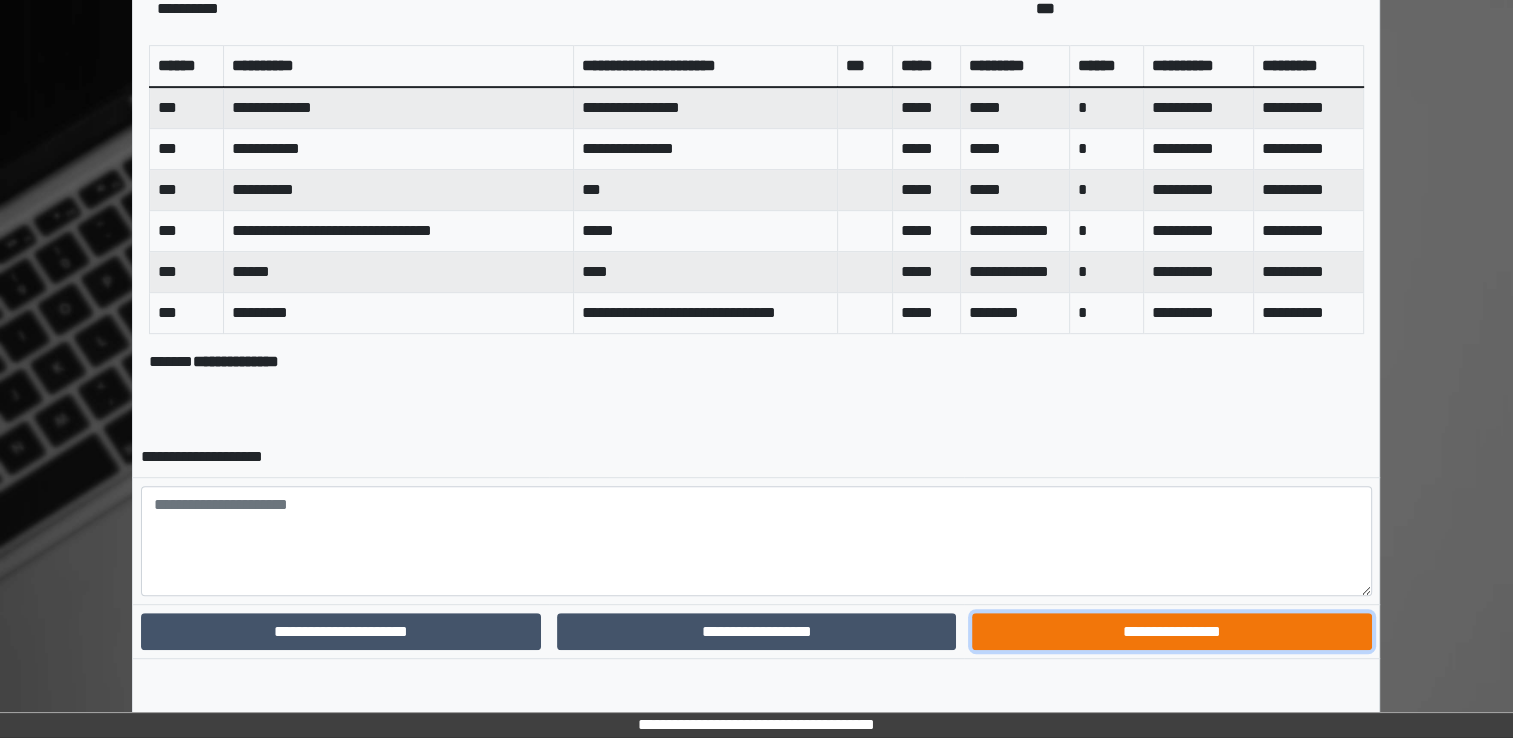 click on "**********" at bounding box center (1171, 632) 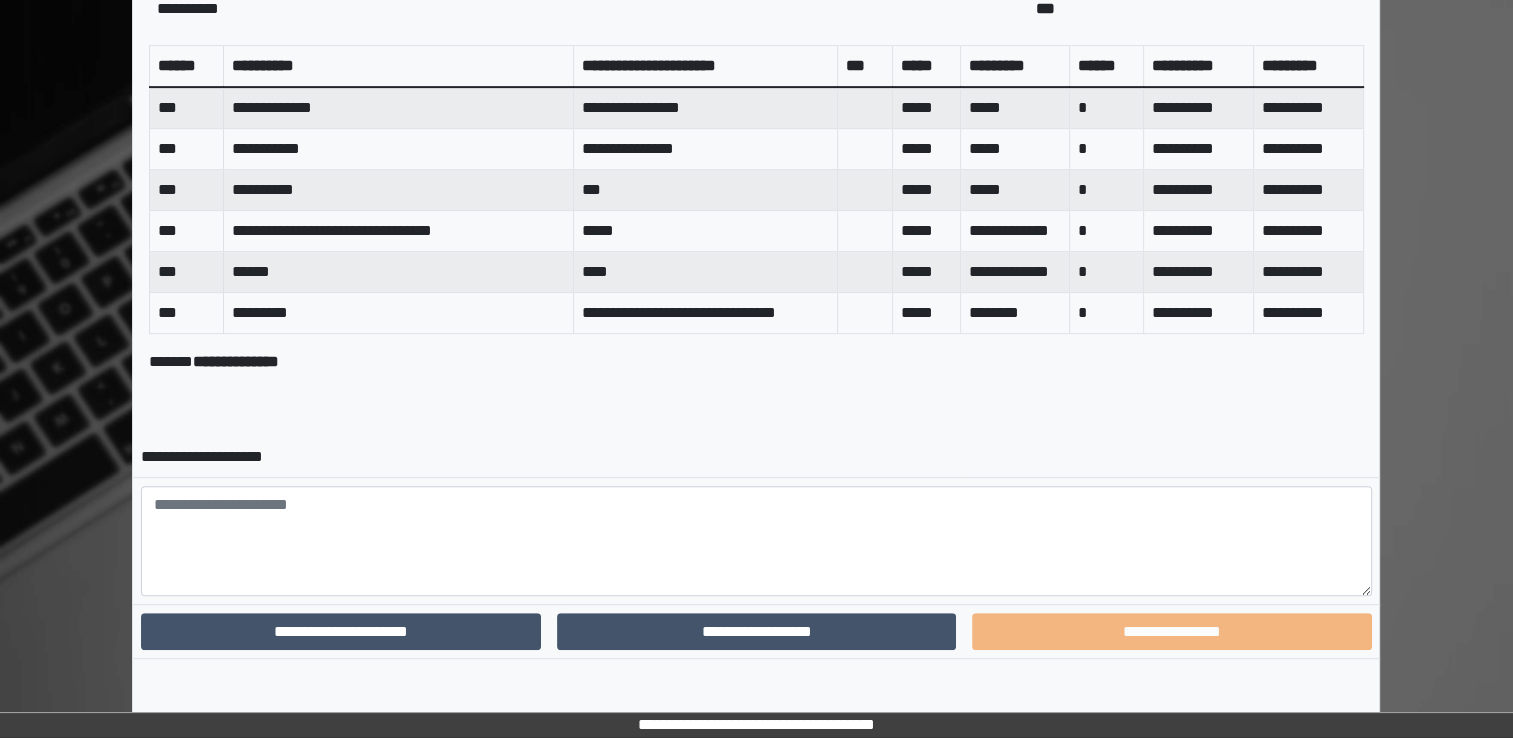 scroll, scrollTop: 787, scrollLeft: 0, axis: vertical 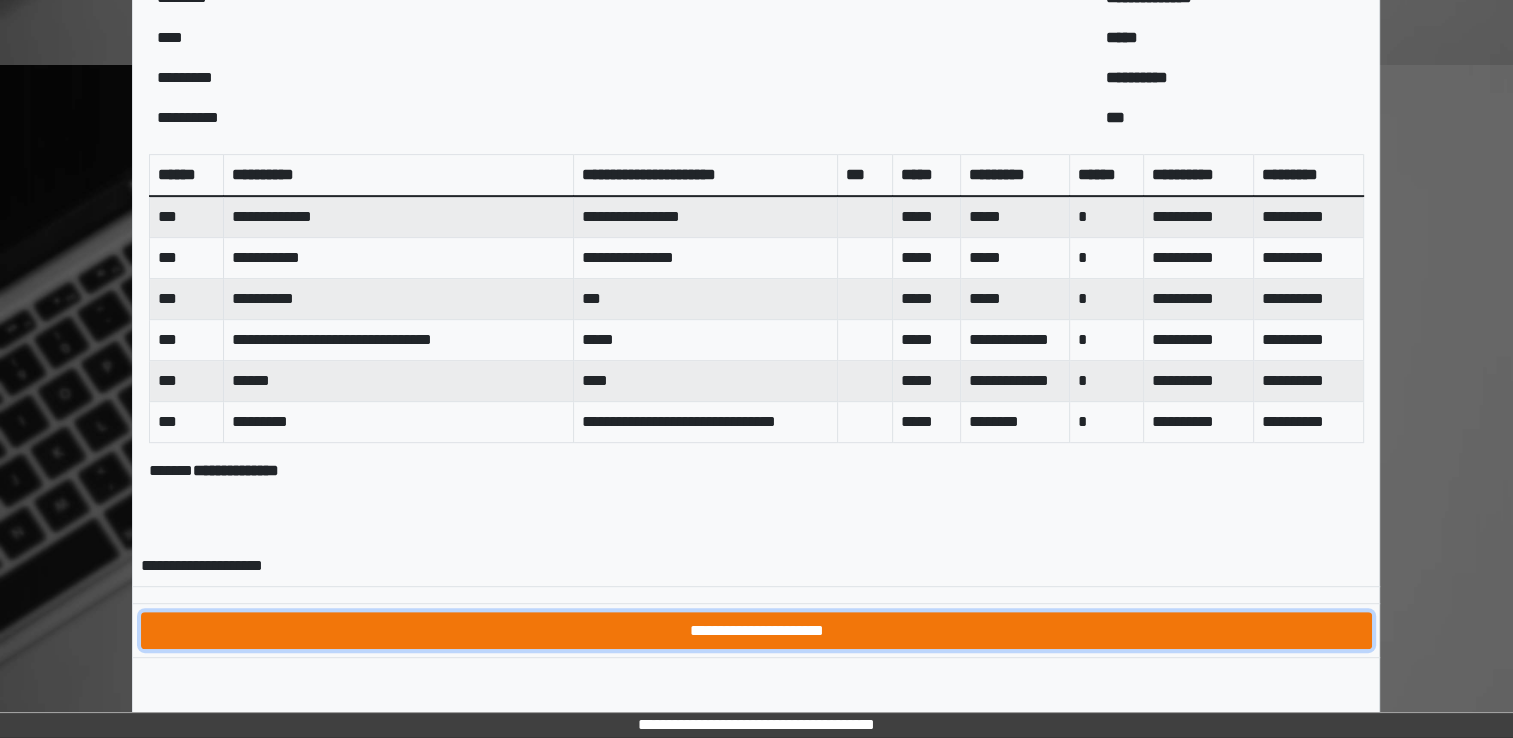 click on "**********" at bounding box center (756, 631) 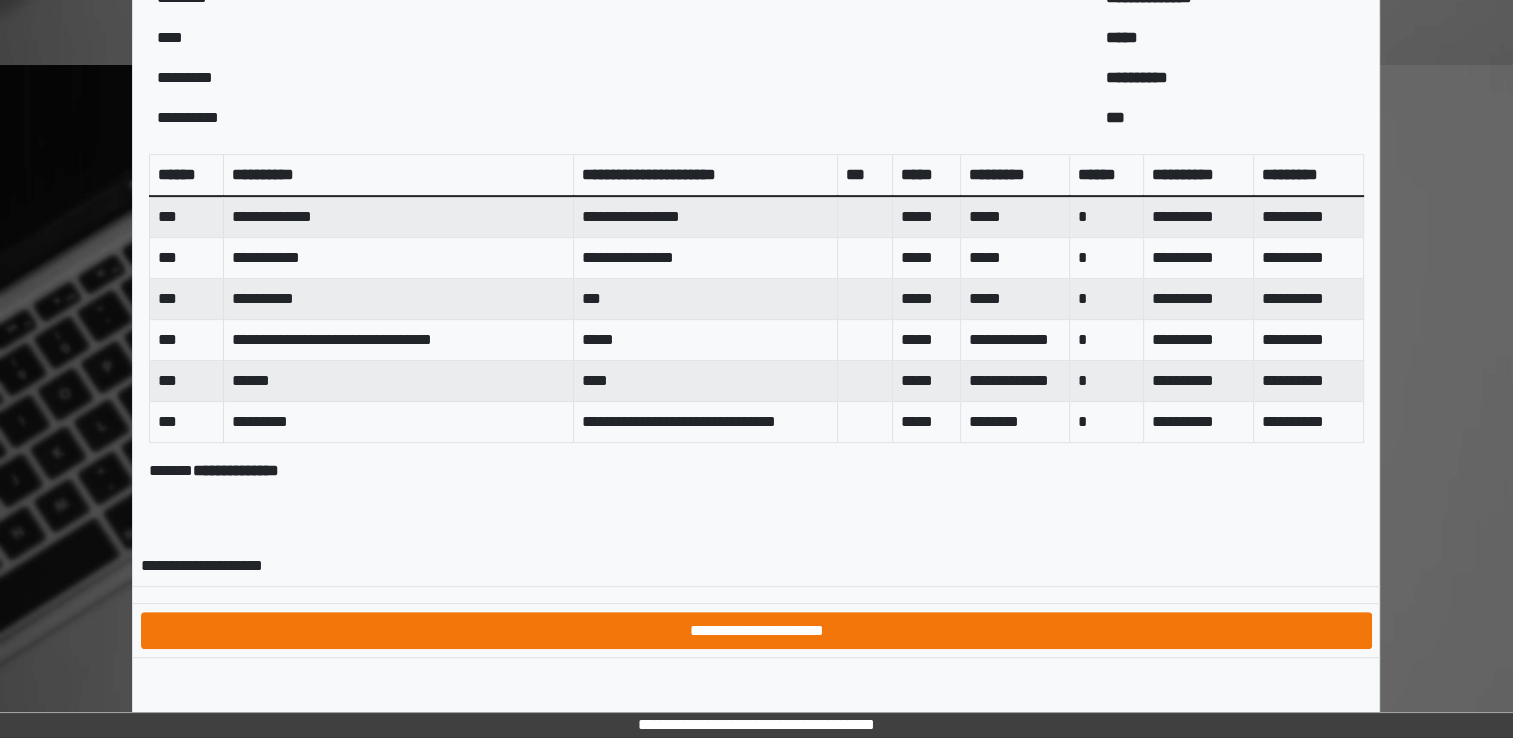 scroll, scrollTop: 0, scrollLeft: 0, axis: both 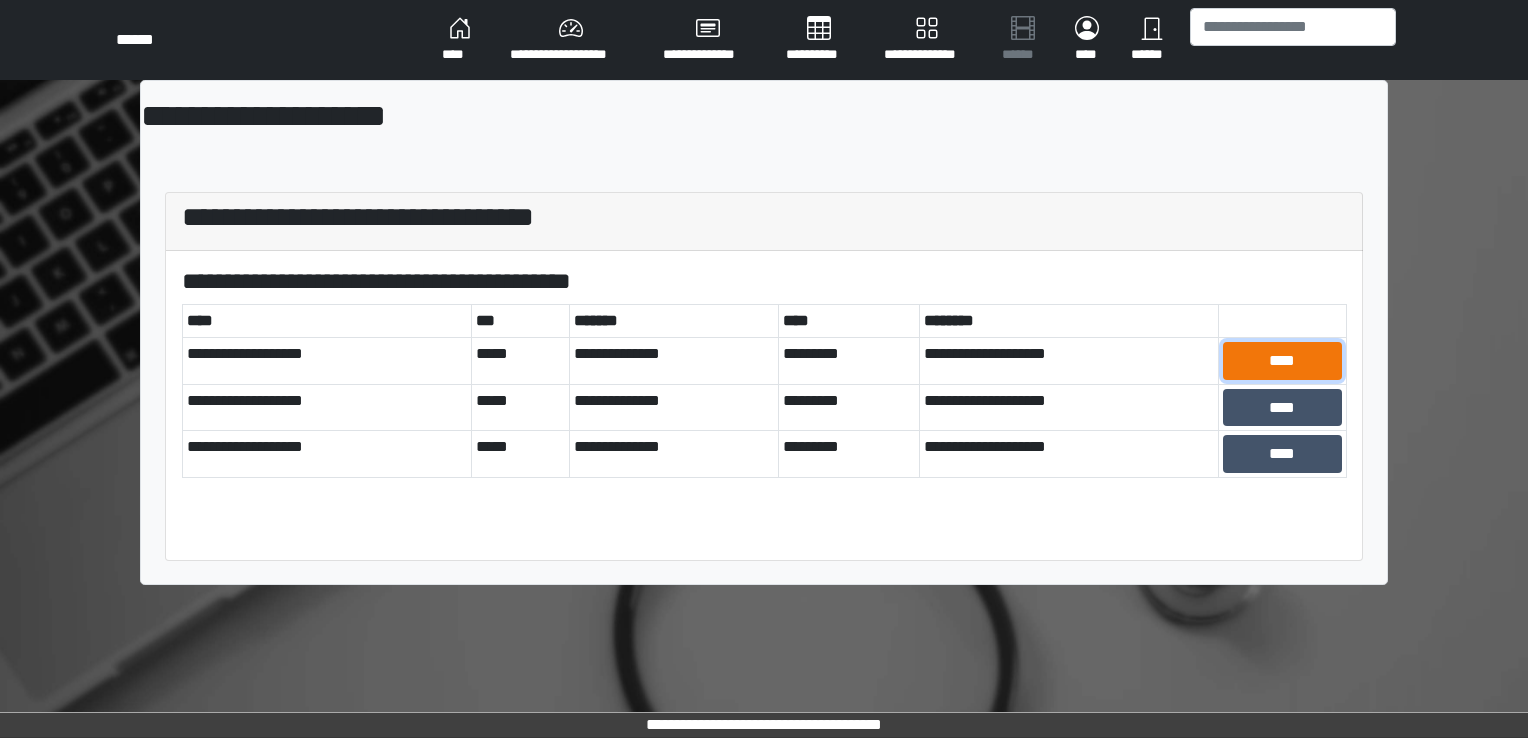 click on "****" at bounding box center (1282, 361) 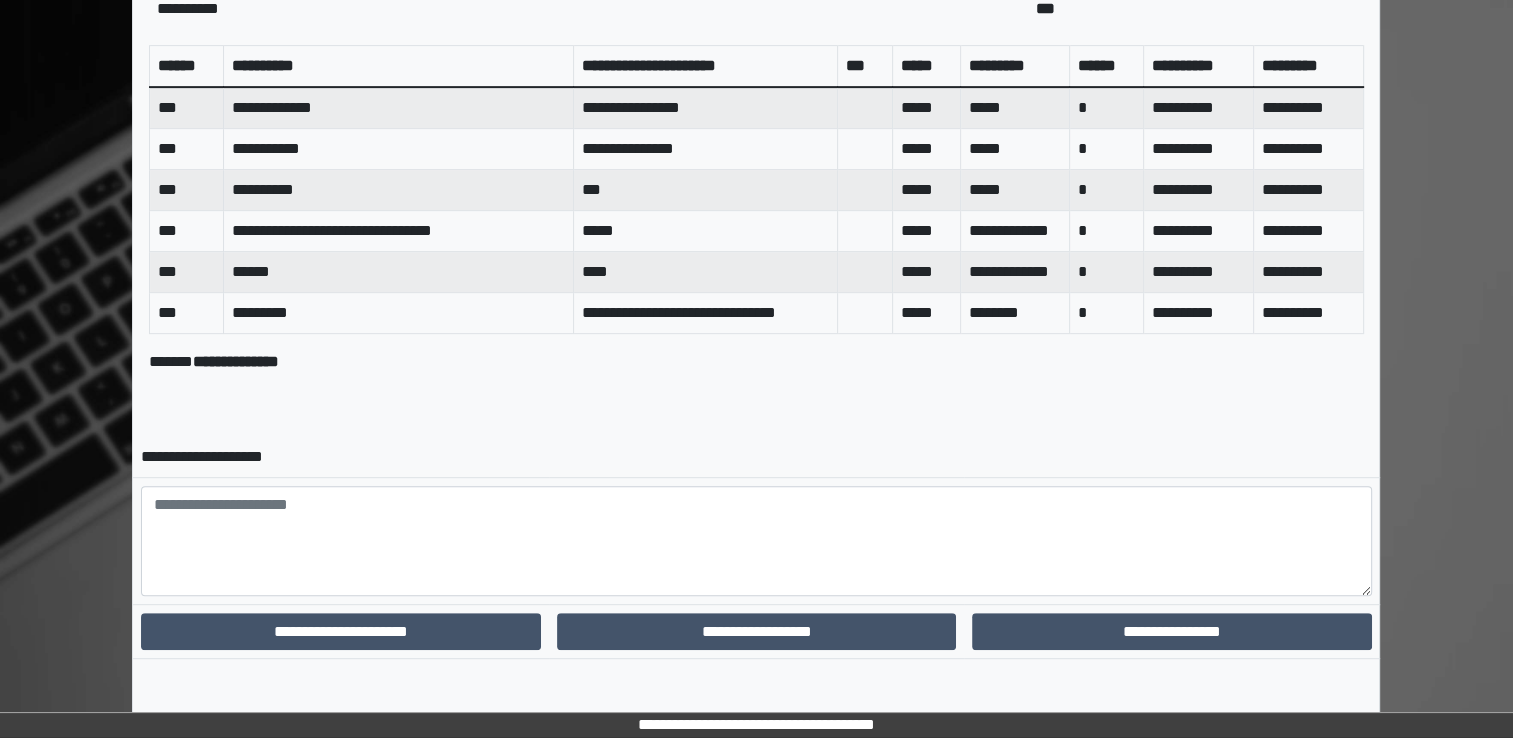 scroll, scrollTop: 0, scrollLeft: 0, axis: both 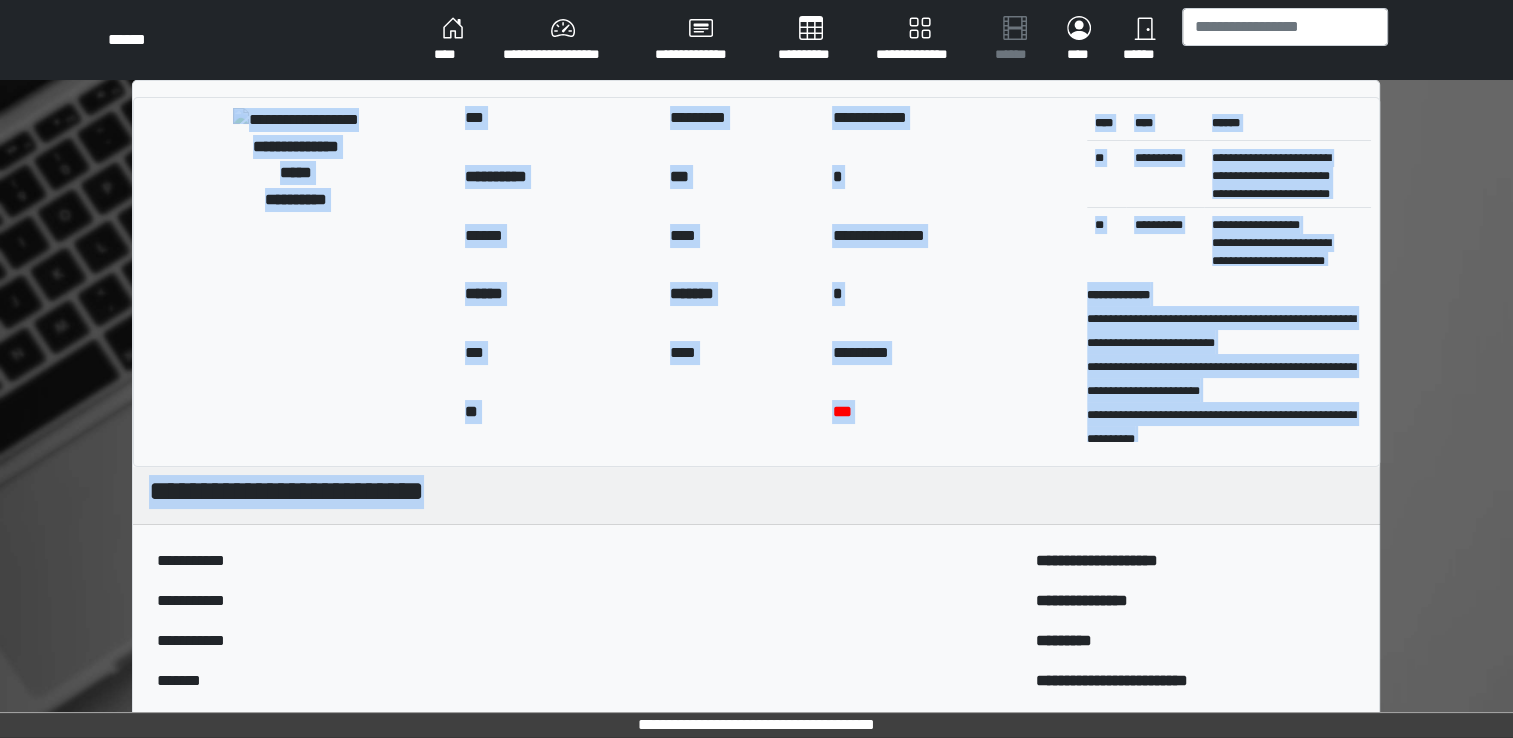 drag, startPoint x: 1389, startPoint y: 664, endPoint x: 1514, endPoint y: 209, distance: 471.85803 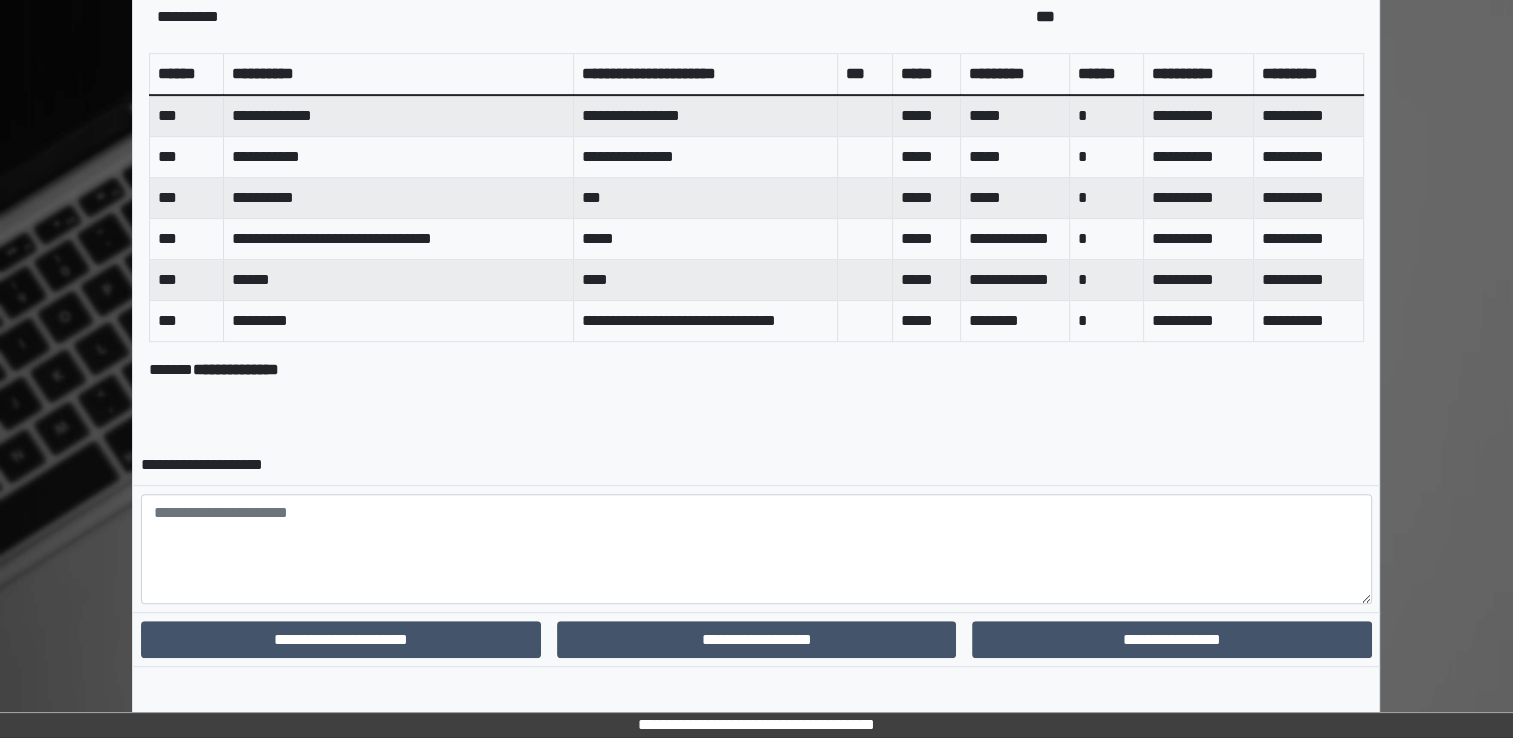 scroll, scrollTop: 872, scrollLeft: 0, axis: vertical 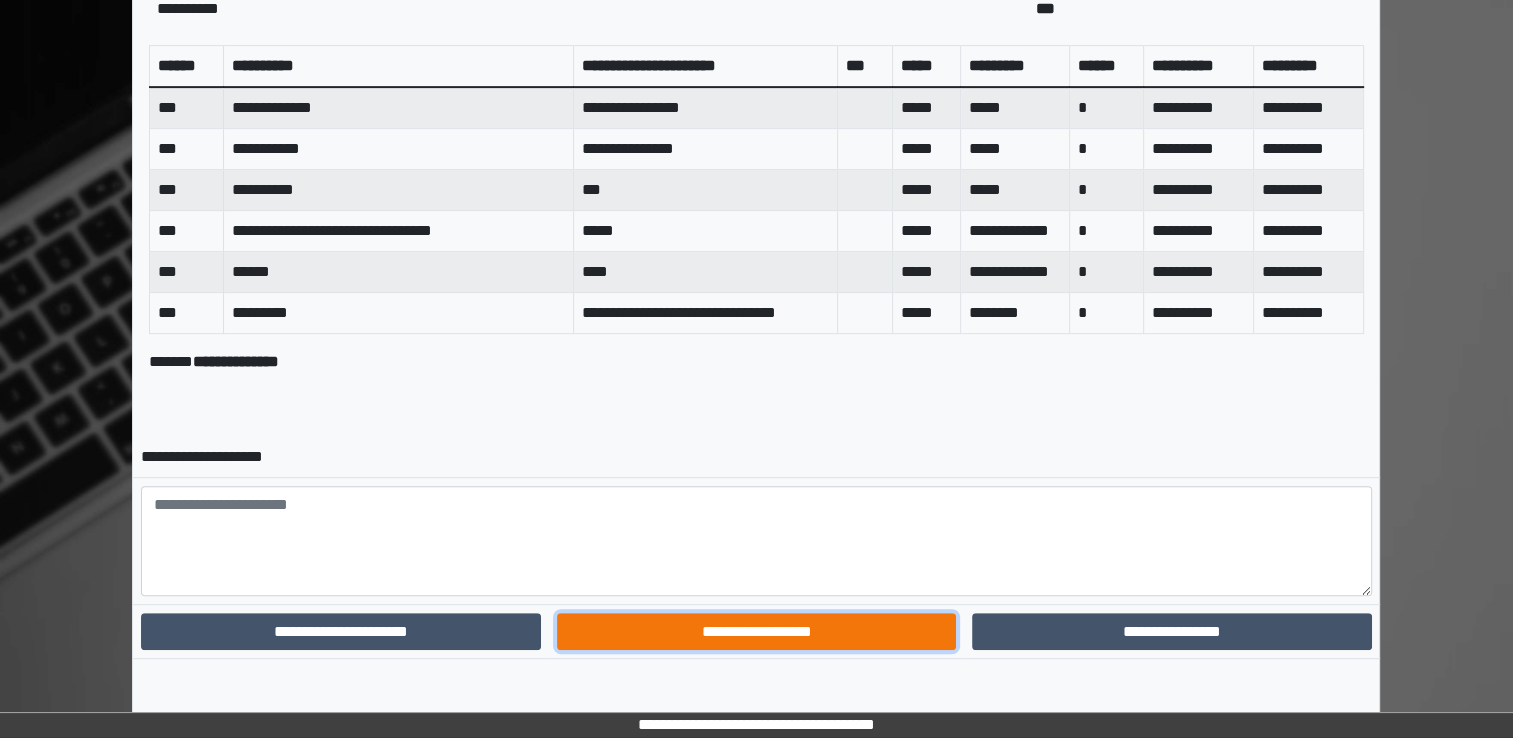 click on "**********" at bounding box center (756, 632) 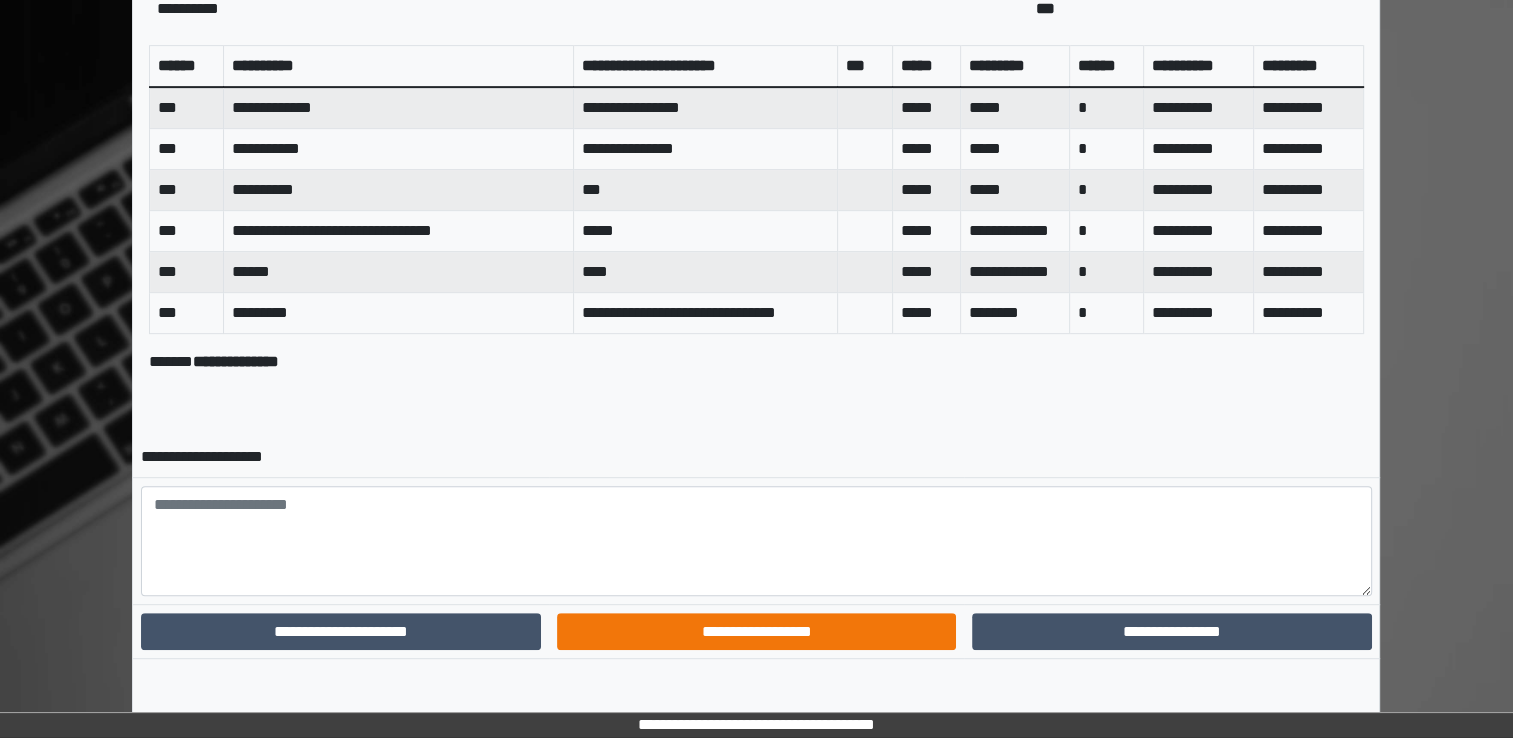 scroll, scrollTop: 763, scrollLeft: 0, axis: vertical 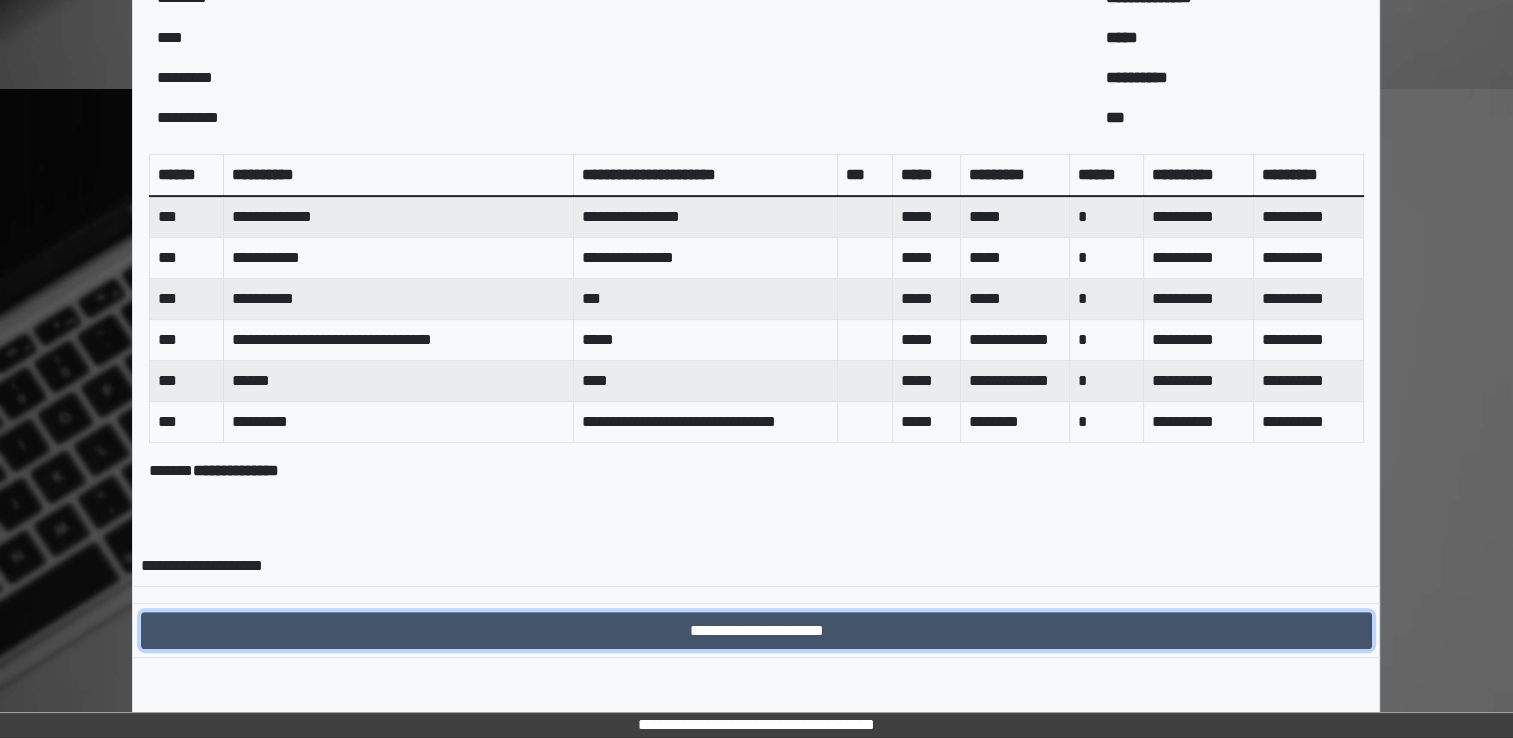 click on "**********" at bounding box center (756, 631) 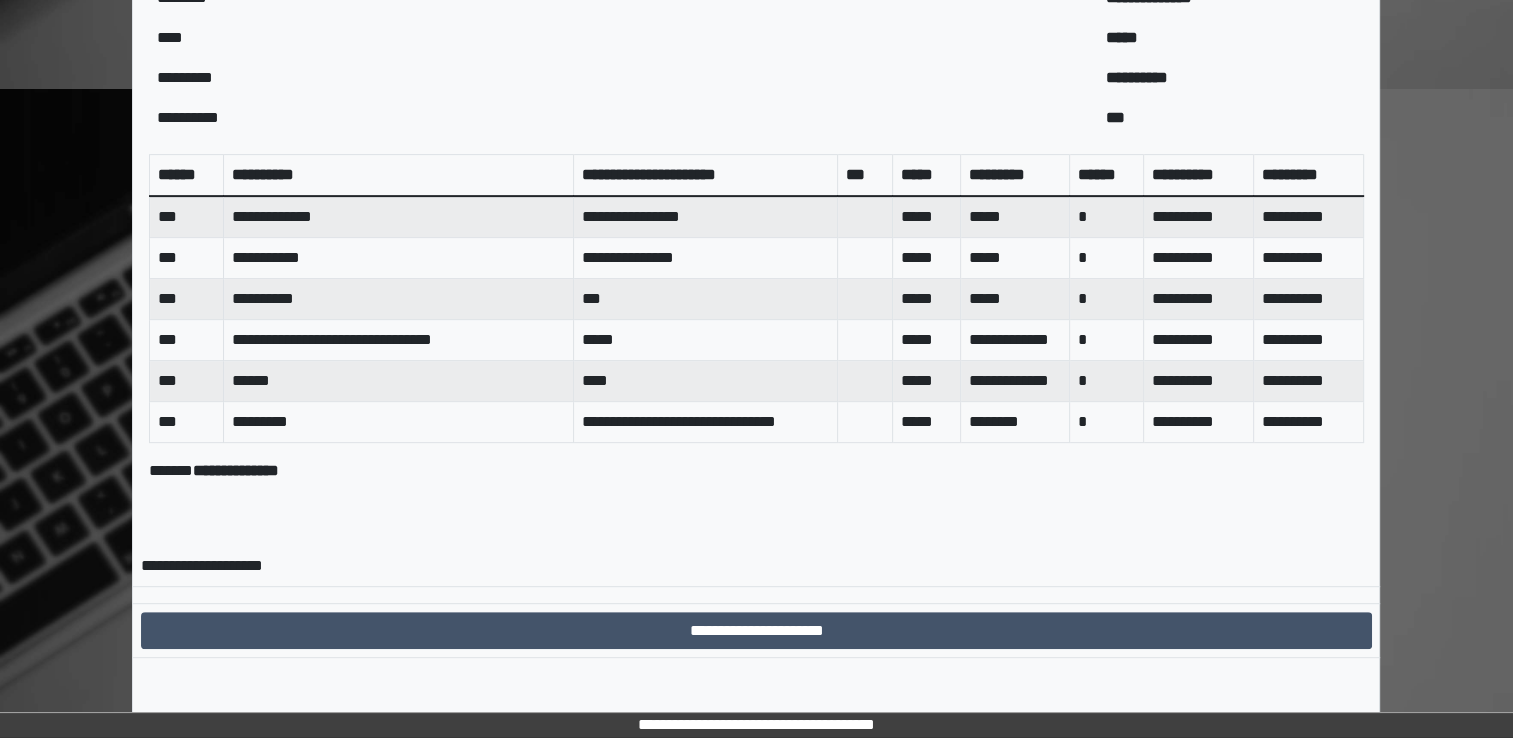 scroll, scrollTop: 0, scrollLeft: 0, axis: both 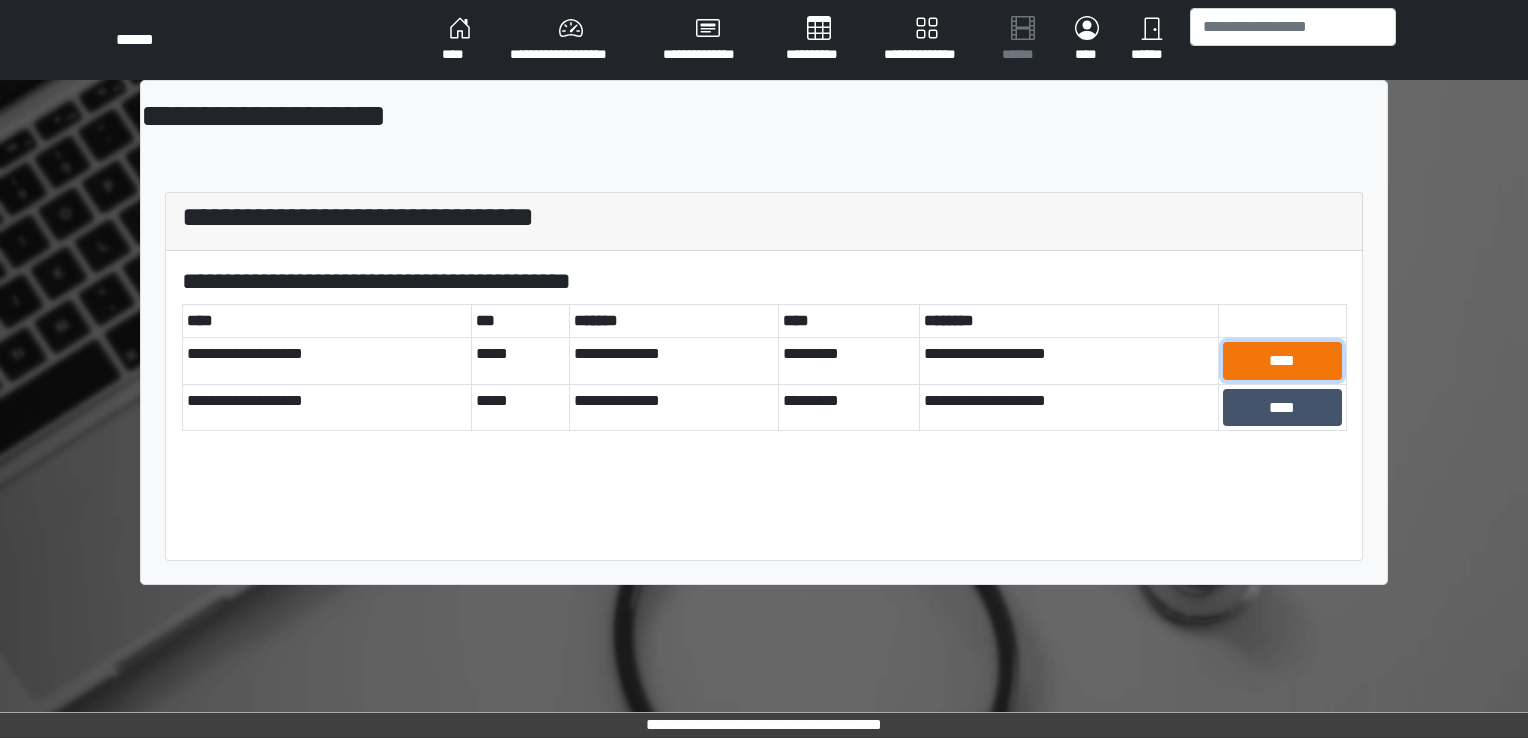 click on "****" at bounding box center (1282, 361) 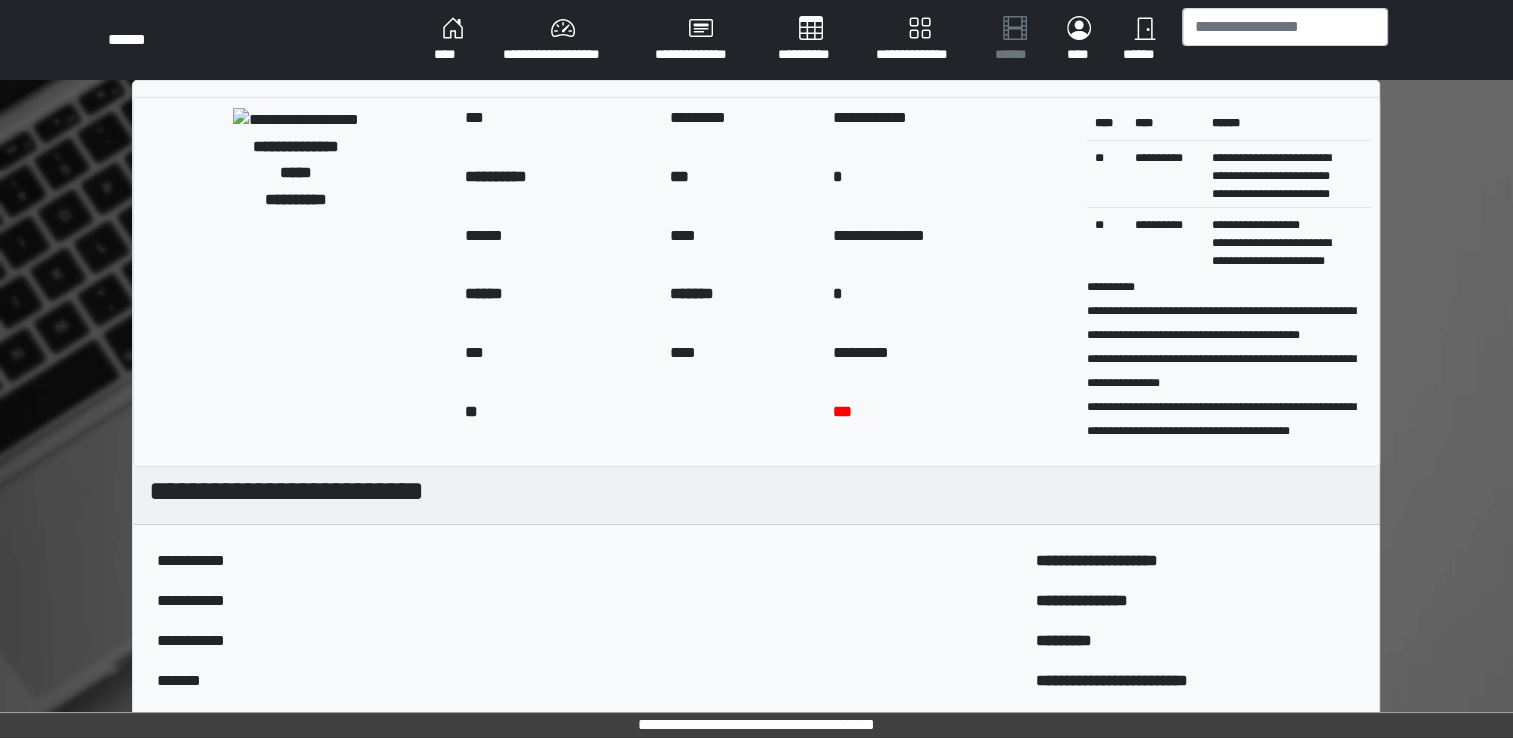 scroll, scrollTop: 0, scrollLeft: 0, axis: both 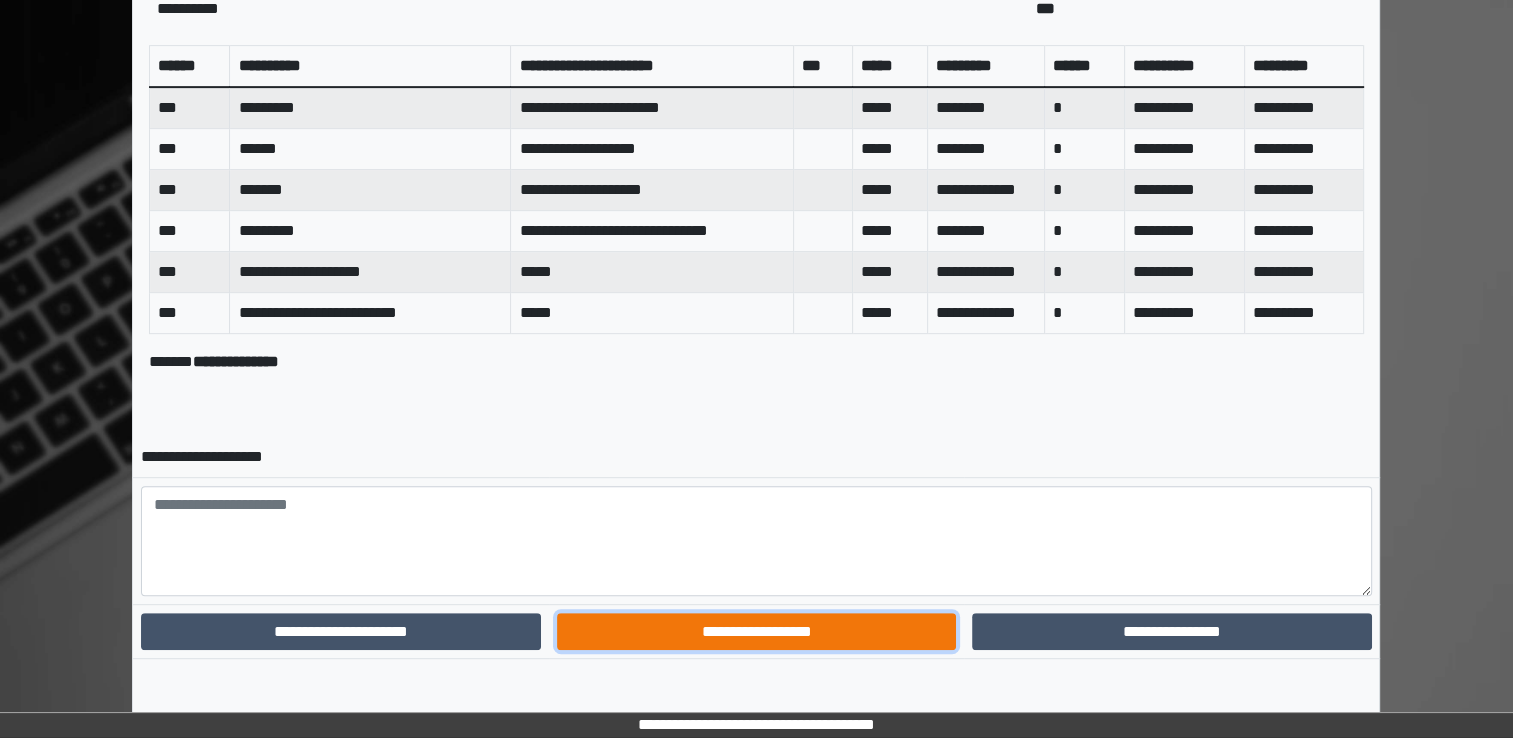 click on "**********" at bounding box center (756, 632) 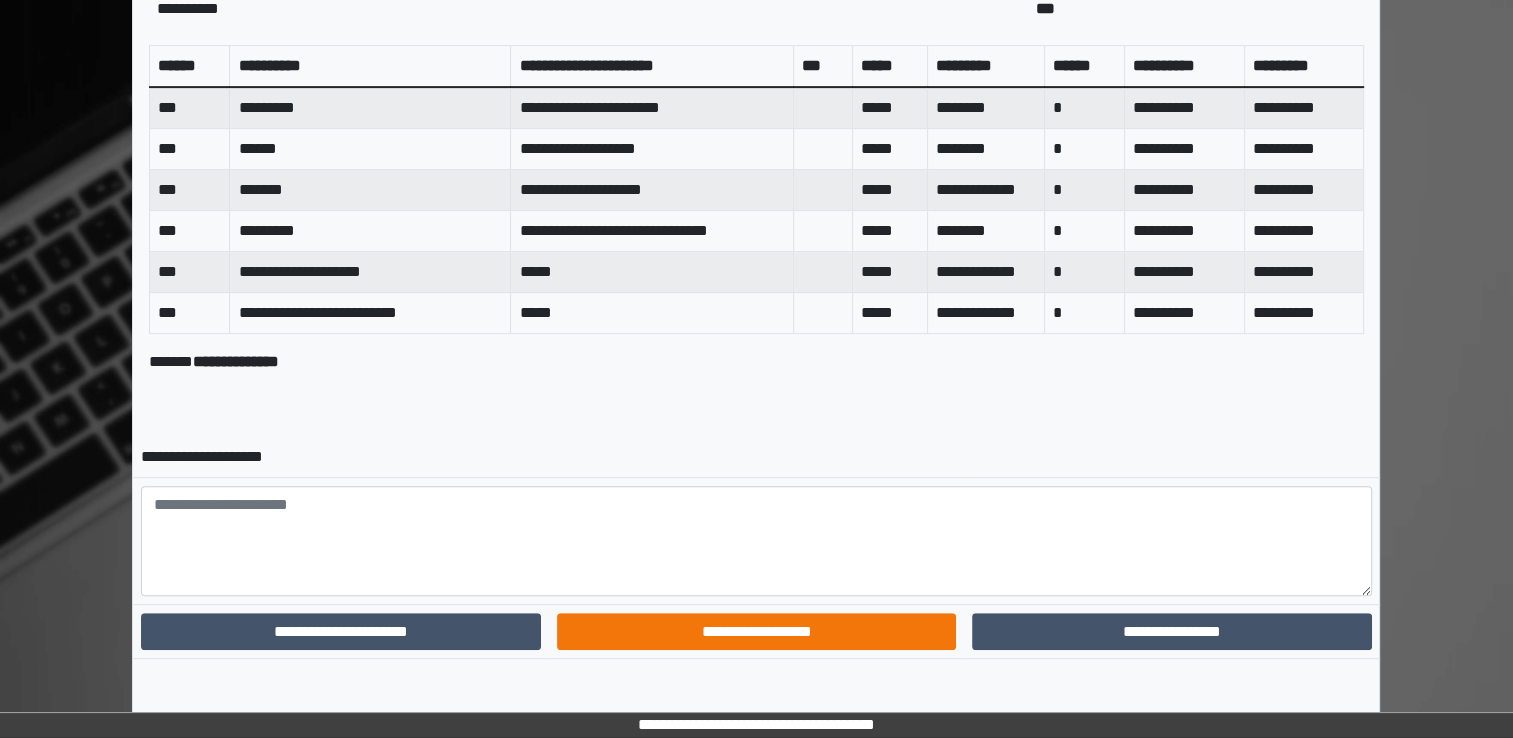 scroll, scrollTop: 763, scrollLeft: 0, axis: vertical 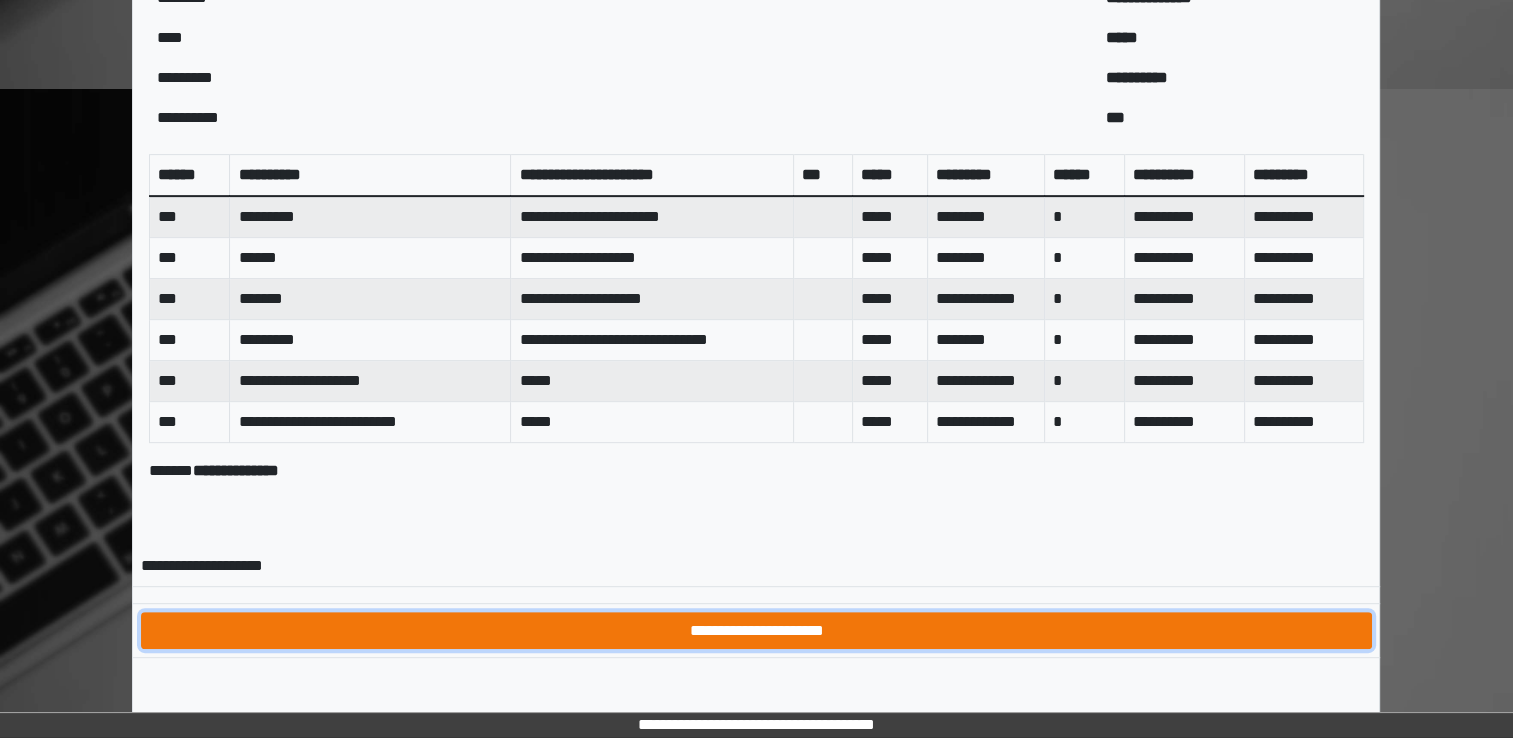 click on "**********" at bounding box center [756, 631] 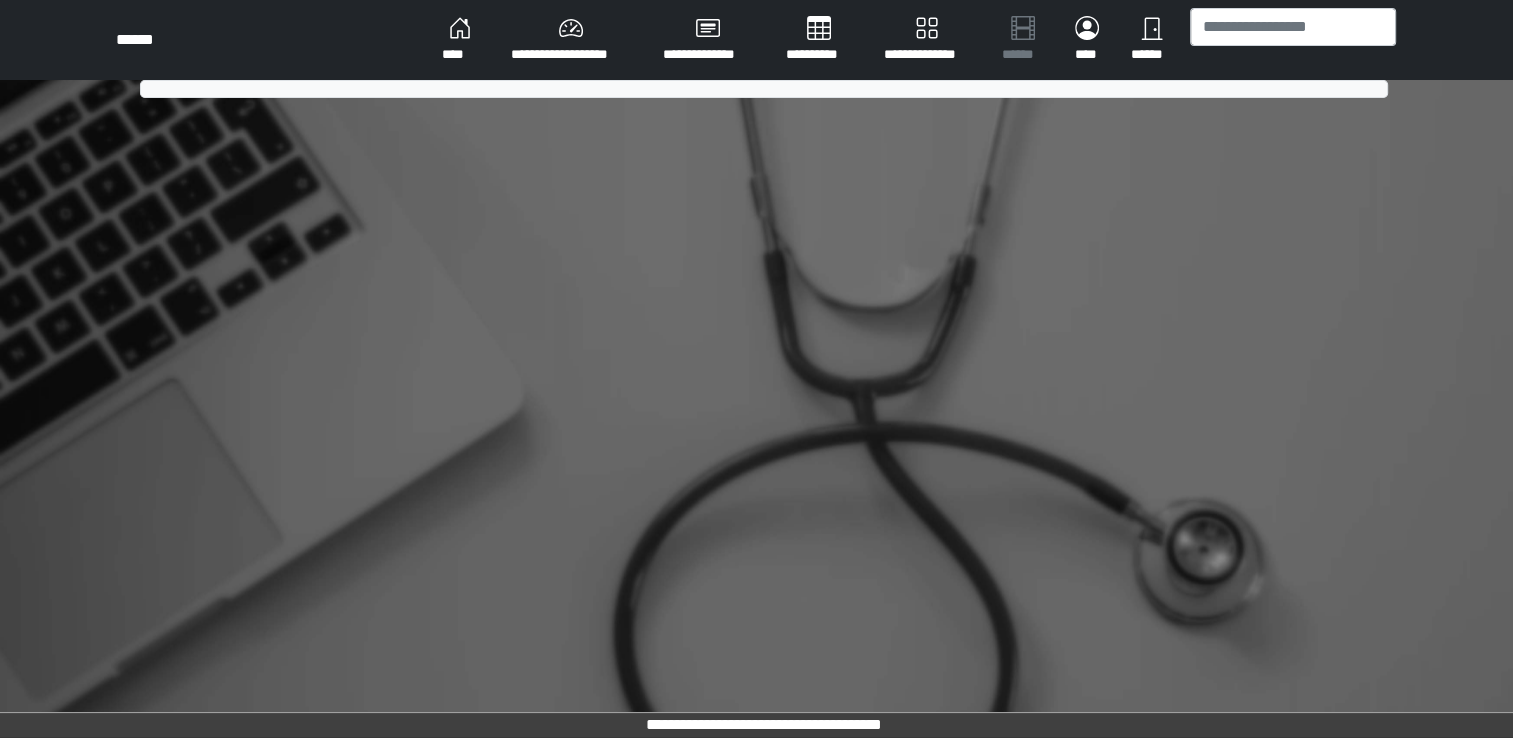 scroll, scrollTop: 0, scrollLeft: 0, axis: both 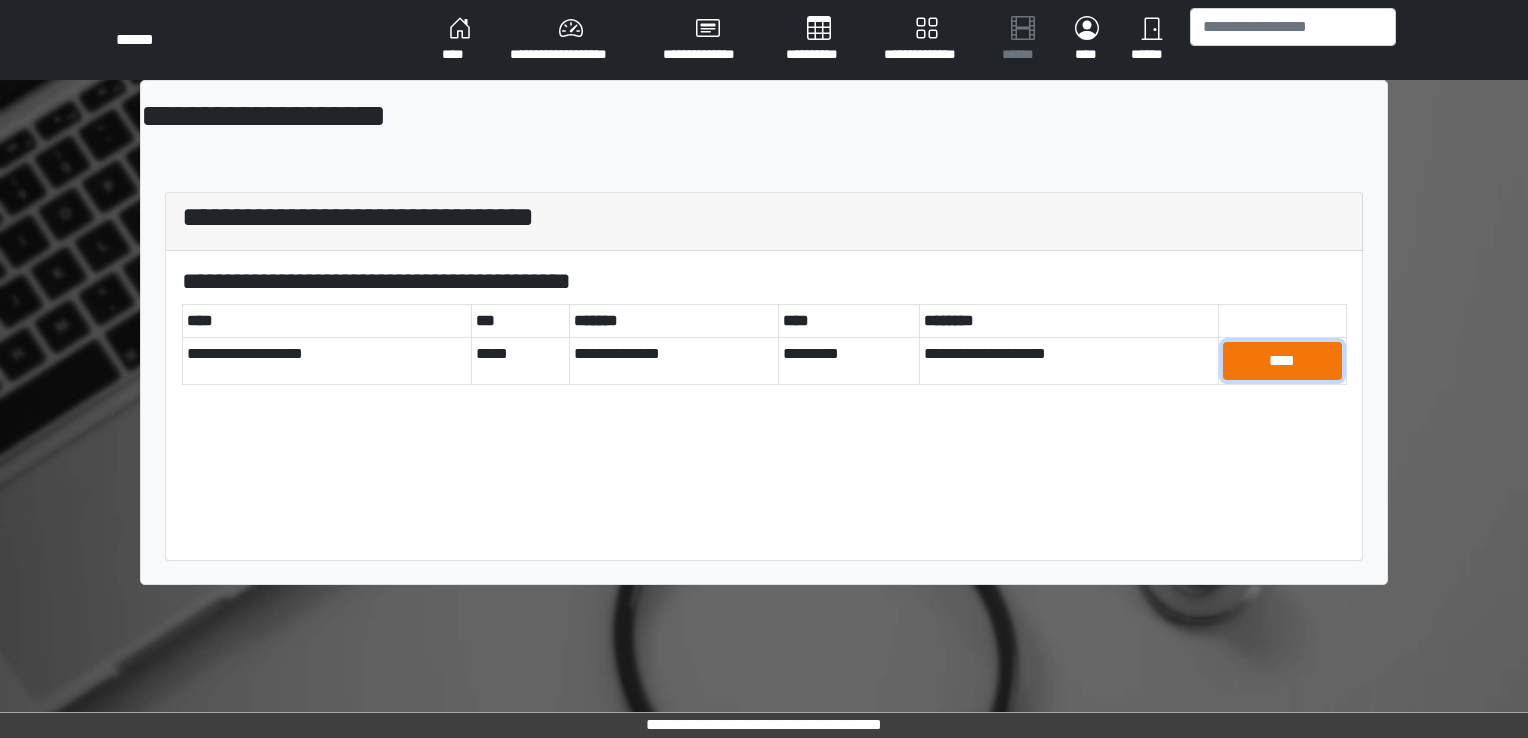 click on "****" at bounding box center [1282, 361] 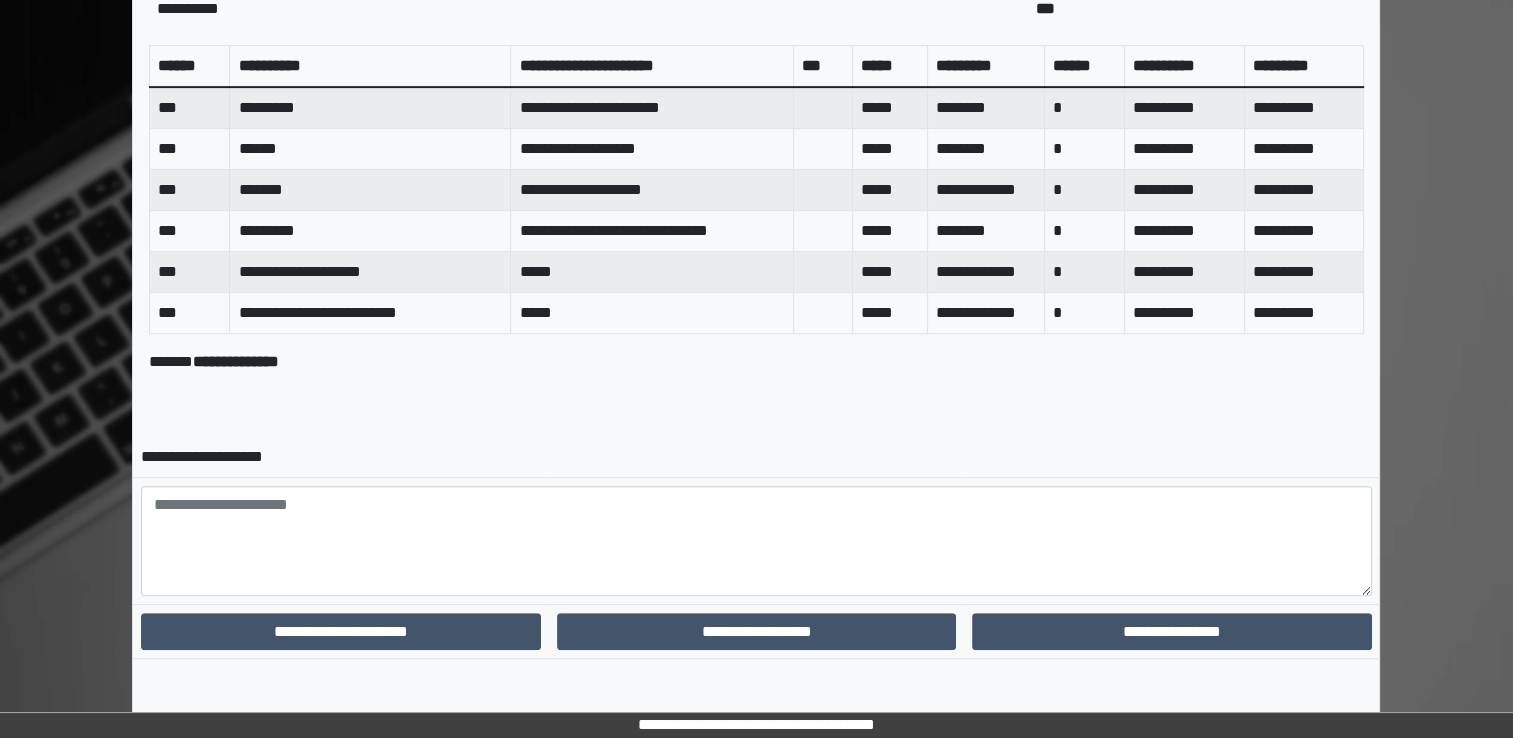 scroll, scrollTop: 0, scrollLeft: 0, axis: both 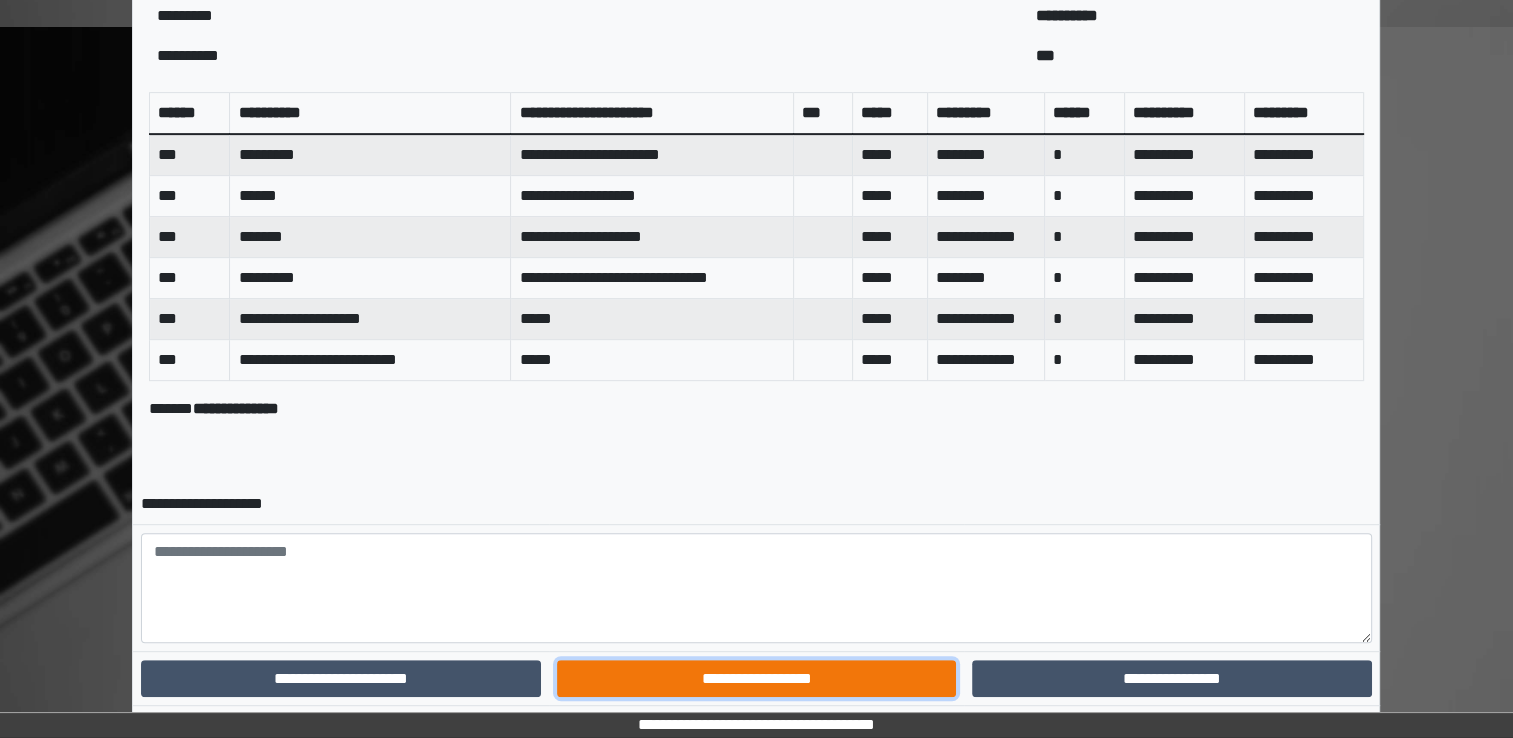 click on "**********" at bounding box center [756, 679] 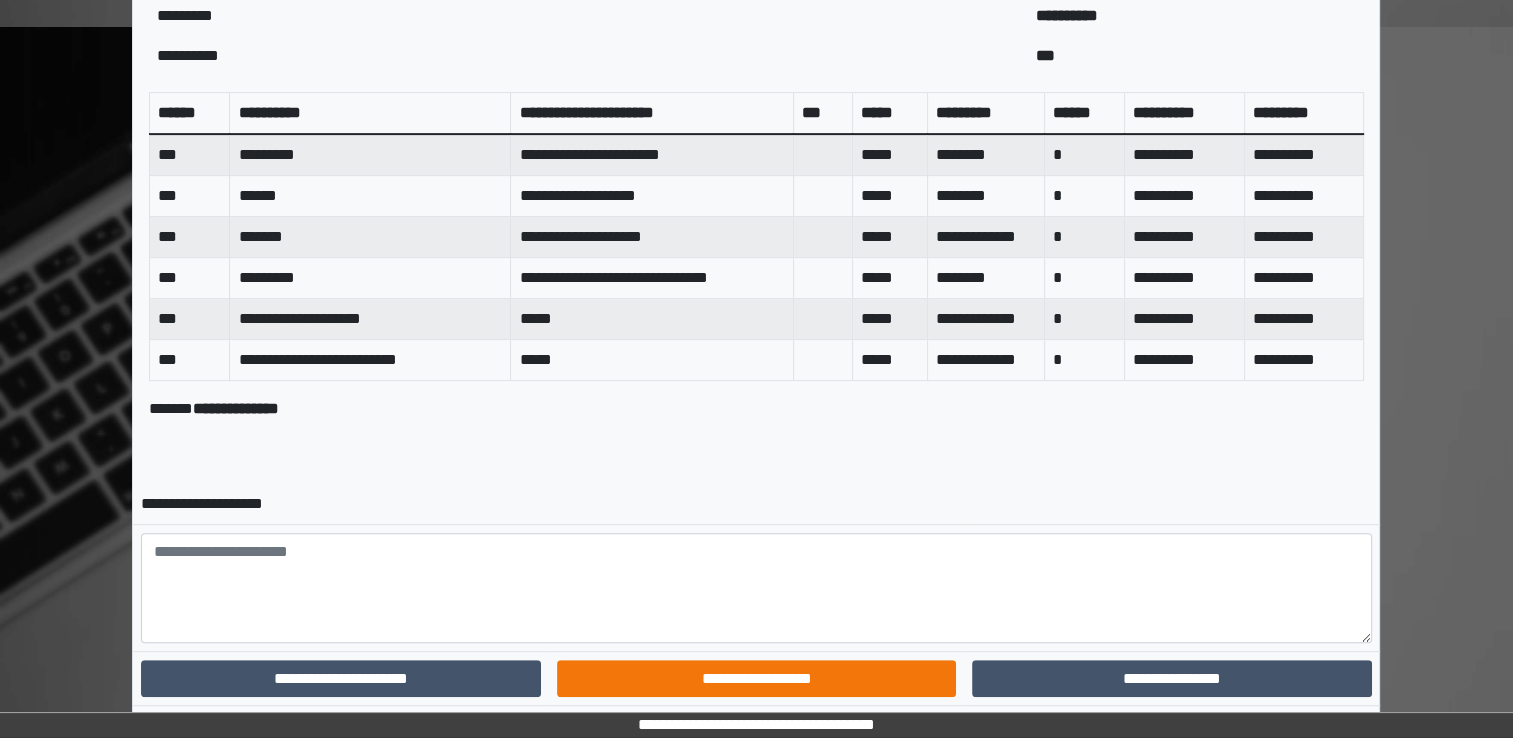 scroll, scrollTop: 763, scrollLeft: 0, axis: vertical 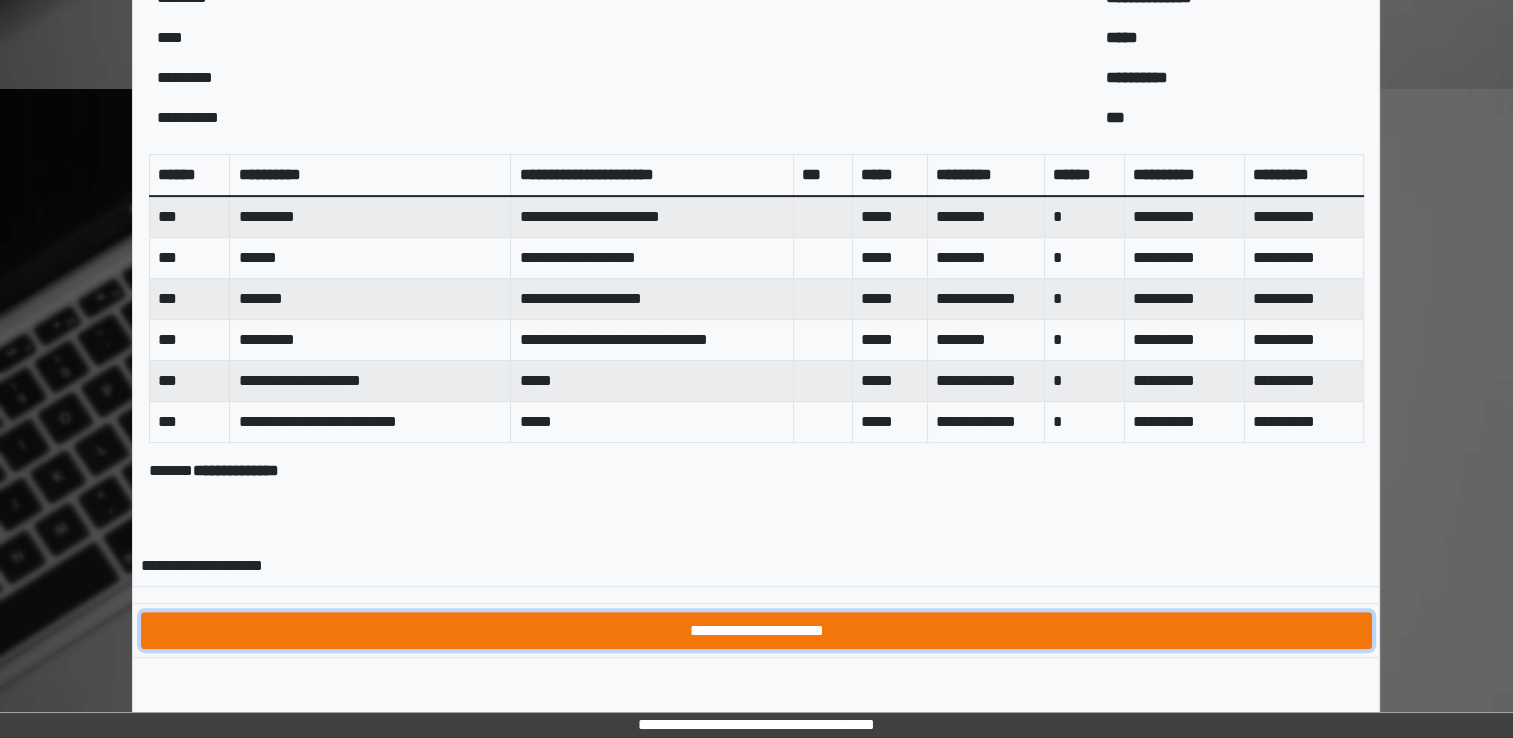 click on "**********" at bounding box center (756, 631) 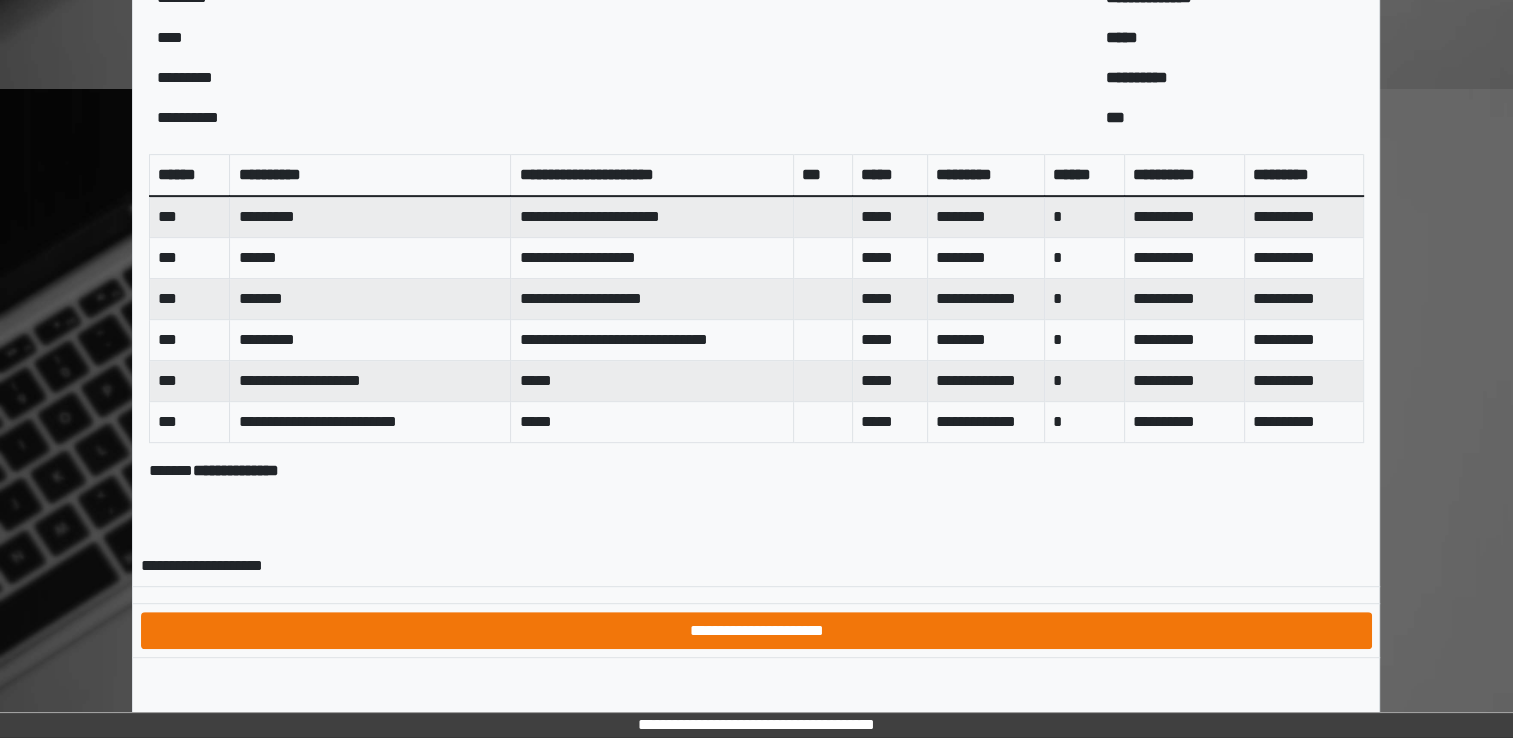 scroll, scrollTop: 0, scrollLeft: 0, axis: both 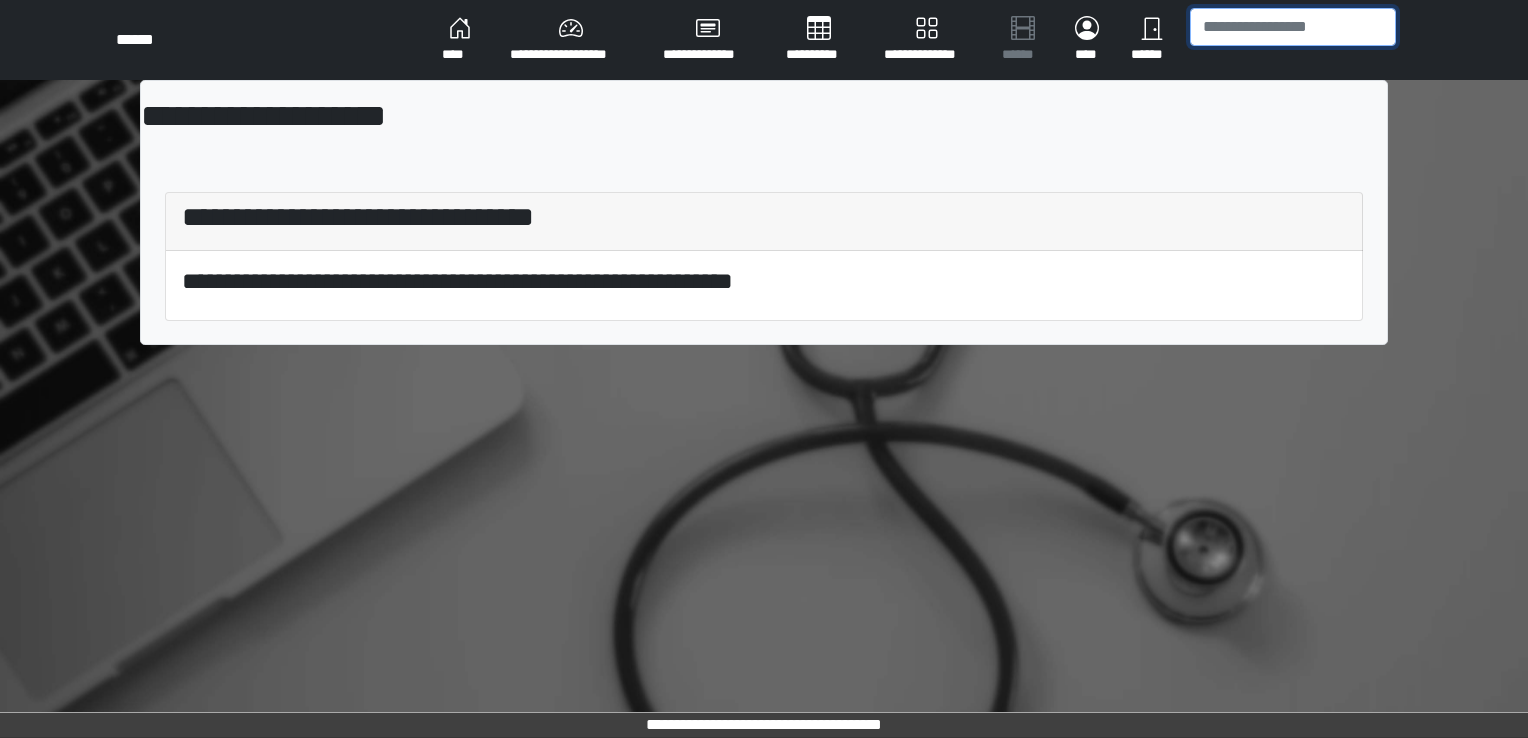 click at bounding box center [1293, 27] 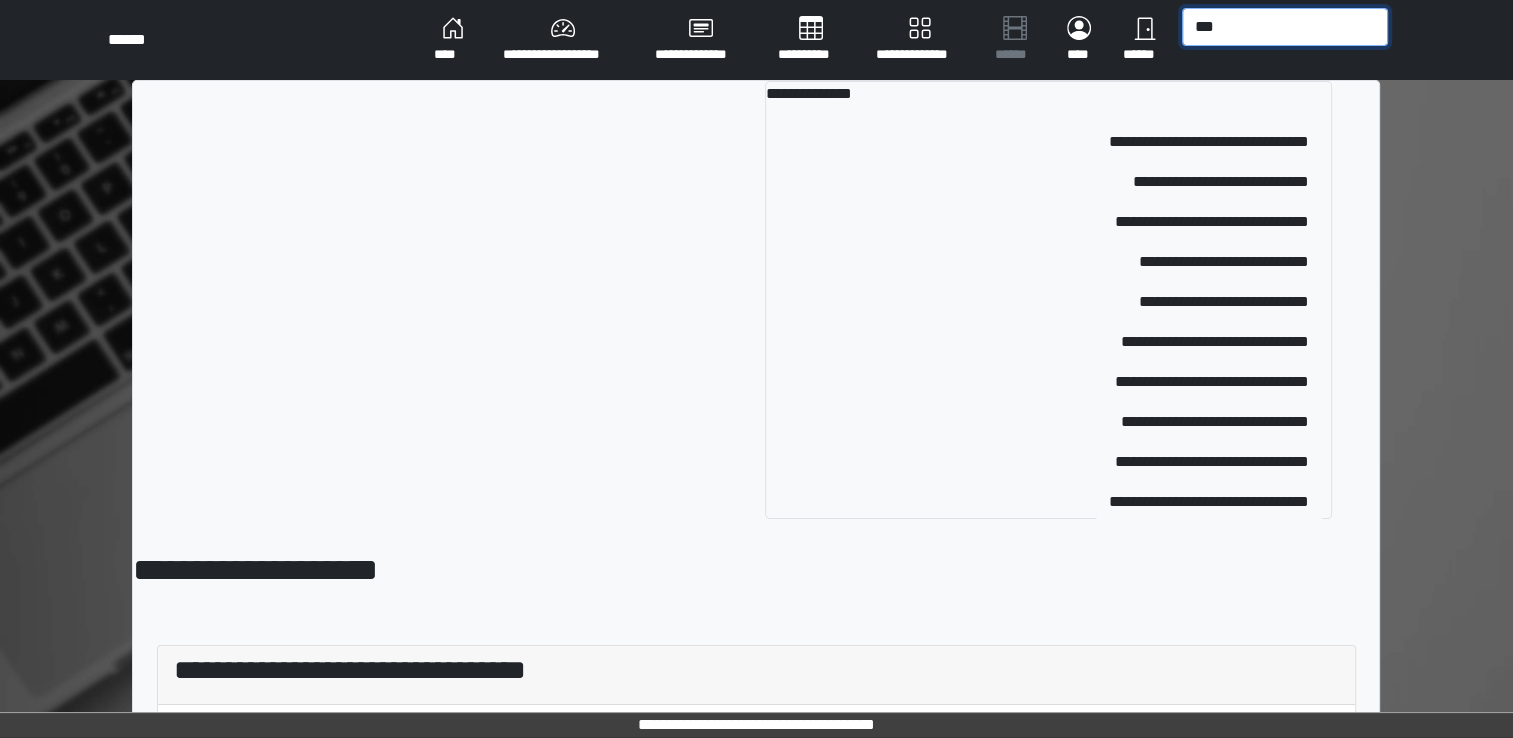 drag, startPoint x: 1220, startPoint y: 25, endPoint x: 1049, endPoint y: 34, distance: 171.23668 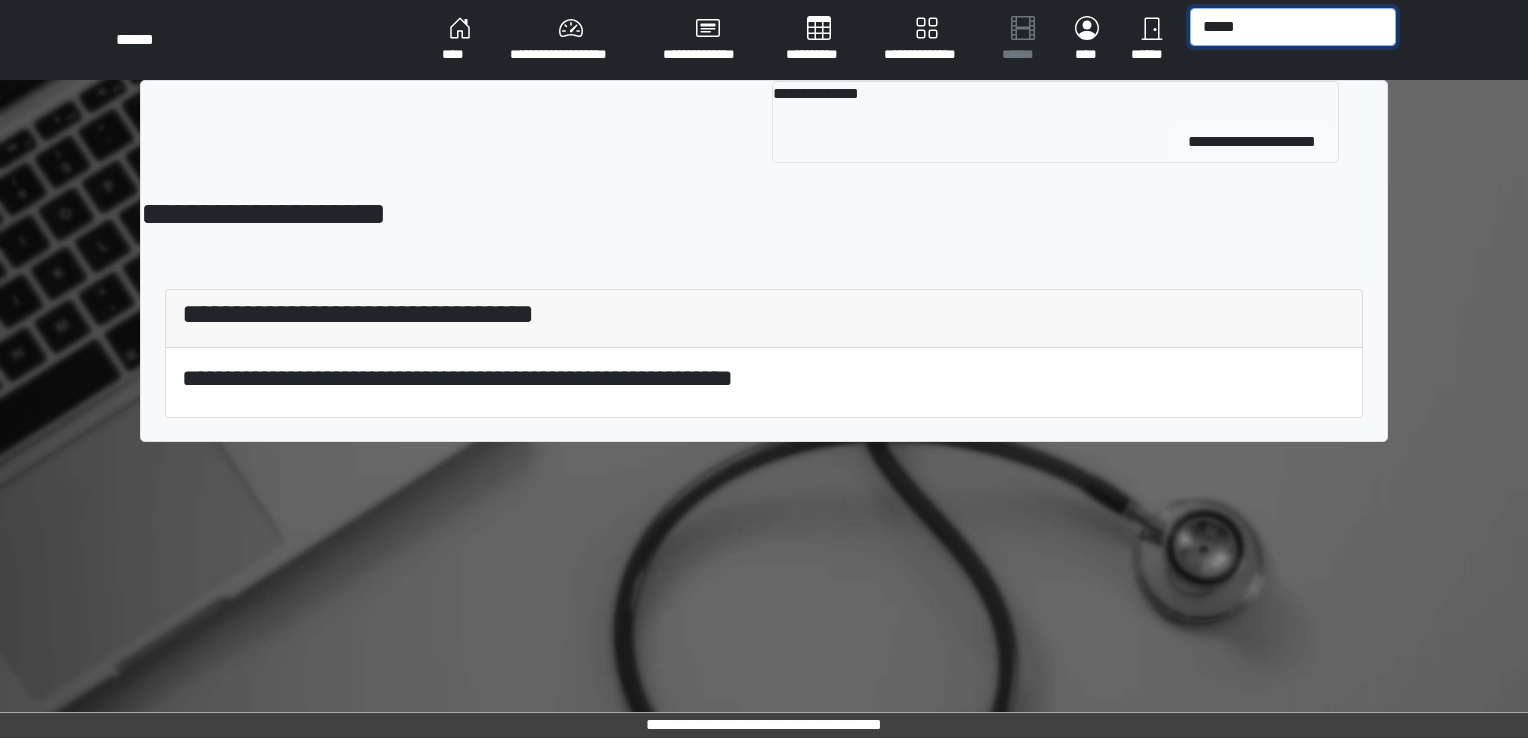 type on "*****" 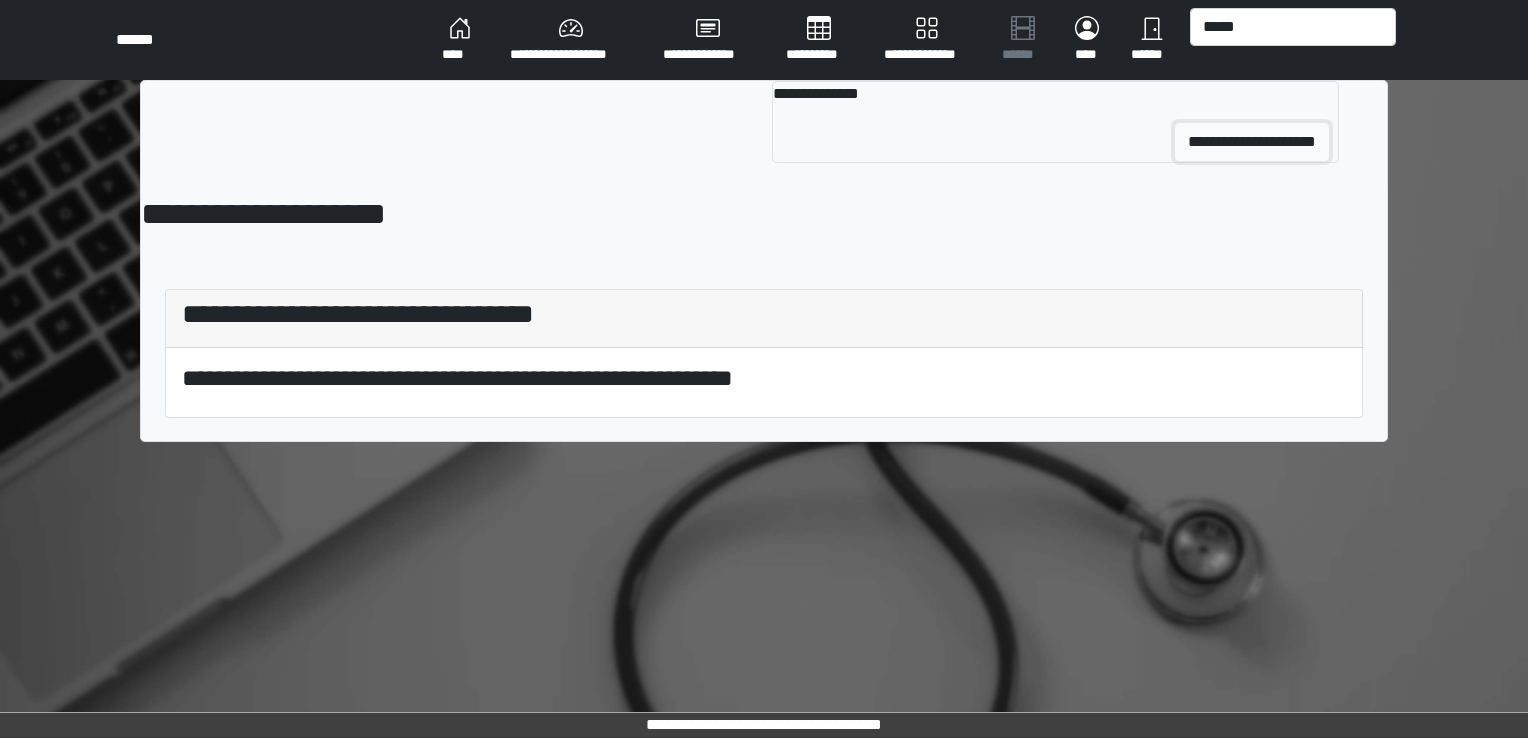 click on "**********" at bounding box center (1252, 142) 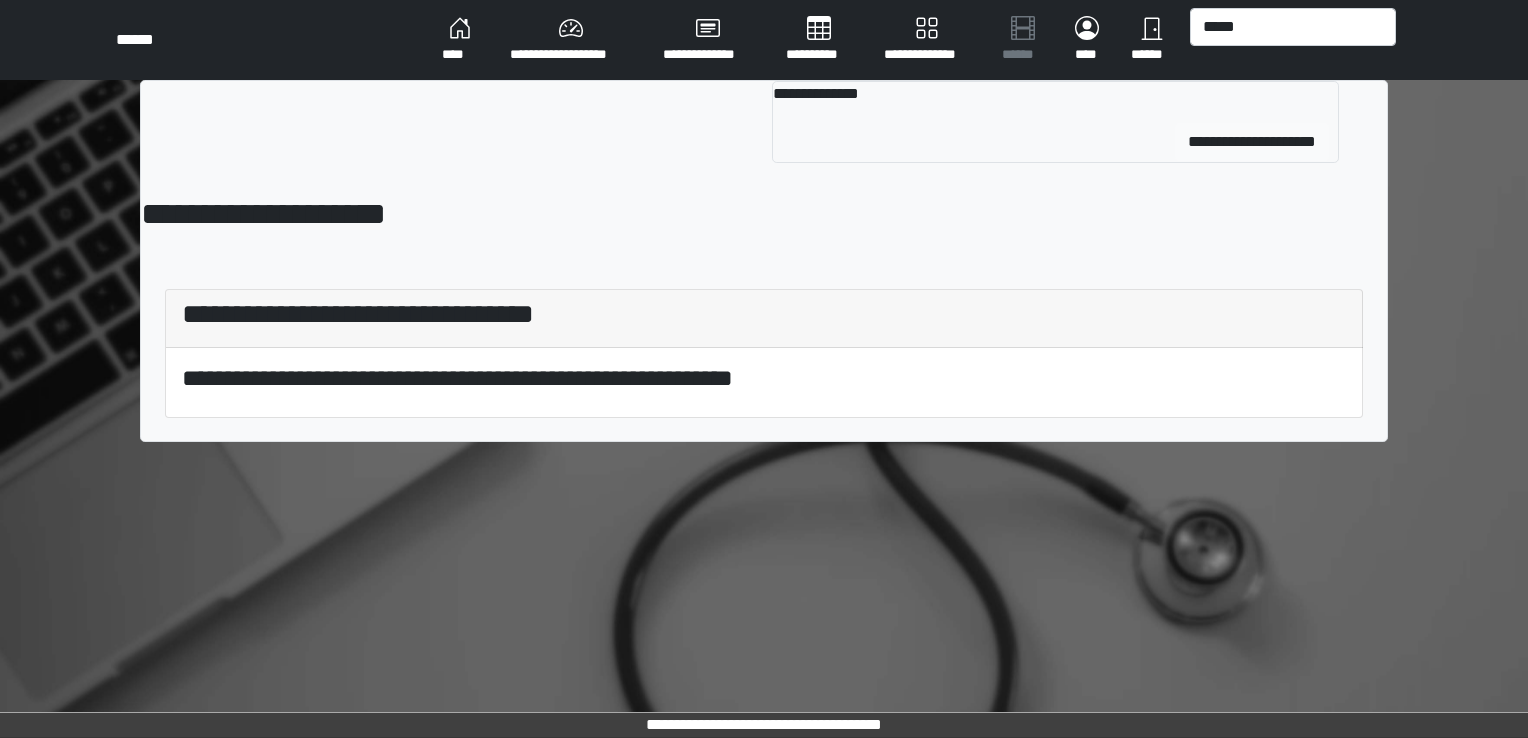 type 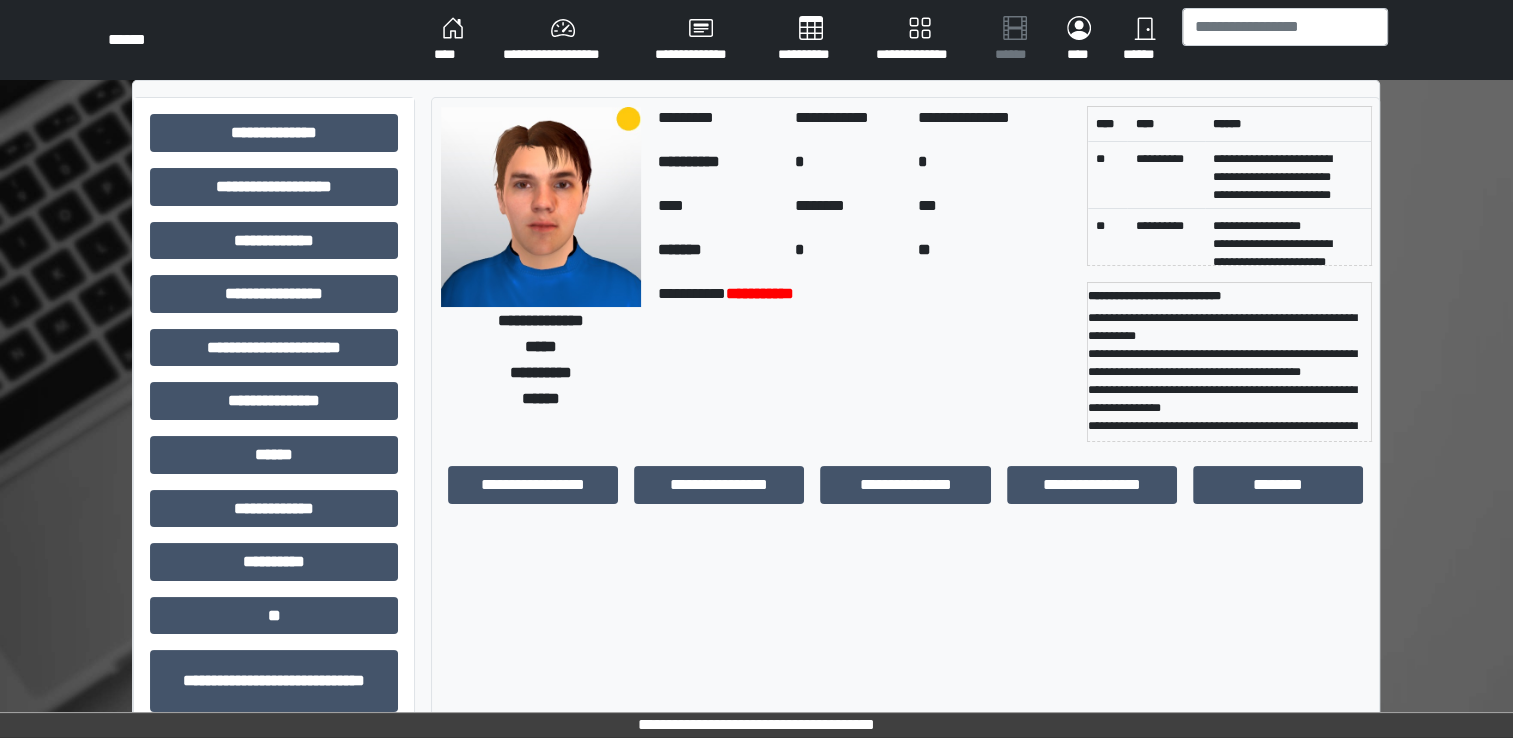 scroll, scrollTop: 559, scrollLeft: 0, axis: vertical 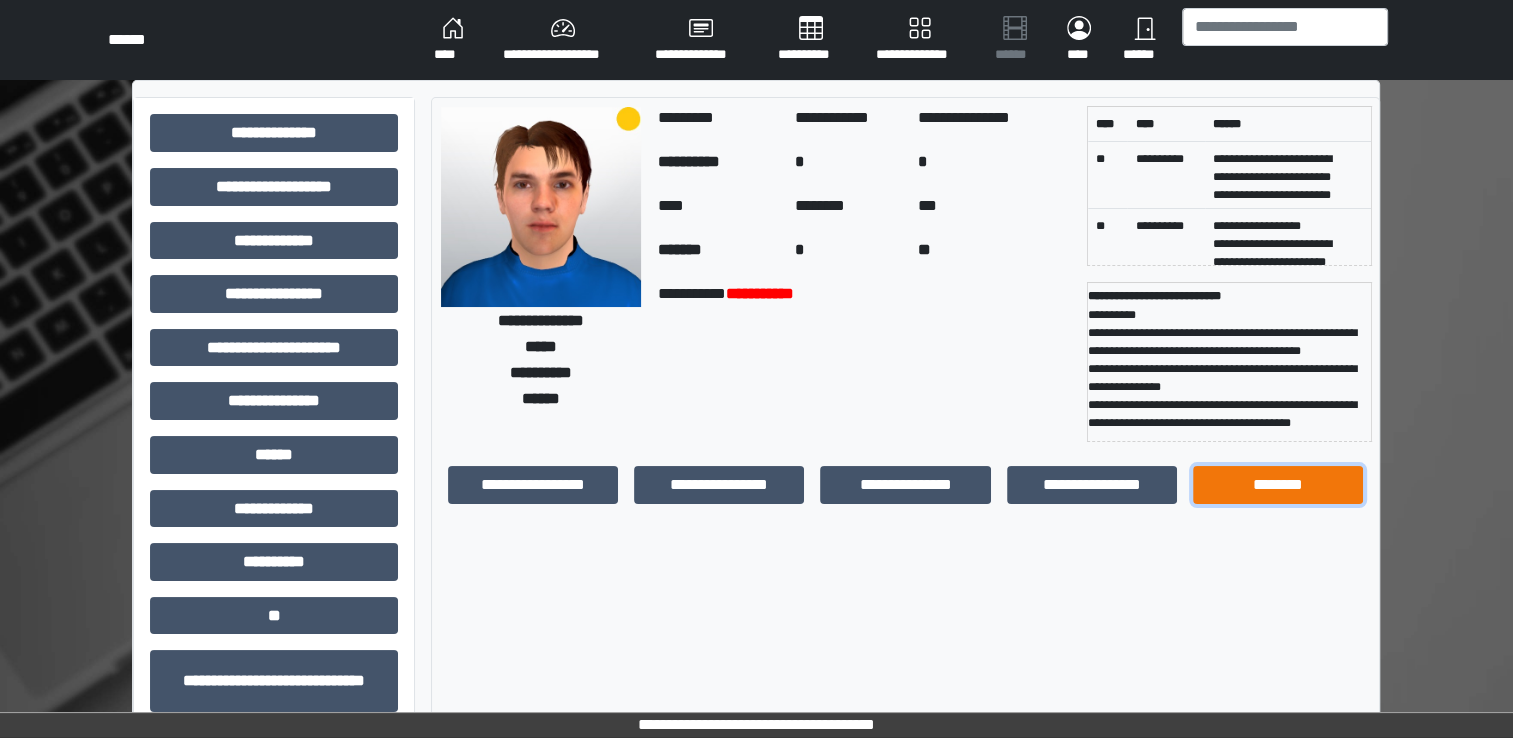 click on "********" at bounding box center [1278, 485] 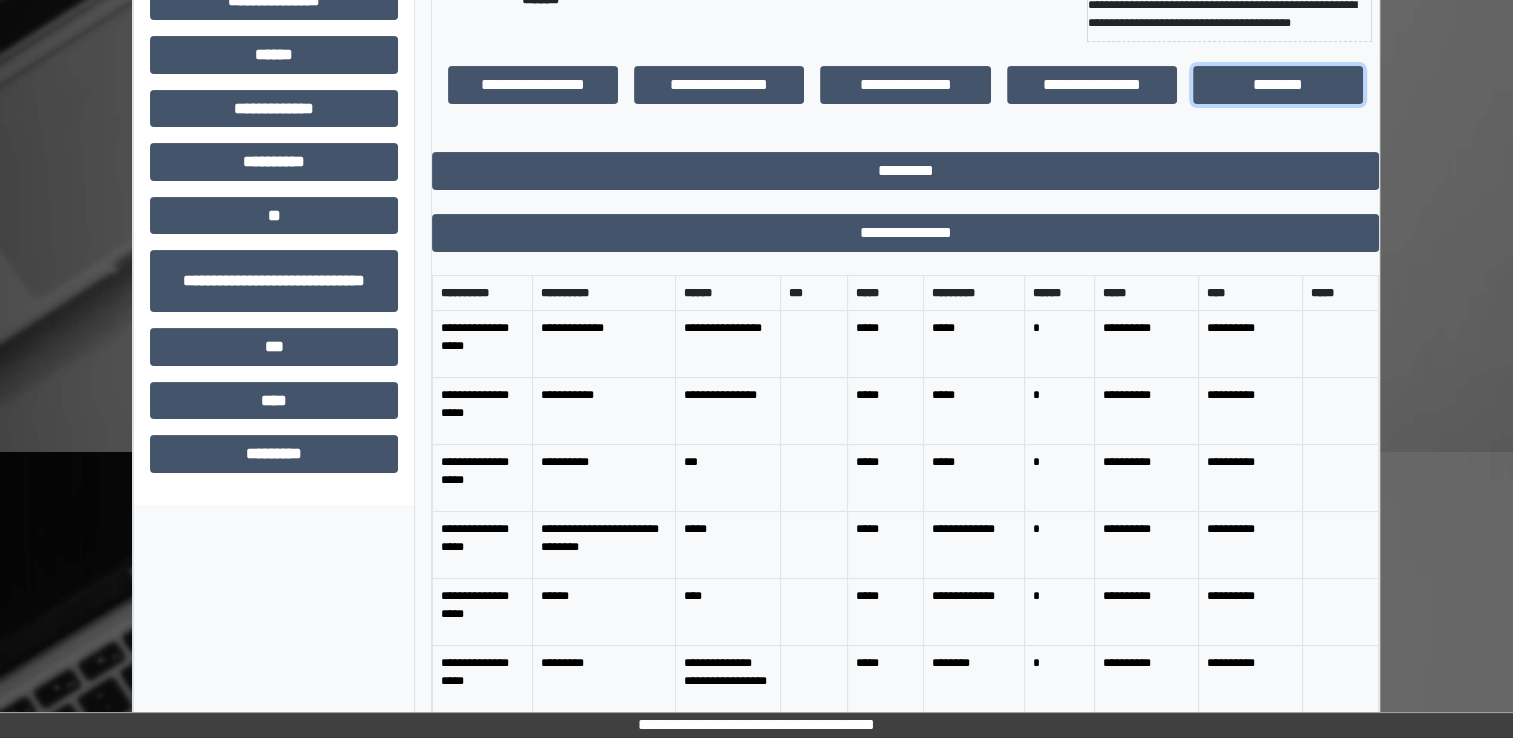 scroll, scrollTop: 434, scrollLeft: 0, axis: vertical 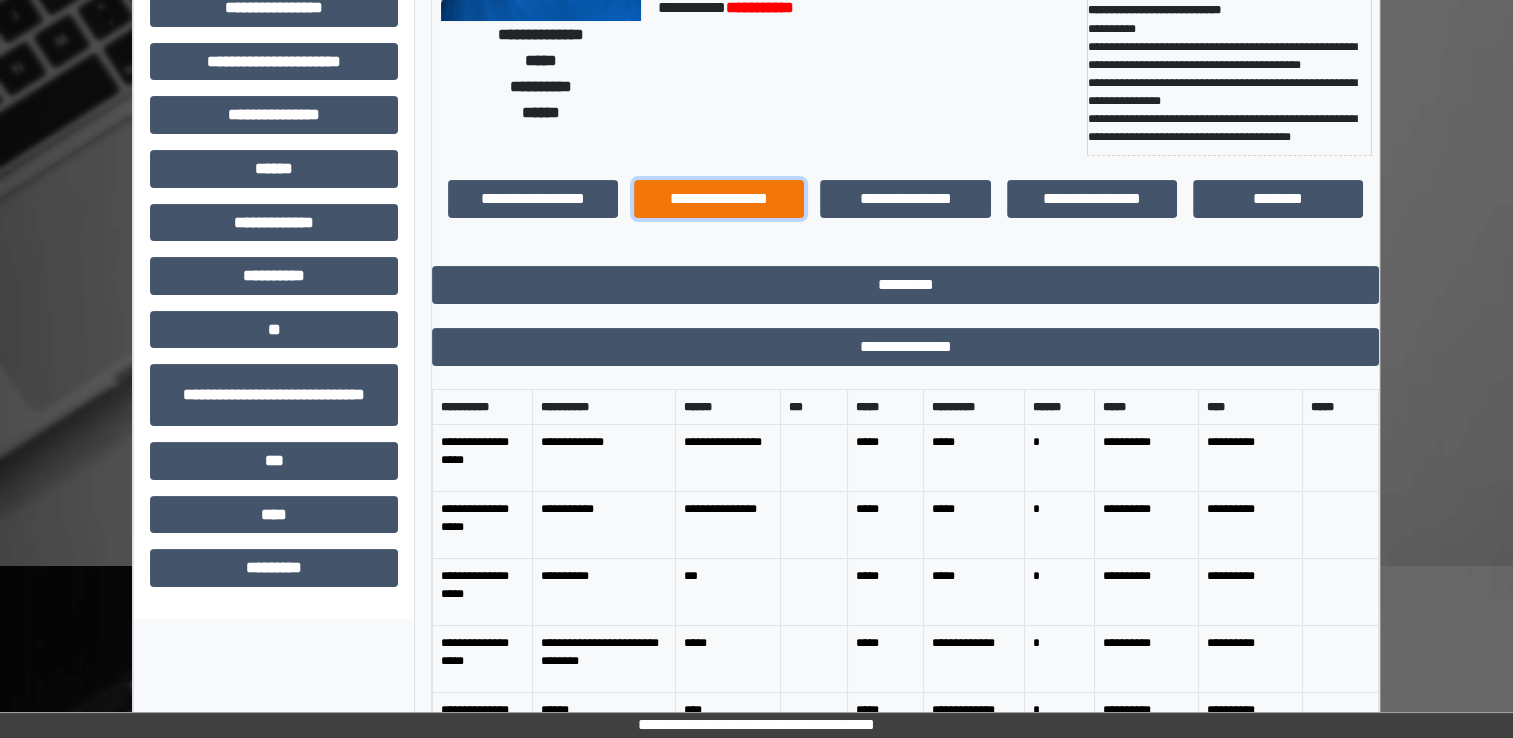 click on "**********" at bounding box center (719, 199) 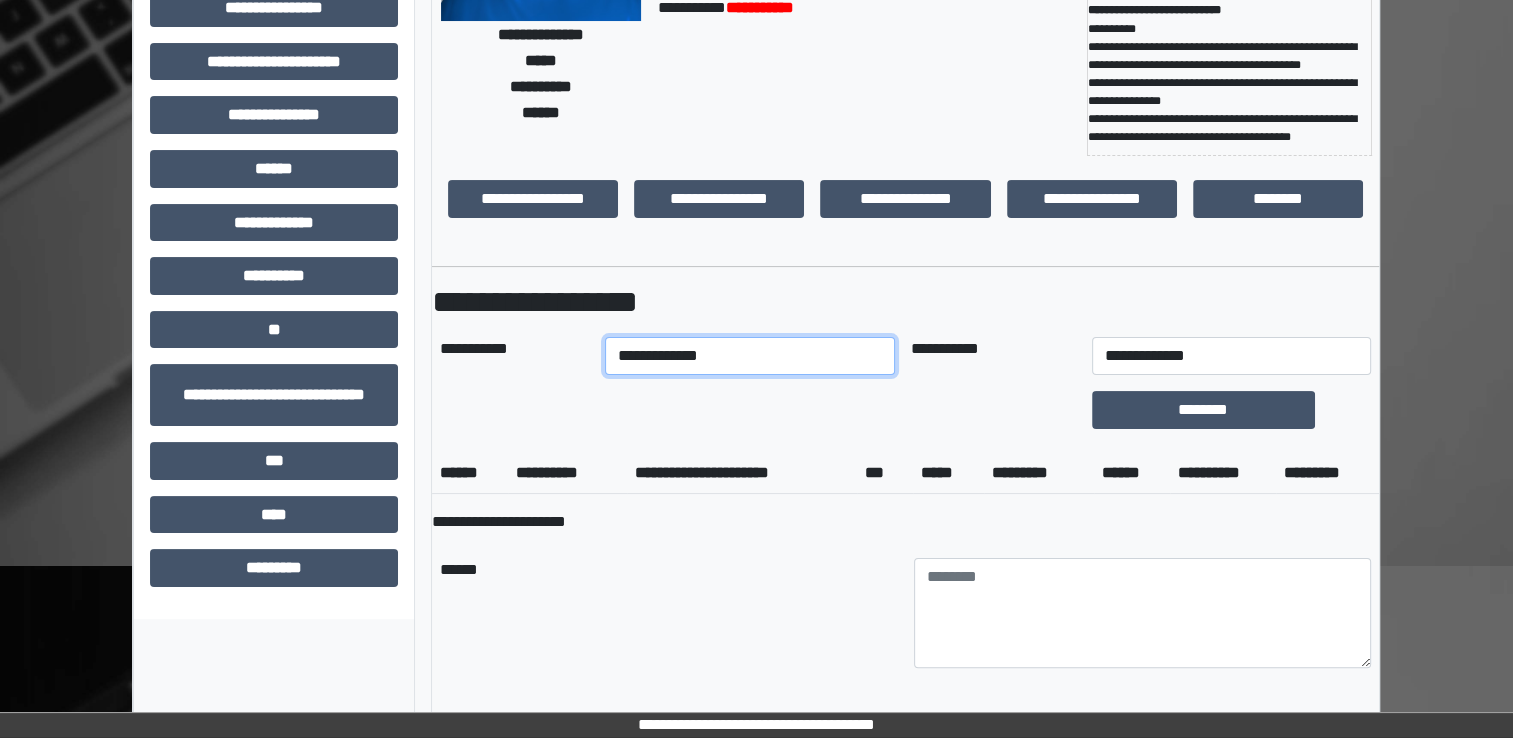 click on "**********" at bounding box center (750, 356) 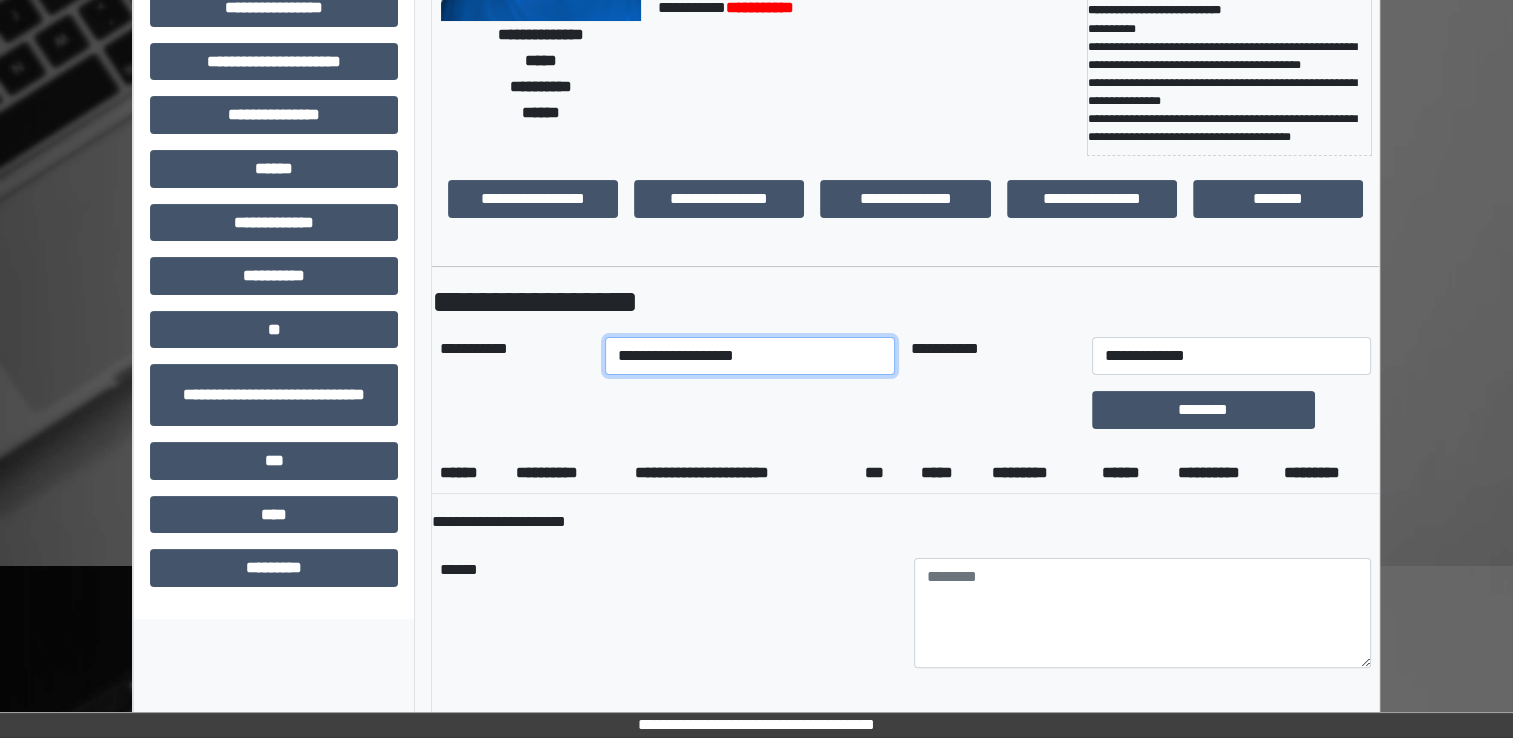 click on "**********" at bounding box center (750, 356) 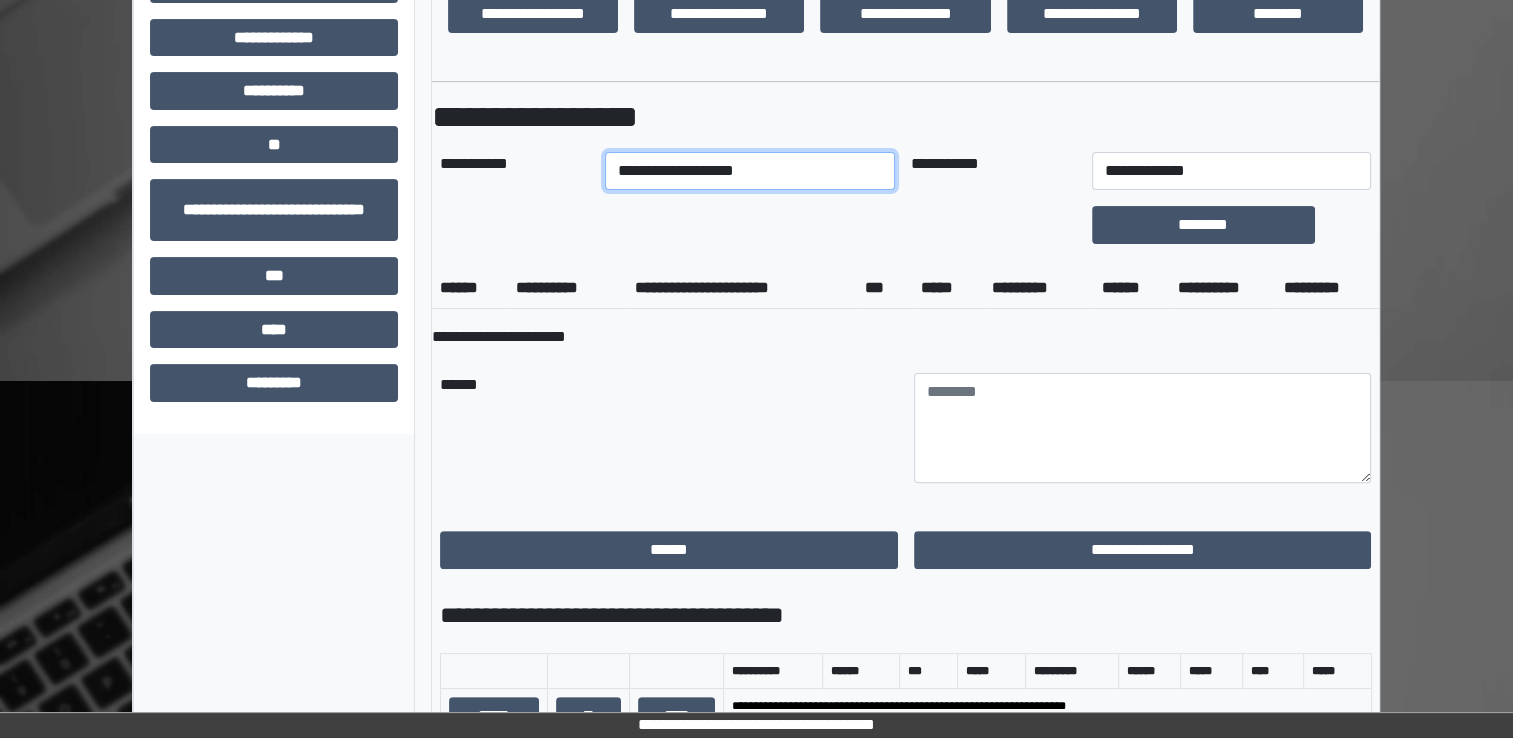 scroll, scrollTop: 493, scrollLeft: 0, axis: vertical 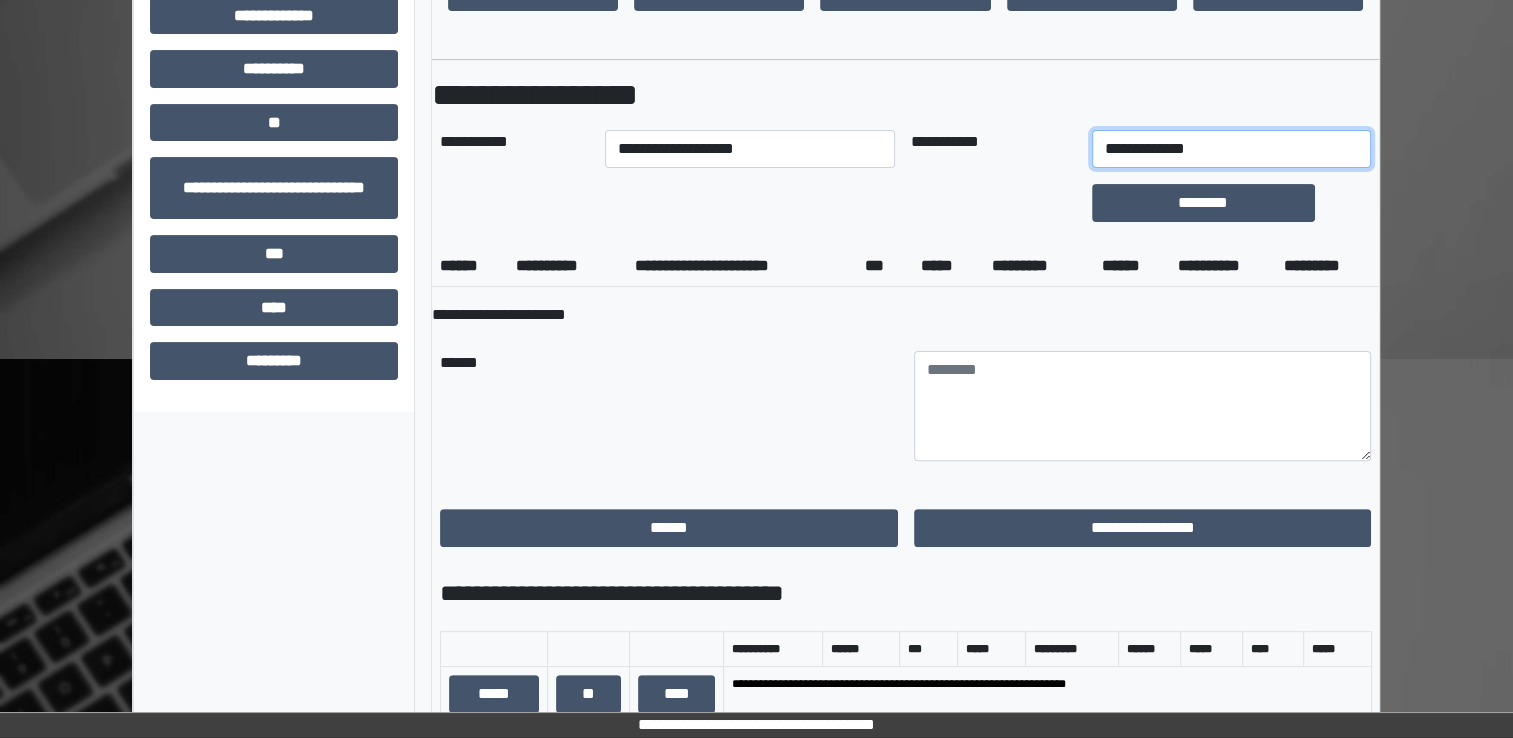 click on "**********" at bounding box center (1231, 149) 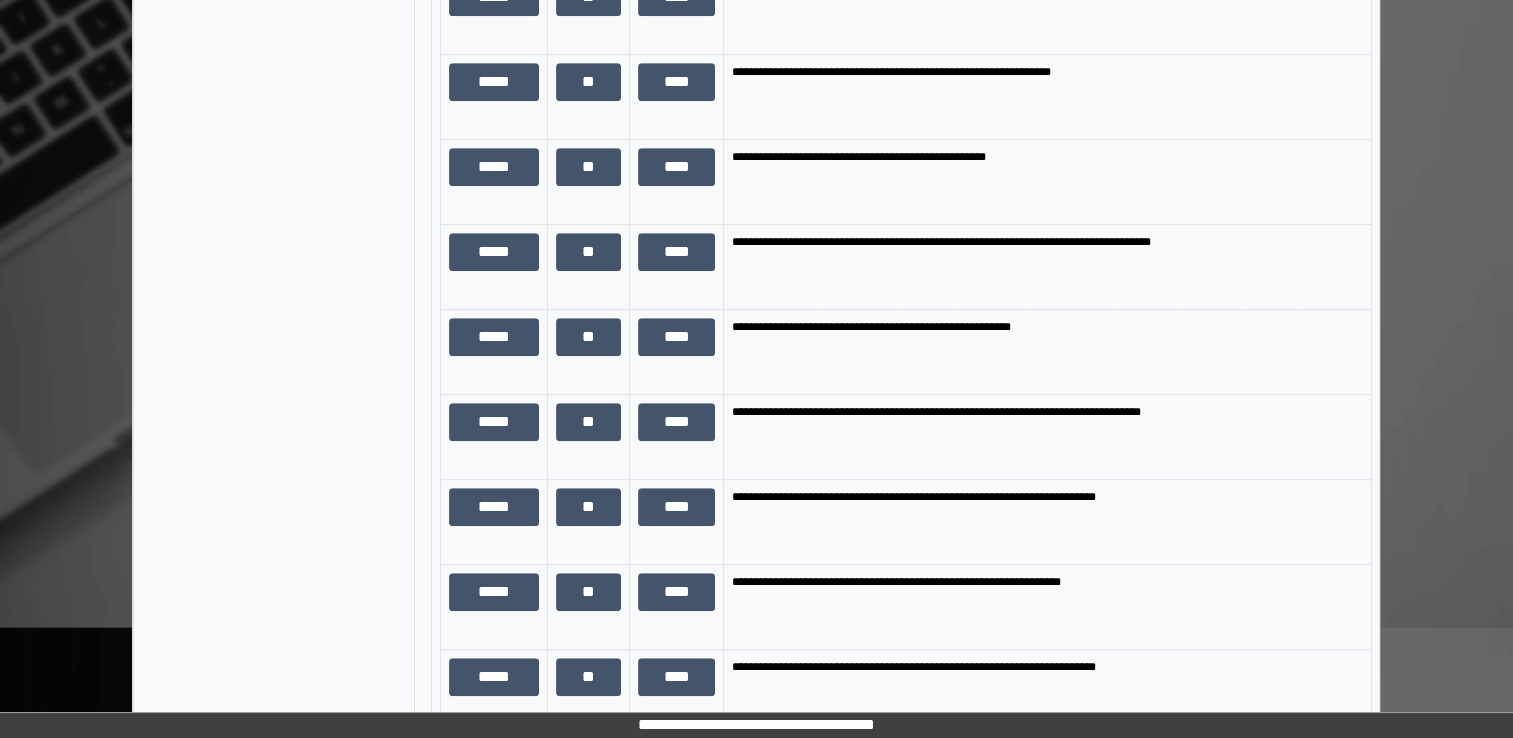 scroll, scrollTop: 1186, scrollLeft: 0, axis: vertical 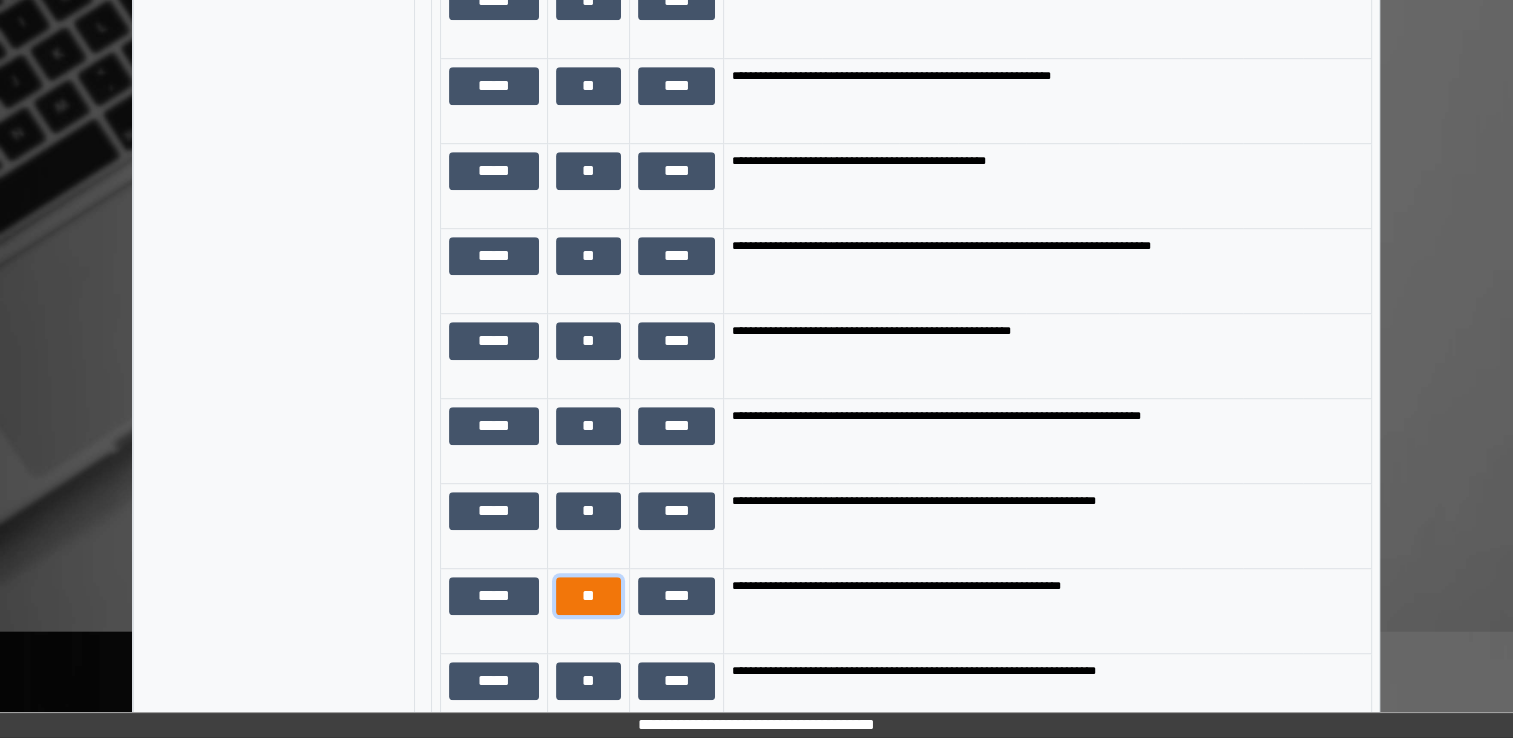 click on "**" at bounding box center [588, 596] 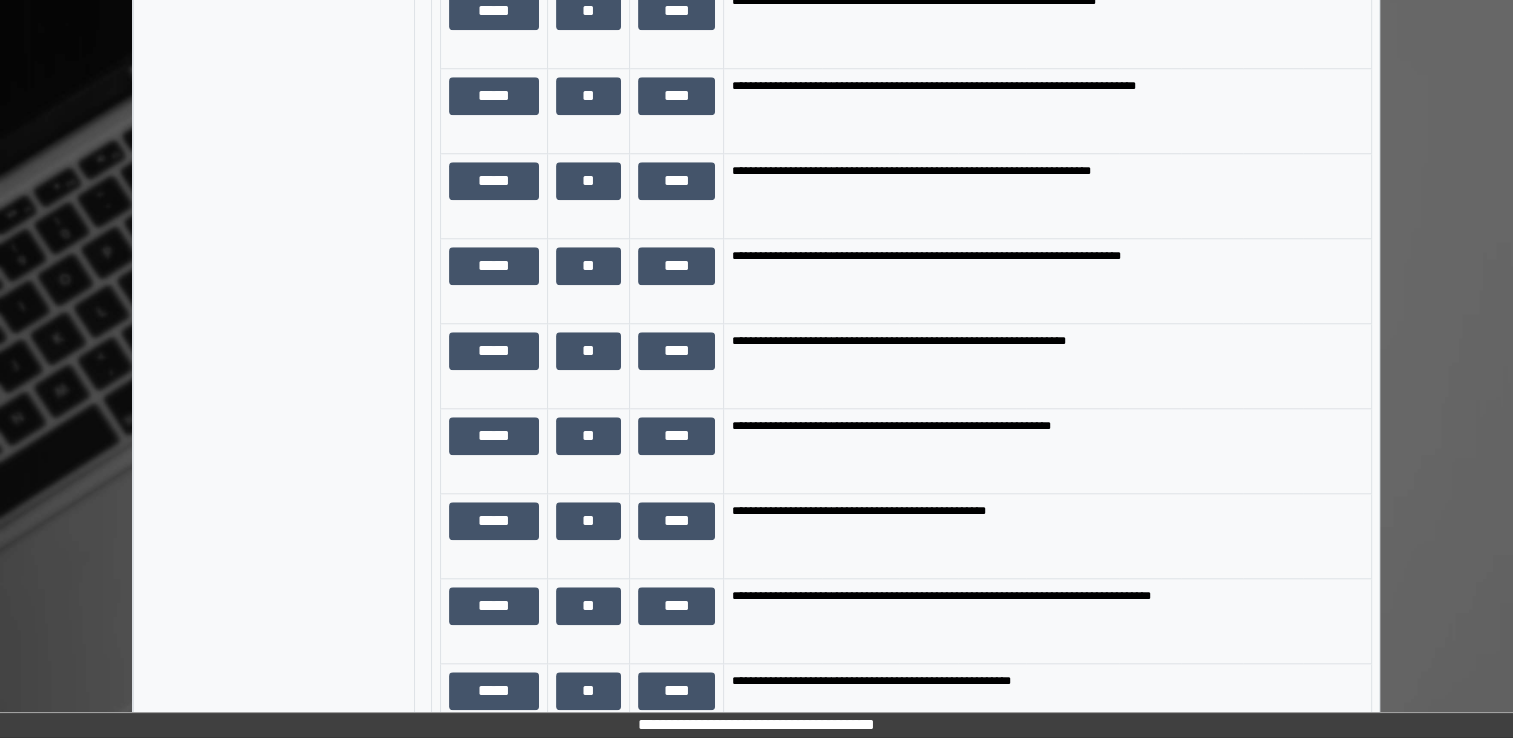 scroll, scrollTop: 1878, scrollLeft: 0, axis: vertical 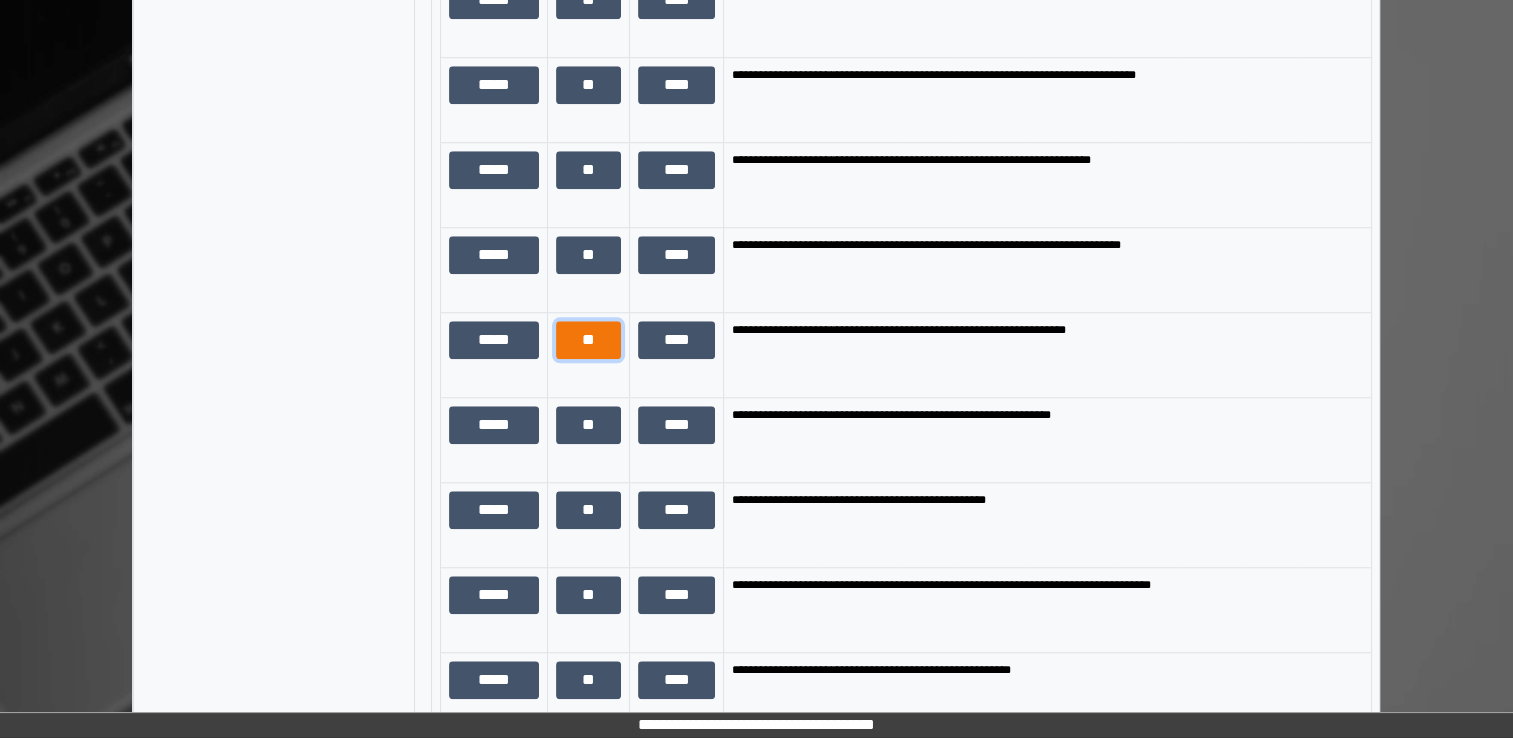 click on "**" at bounding box center (588, 340) 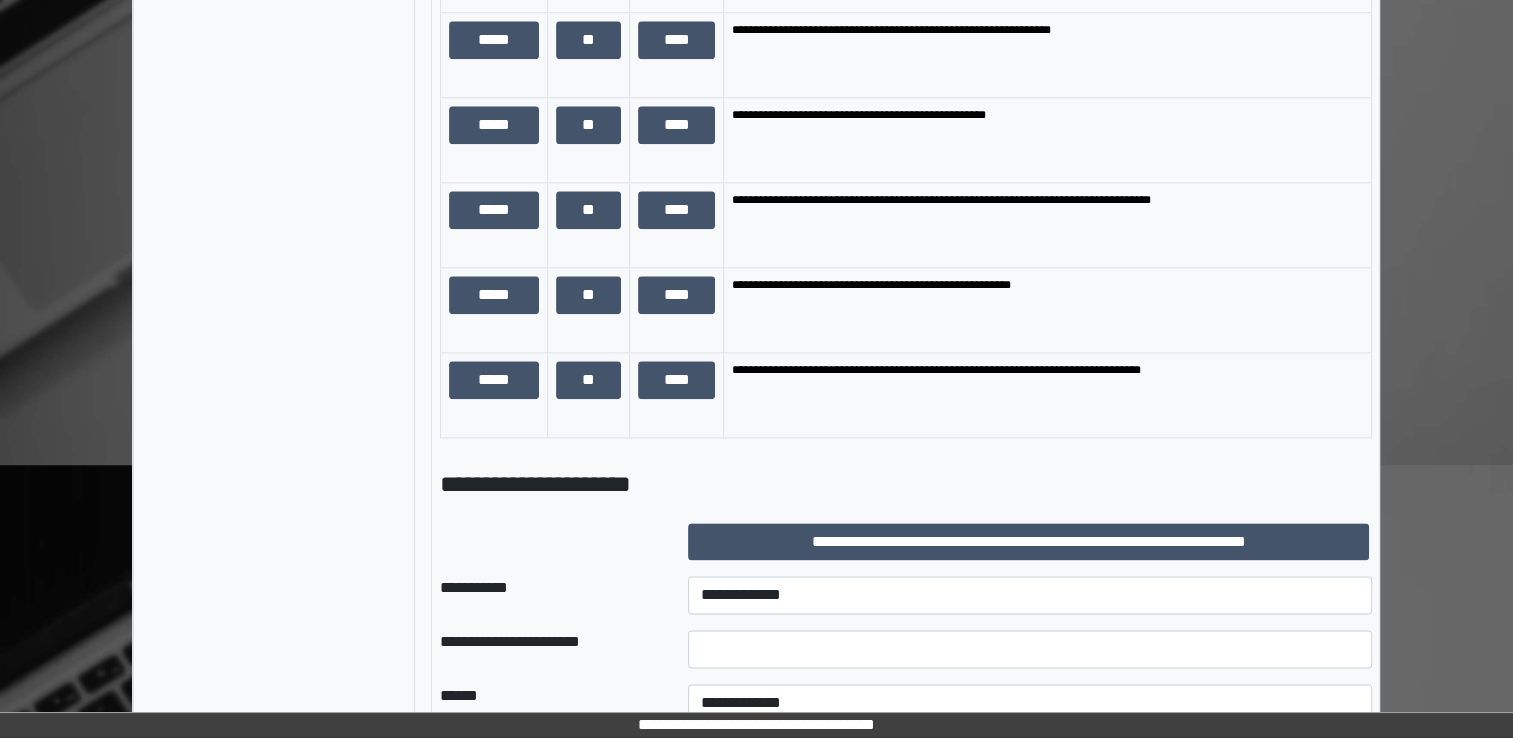 scroll, scrollTop: 2314, scrollLeft: 0, axis: vertical 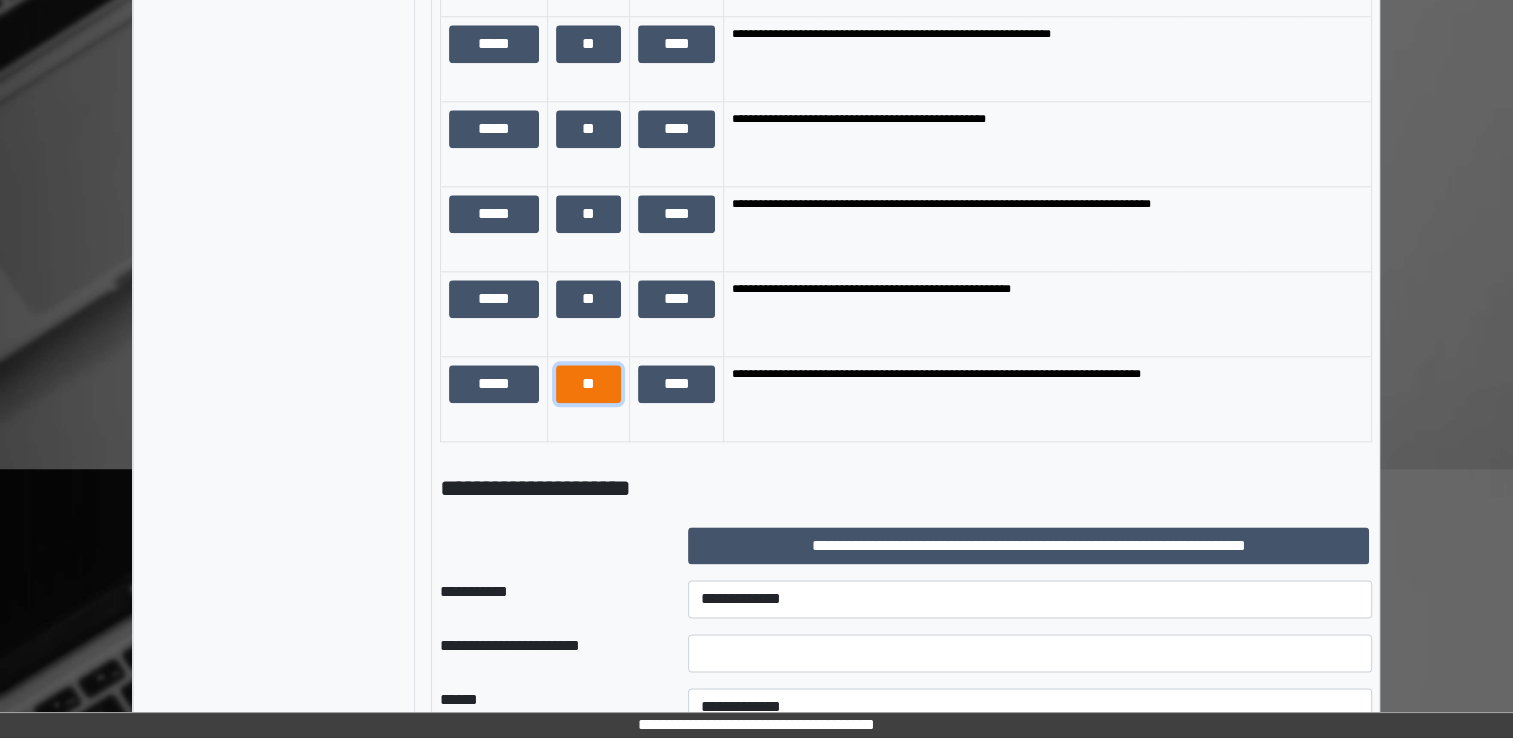 click on "**" at bounding box center (588, 384) 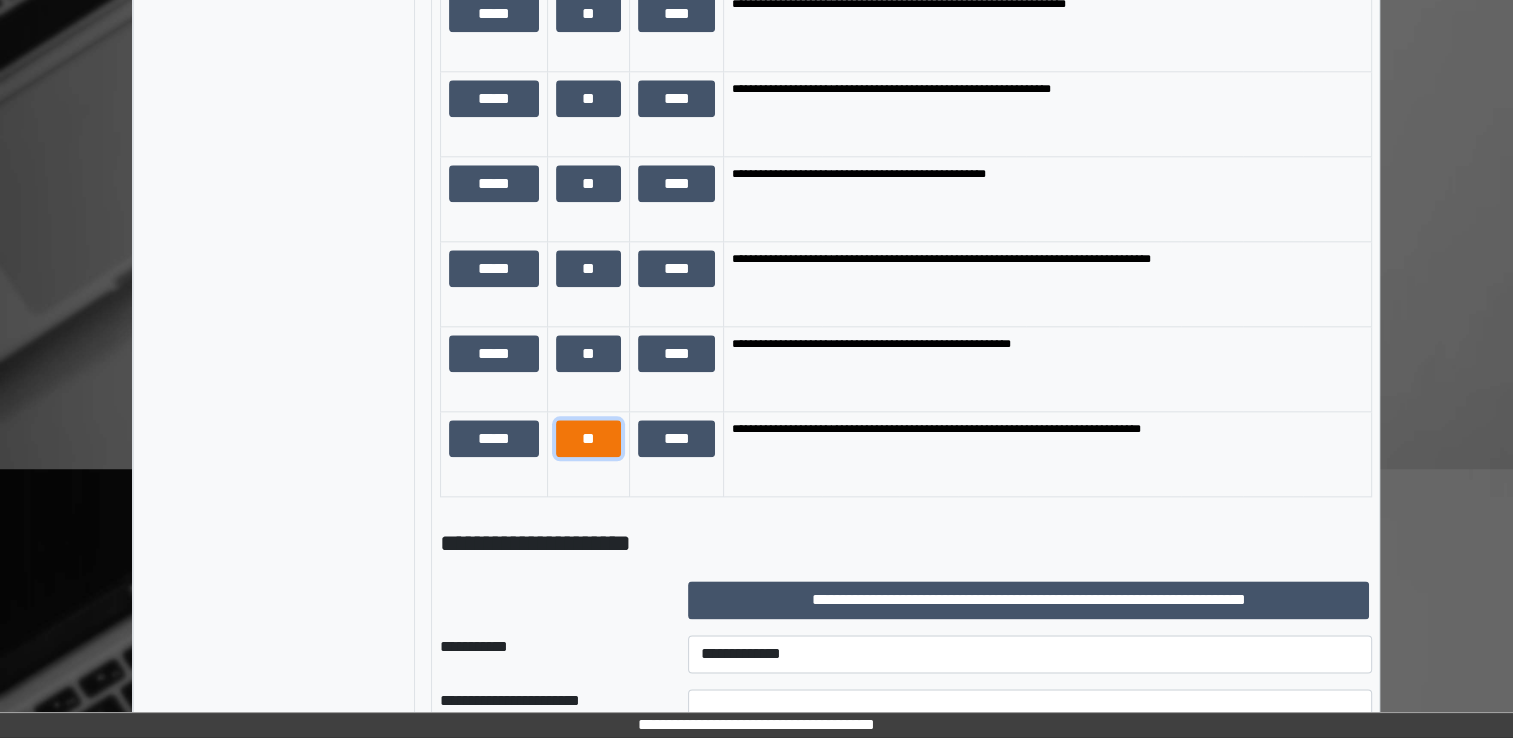 click on "**" at bounding box center [588, 439] 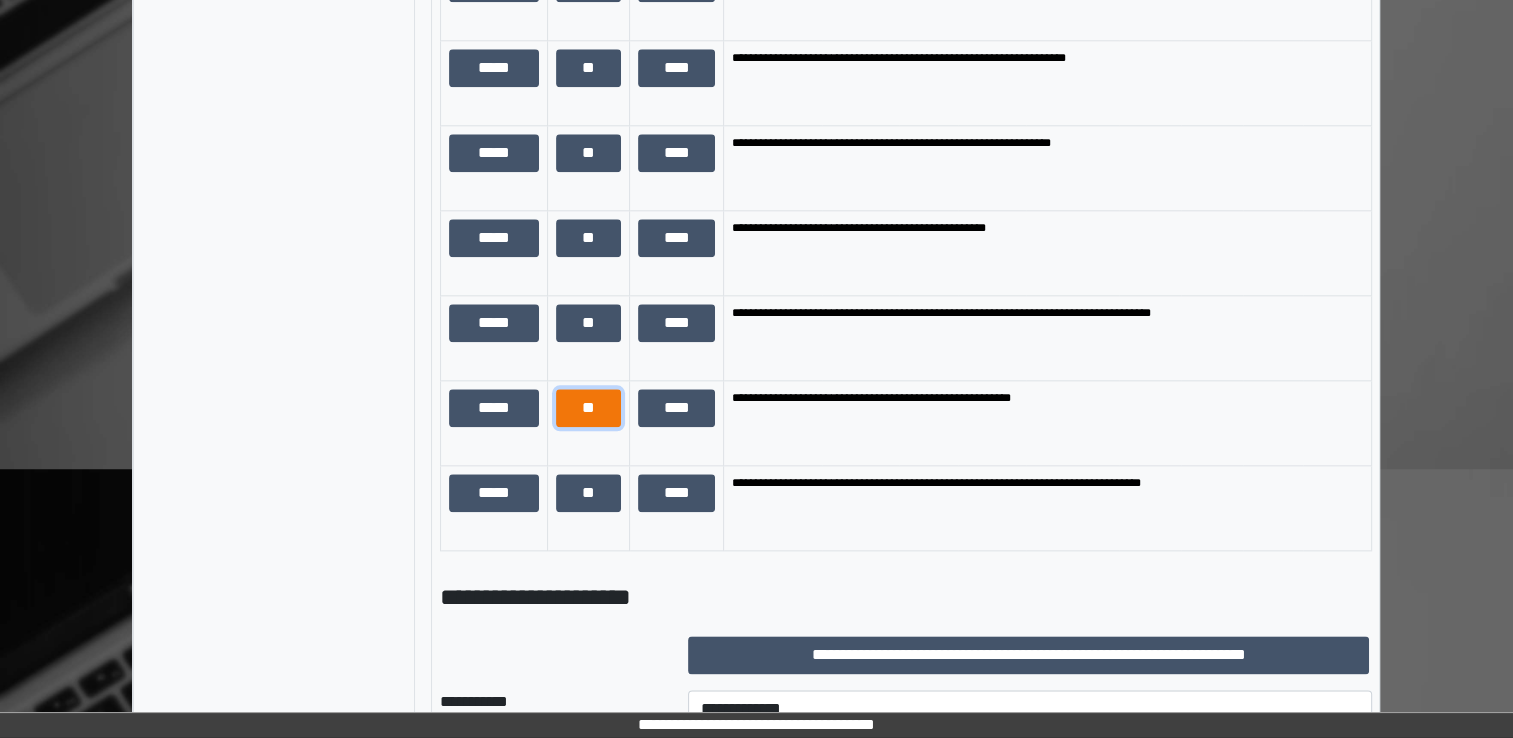 click on "**" at bounding box center (588, 408) 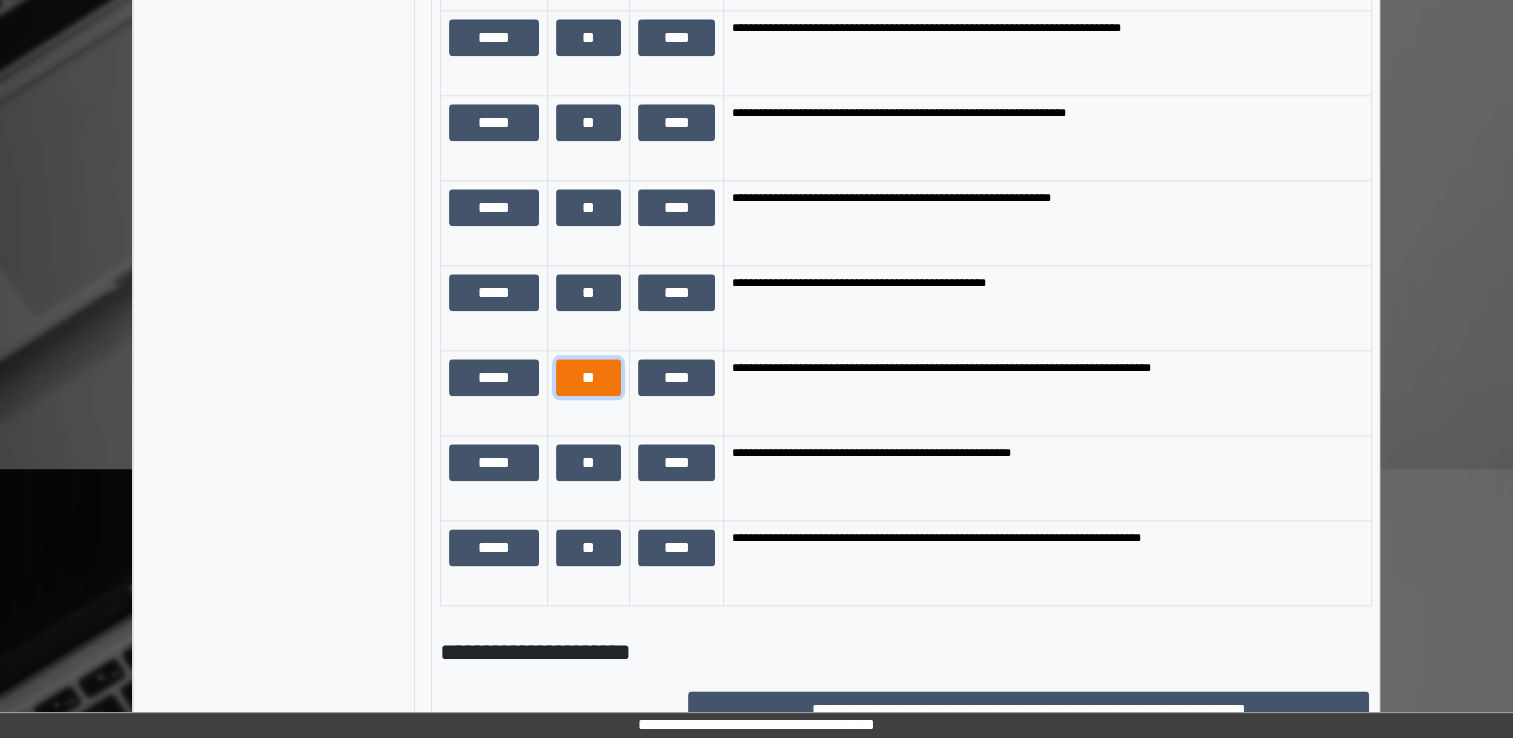 click on "**" at bounding box center [588, 378] 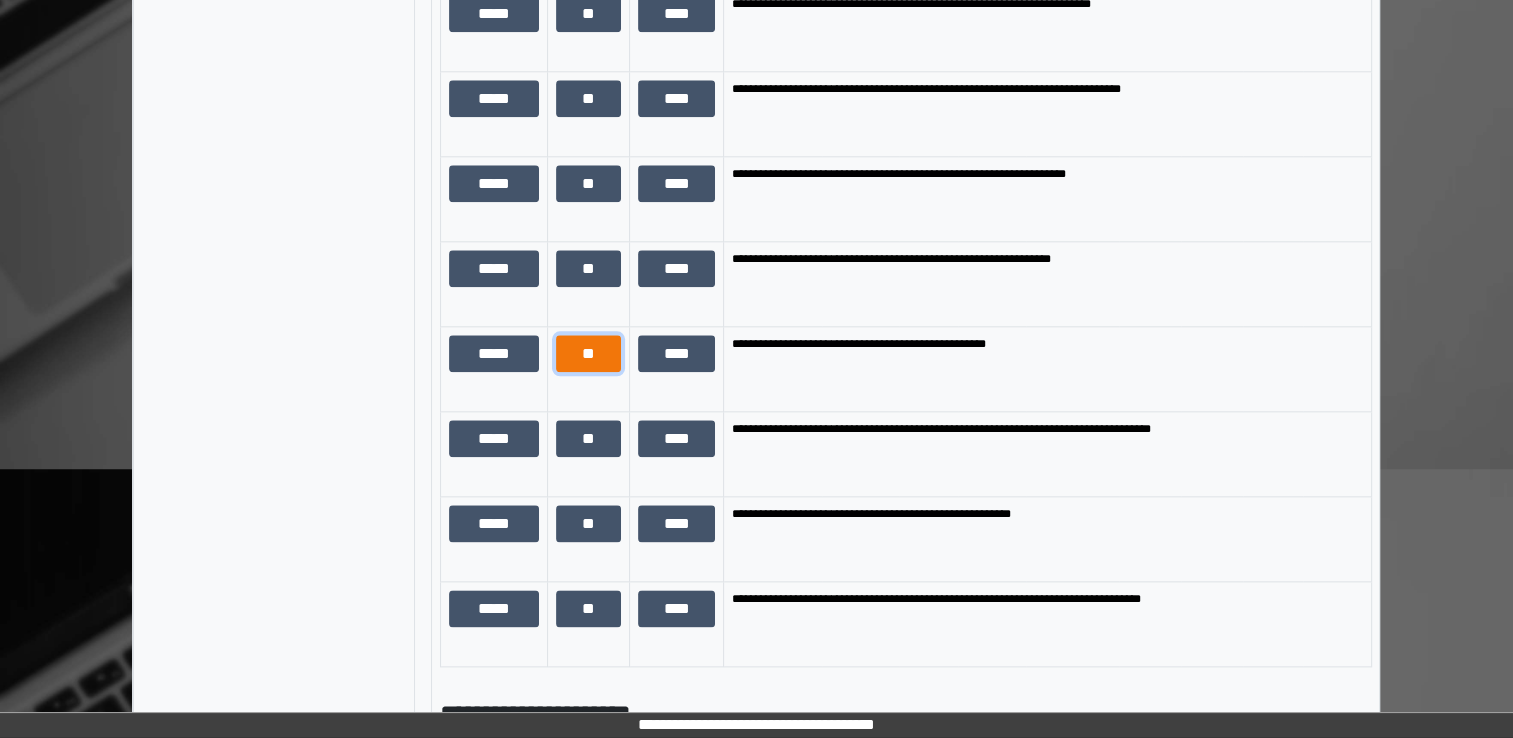 click on "**" at bounding box center (588, 354) 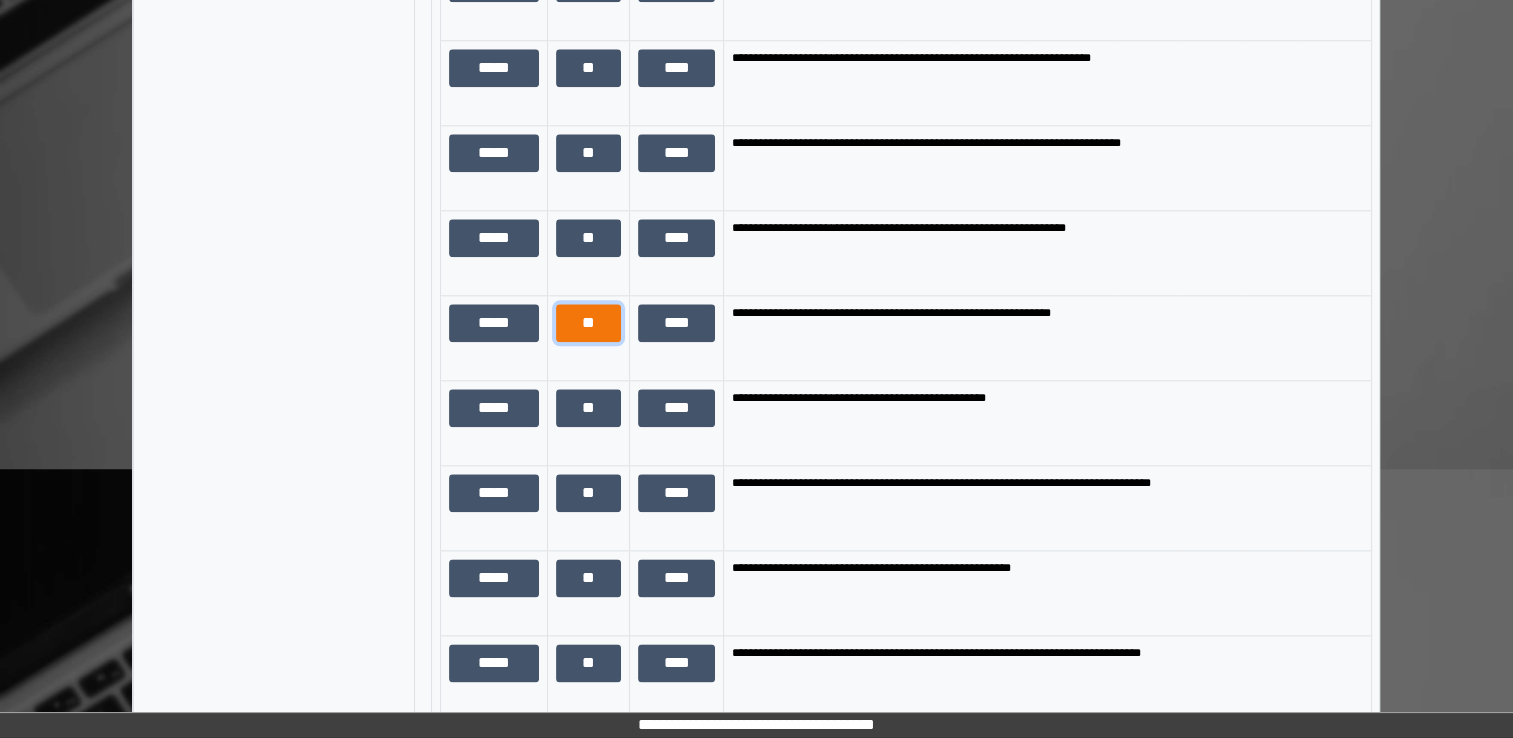 click on "**" at bounding box center [588, 323] 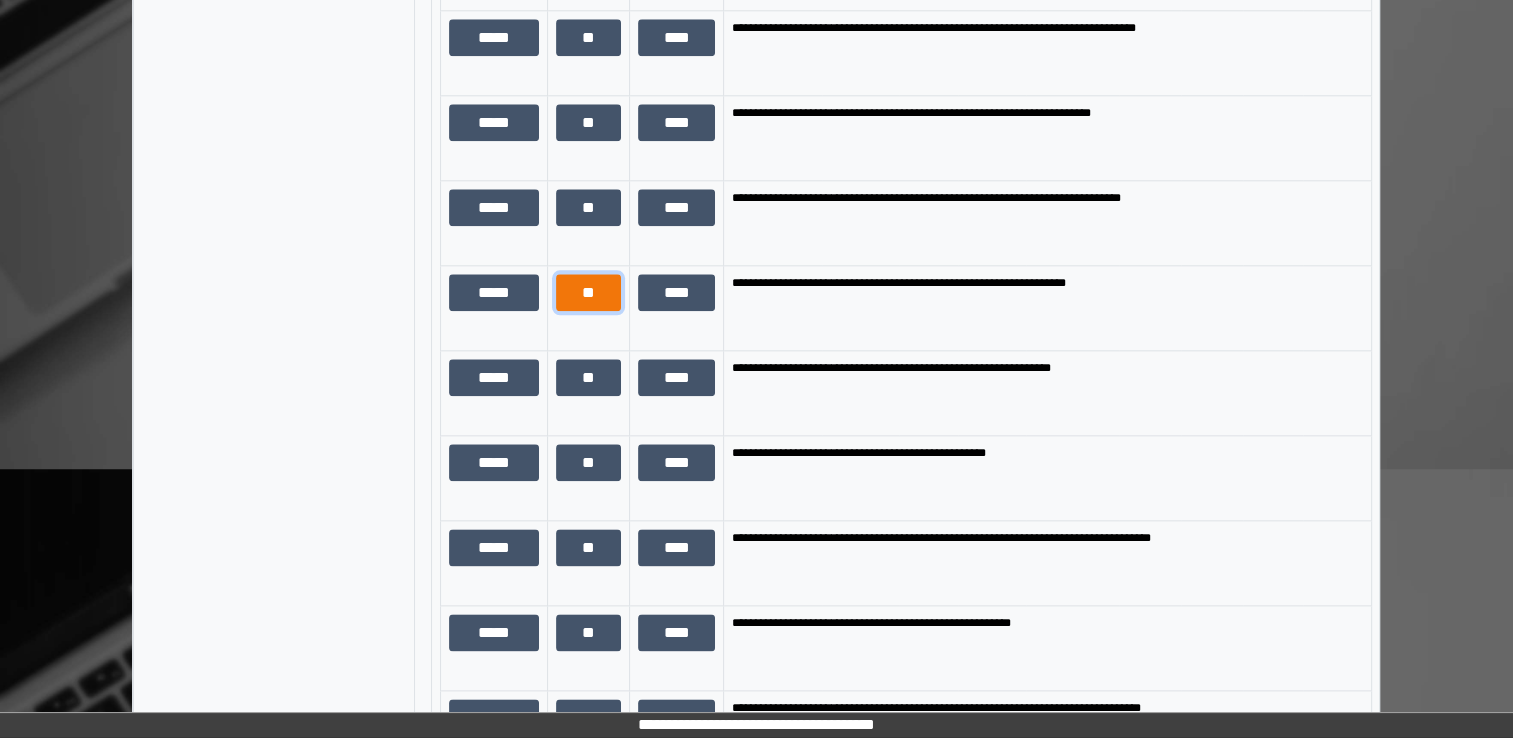 click on "**" at bounding box center (588, 293) 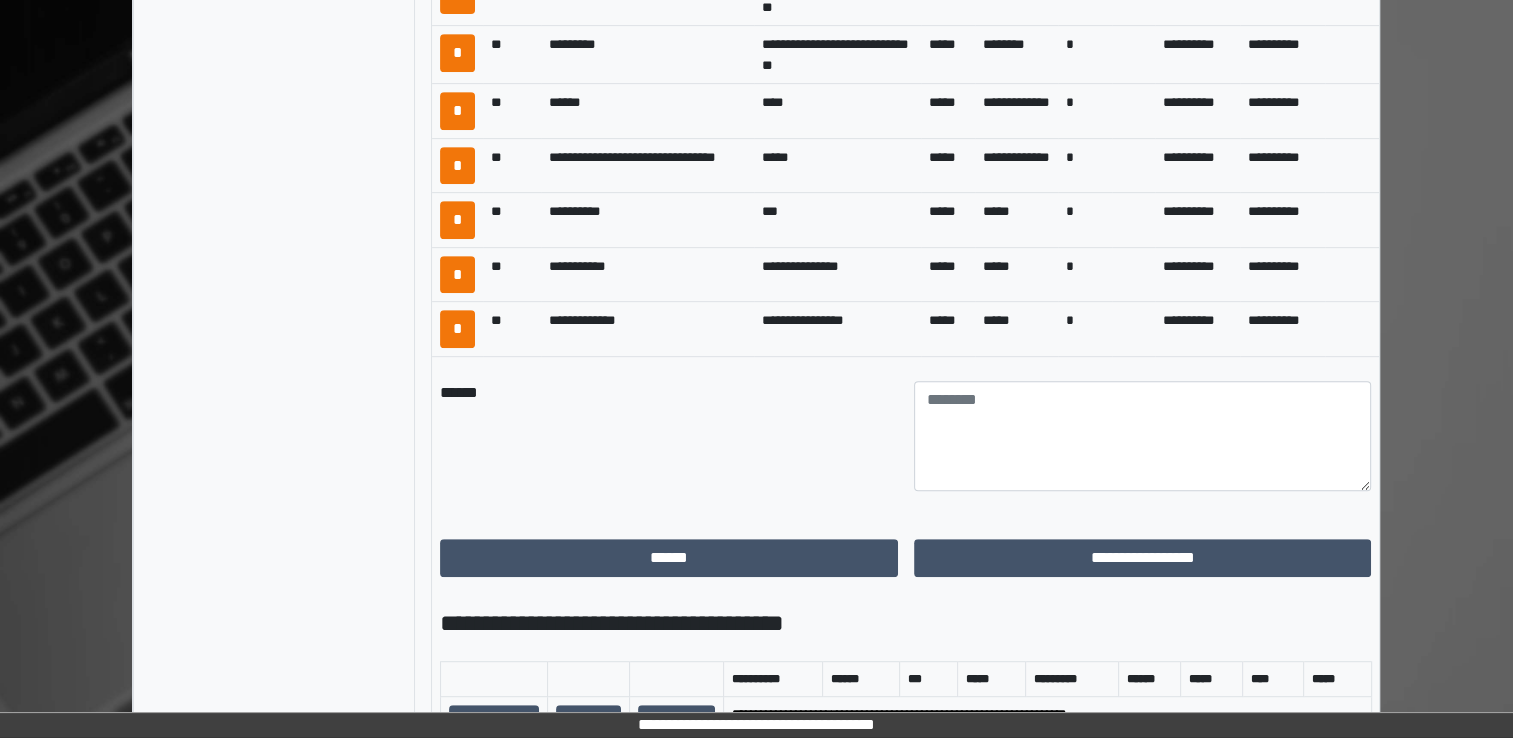 scroll, scrollTop: 973, scrollLeft: 0, axis: vertical 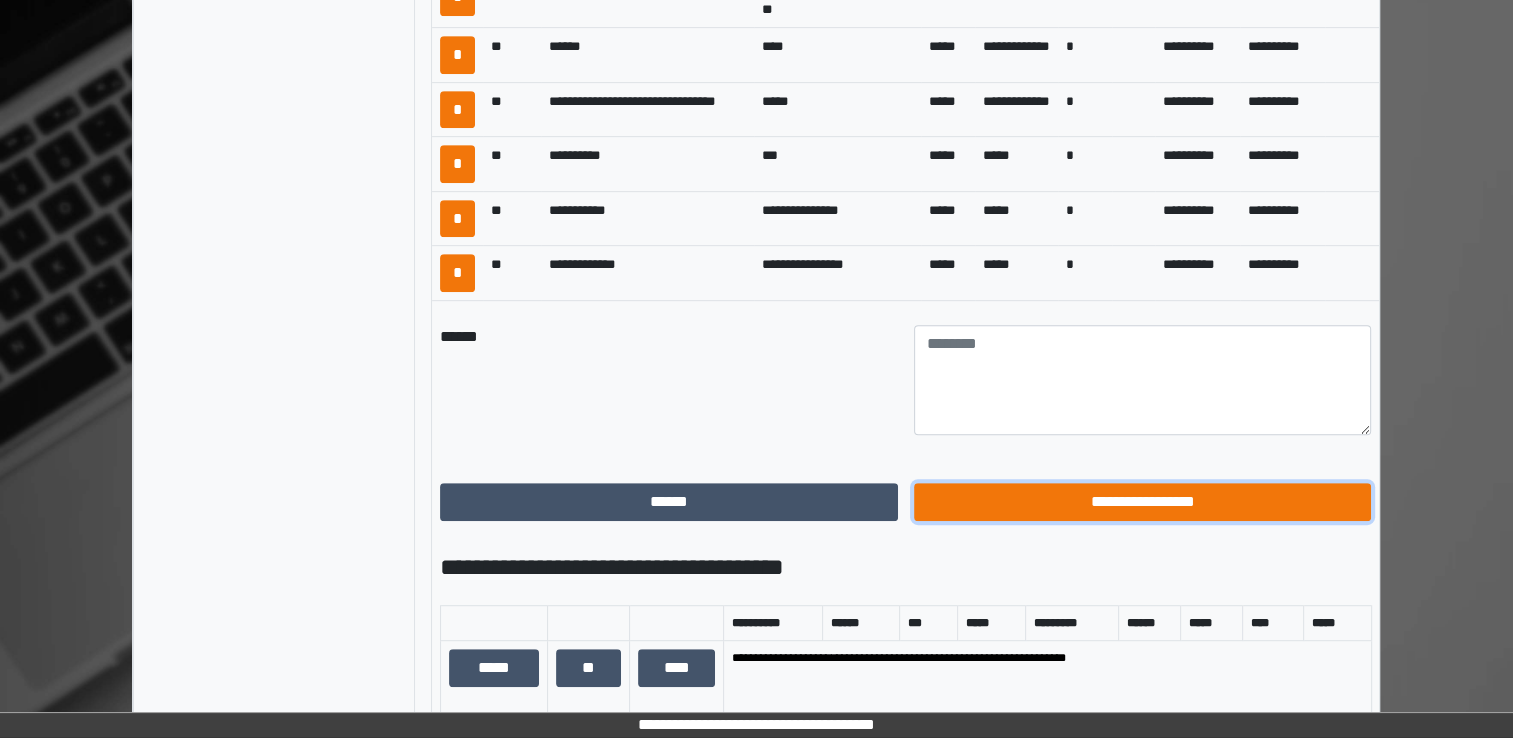 click on "**********" at bounding box center [1143, 502] 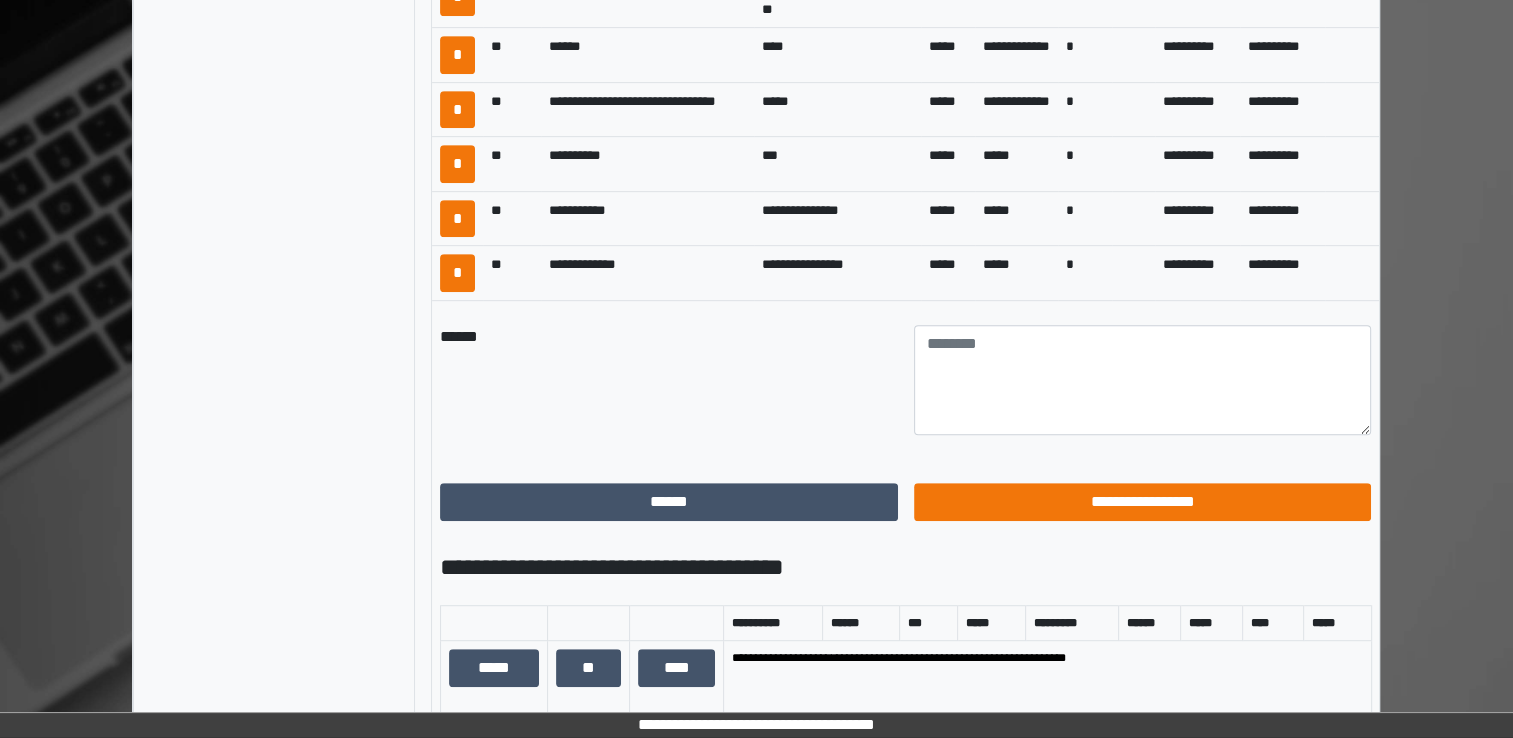 scroll, scrollTop: 184, scrollLeft: 0, axis: vertical 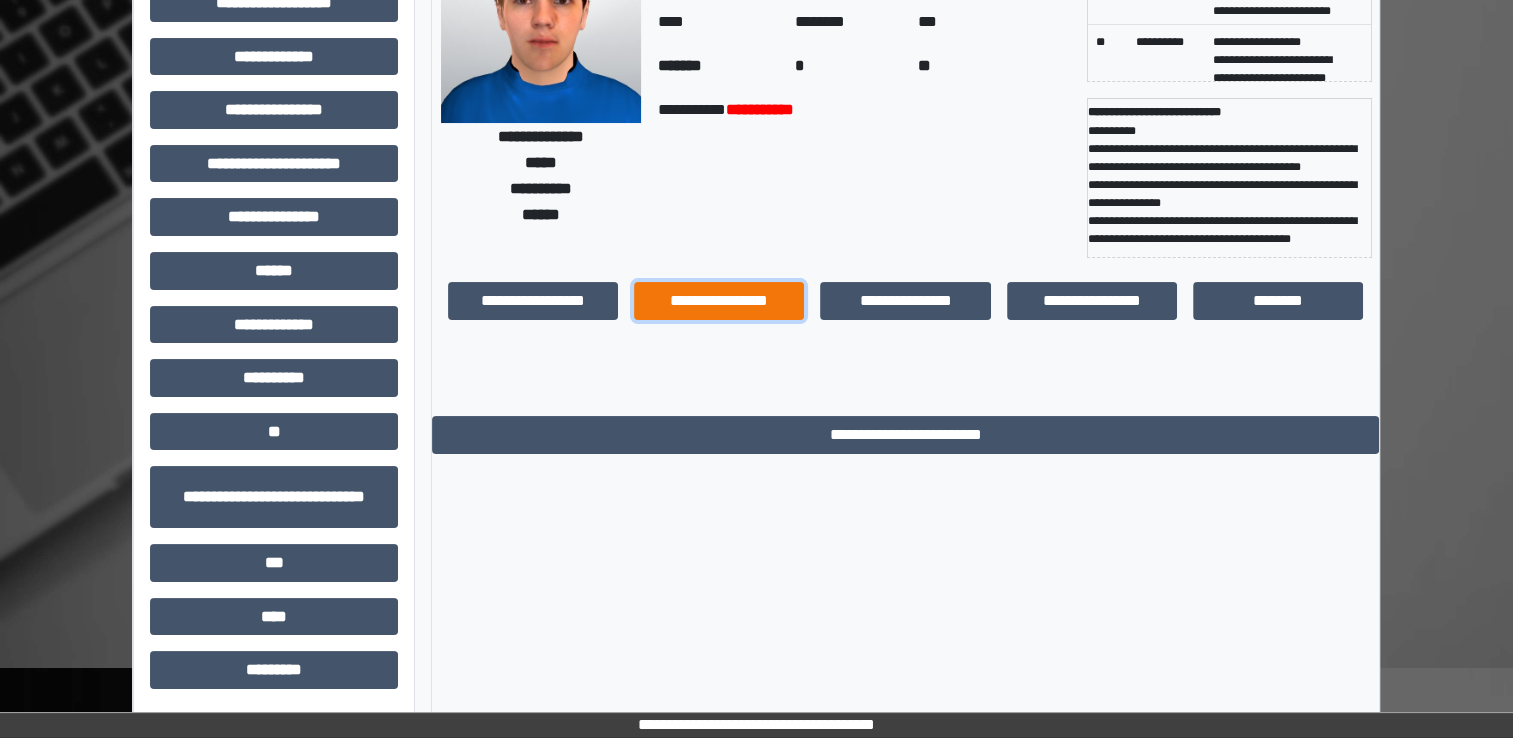 click on "**********" at bounding box center (719, 301) 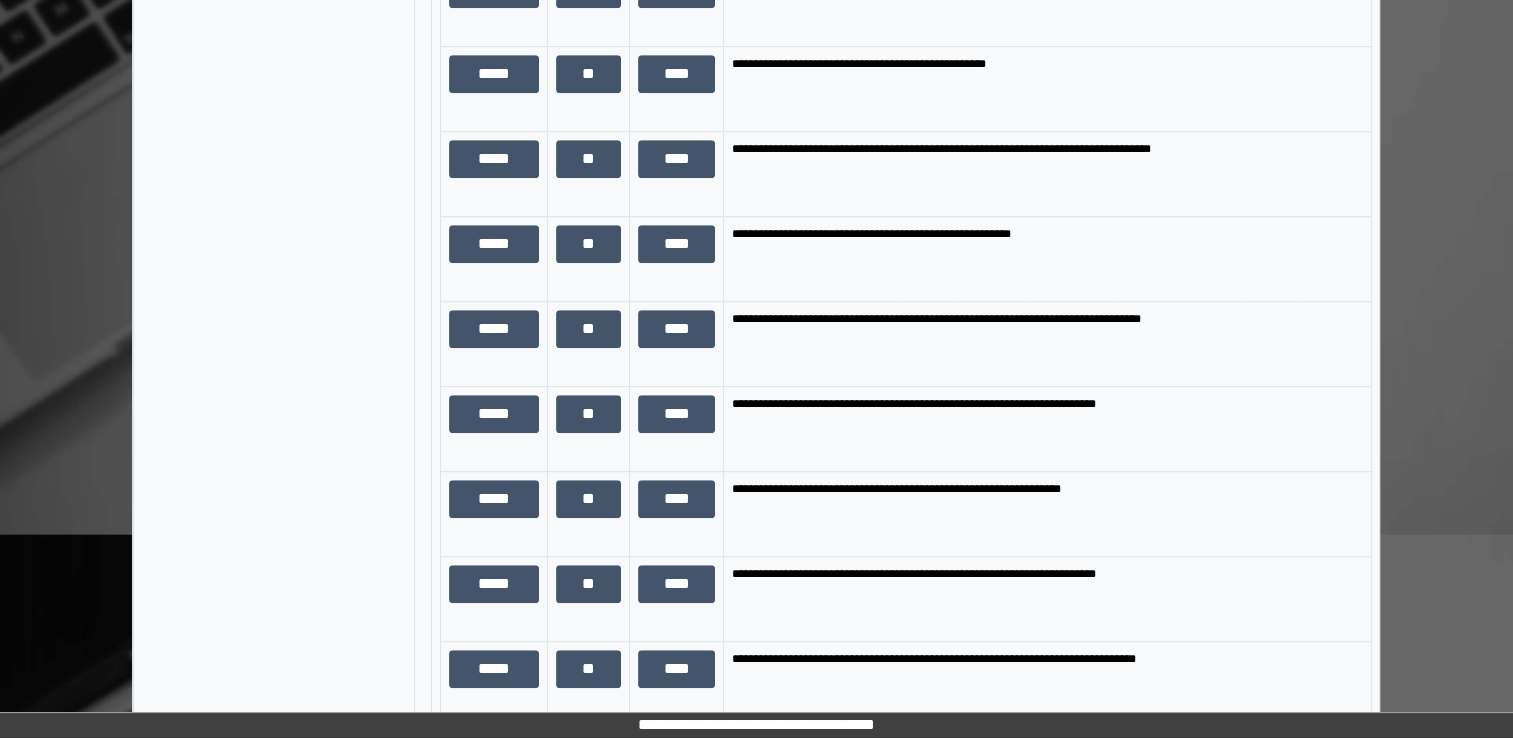 scroll, scrollTop: 1286, scrollLeft: 0, axis: vertical 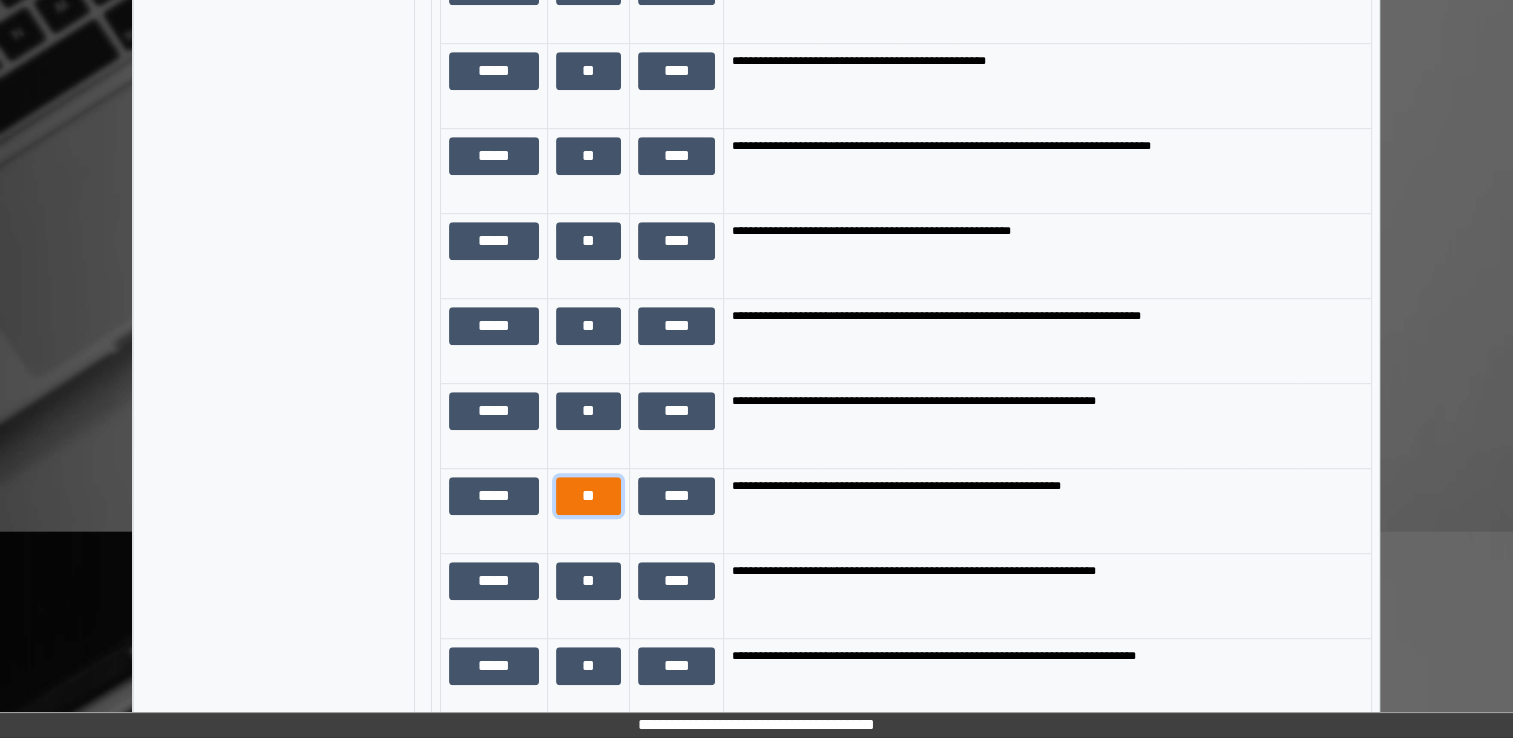 click on "**" at bounding box center (588, 496) 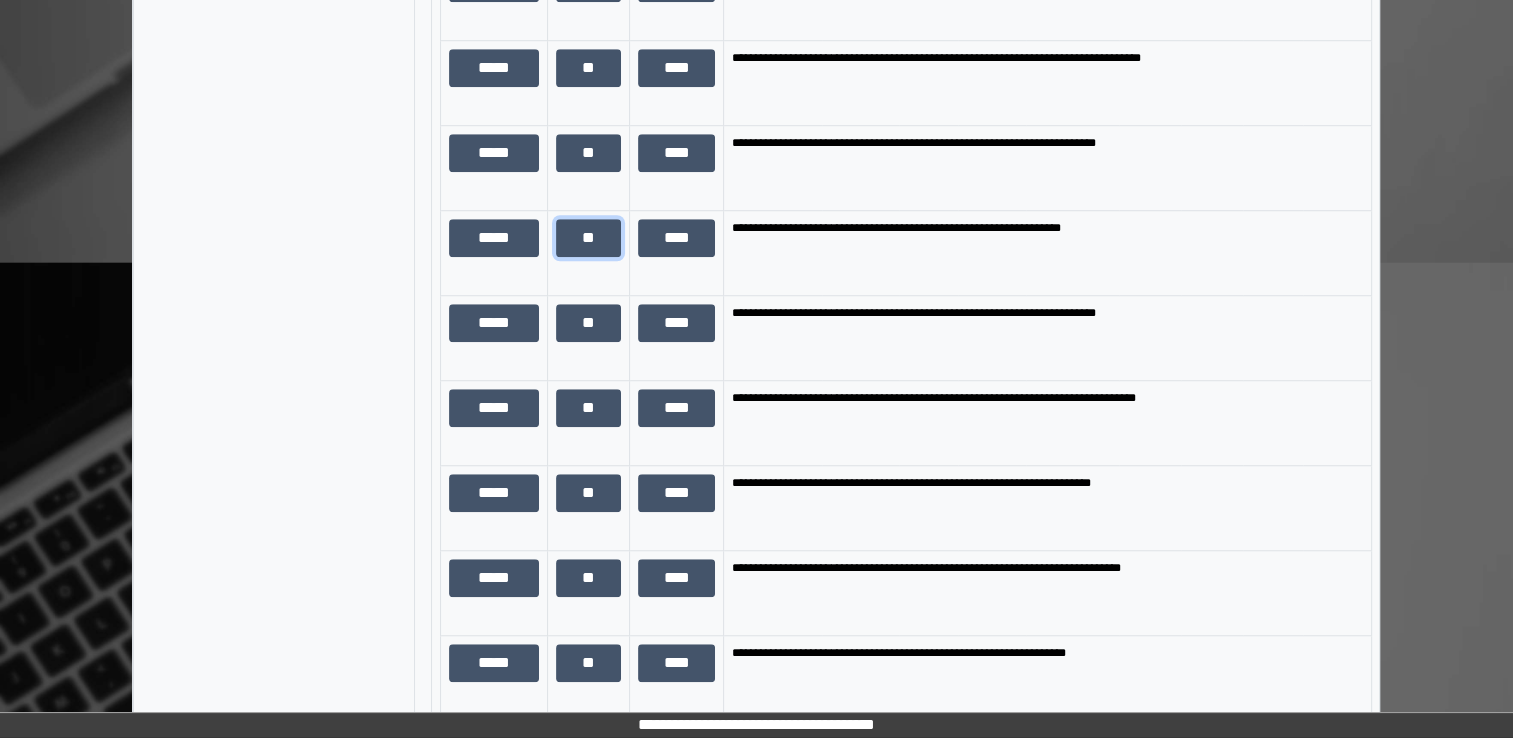 scroll, scrollTop: 1559, scrollLeft: 0, axis: vertical 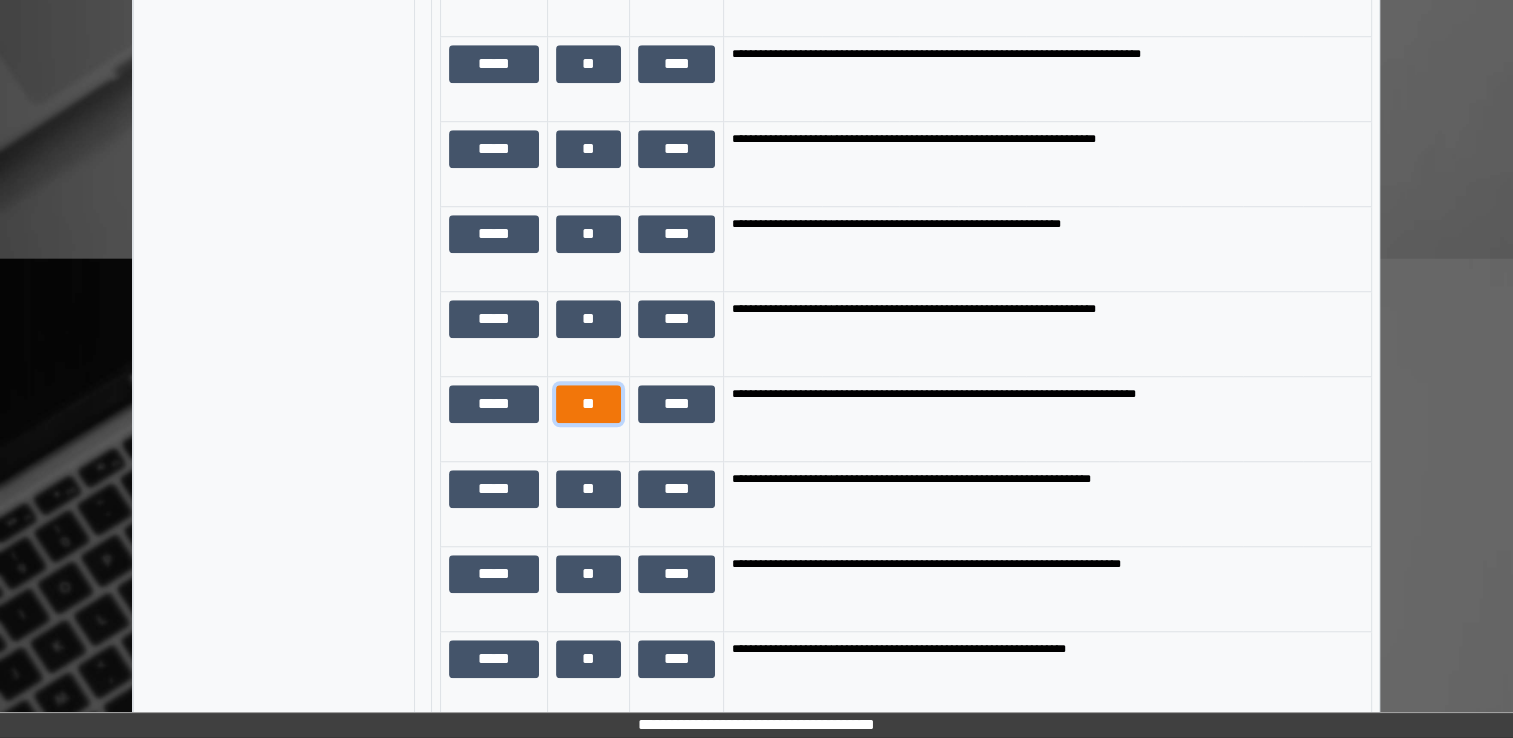 click on "**" at bounding box center (588, 404) 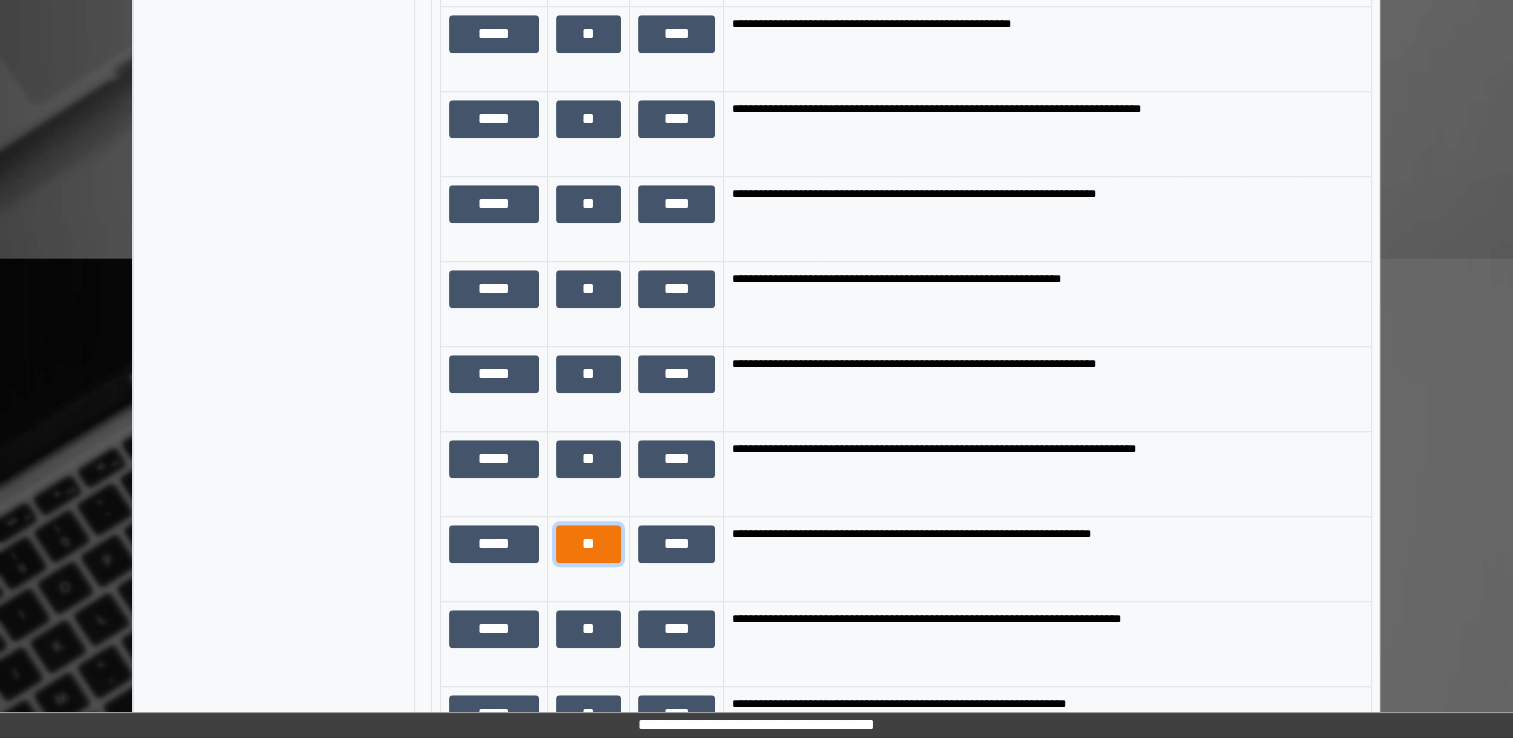 click on "**" at bounding box center (588, 544) 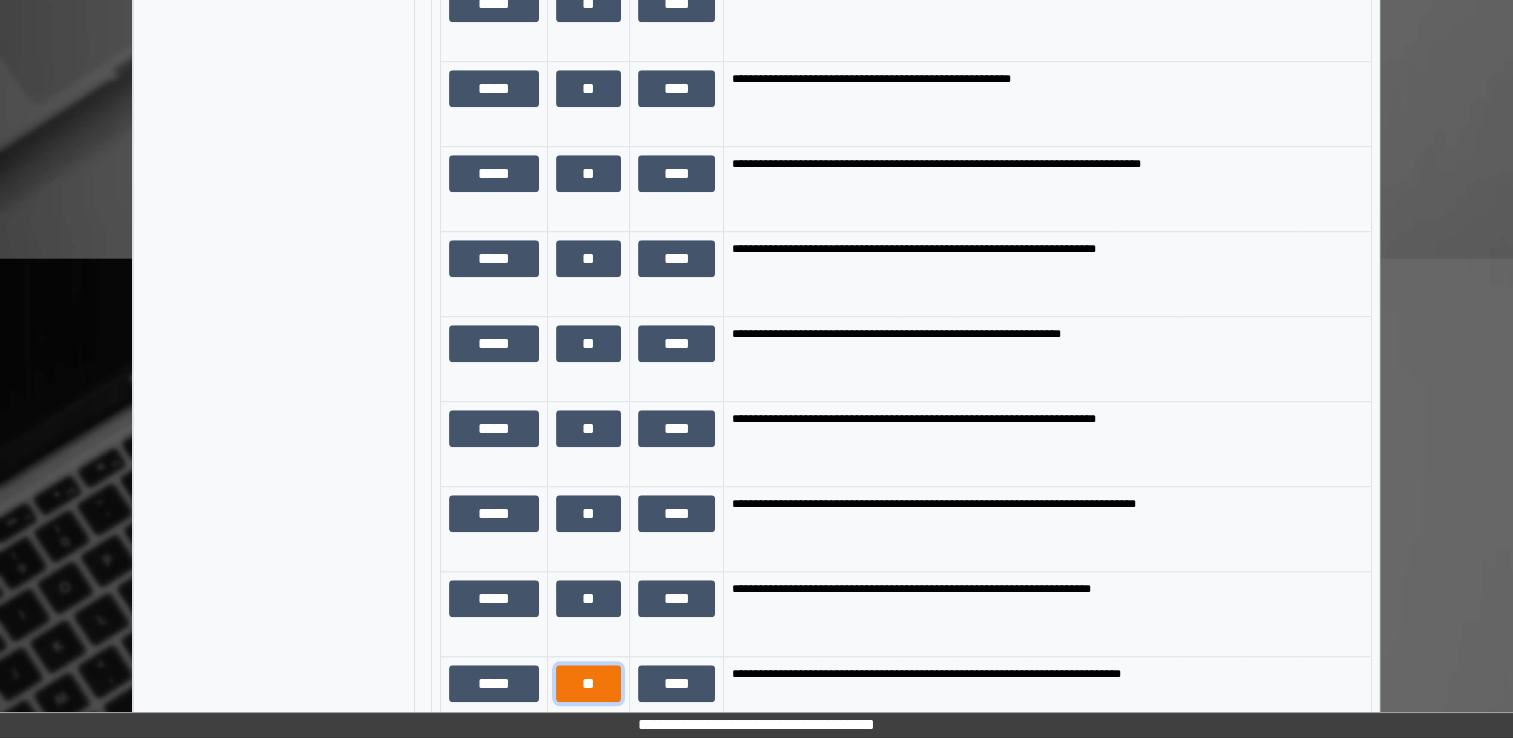 click on "**" at bounding box center [588, 684] 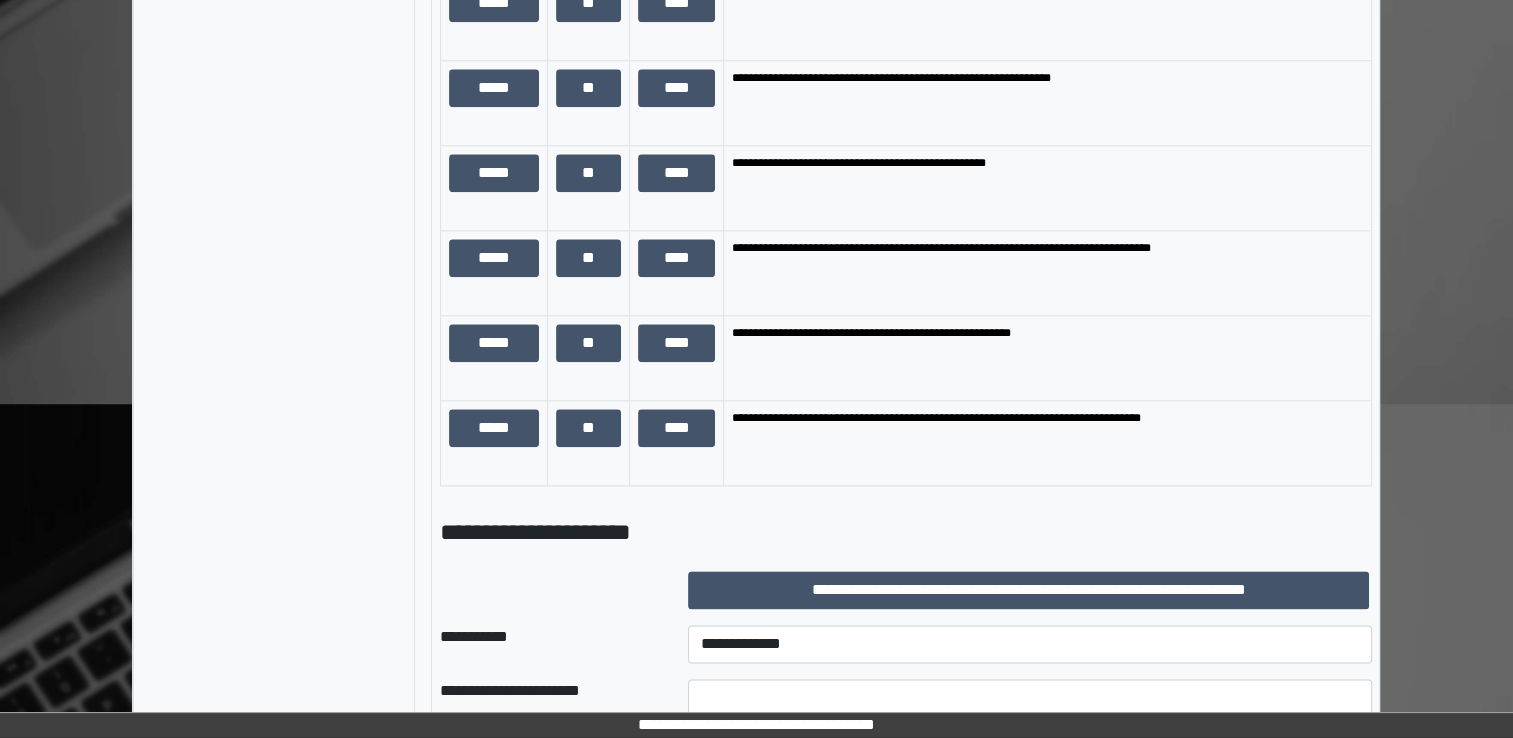 scroll, scrollTop: 2383, scrollLeft: 0, axis: vertical 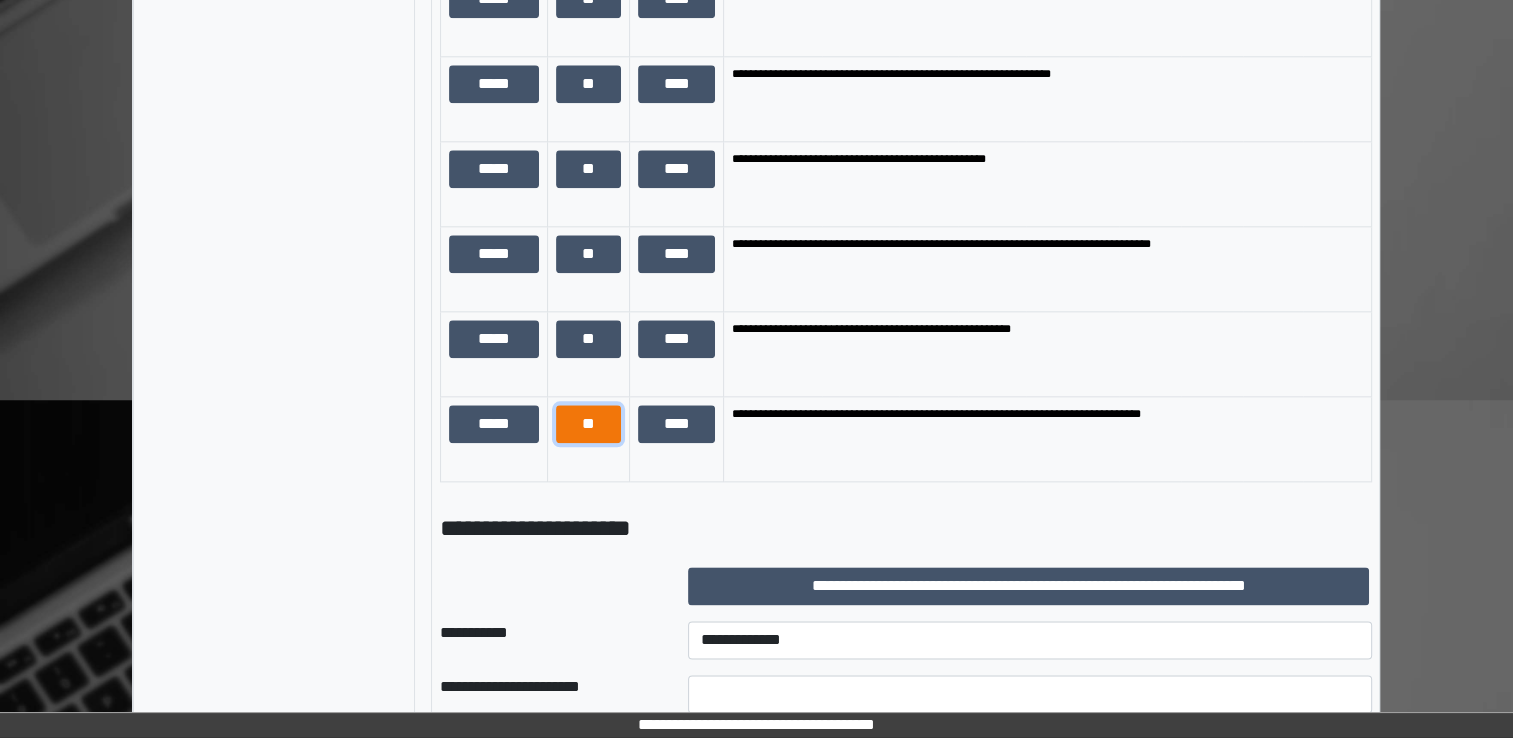 click on "**" at bounding box center [588, 424] 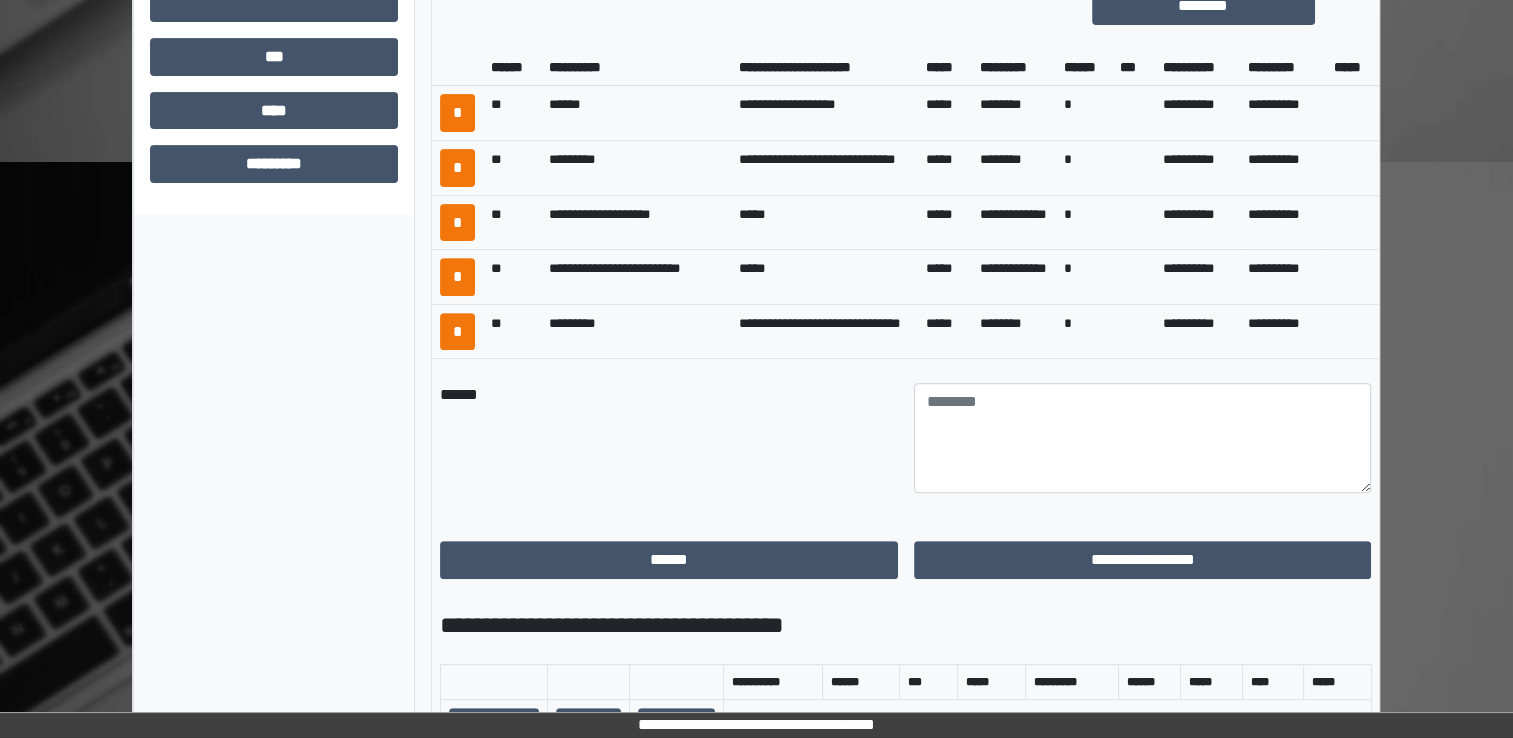 scroll, scrollTop: 743, scrollLeft: 0, axis: vertical 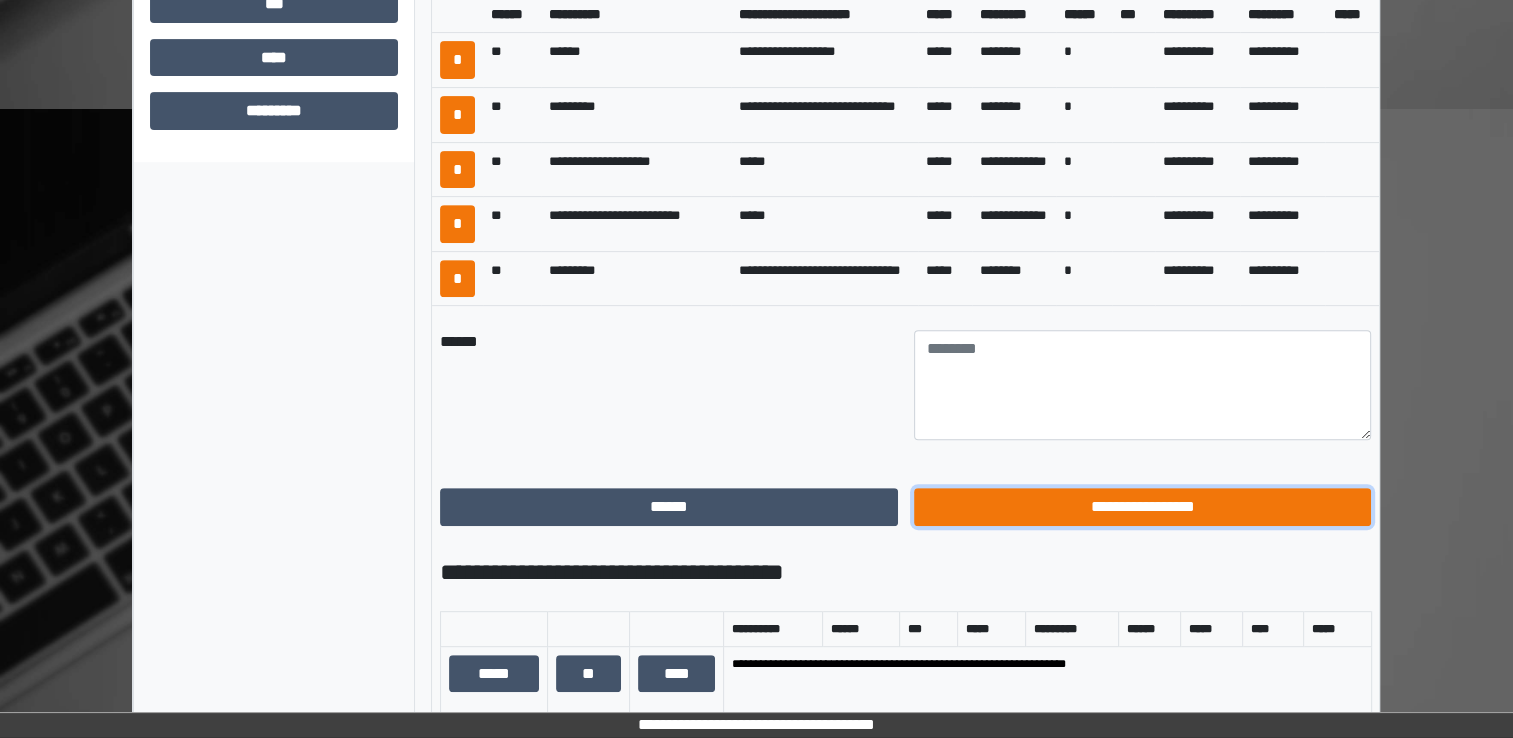 click on "**********" at bounding box center [1143, 507] 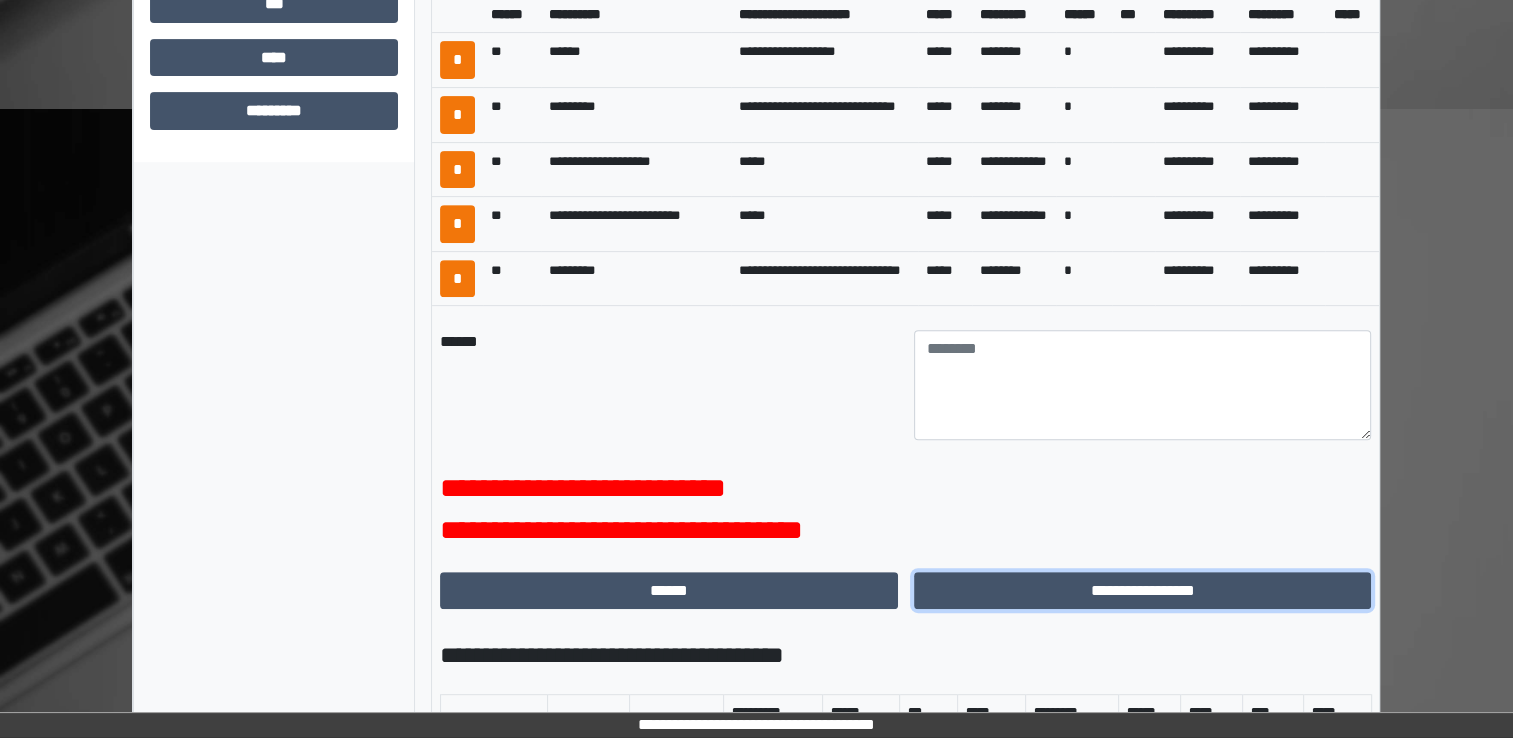 scroll, scrollTop: 0, scrollLeft: 0, axis: both 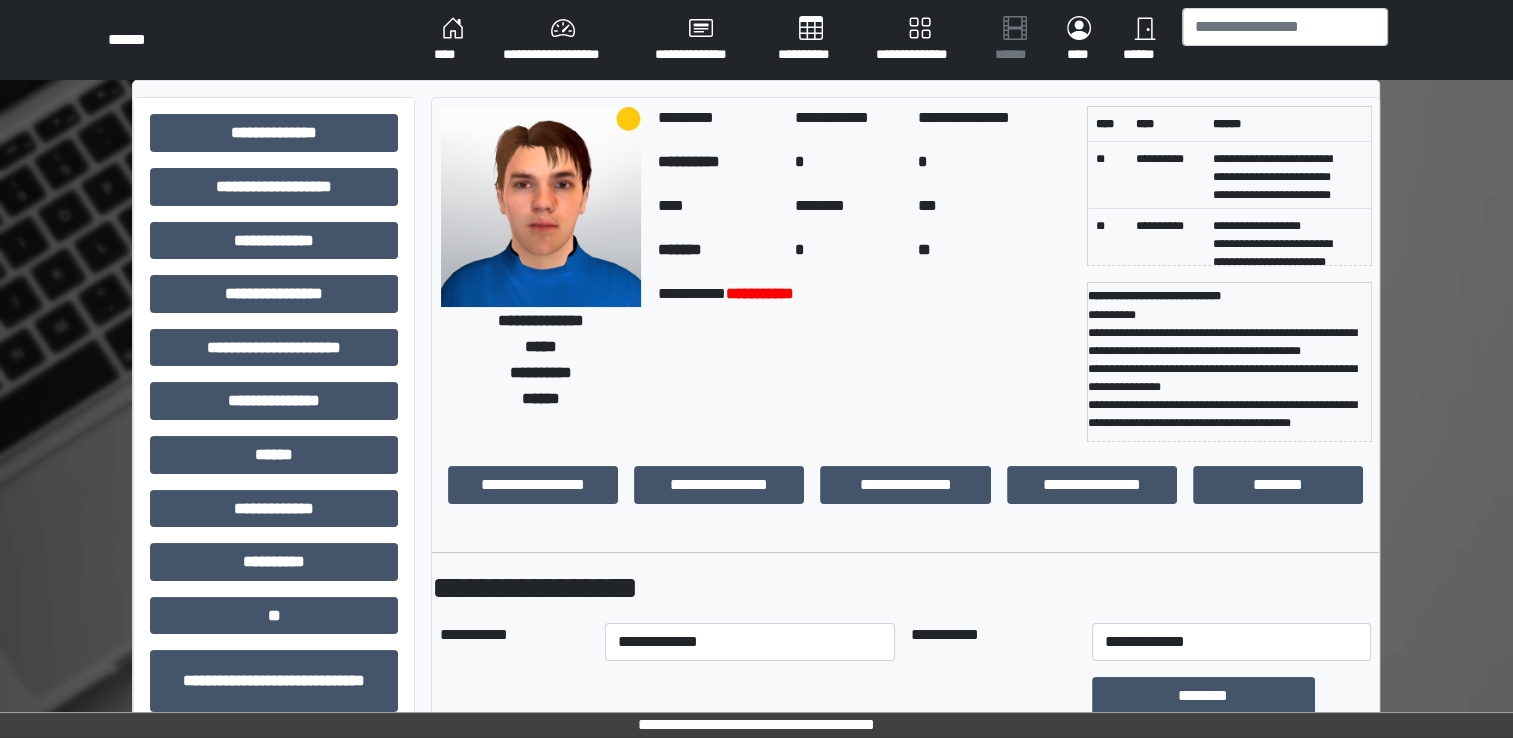 click on "**********" at bounding box center [756, 40] 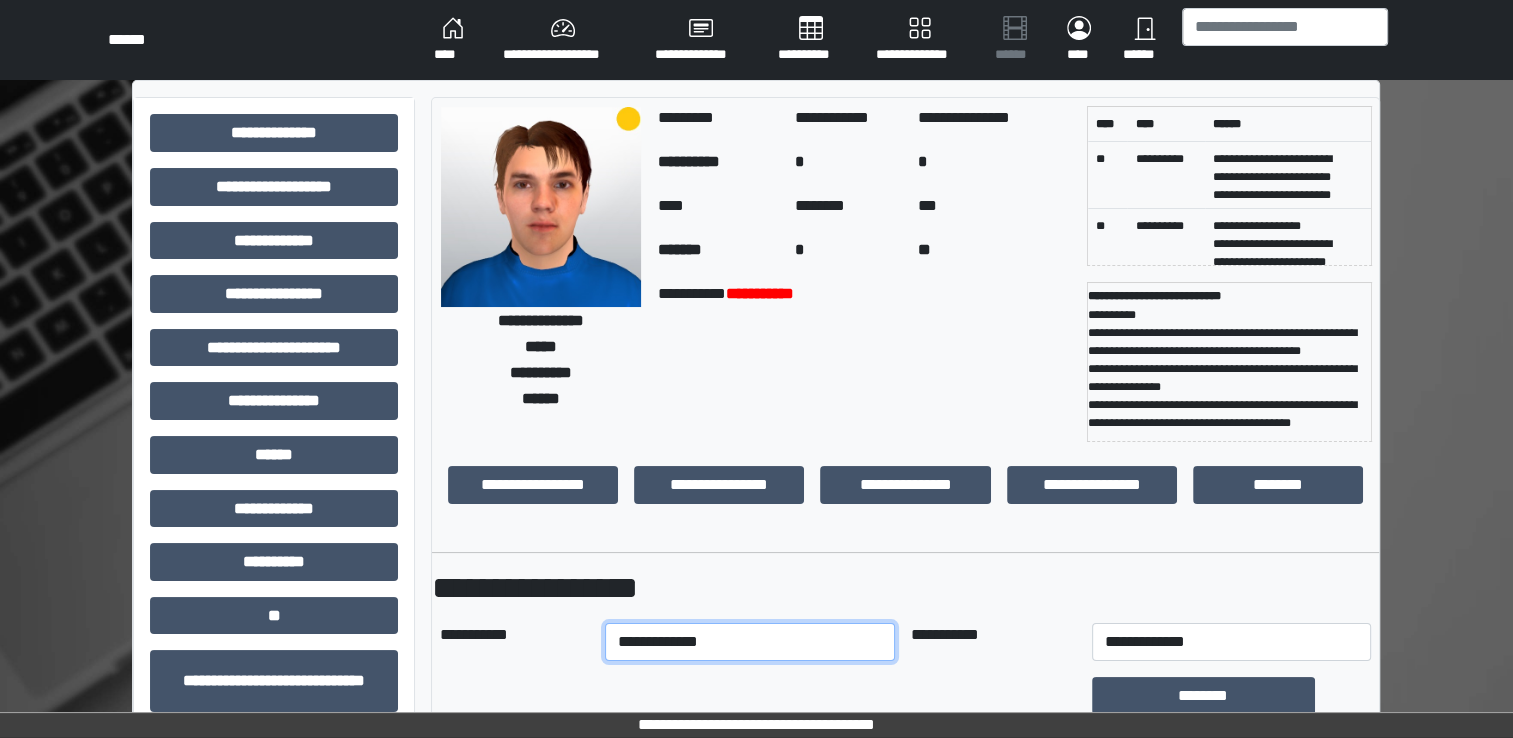 click on "**********" at bounding box center [750, 642] 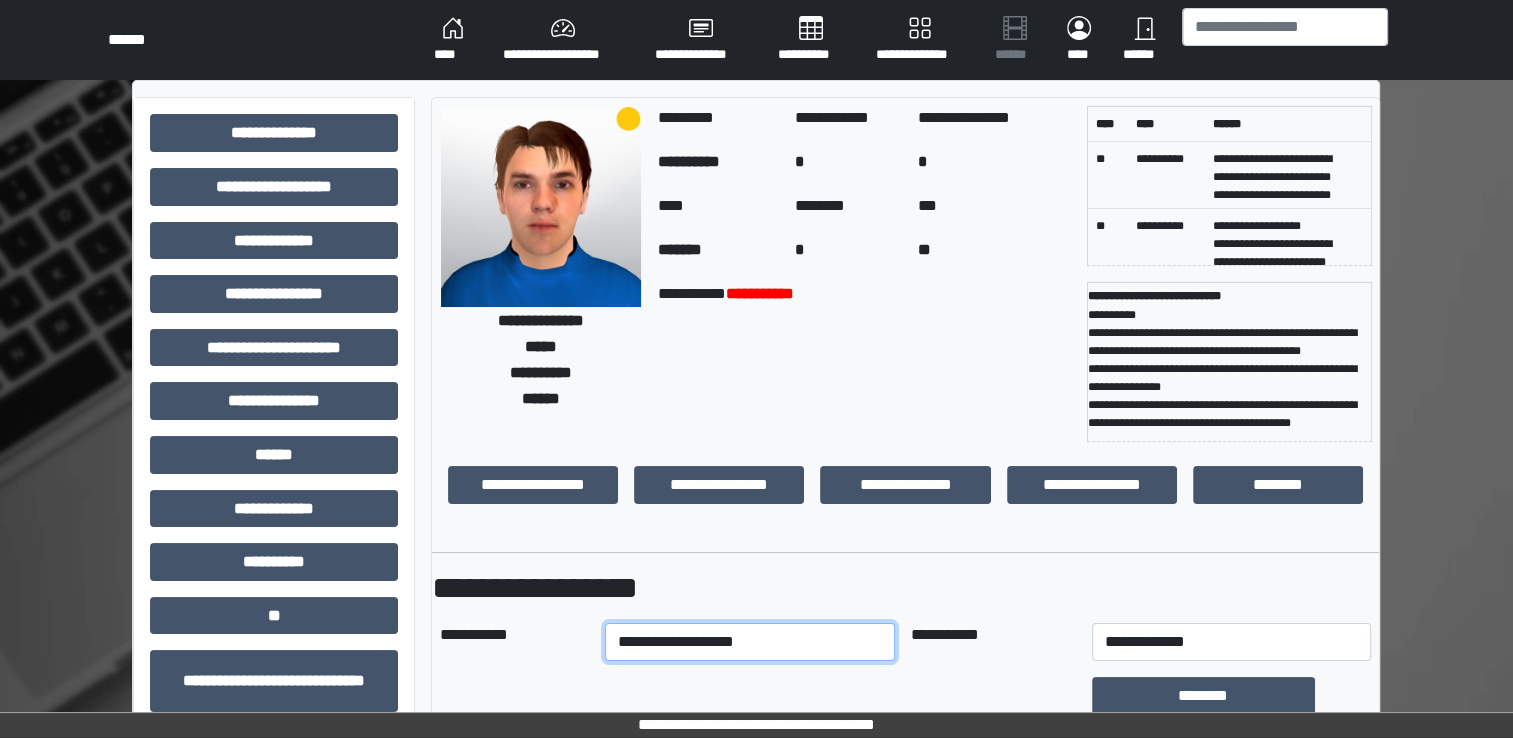 click on "**********" at bounding box center [750, 642] 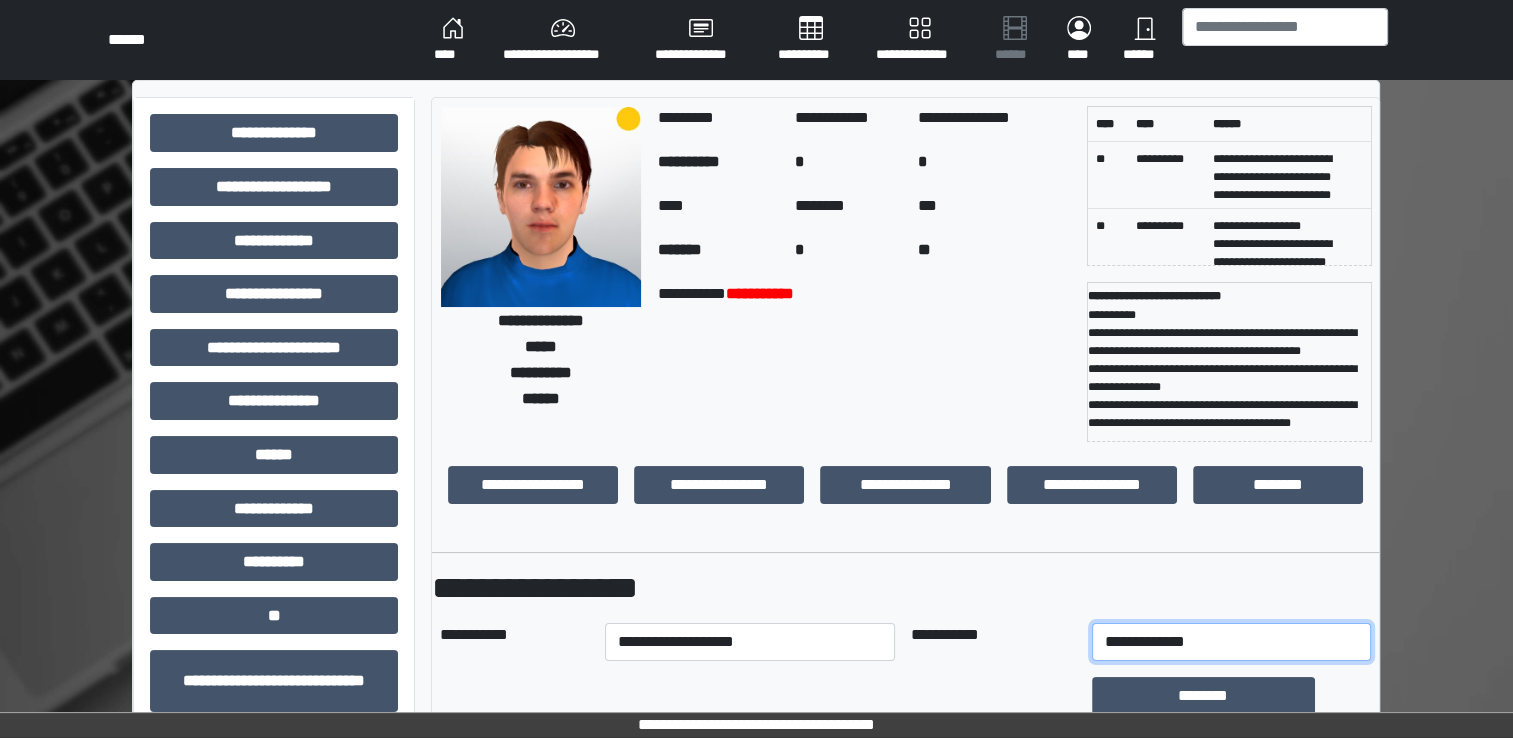 click on "**********" at bounding box center [1231, 642] 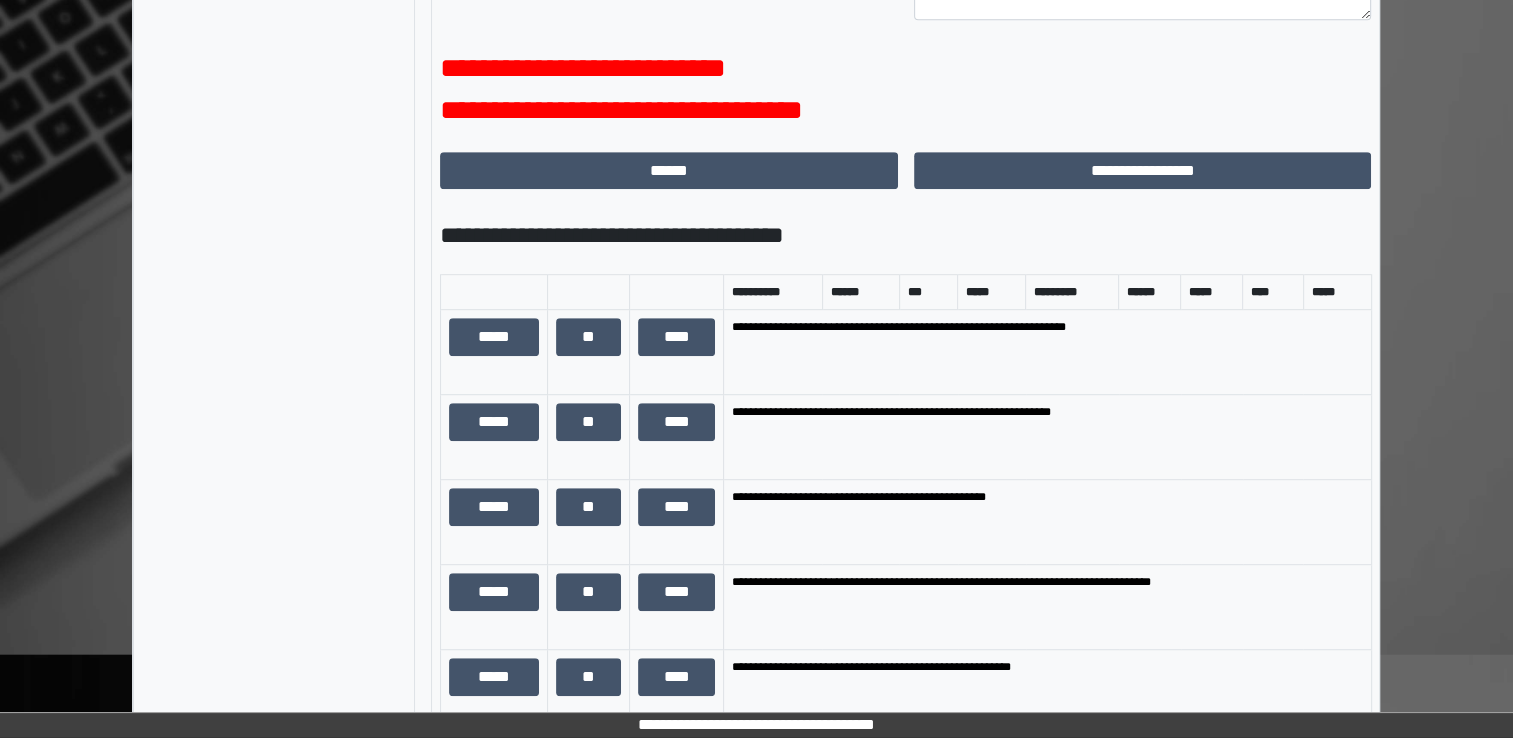scroll, scrollTop: 1158, scrollLeft: 0, axis: vertical 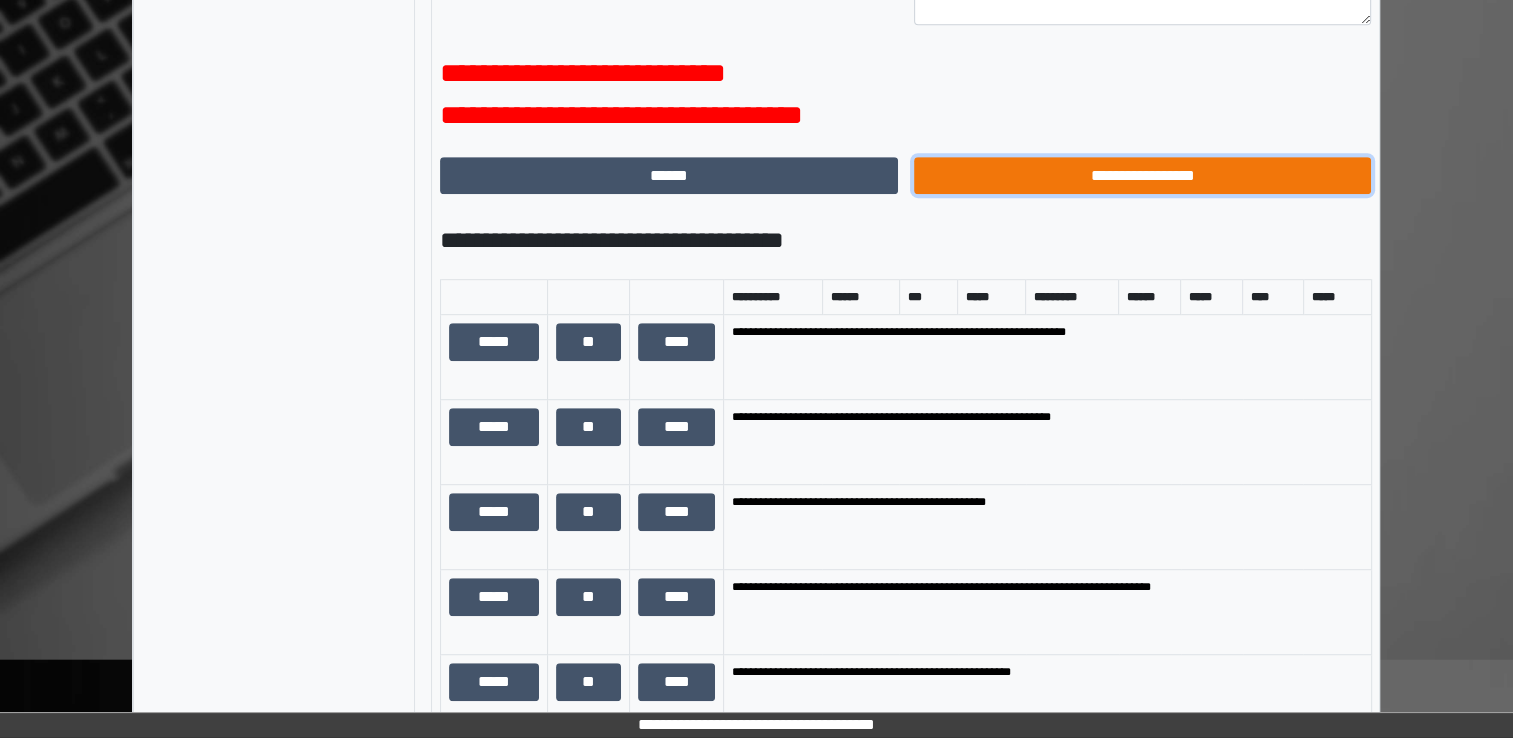 click on "**********" at bounding box center (1143, 176) 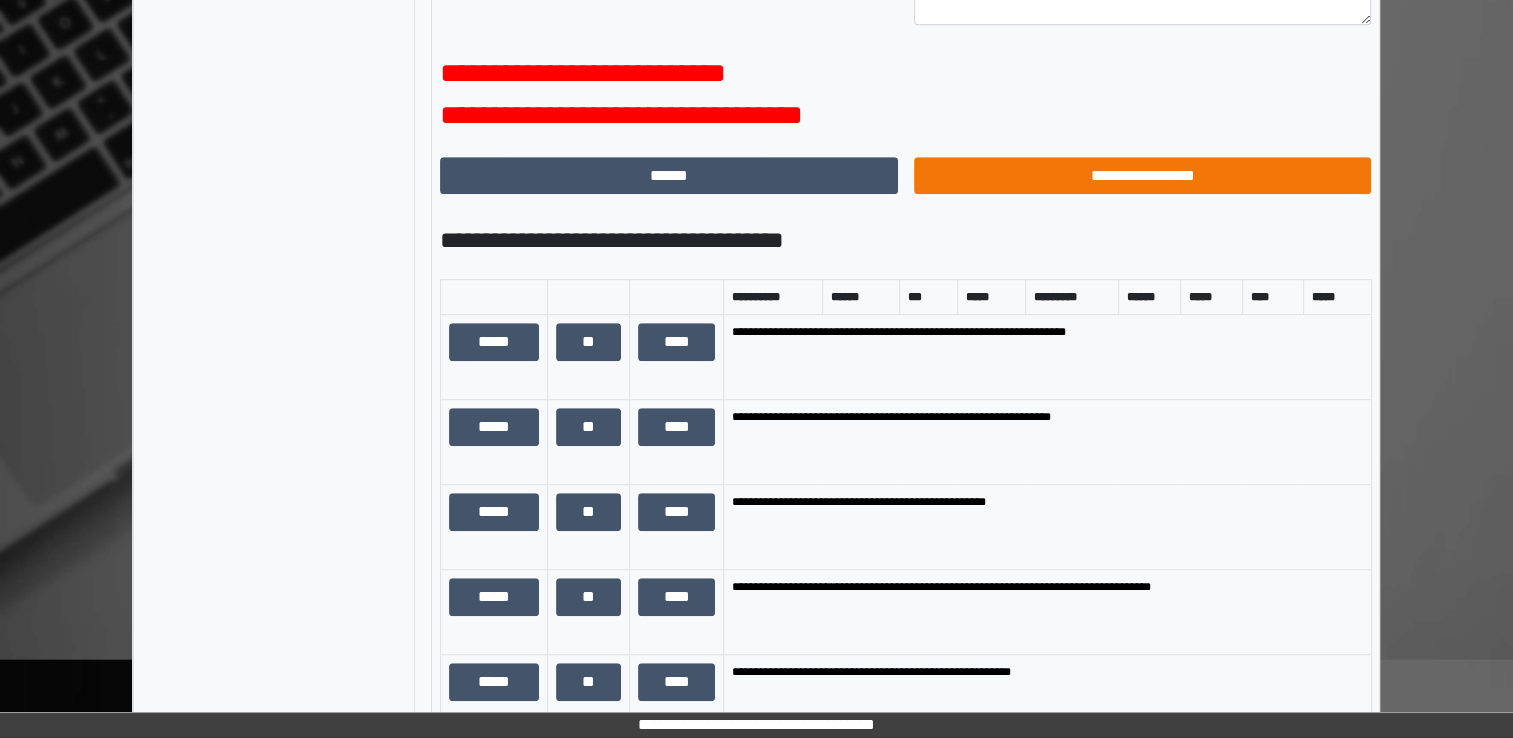 scroll, scrollTop: 184, scrollLeft: 0, axis: vertical 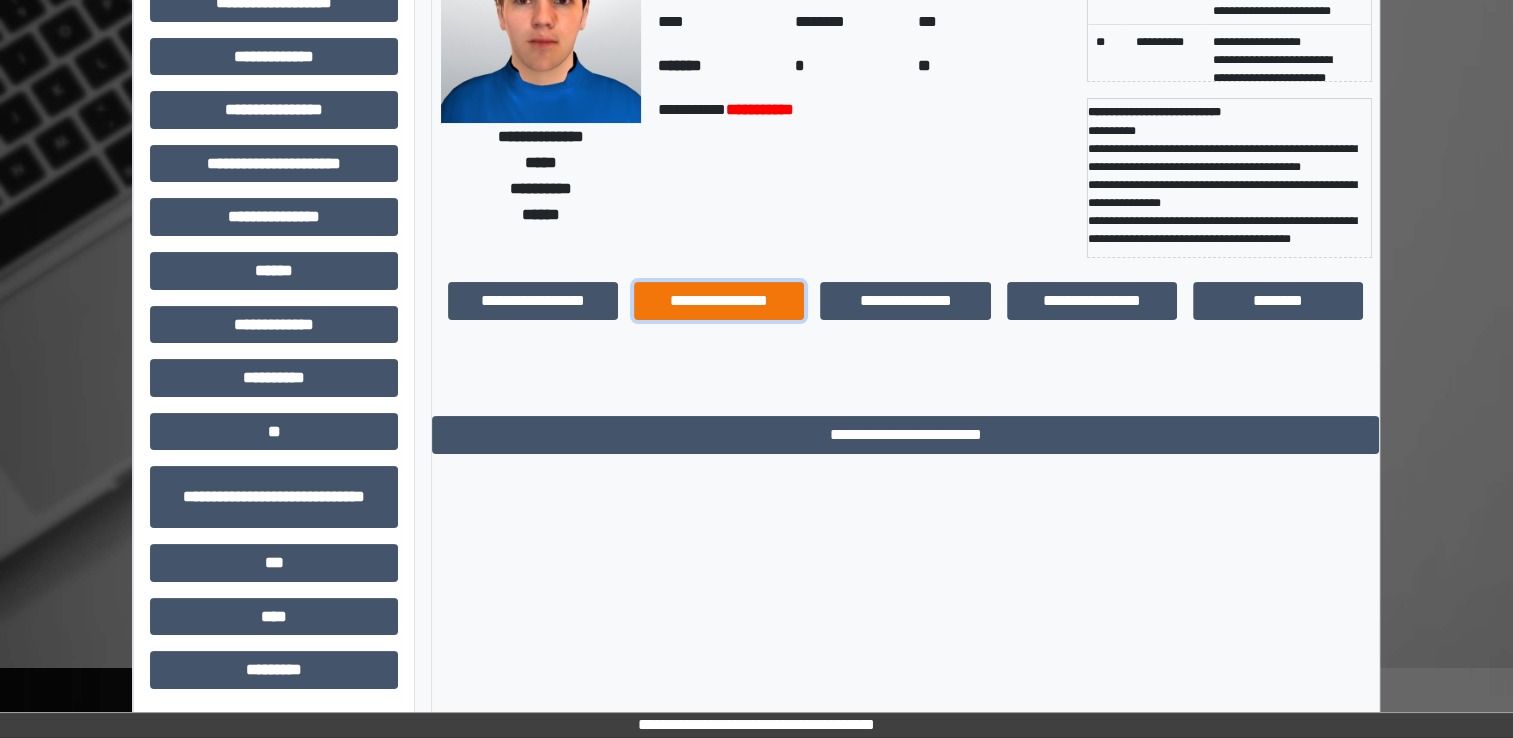 click on "**********" at bounding box center [719, 301] 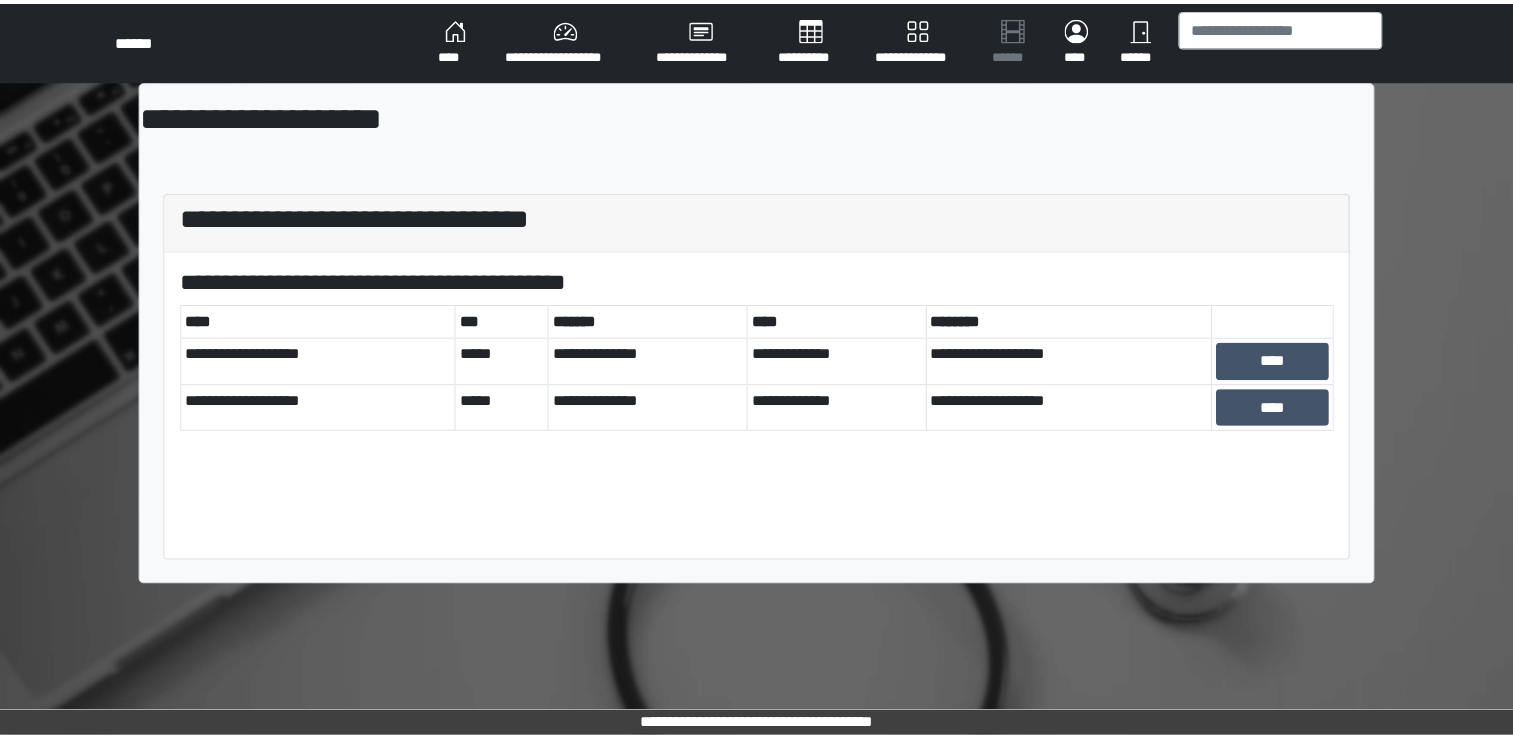 scroll, scrollTop: 0, scrollLeft: 0, axis: both 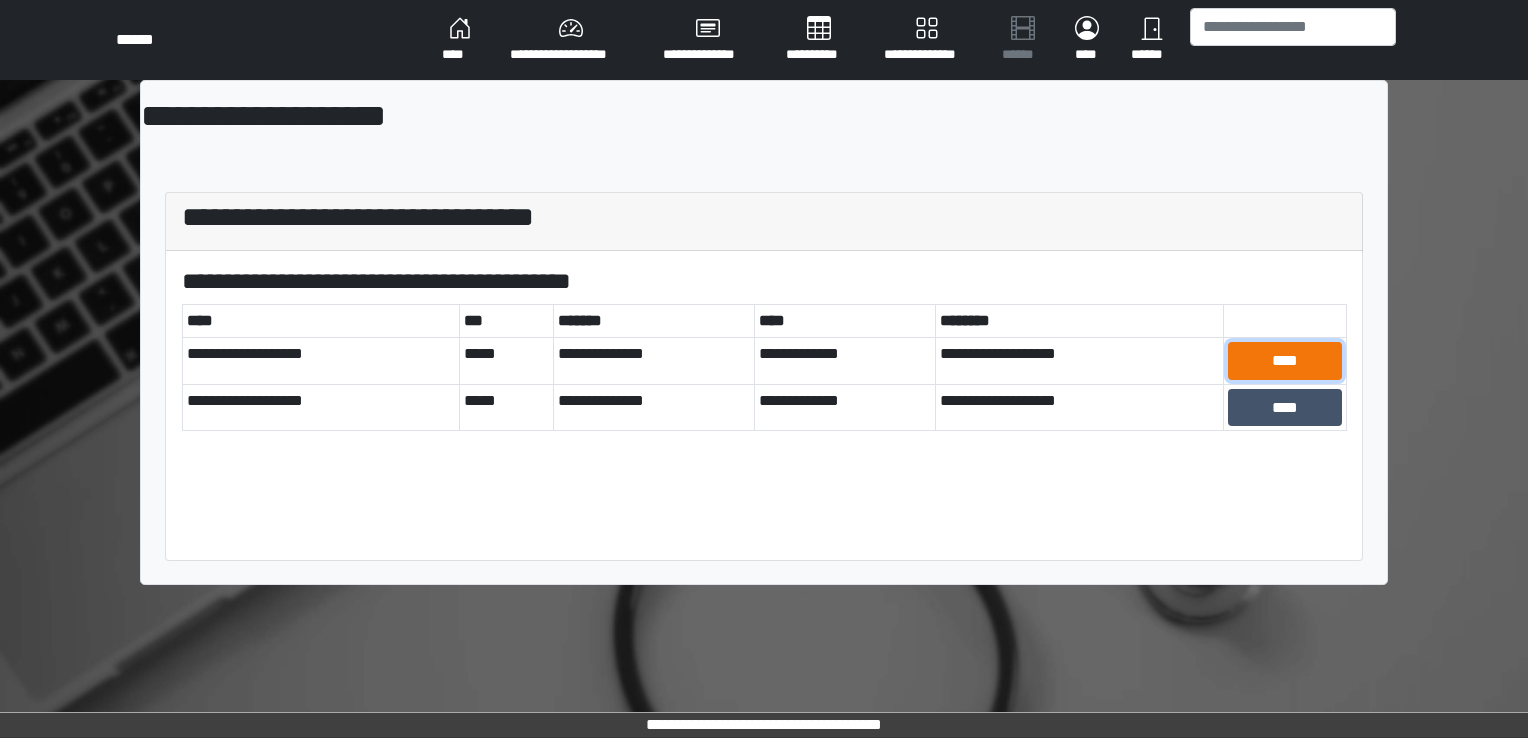 click on "****" at bounding box center [1285, 361] 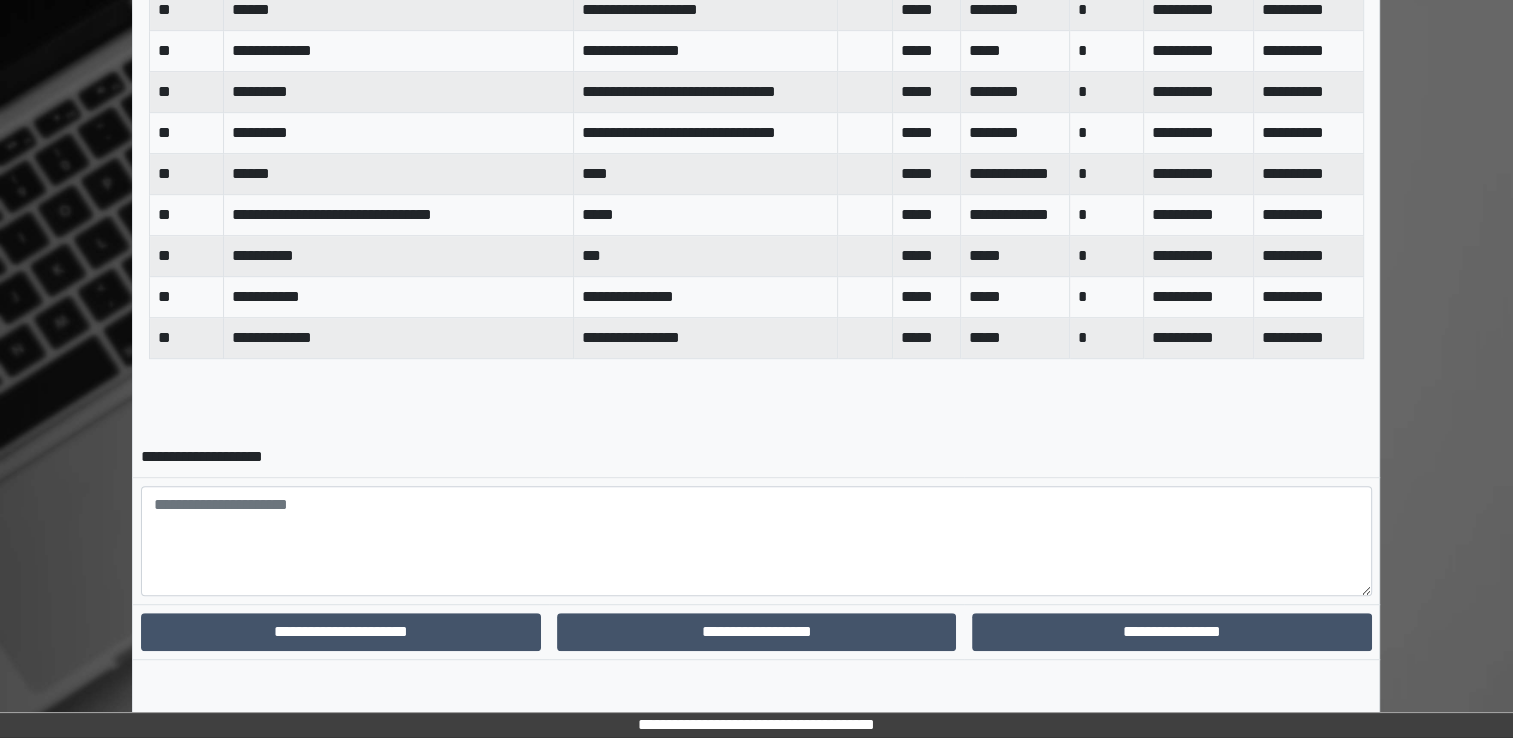 scroll, scrollTop: 971, scrollLeft: 0, axis: vertical 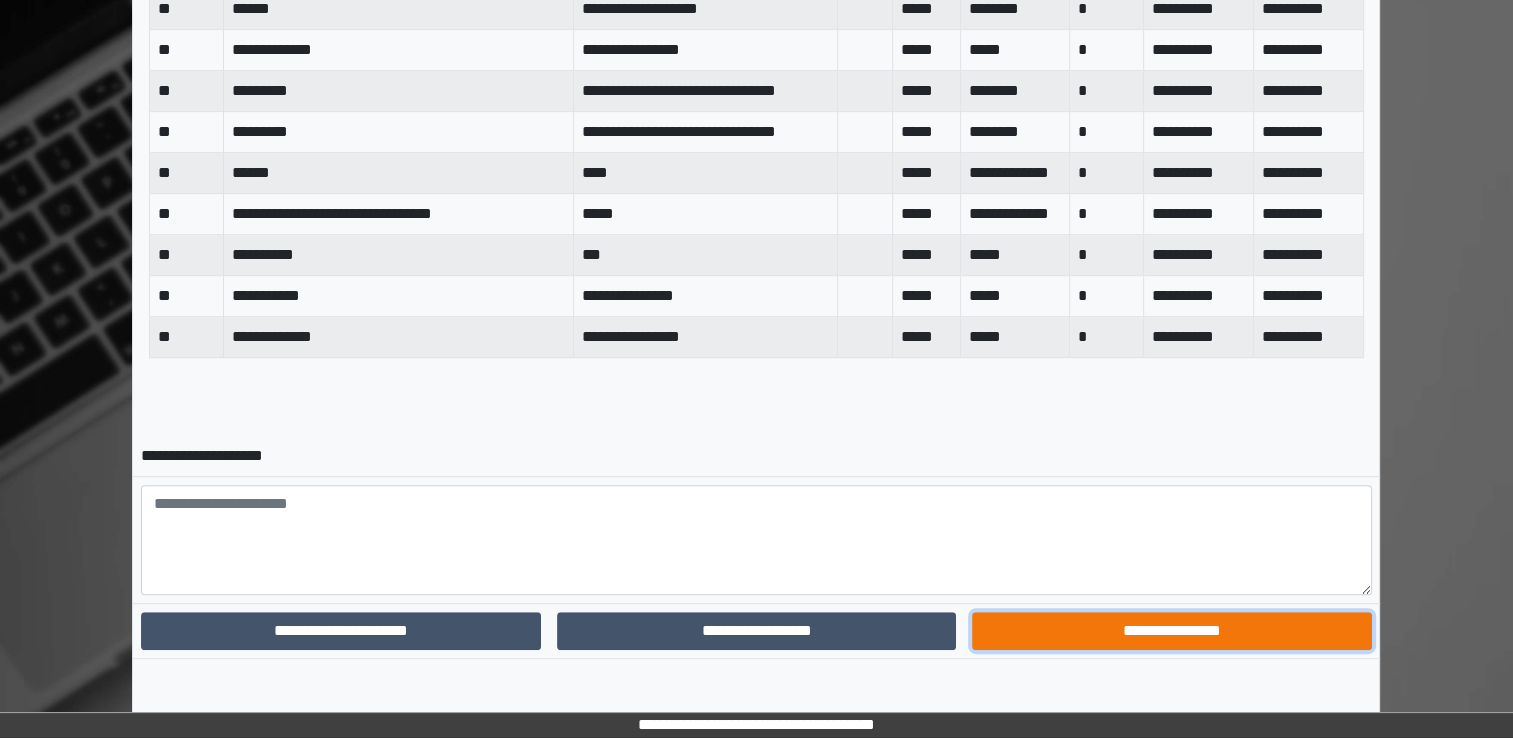 click on "**********" at bounding box center (1171, 631) 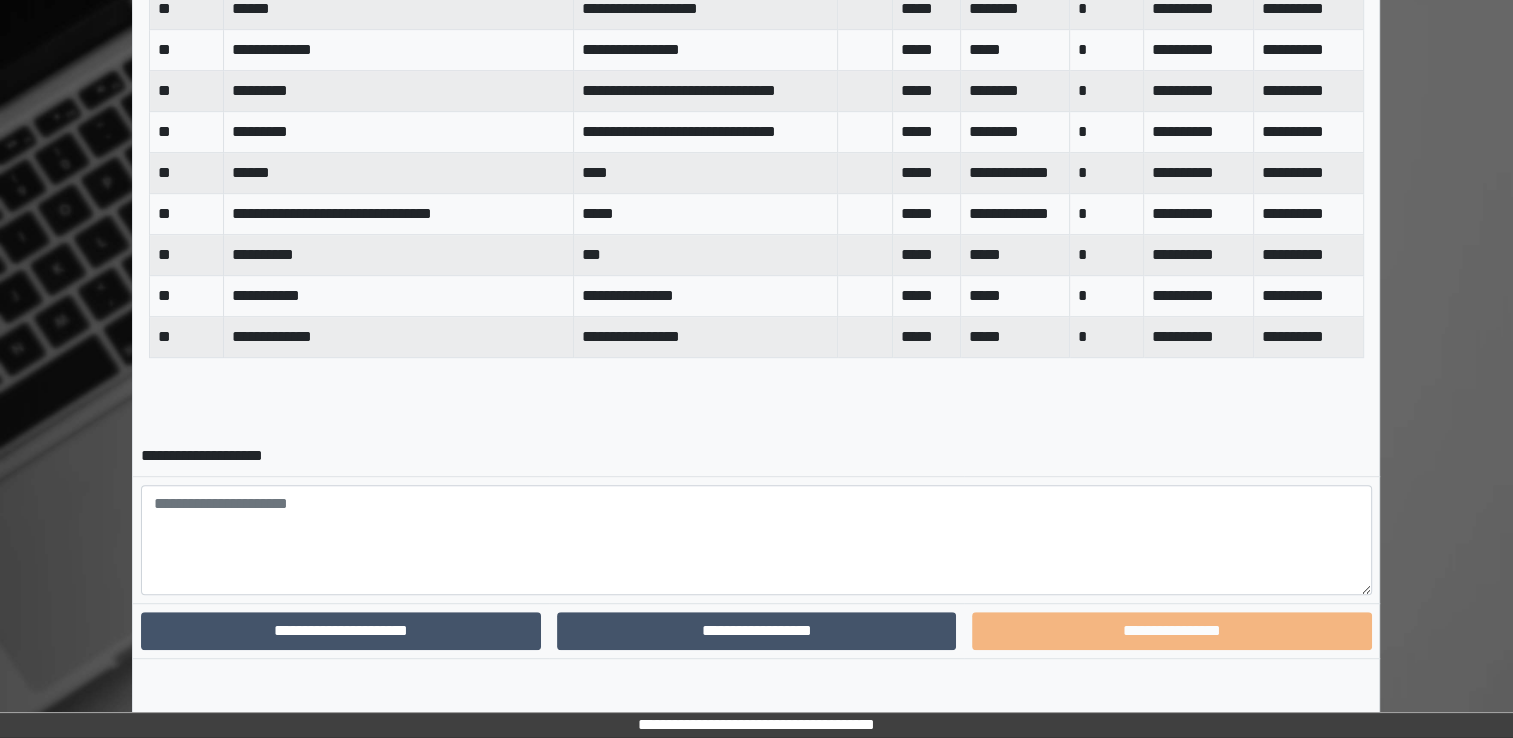 scroll, scrollTop: 885, scrollLeft: 0, axis: vertical 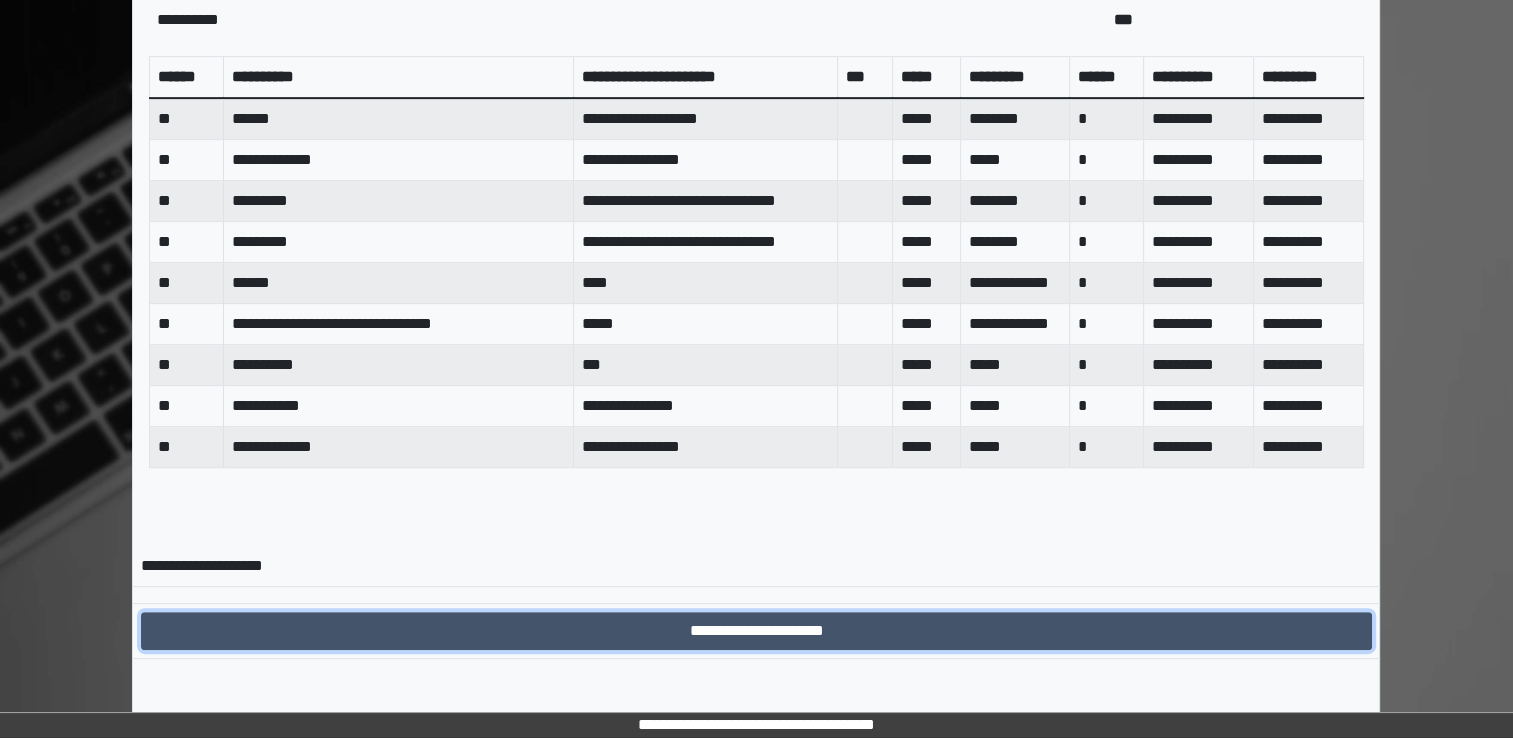 click on "**********" at bounding box center [756, 631] 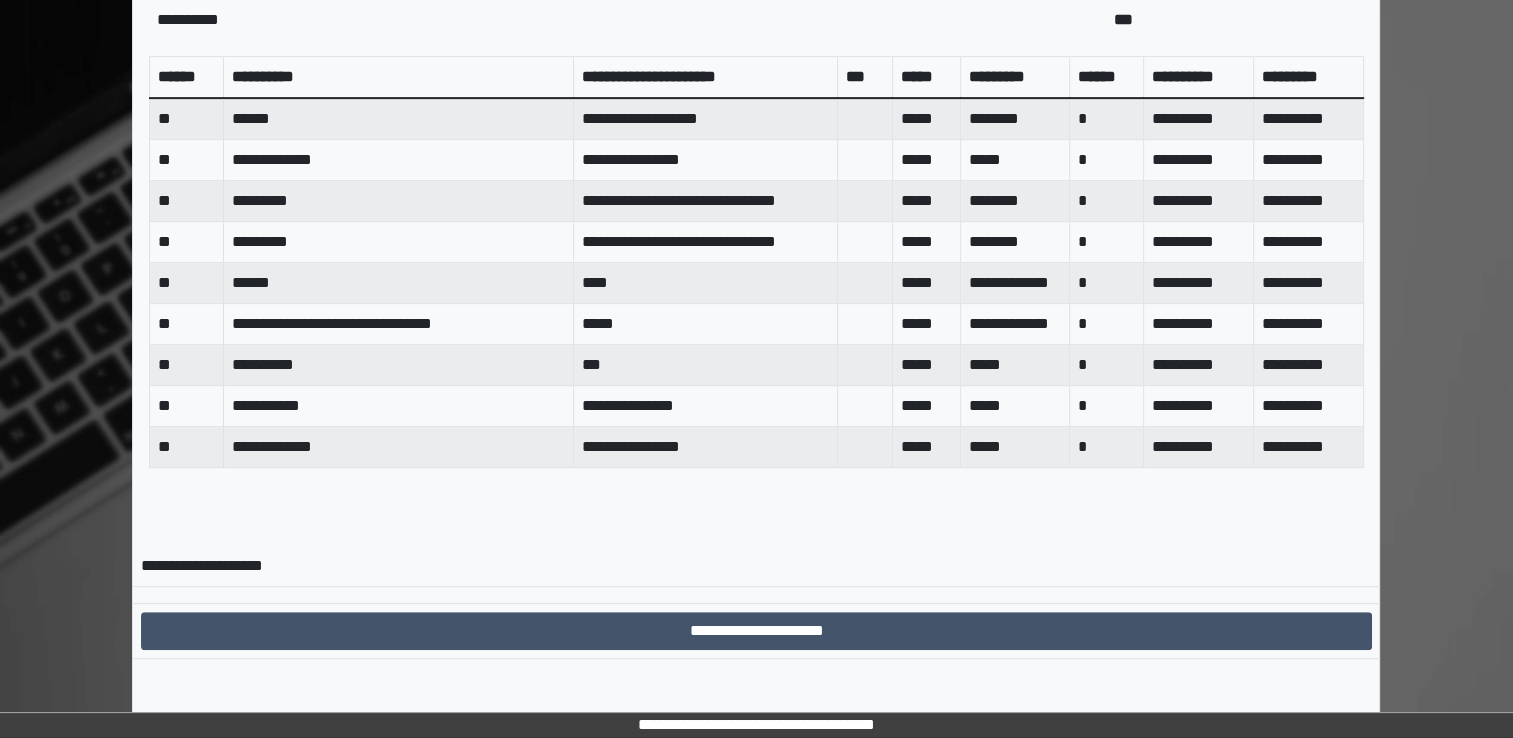 scroll, scrollTop: 0, scrollLeft: 0, axis: both 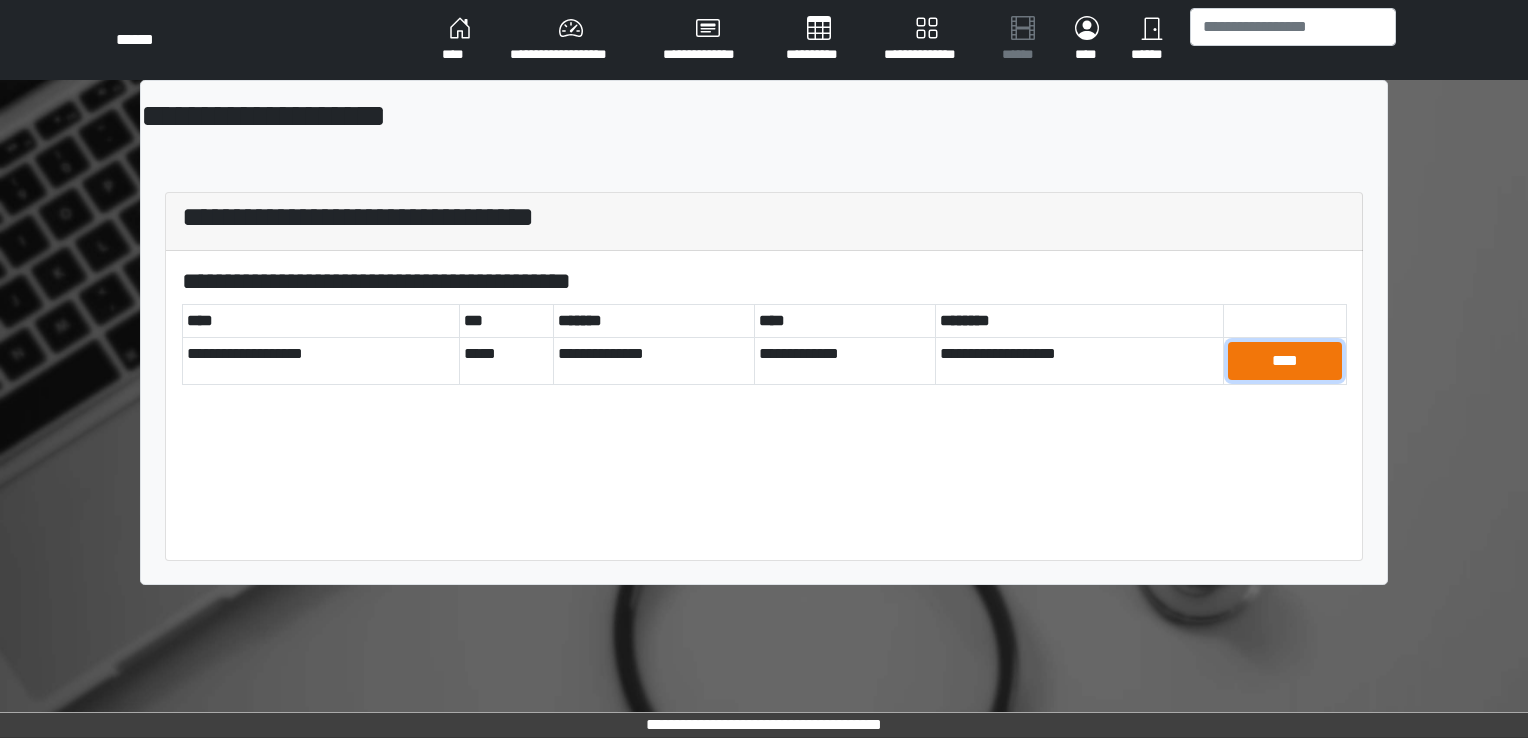click on "****" at bounding box center (1285, 361) 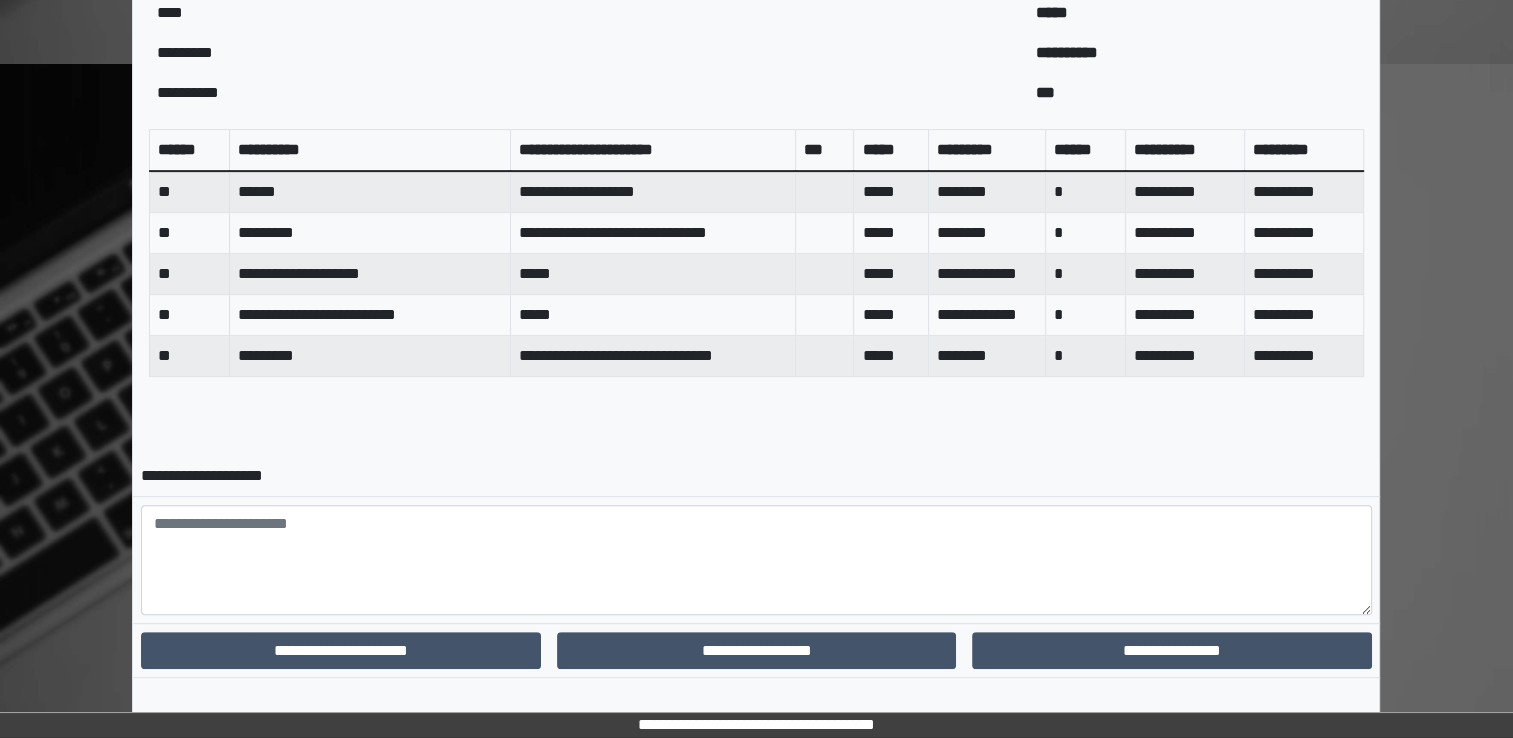 scroll, scrollTop: 808, scrollLeft: 0, axis: vertical 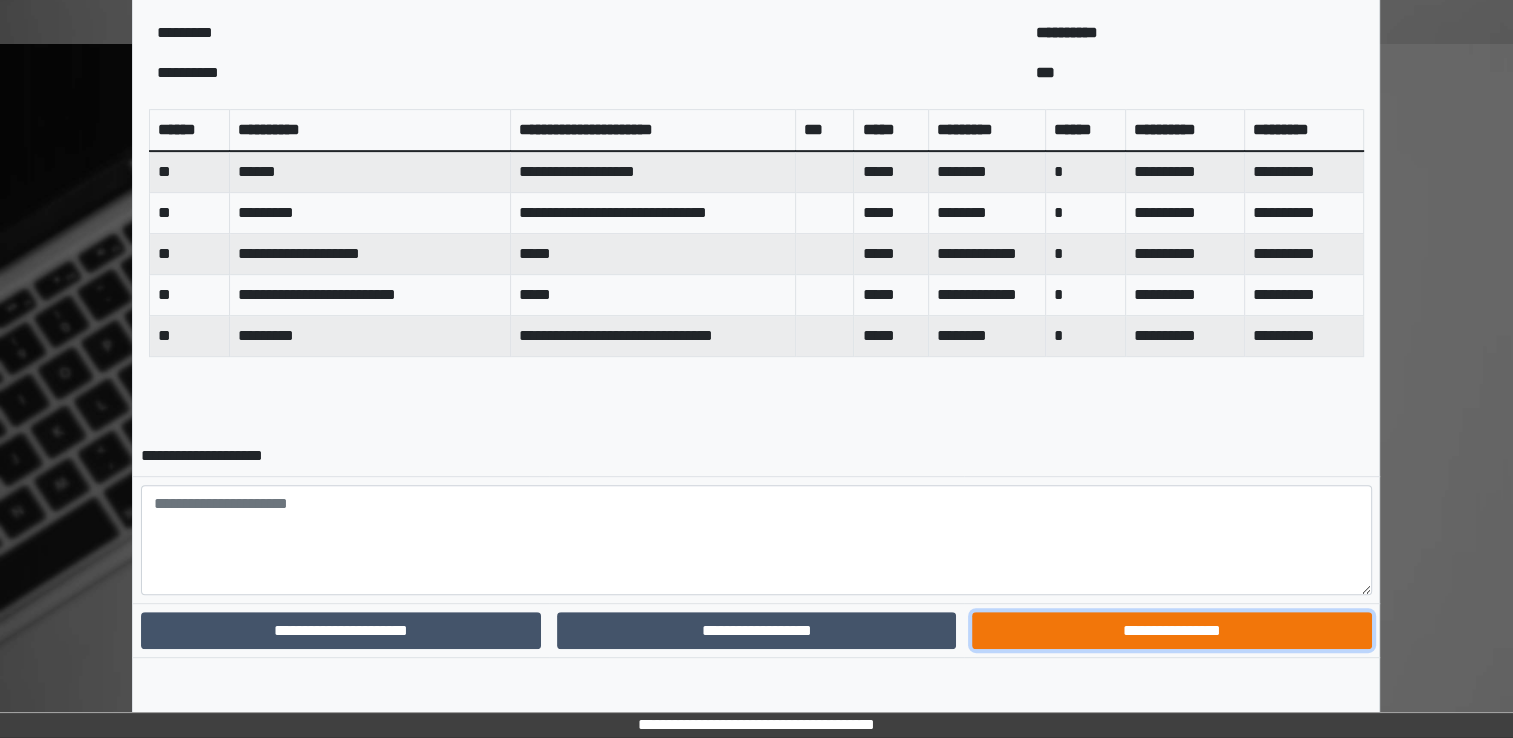 click on "**********" at bounding box center [1171, 631] 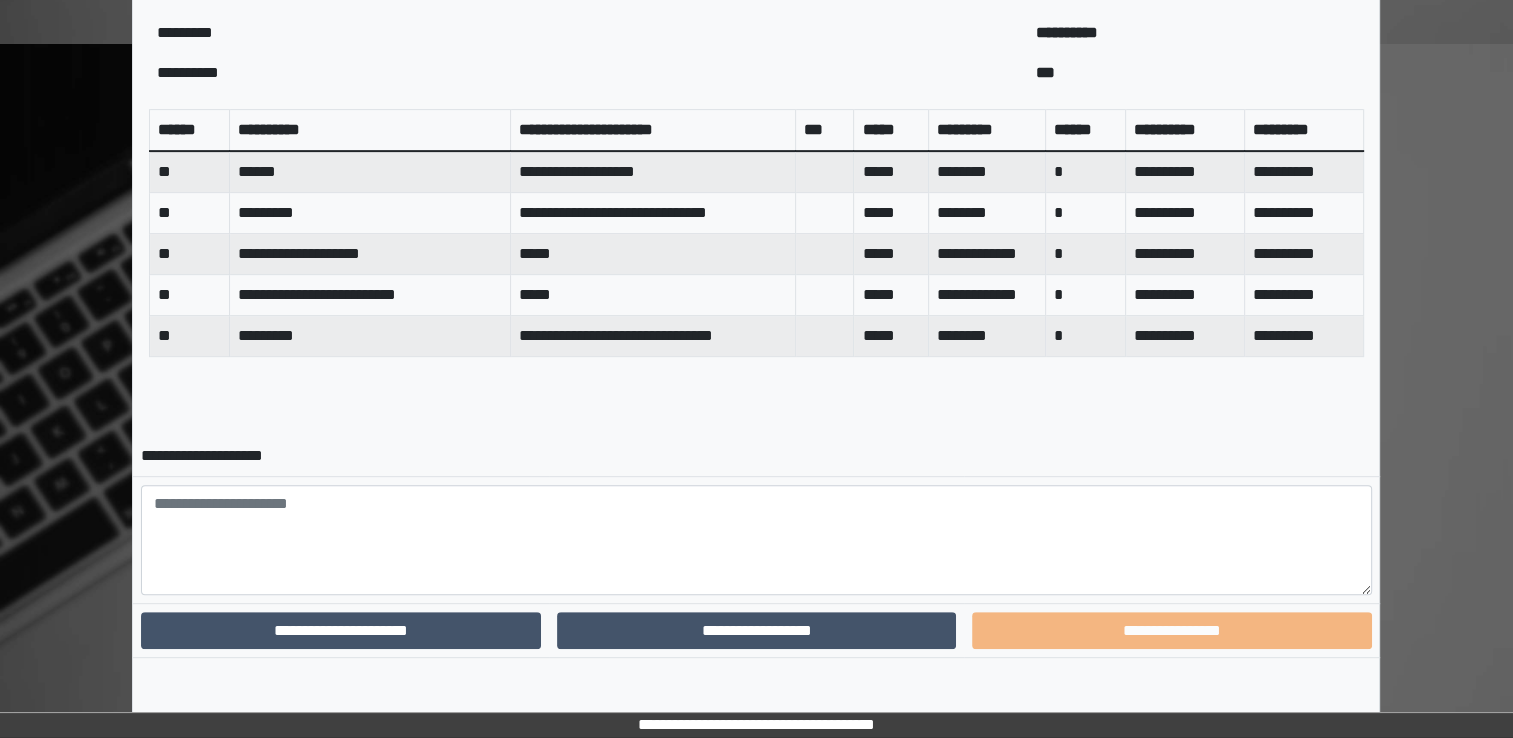 scroll, scrollTop: 722, scrollLeft: 0, axis: vertical 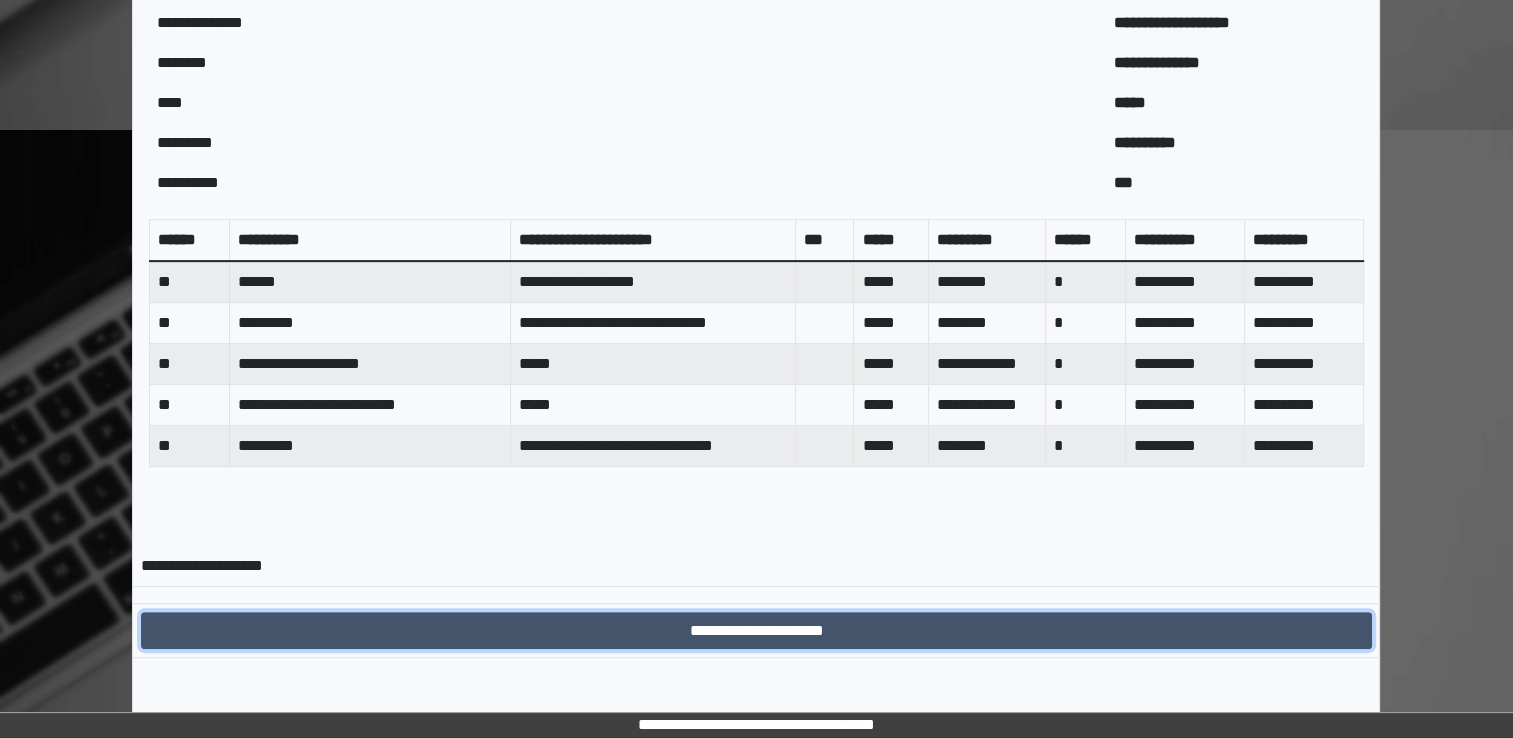 click on "**********" at bounding box center (756, 631) 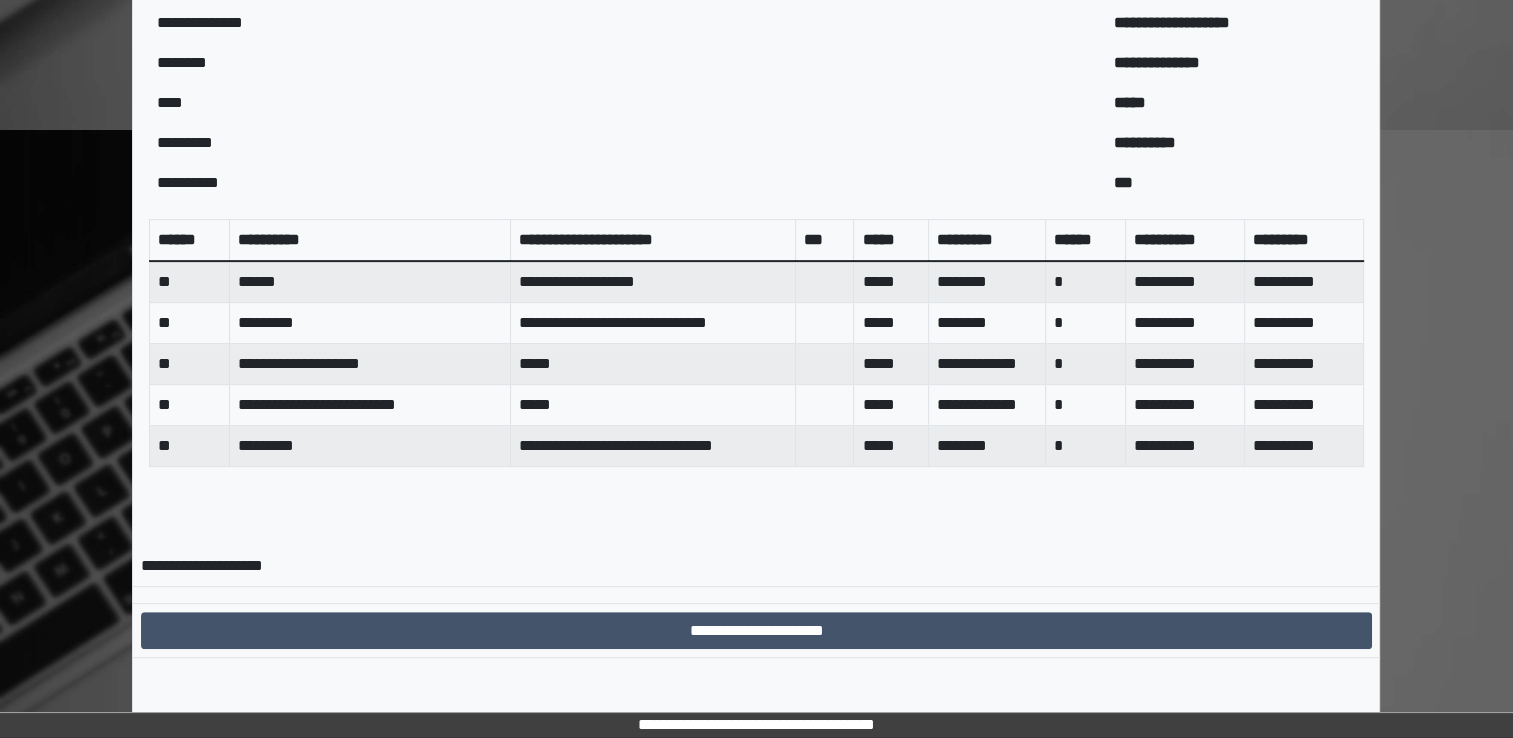 scroll, scrollTop: 0, scrollLeft: 0, axis: both 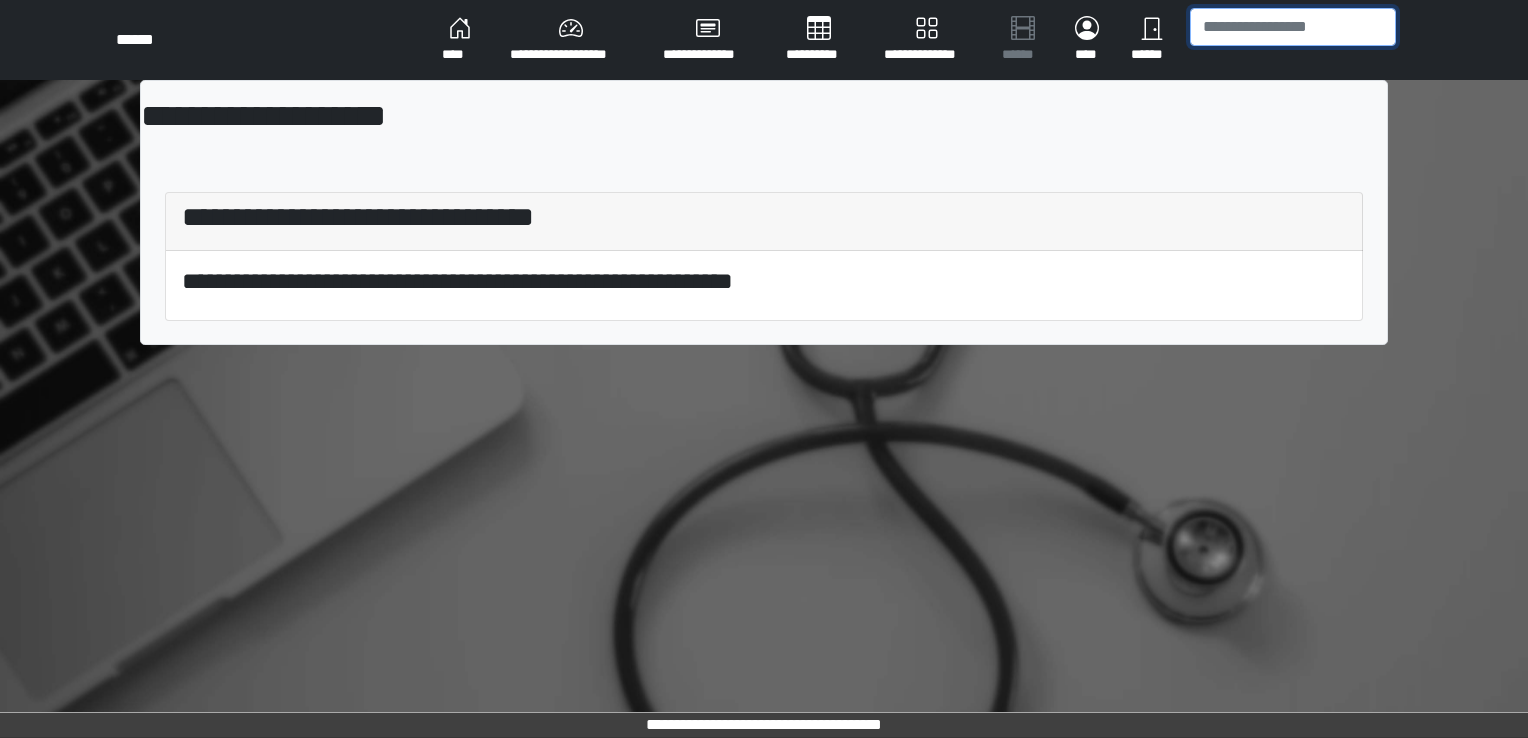 click at bounding box center (1293, 27) 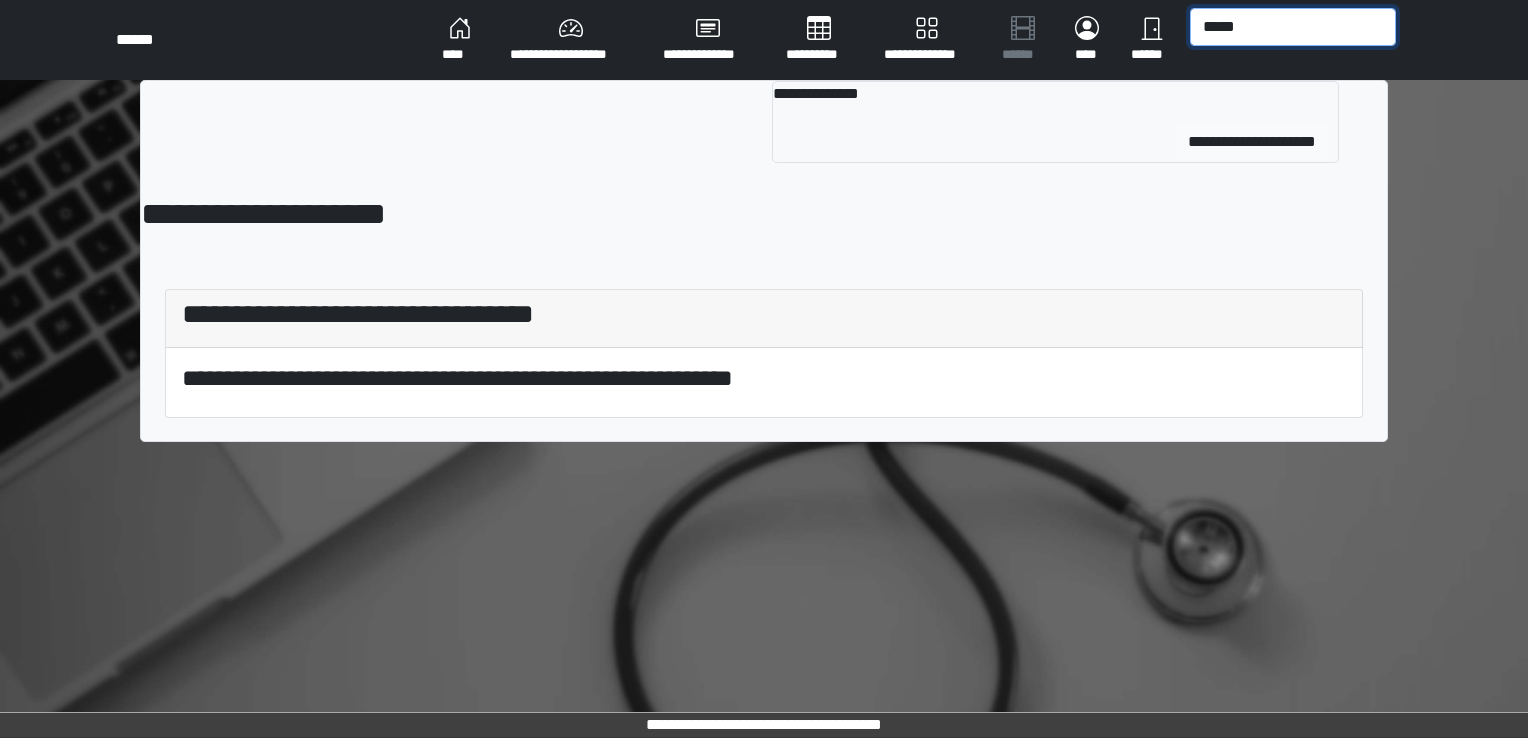 type on "*****" 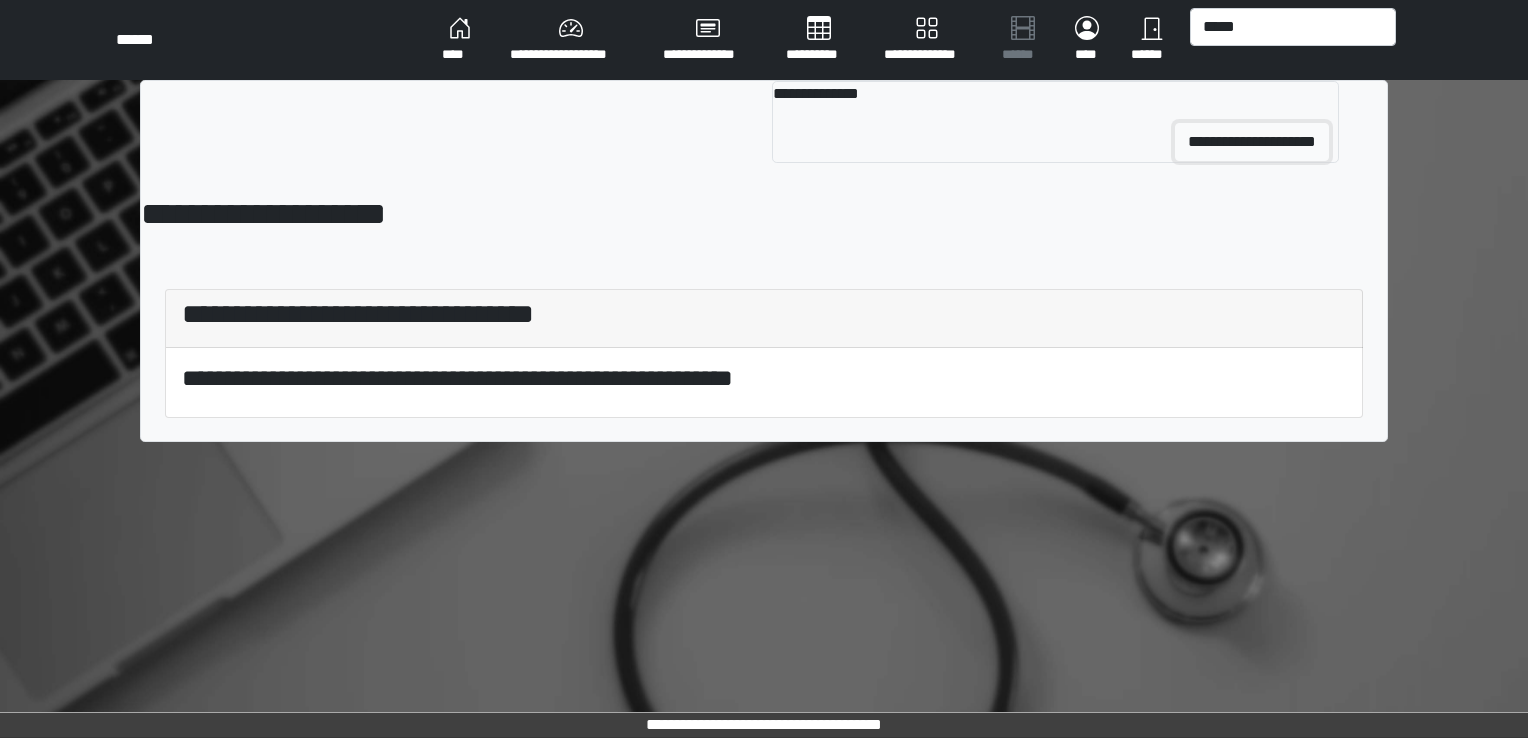 click on "**********" at bounding box center [1252, 142] 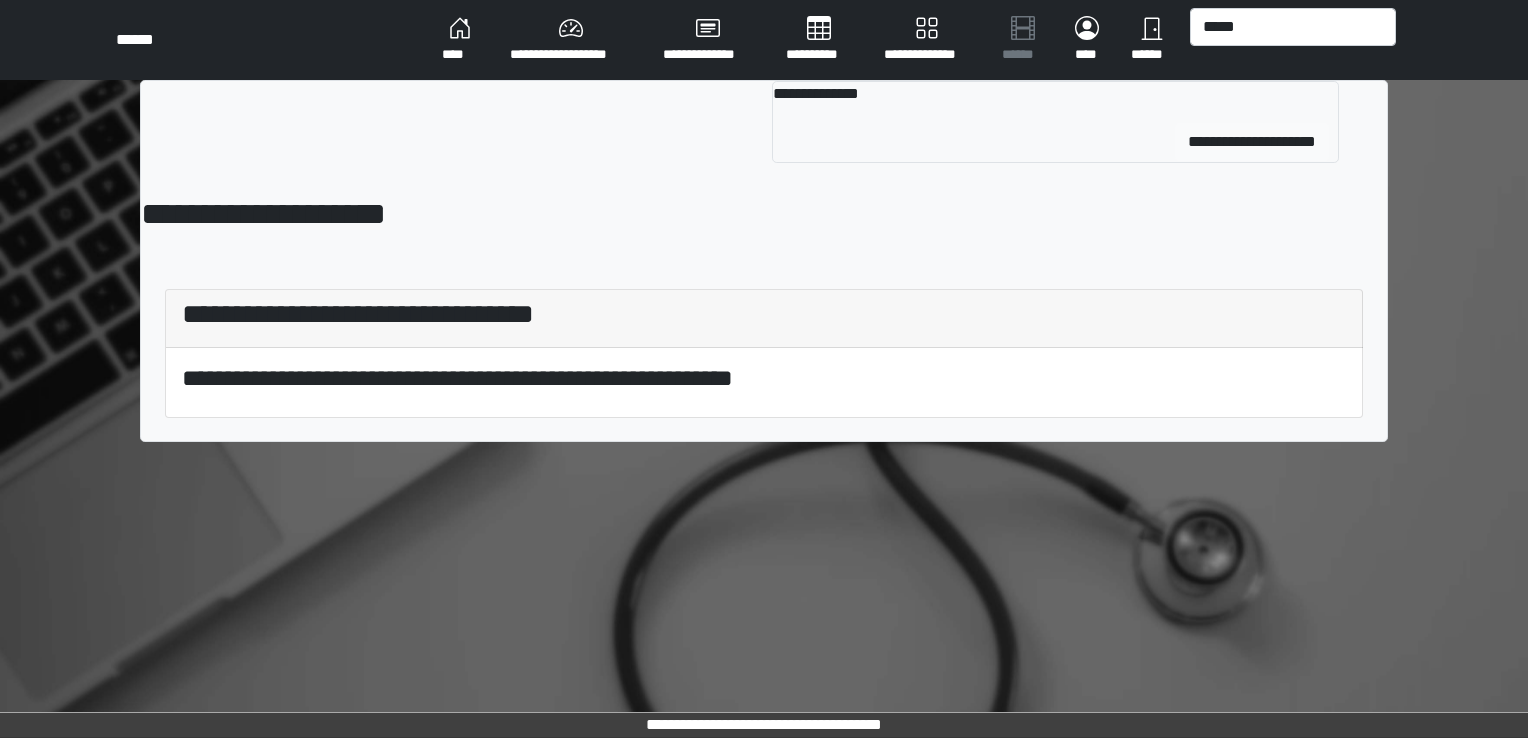 type 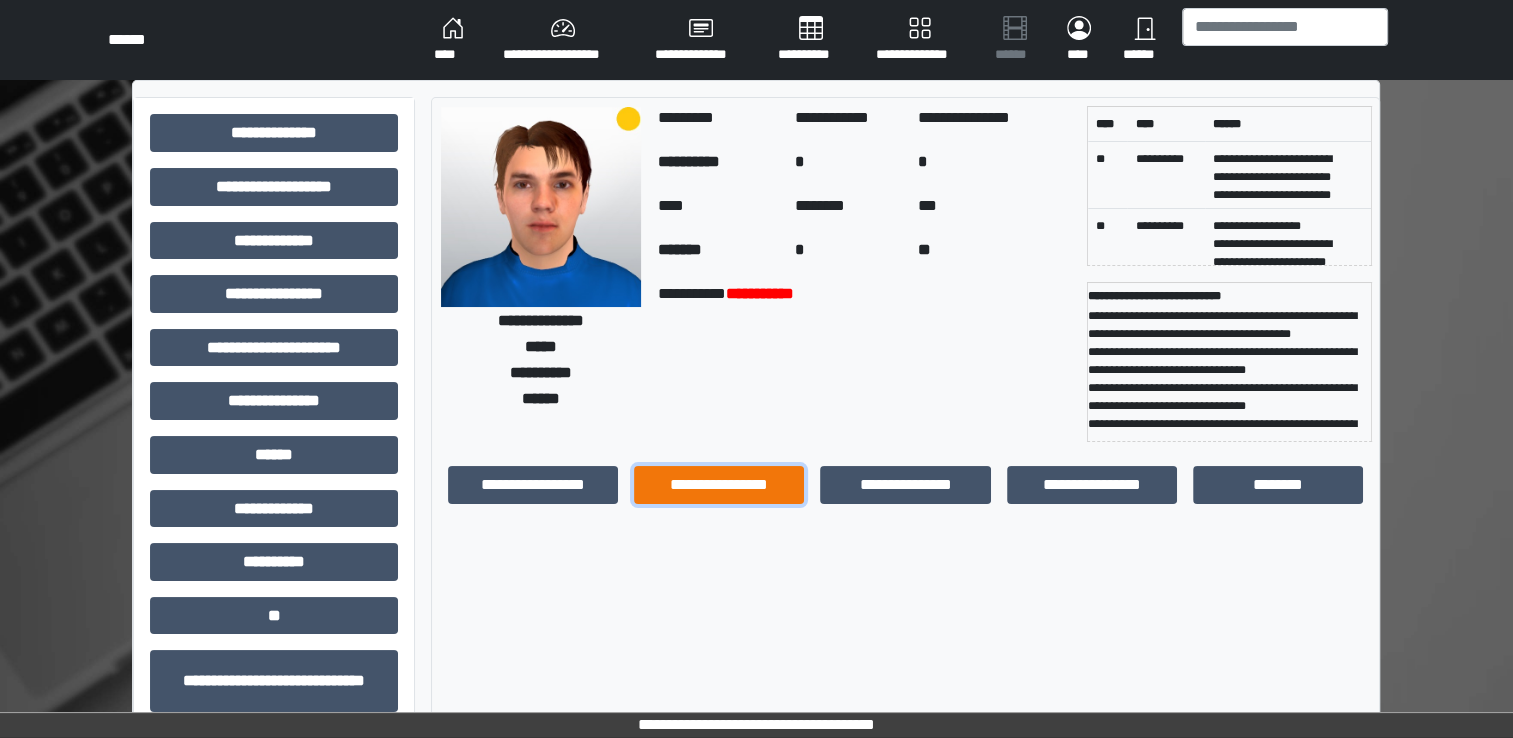 click on "**********" at bounding box center (719, 485) 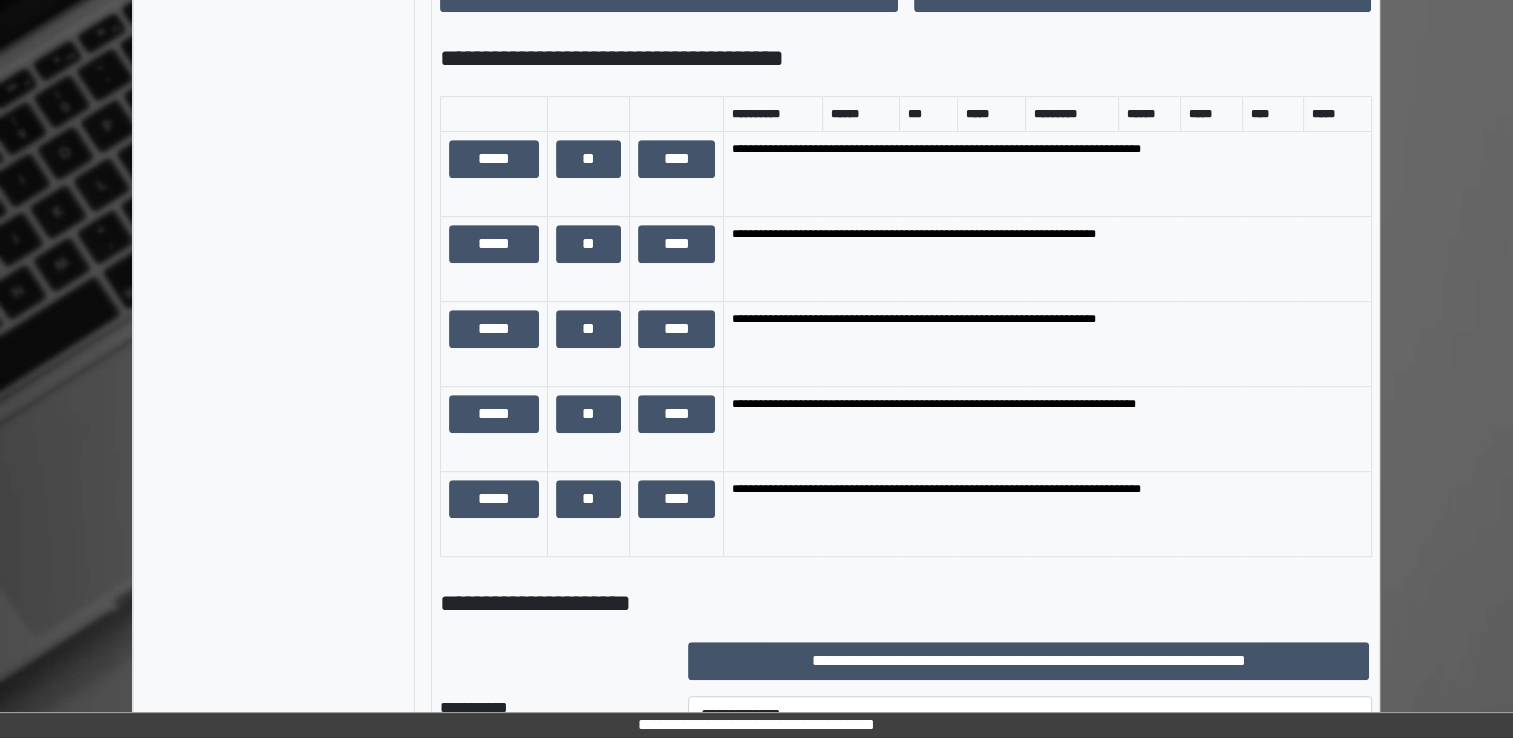 scroll, scrollTop: 1024, scrollLeft: 0, axis: vertical 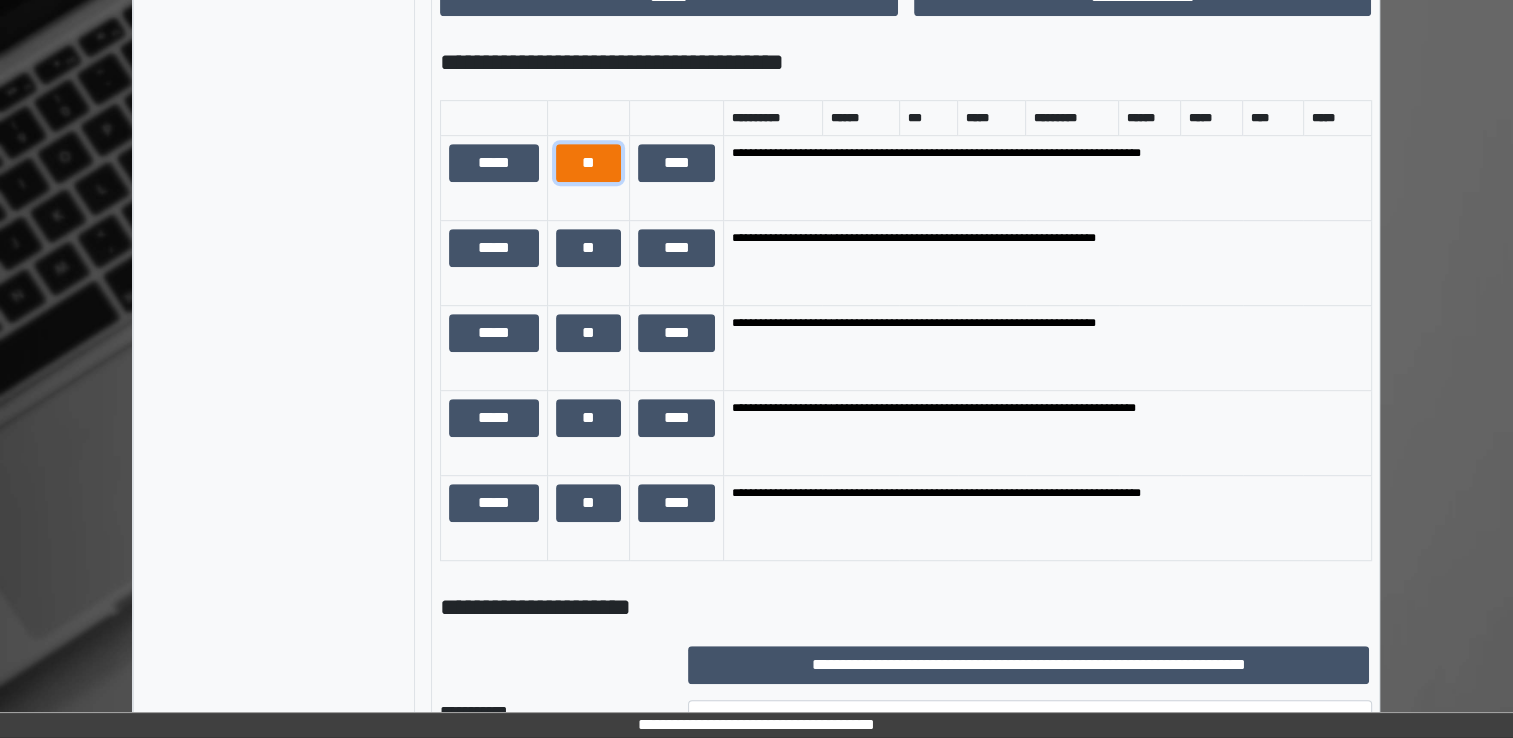click on "**" at bounding box center [588, 163] 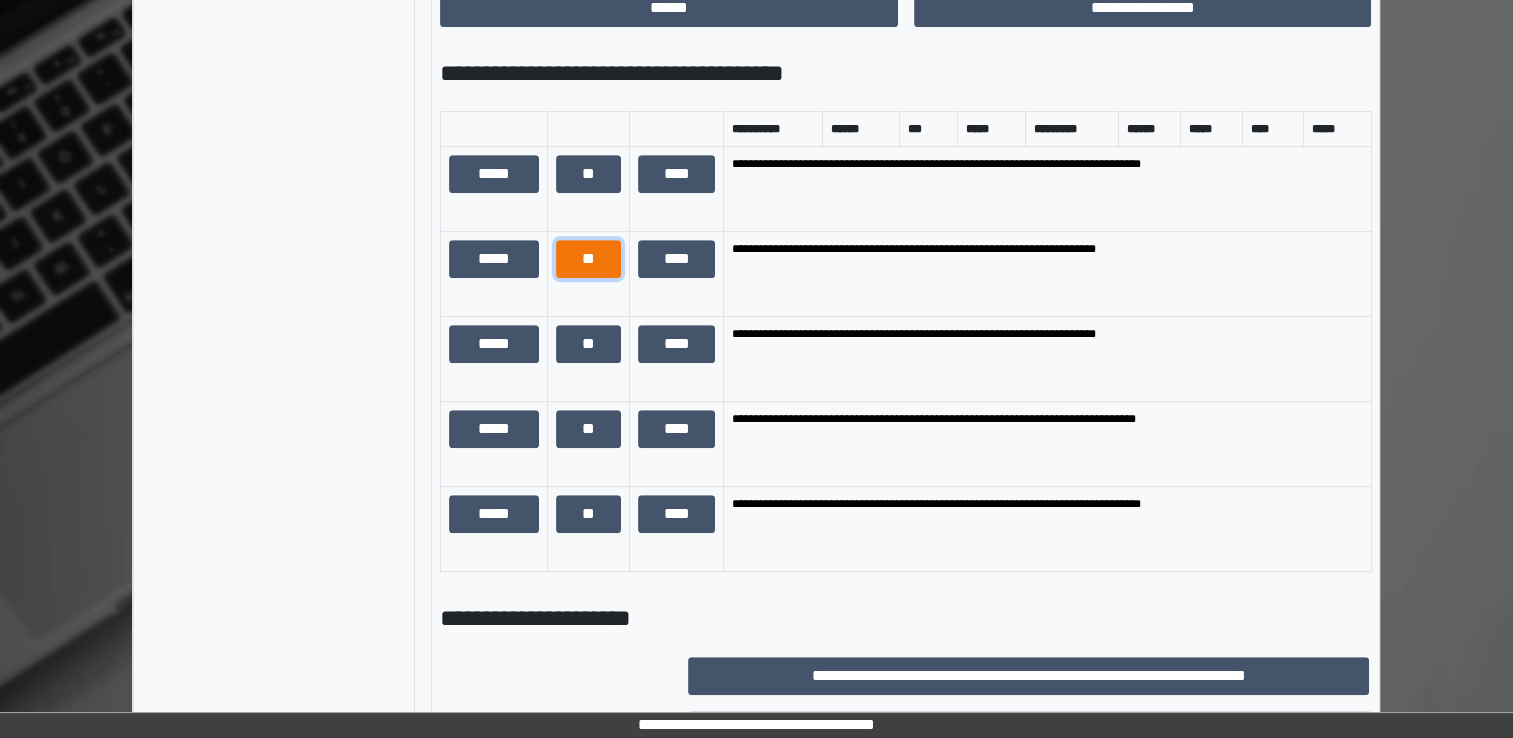 click on "**" at bounding box center (588, 259) 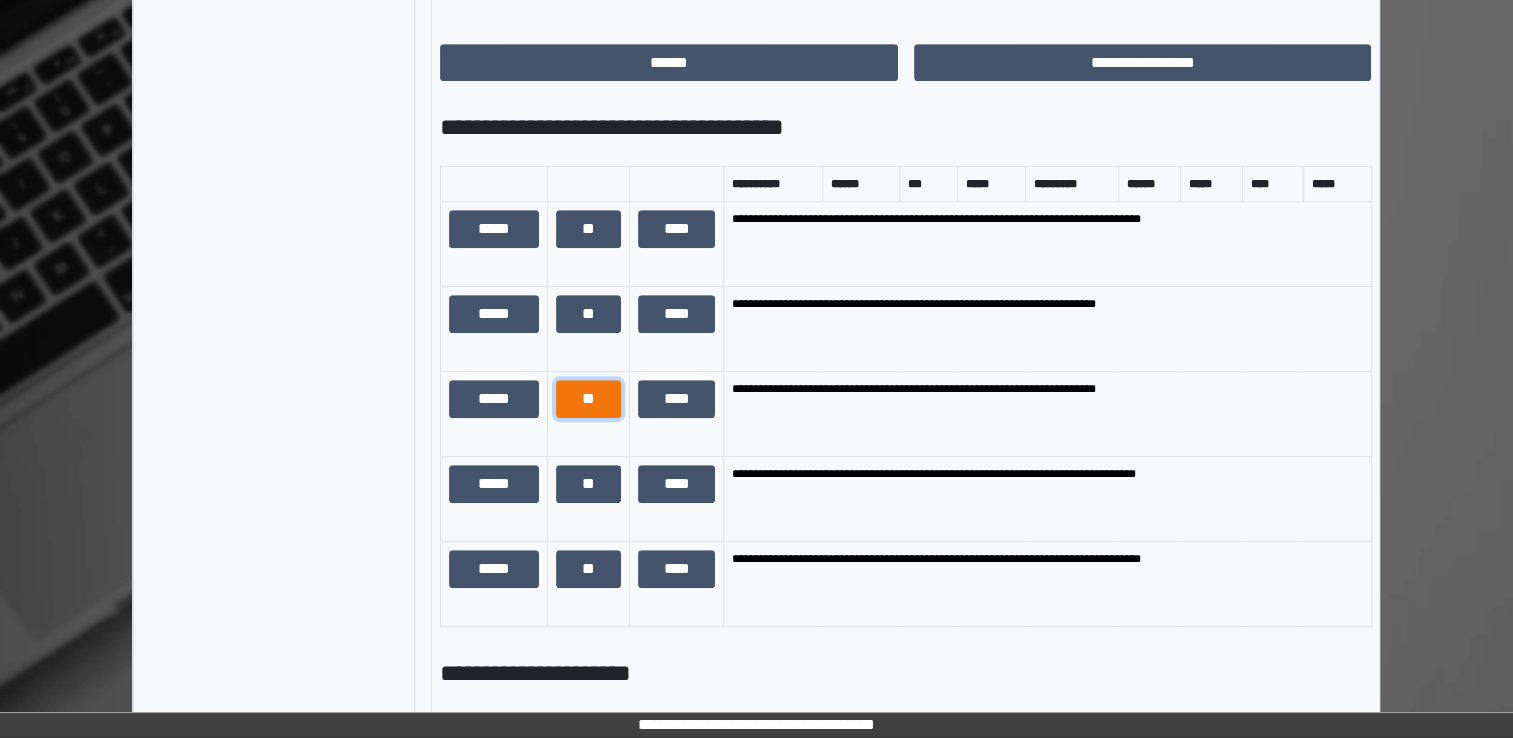 click on "**" at bounding box center (588, 399) 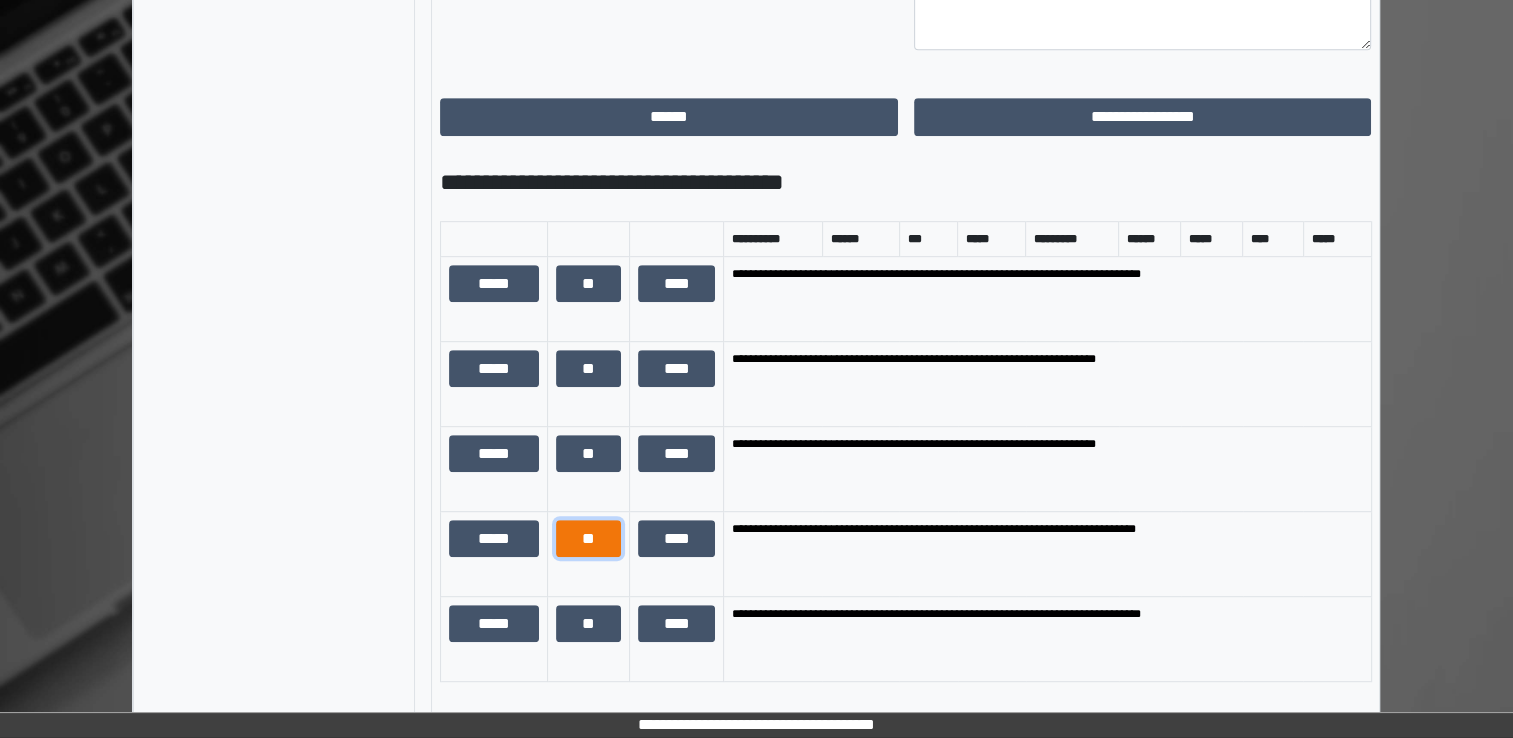 click on "**" at bounding box center (588, 539) 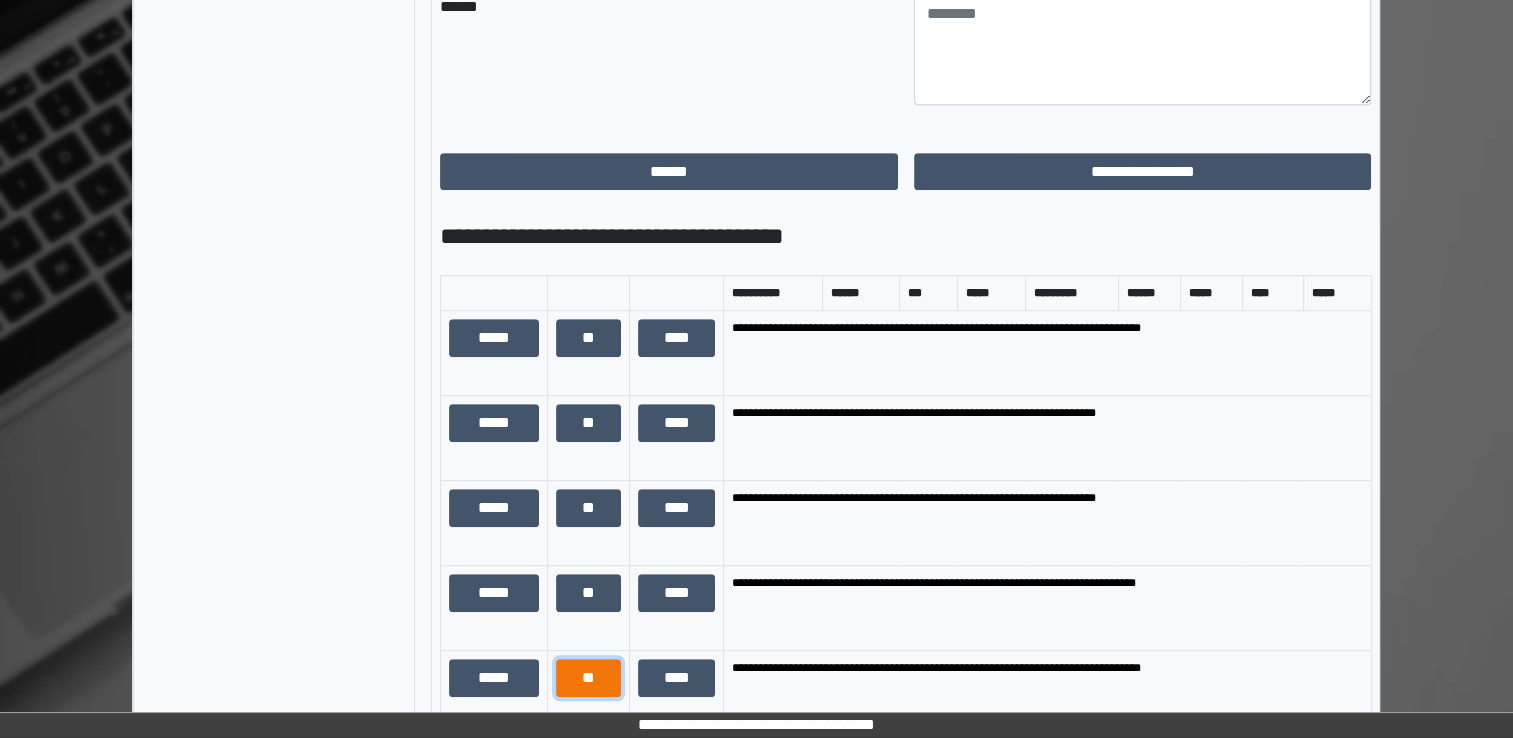 click on "**" at bounding box center (588, 678) 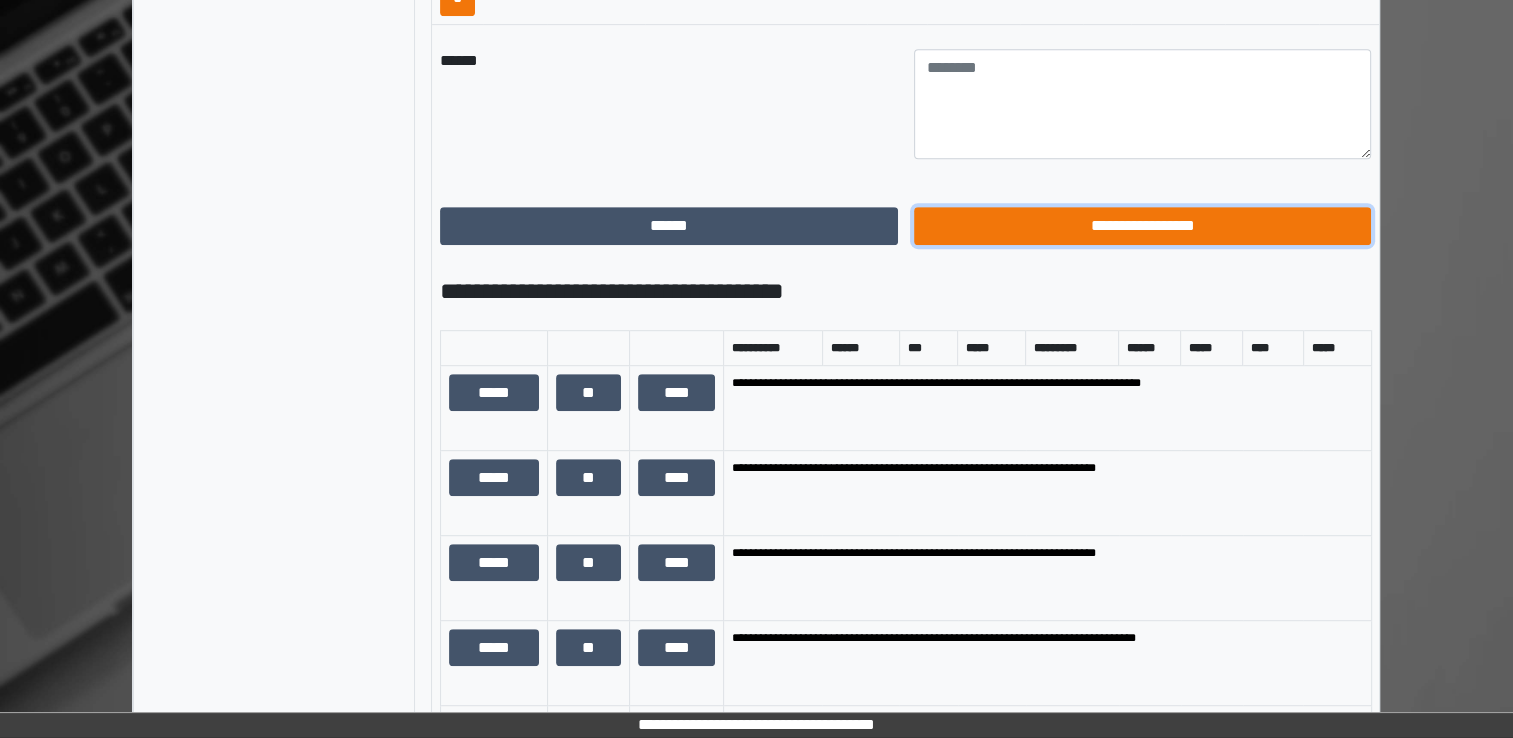 click on "**********" at bounding box center (1143, 226) 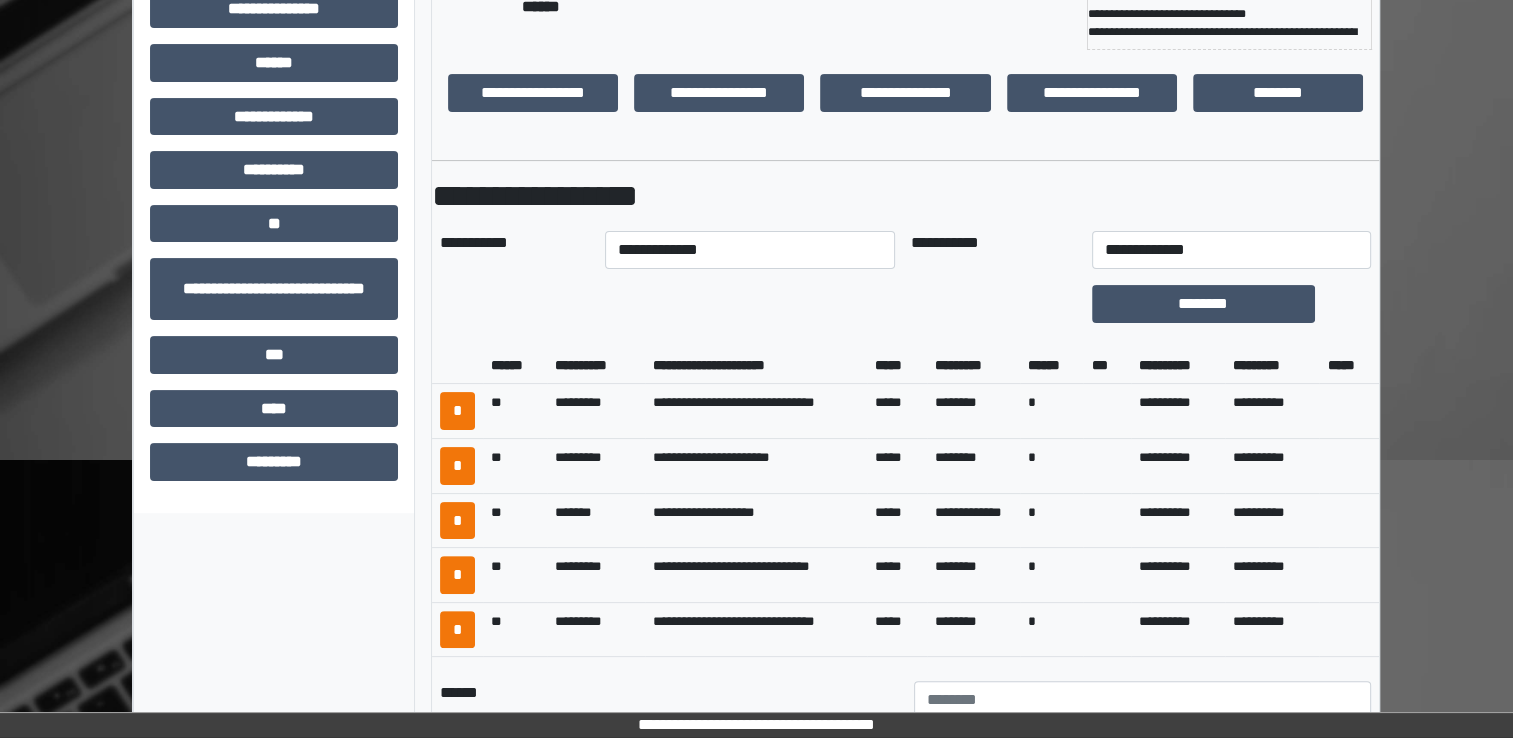 scroll, scrollTop: 395, scrollLeft: 0, axis: vertical 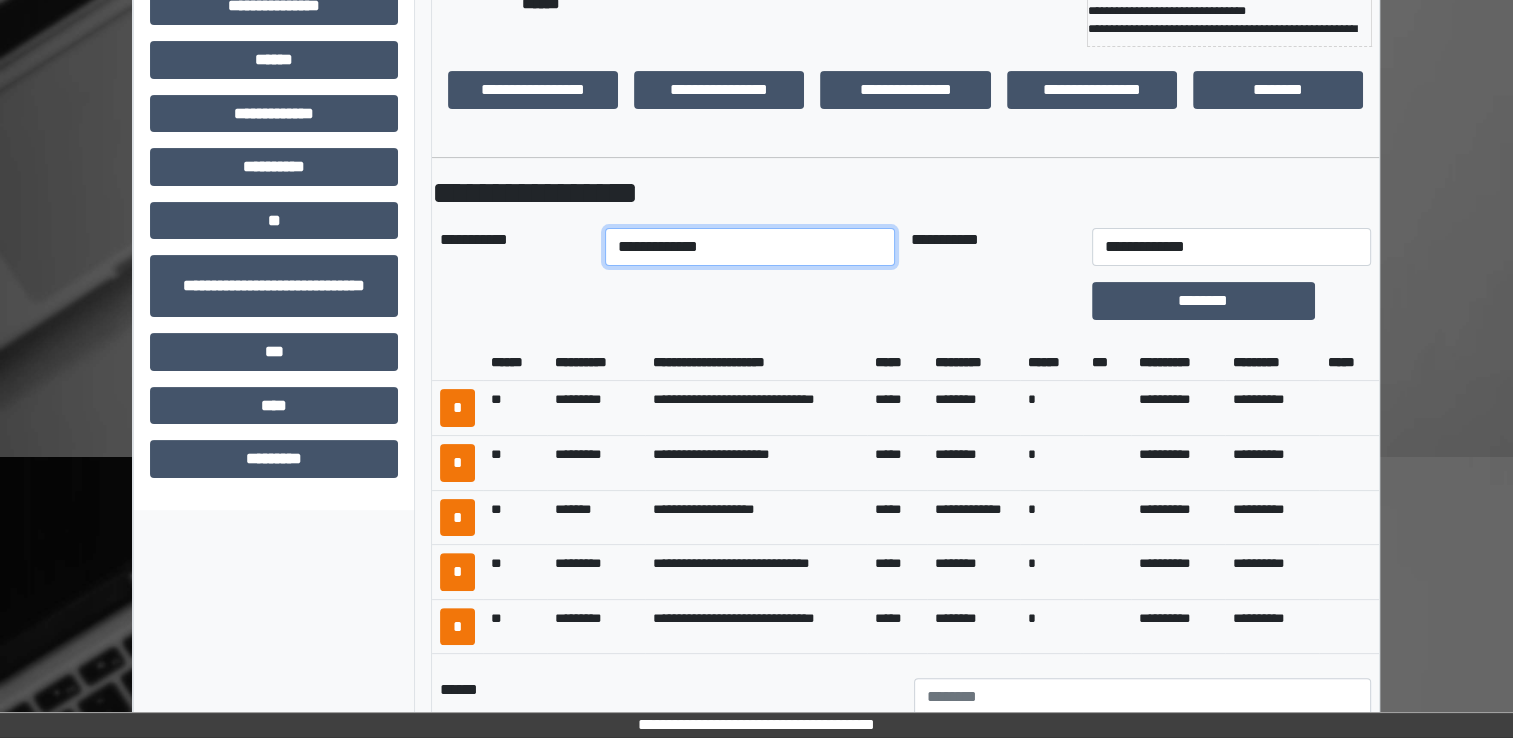 click on "**********" at bounding box center (750, 247) 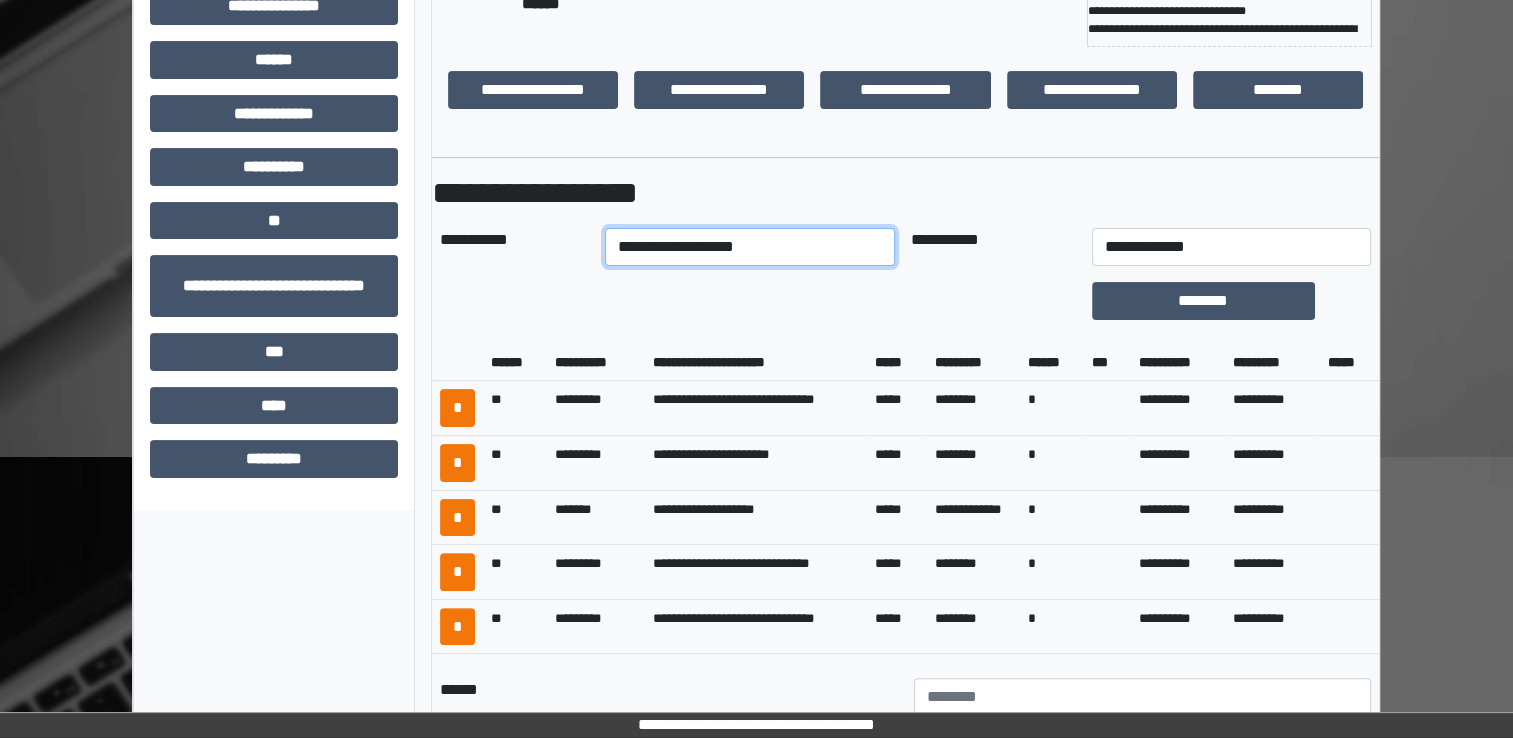 click on "**********" at bounding box center [750, 247] 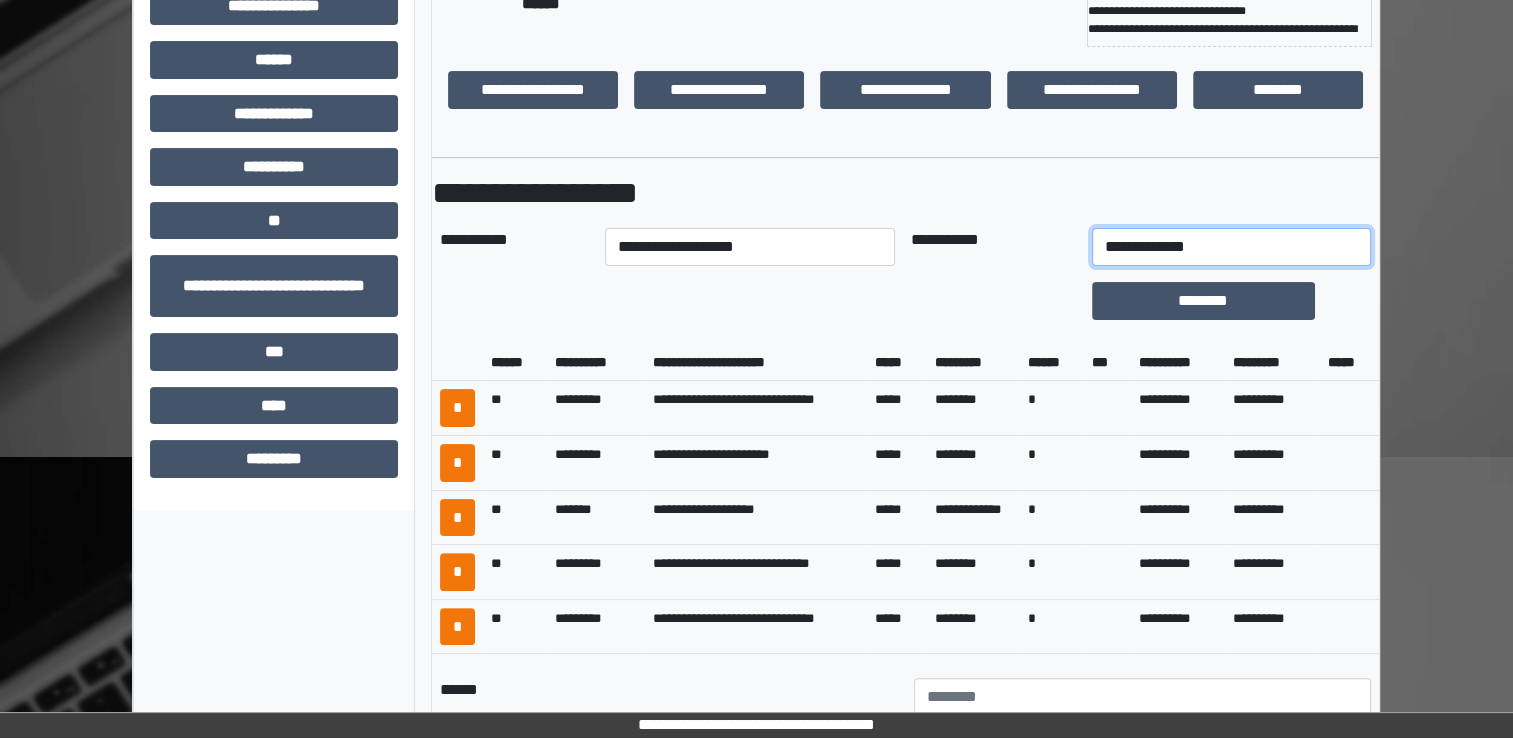 click on "**********" at bounding box center [1231, 247] 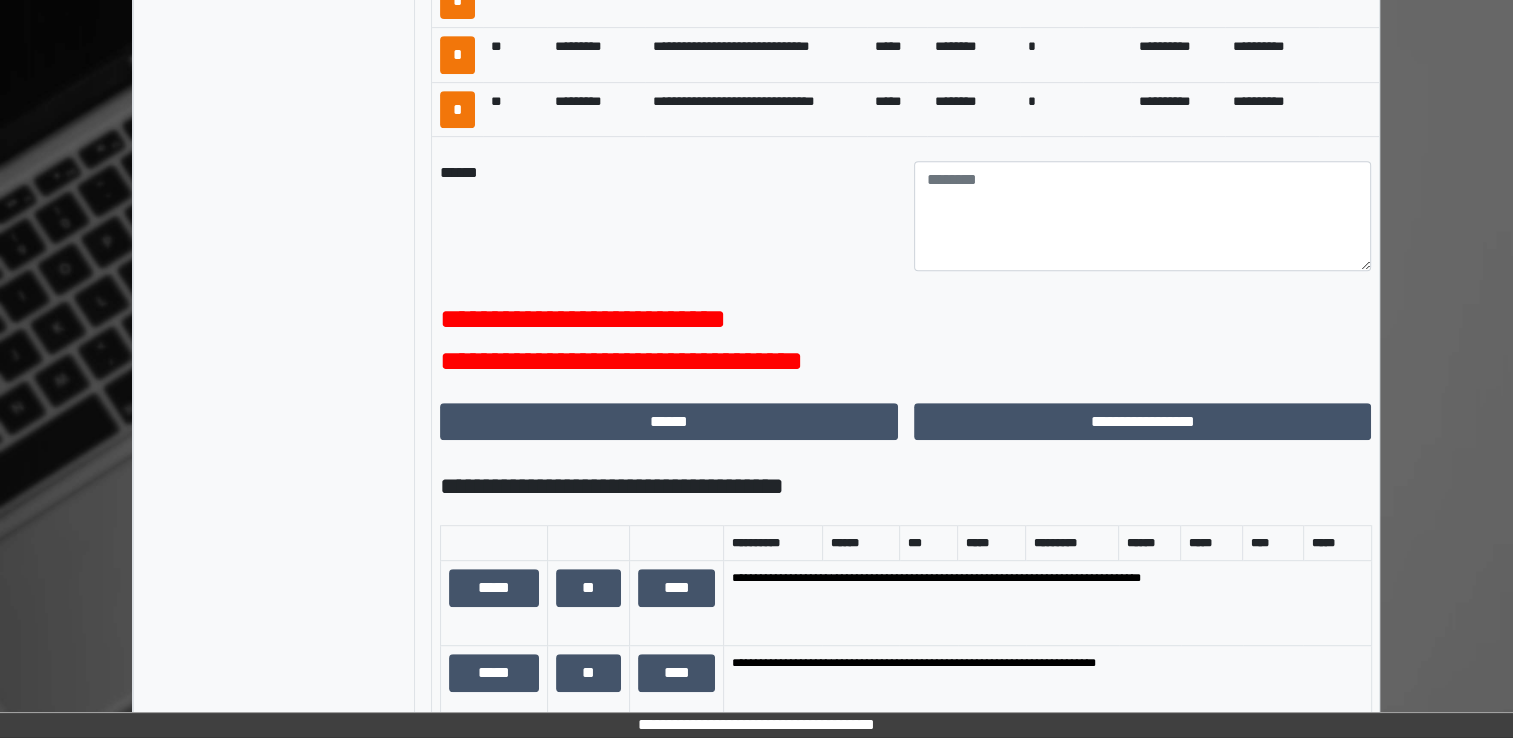 scroll, scrollTop: 916, scrollLeft: 0, axis: vertical 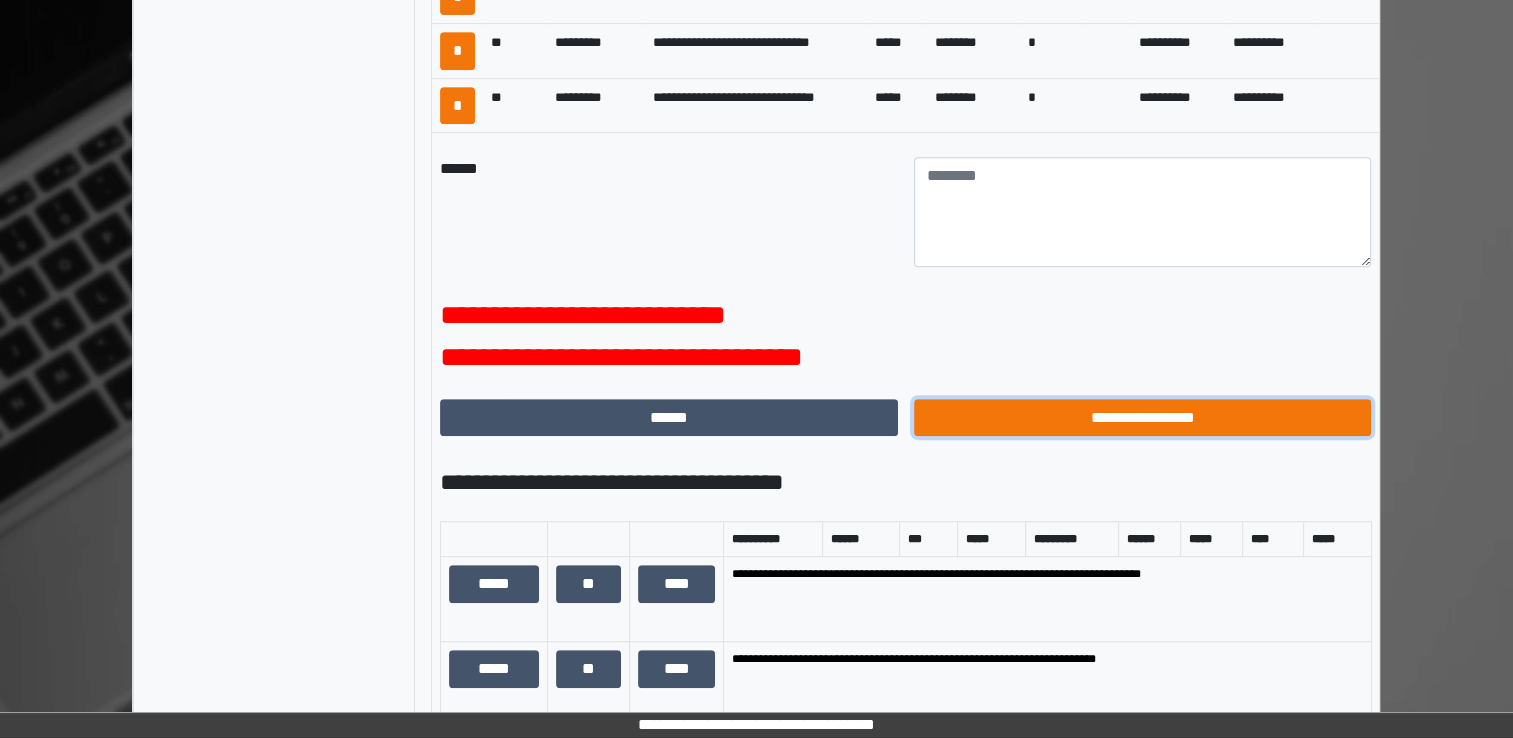 click on "**********" at bounding box center (1143, 418) 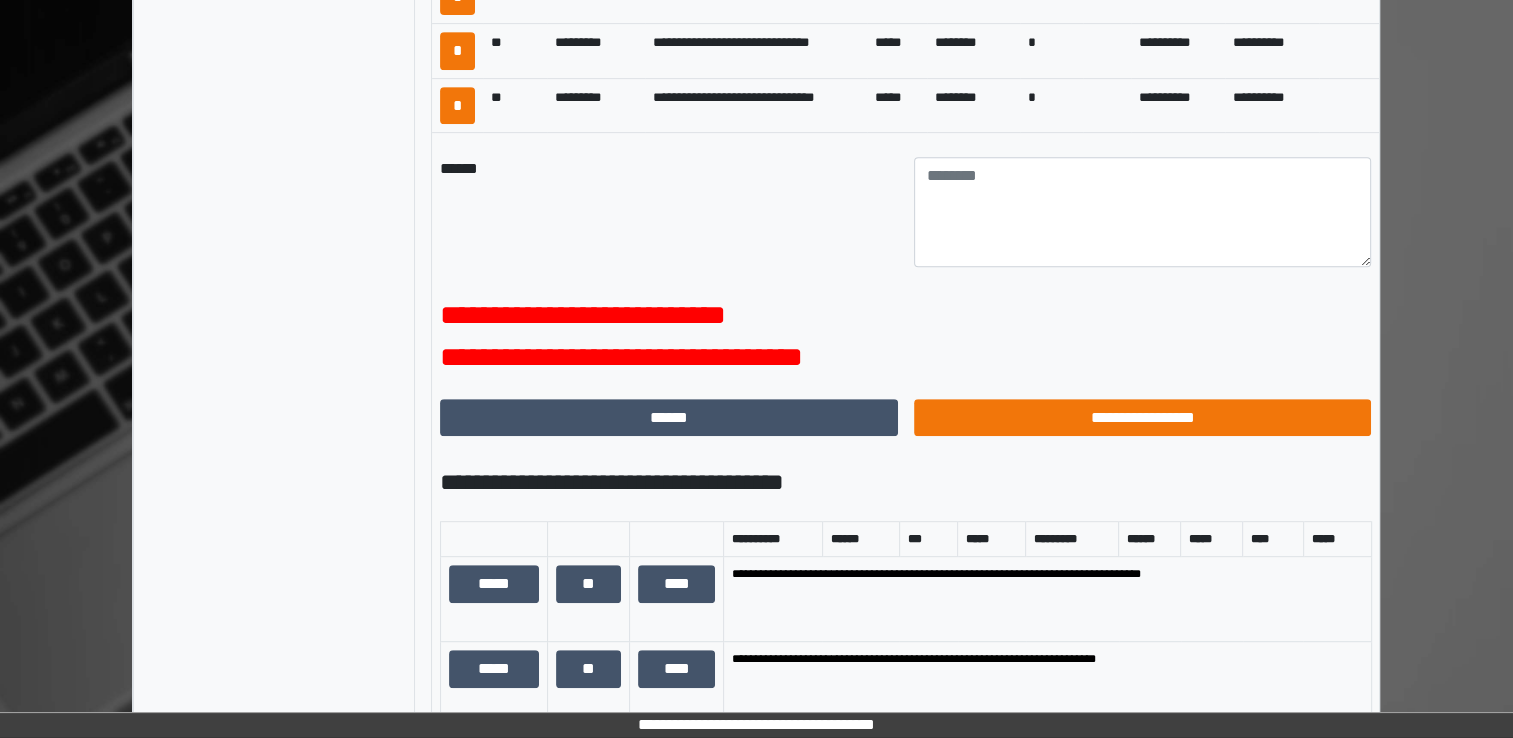scroll, scrollTop: 184, scrollLeft: 0, axis: vertical 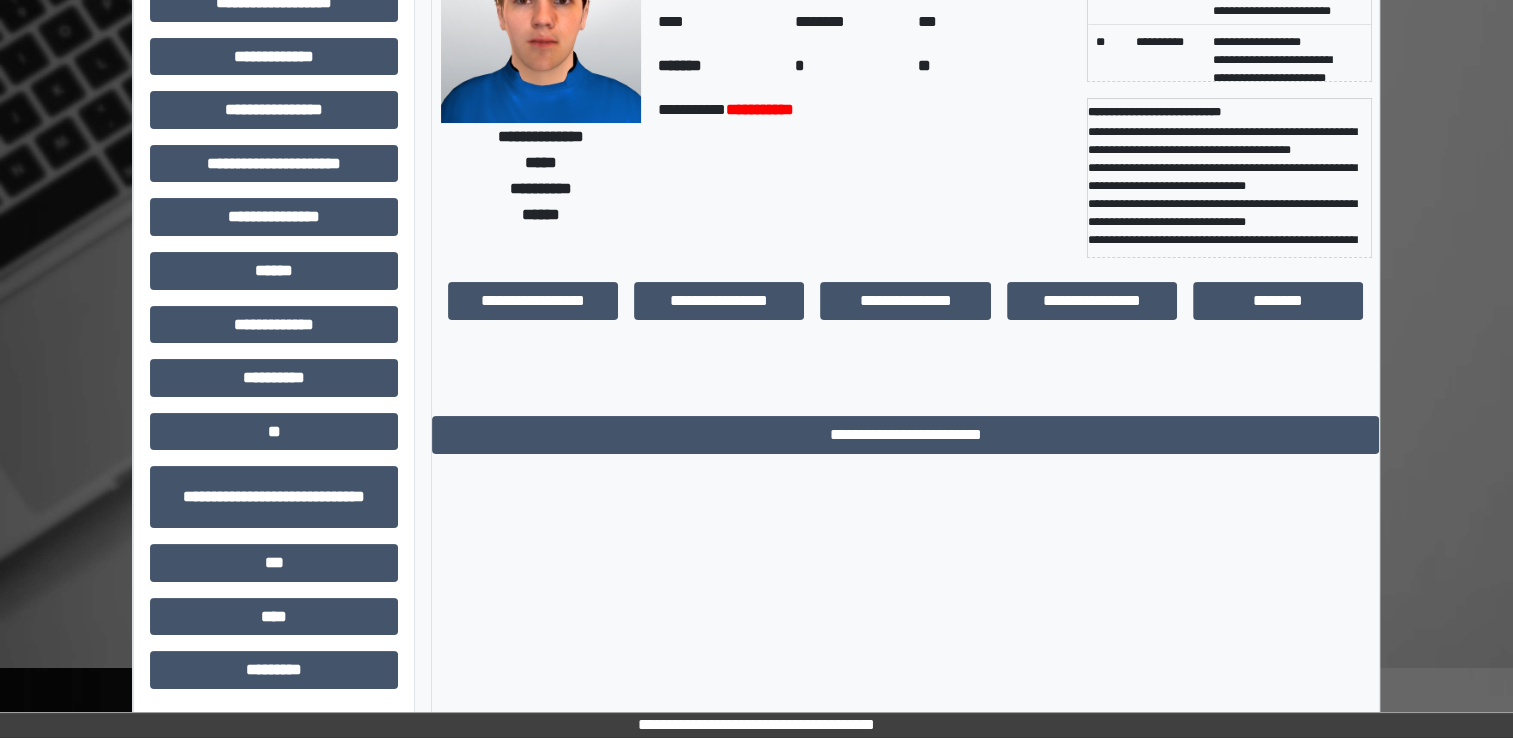 click on "**********" at bounding box center (274, 317) 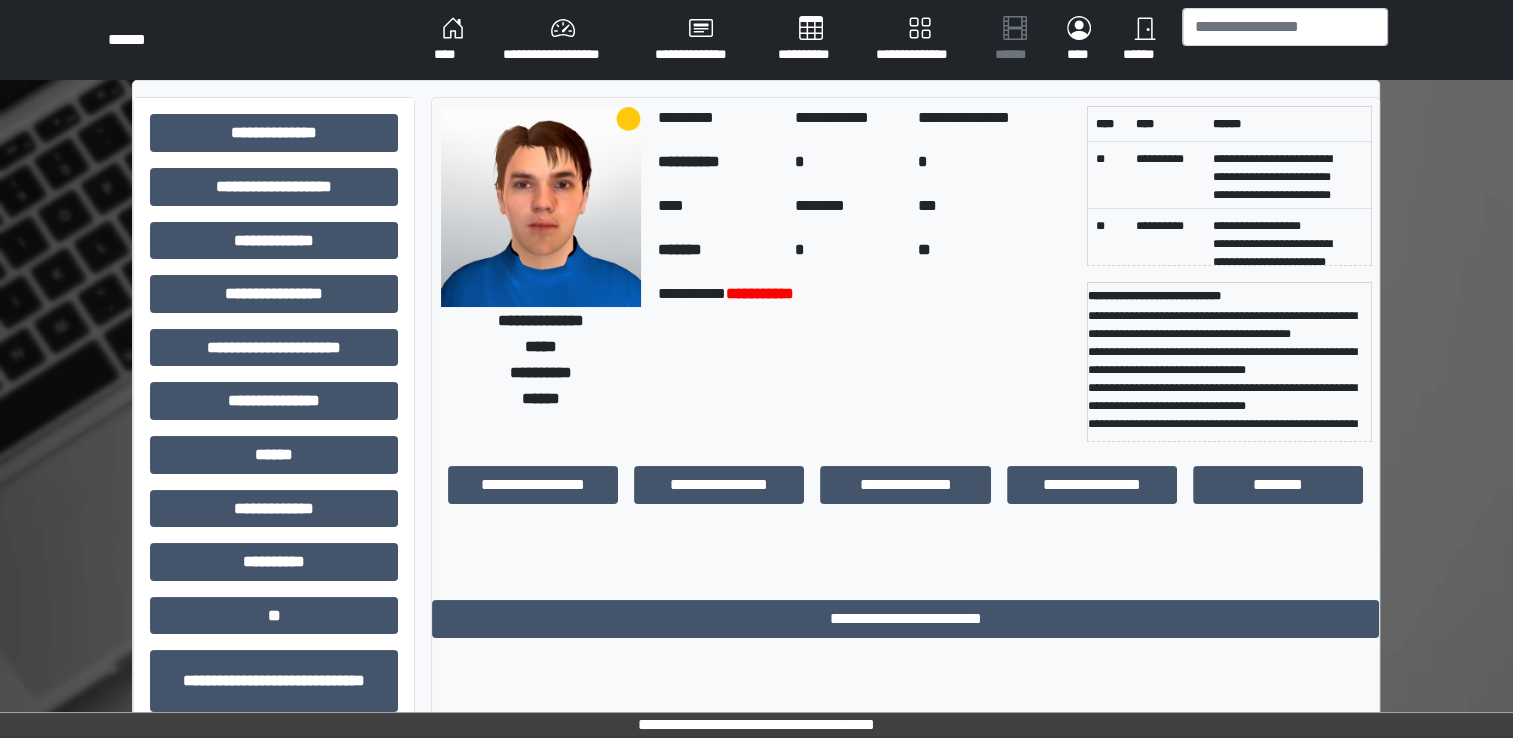 click on "****" at bounding box center [452, 40] 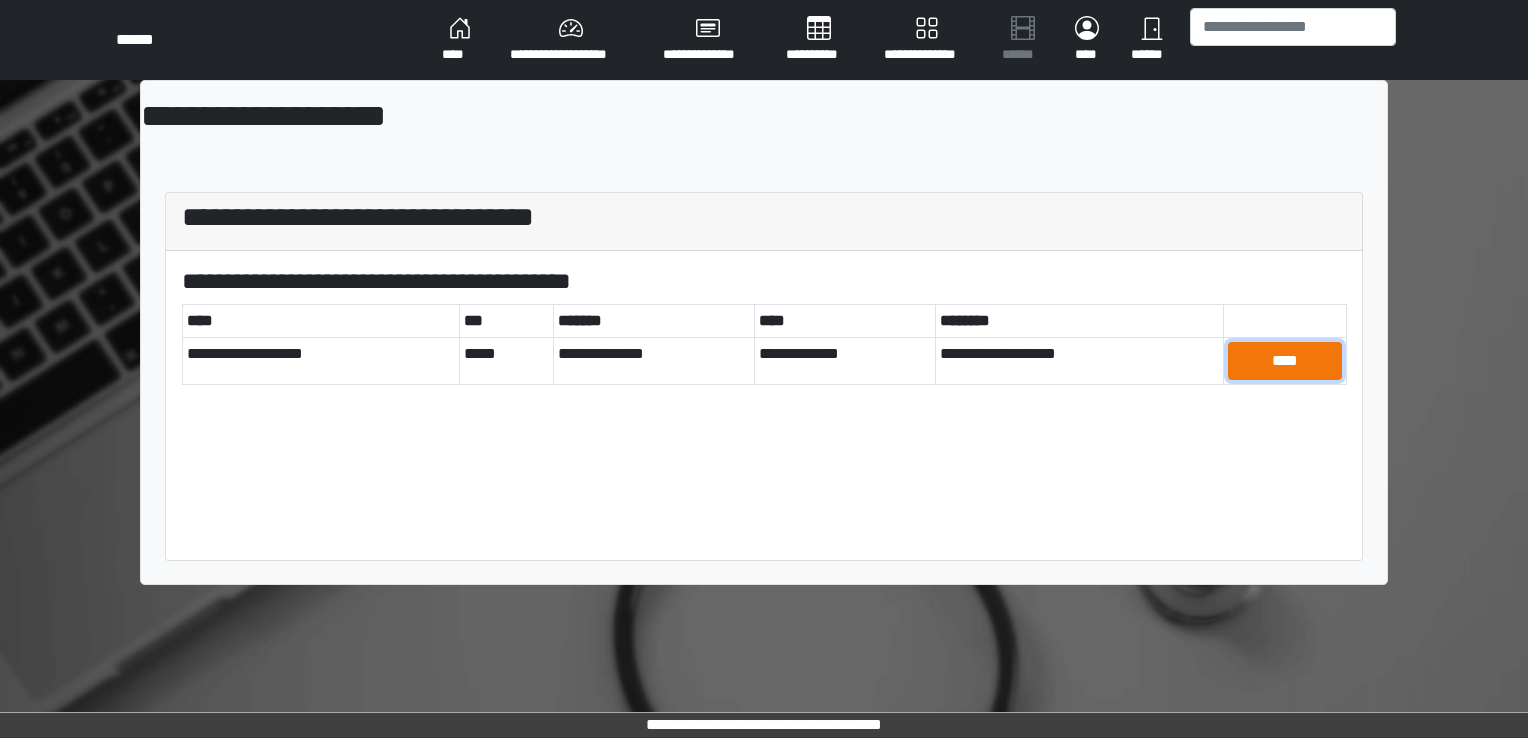 click on "****" at bounding box center (1285, 361) 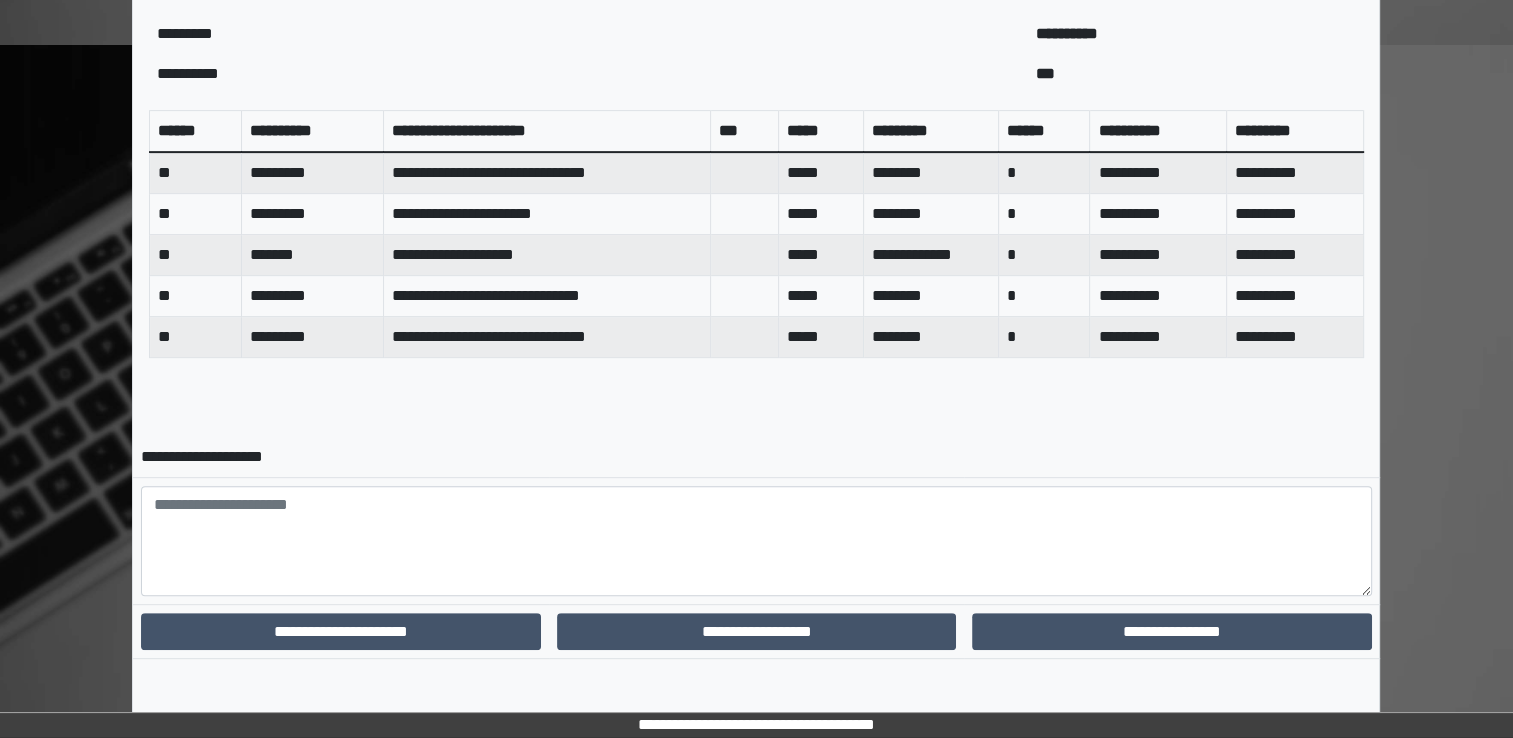 scroll, scrollTop: 808, scrollLeft: 0, axis: vertical 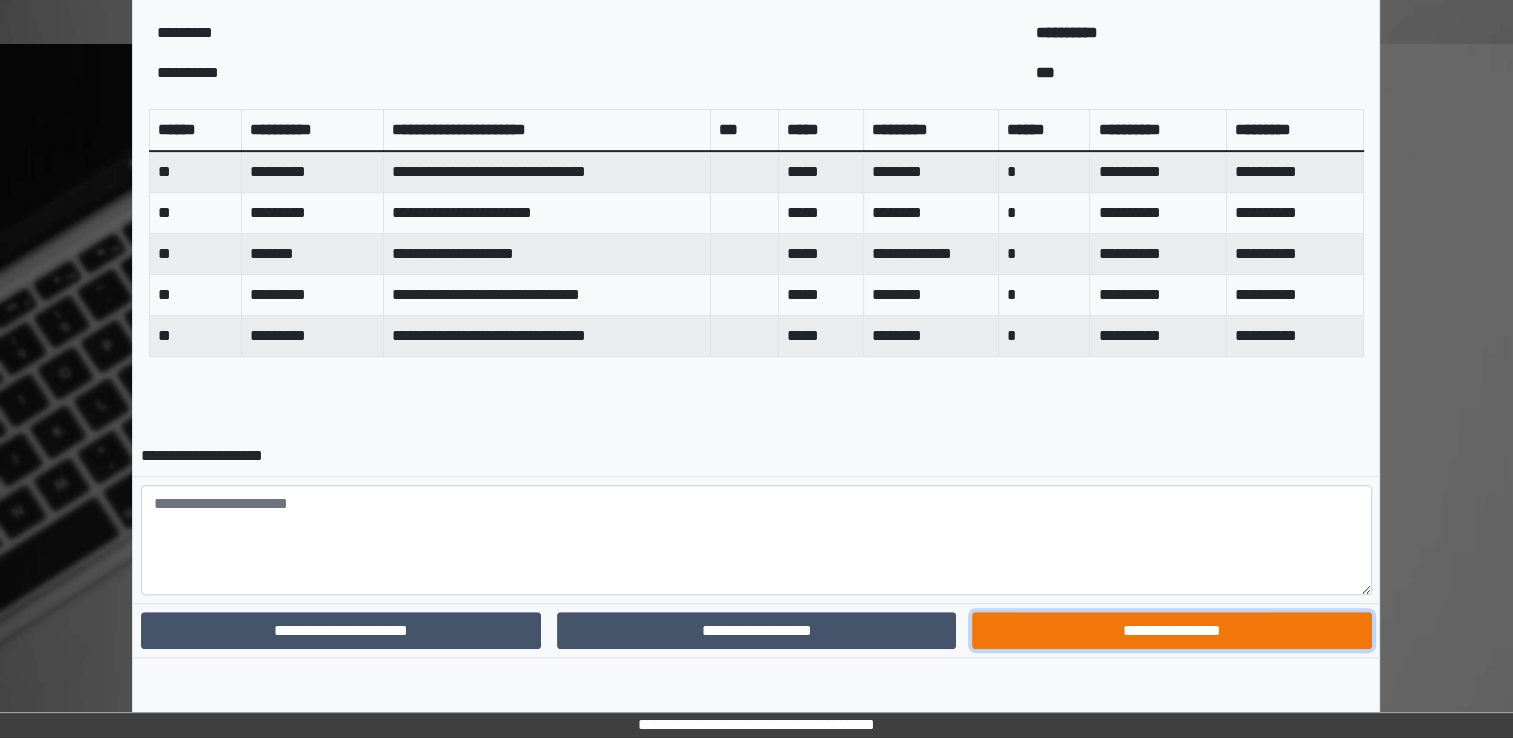 click on "**********" at bounding box center [1171, 631] 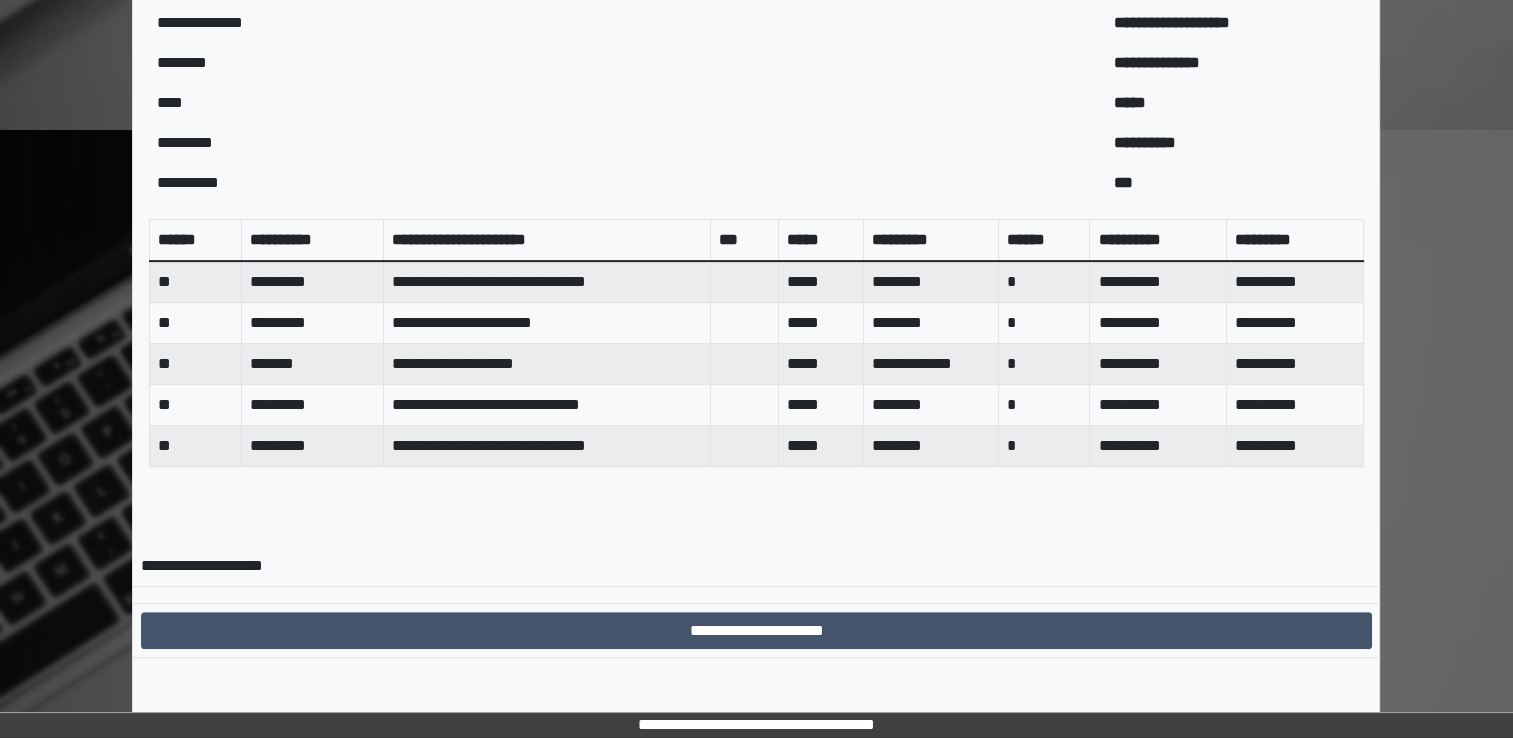 scroll, scrollTop: 722, scrollLeft: 0, axis: vertical 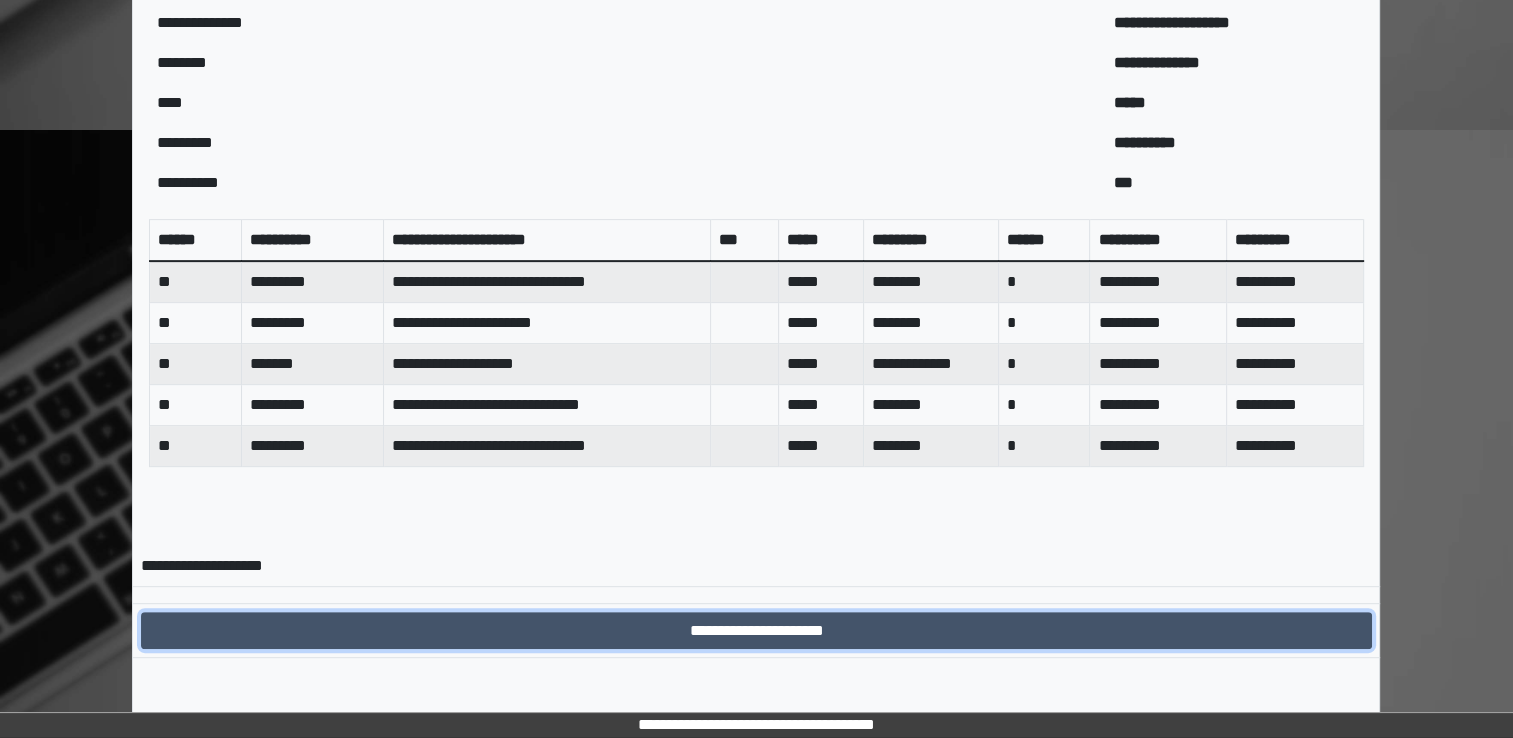 click on "**********" at bounding box center [756, 631] 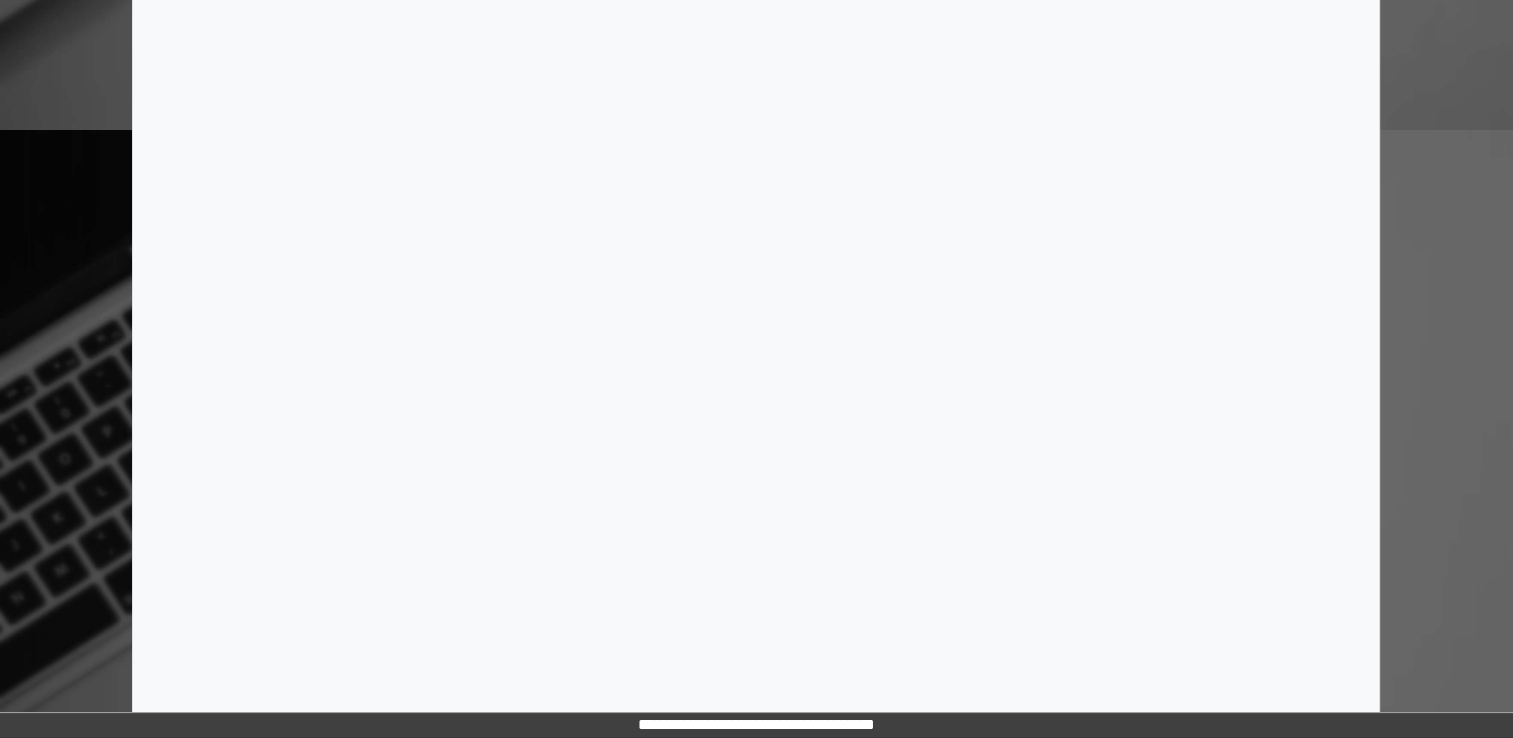 scroll, scrollTop: 0, scrollLeft: 0, axis: both 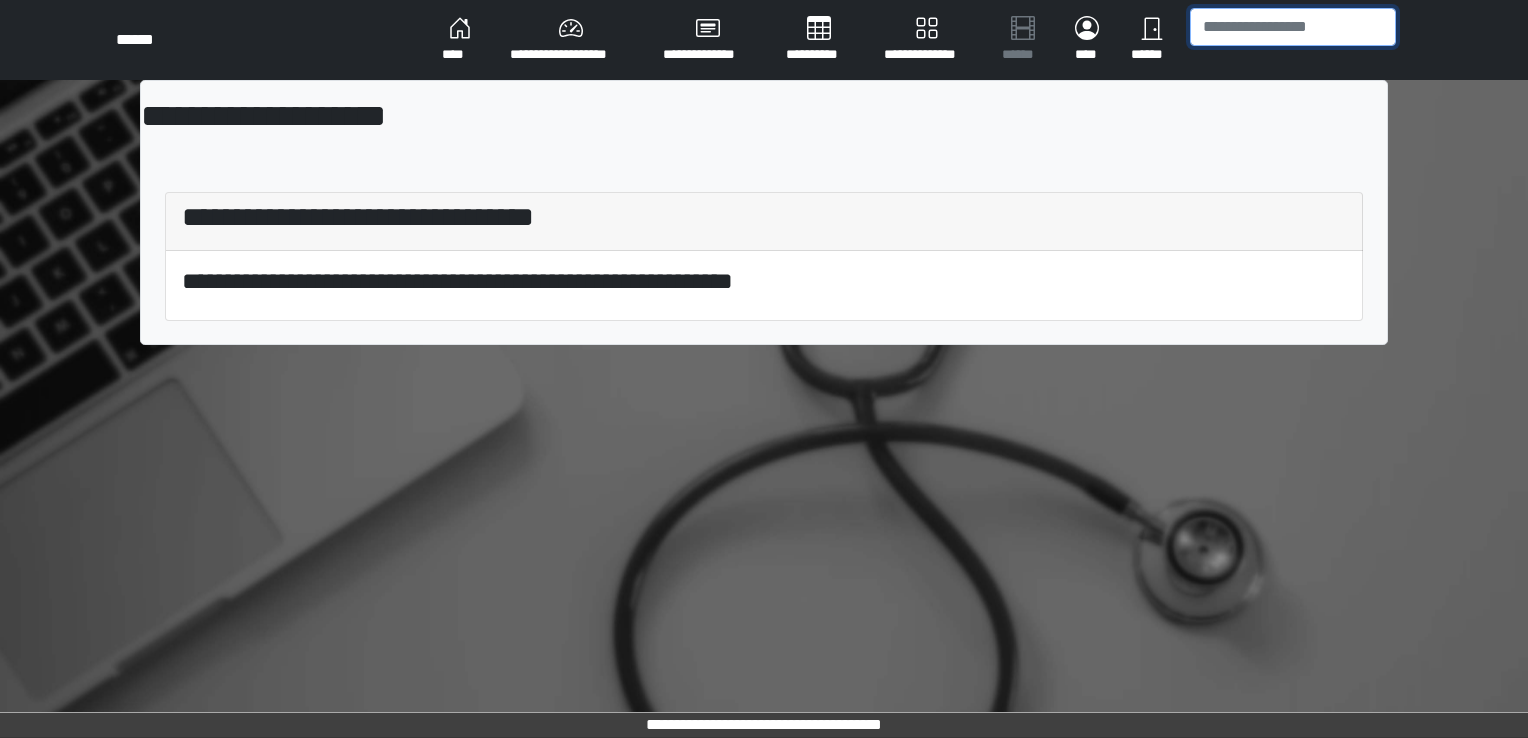 click at bounding box center (1293, 27) 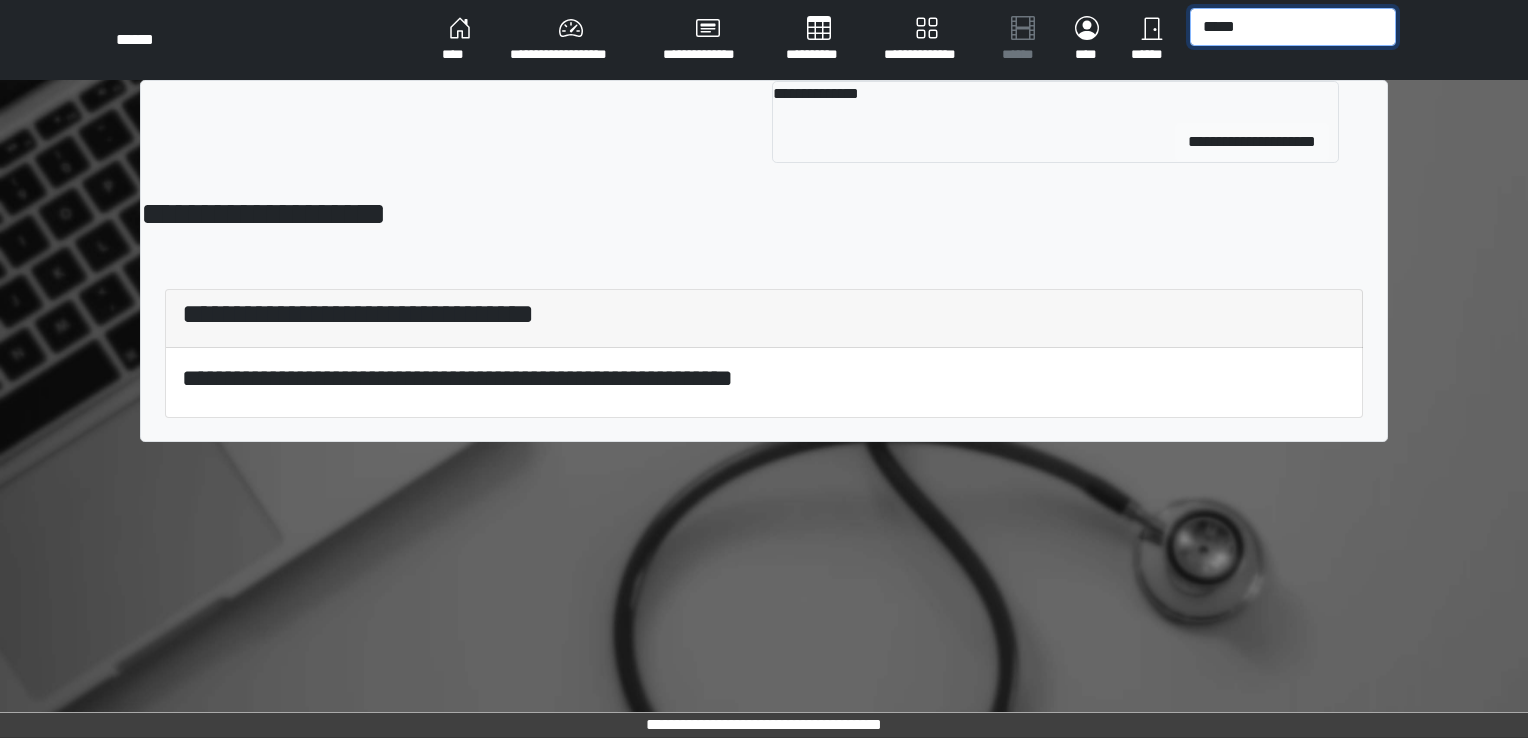 type on "*****" 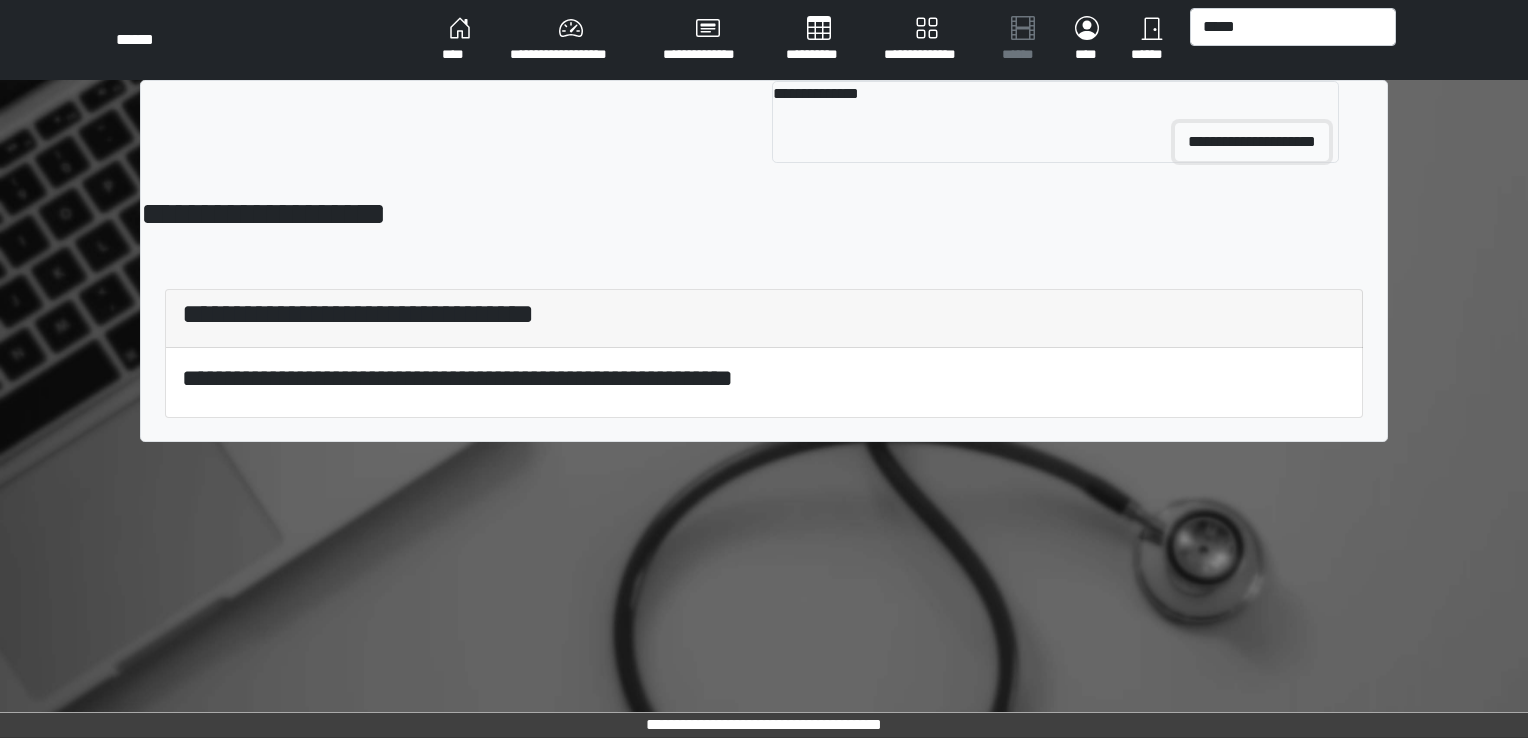 click on "**********" at bounding box center (1252, 142) 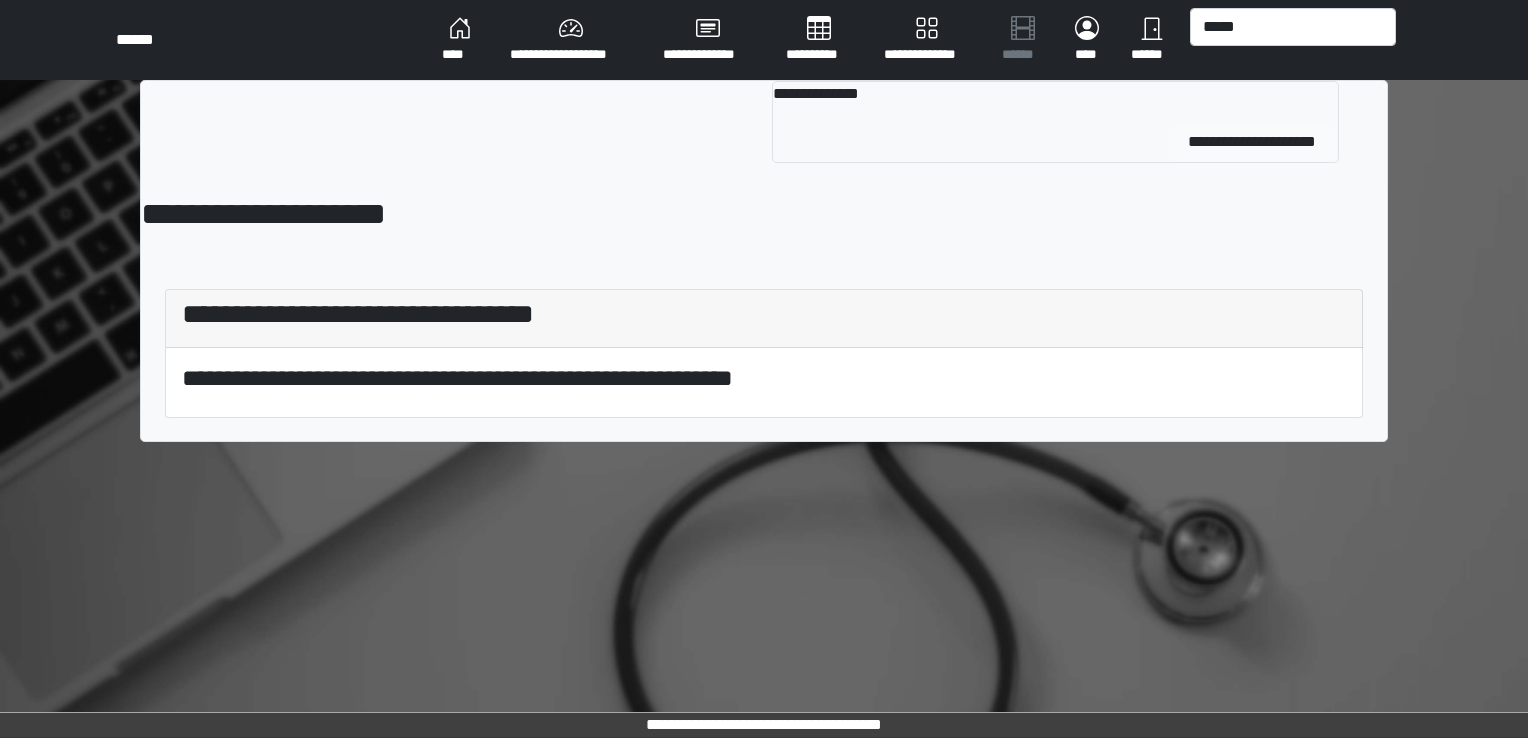 type 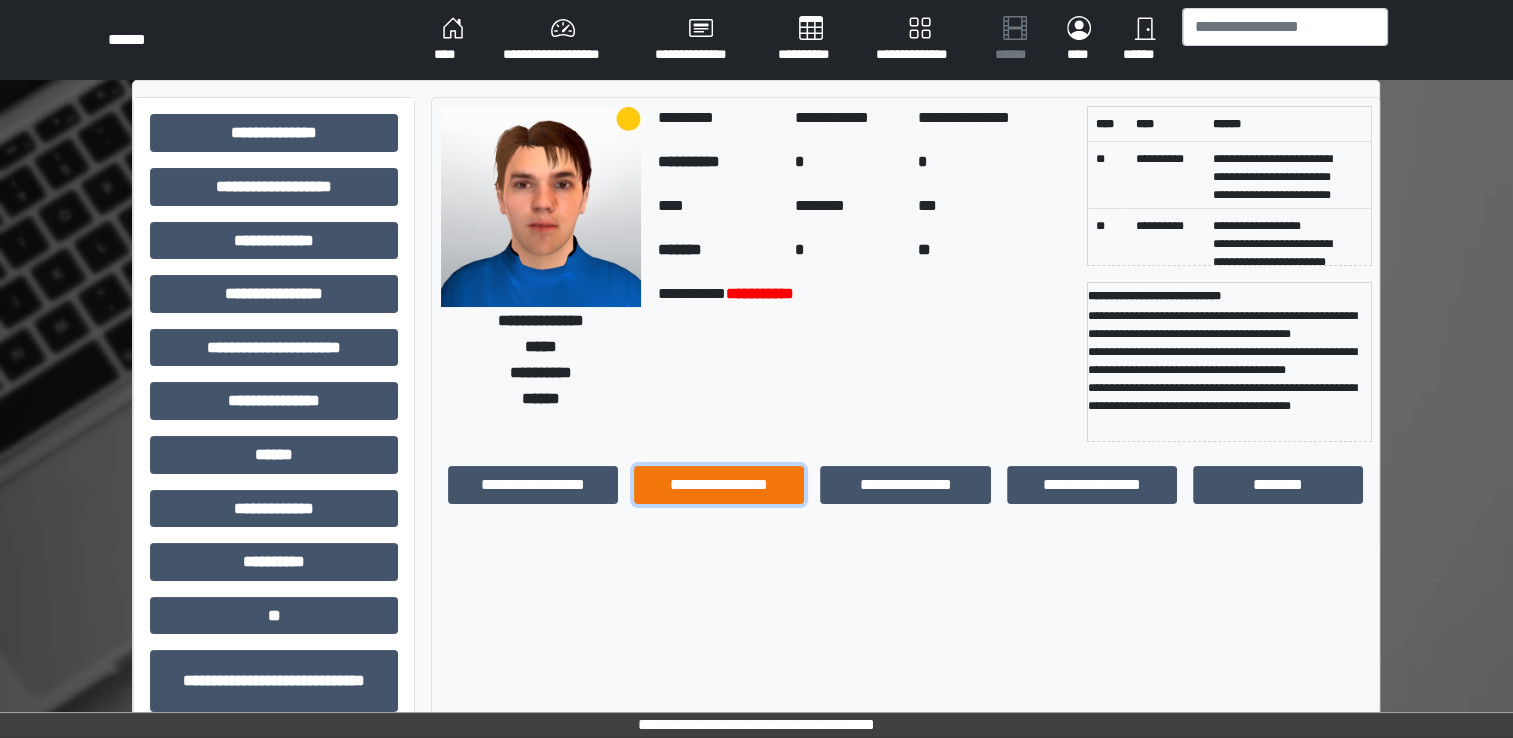 click on "**********" at bounding box center [719, 485] 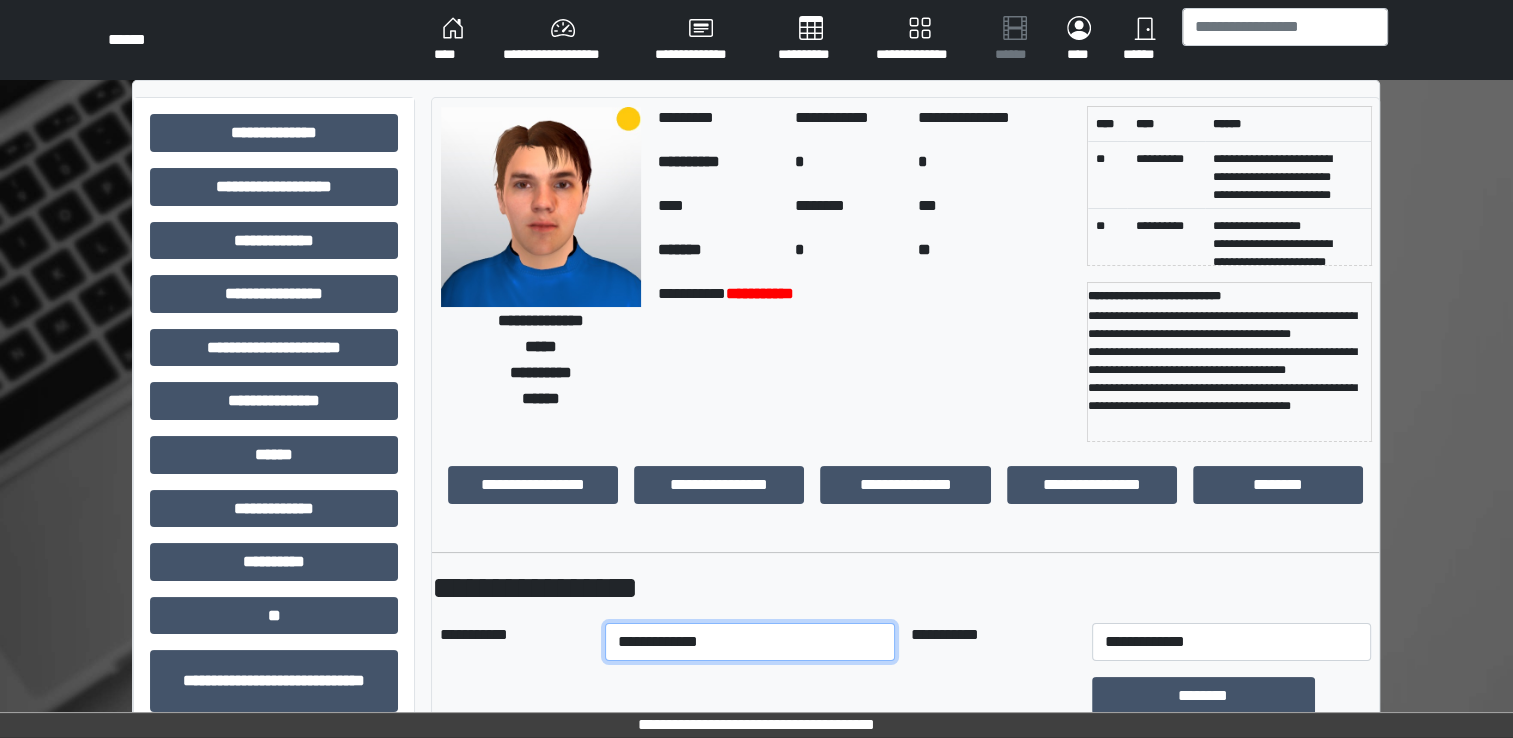 click on "**********" at bounding box center (750, 642) 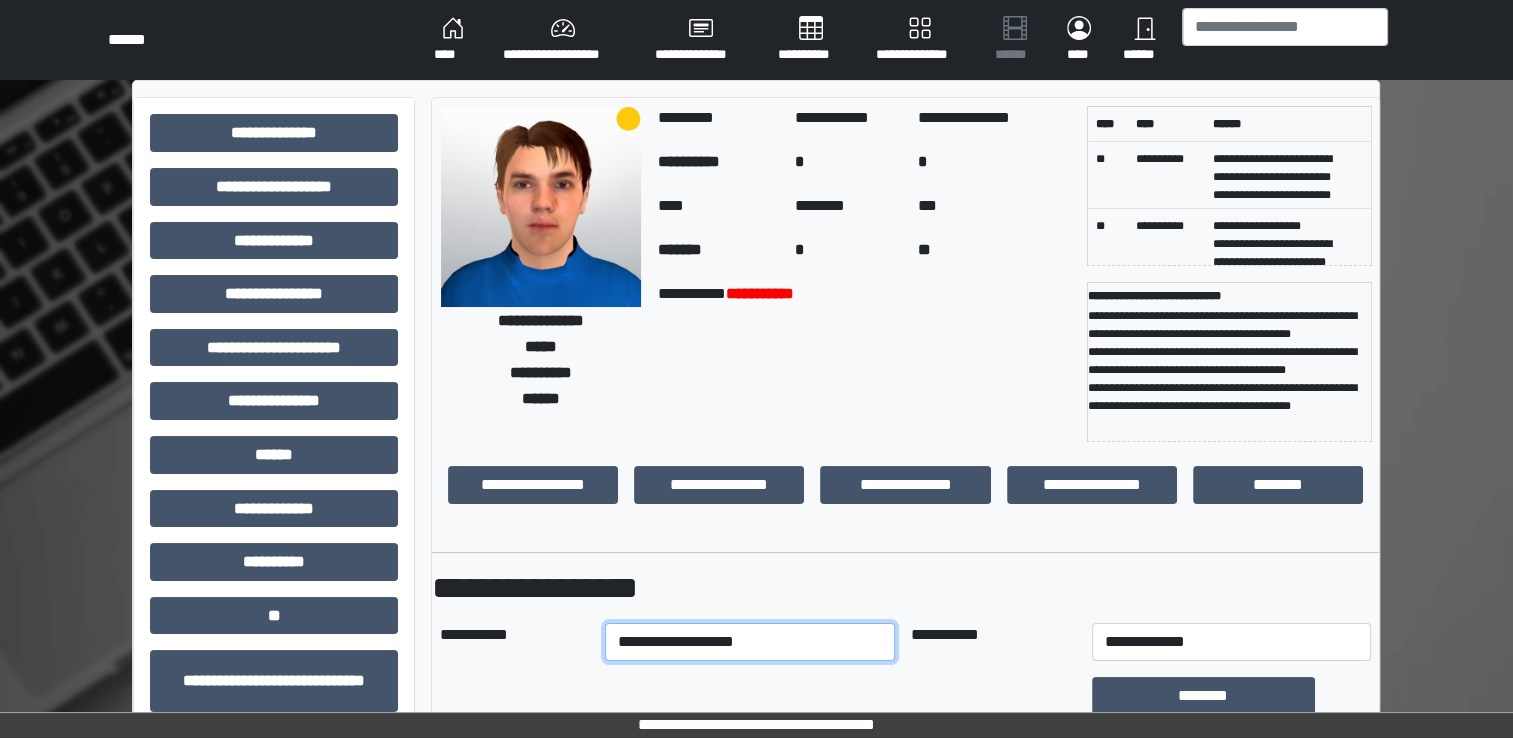 click on "**********" at bounding box center [750, 642] 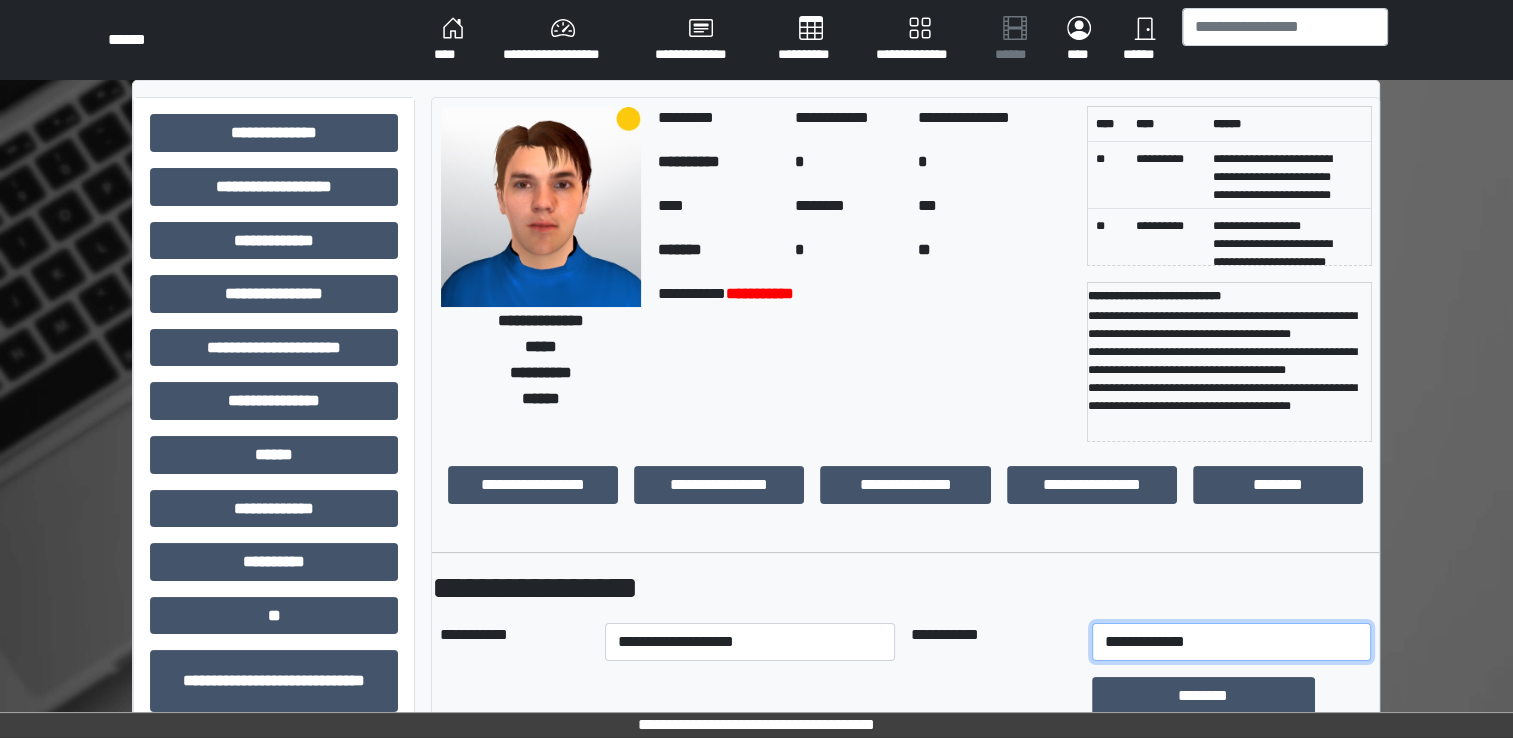 click on "**********" at bounding box center [1231, 642] 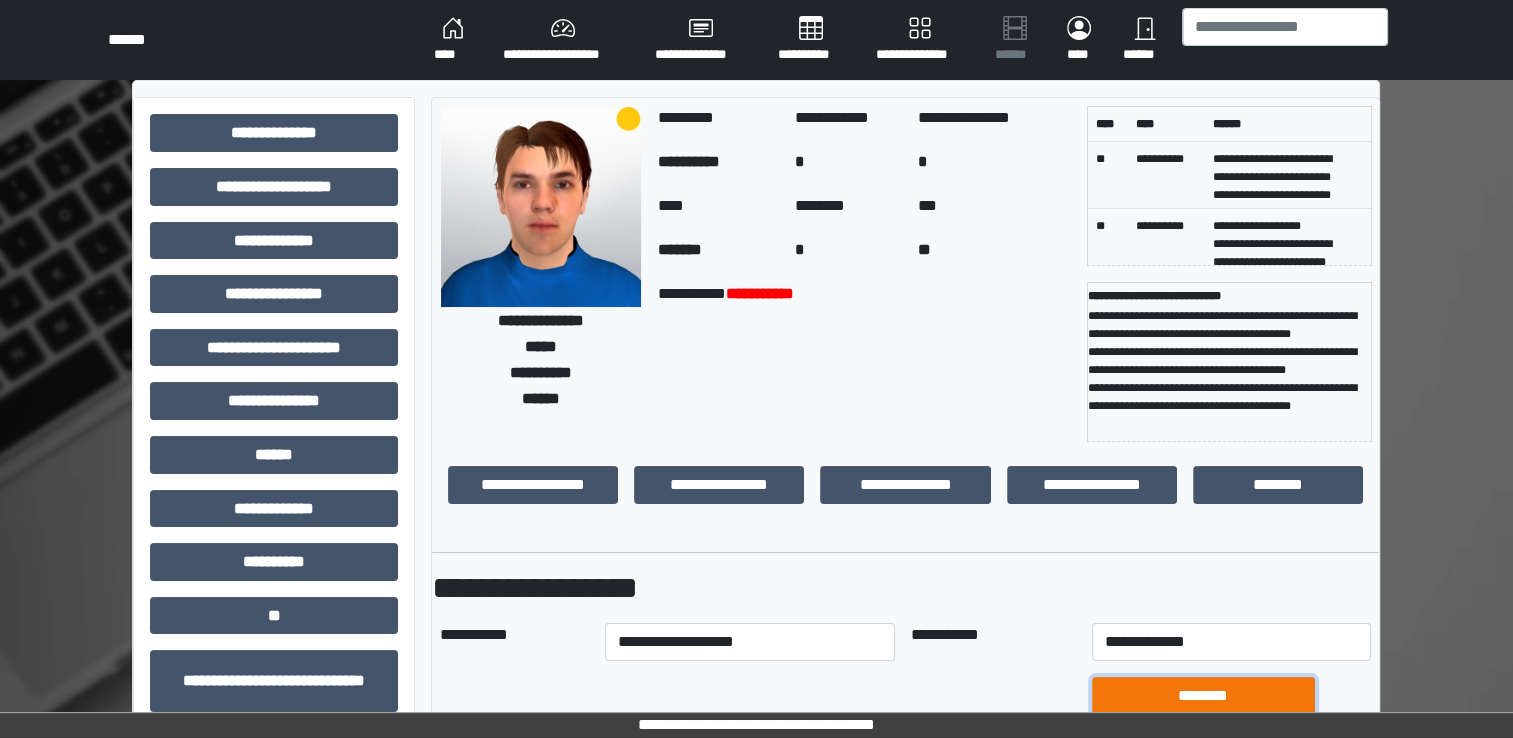 click on "********" at bounding box center (1203, 696) 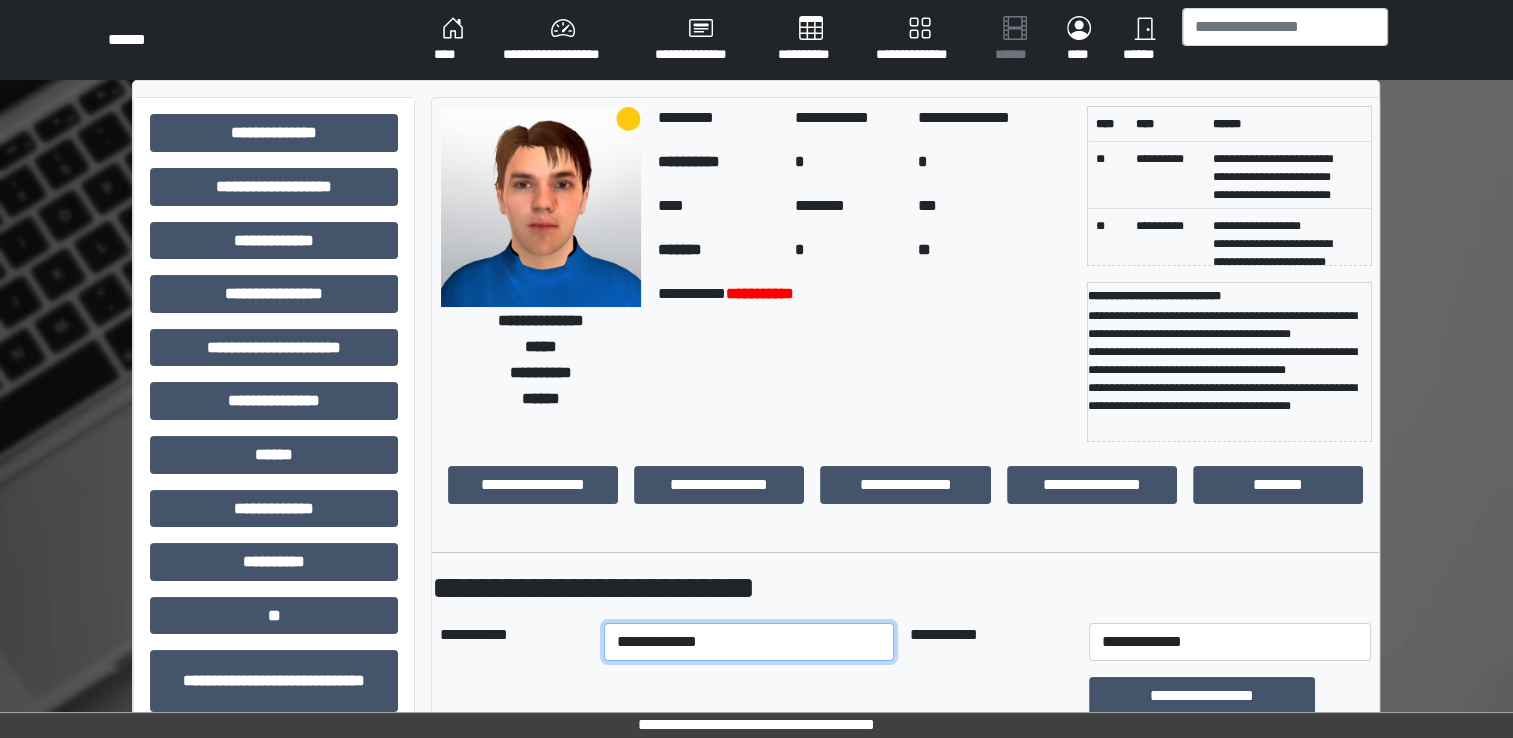 click on "**********" at bounding box center (749, 642) 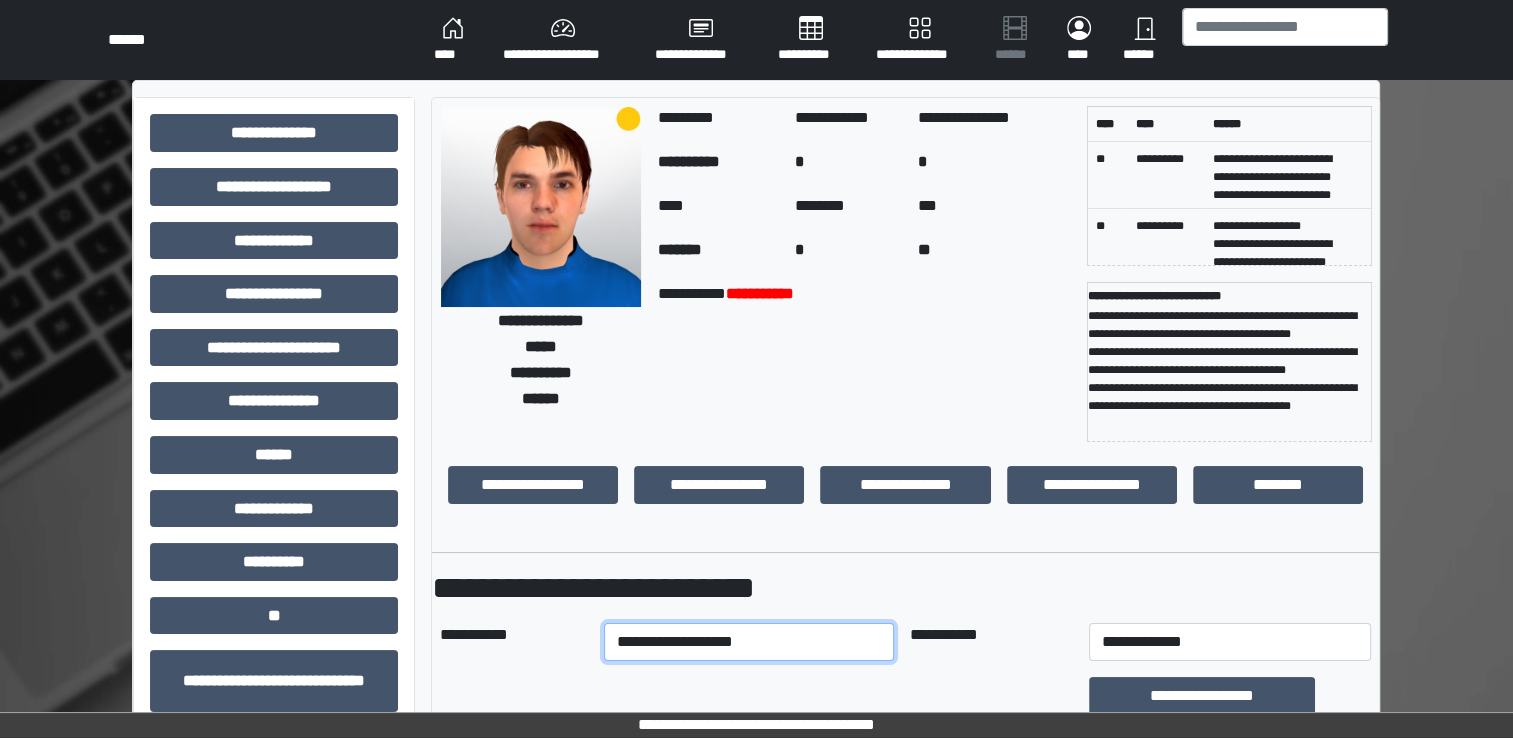 click on "**********" at bounding box center [749, 642] 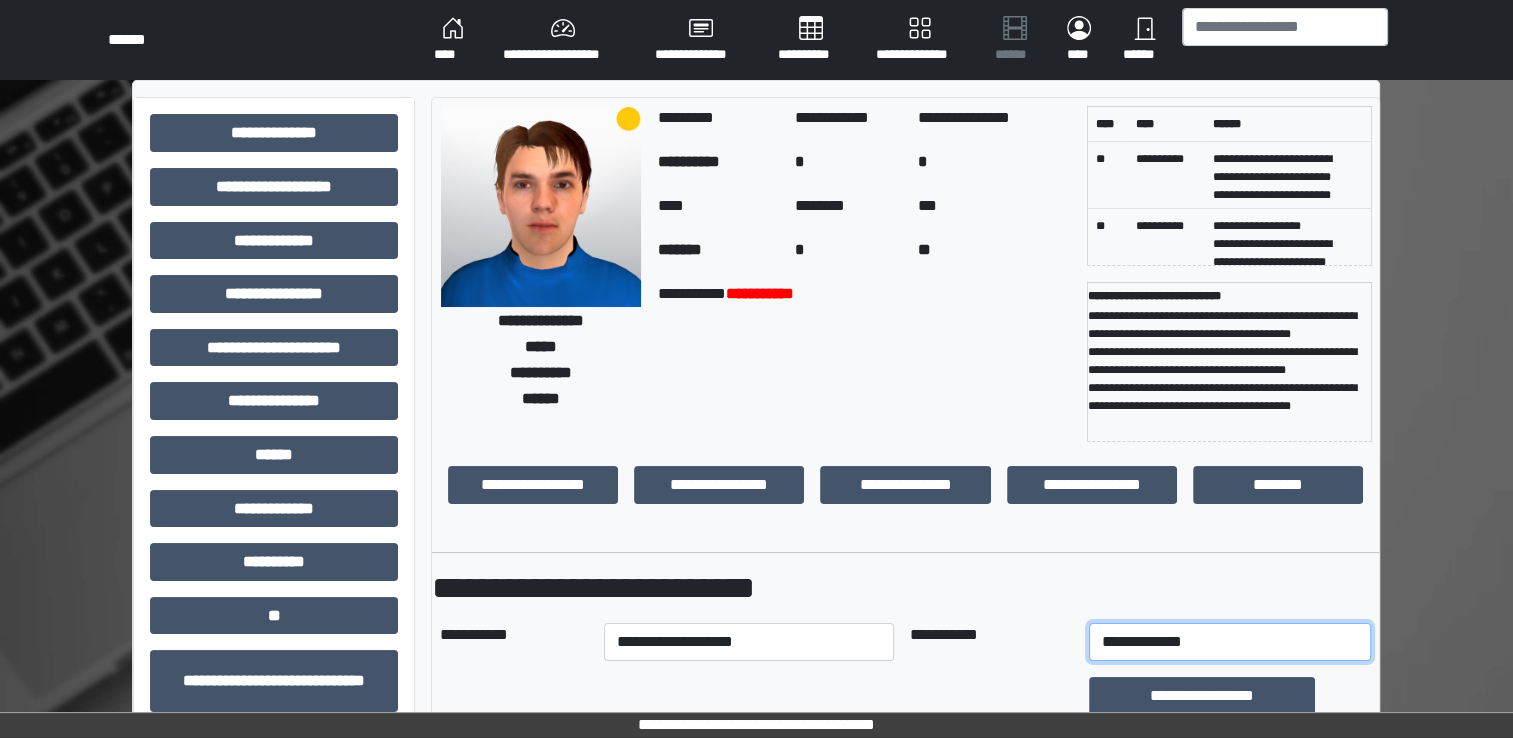 click on "**********" at bounding box center (1230, 642) 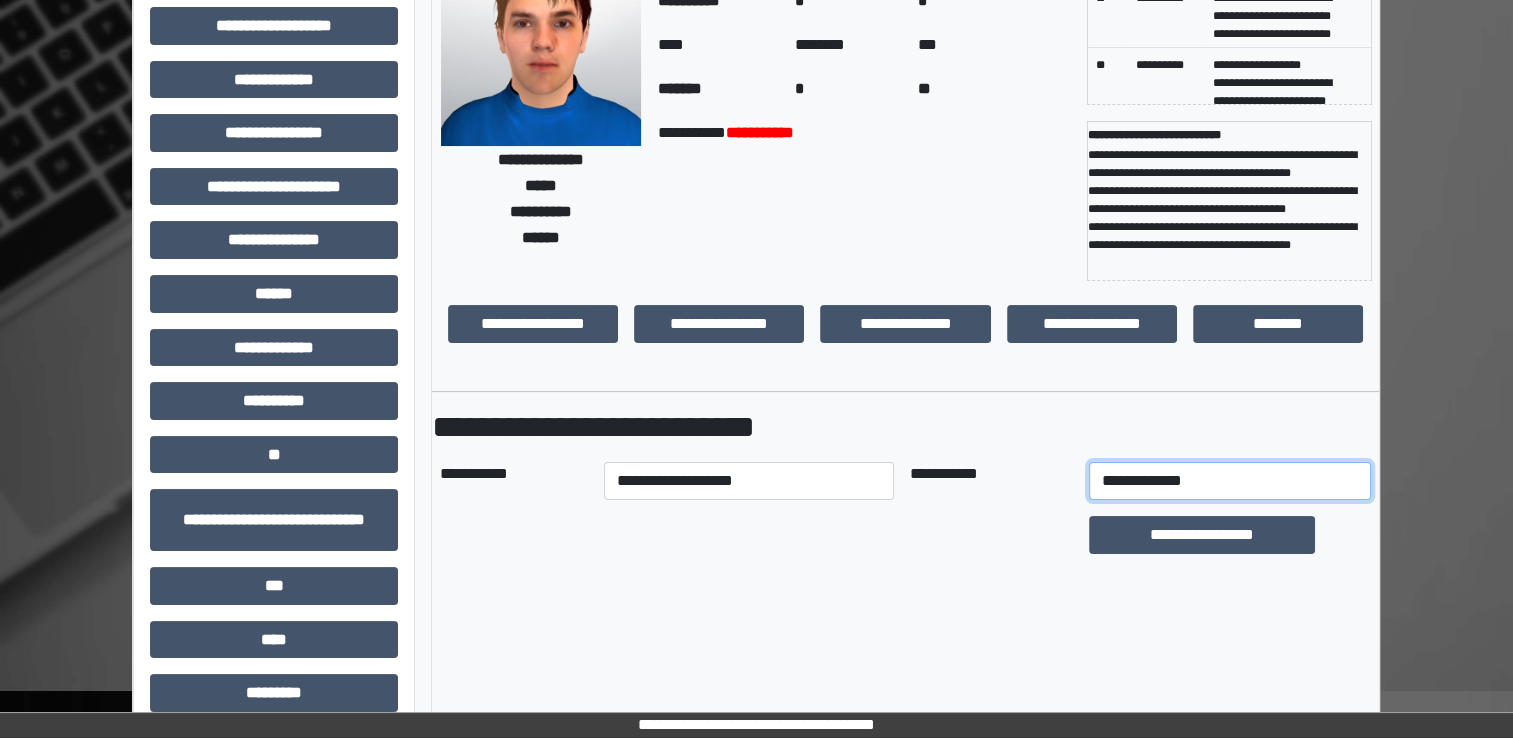 scroll, scrollTop: 184, scrollLeft: 0, axis: vertical 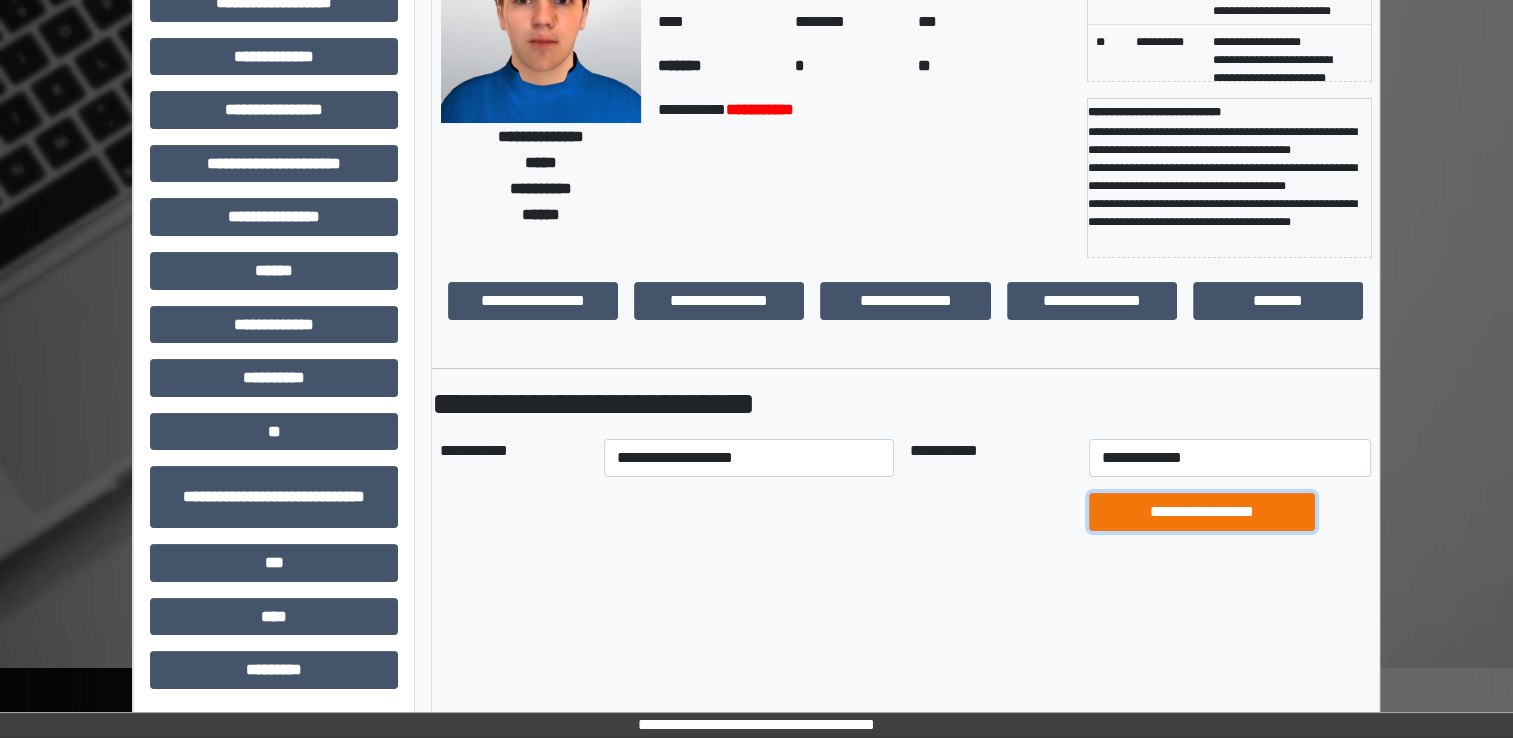 click on "**********" at bounding box center [1201, 512] 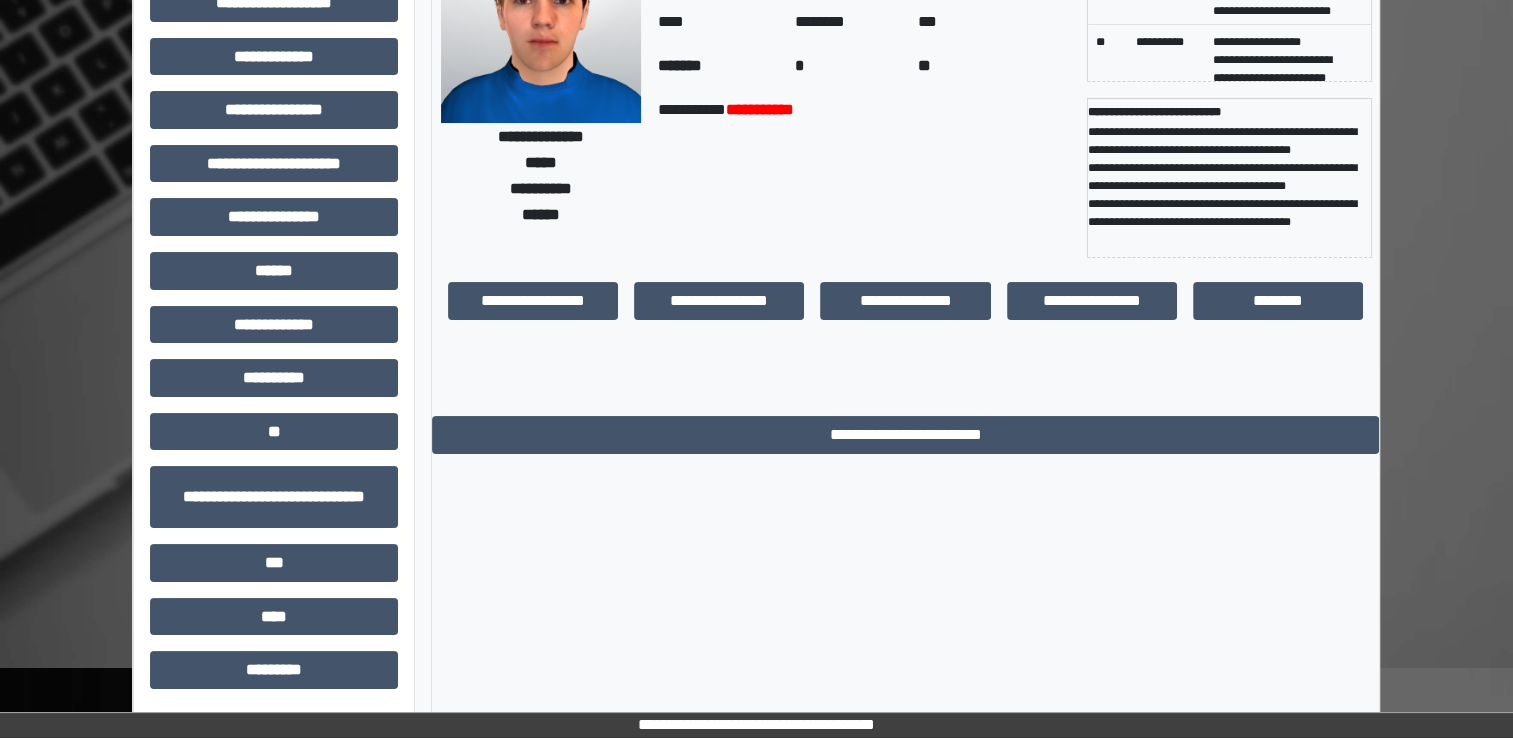 scroll, scrollTop: 0, scrollLeft: 0, axis: both 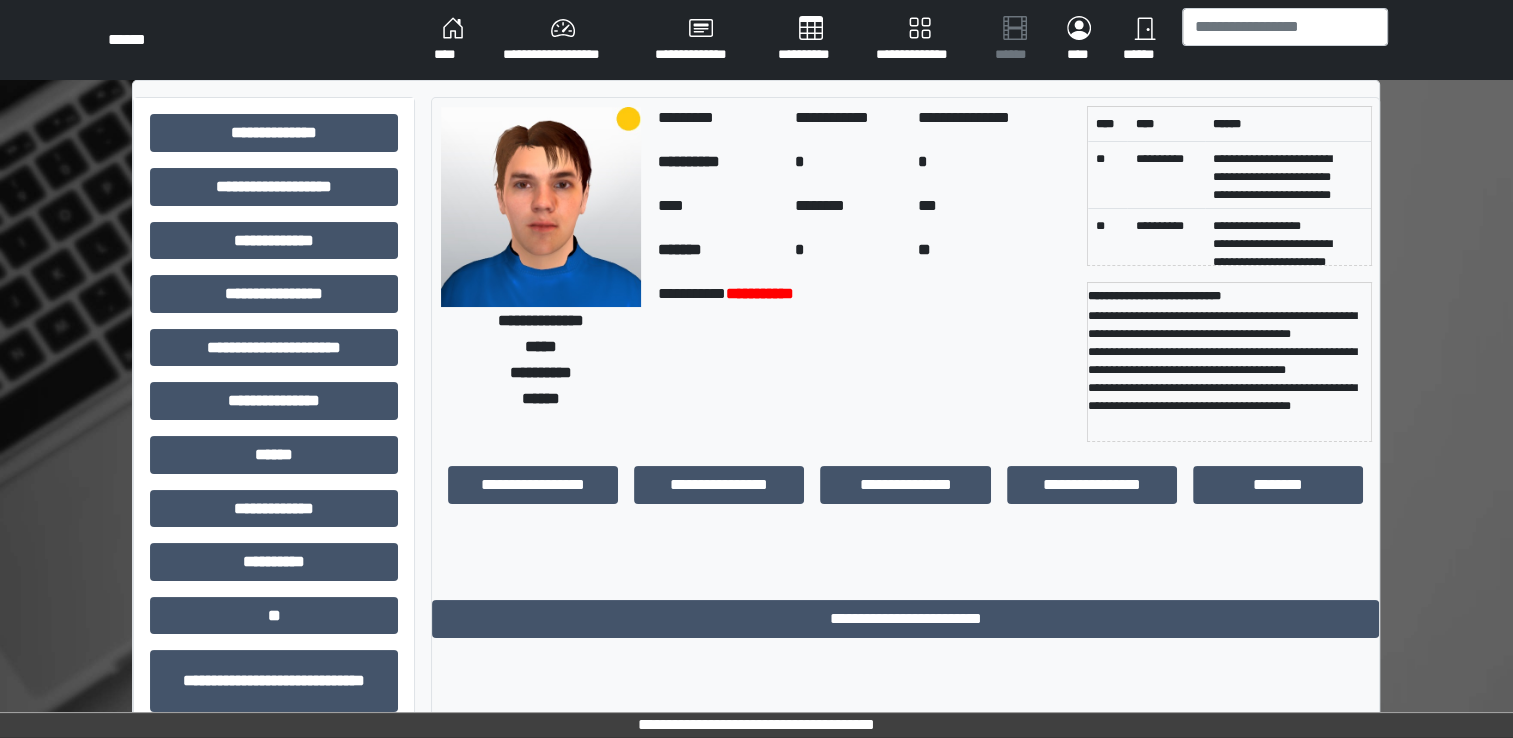 click on "****" at bounding box center (452, 40) 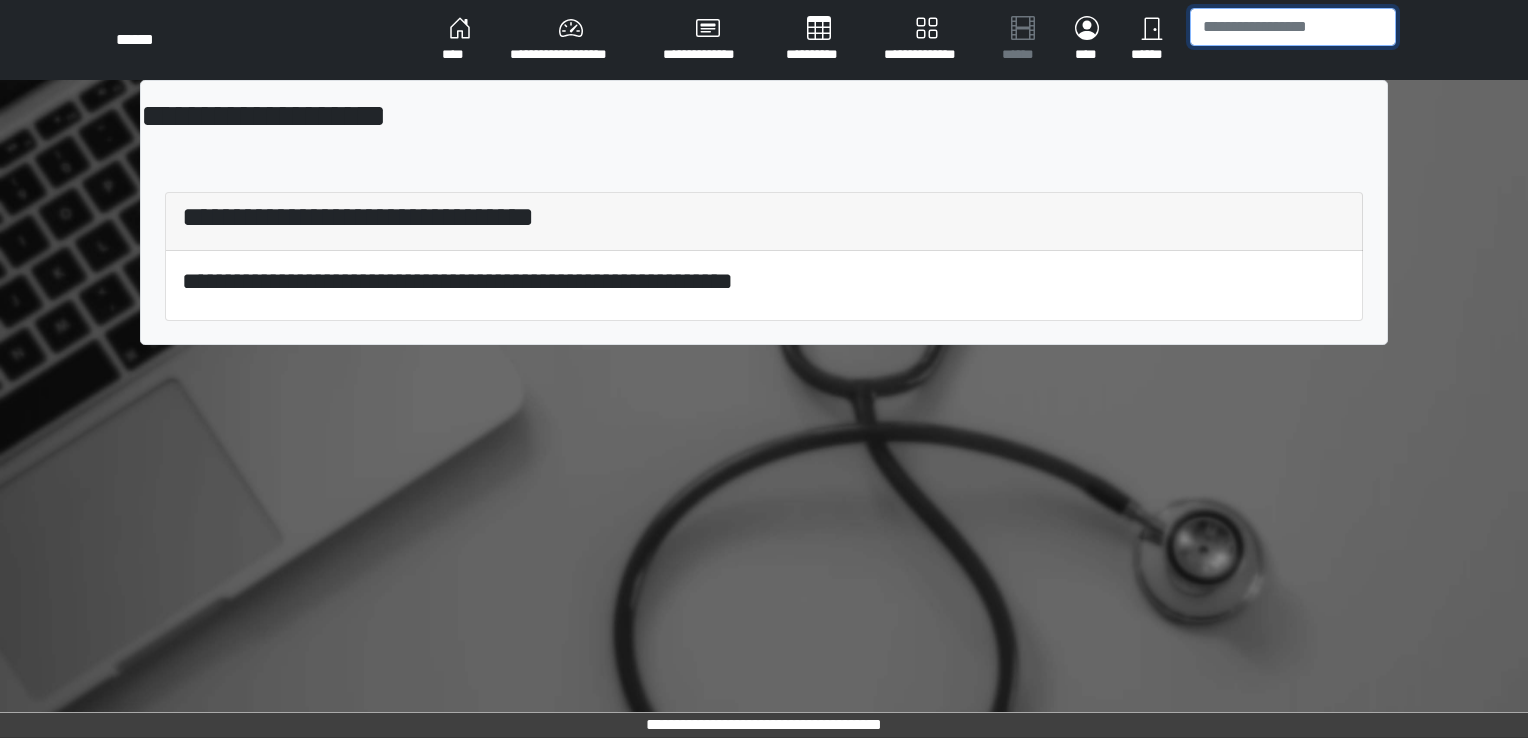 click at bounding box center (1293, 27) 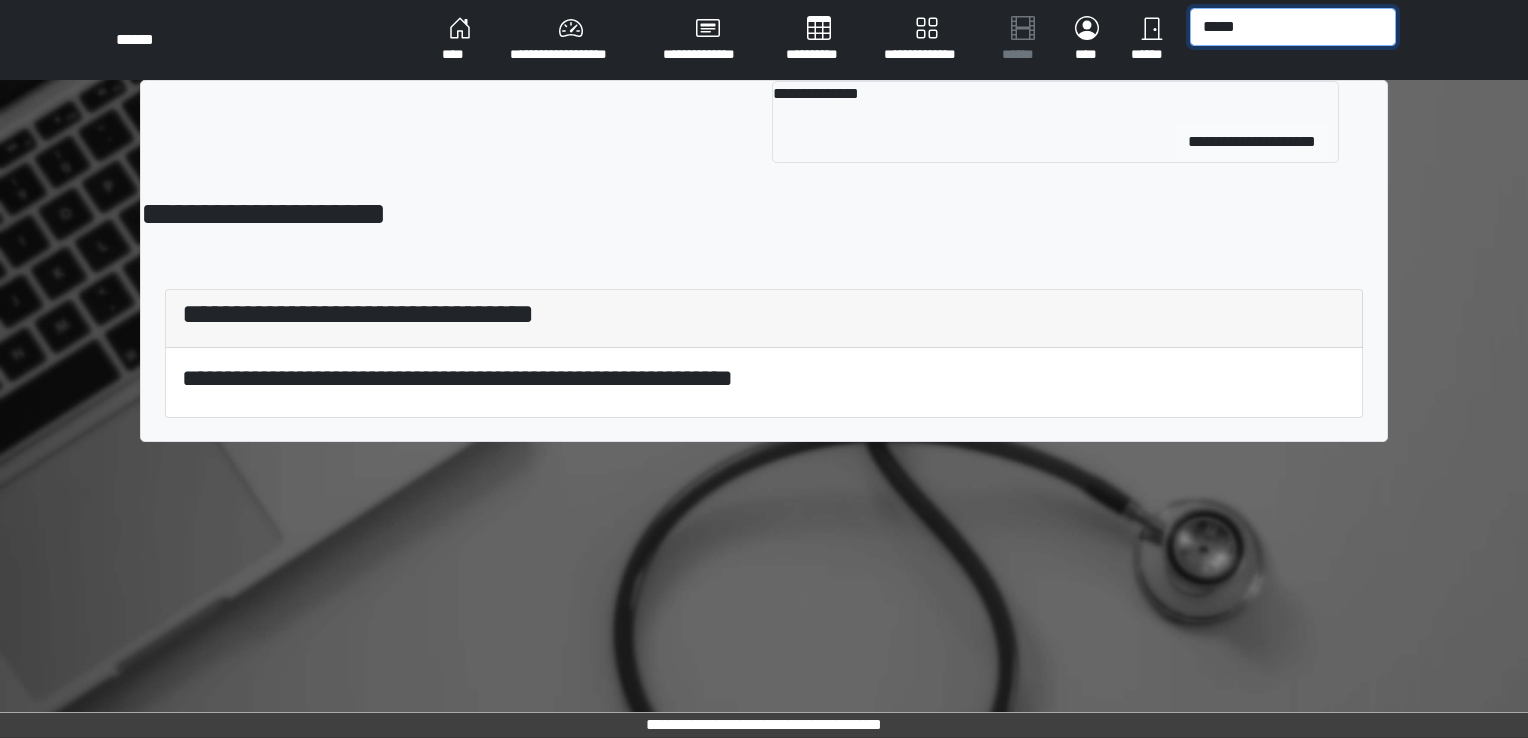 type on "*****" 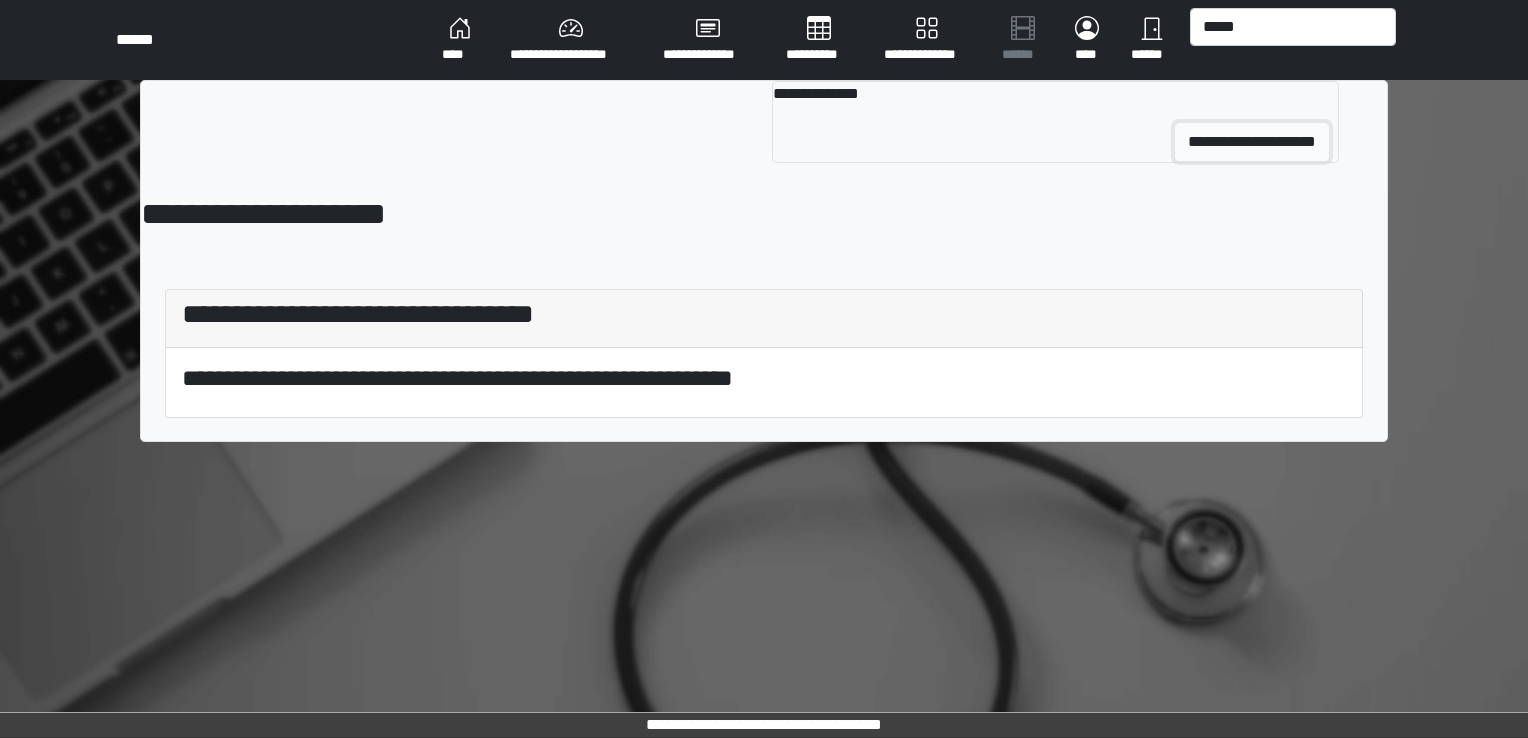 click on "**********" at bounding box center (1252, 142) 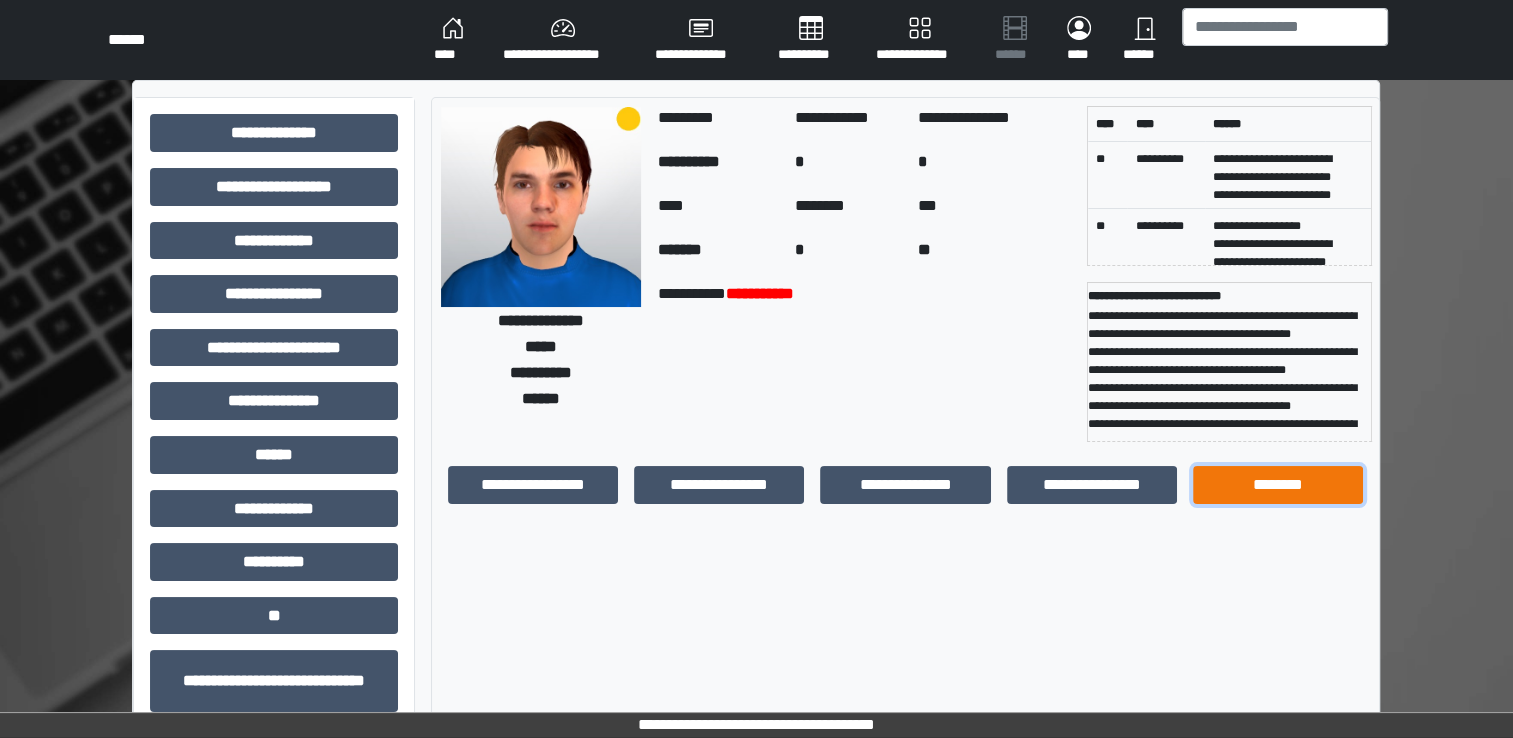 click on "********" at bounding box center (1278, 485) 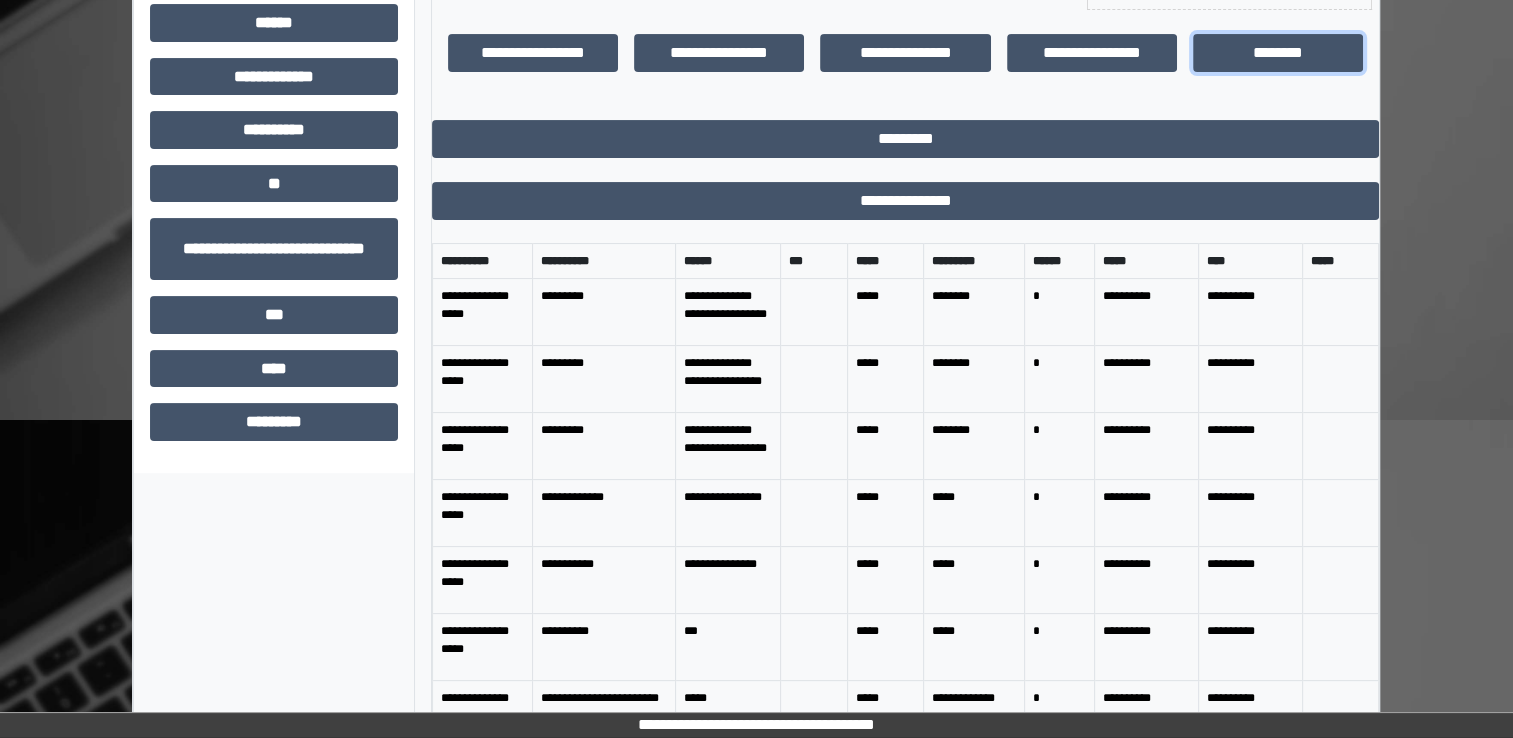 scroll, scrollTop: 434, scrollLeft: 0, axis: vertical 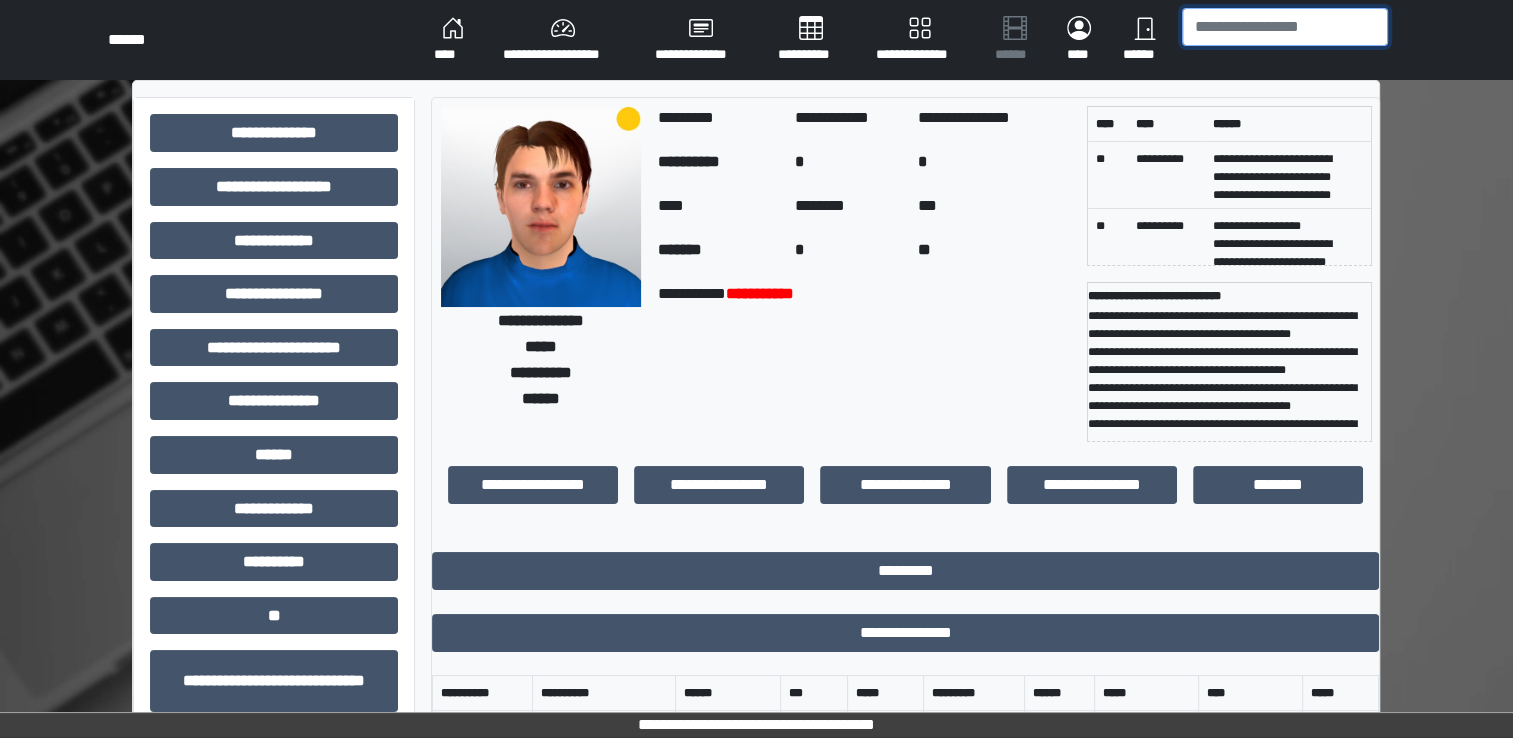 click at bounding box center [1285, 27] 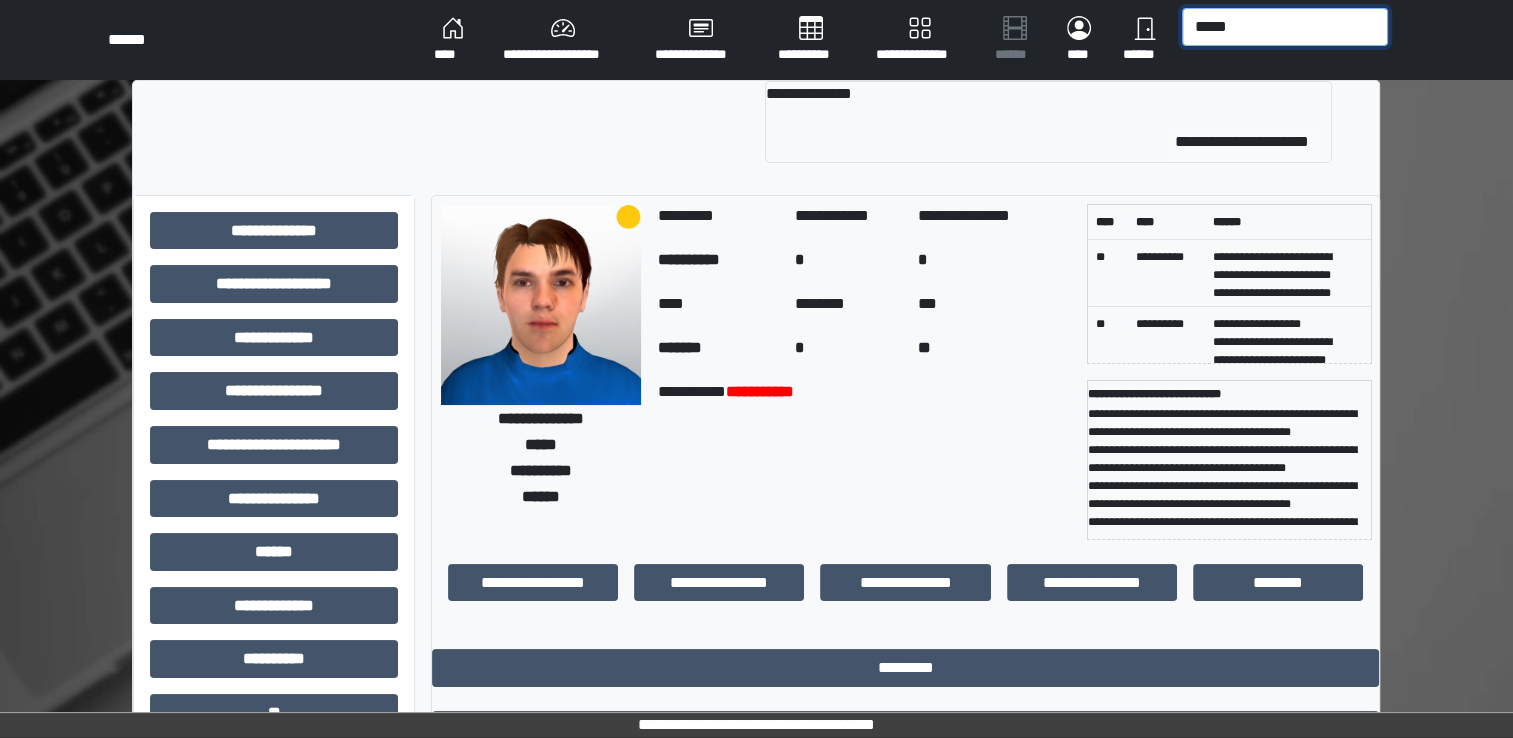 type on "*****" 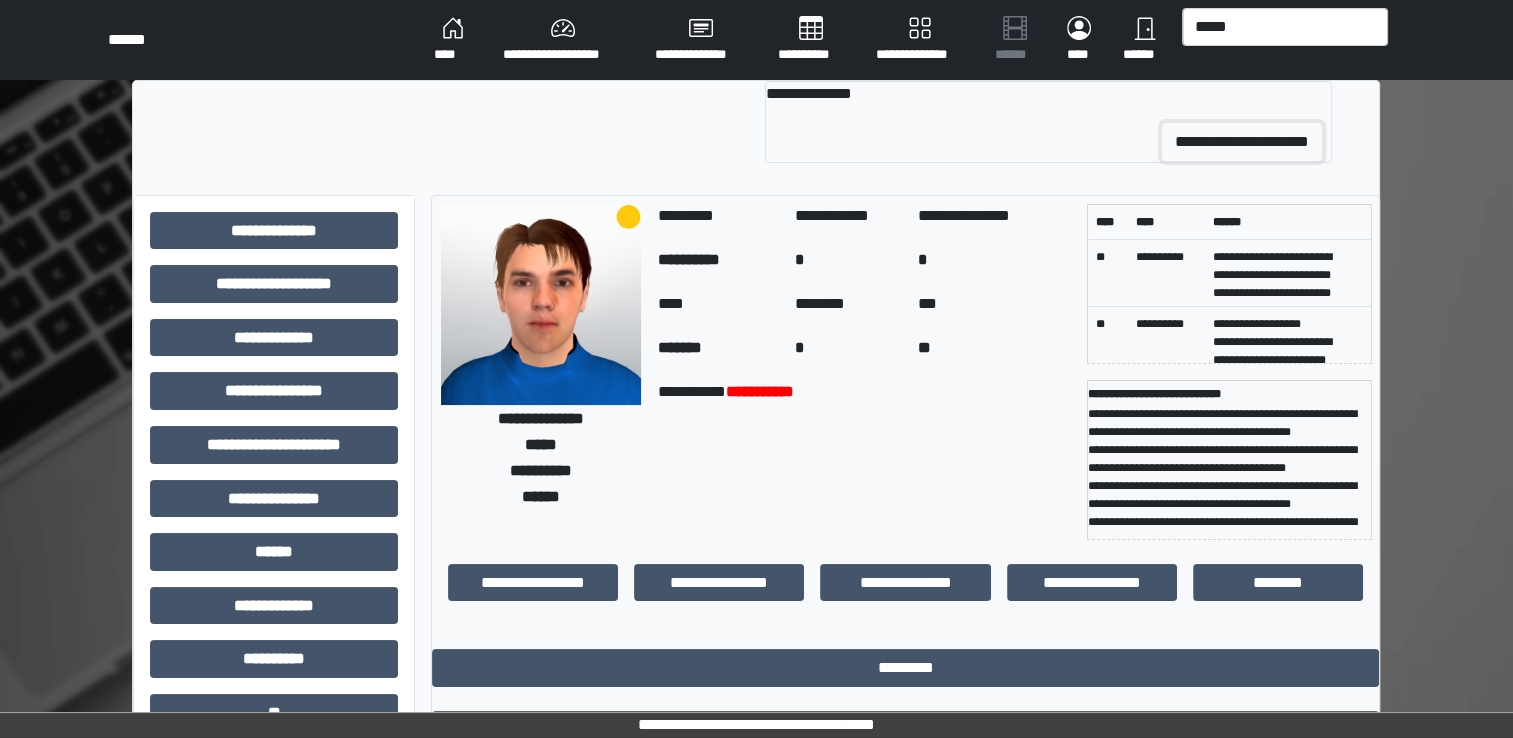 click on "**********" at bounding box center [1242, 142] 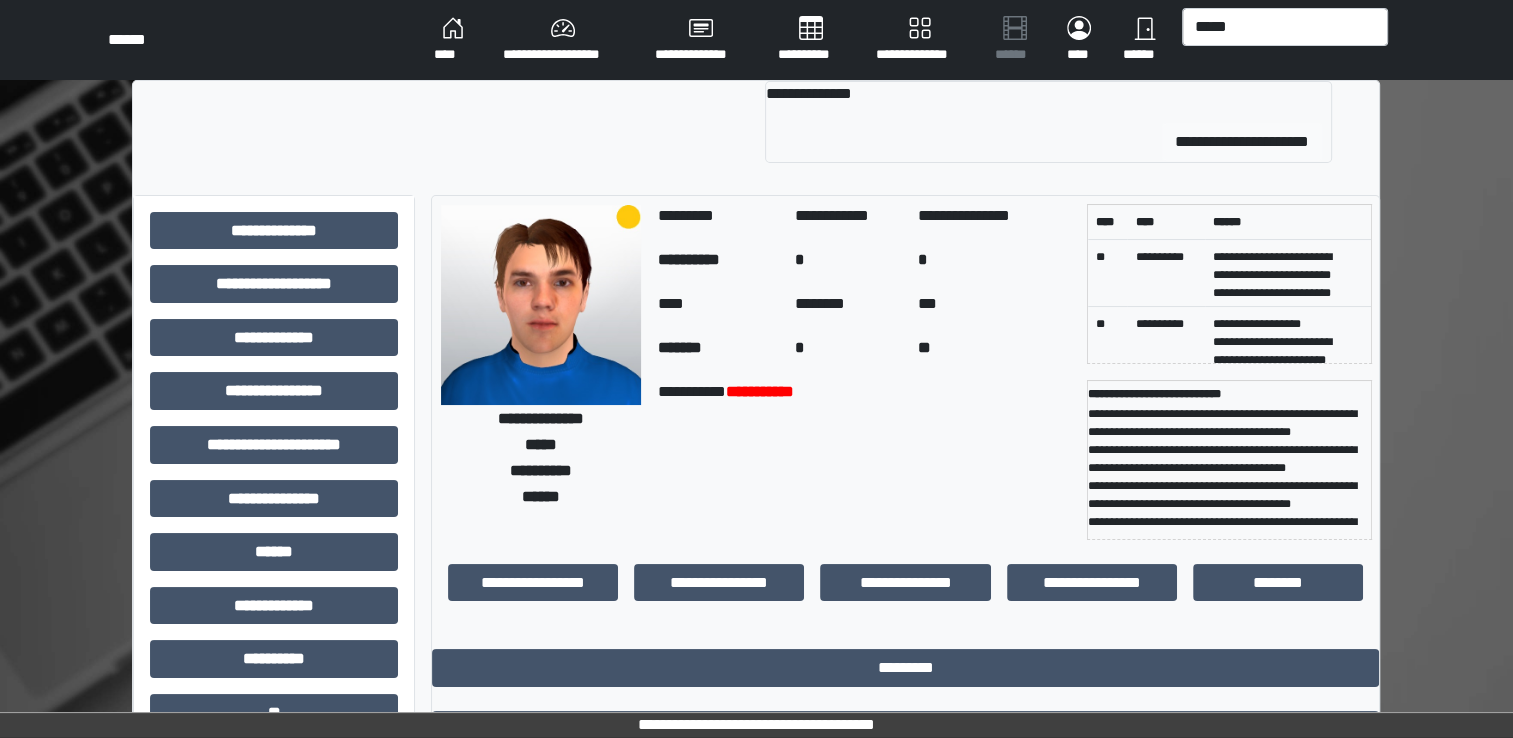 type 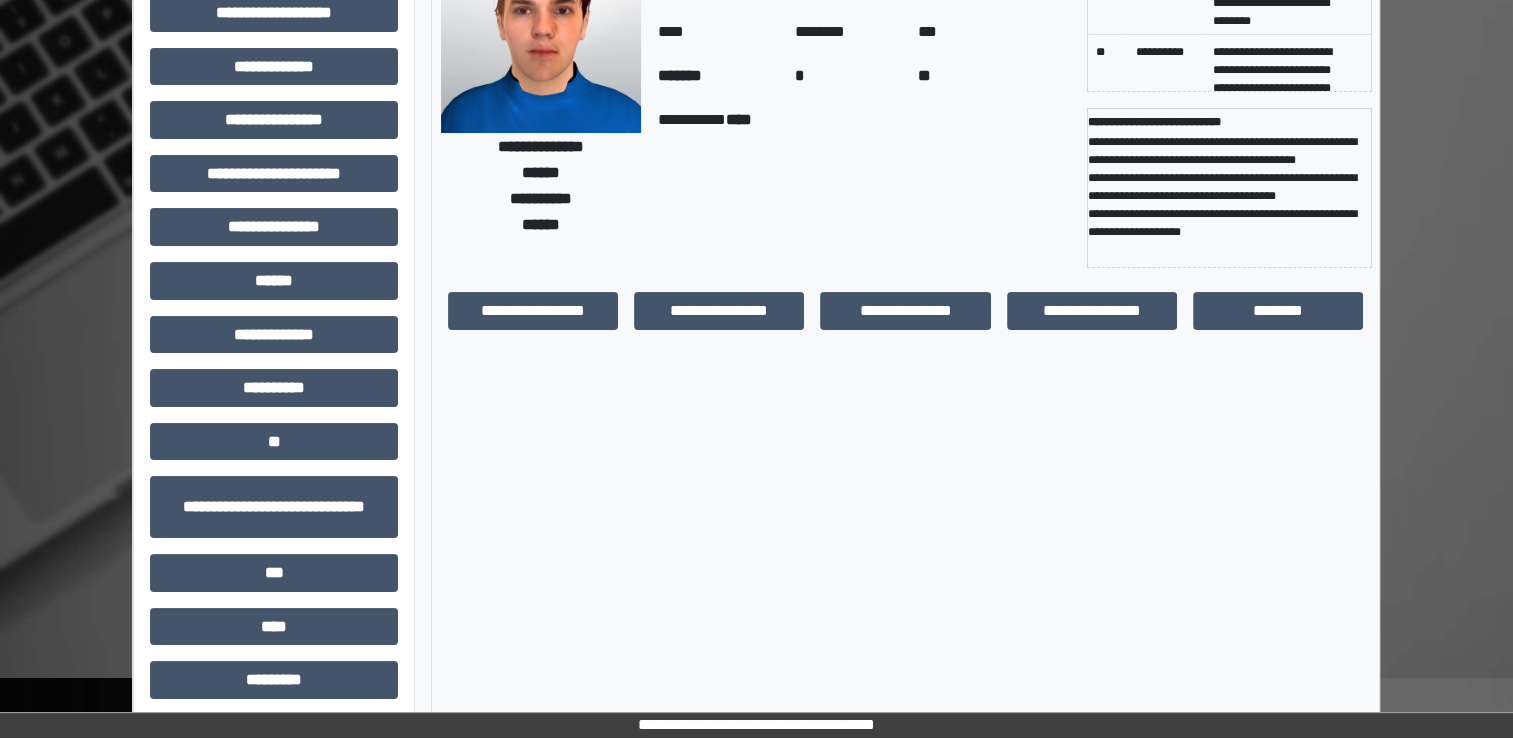 scroll, scrollTop: 184, scrollLeft: 0, axis: vertical 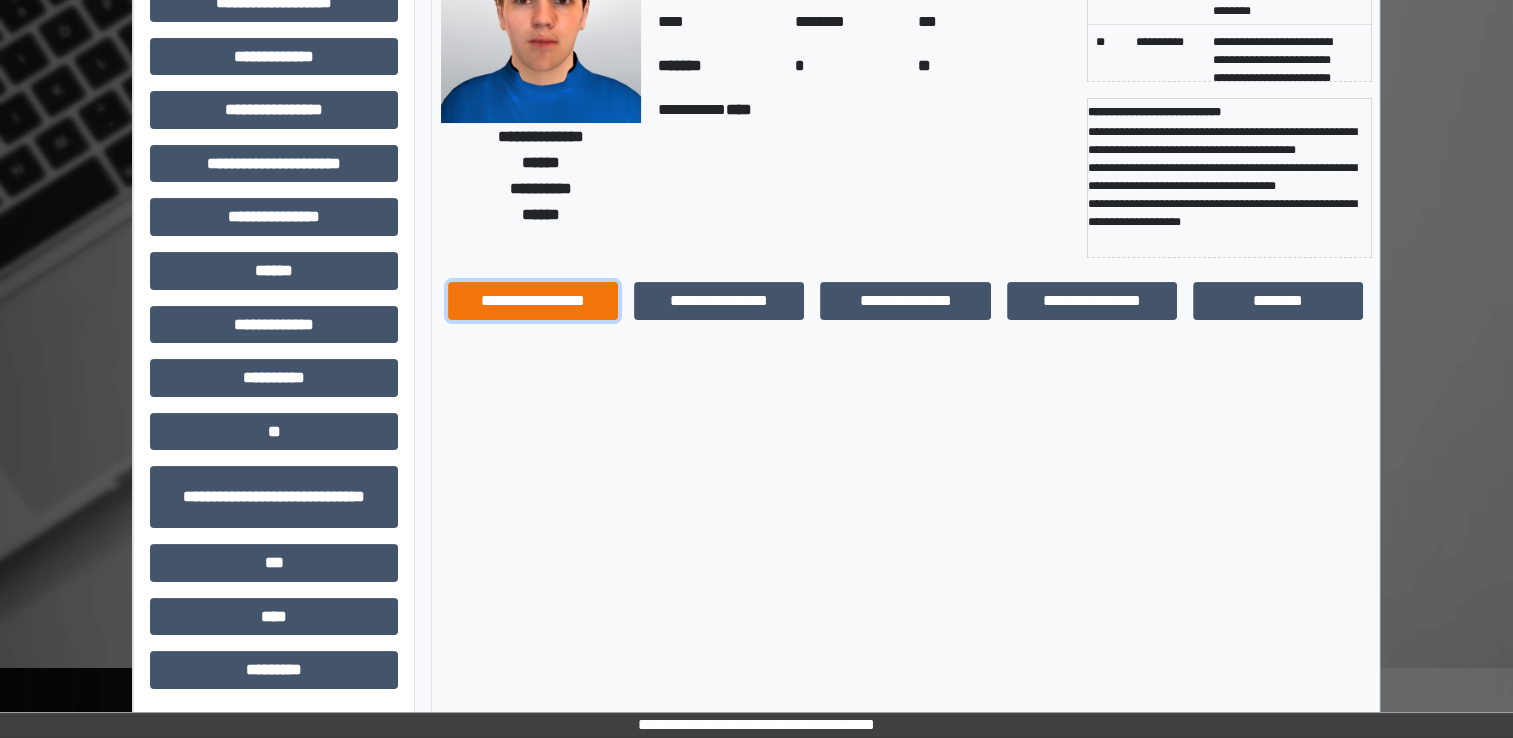 click on "**********" at bounding box center [533, 301] 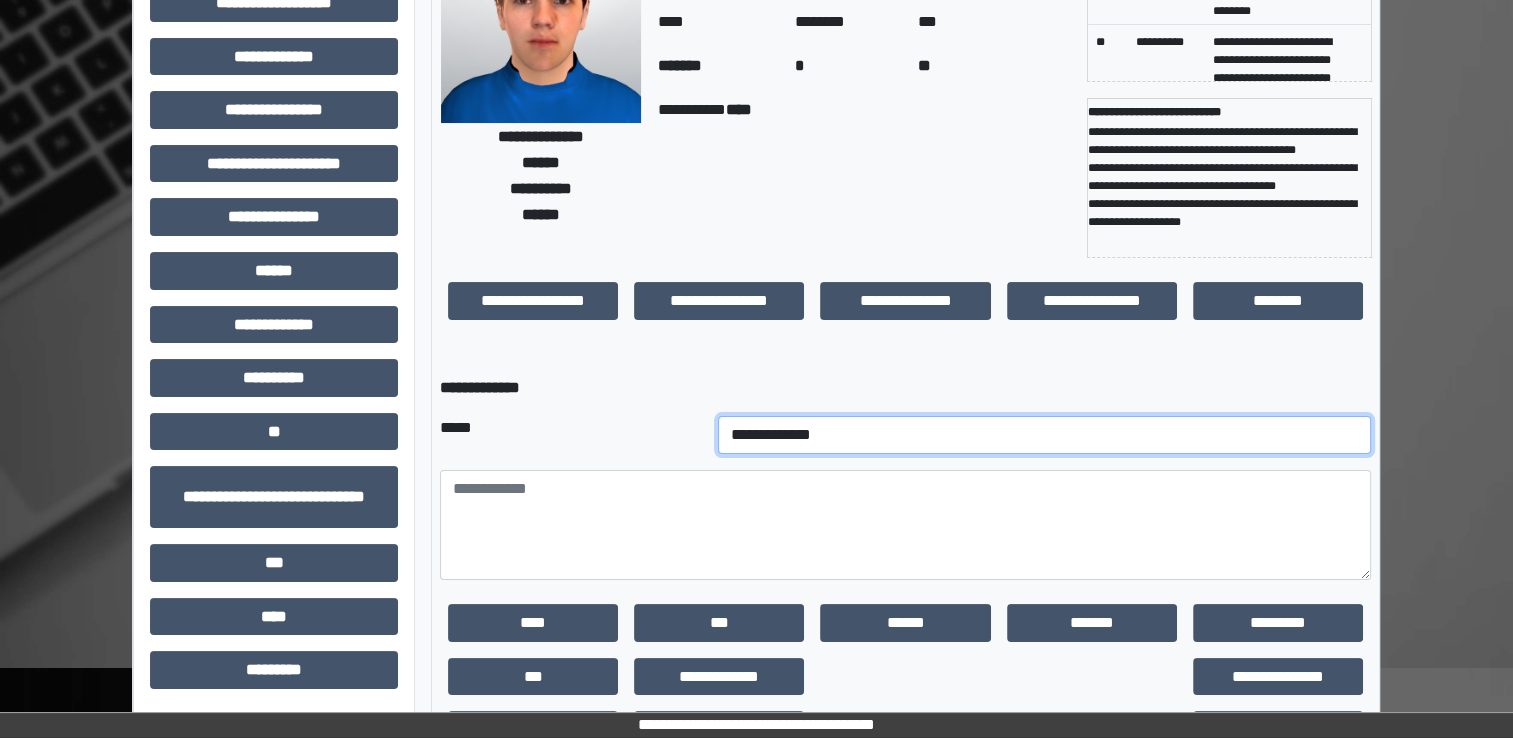 click on "**********" at bounding box center (1045, 435) 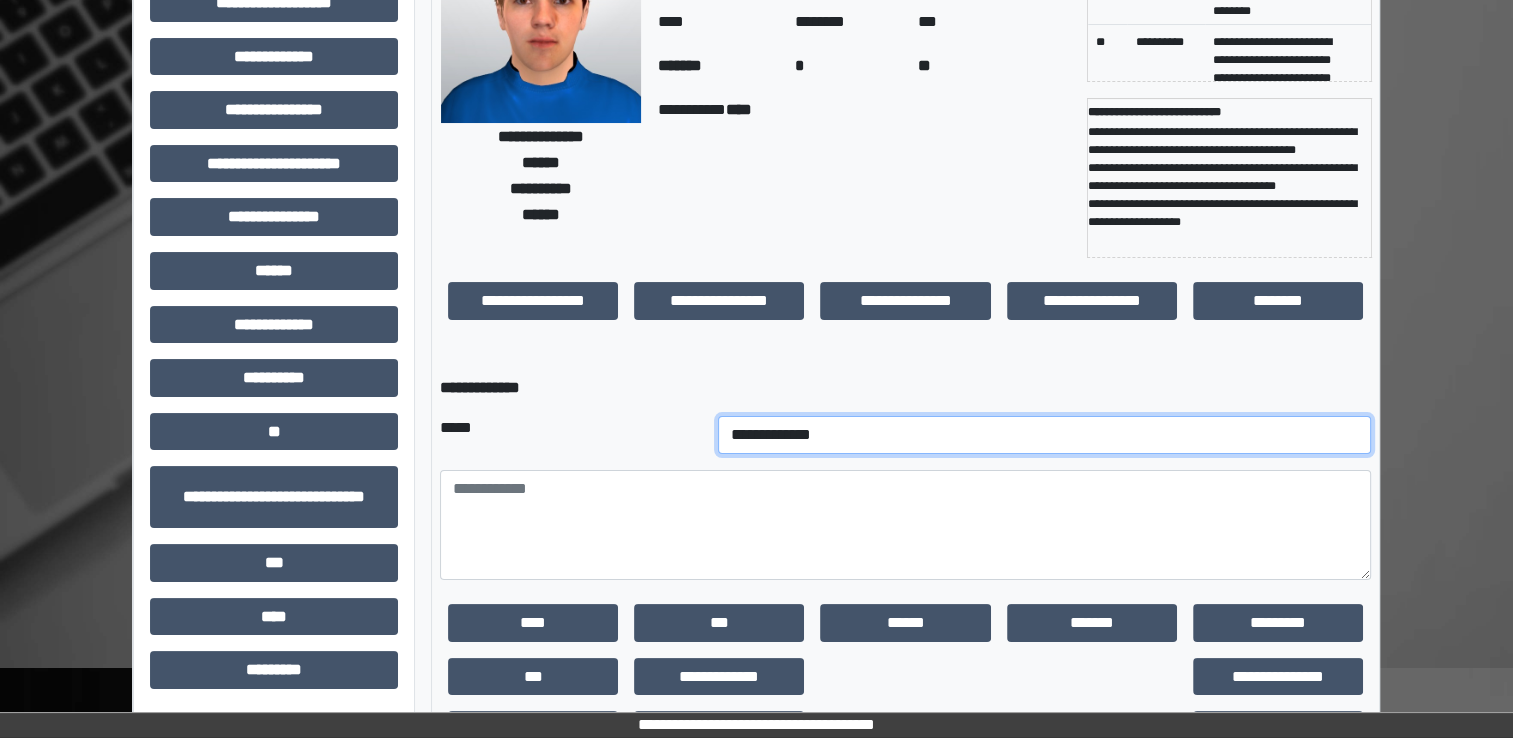 select on "*" 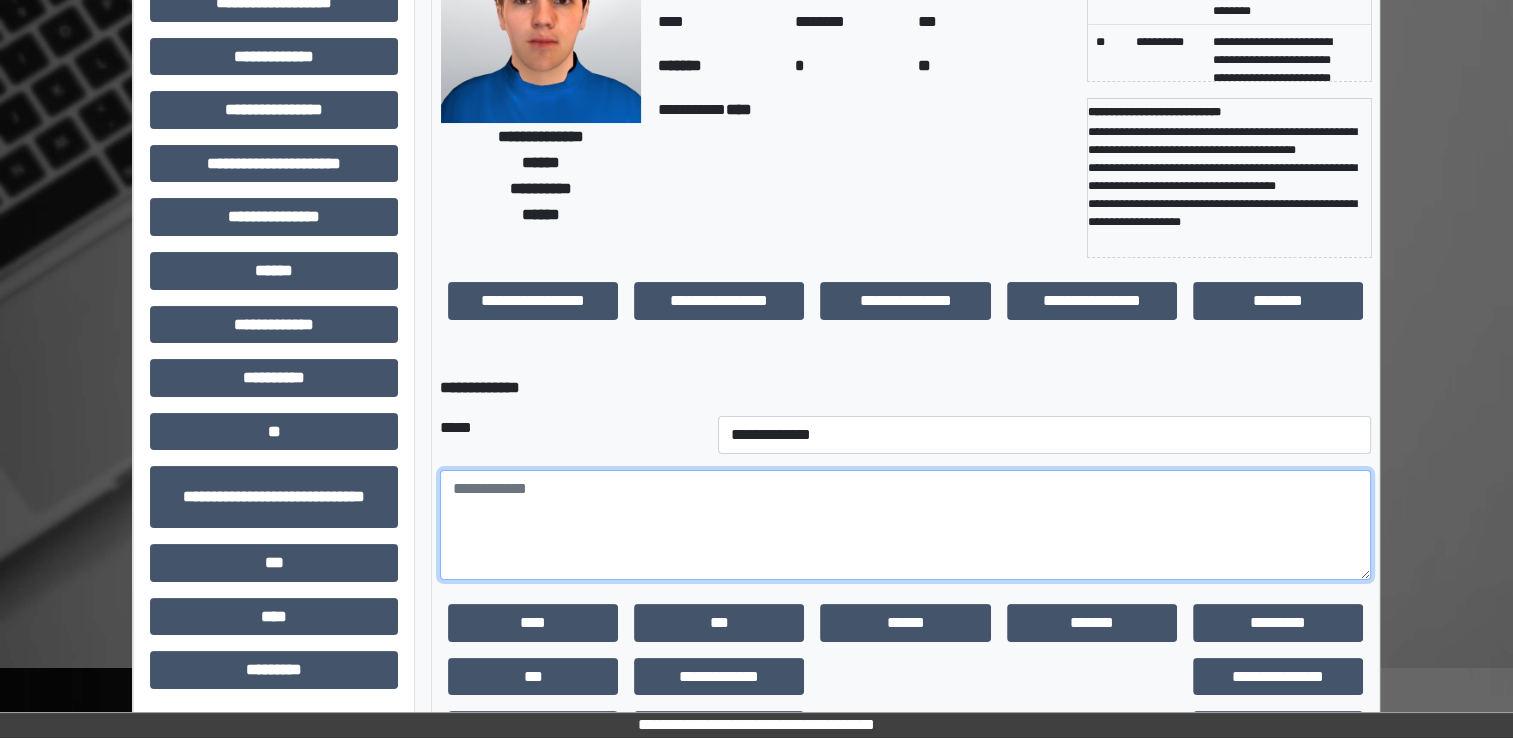 click at bounding box center [905, 525] 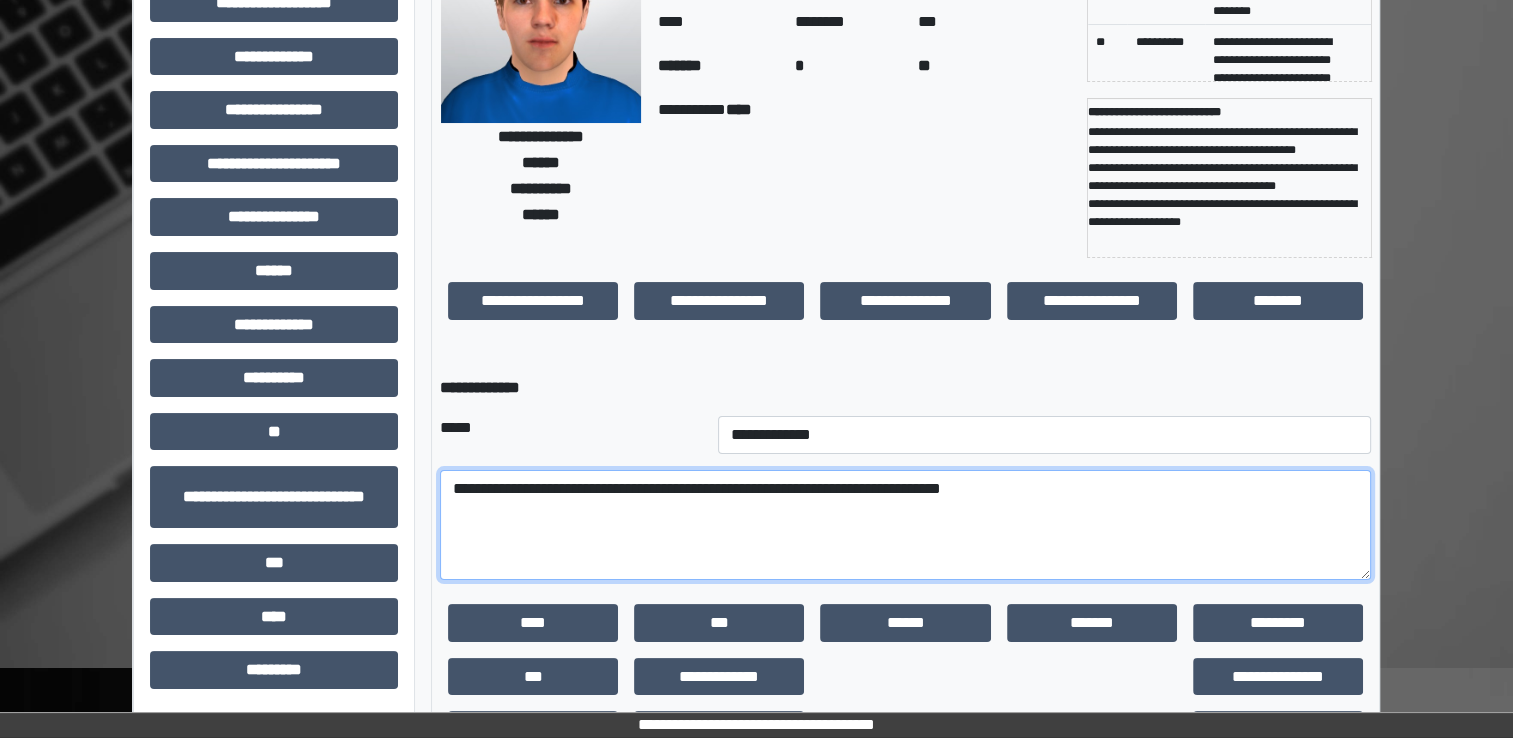 type on "**********" 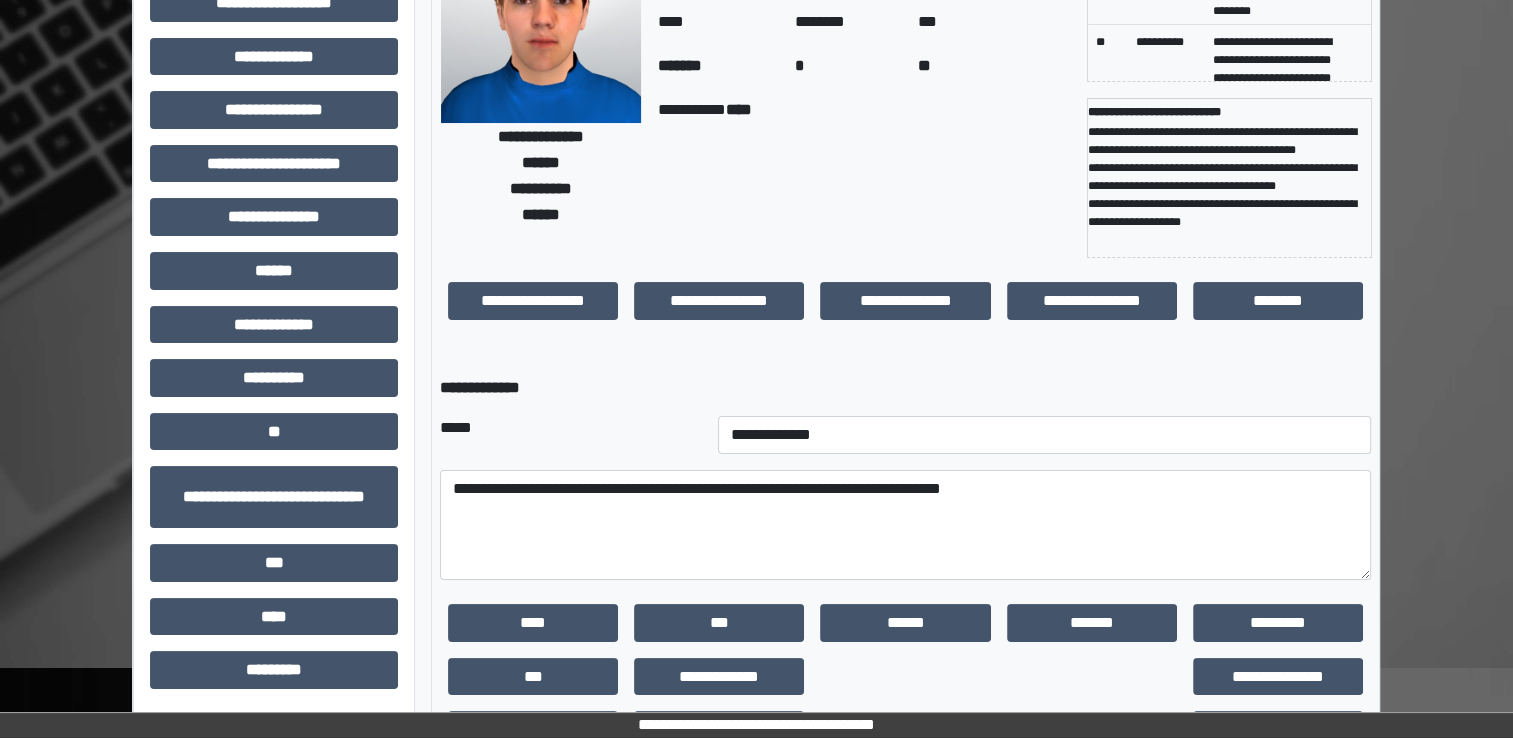 click on "**********" at bounding box center [756, 354] 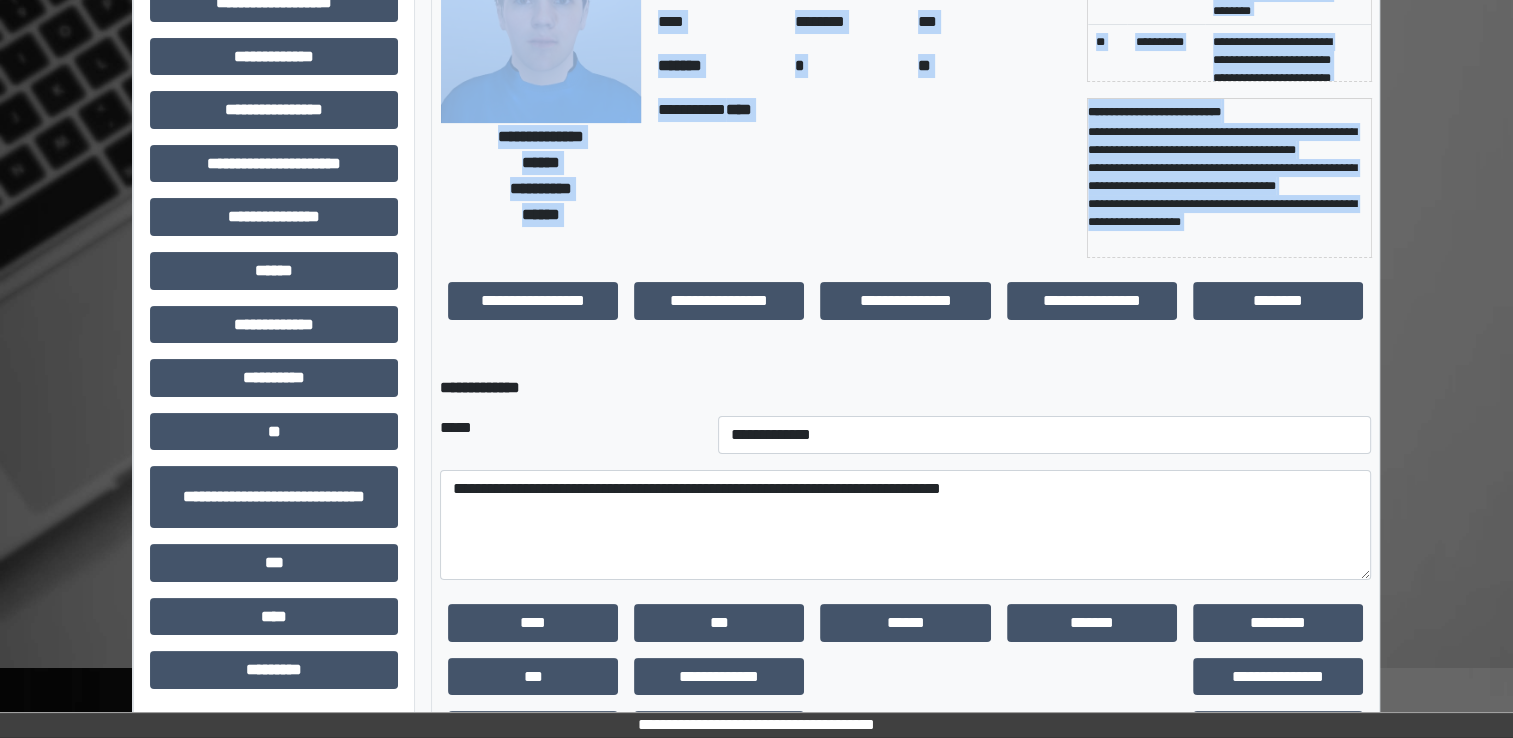 drag, startPoint x: 1512, startPoint y: 334, endPoint x: 1503, endPoint y: 425, distance: 91.44397 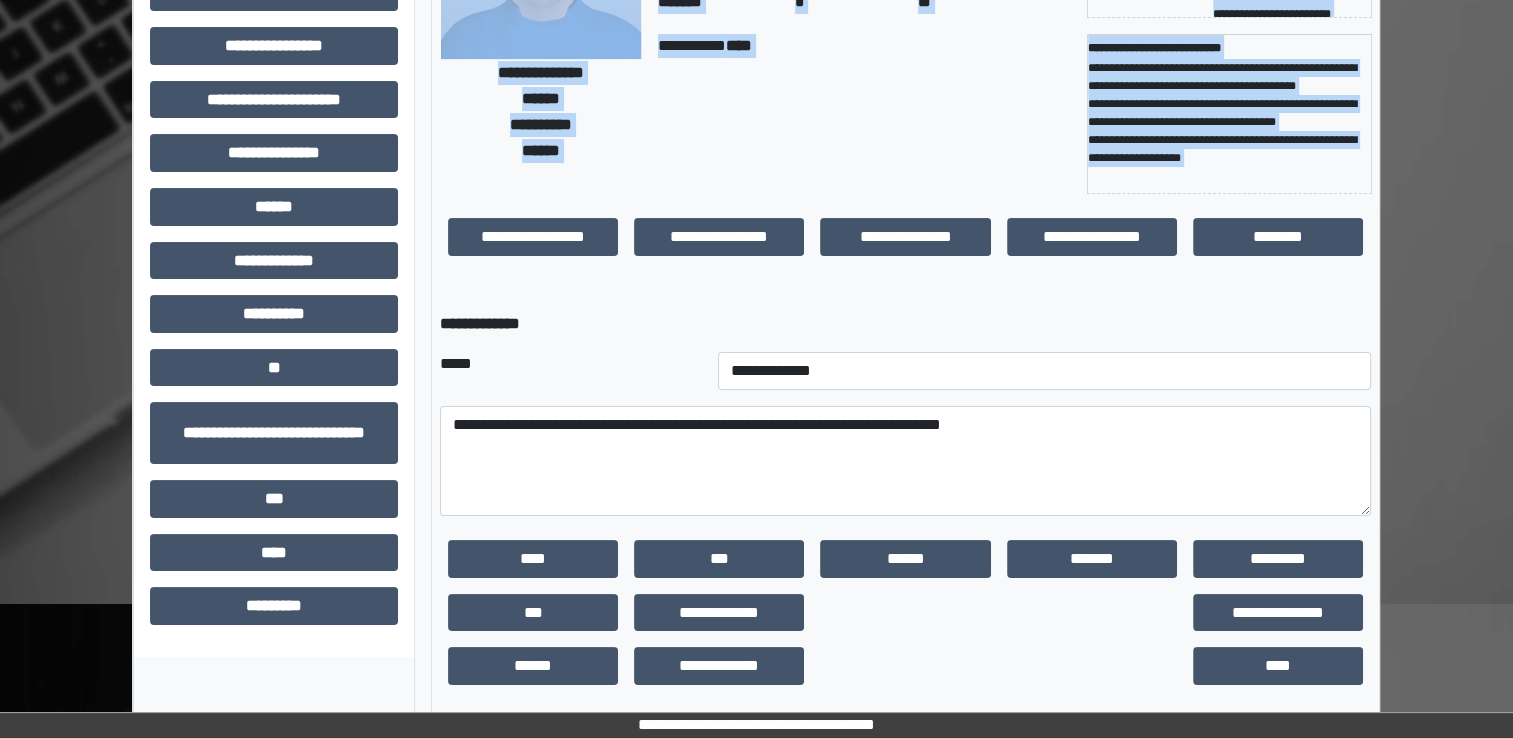 scroll, scrollTop: 259, scrollLeft: 0, axis: vertical 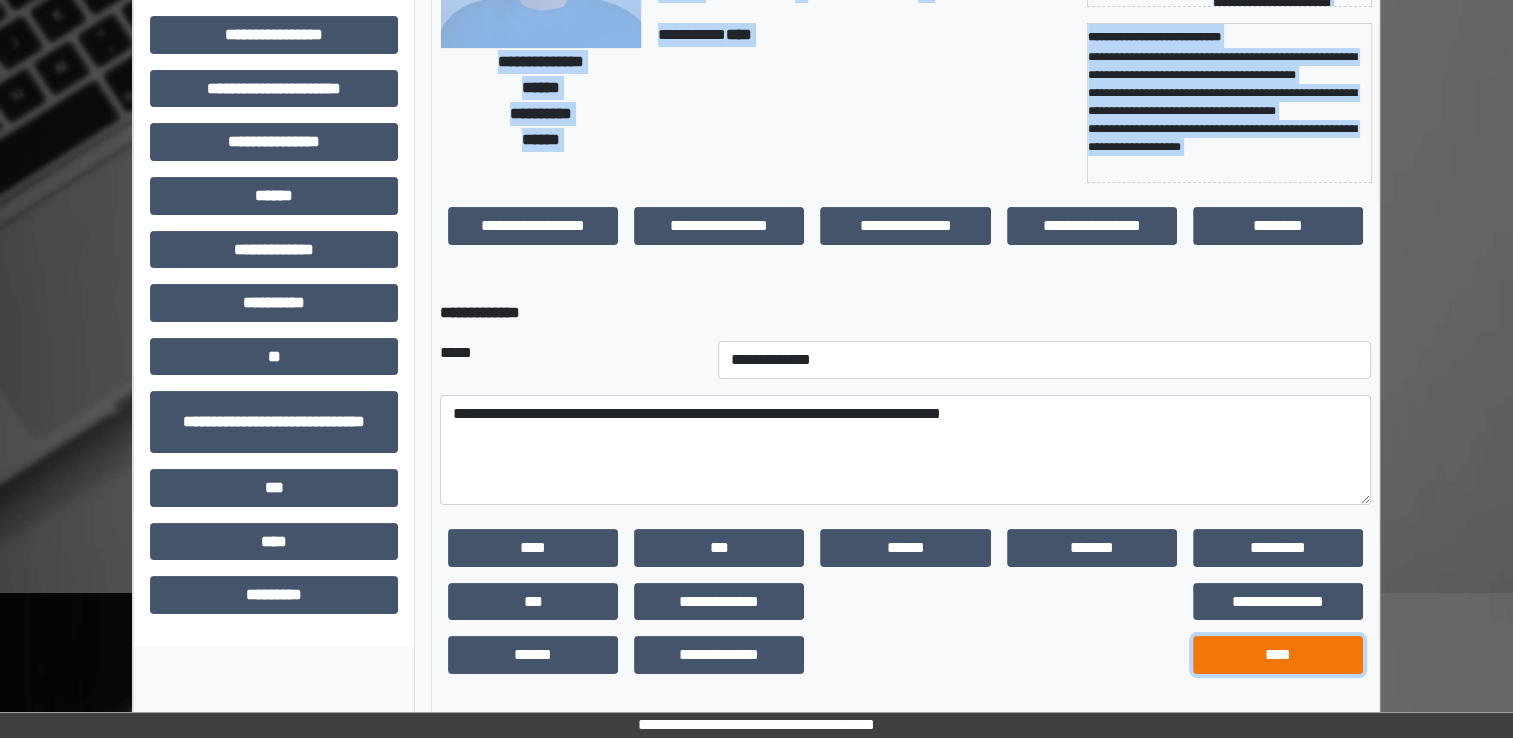 click on "****" at bounding box center [1278, 655] 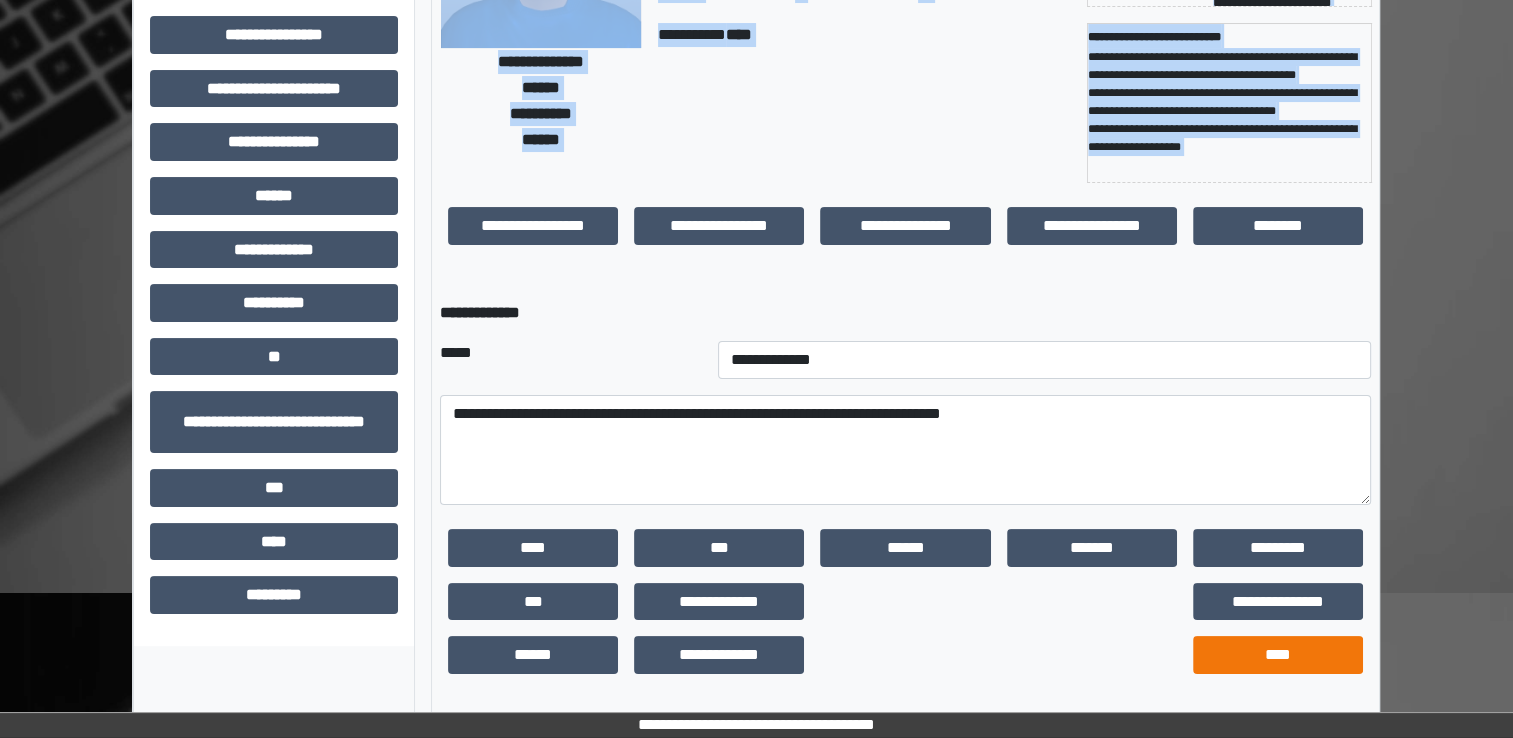 scroll, scrollTop: 184, scrollLeft: 0, axis: vertical 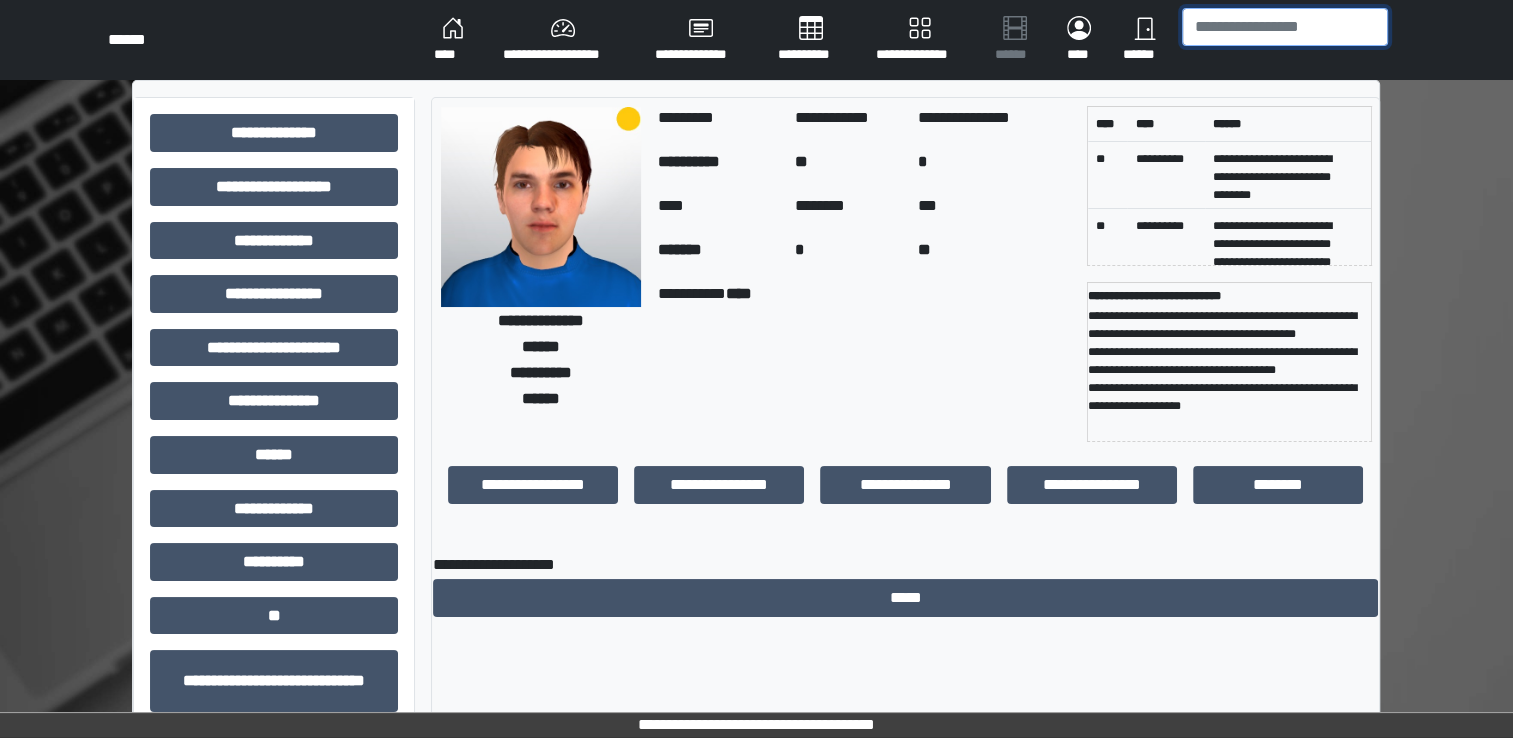 click at bounding box center [1285, 27] 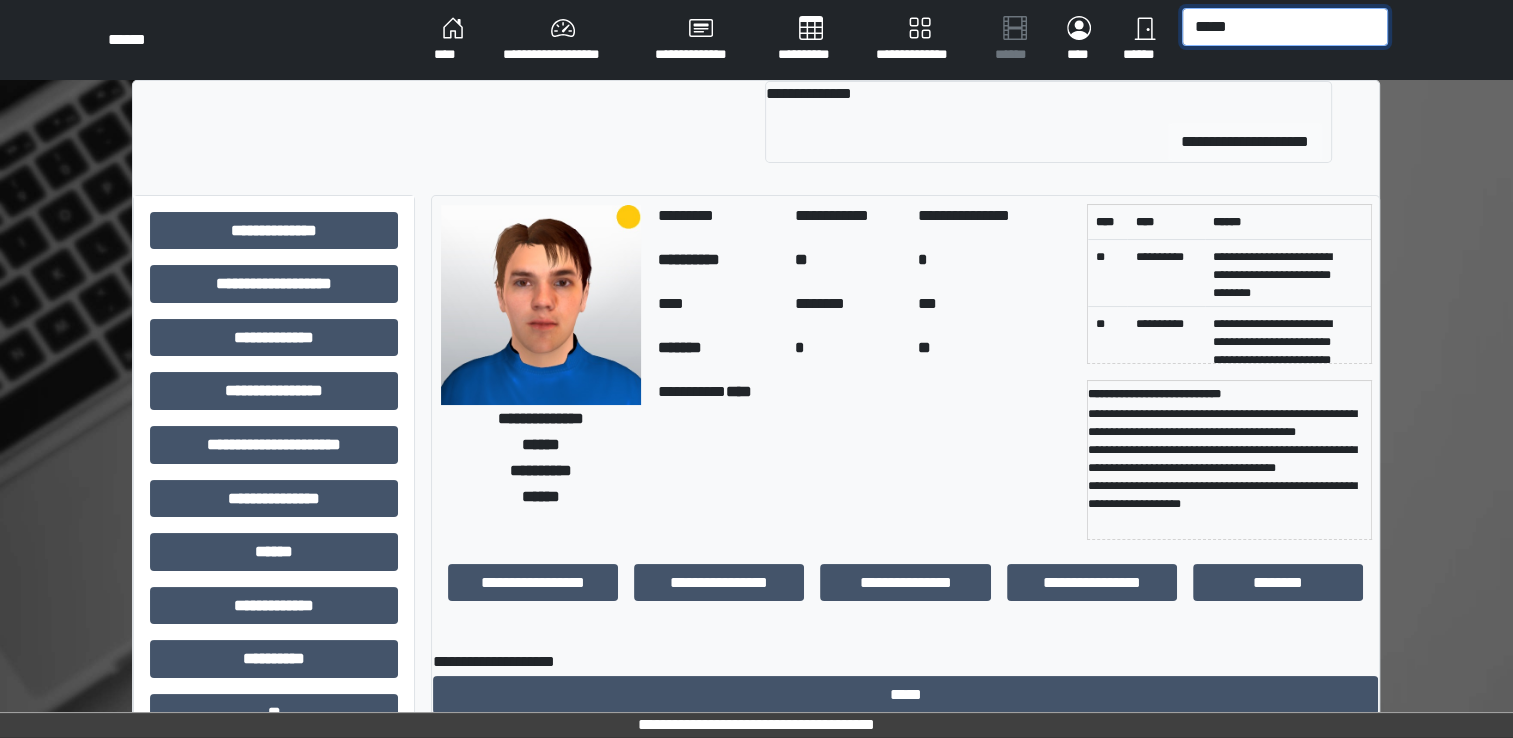 type on "*****" 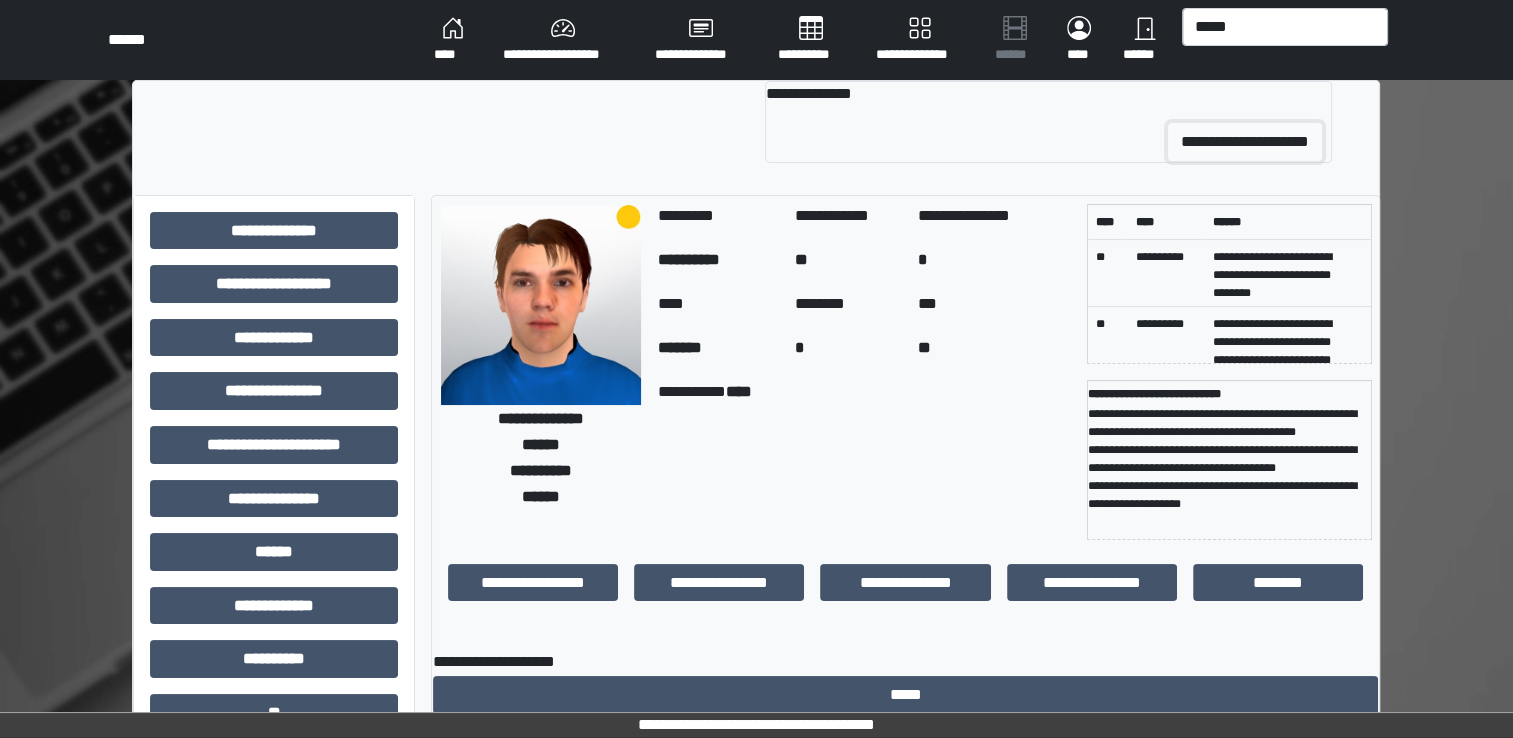 click on "**********" at bounding box center (1245, 142) 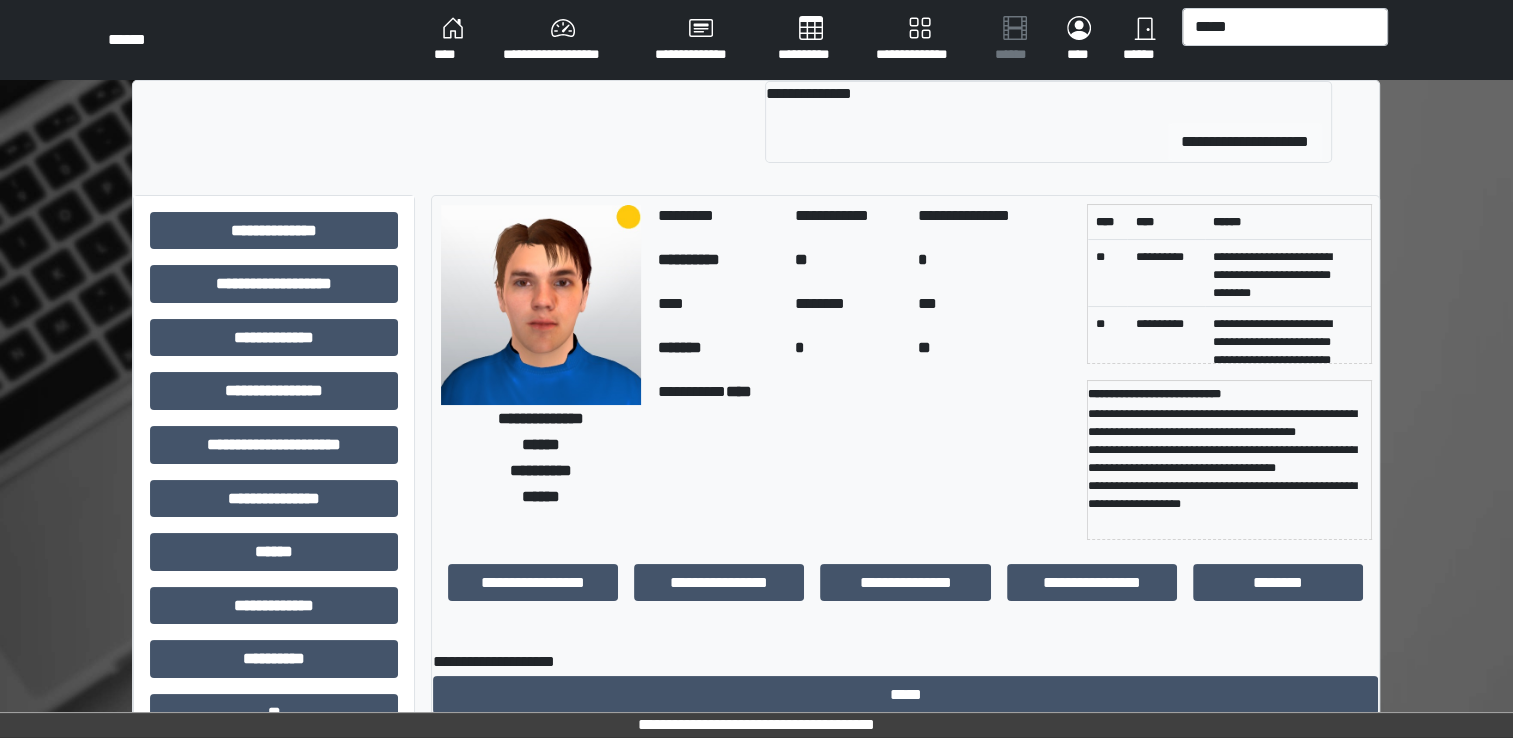 type 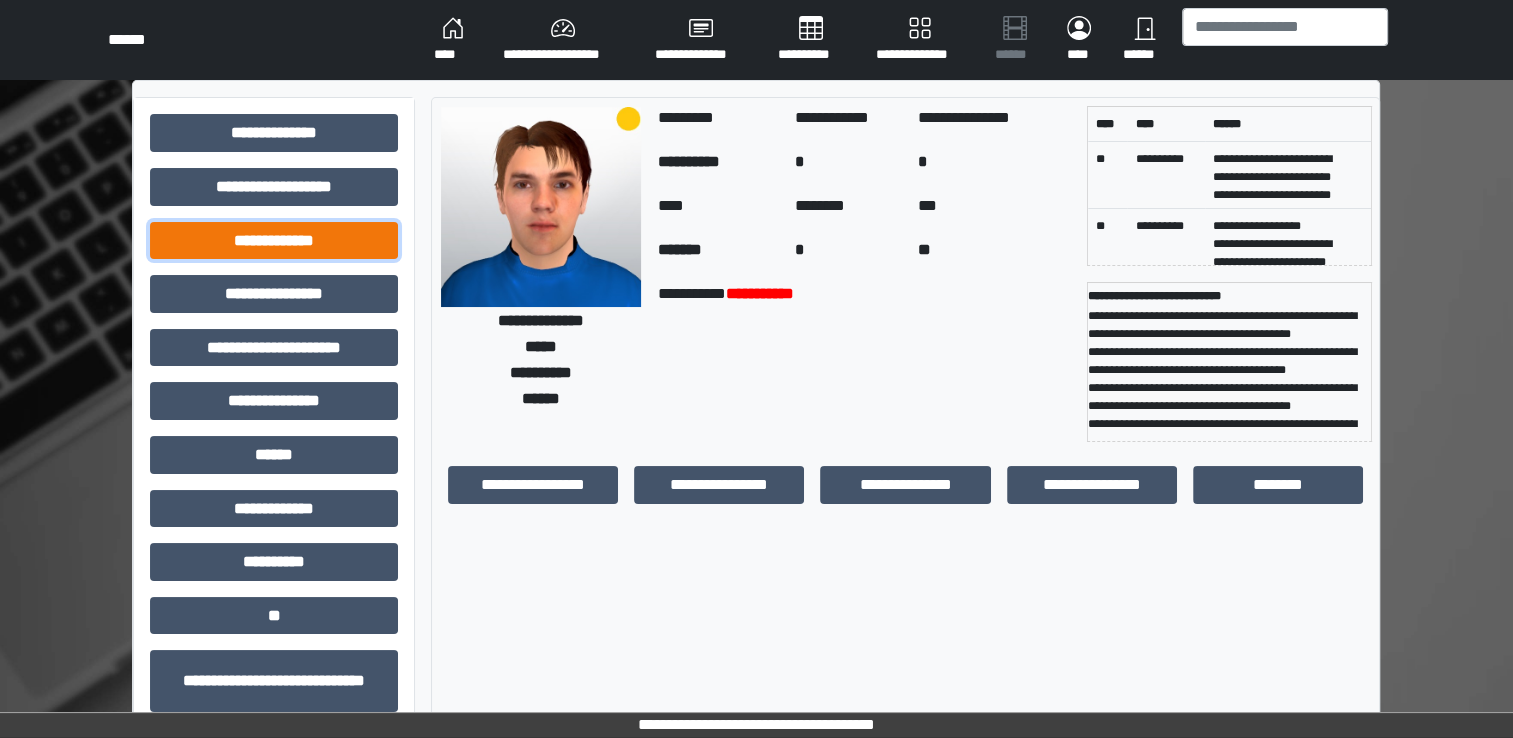 click on "**********" at bounding box center [274, 241] 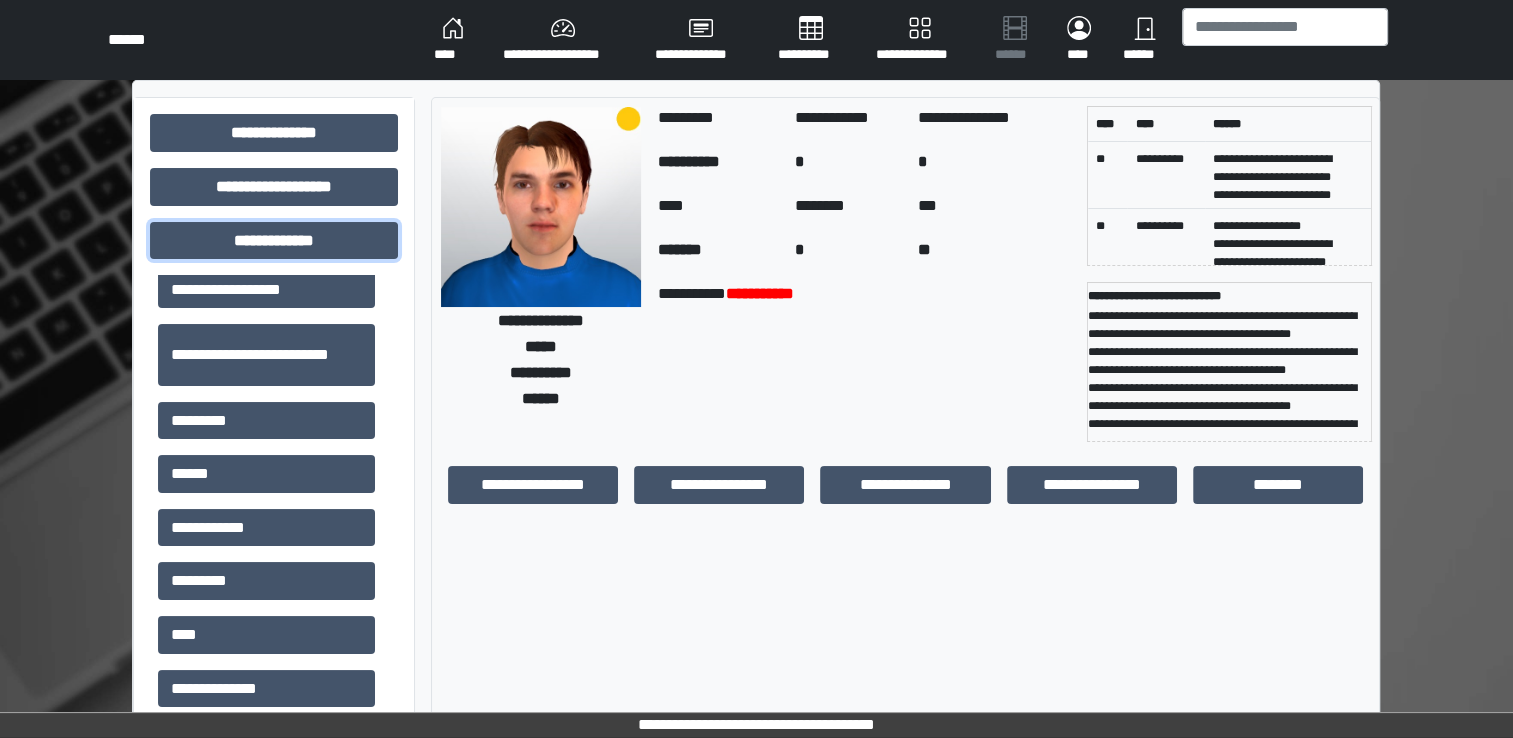 scroll, scrollTop: 499, scrollLeft: 0, axis: vertical 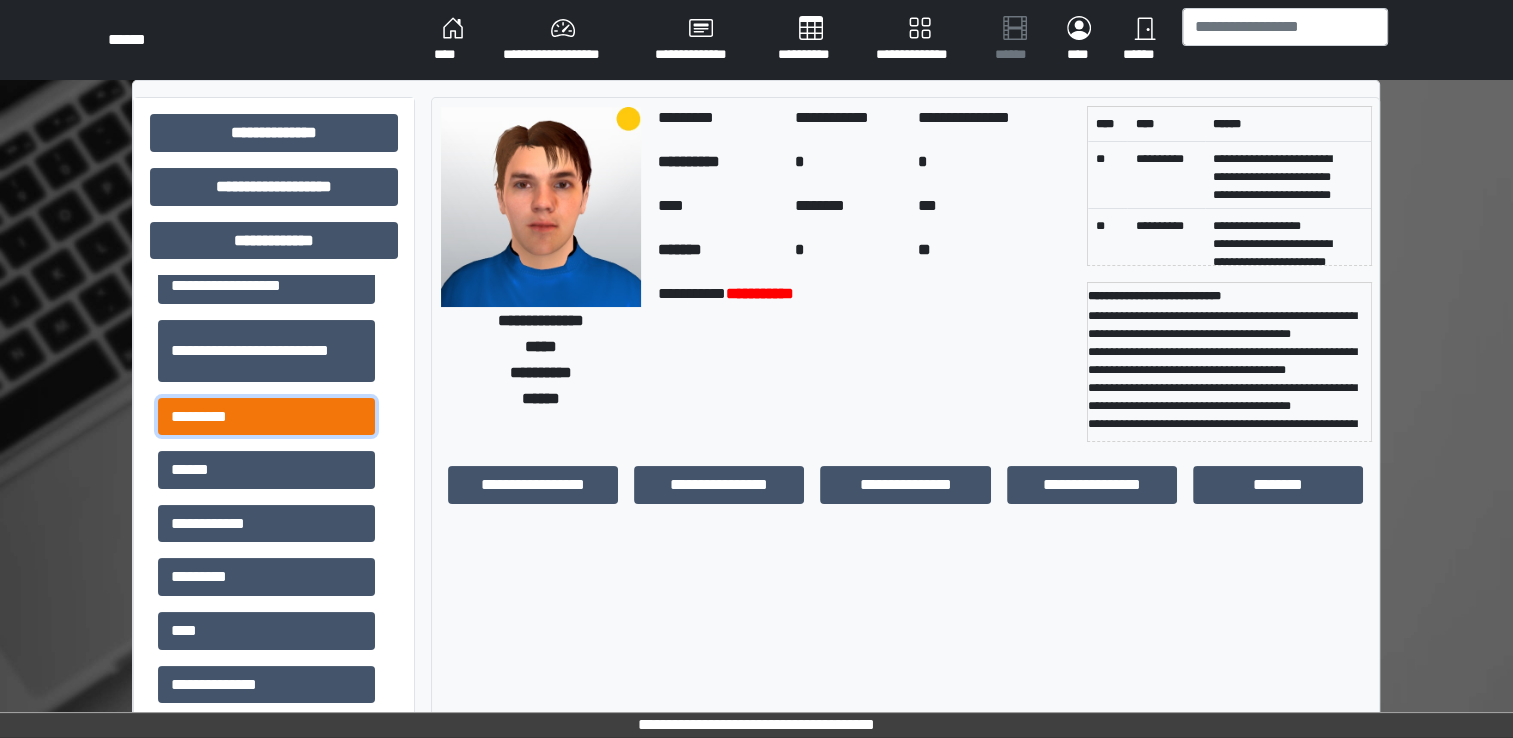 click on "*********" at bounding box center (266, 417) 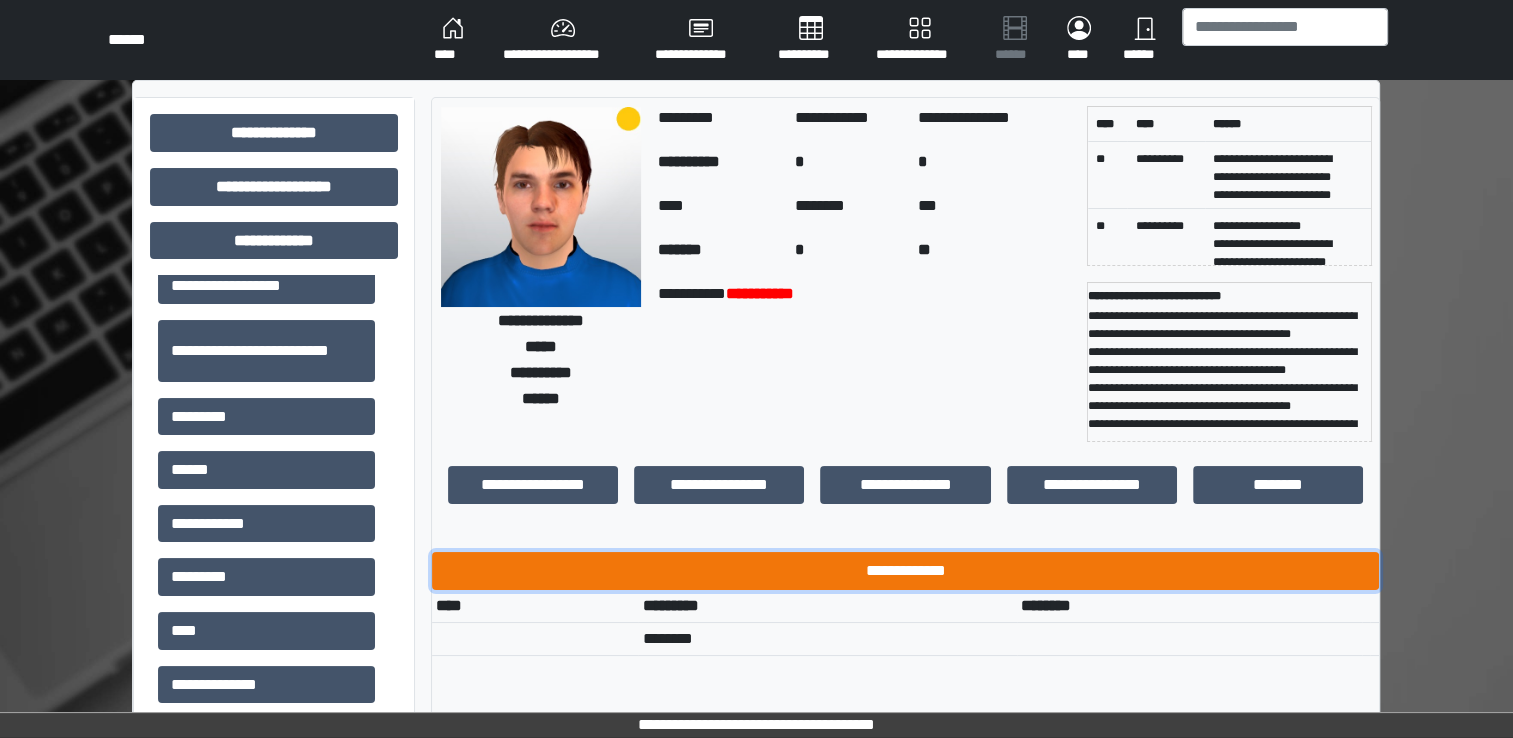 click on "**********" at bounding box center (905, 571) 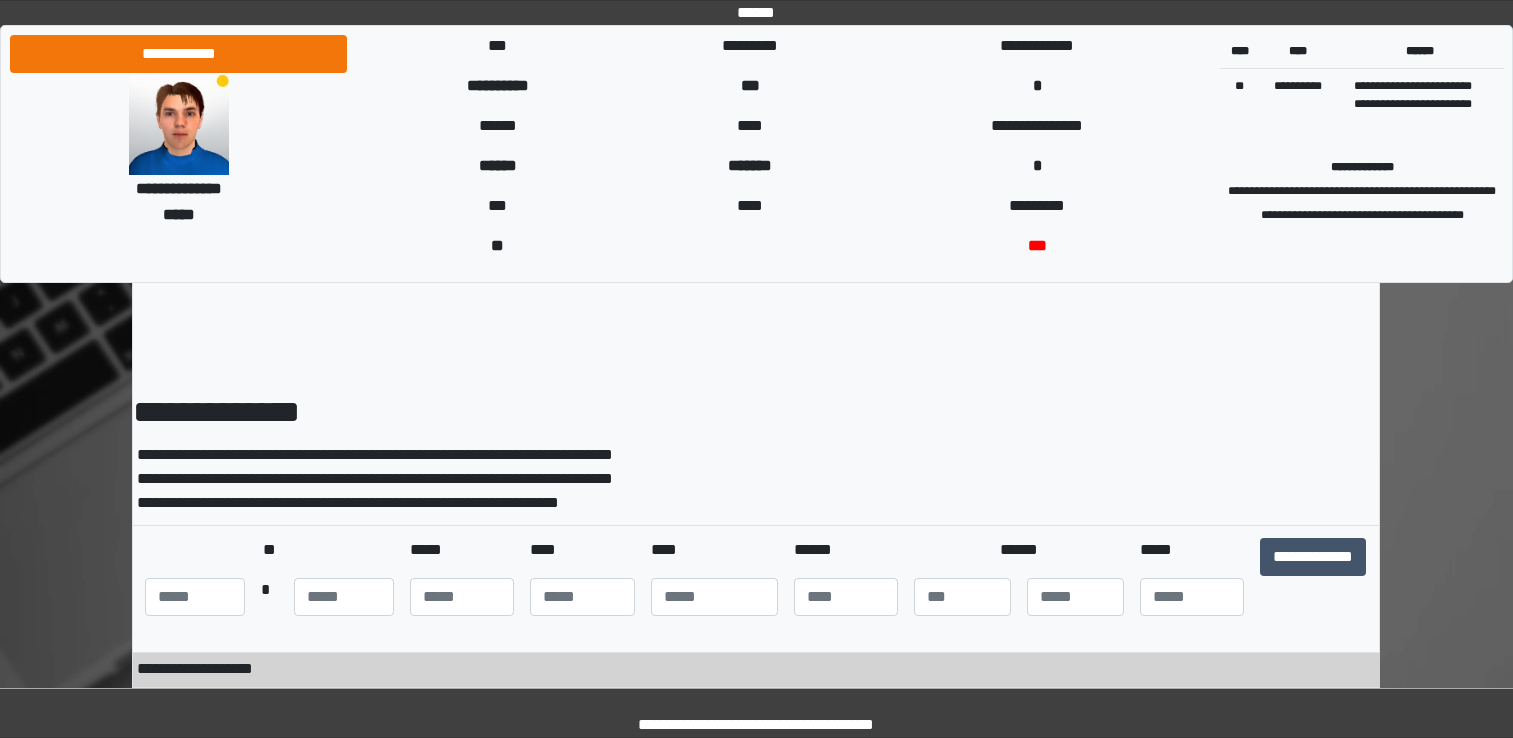scroll, scrollTop: 0, scrollLeft: 0, axis: both 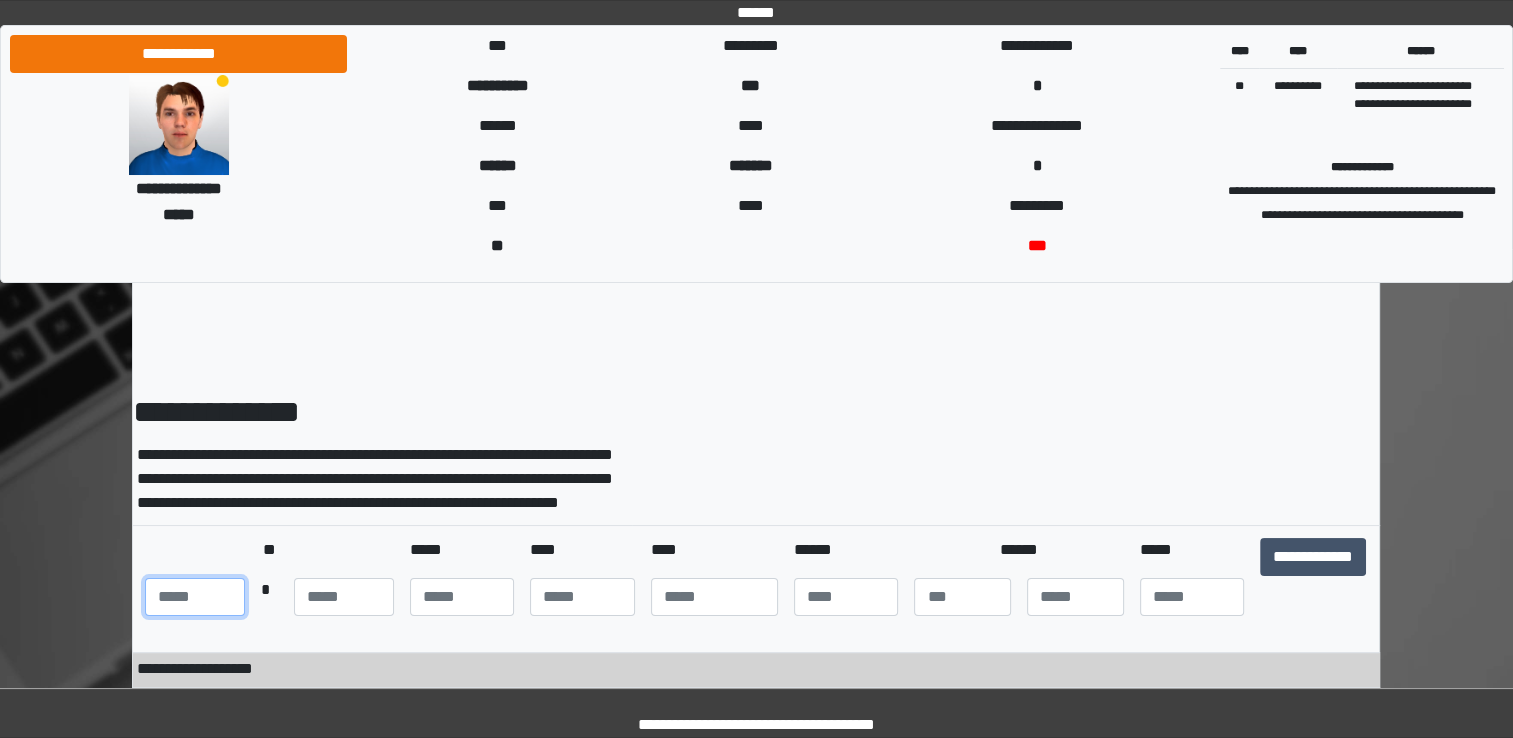 click at bounding box center [195, 597] 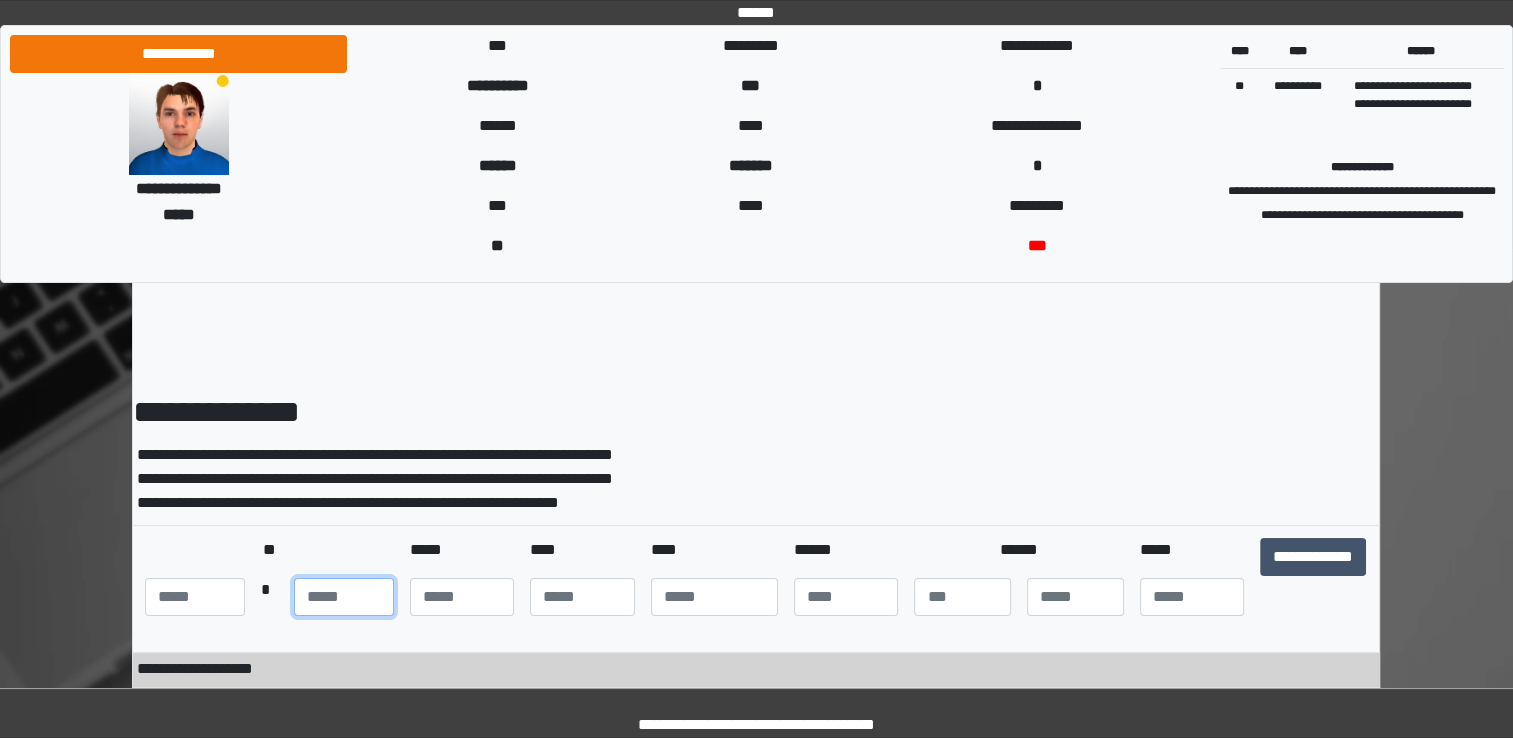 click at bounding box center [344, 597] 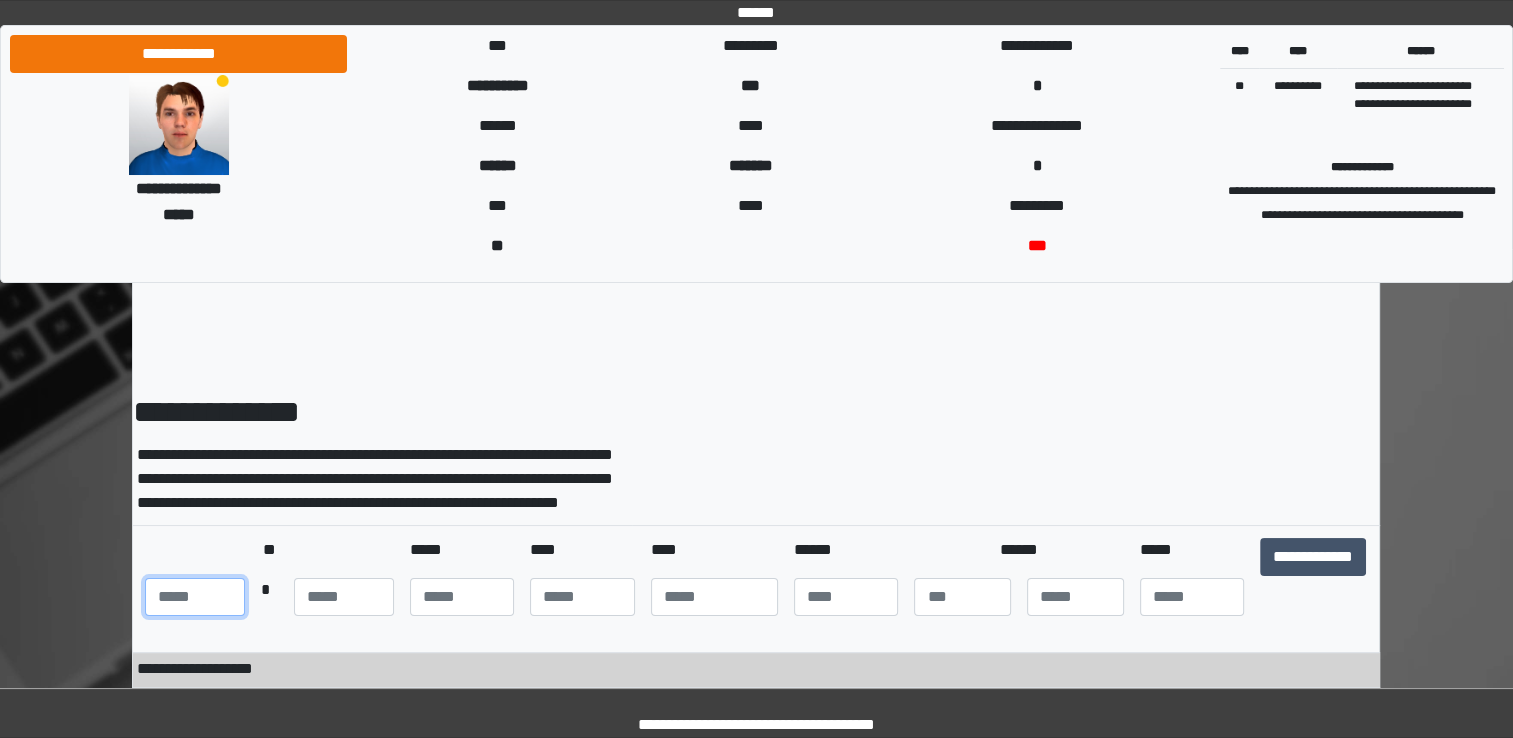 drag, startPoint x: 196, startPoint y: 620, endPoint x: 48, endPoint y: 610, distance: 148.33745 